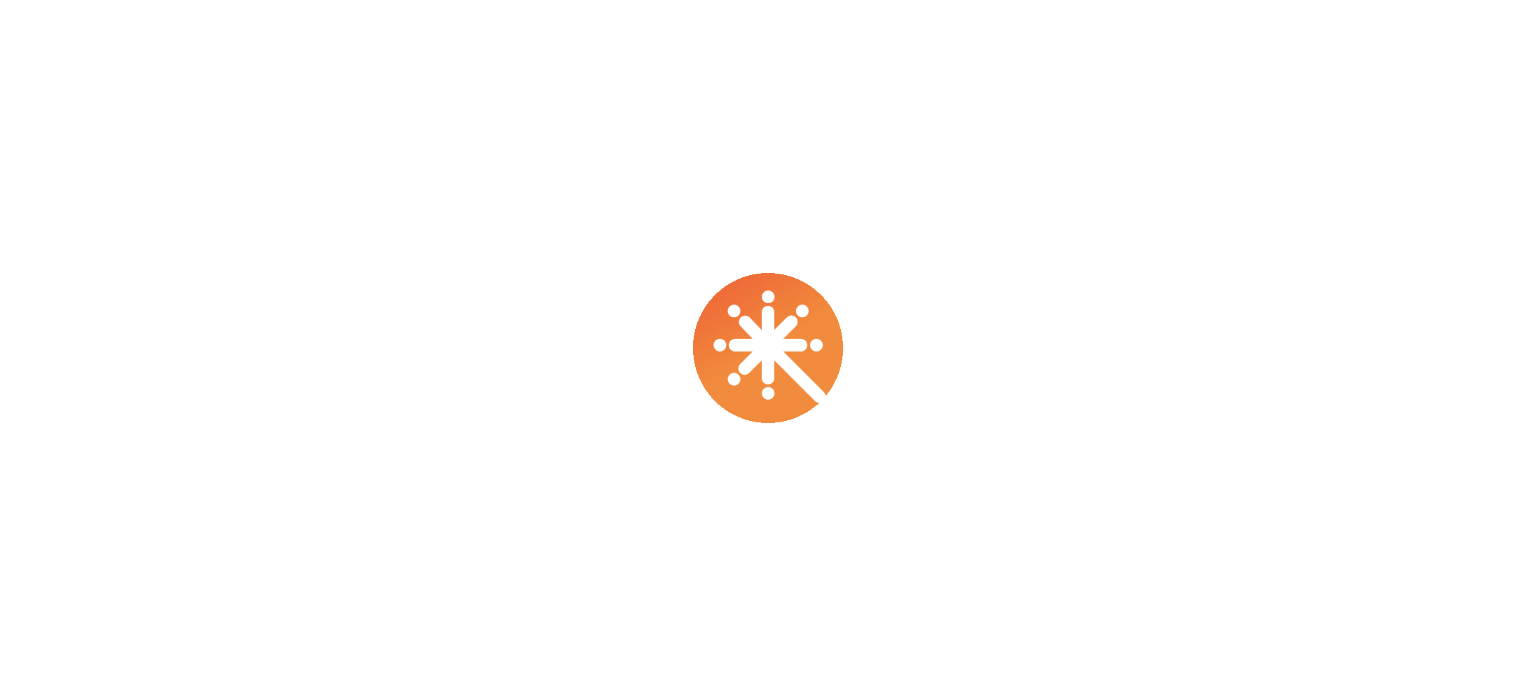 scroll, scrollTop: 0, scrollLeft: 0, axis: both 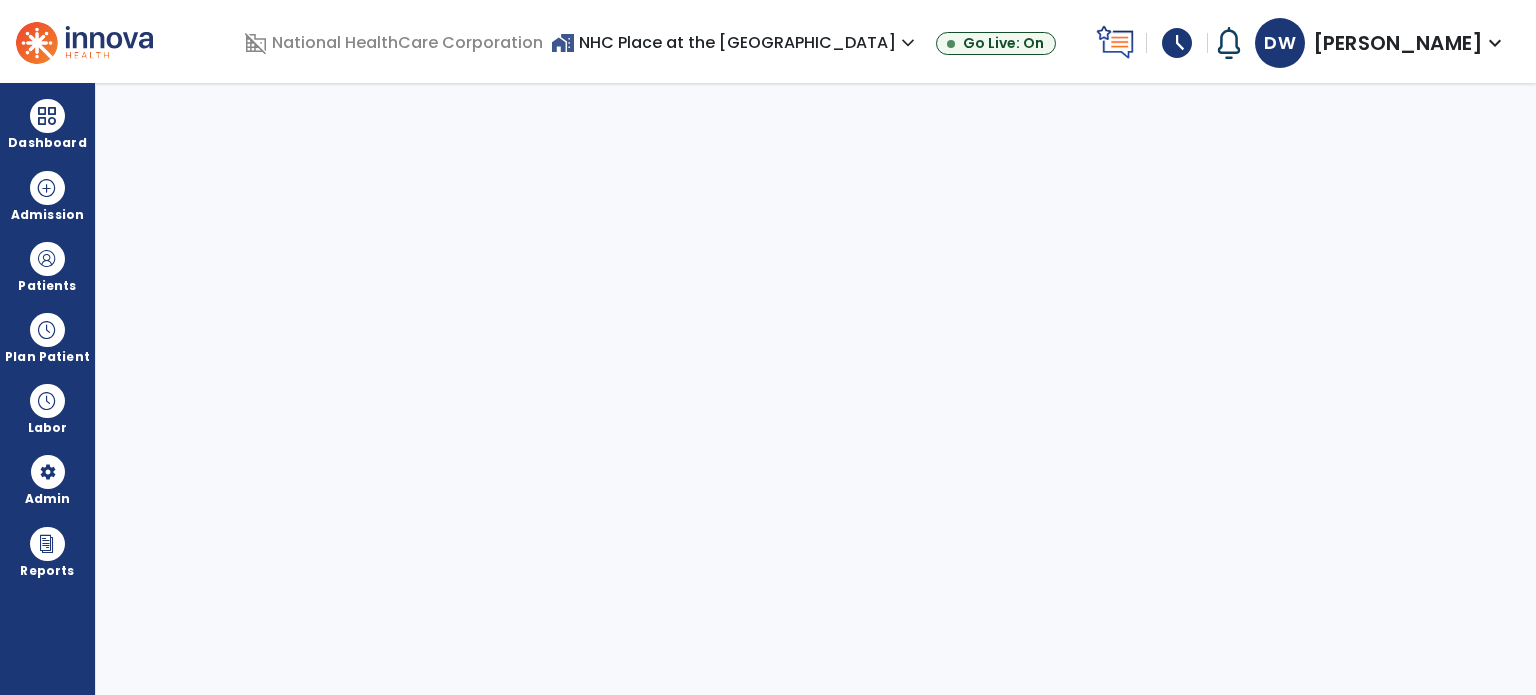 select on "***" 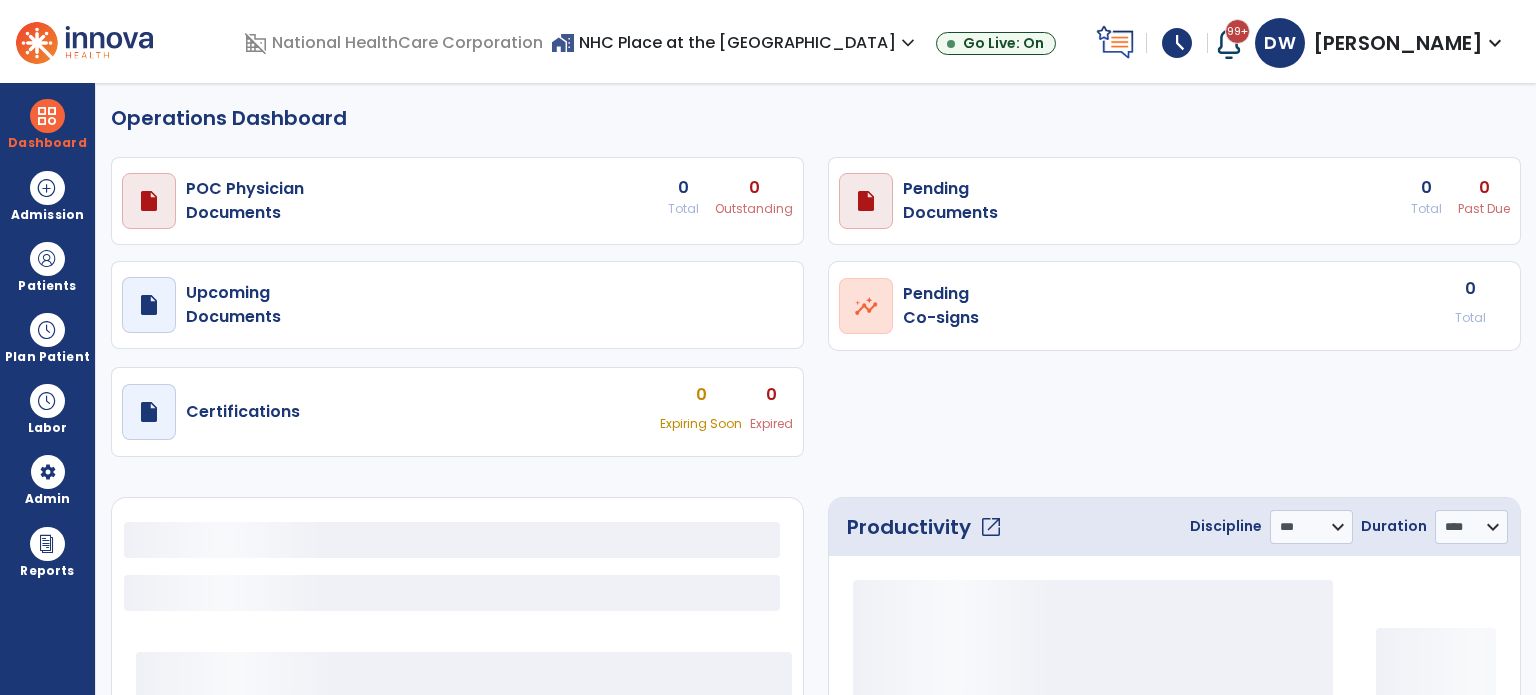 select on "***" 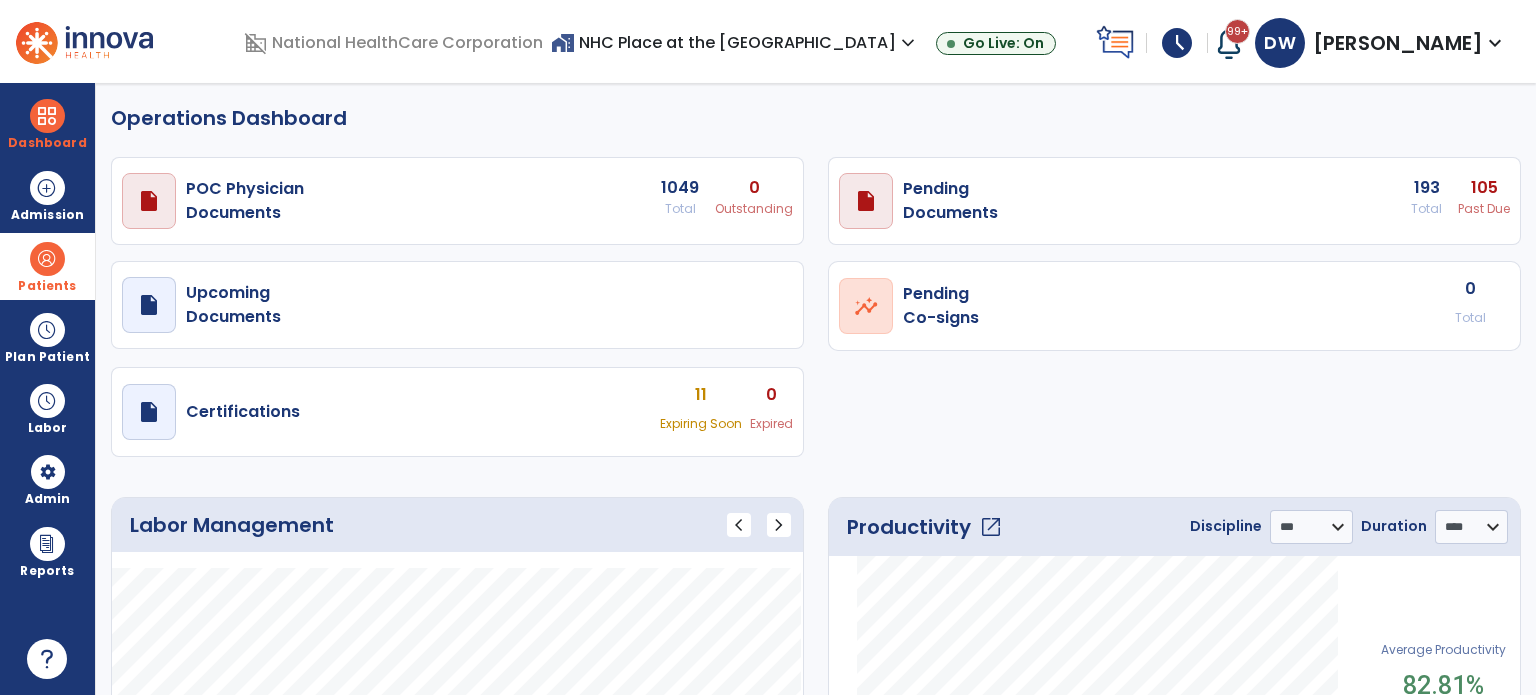 click at bounding box center (47, 259) 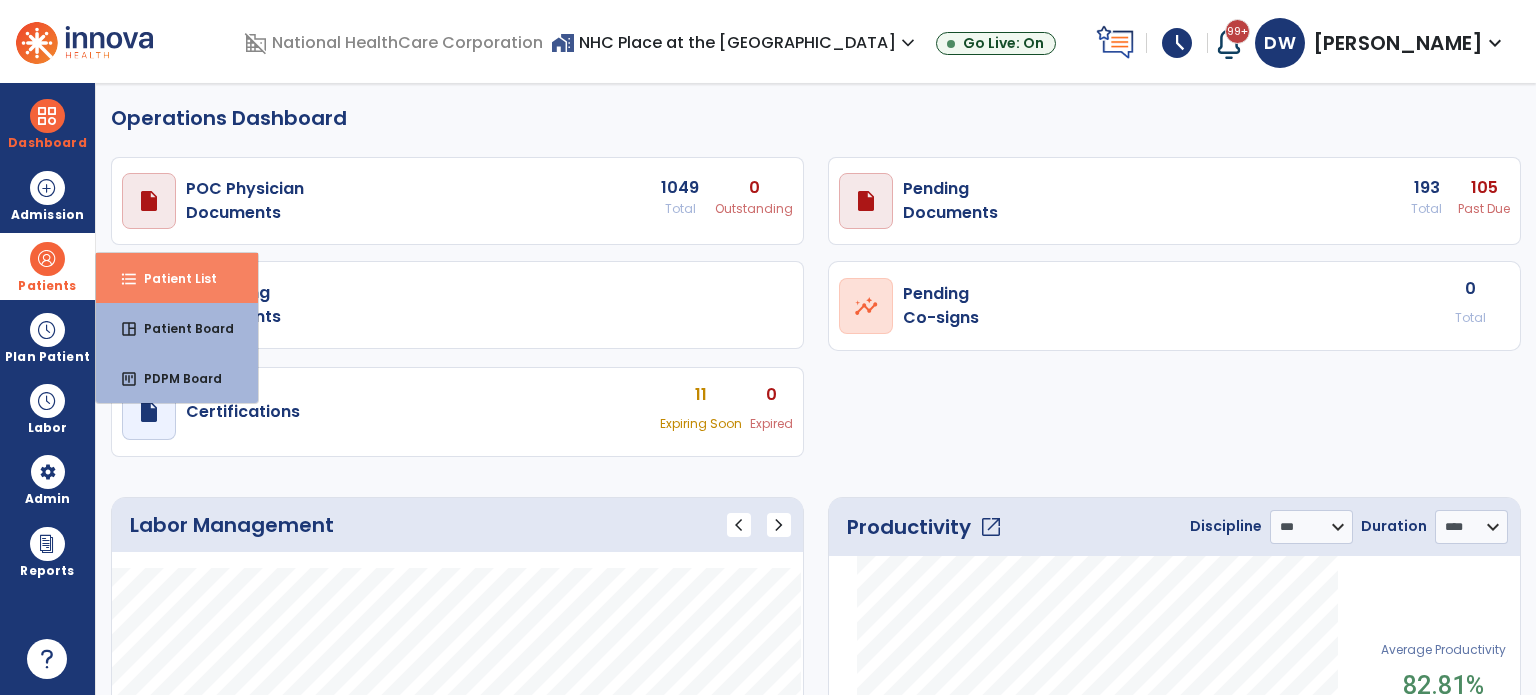 click on "Patient List" at bounding box center [172, 278] 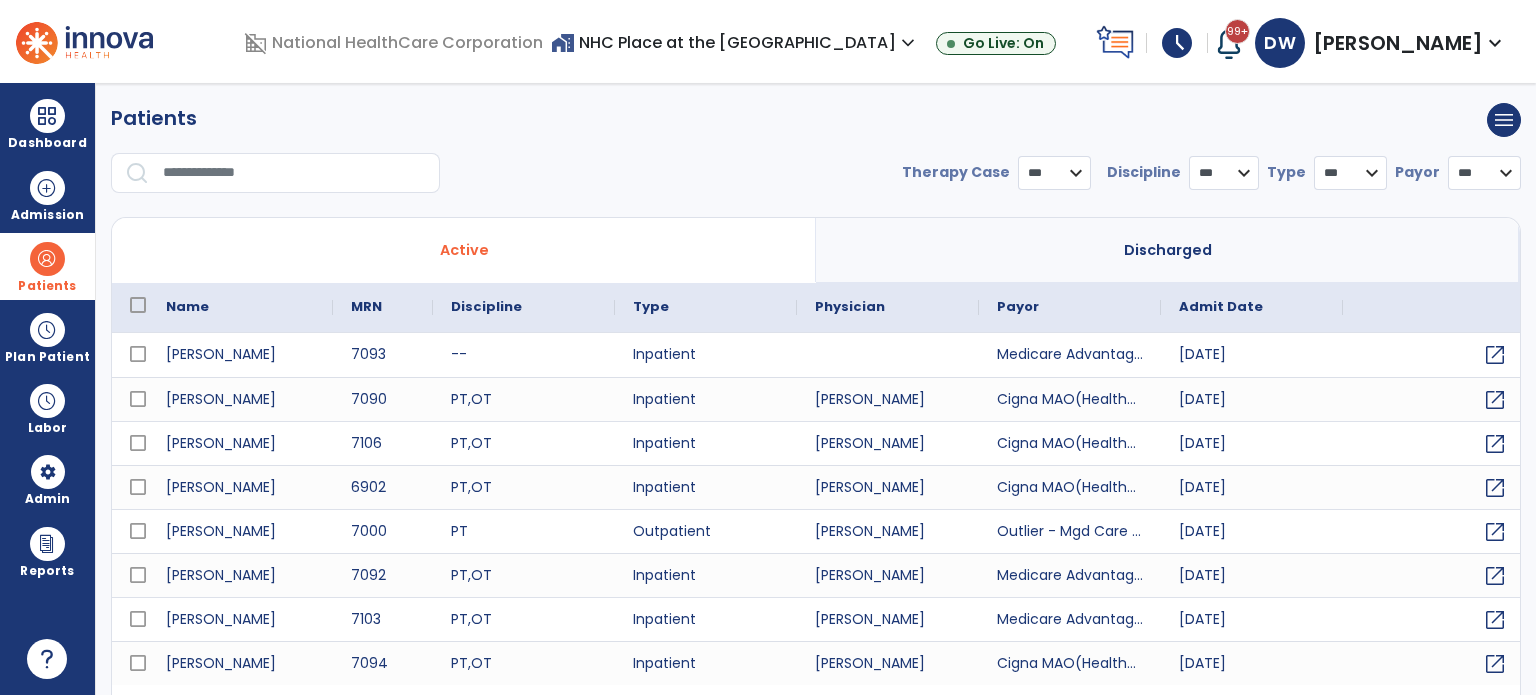 select on "***" 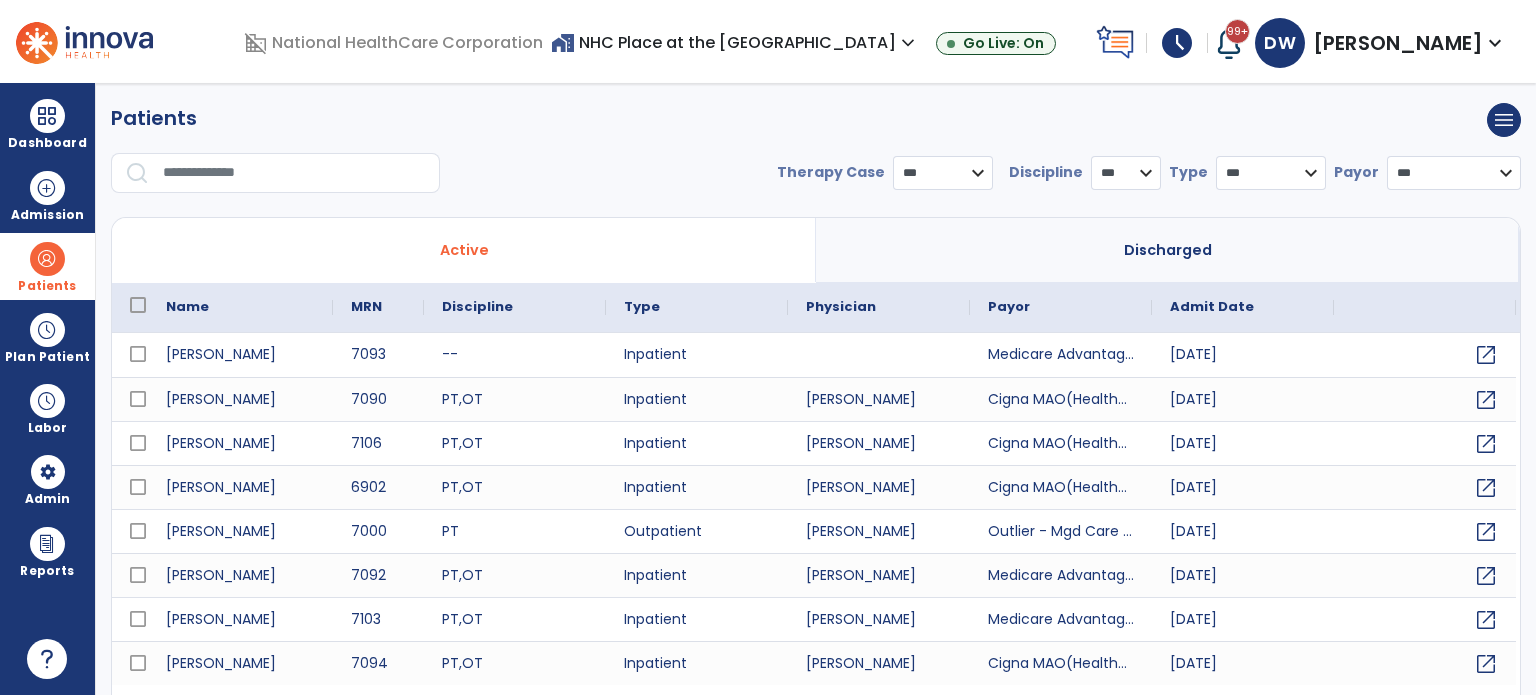 click at bounding box center [294, 173] 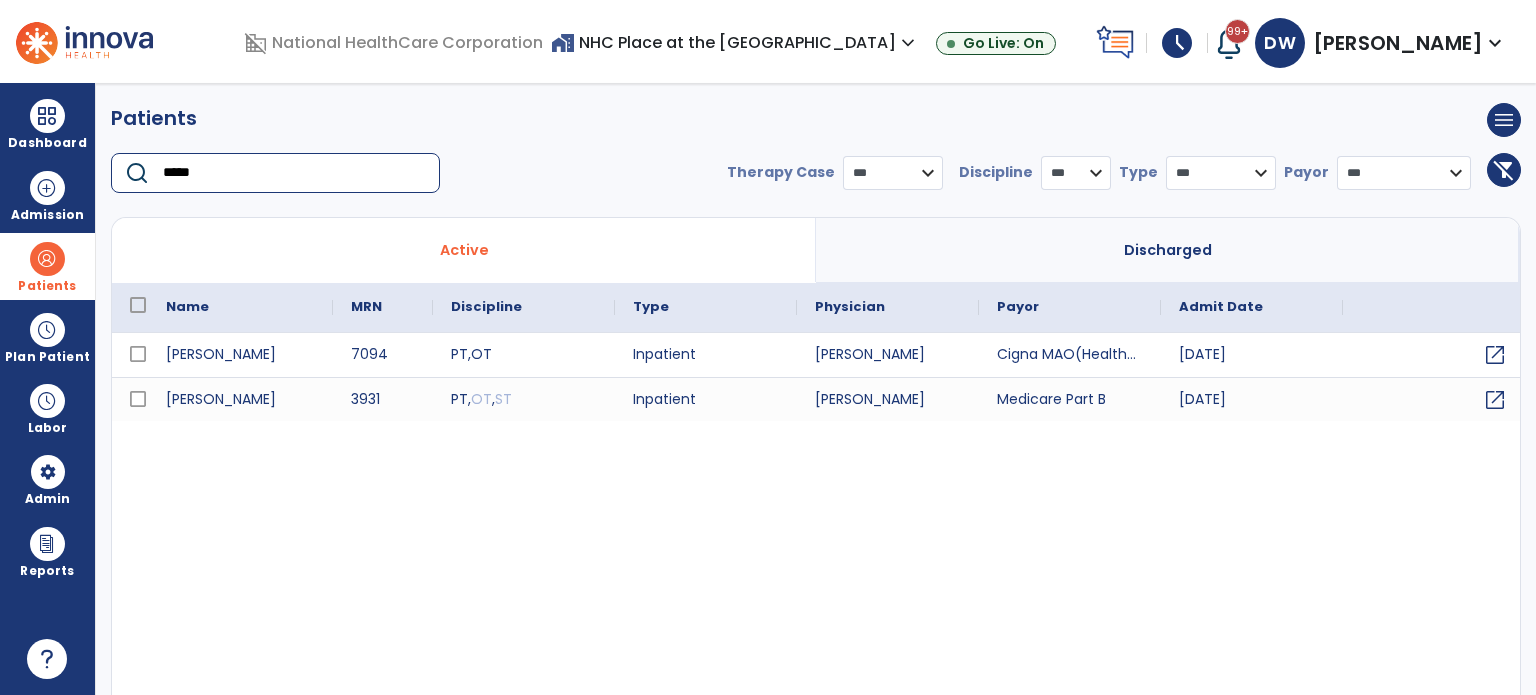 type on "*****" 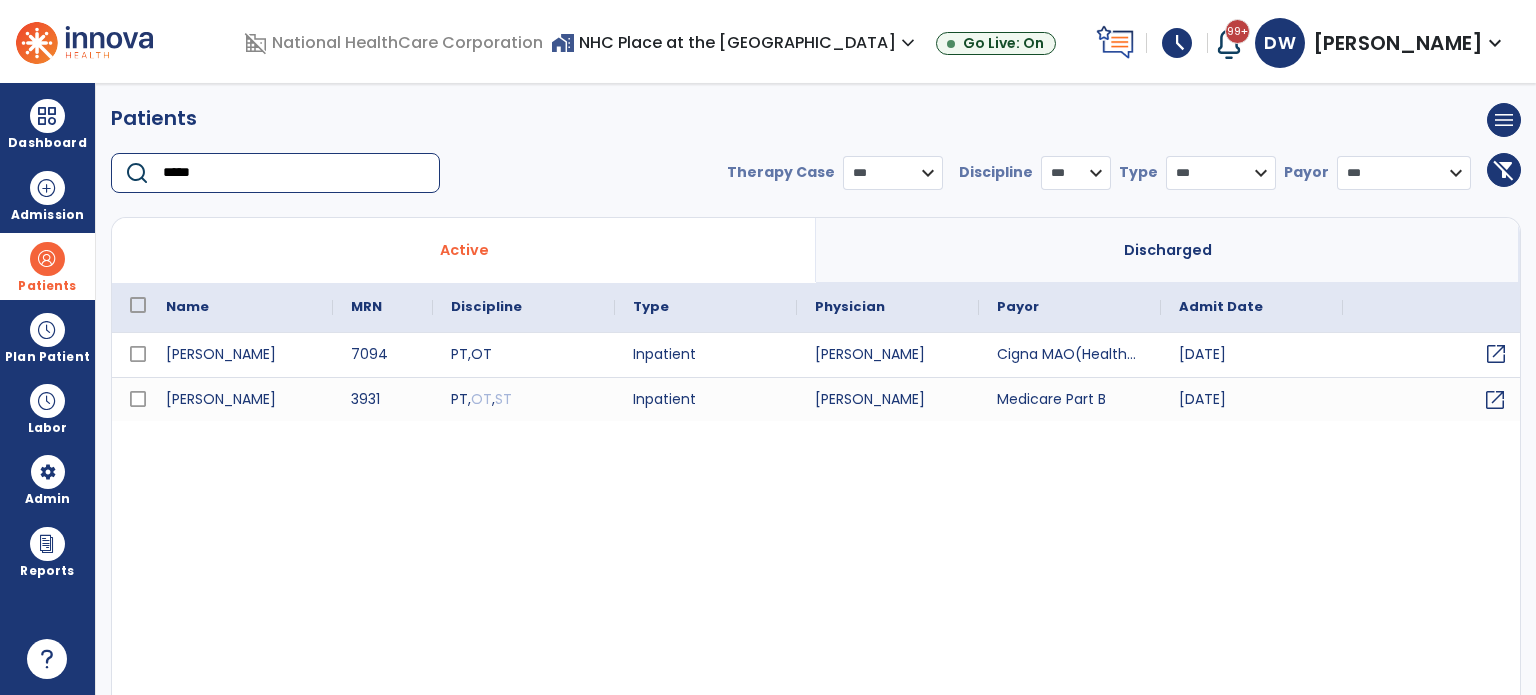 click on "open_in_new" at bounding box center (1496, 354) 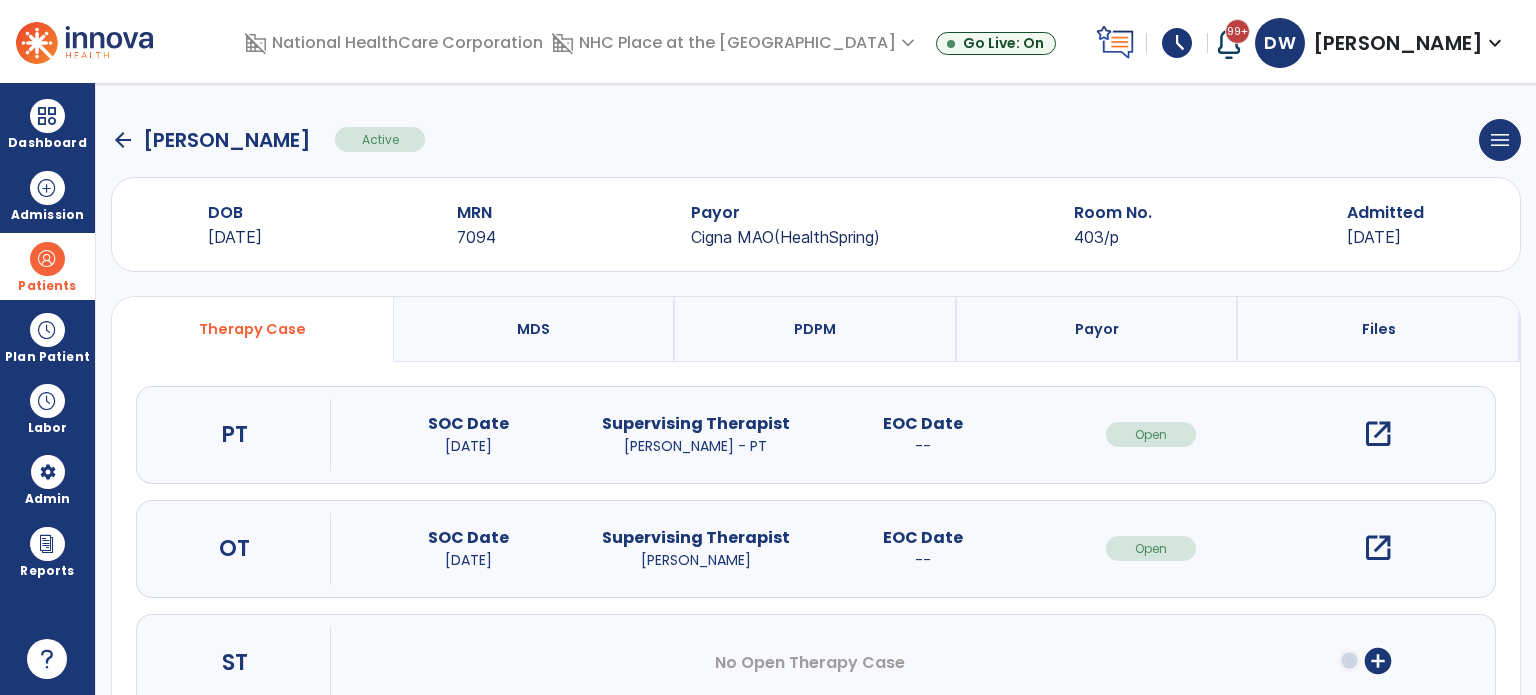 click on "add_circle" at bounding box center [1378, 661] 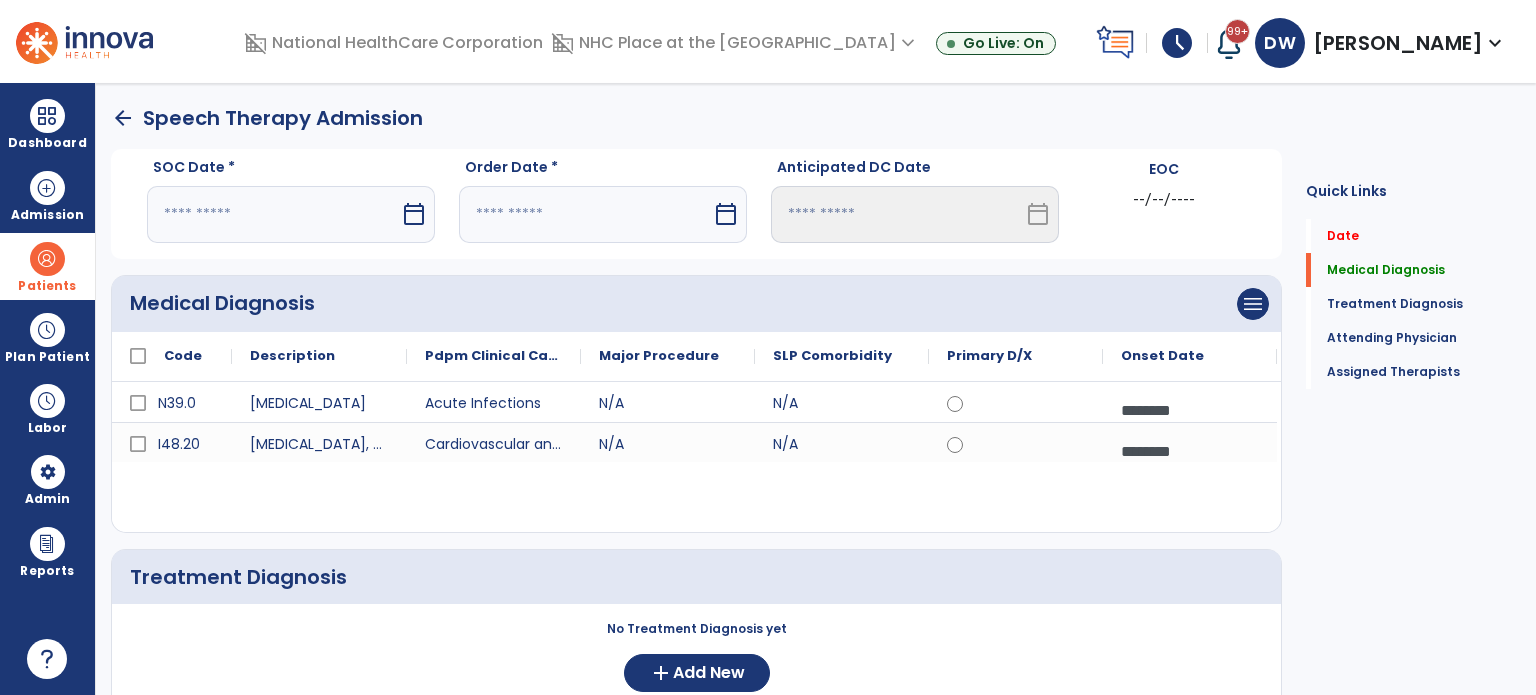 click on "calendar_today" at bounding box center (414, 214) 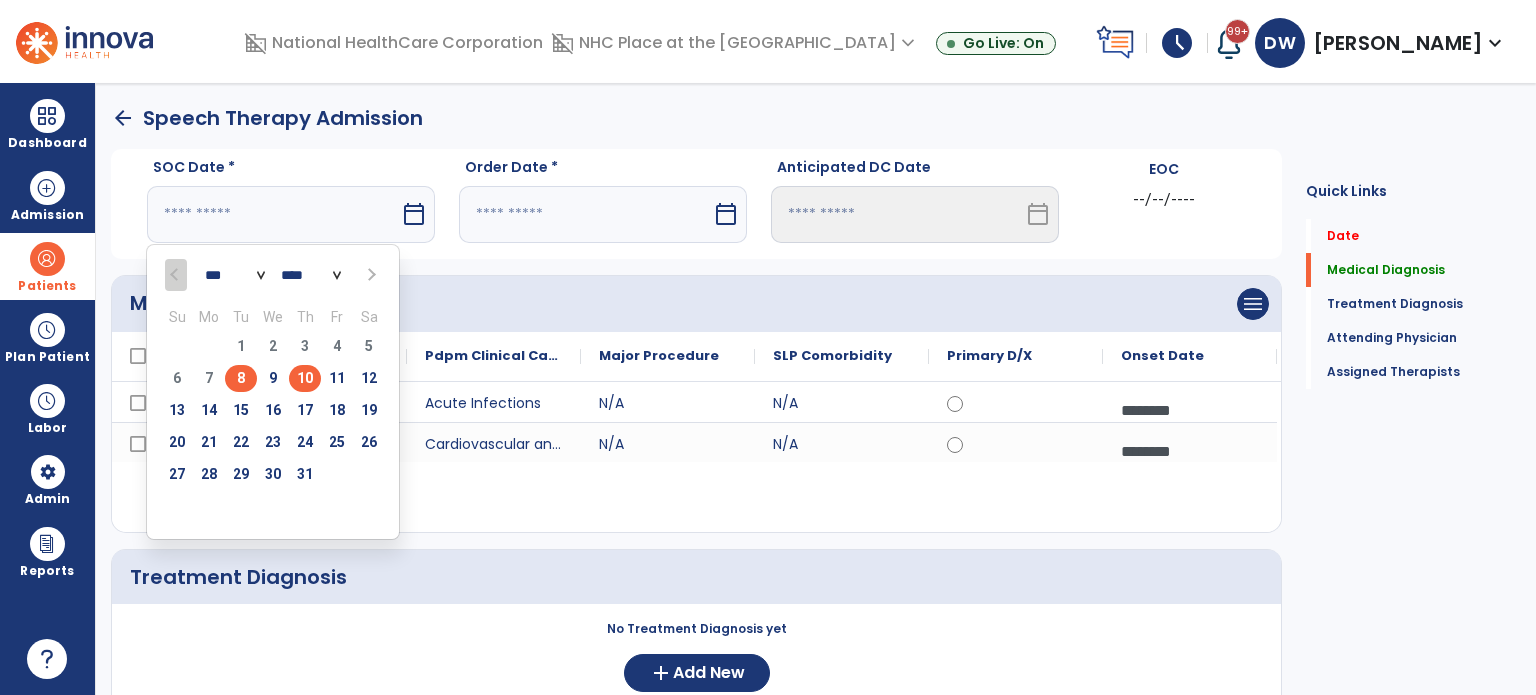 click on "8" at bounding box center [241, 378] 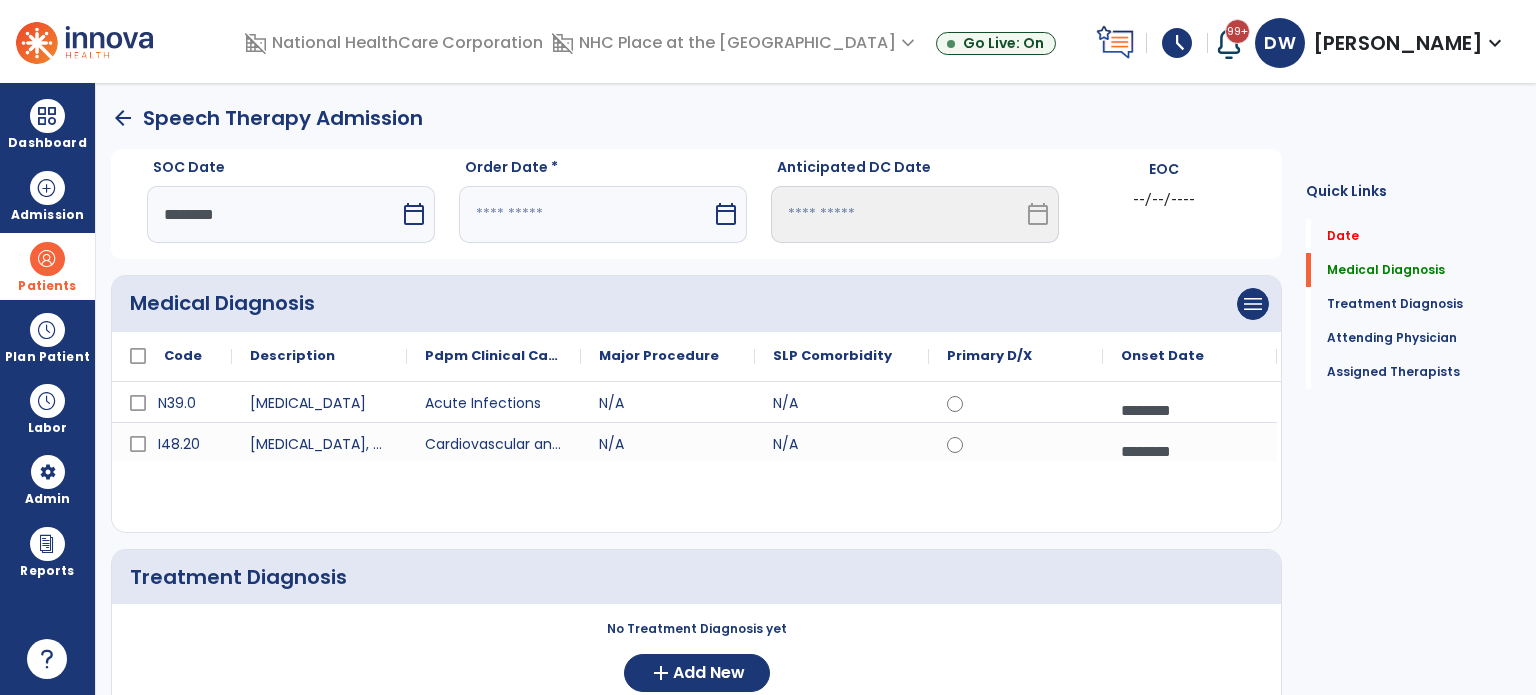 click at bounding box center (585, 214) 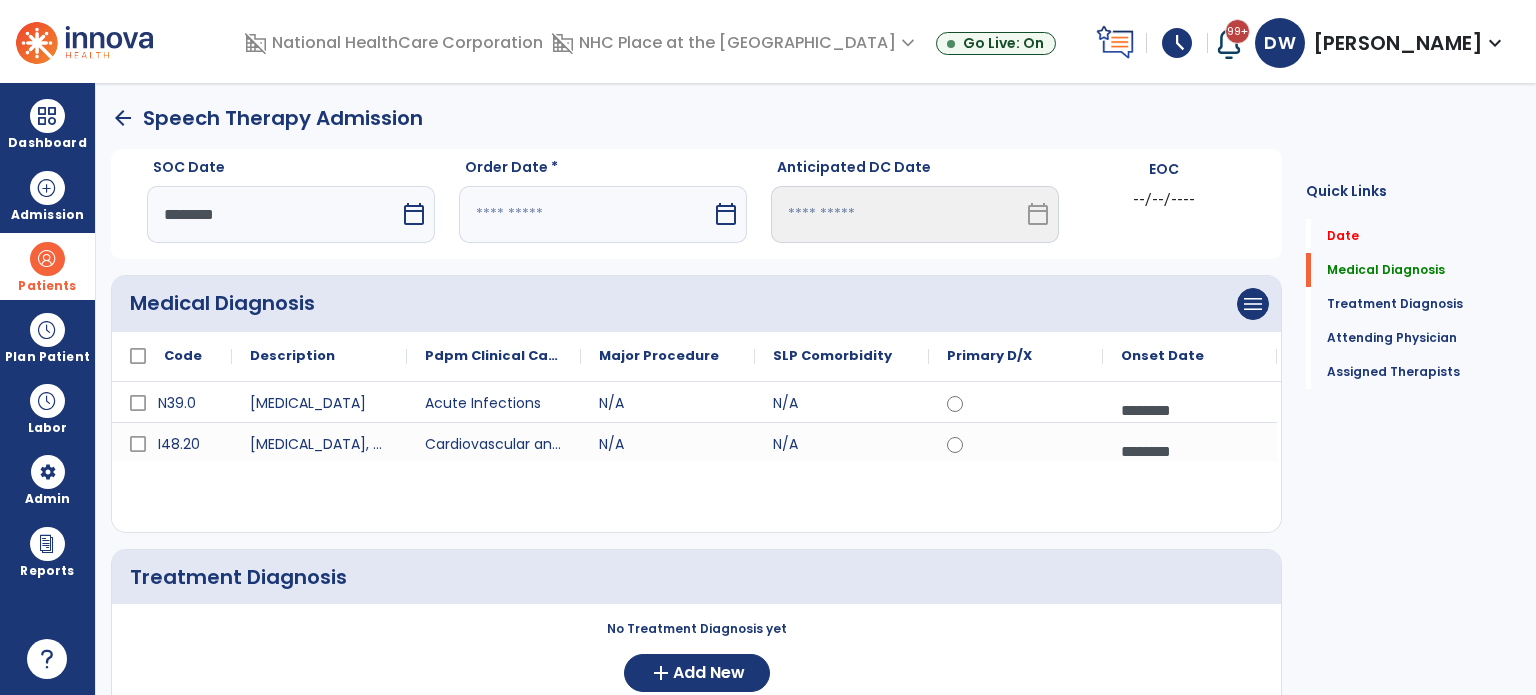 select on "*" 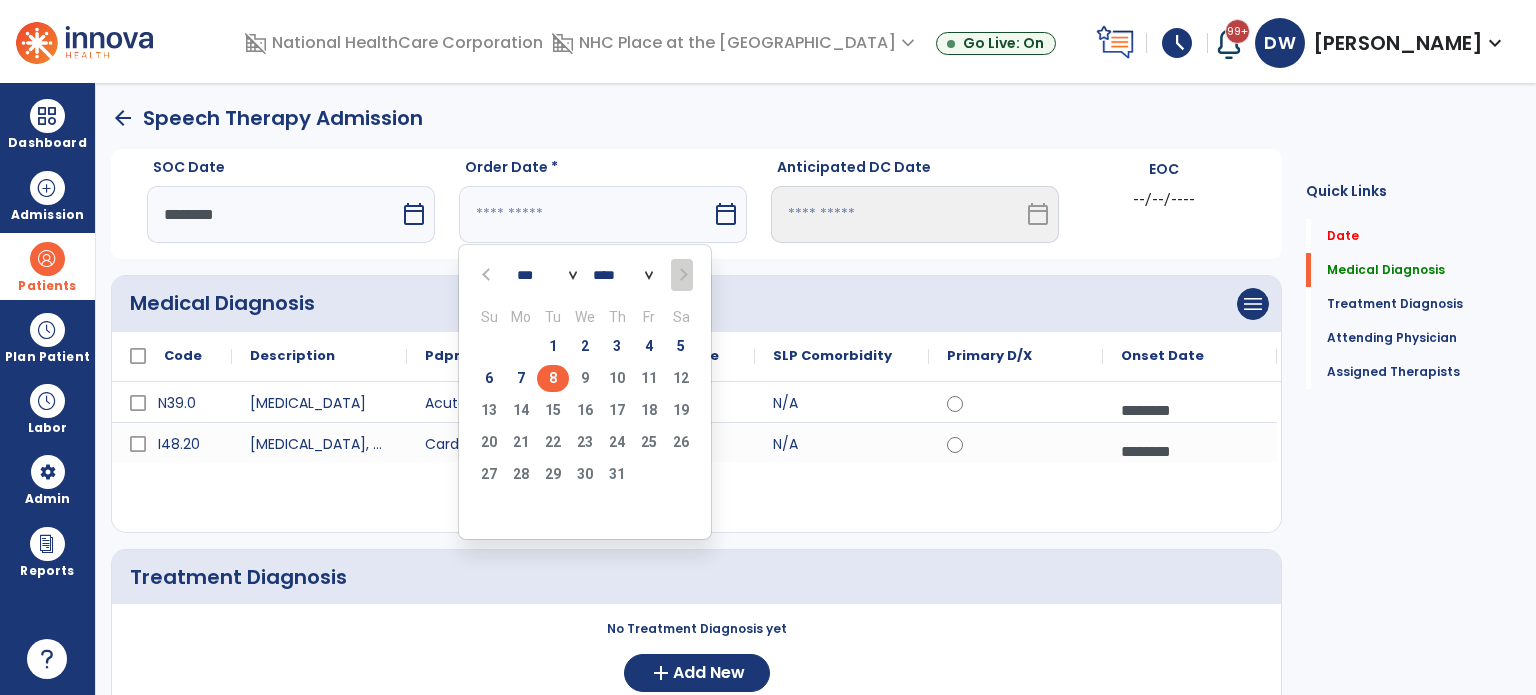 click on "calendar_today" at bounding box center (414, 214) 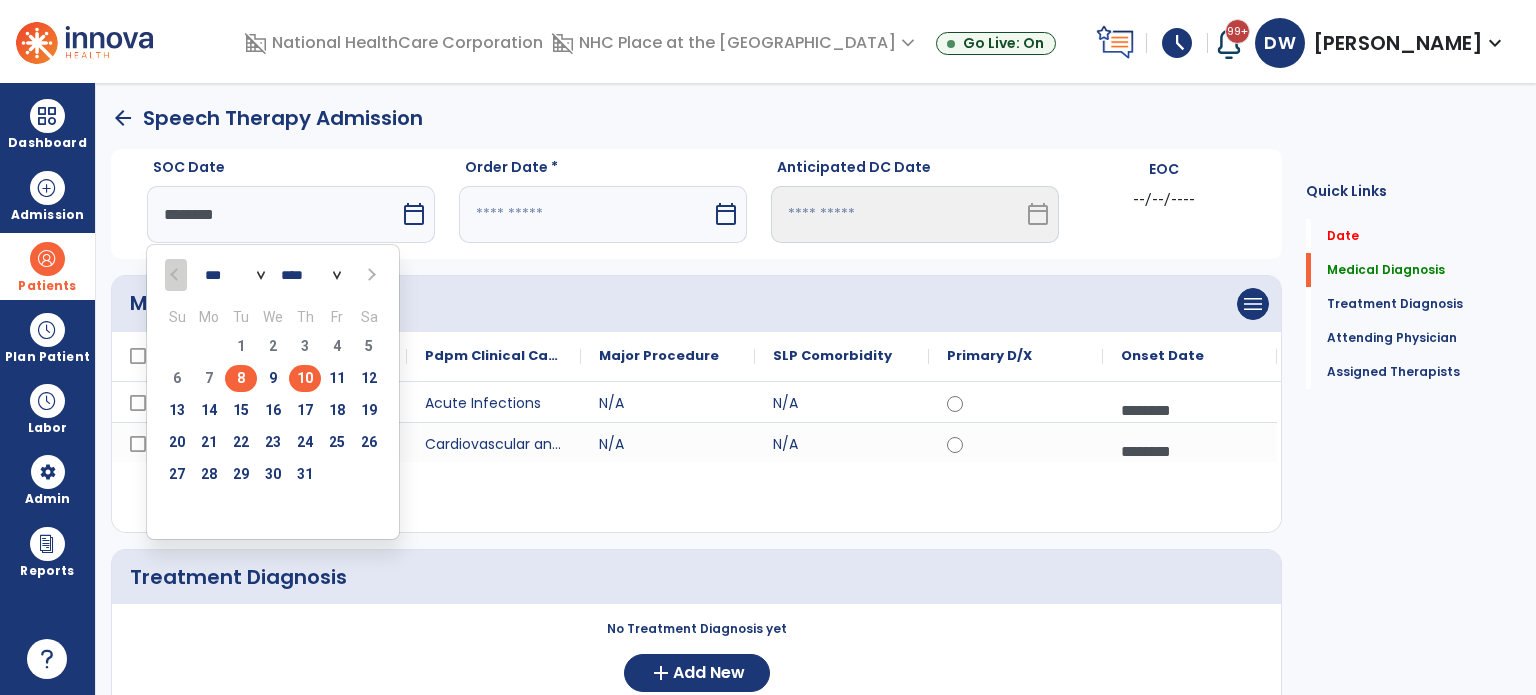 click on "10" at bounding box center (305, 378) 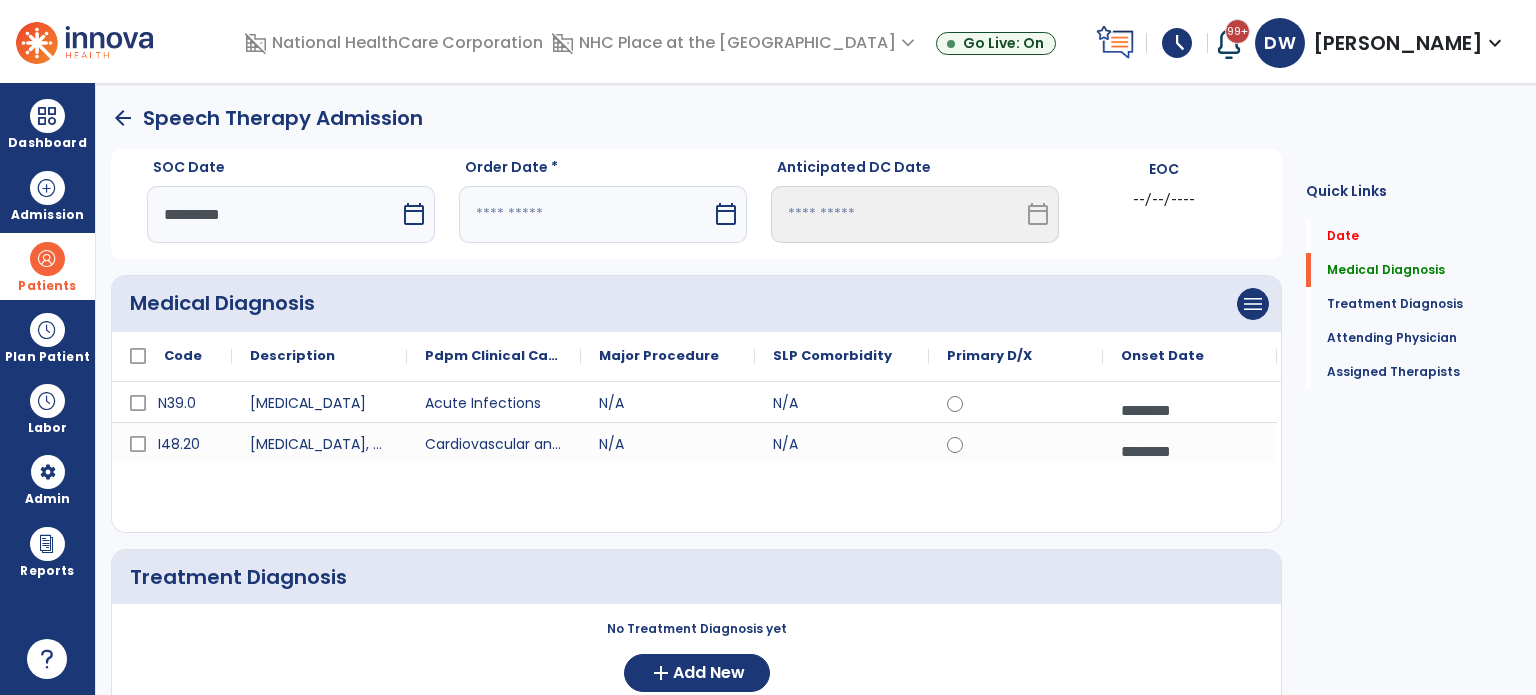 click at bounding box center (585, 214) 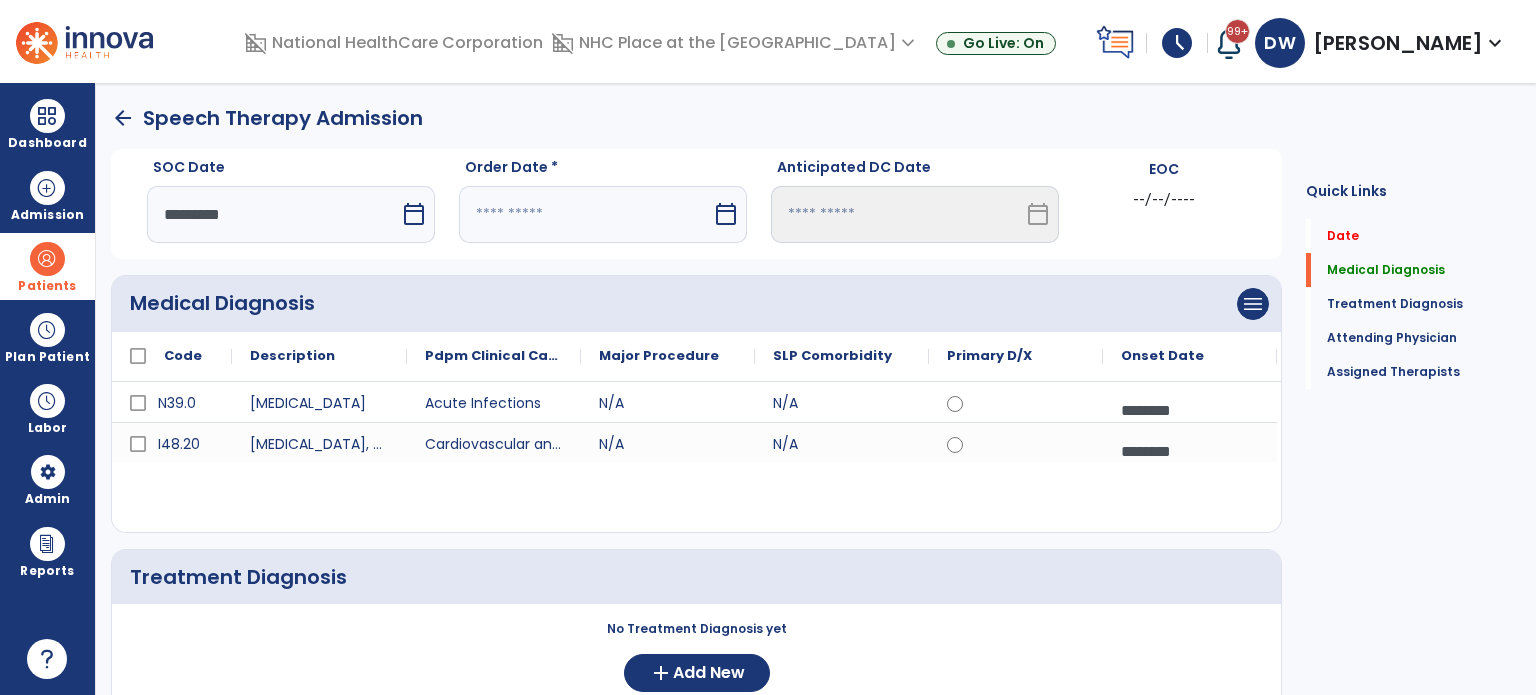 select on "*" 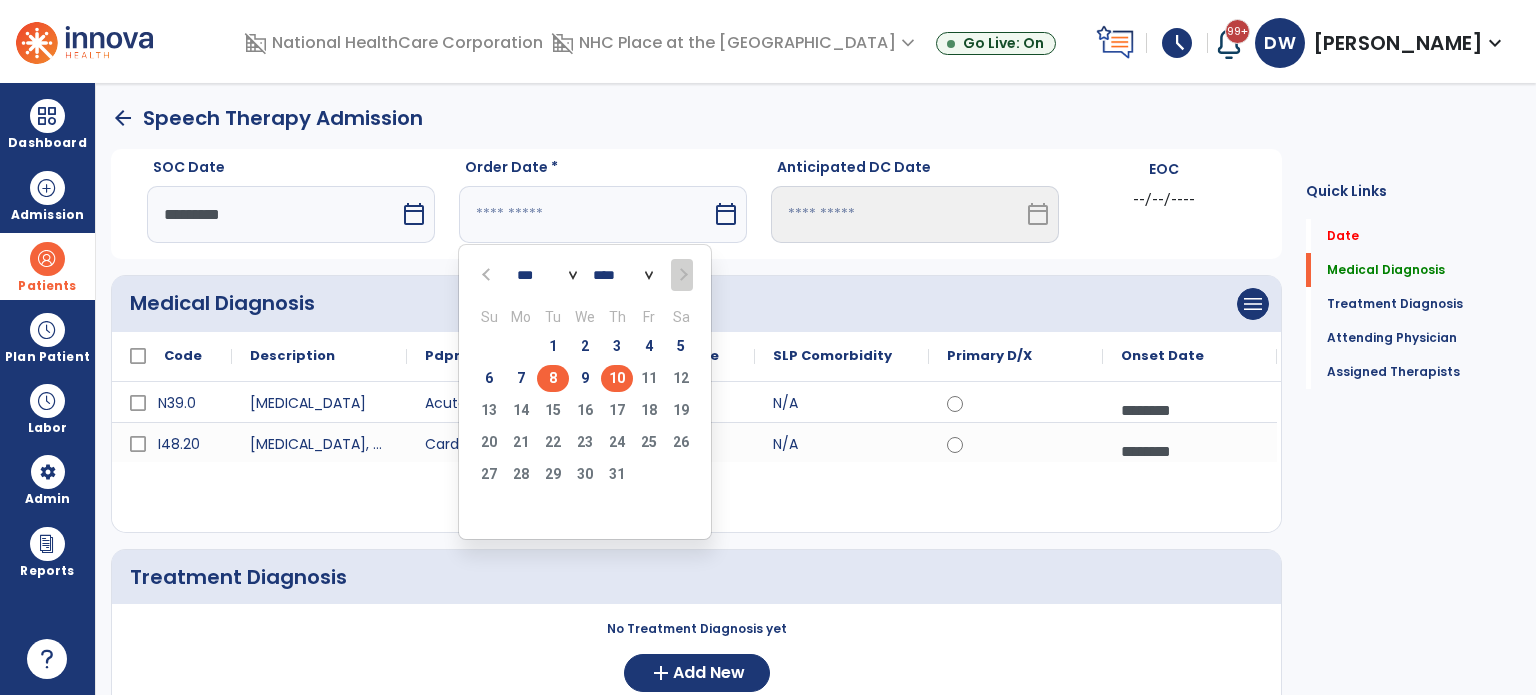 click on "8" at bounding box center [553, 378] 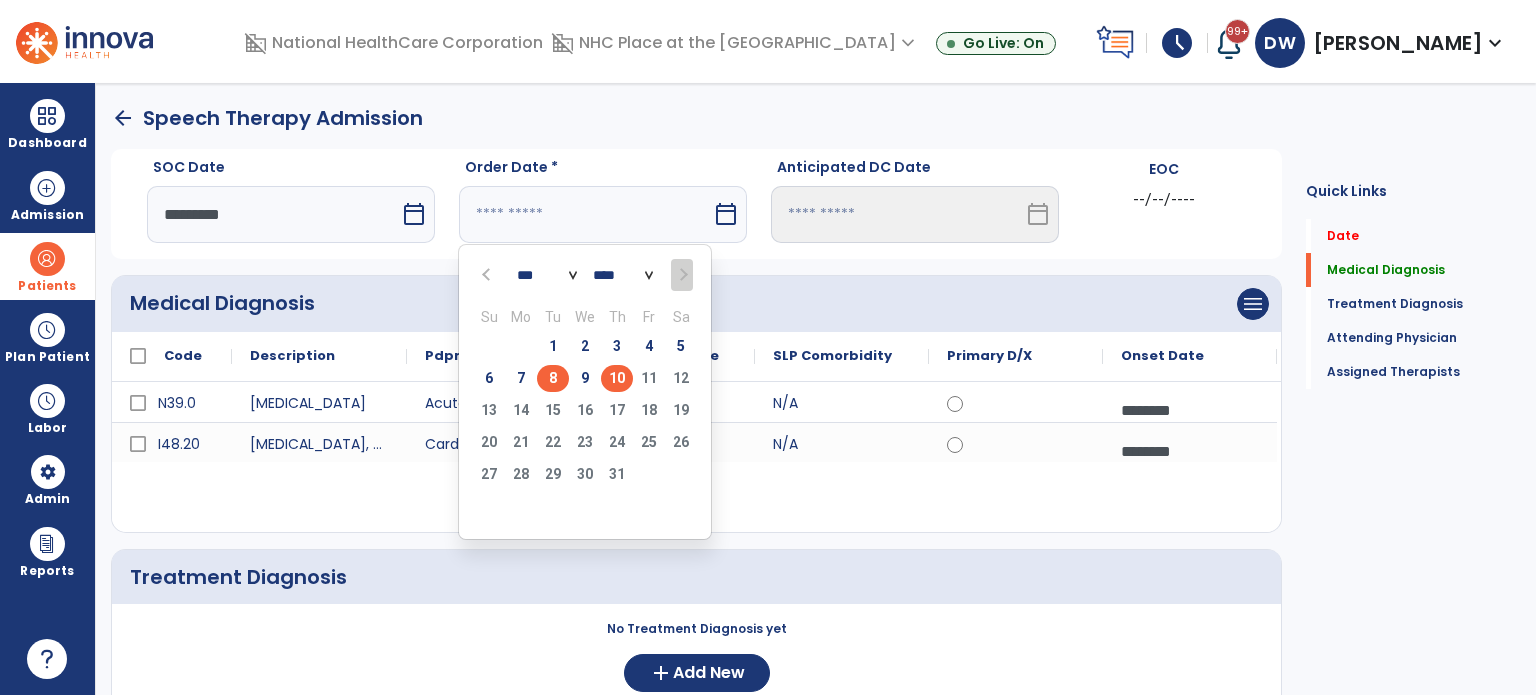 type on "********" 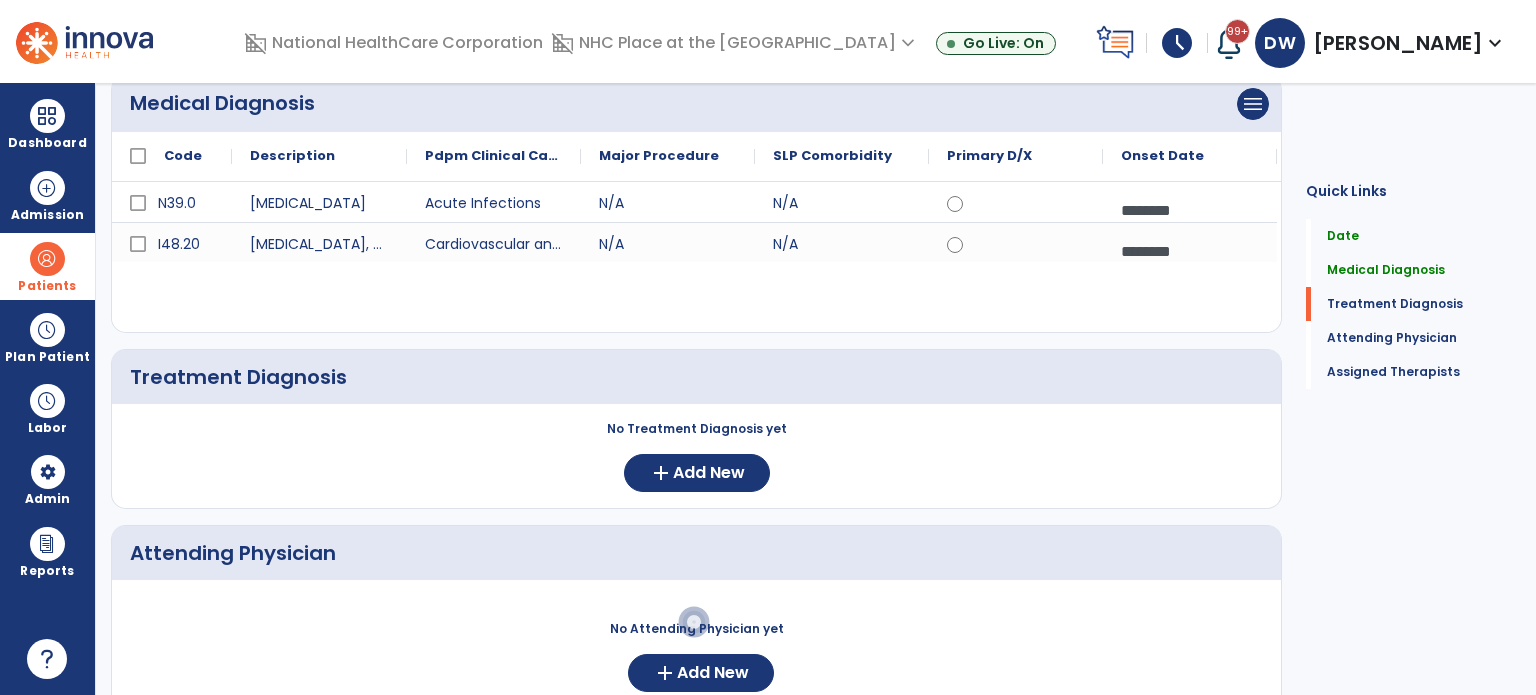 scroll, scrollTop: 210, scrollLeft: 0, axis: vertical 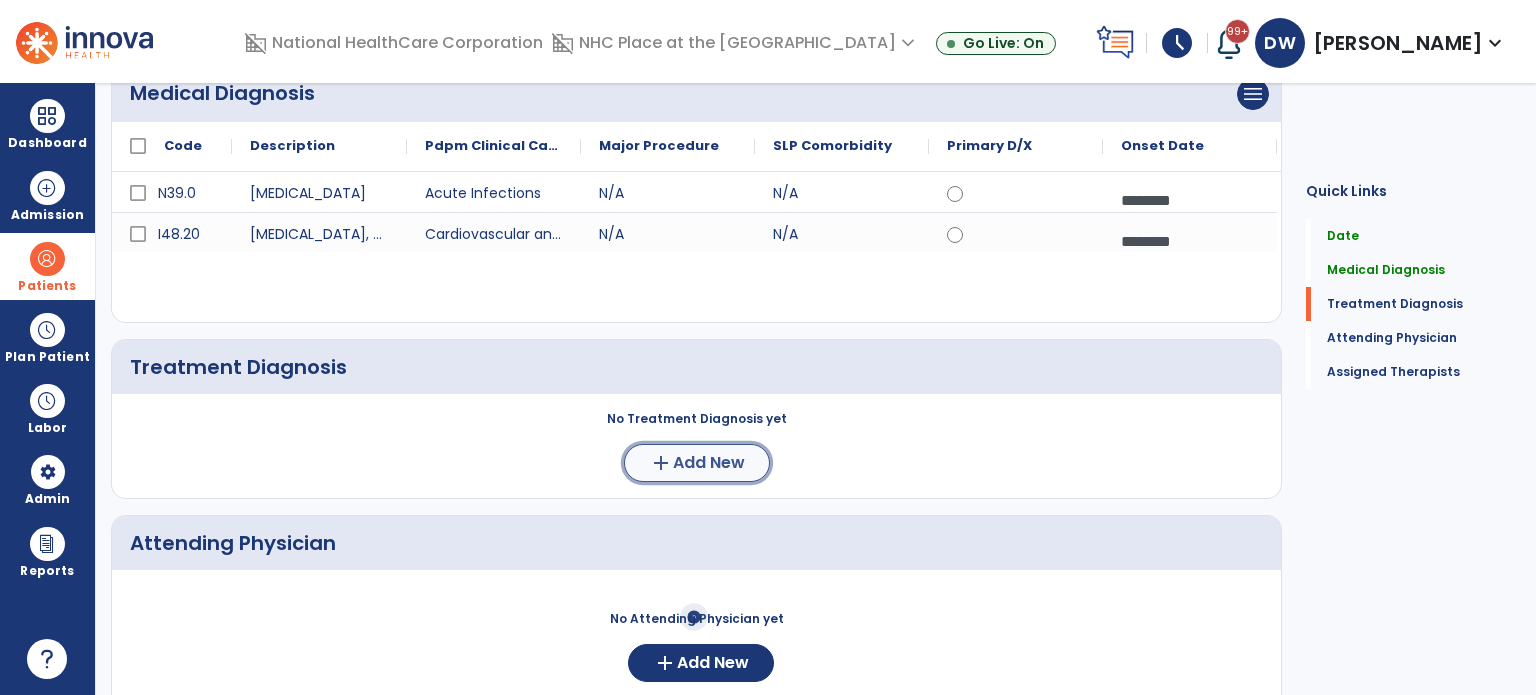 click on "Add New" 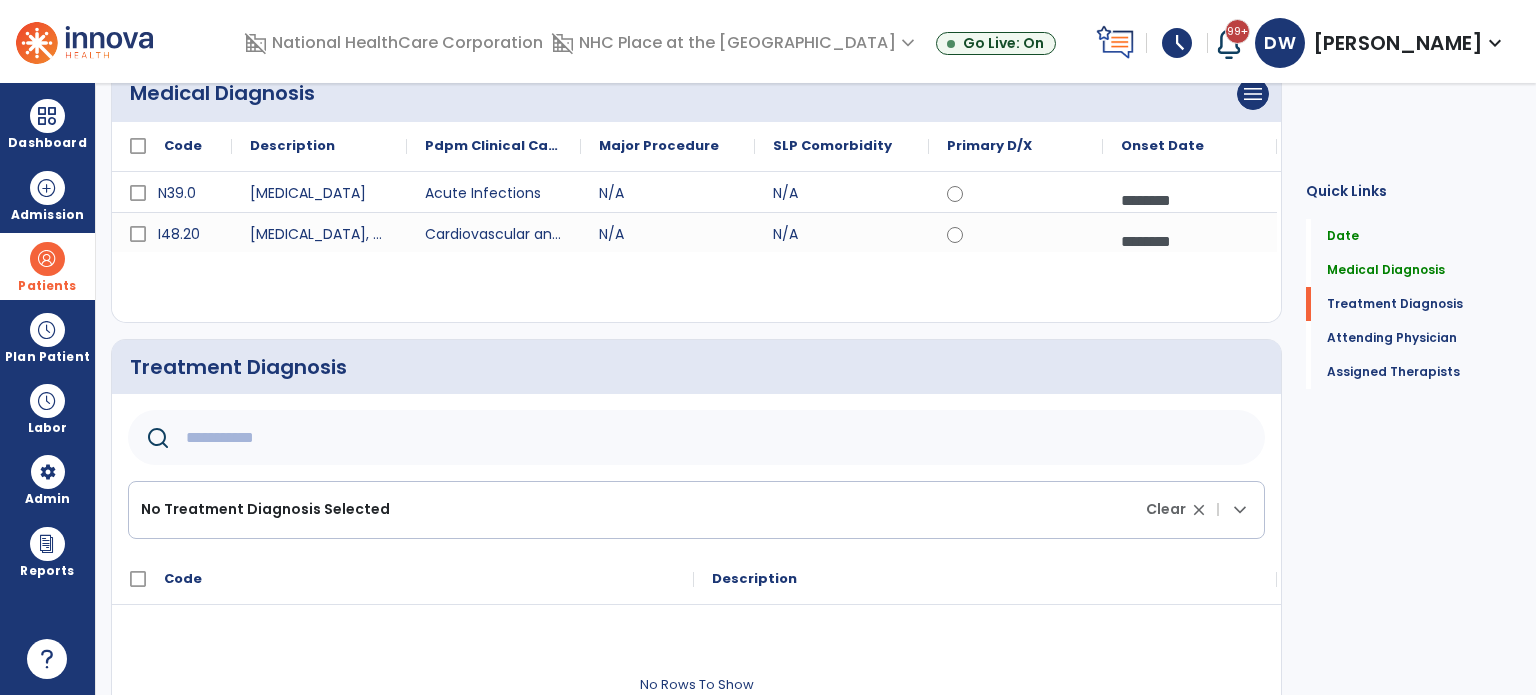 click 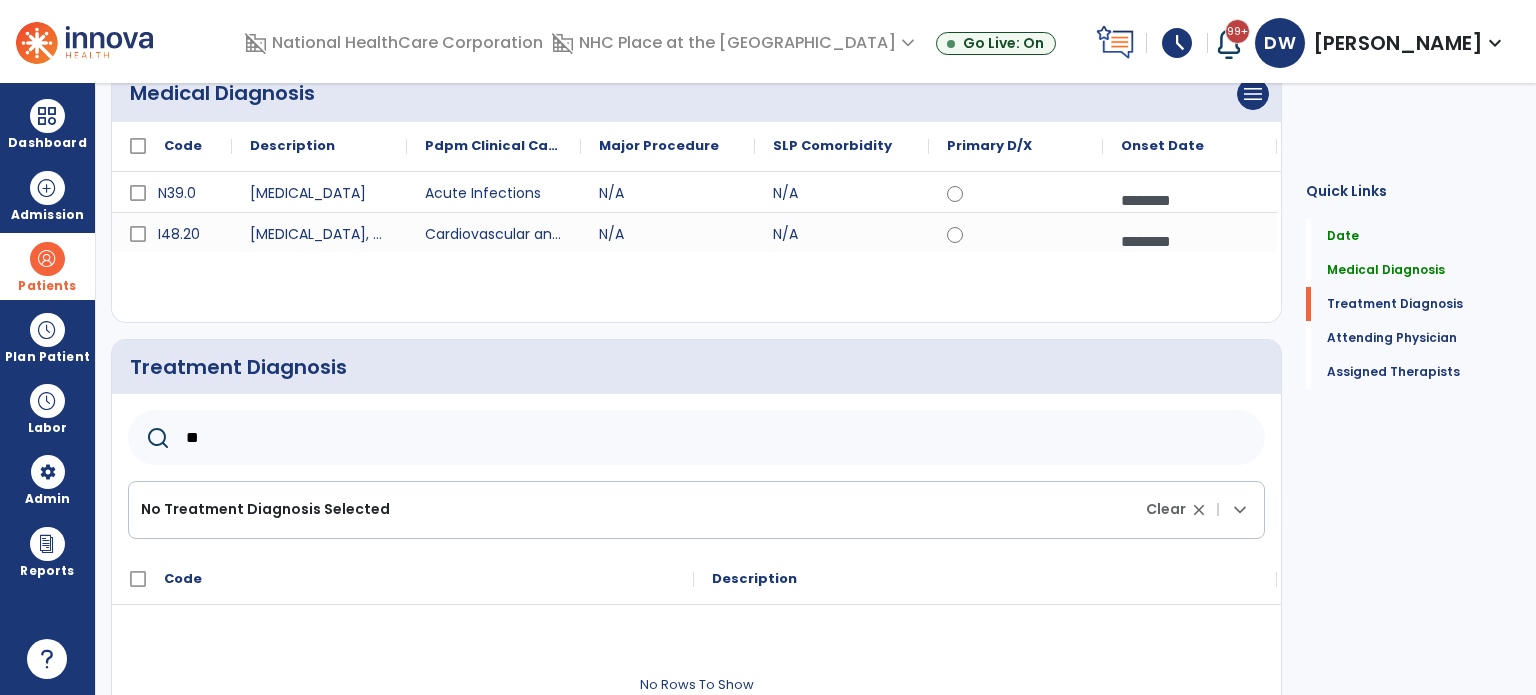 type on "*" 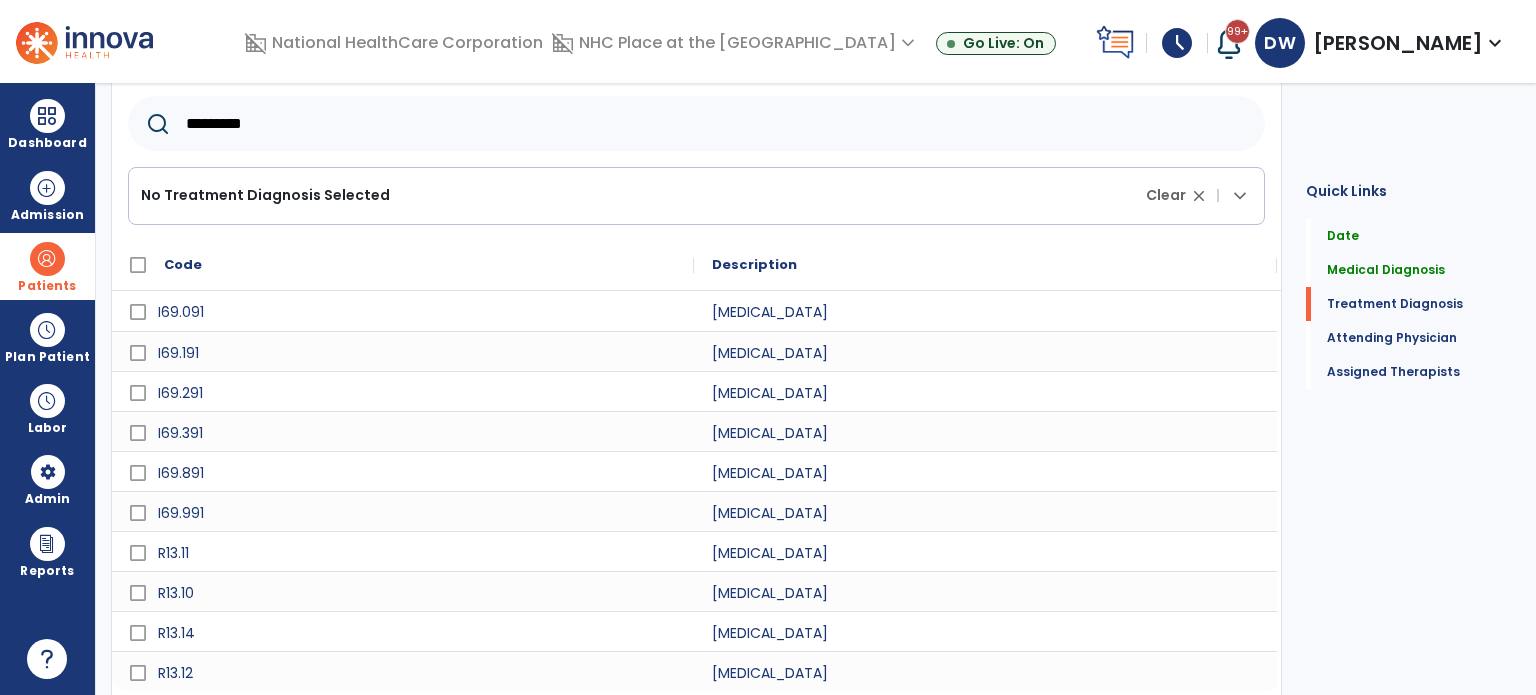 scroll, scrollTop: 512, scrollLeft: 0, axis: vertical 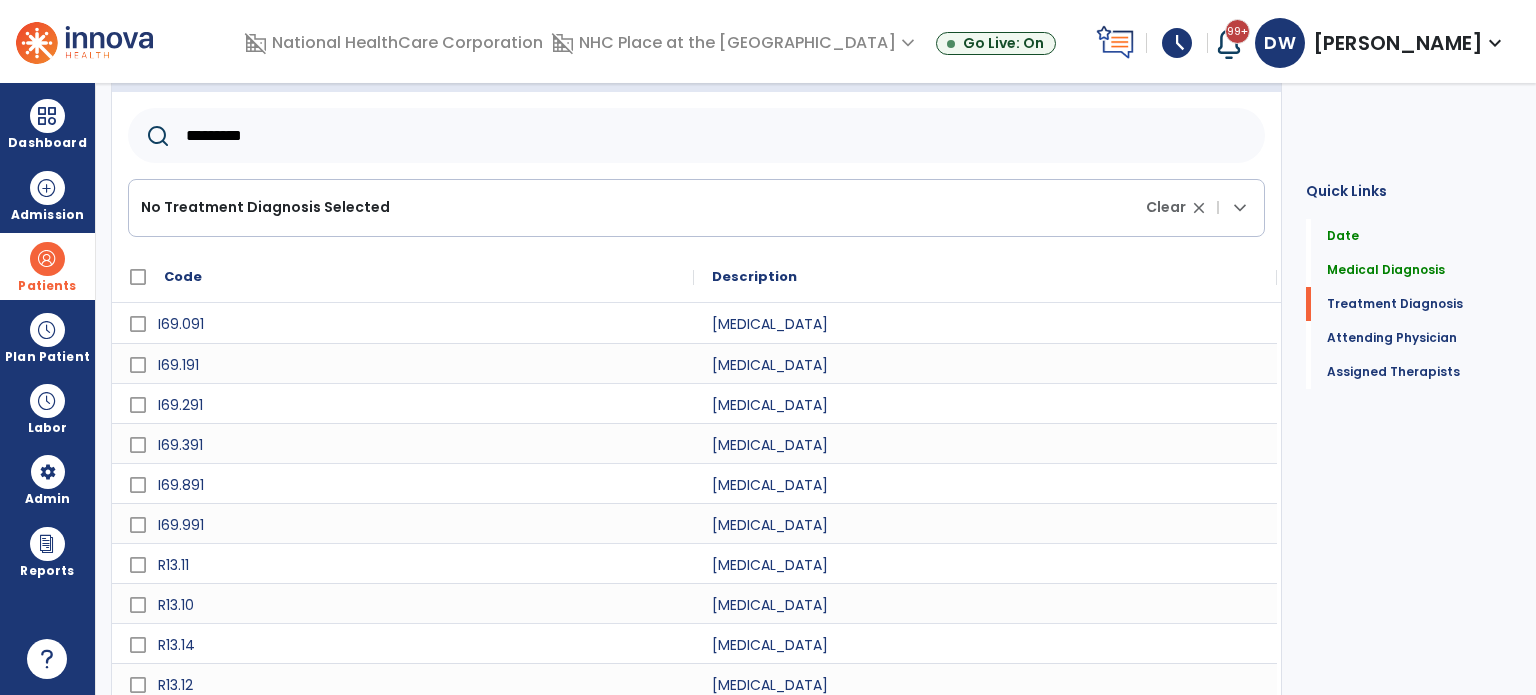 type on "*********" 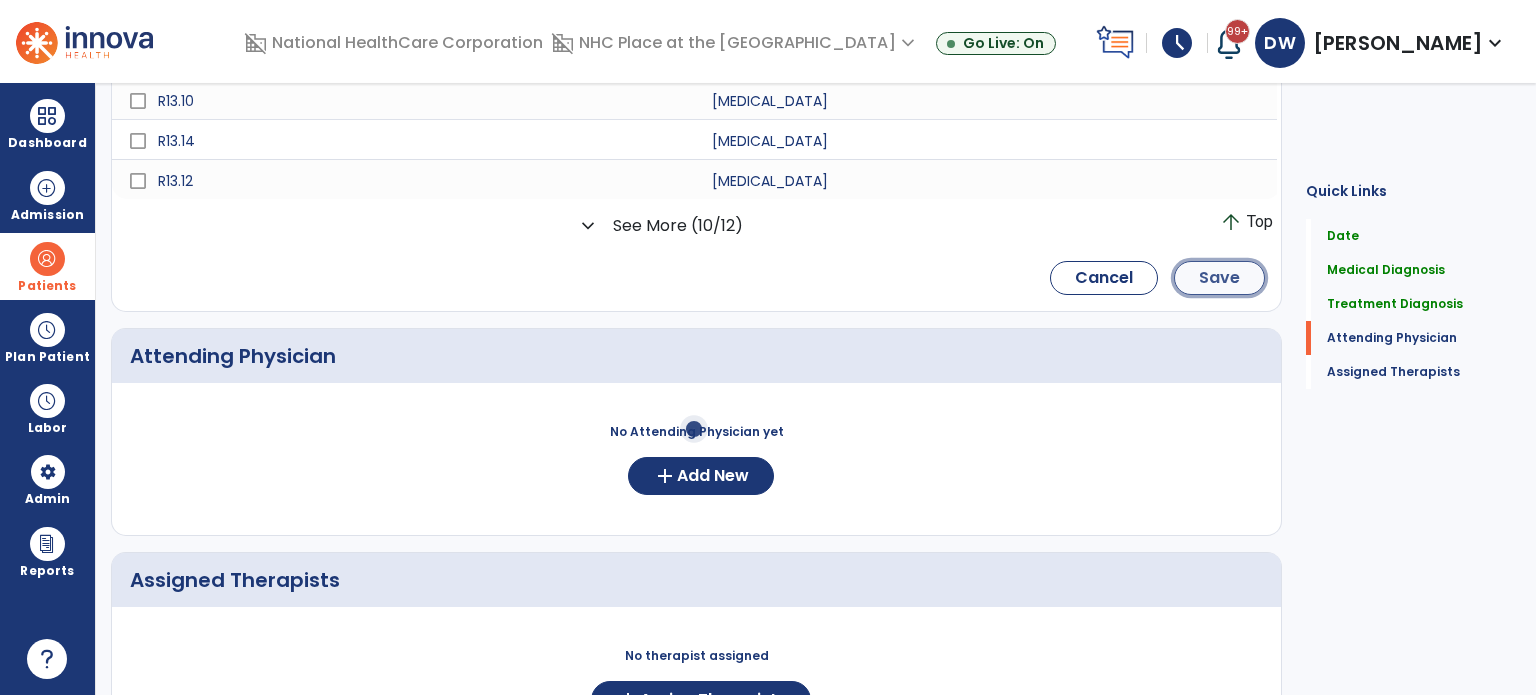 click on "Save" 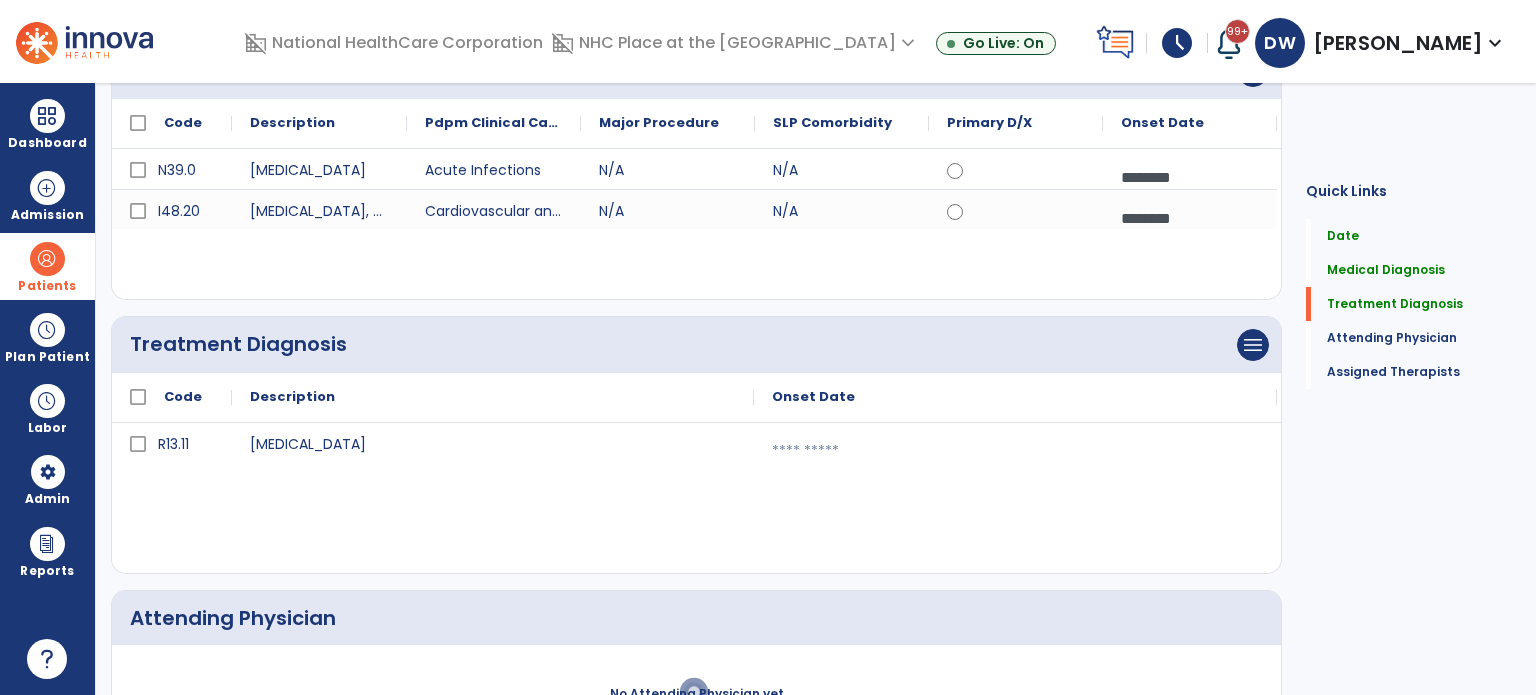 scroll, scrollTop: 234, scrollLeft: 0, axis: vertical 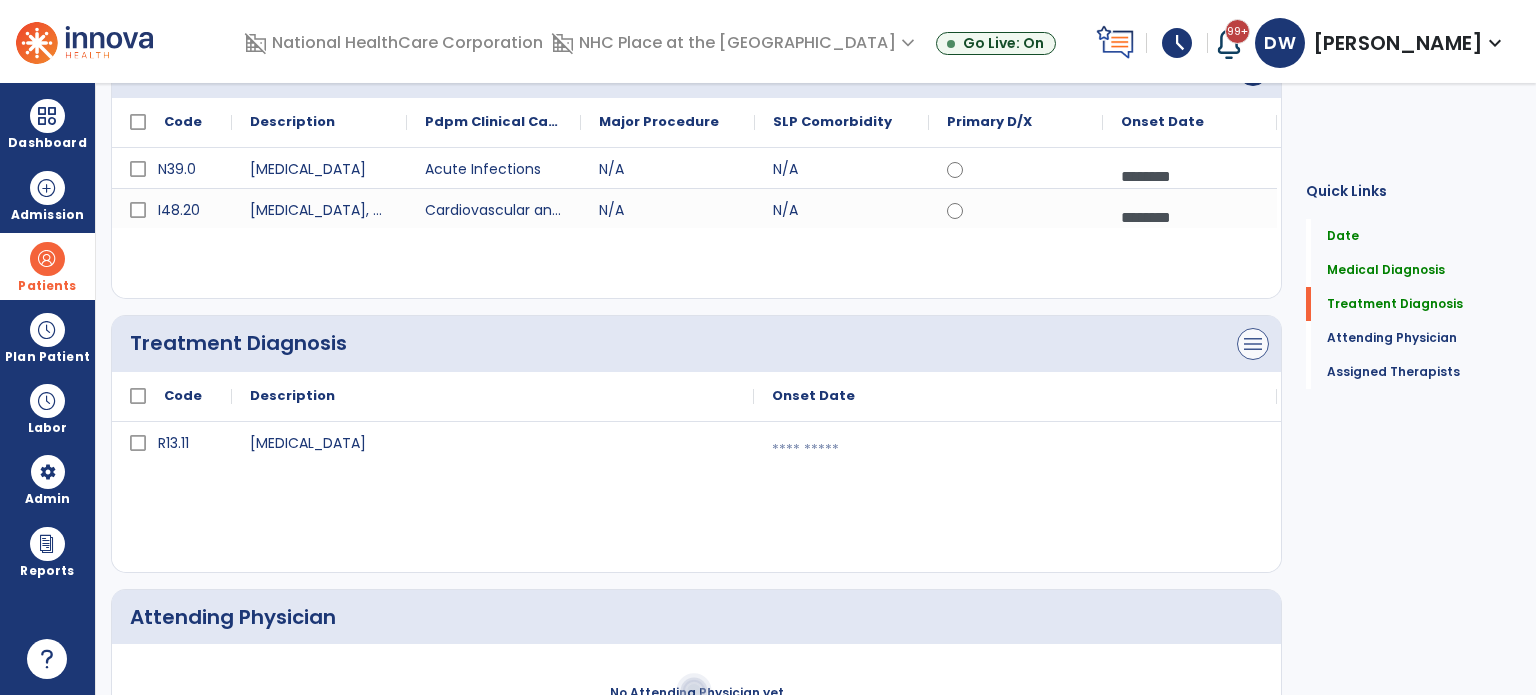 click on "menu" at bounding box center (1253, 70) 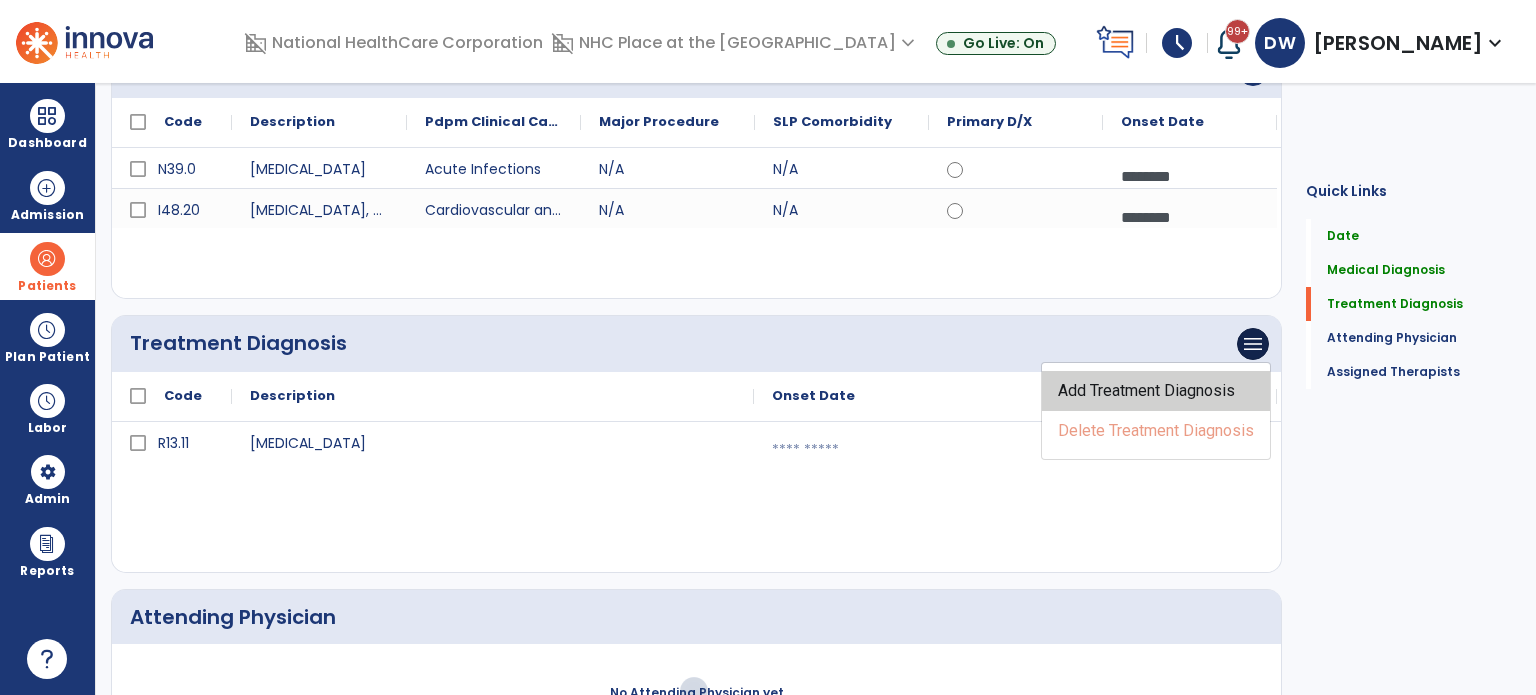 click on "Add Treatment Diagnosis" 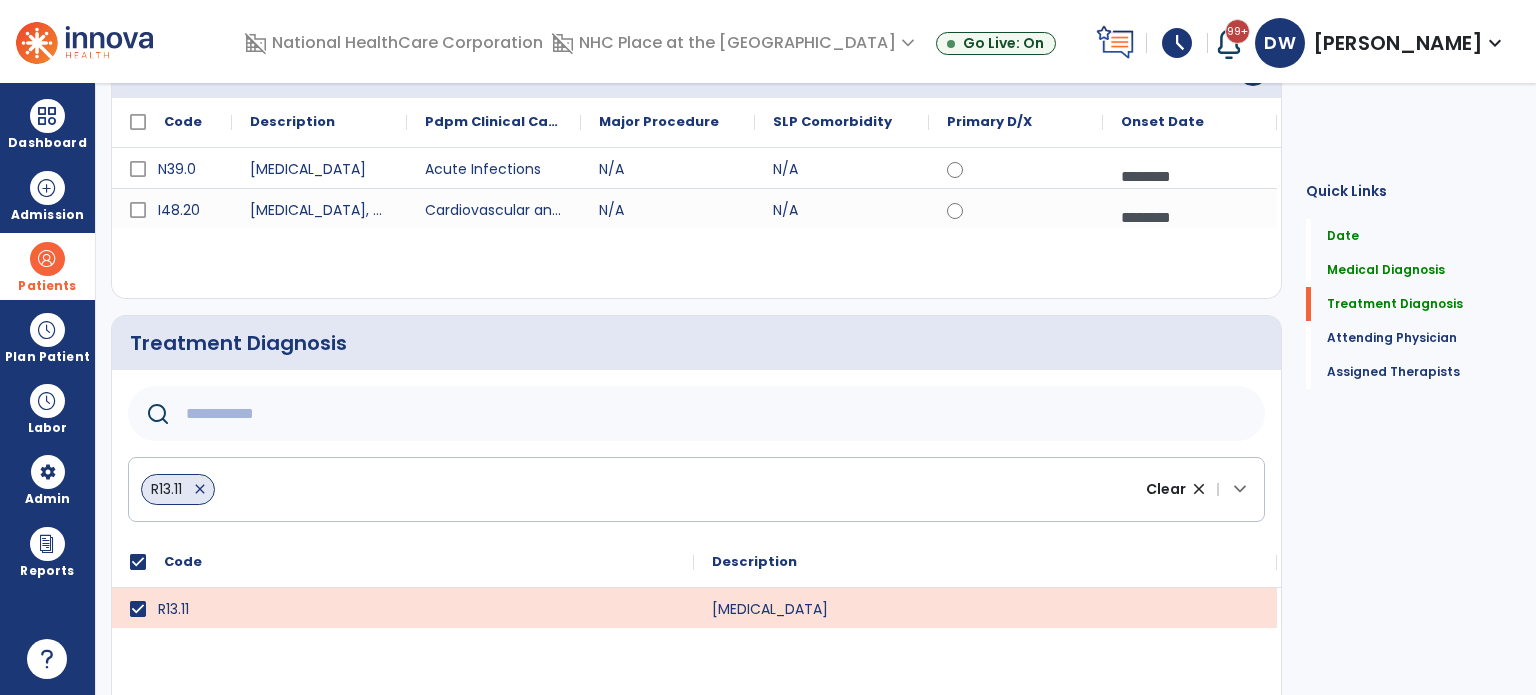 click 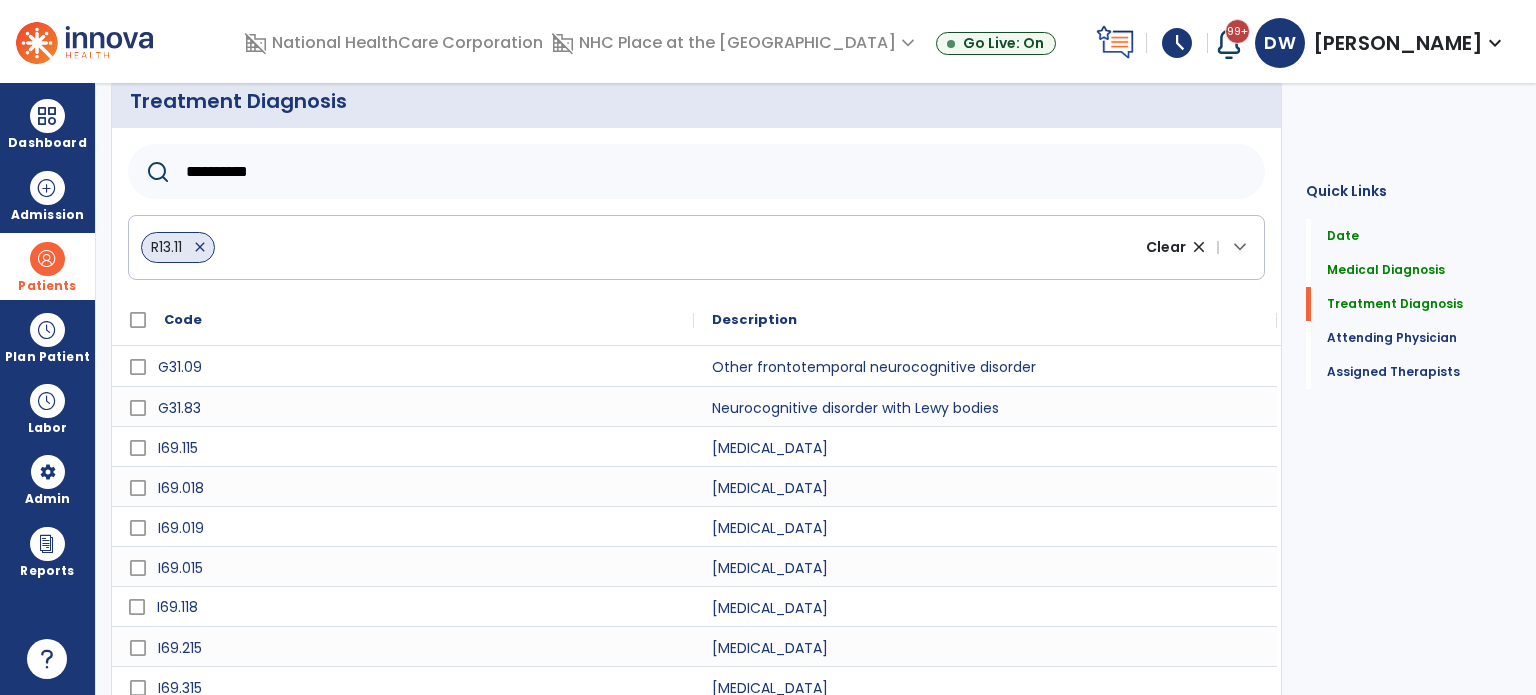 scroll, scrollTop: 570, scrollLeft: 0, axis: vertical 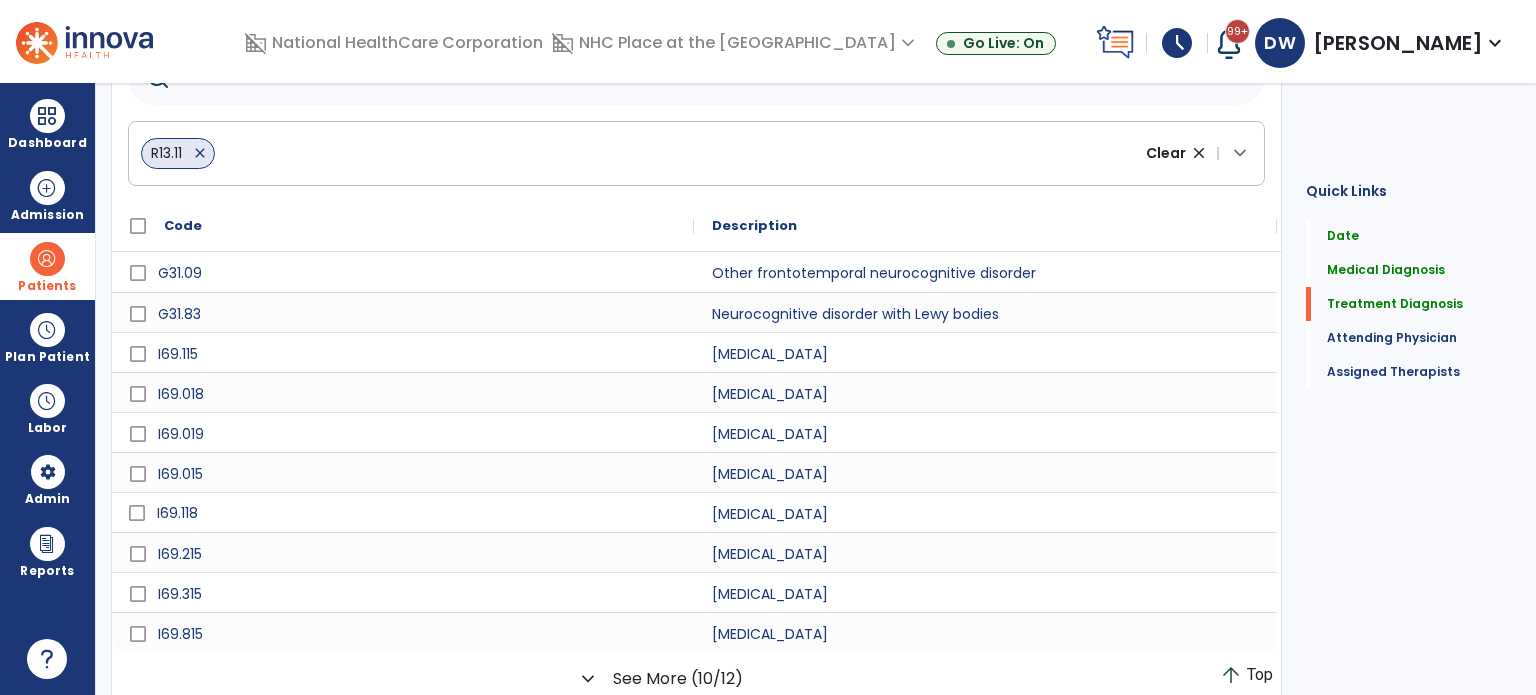 type on "*********" 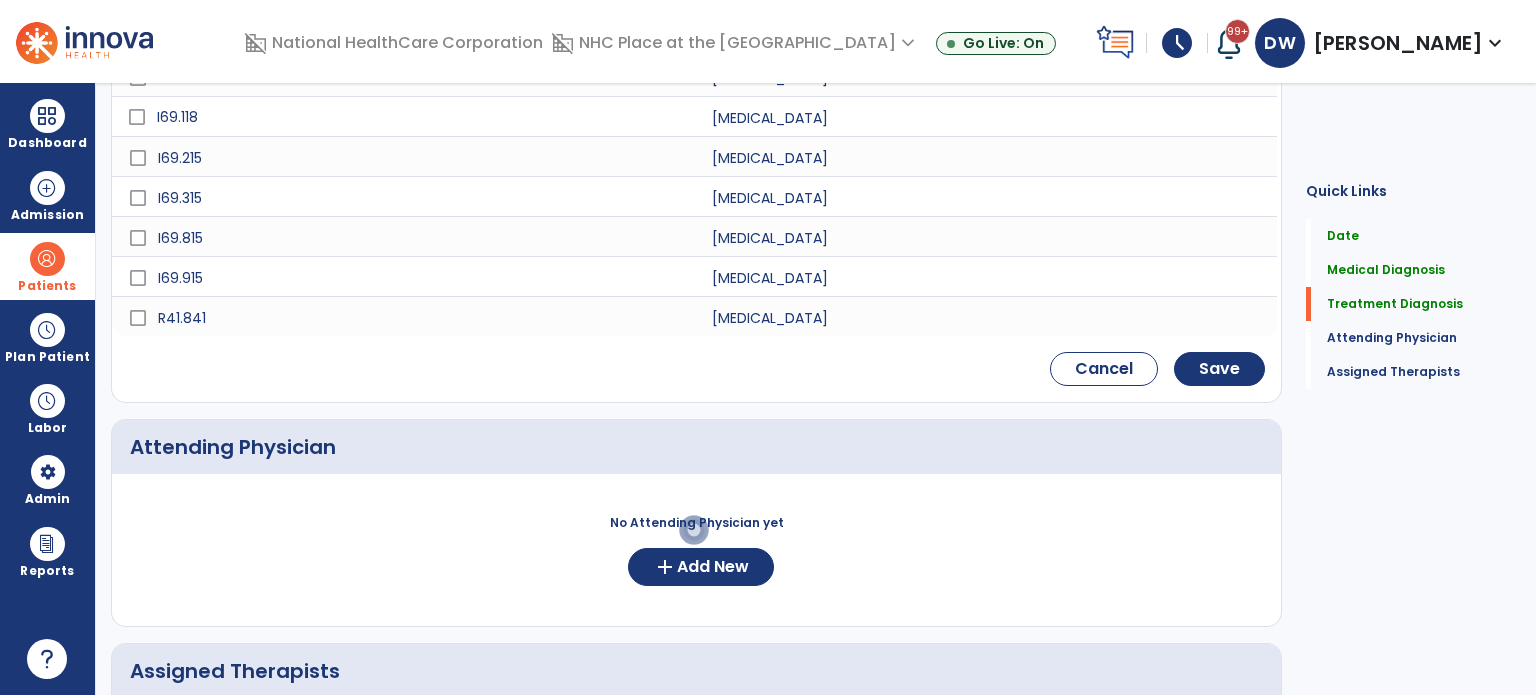scroll, scrollTop: 953, scrollLeft: 0, axis: vertical 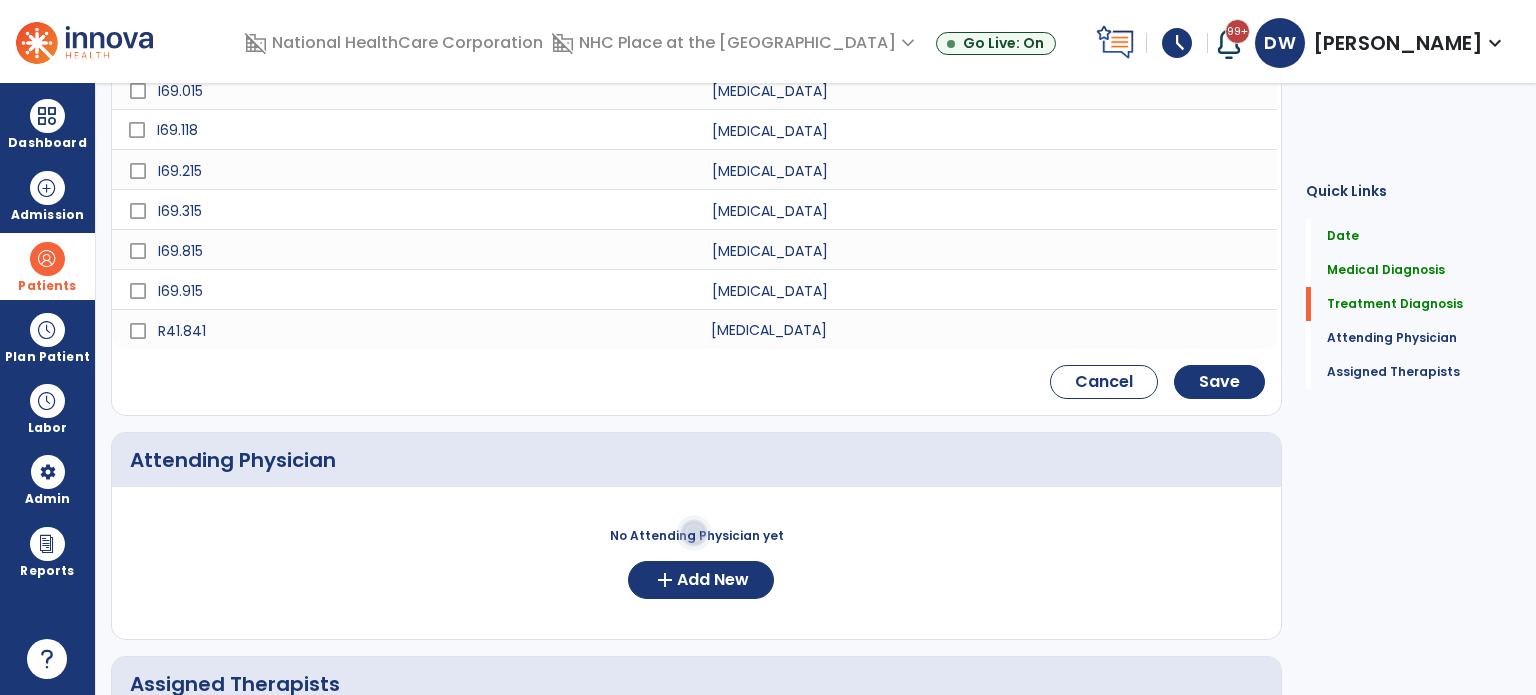 click on "[MEDICAL_DATA]" 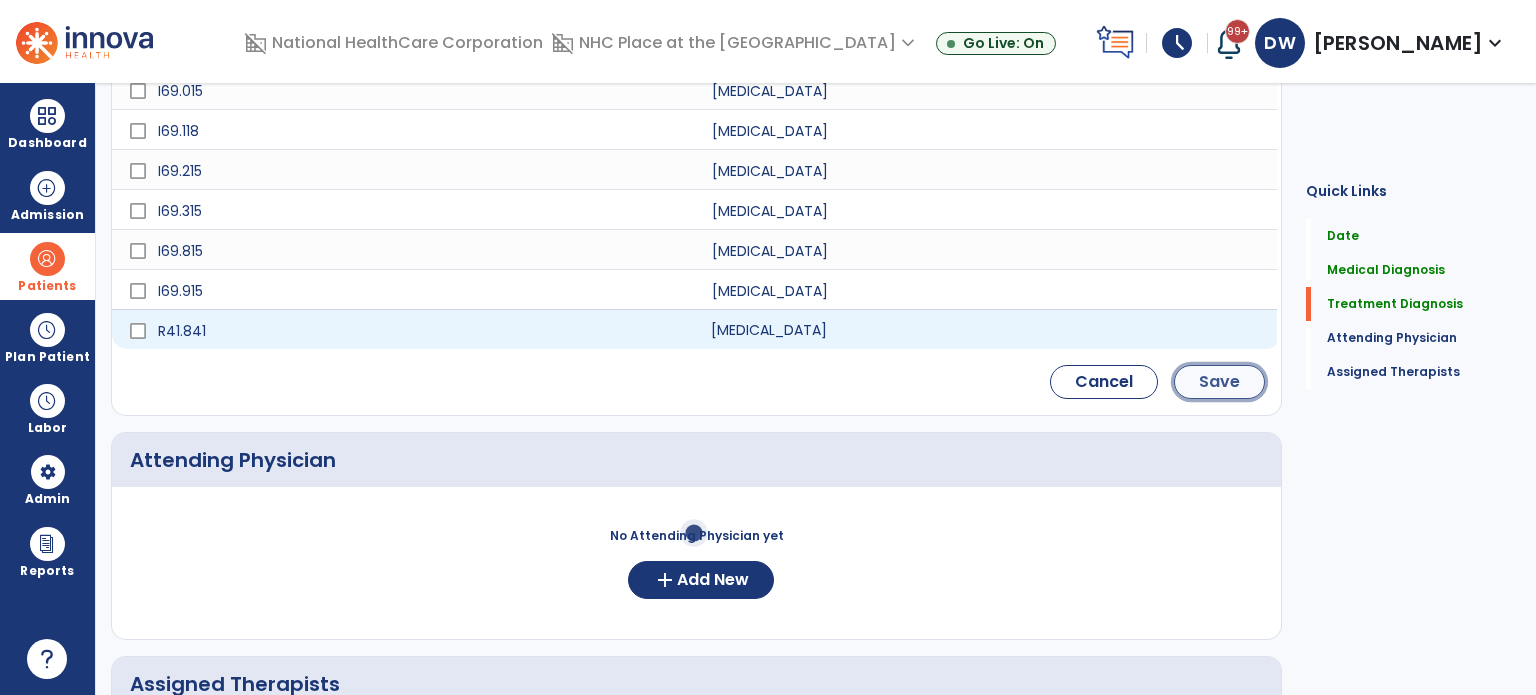 click on "Save" 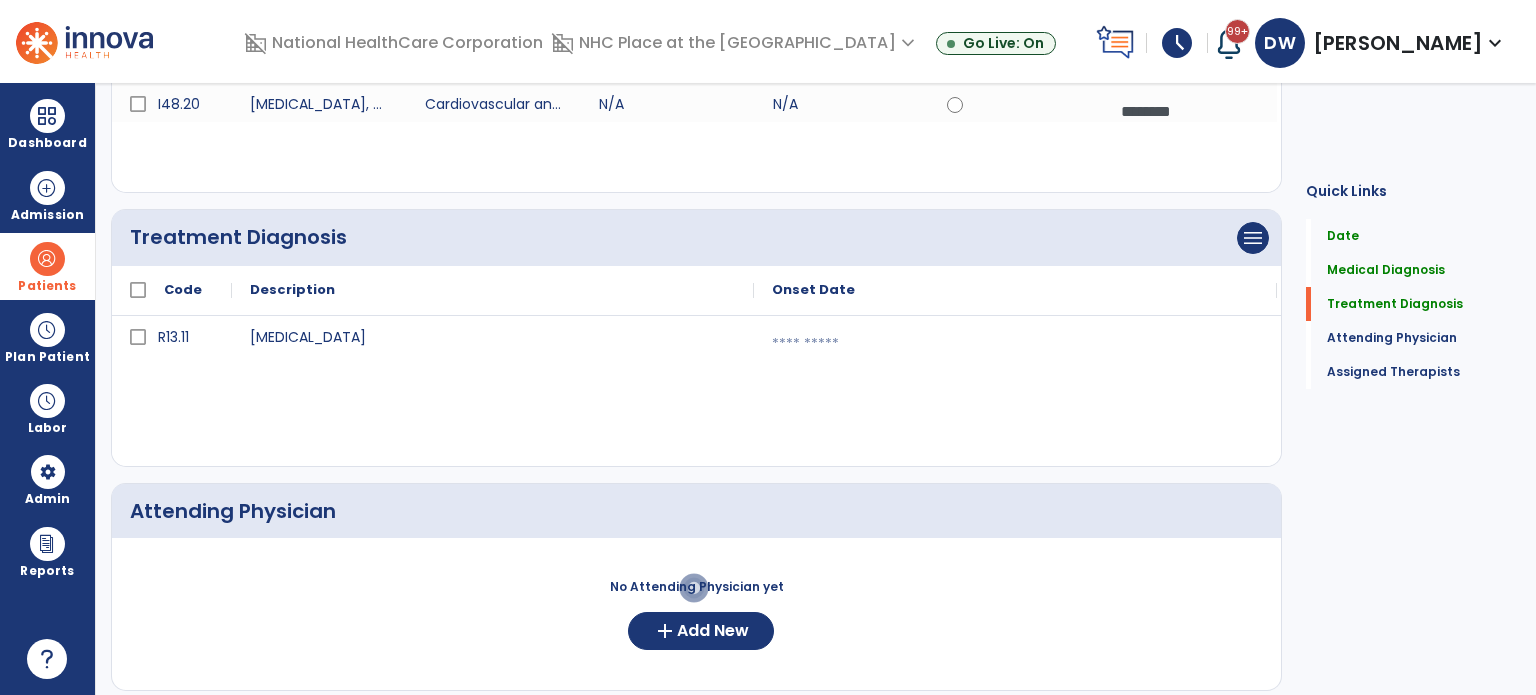 scroll, scrollTop: 337, scrollLeft: 0, axis: vertical 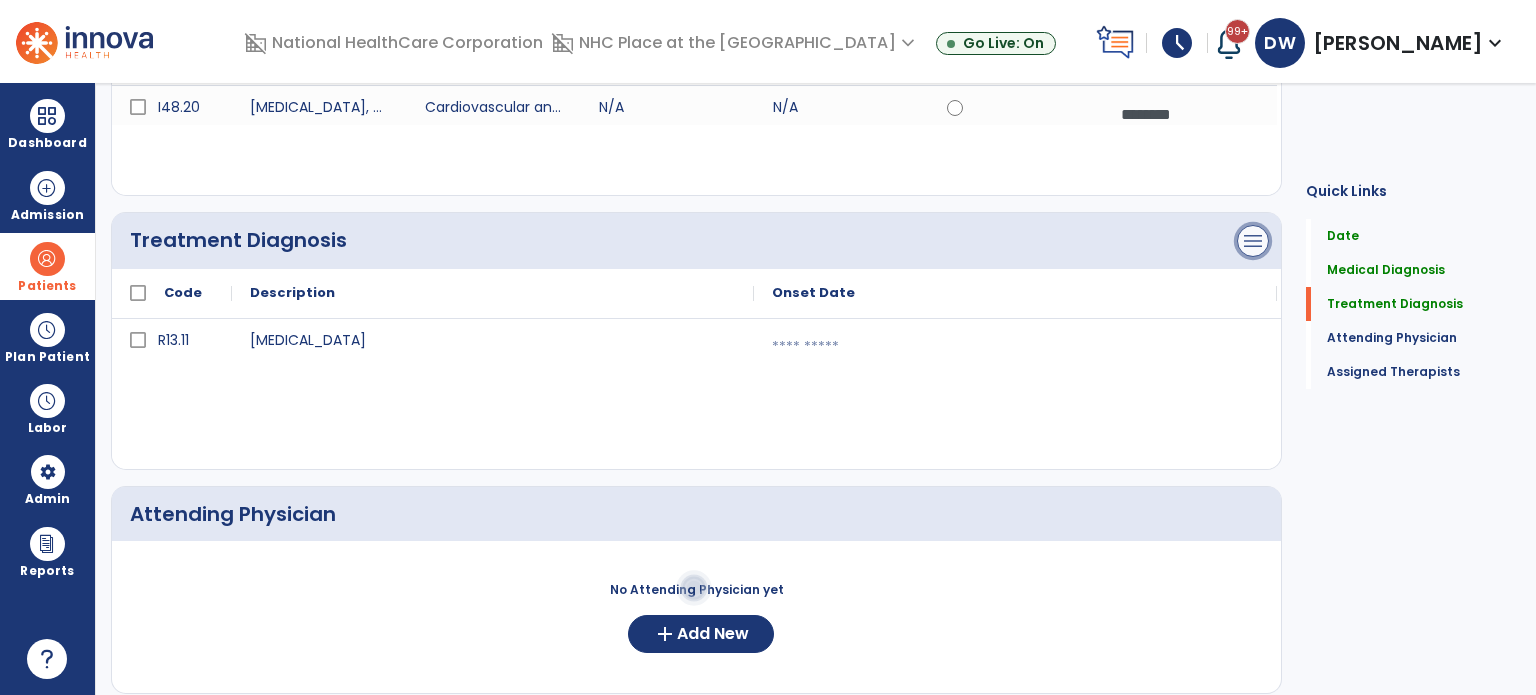 click on "menu" at bounding box center [1253, -33] 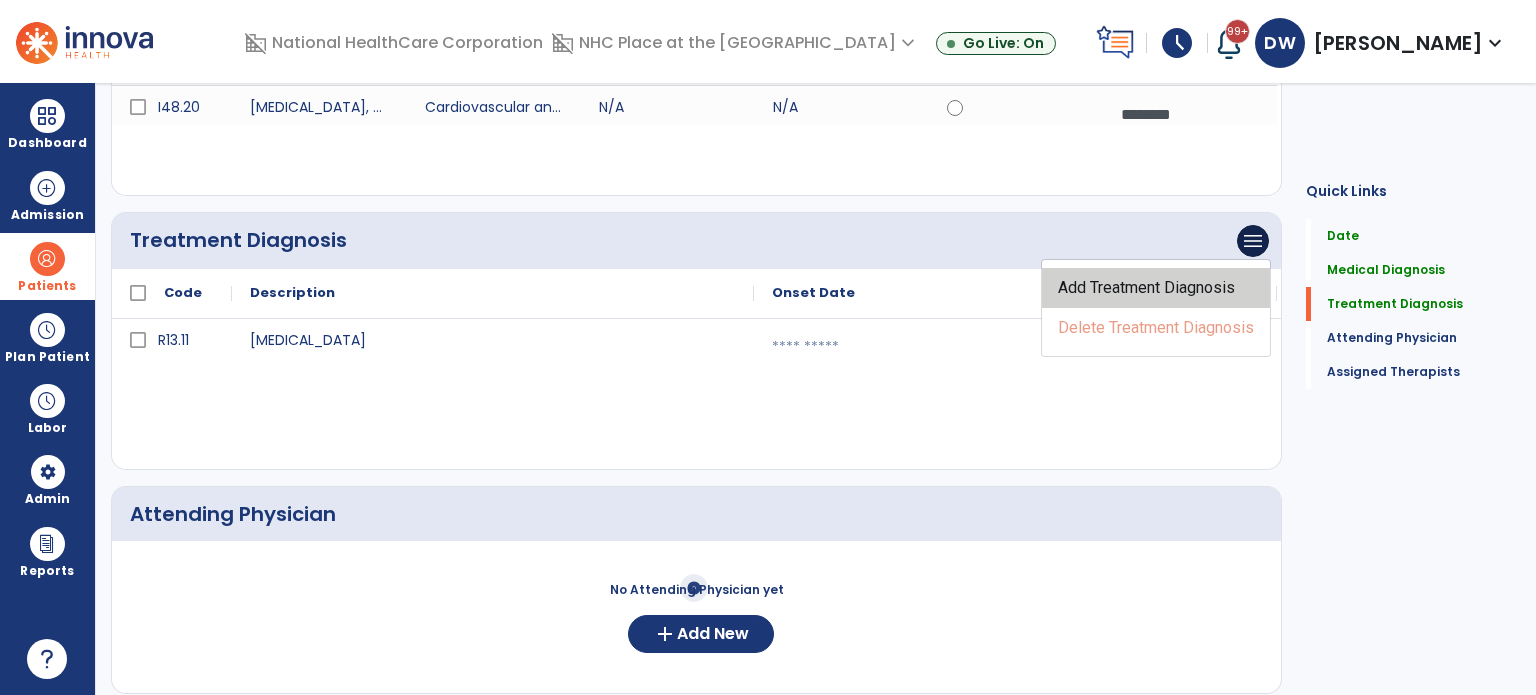 click on "Add Treatment Diagnosis" 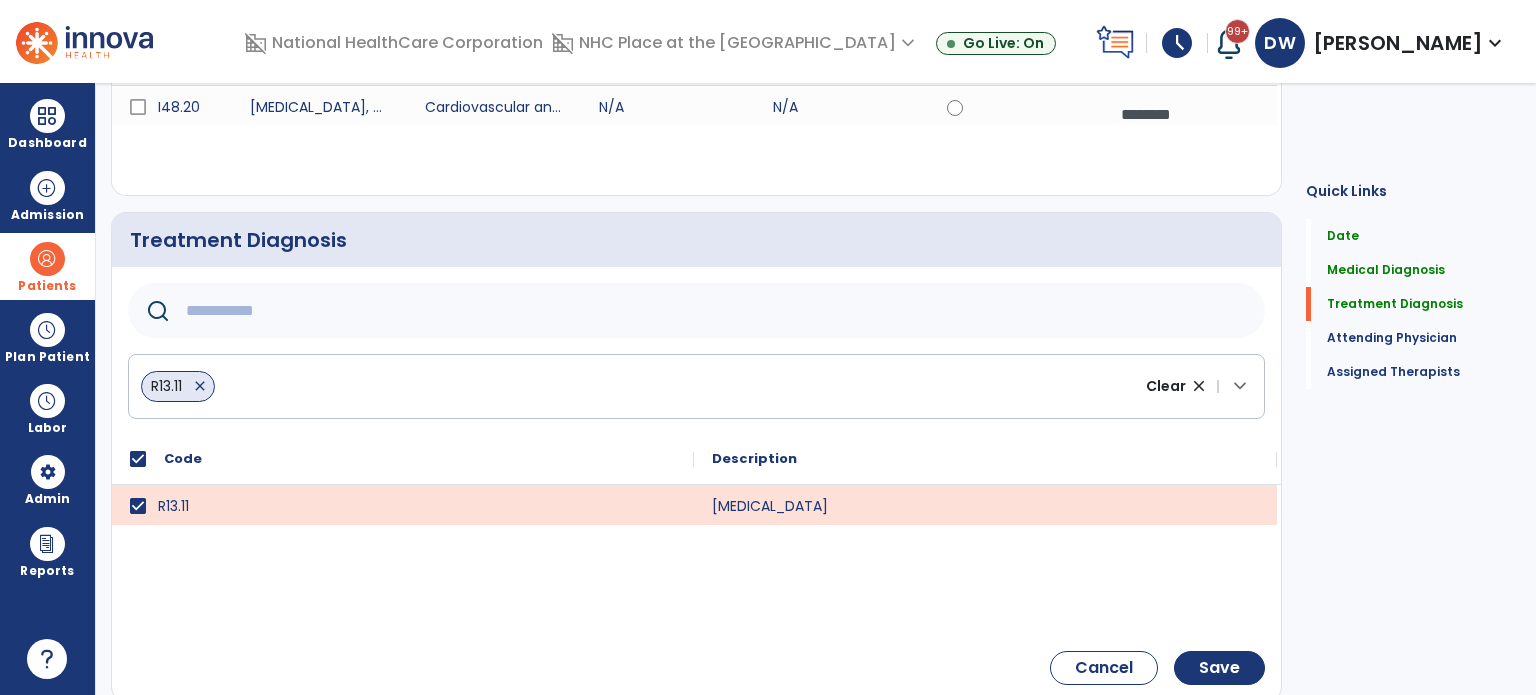 click 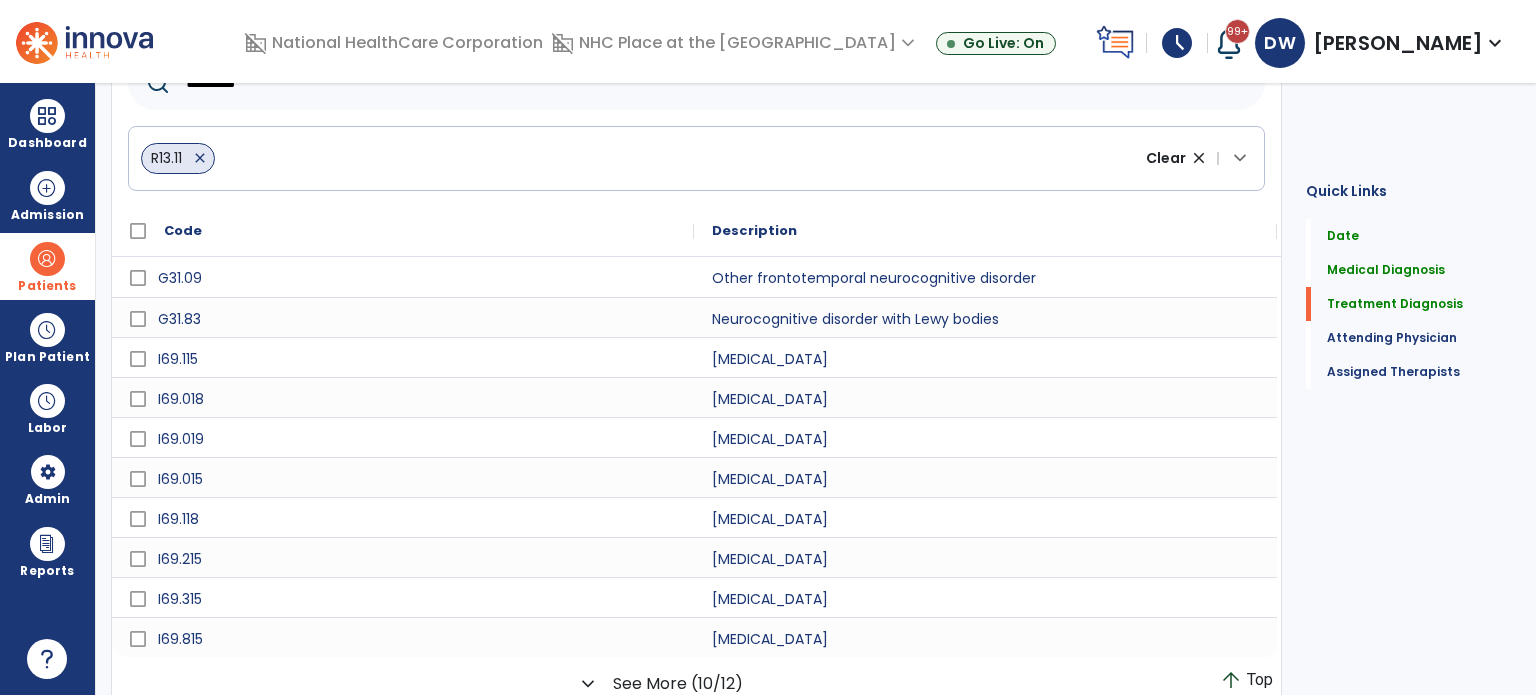 scroll, scrollTop: 570, scrollLeft: 0, axis: vertical 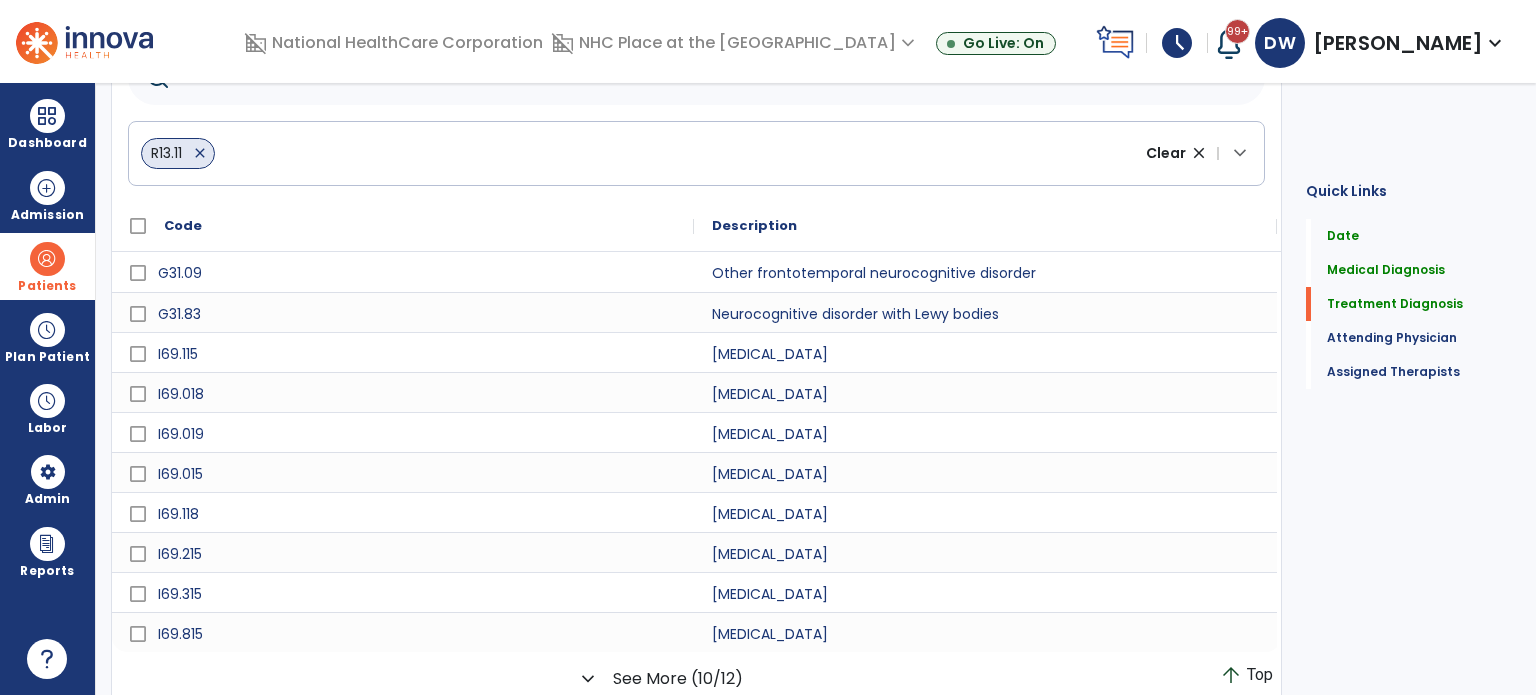 type on "********" 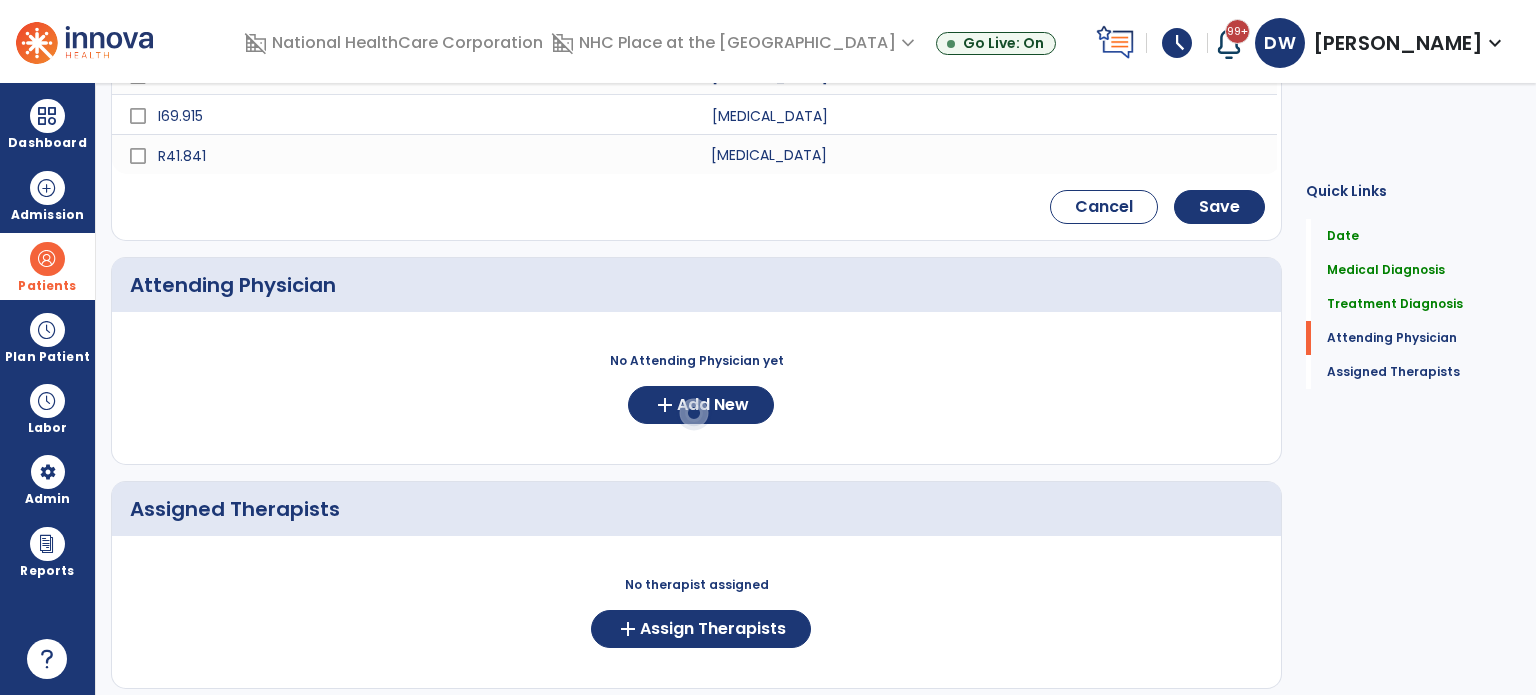 scroll, scrollTop: 1059, scrollLeft: 0, axis: vertical 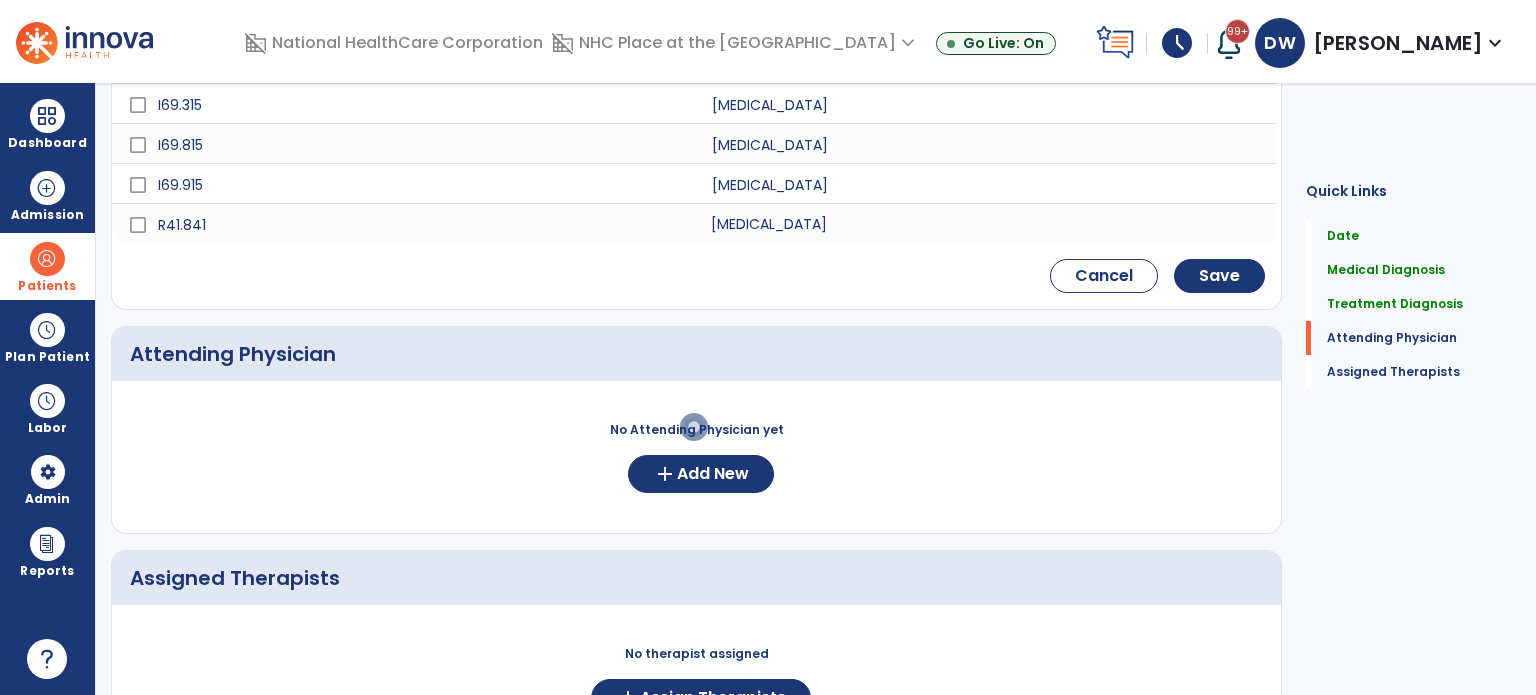 click on "[MEDICAL_DATA]" 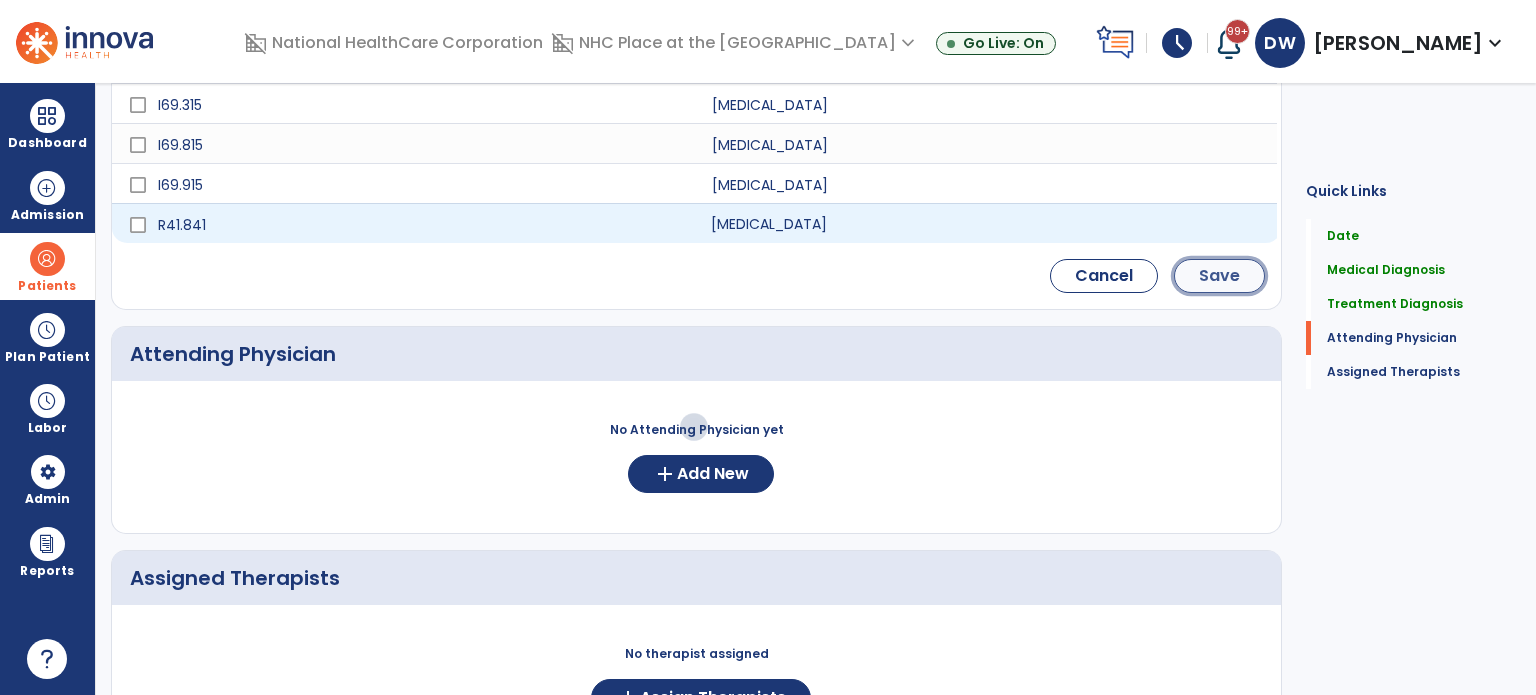 click on "Save" 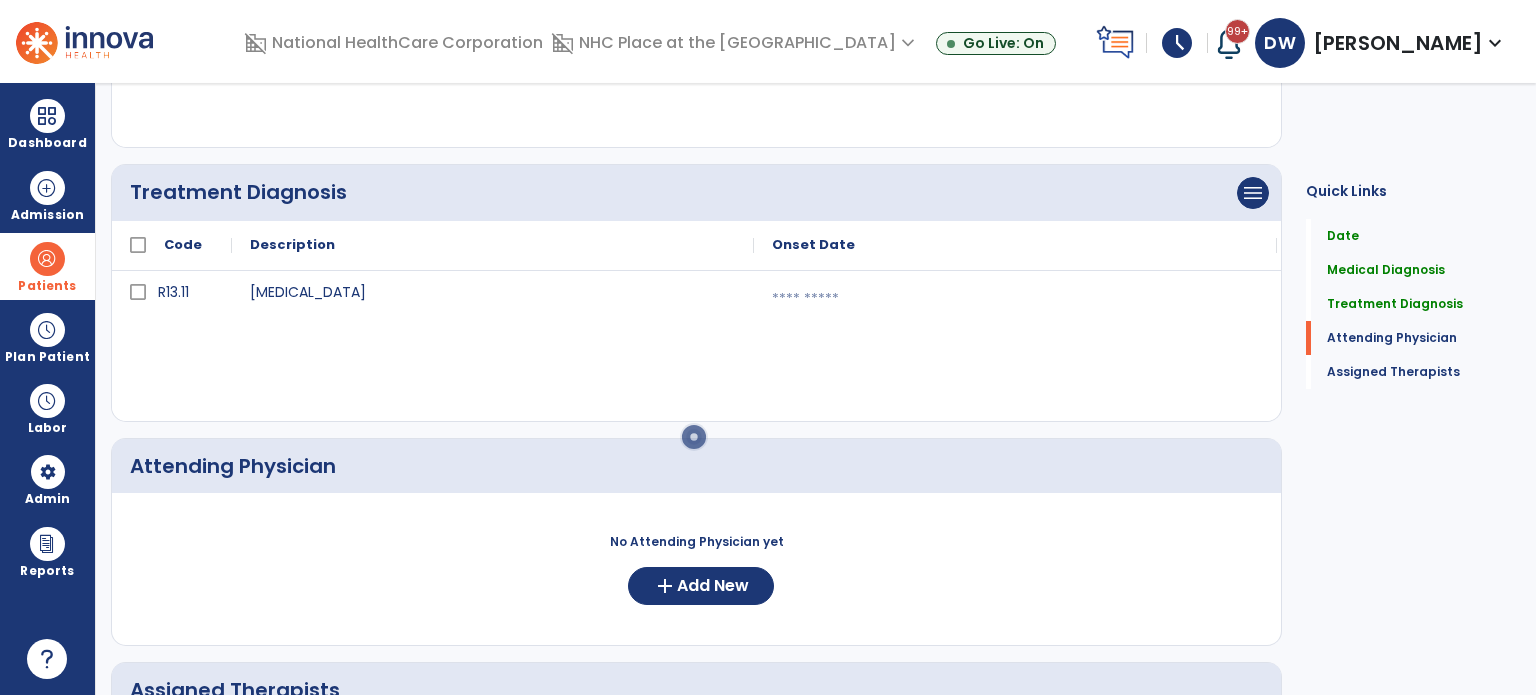 scroll, scrollTop: 381, scrollLeft: 0, axis: vertical 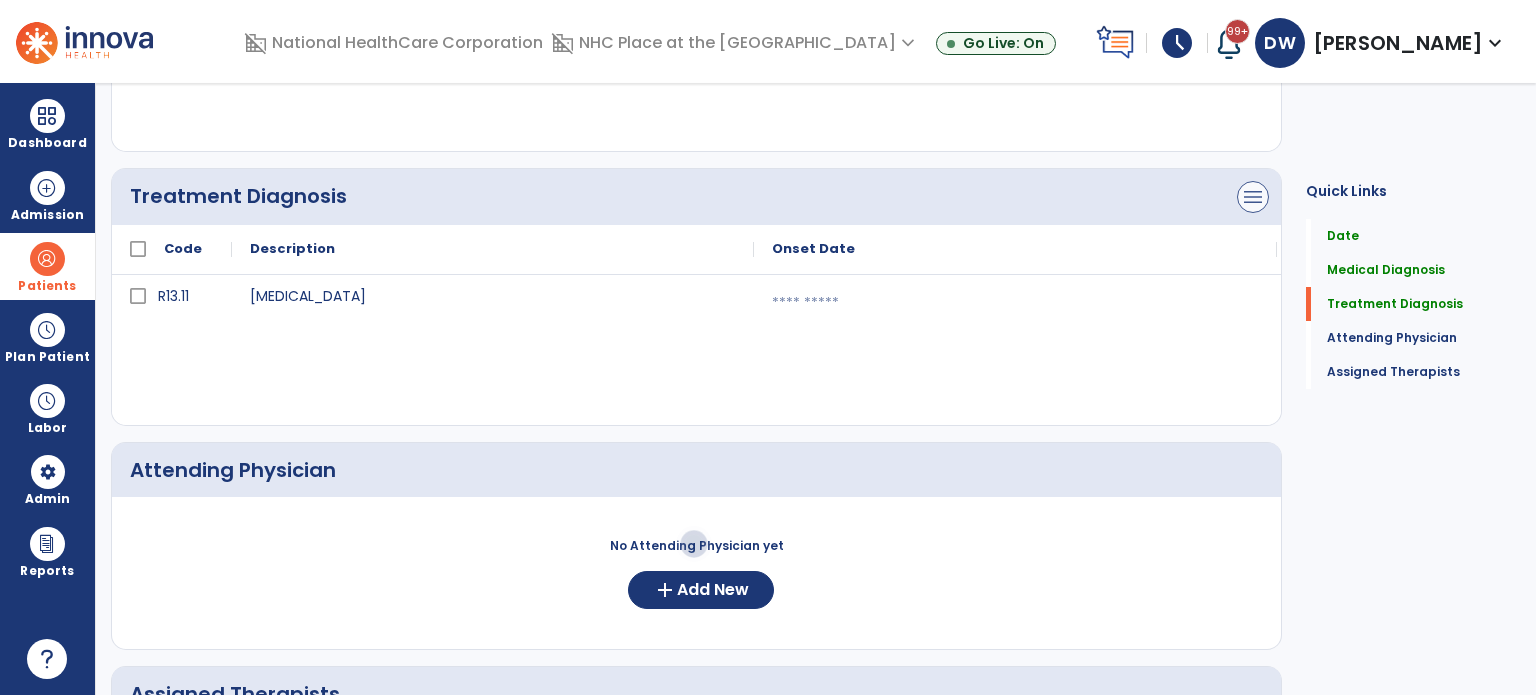 click on "menu" at bounding box center [1253, -77] 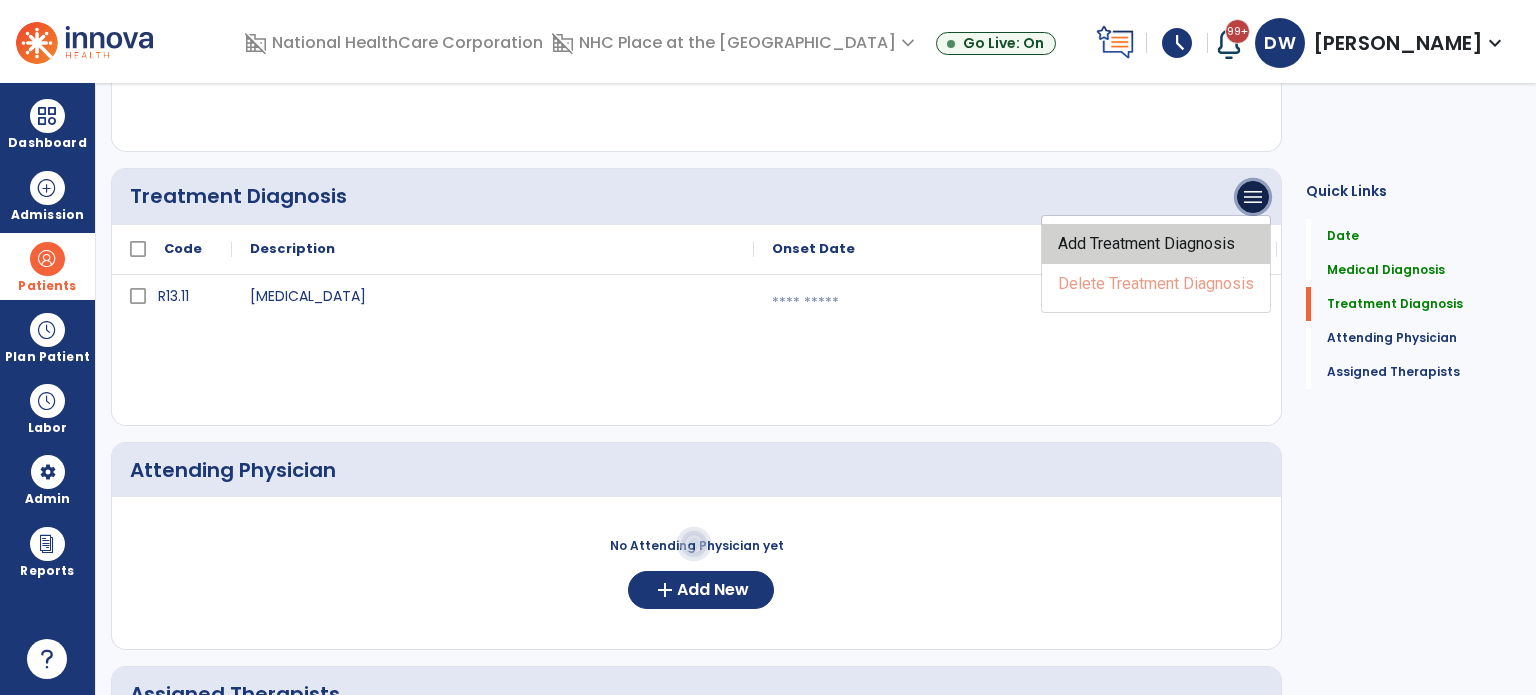 click on "Add Treatment Diagnosis" 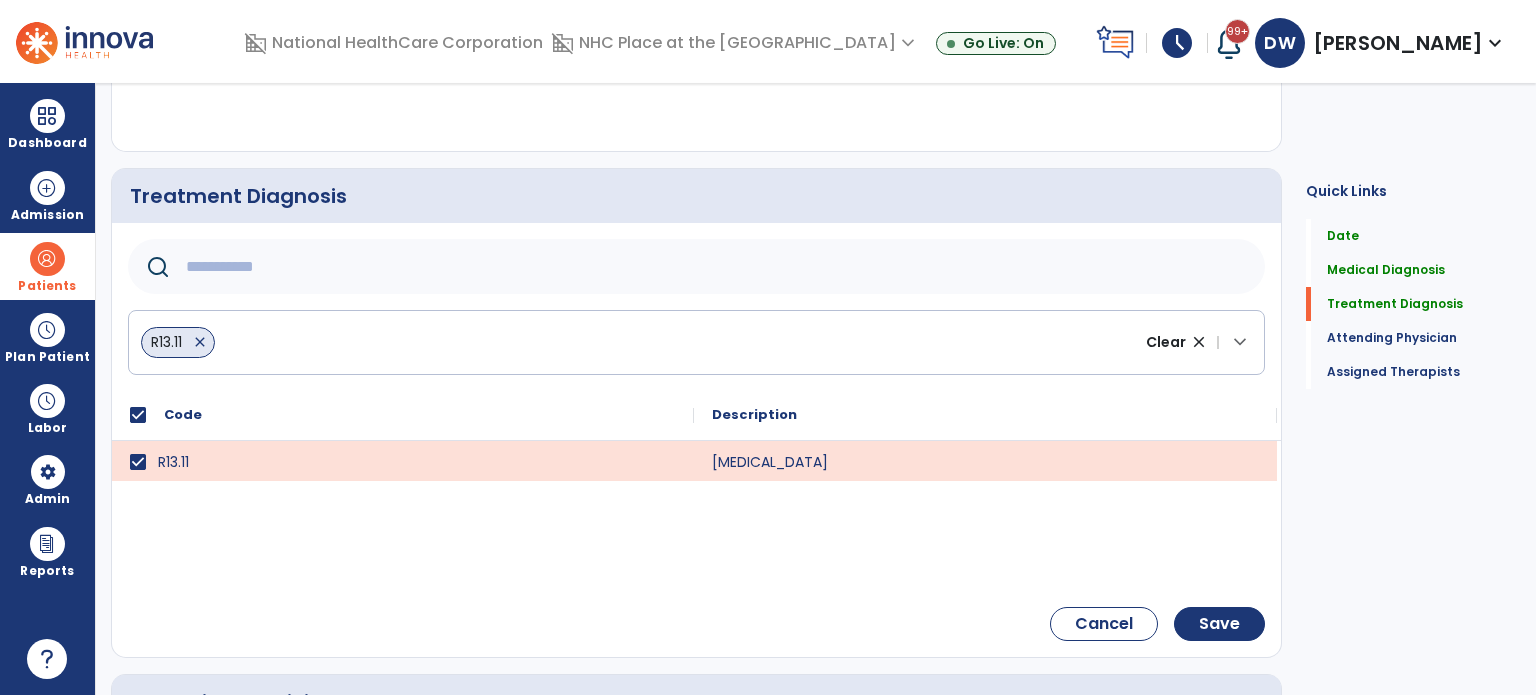 click on "R13.11   close" 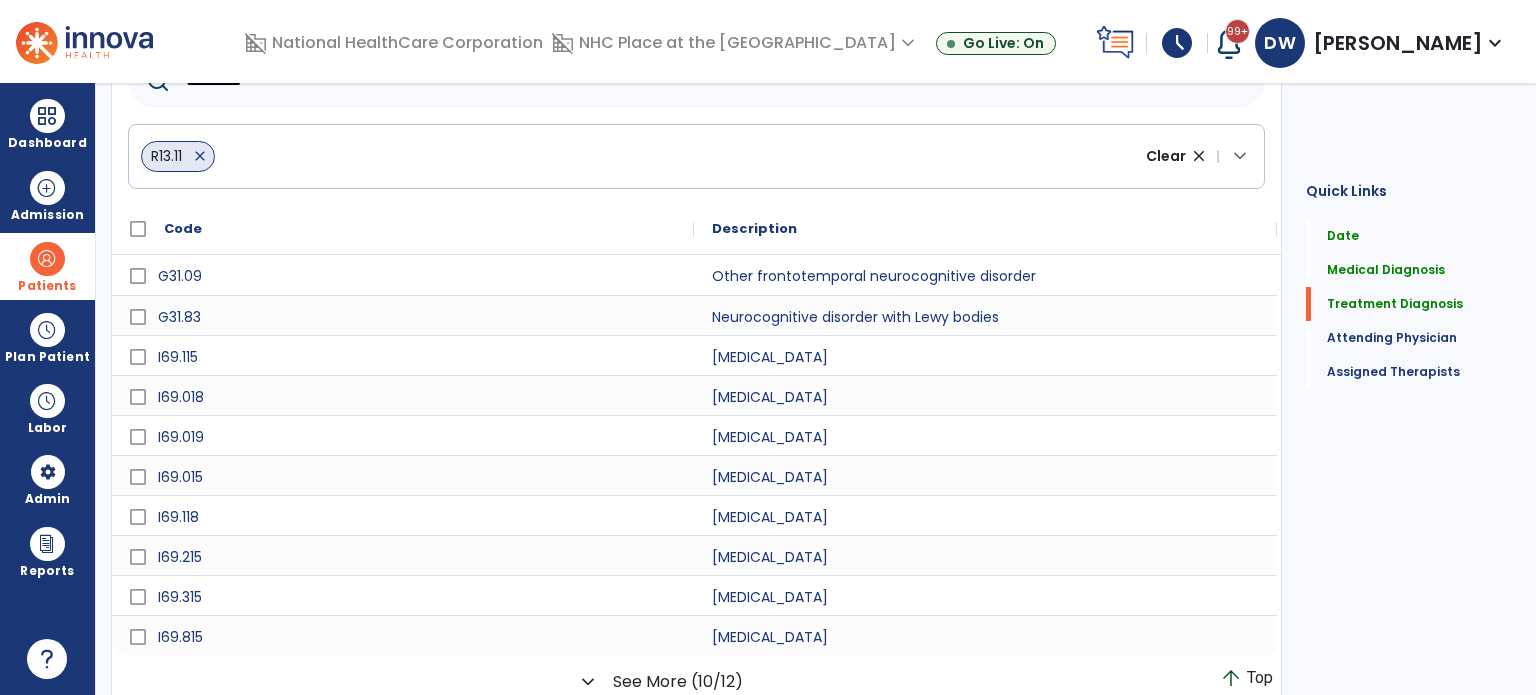 scroll, scrollTop: 570, scrollLeft: 0, axis: vertical 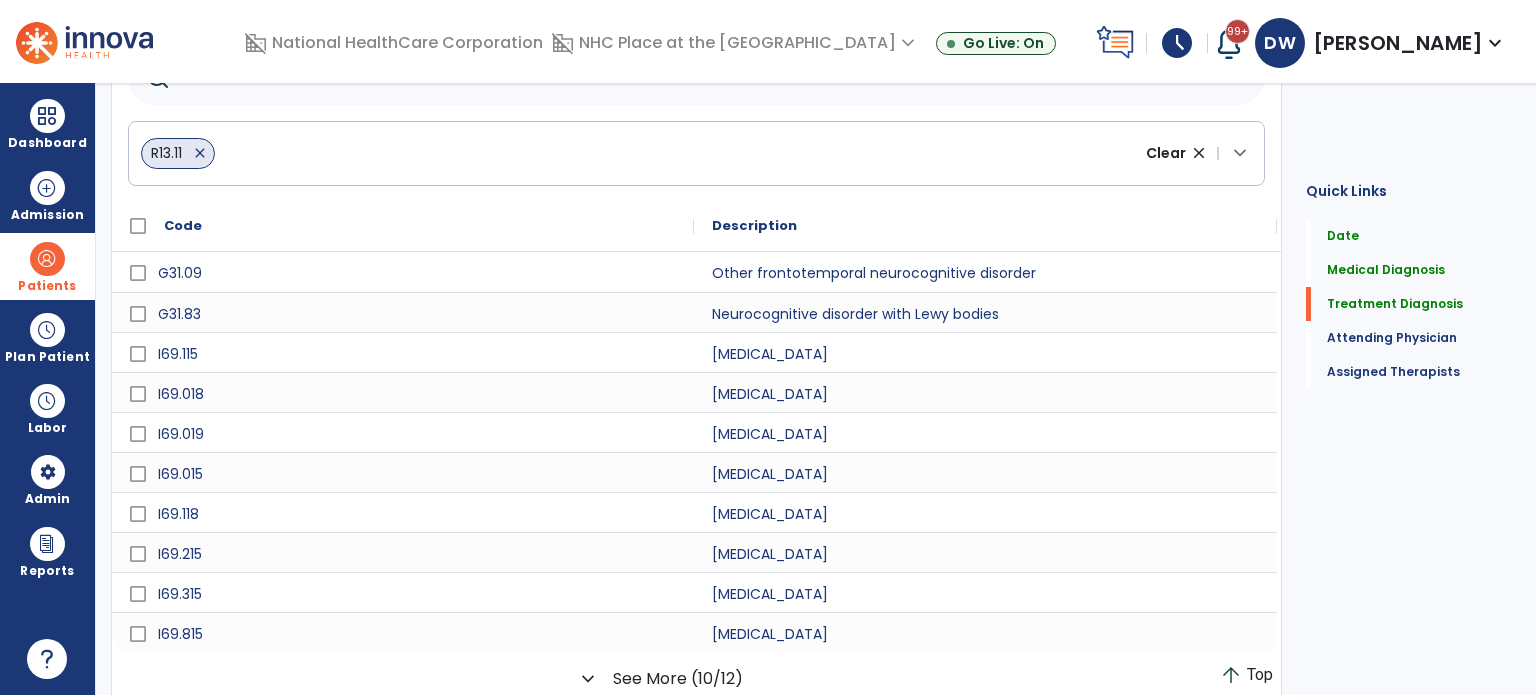 type on "*********" 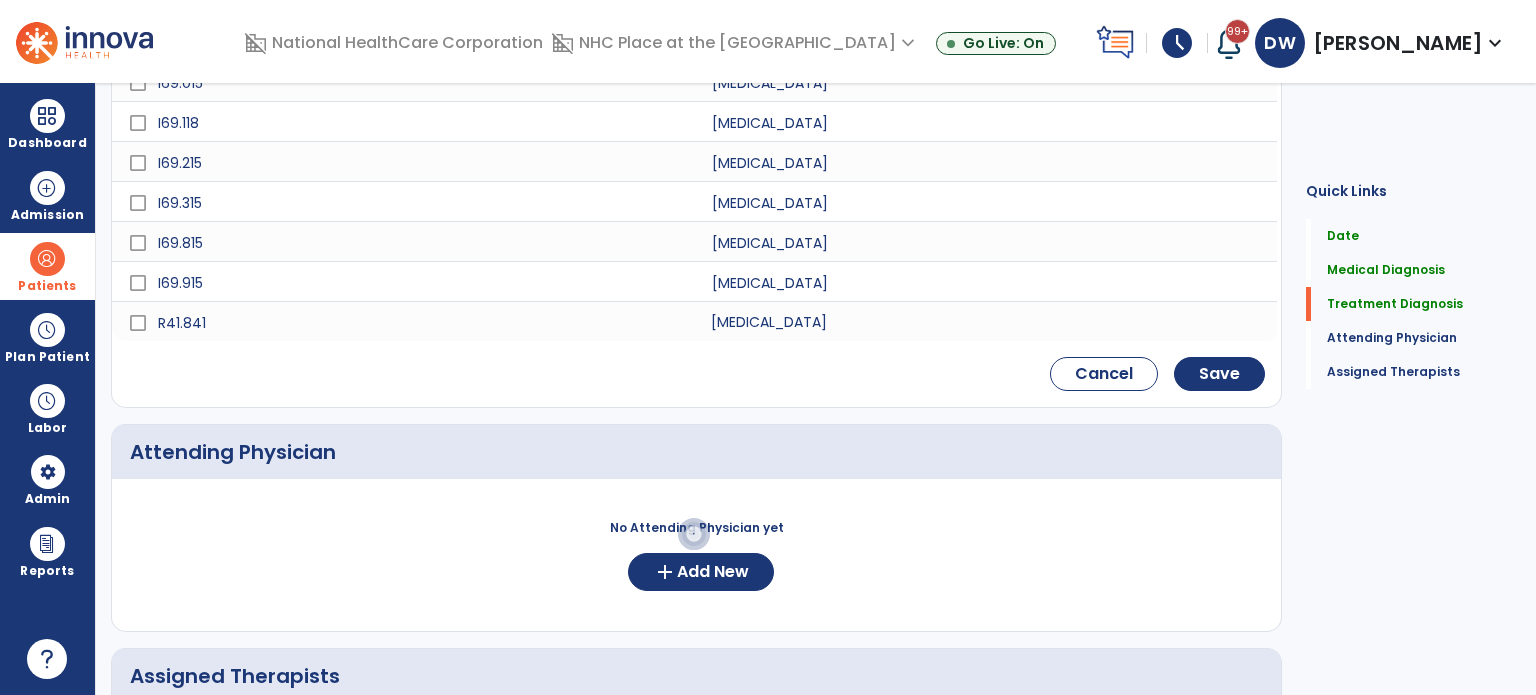 scroll, scrollTop: 1015, scrollLeft: 0, axis: vertical 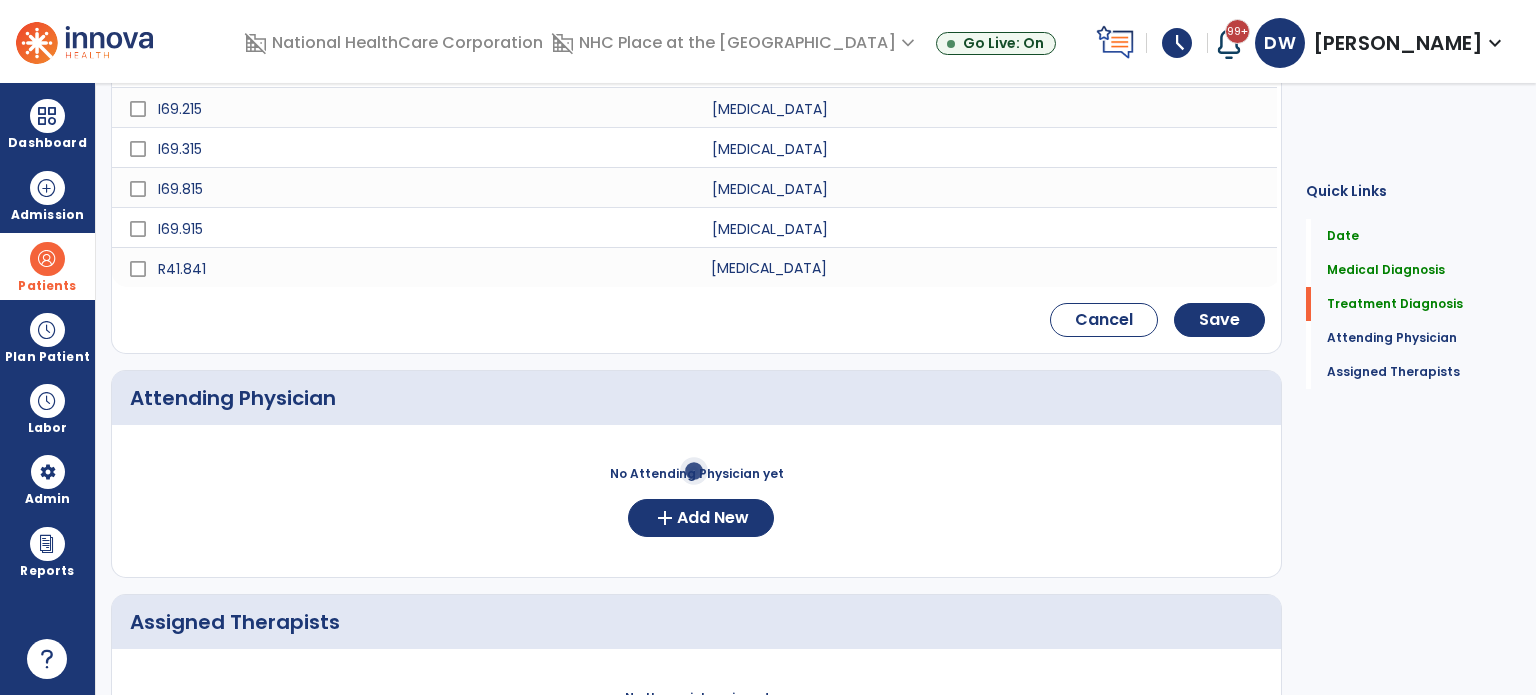 click on "[MEDICAL_DATA]" 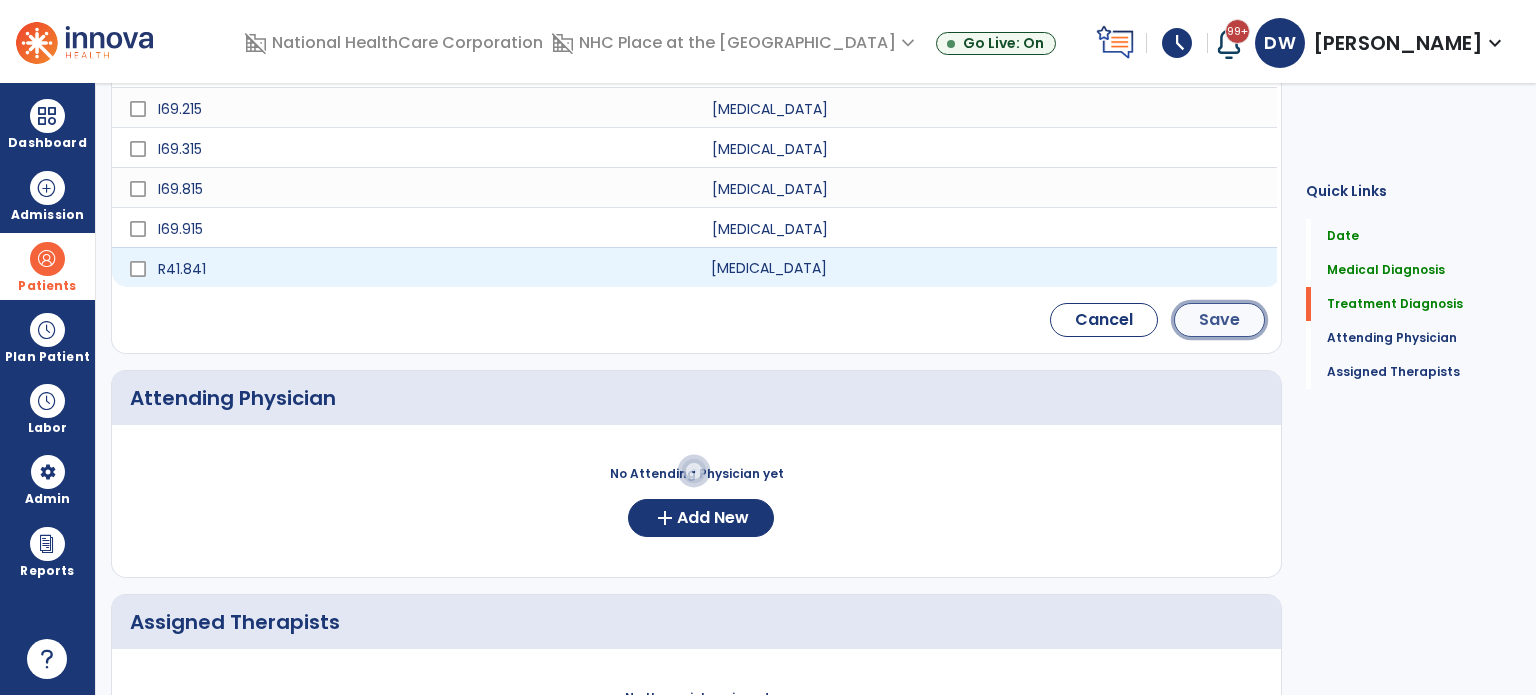 click on "Save" 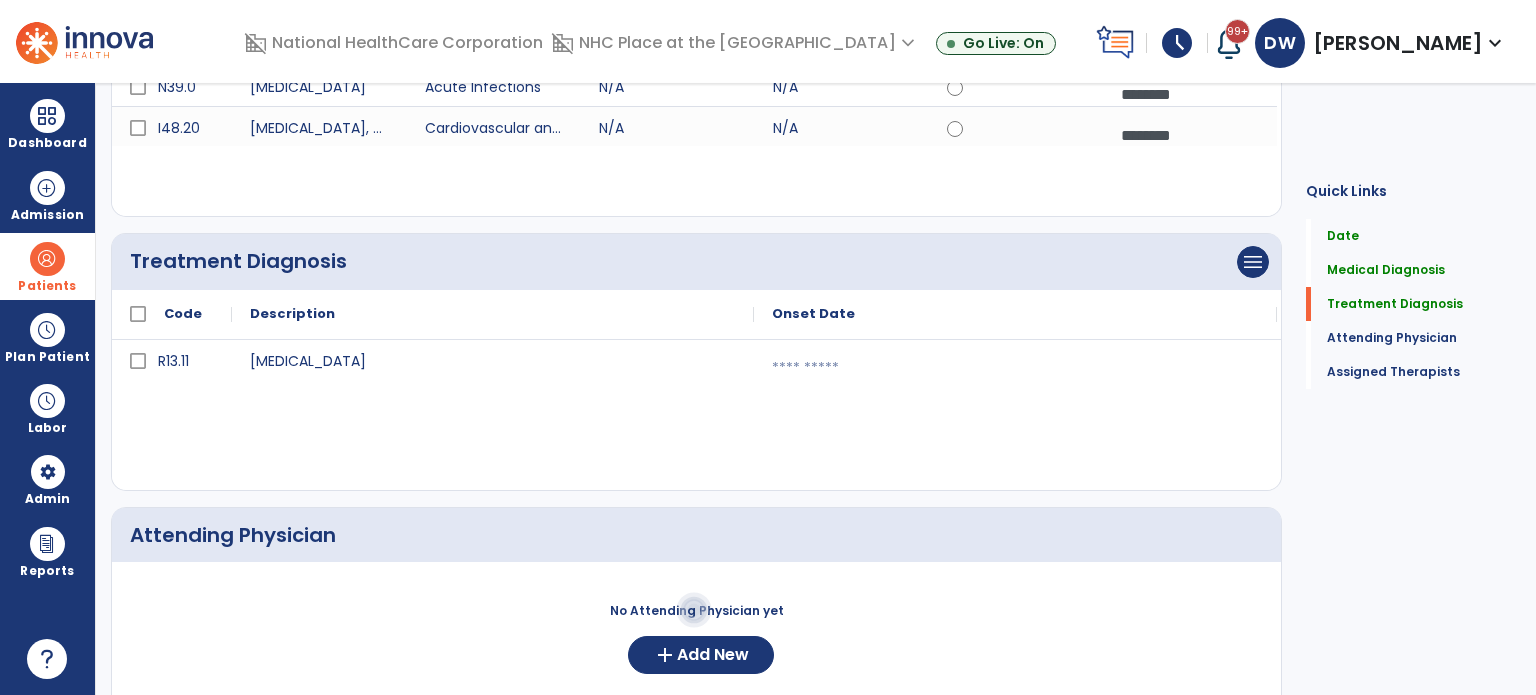 scroll, scrollTop: 315, scrollLeft: 0, axis: vertical 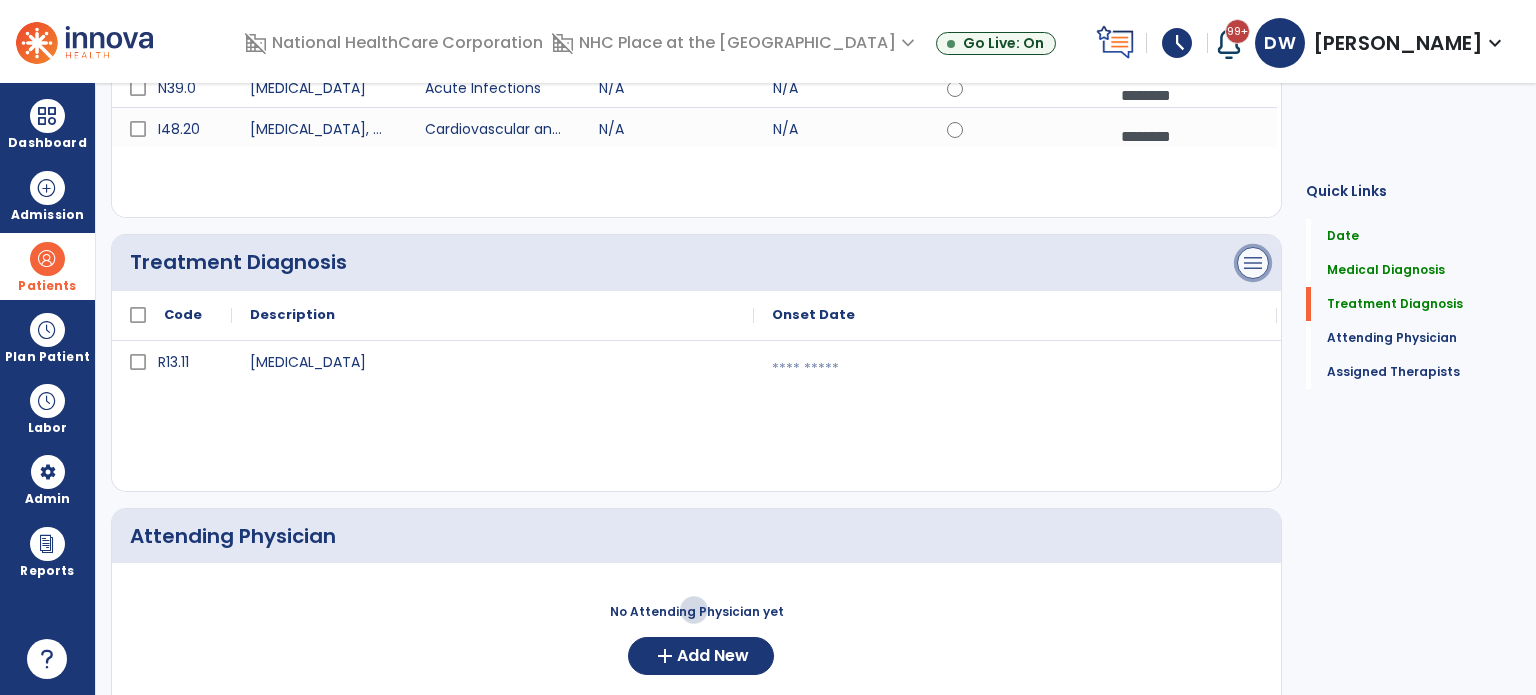 click on "menu" at bounding box center [1253, -11] 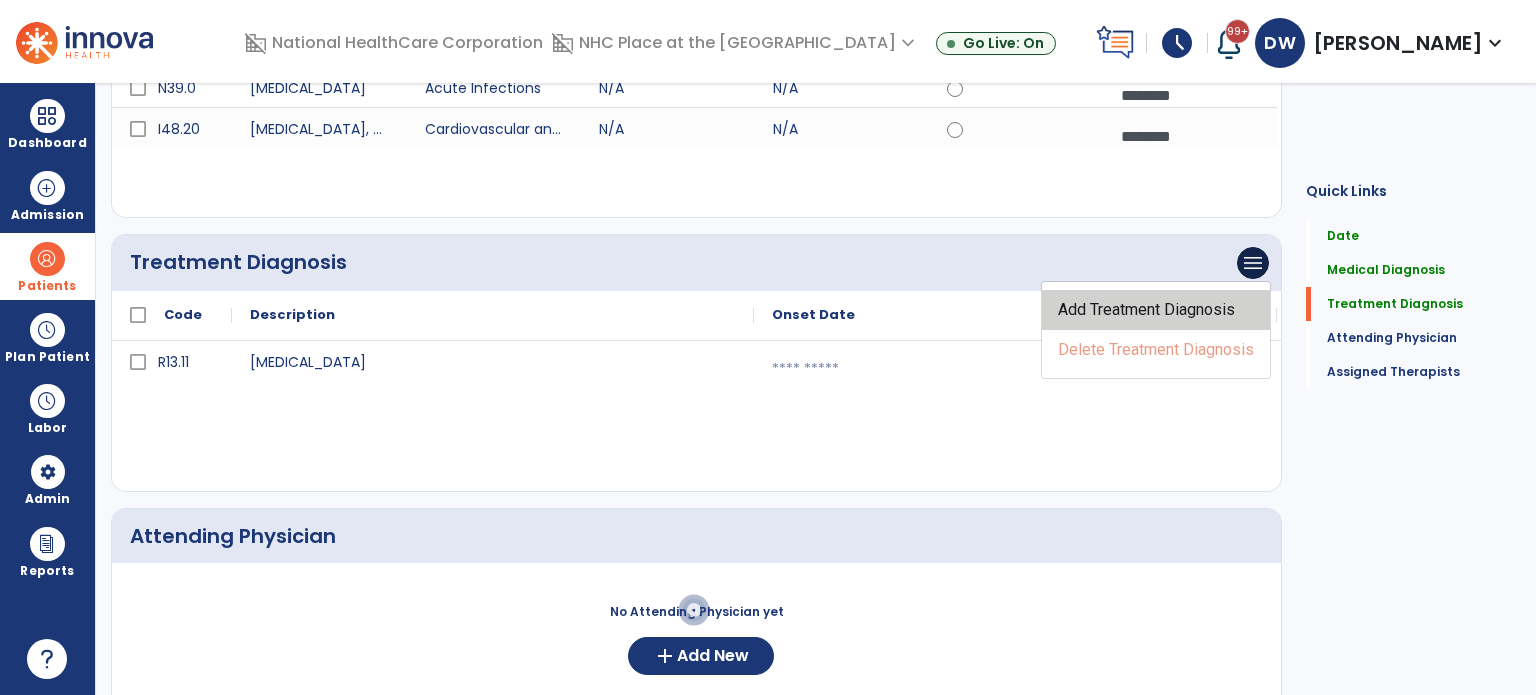 click on "Add Treatment Diagnosis" 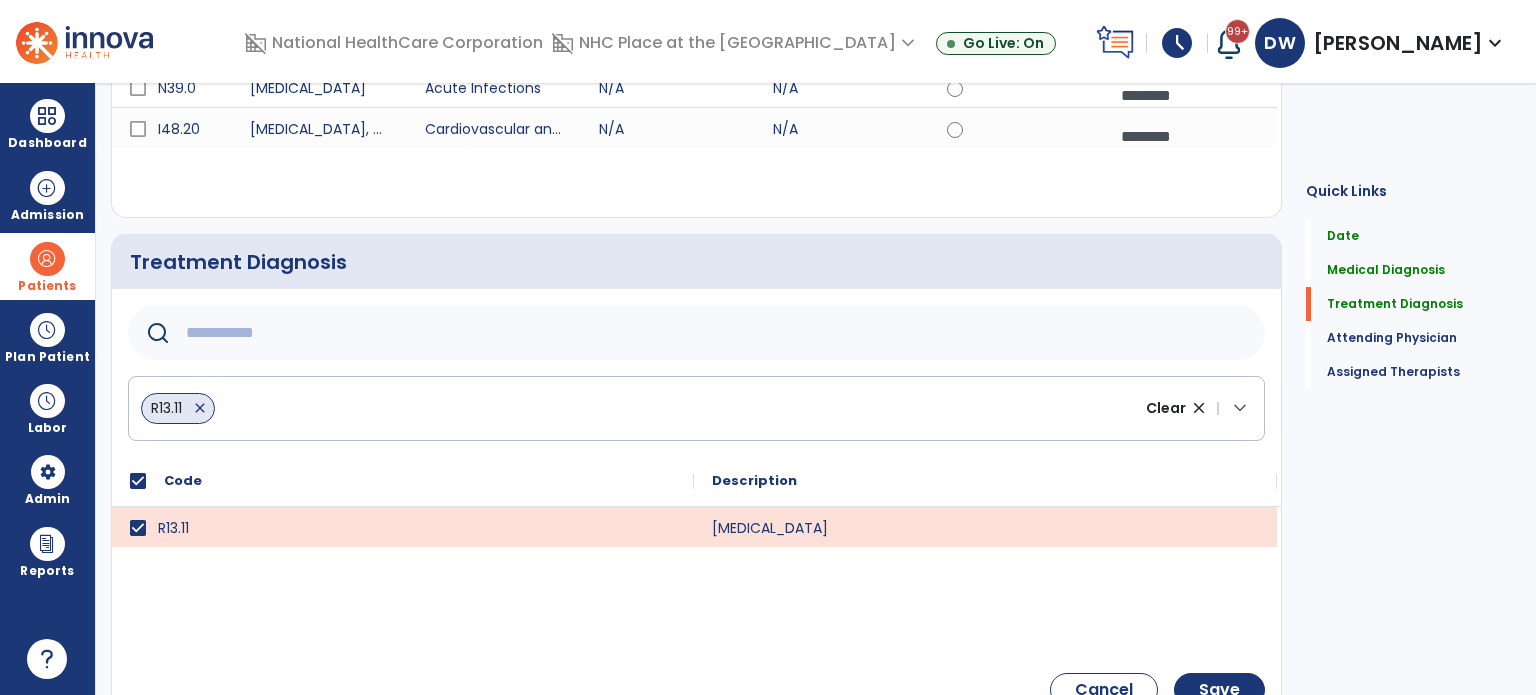 click 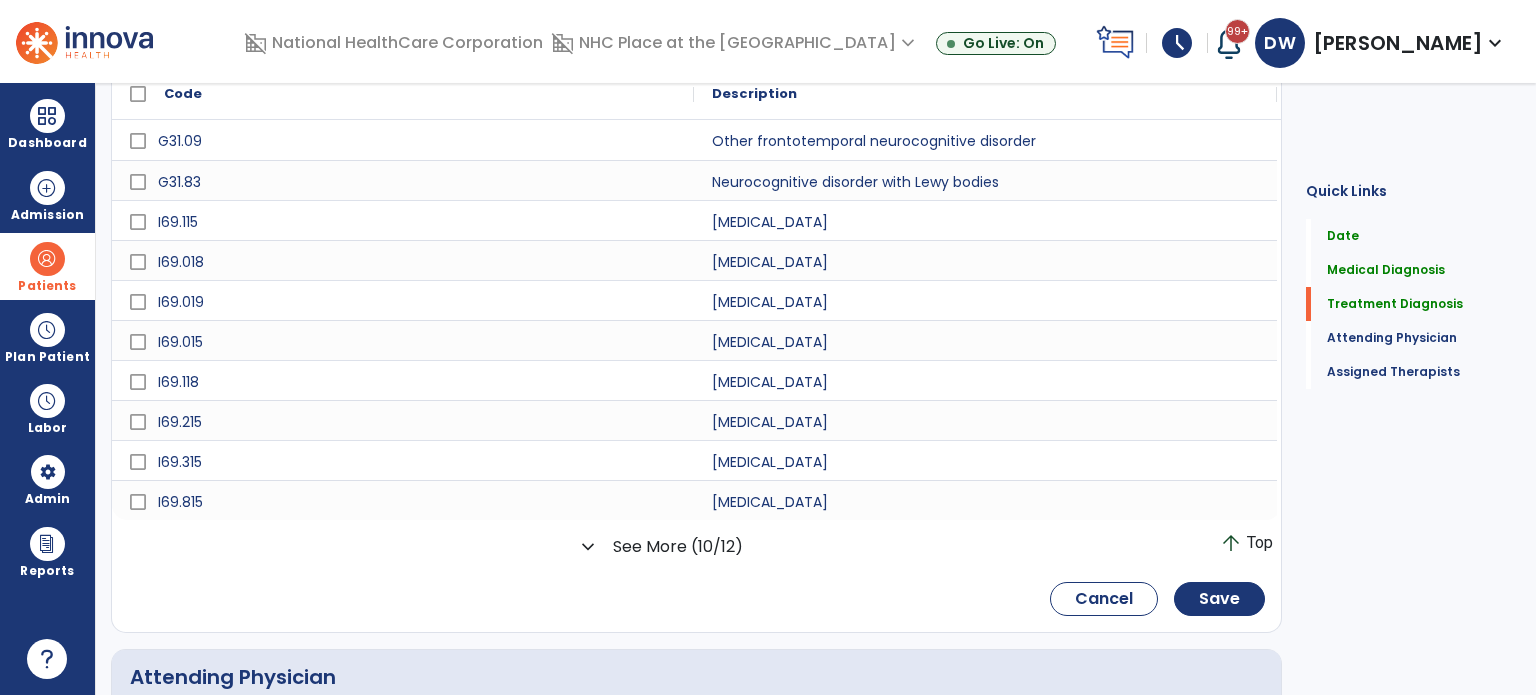 scroll, scrollTop: 730, scrollLeft: 0, axis: vertical 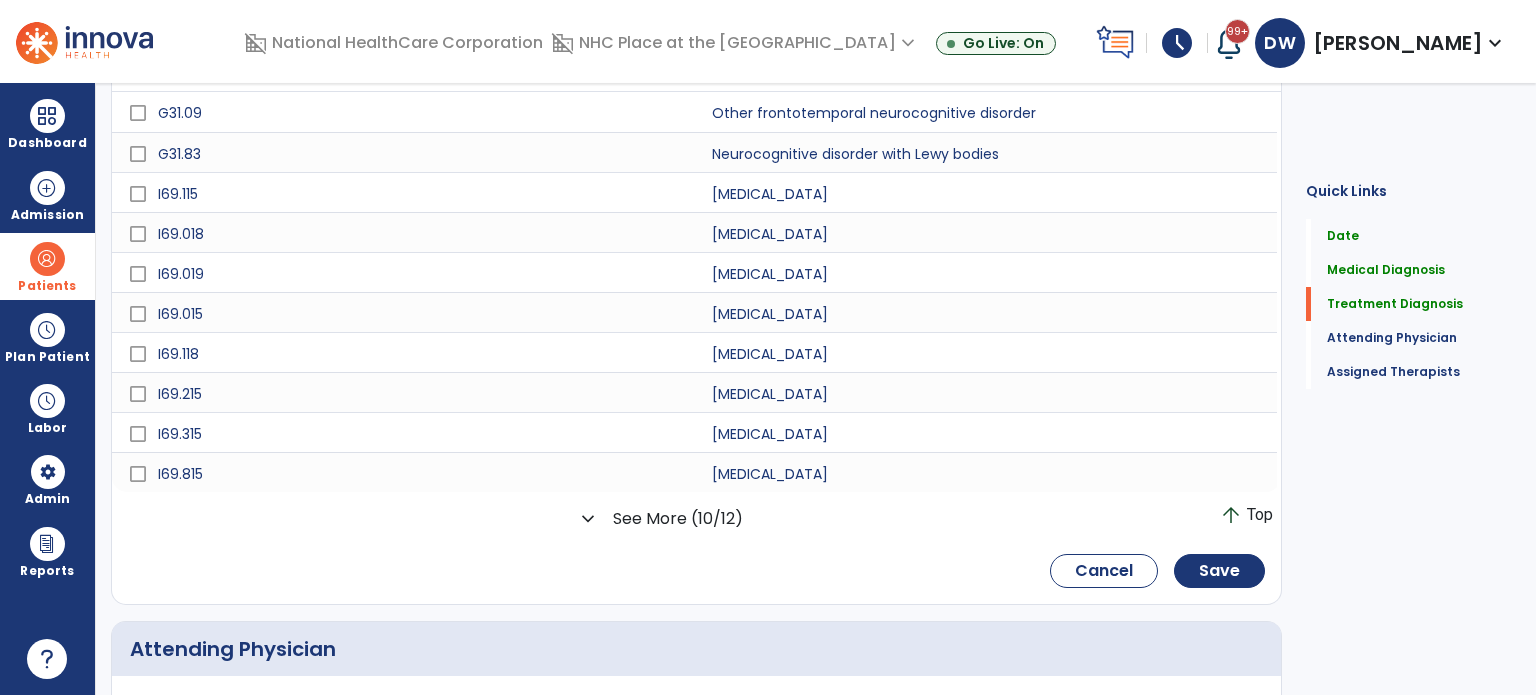 type on "*********" 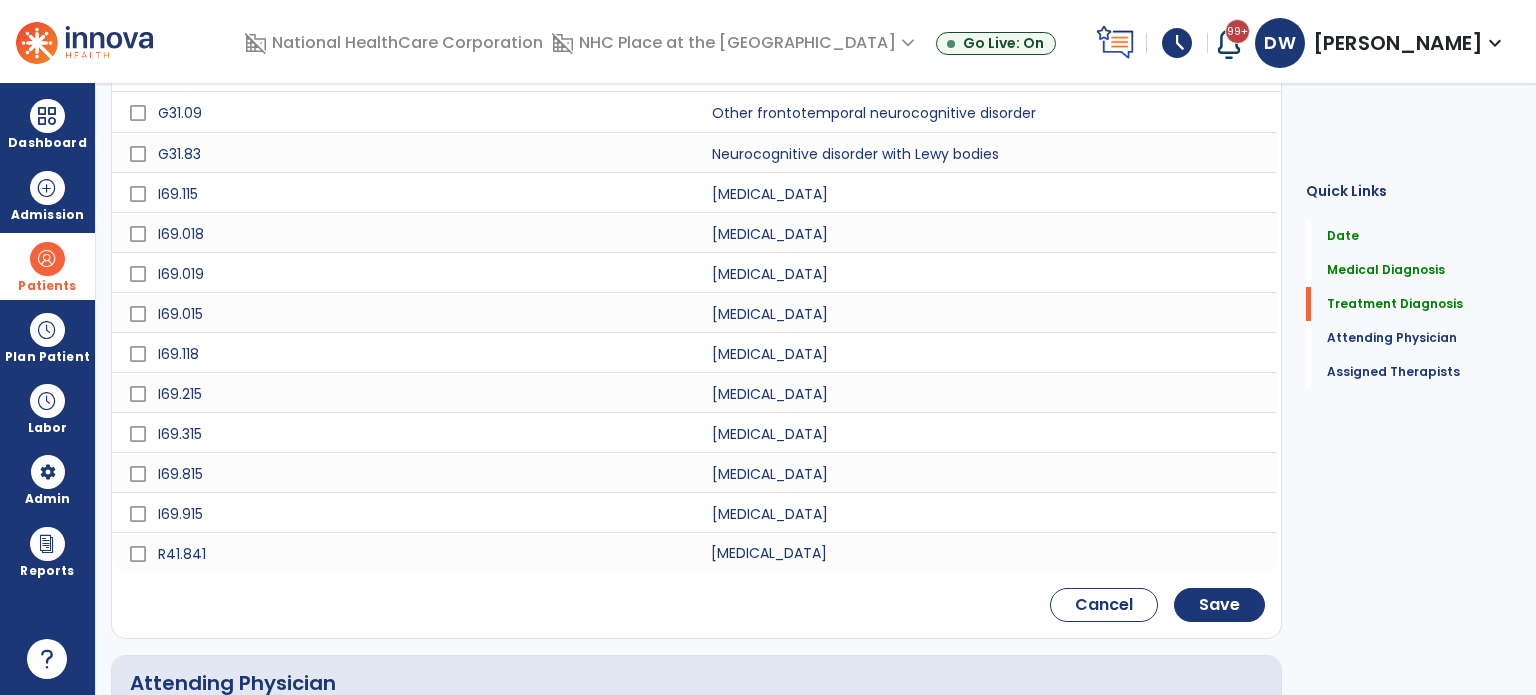 click on "[MEDICAL_DATA]" 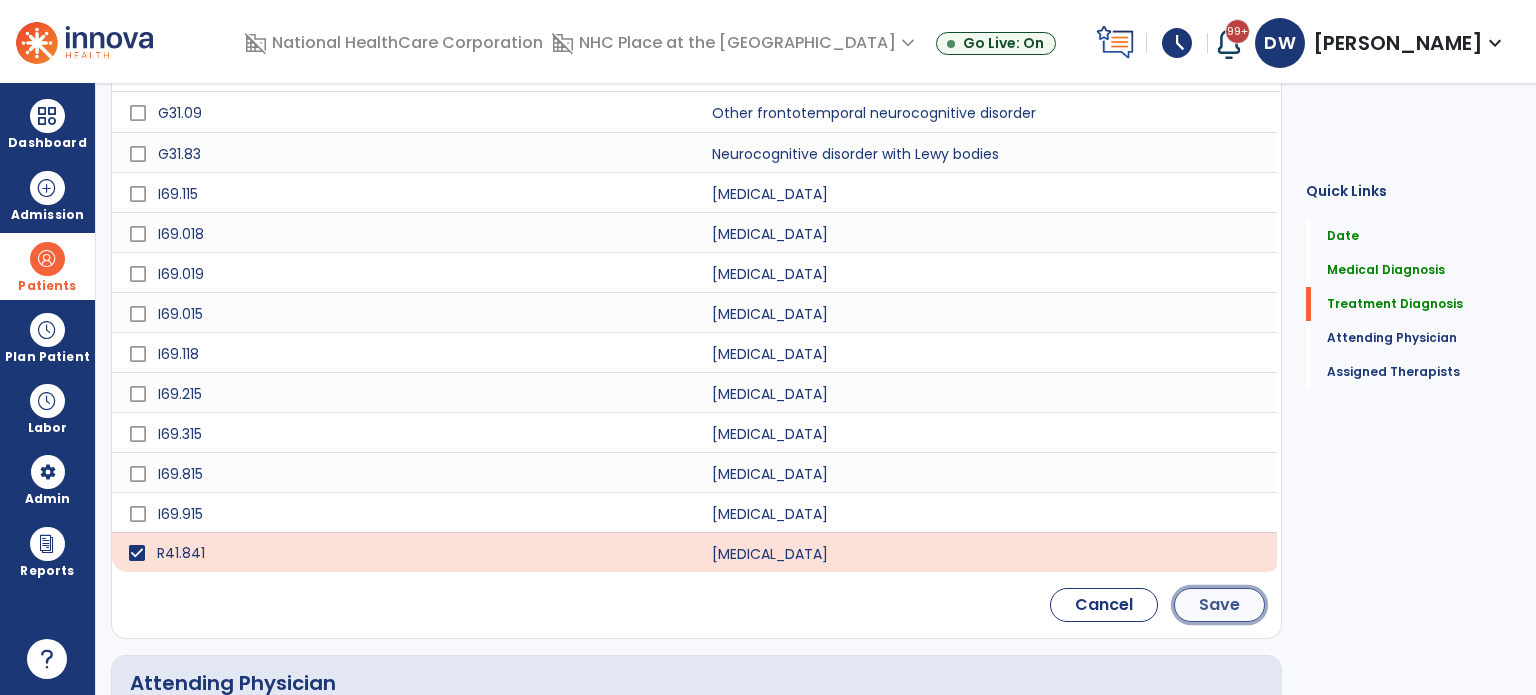 click on "Save" 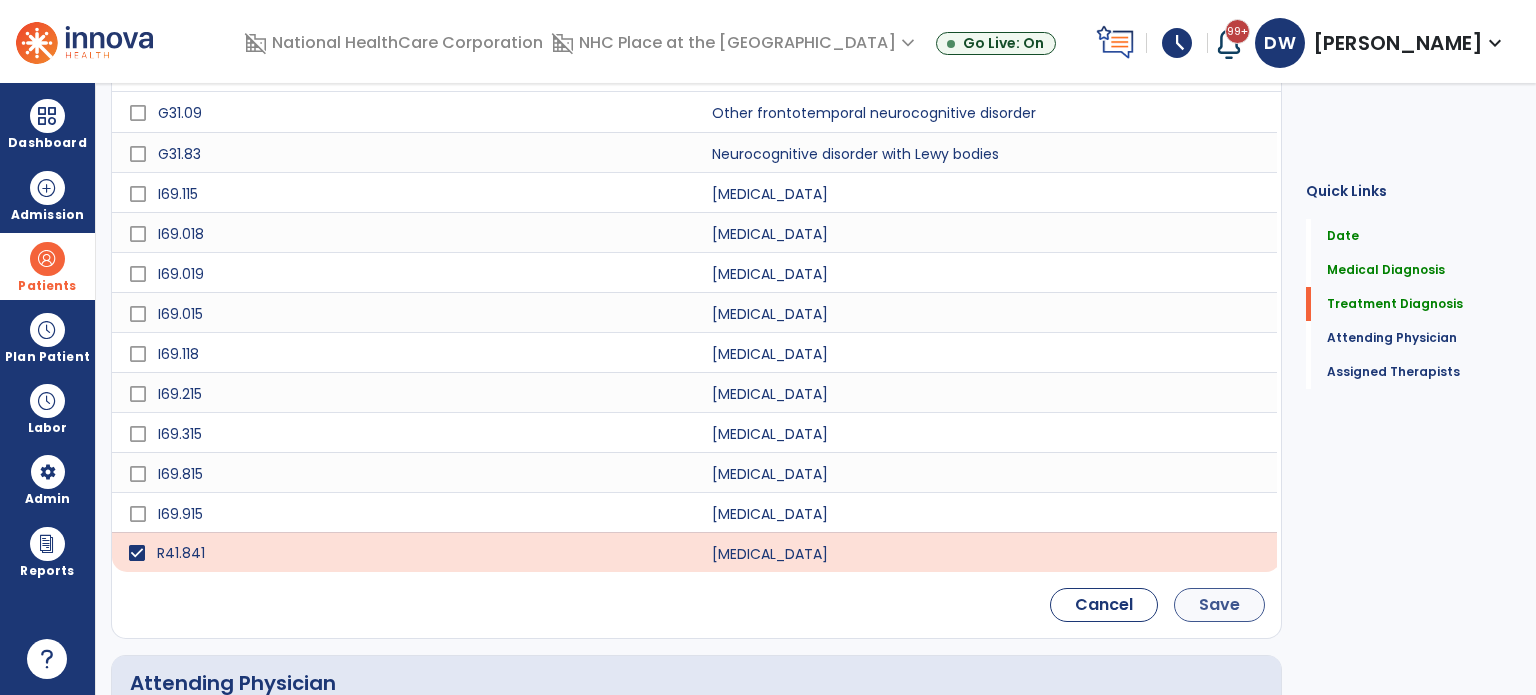 scroll, scrollTop: 565, scrollLeft: 0, axis: vertical 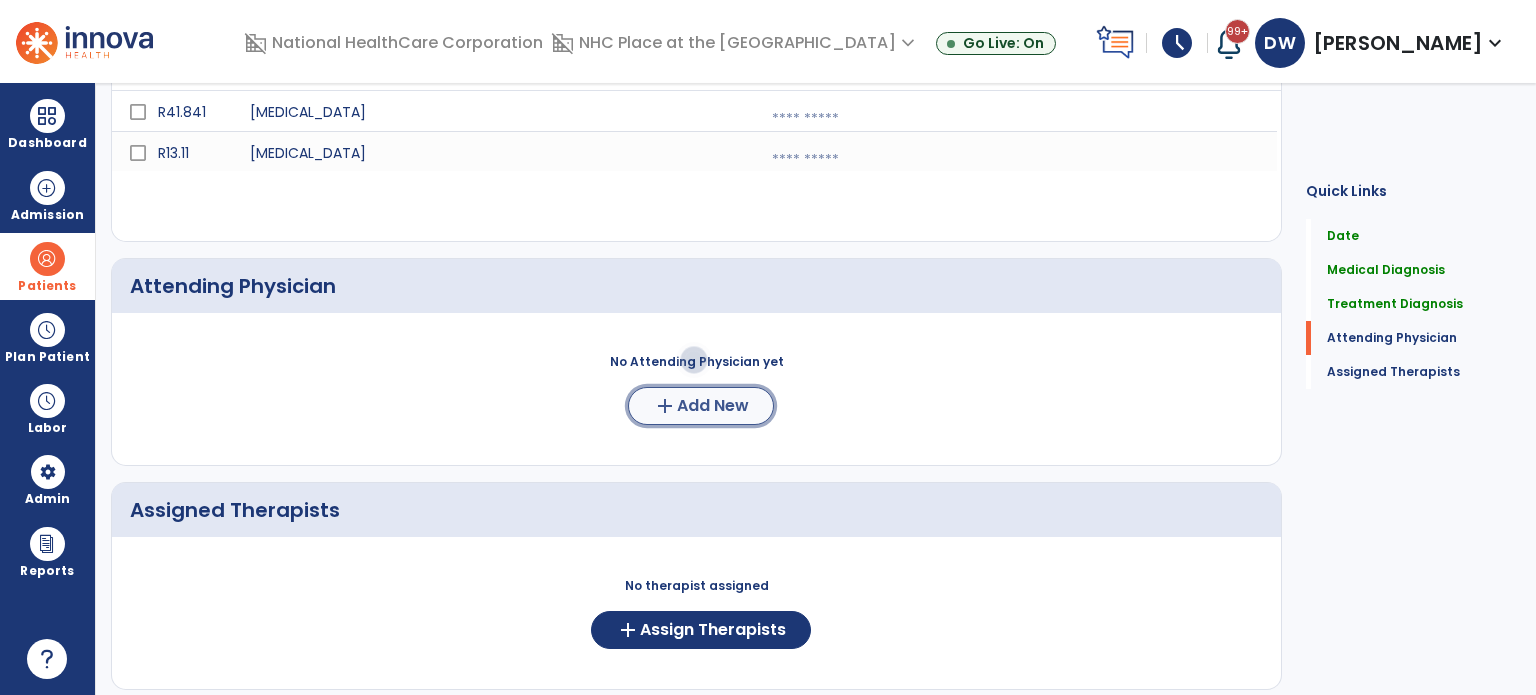 click on "add" 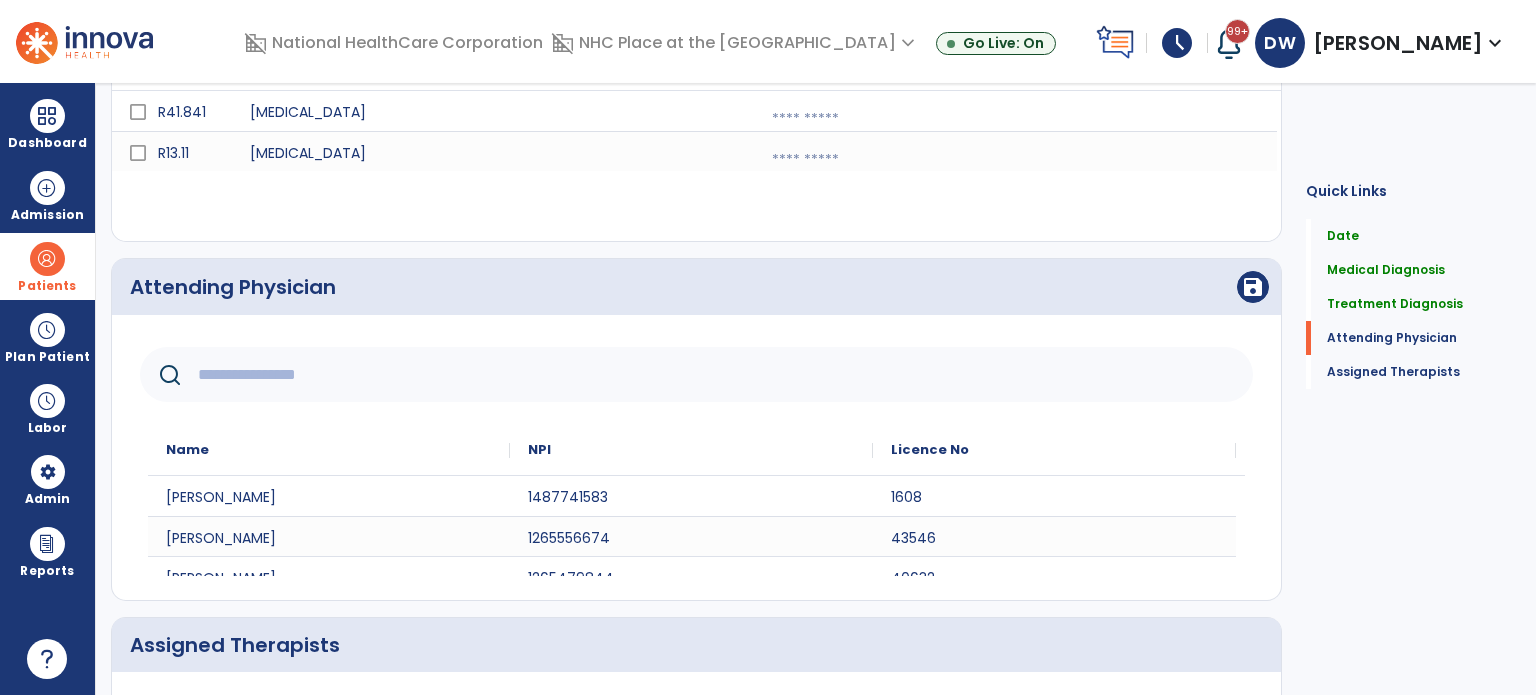 click 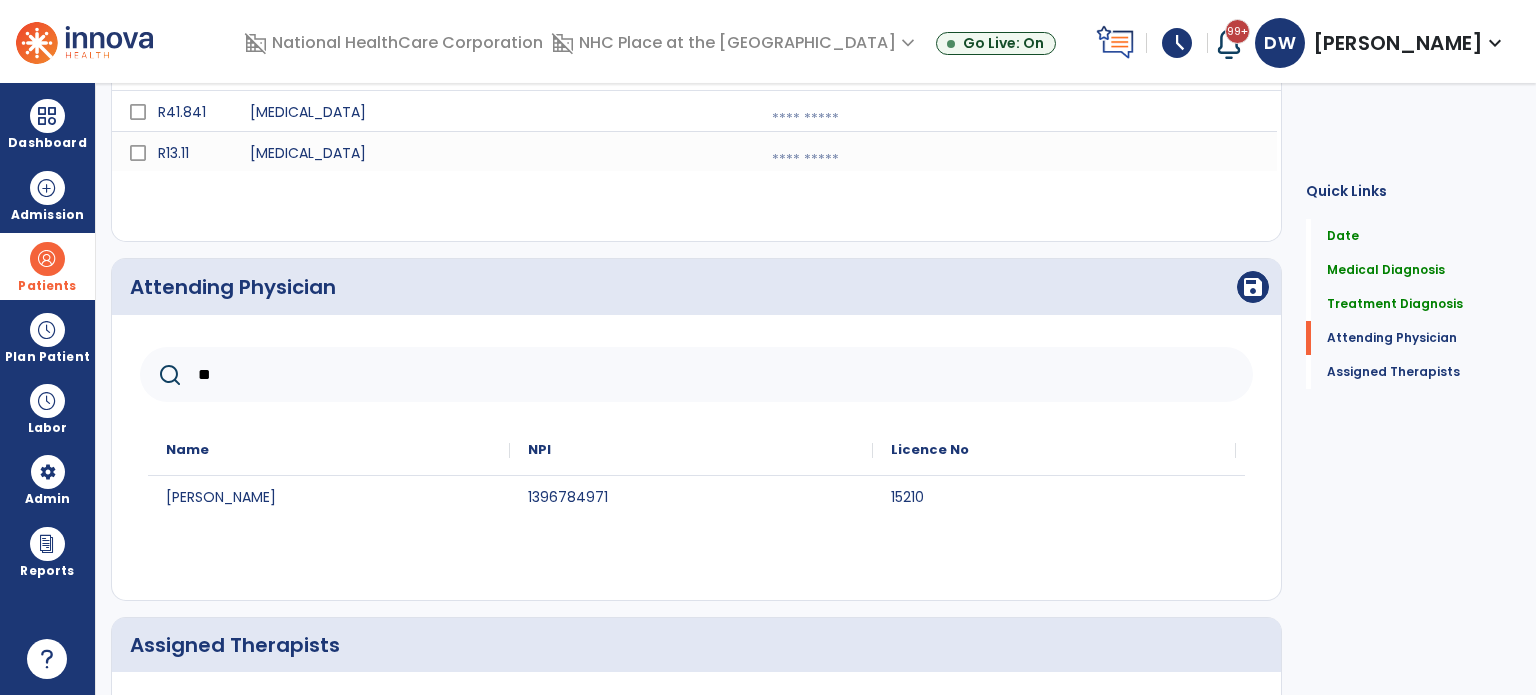 type on "**" 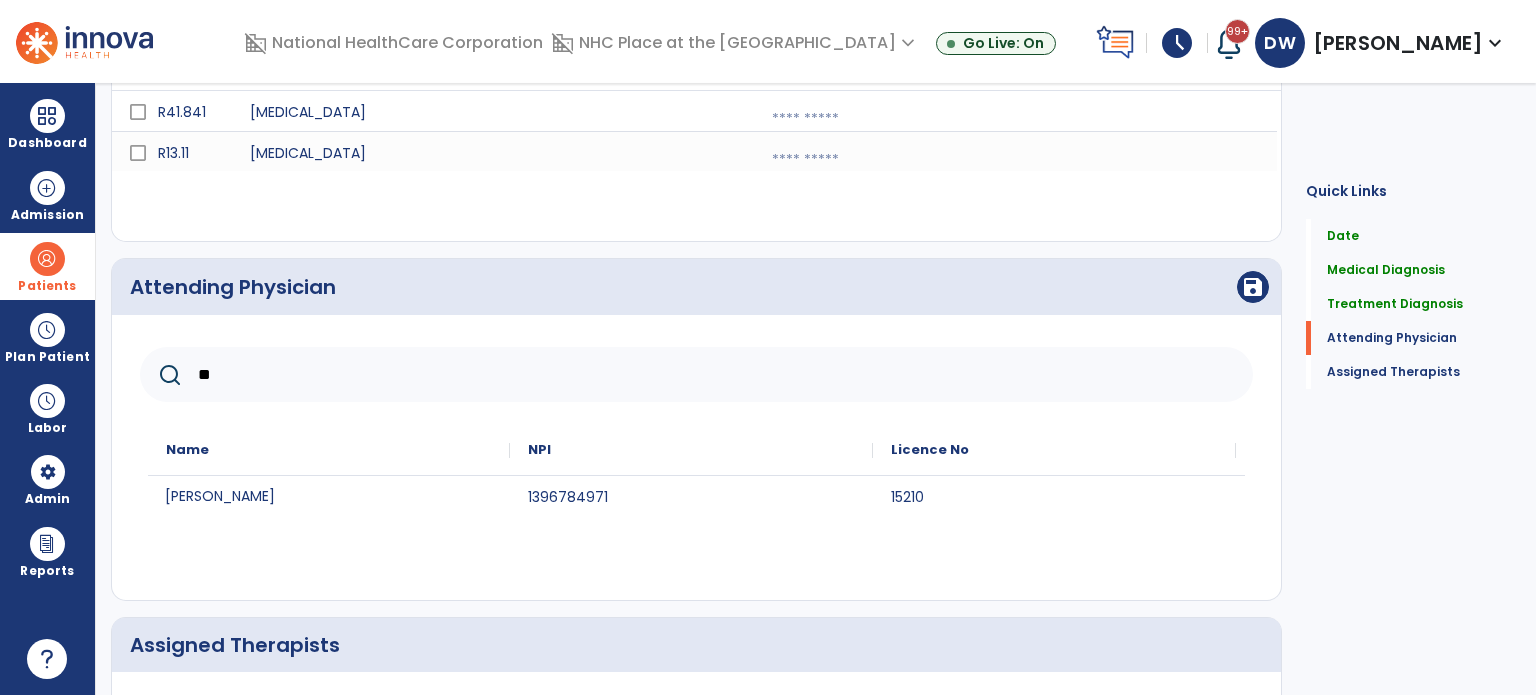 click on "SALLY BULLOCK" 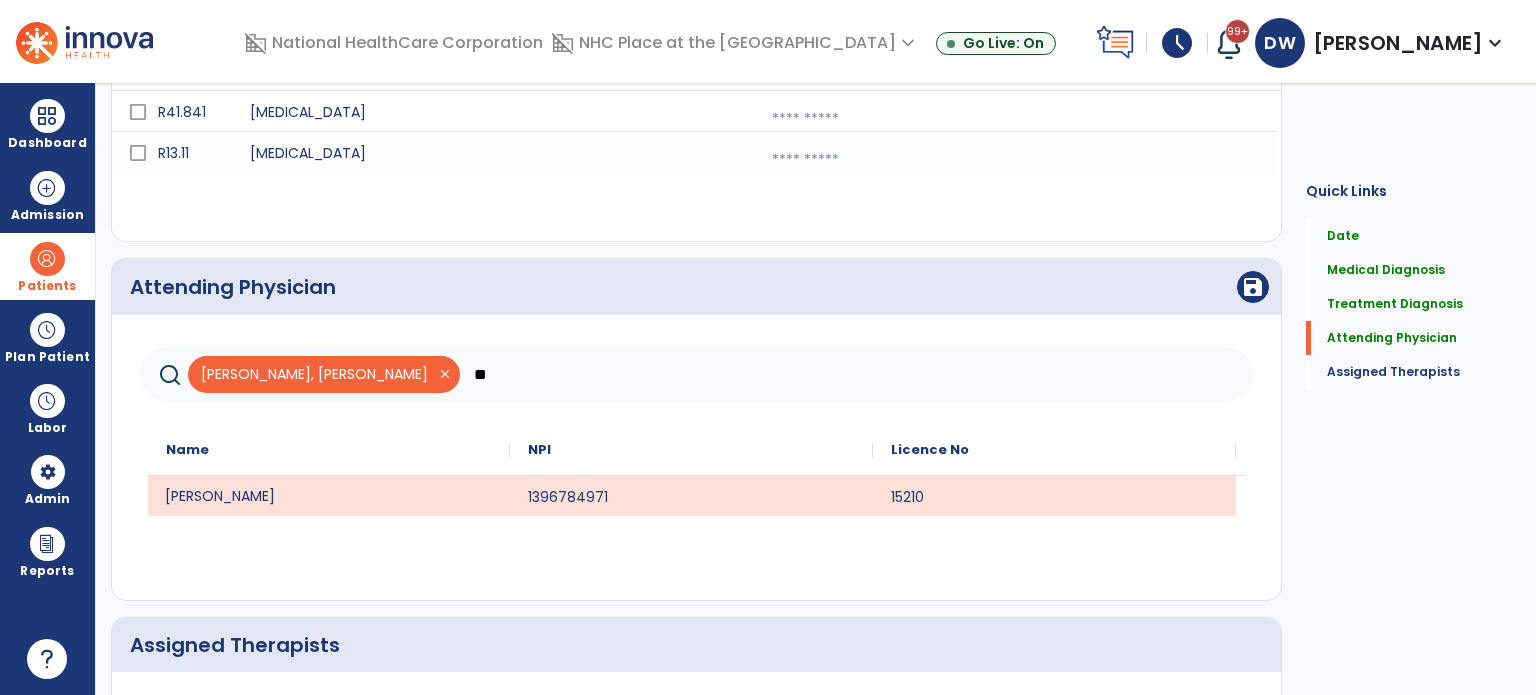 click on "arrow_back   Speech Therapy Admission  SOC Date  *********  calendar_today  Order Date  ********  calendar_today  Anticipated DC Date   calendar_today  EOC --/--/---- Medical Diagnosis      menu   Add Medical Diagnosis   Delete Medical Diagnosis
Code
Description" 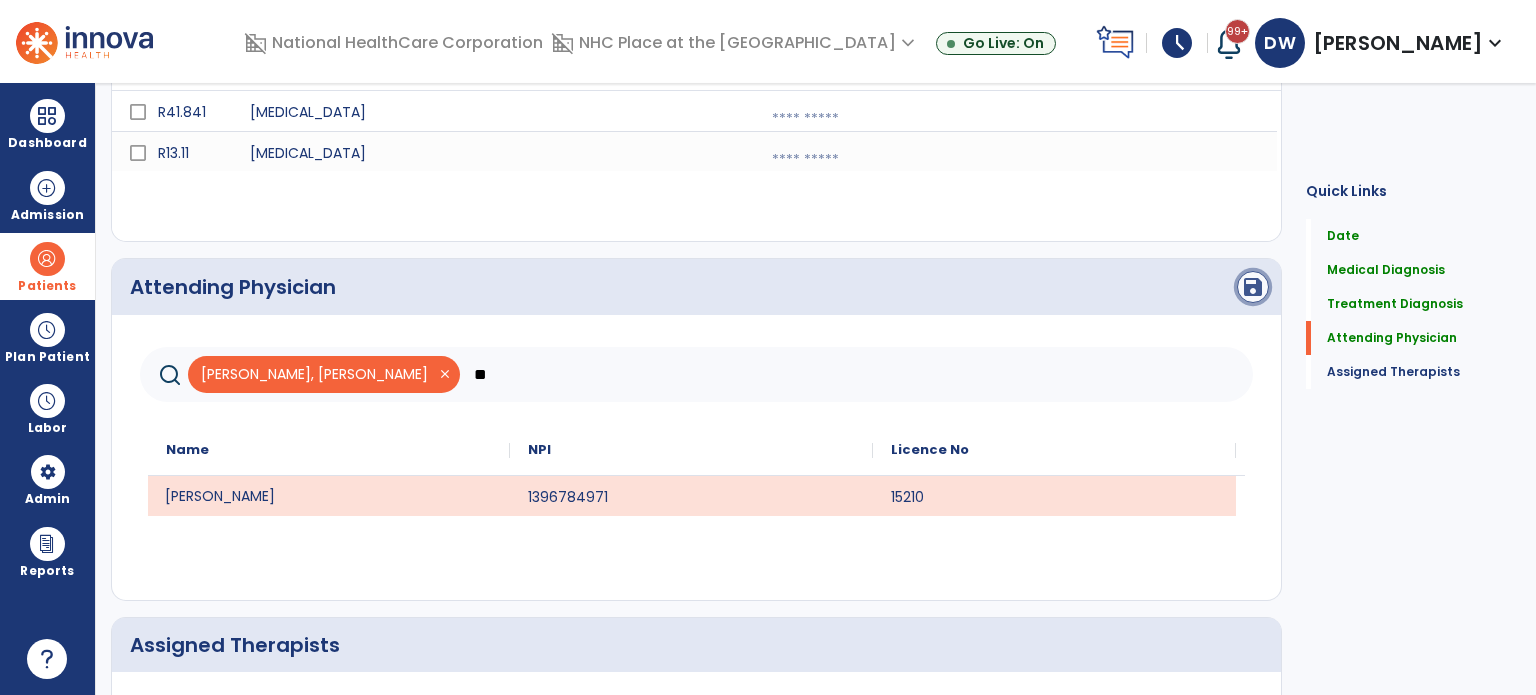 click on "save" 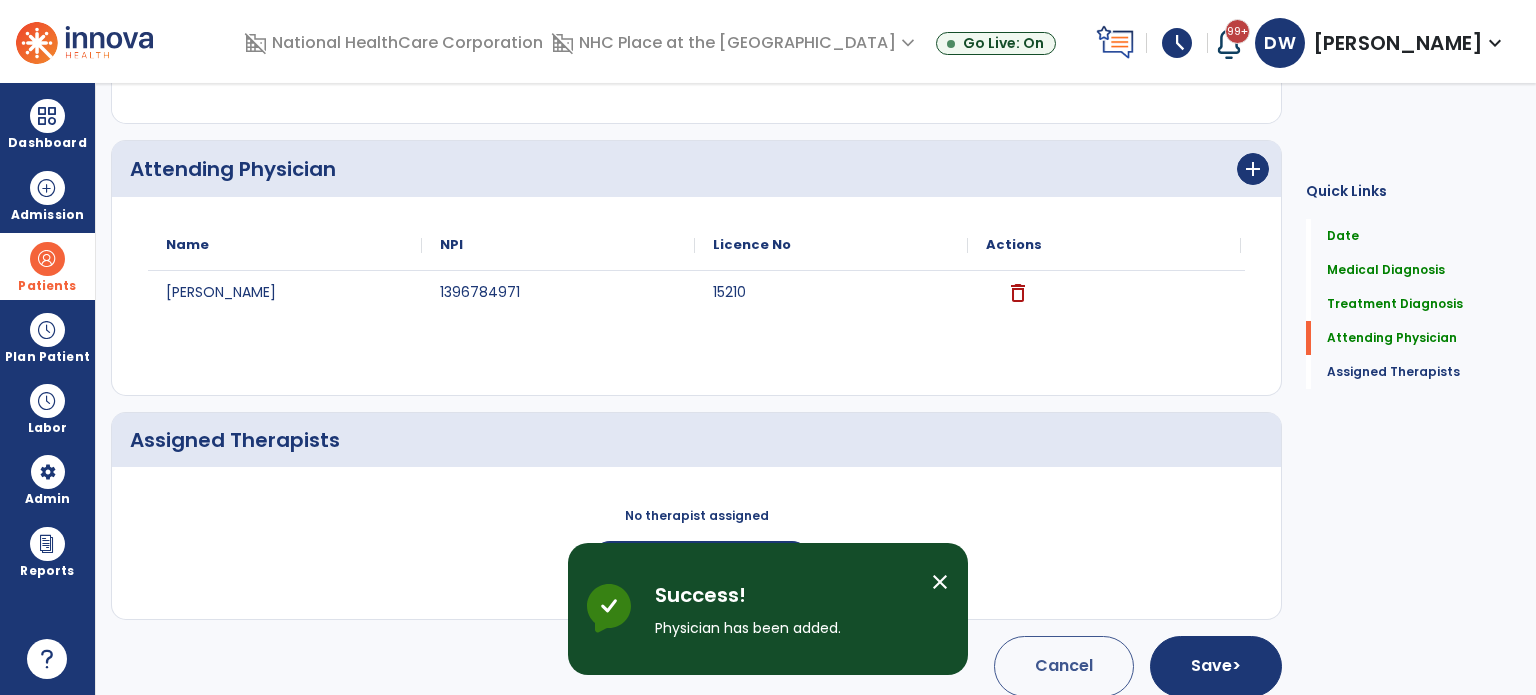 scroll, scrollTop: 697, scrollLeft: 0, axis: vertical 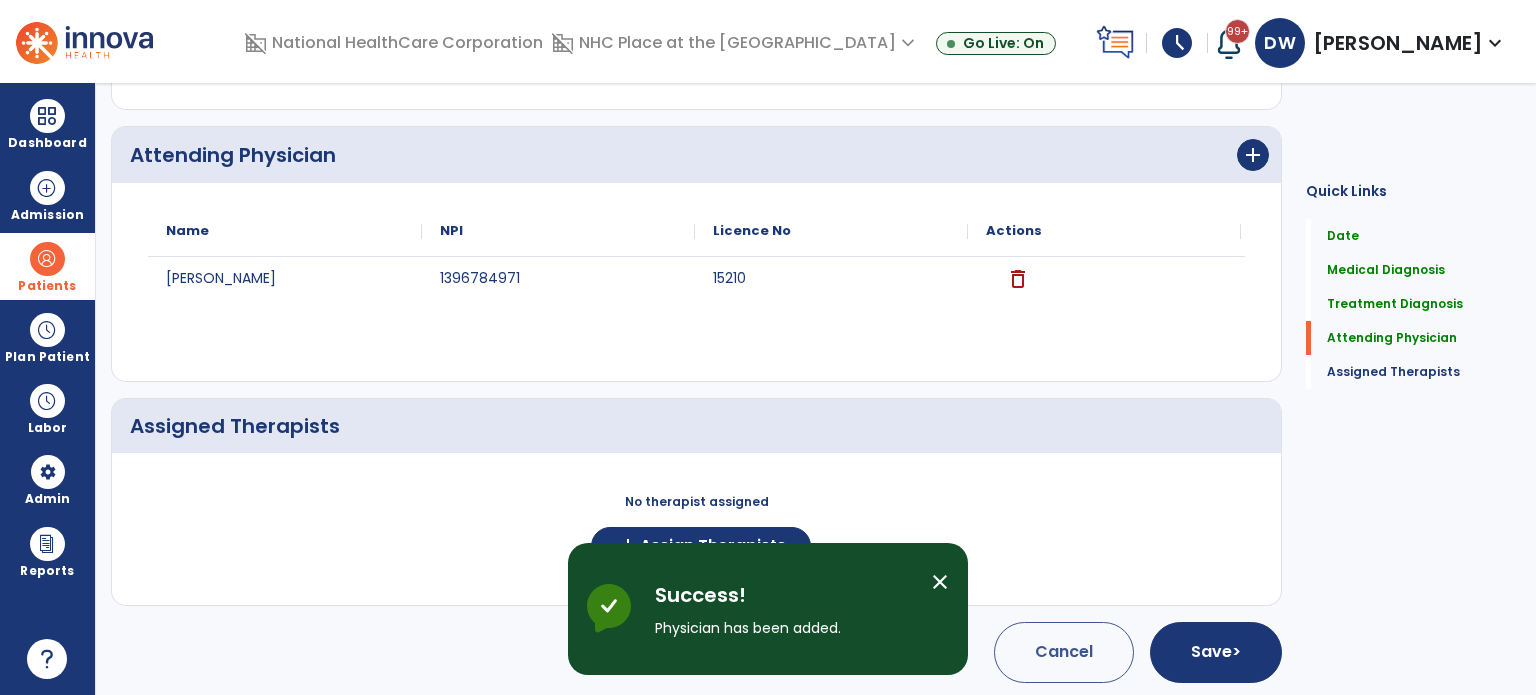 click on "Assigned Therapists" 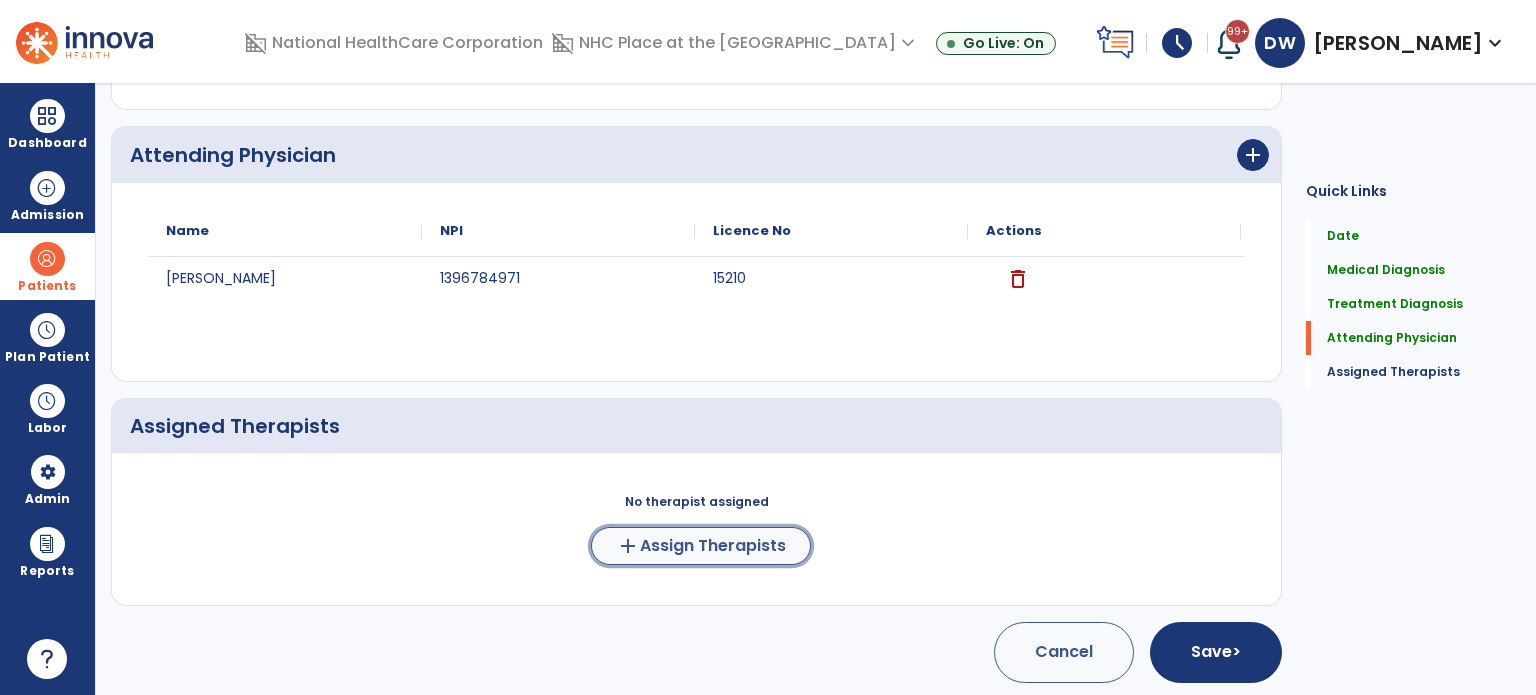 click on "Assign Therapists" 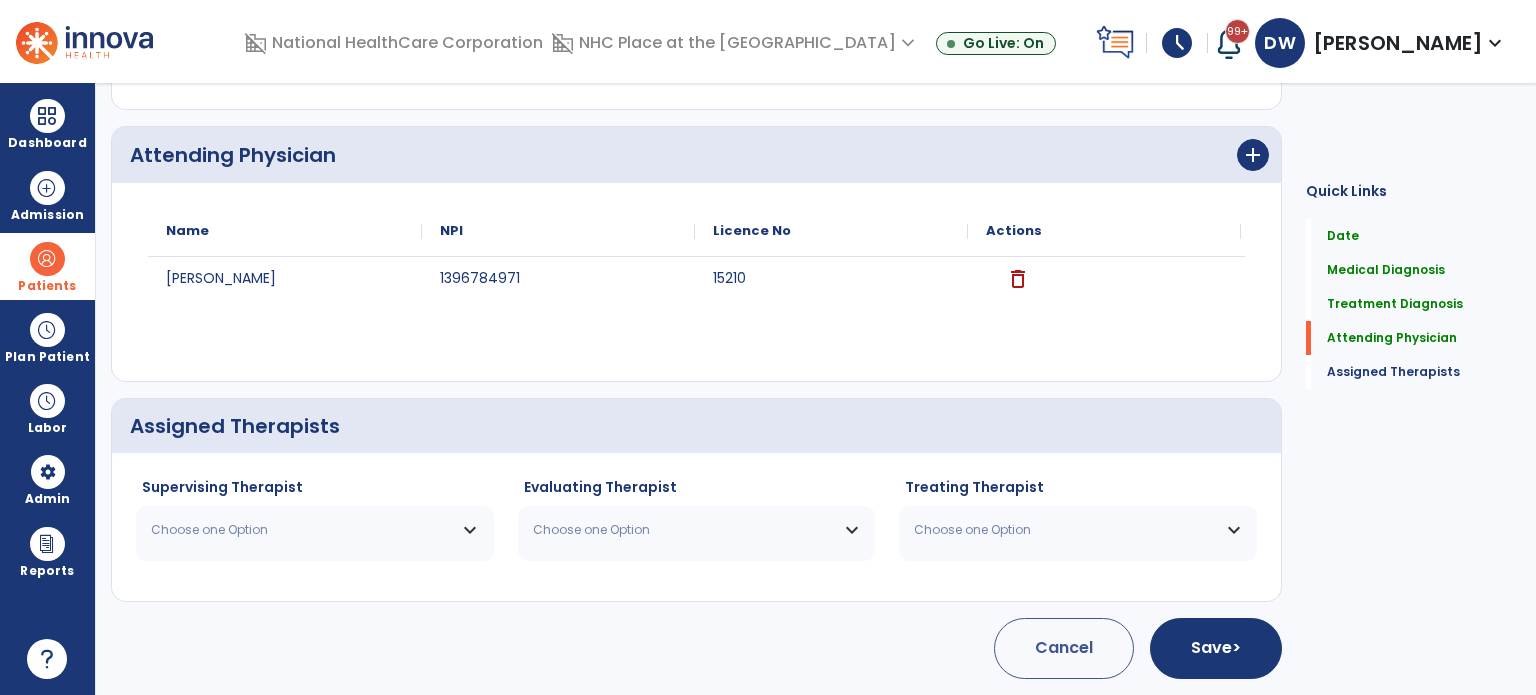 scroll, scrollTop: 694, scrollLeft: 0, axis: vertical 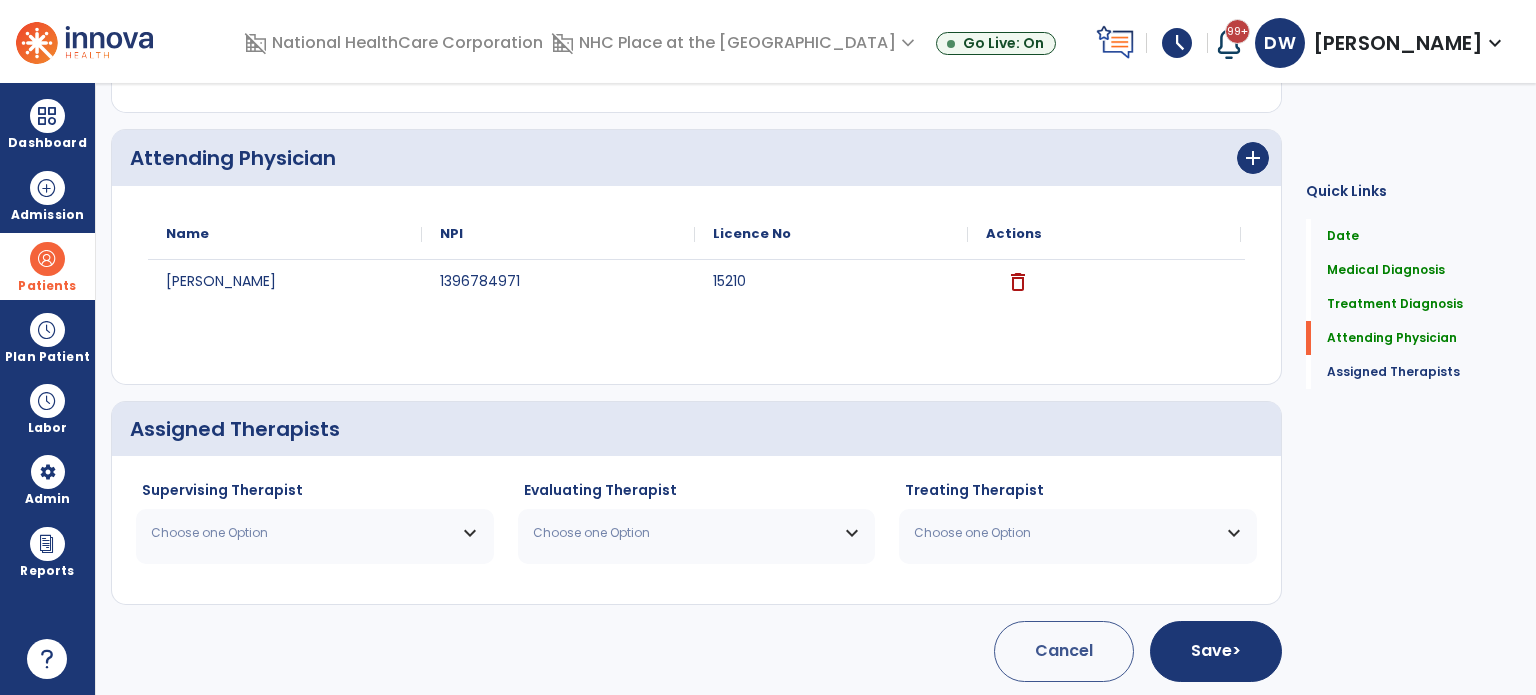 click on "Choose one Option" at bounding box center [315, 533] 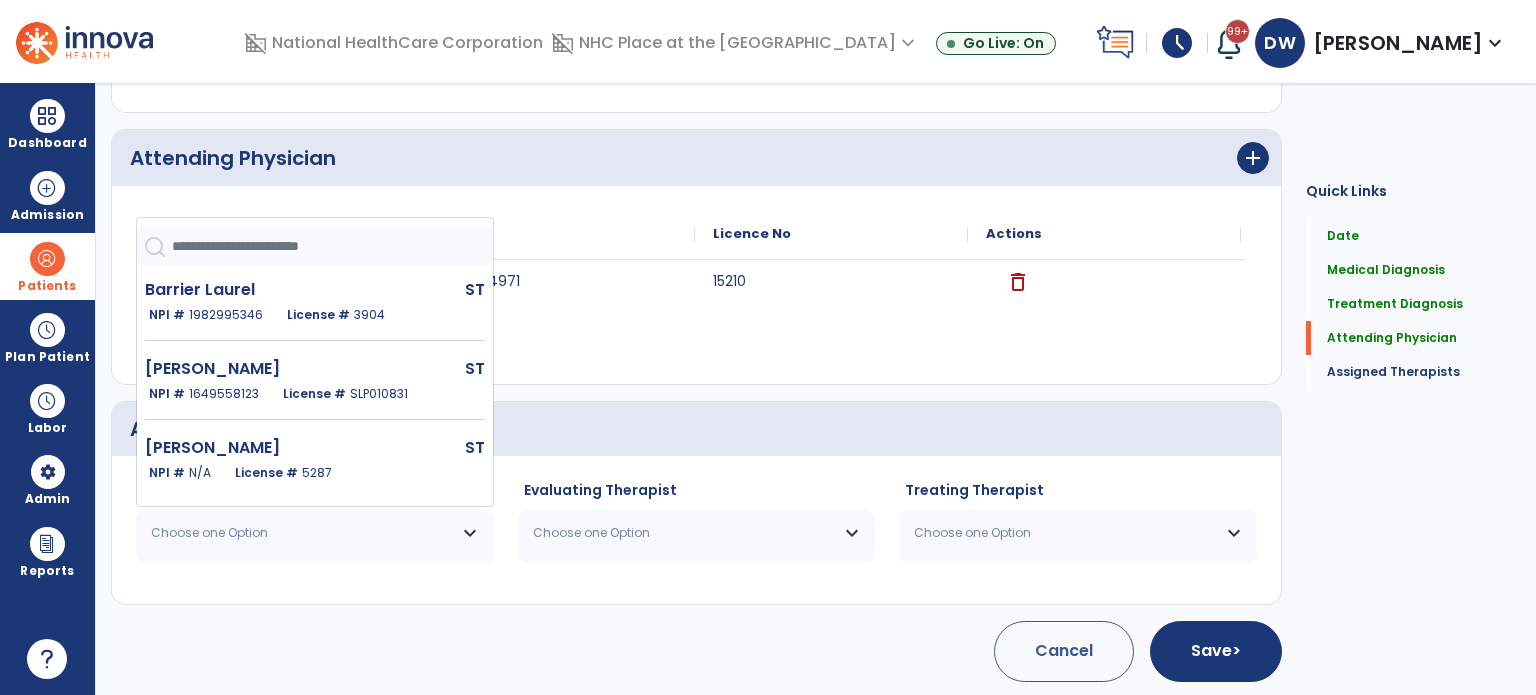 click 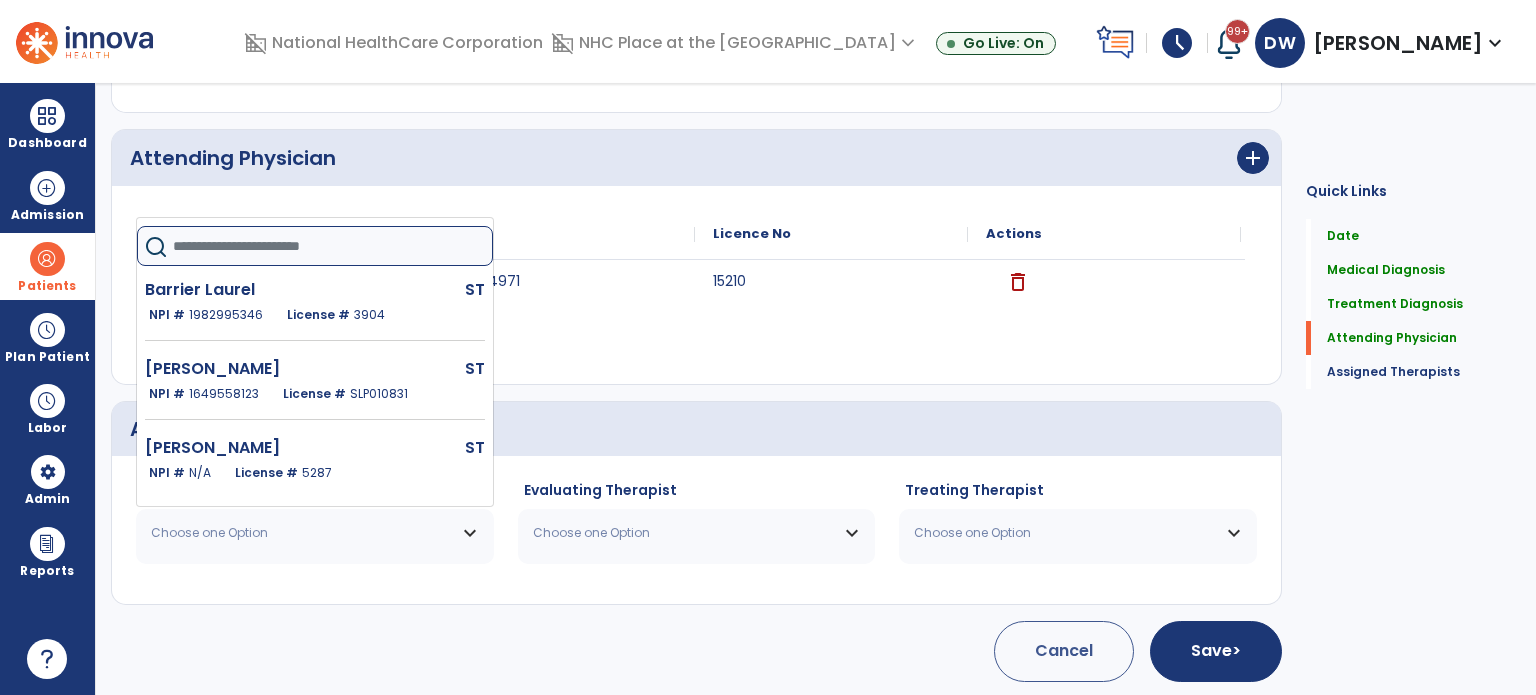 type on "*" 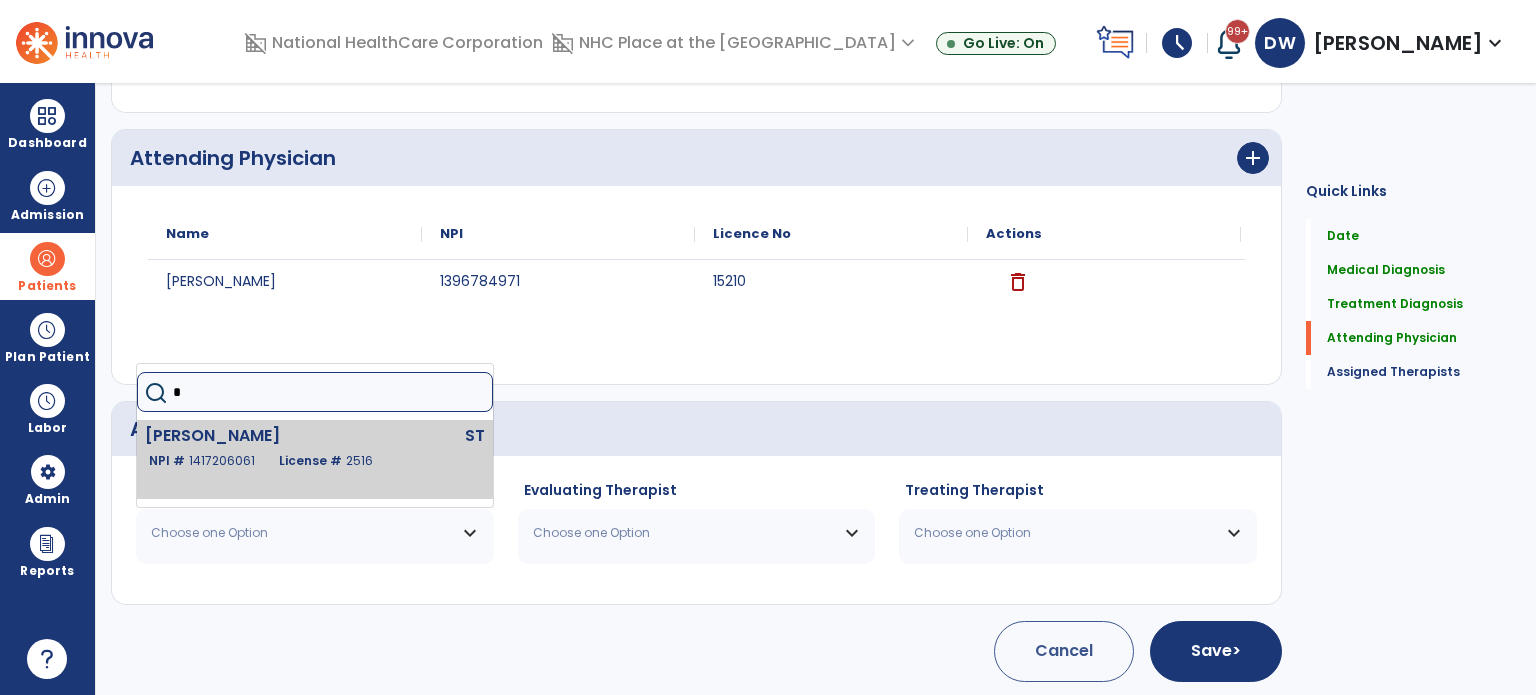 click on "Walden Donna" 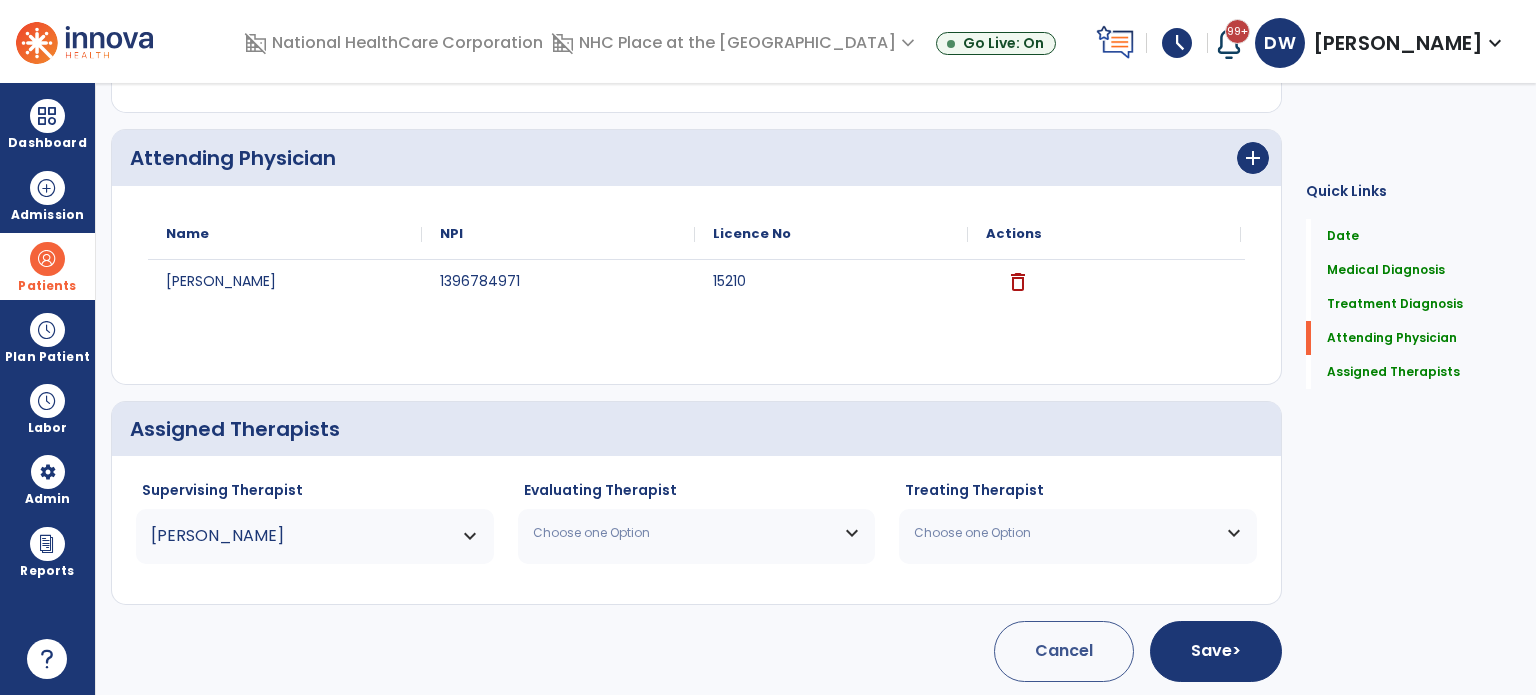 click on "Choose one Option" at bounding box center [684, 533] 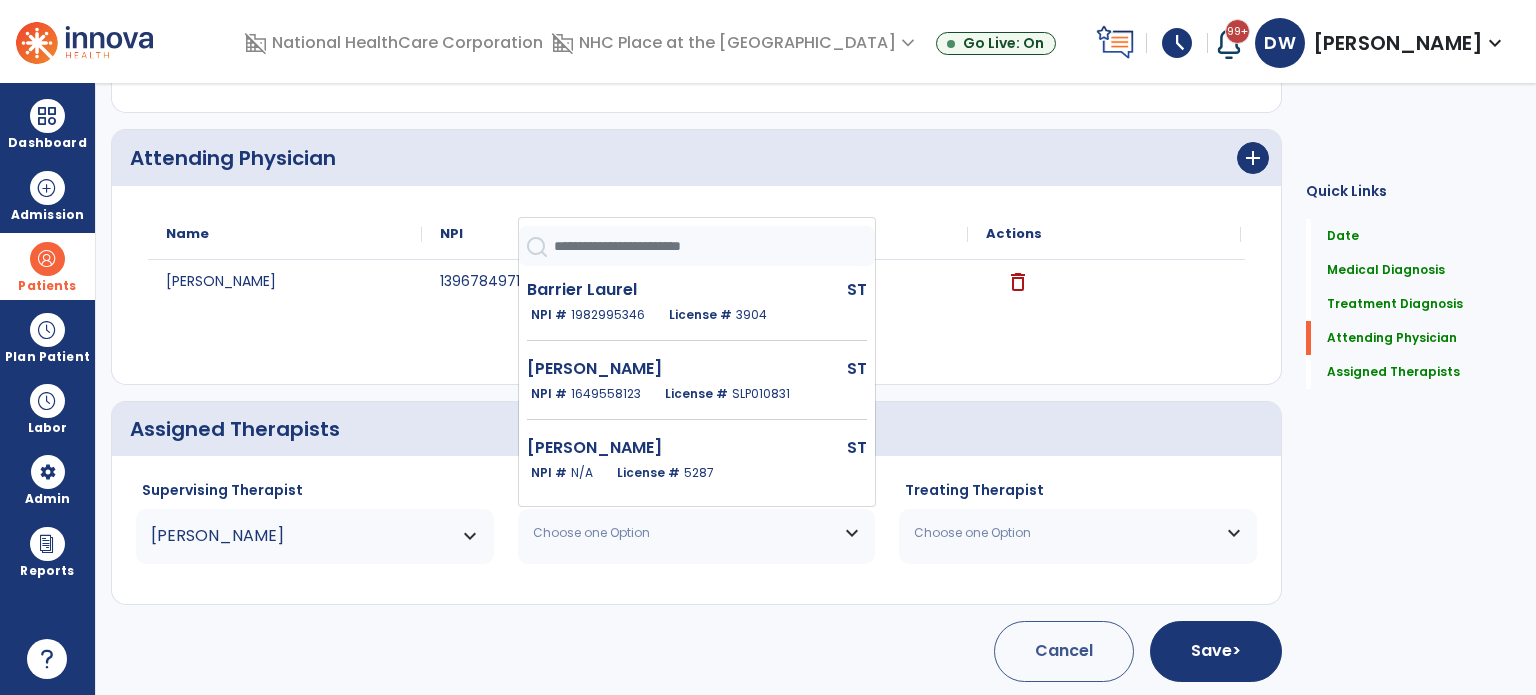 click 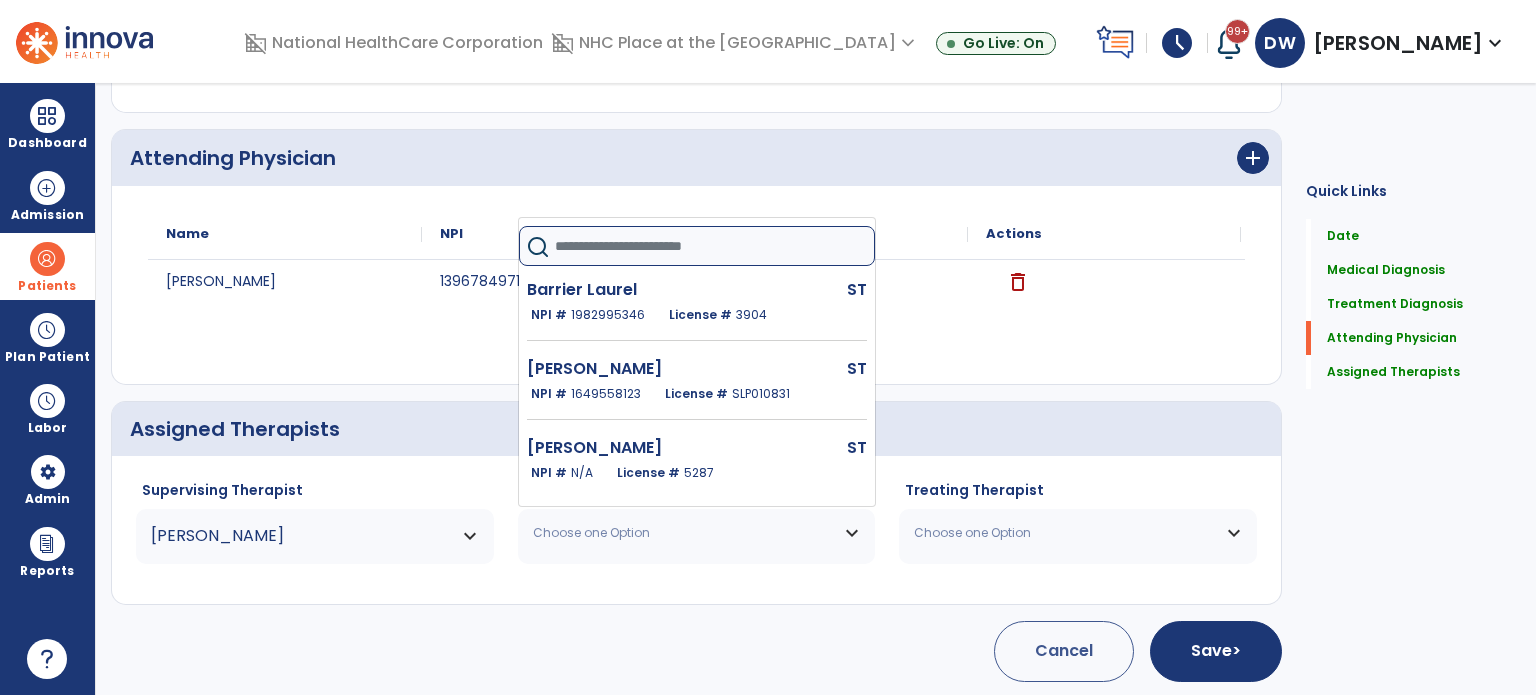 type on "*" 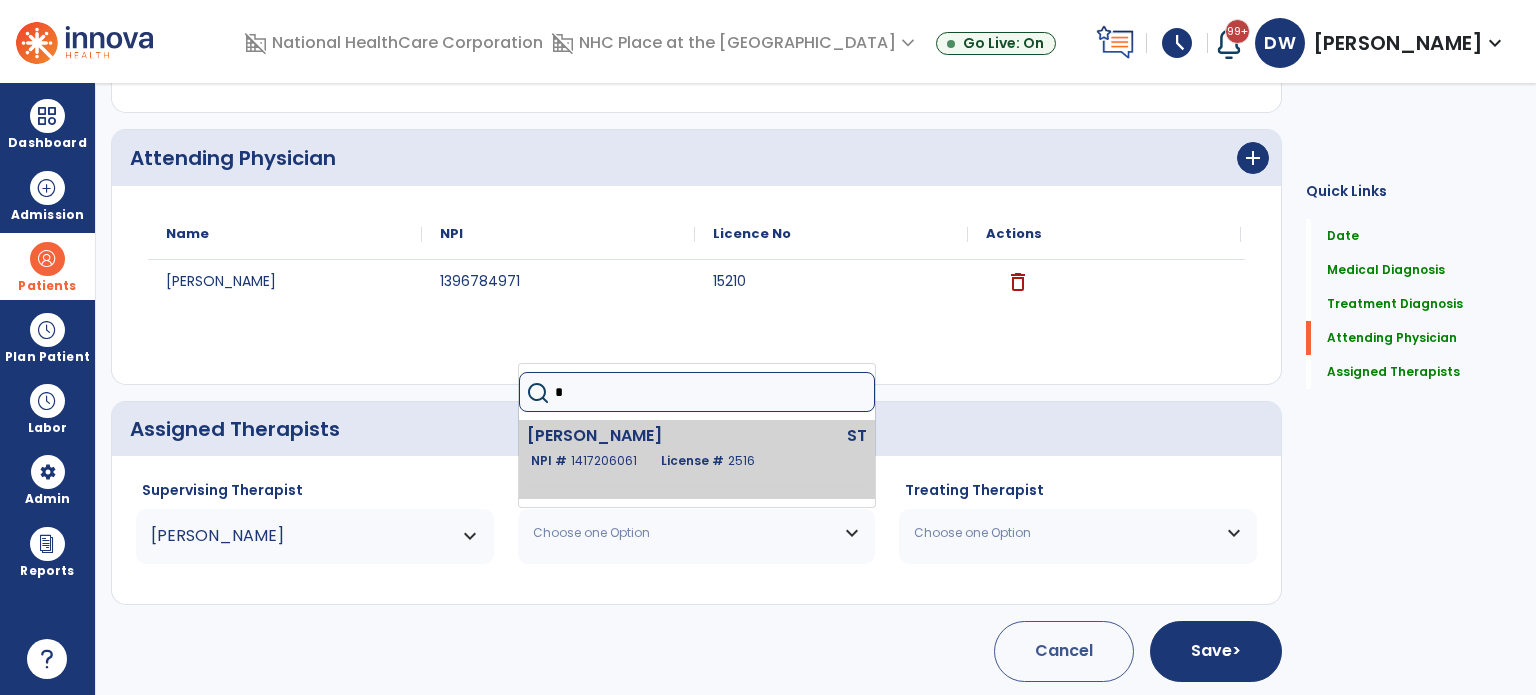 click on "License #  2516" 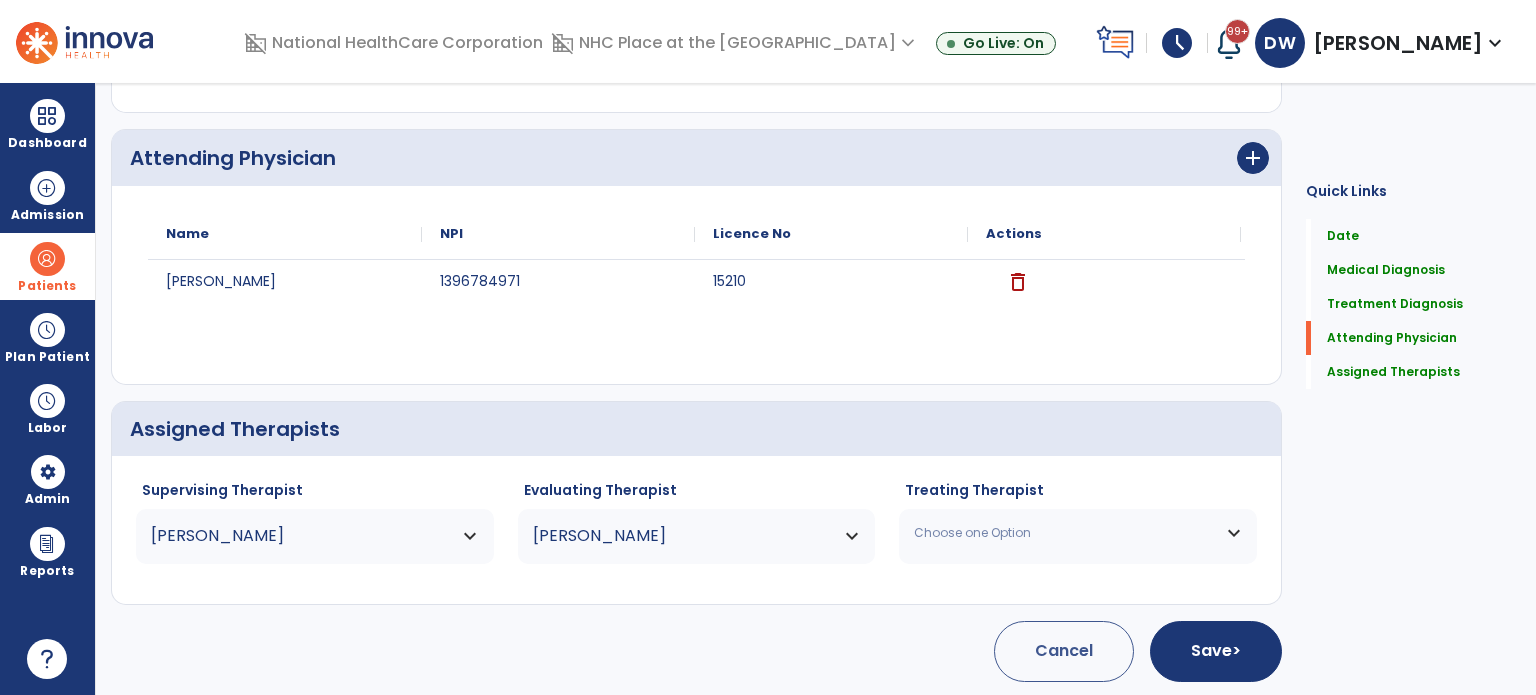click on "Choose one Option" at bounding box center [1078, 533] 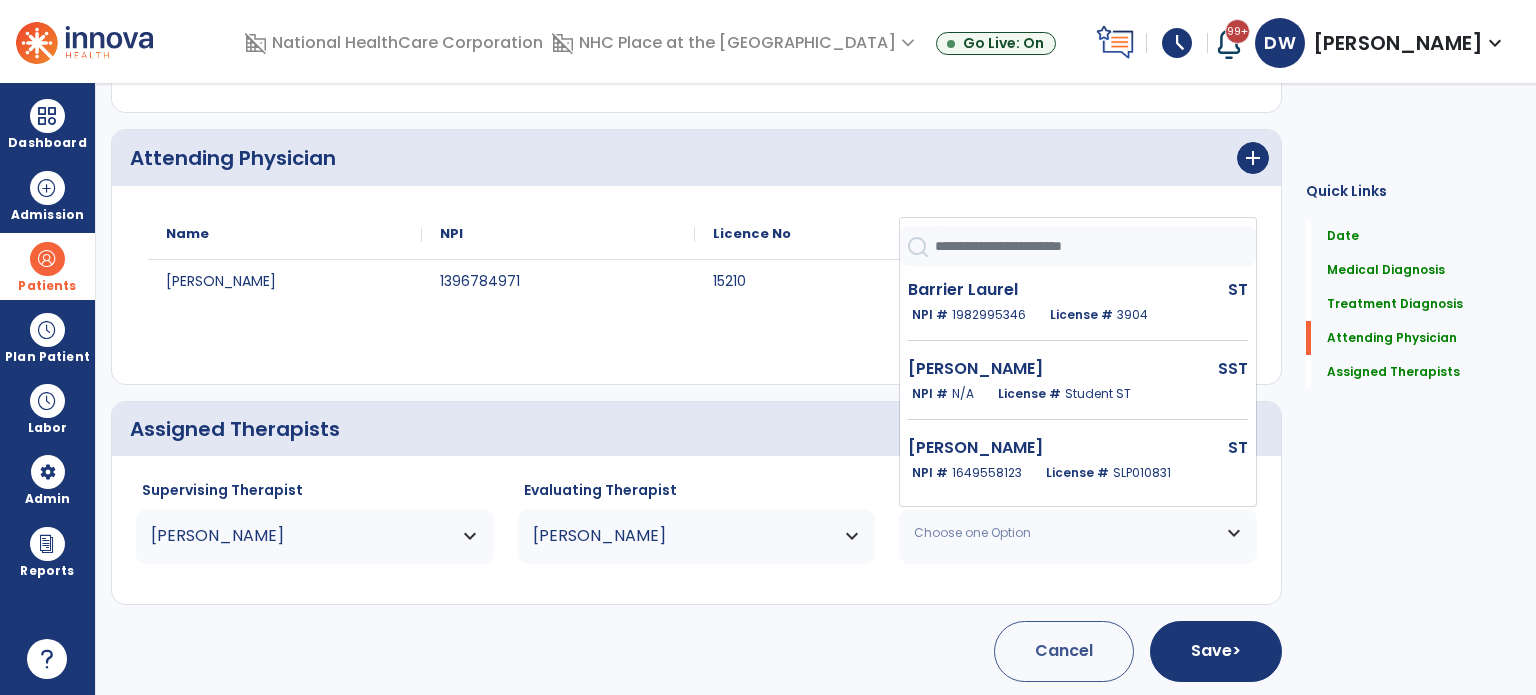 click 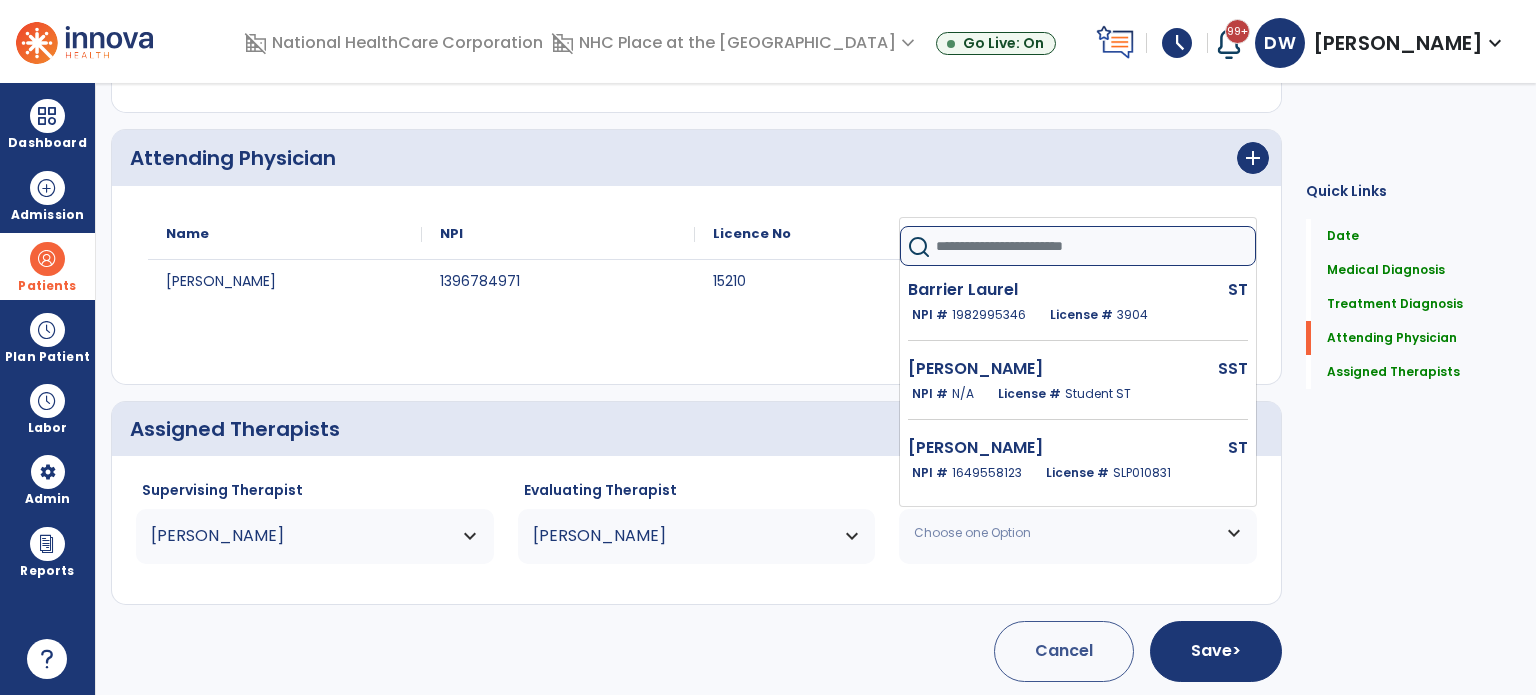 type on "*" 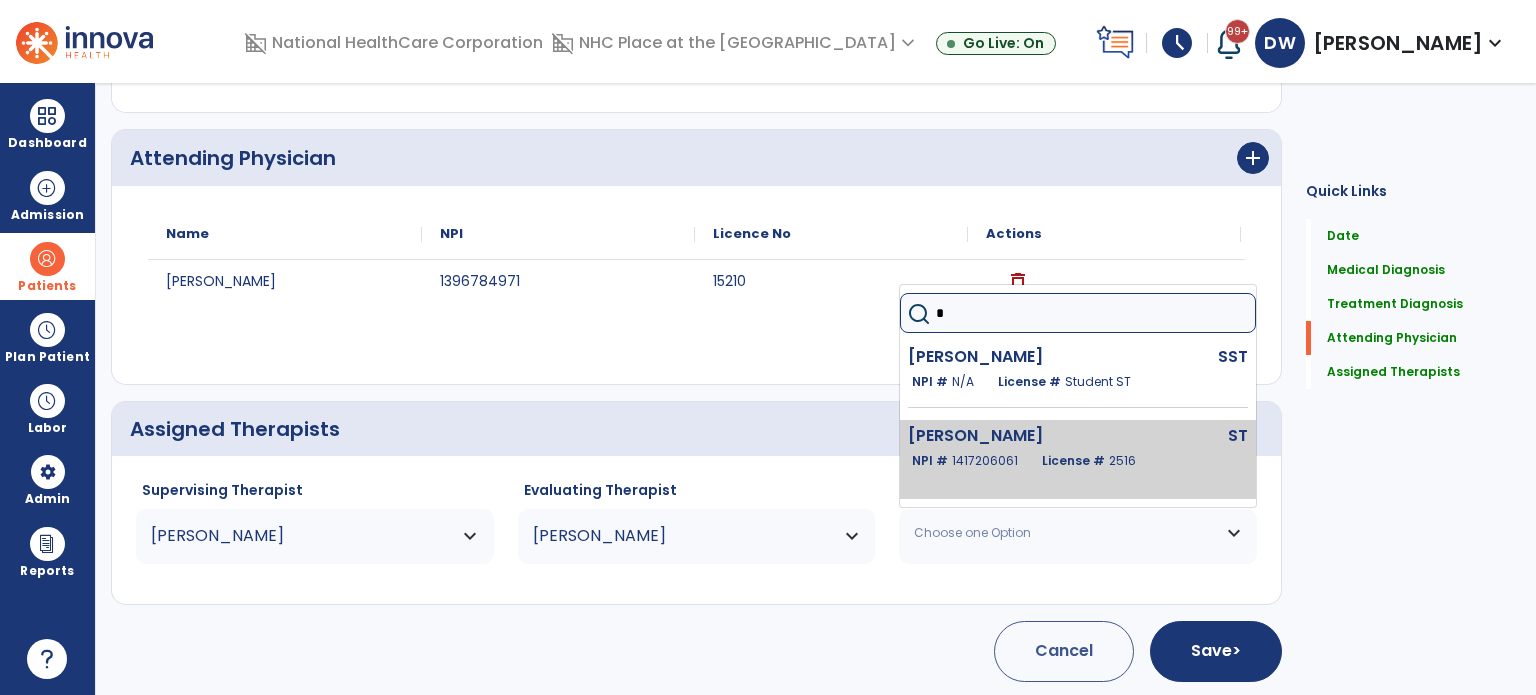 click on "Walden Donna  ST   NPI #  1417206061  License #  2516" 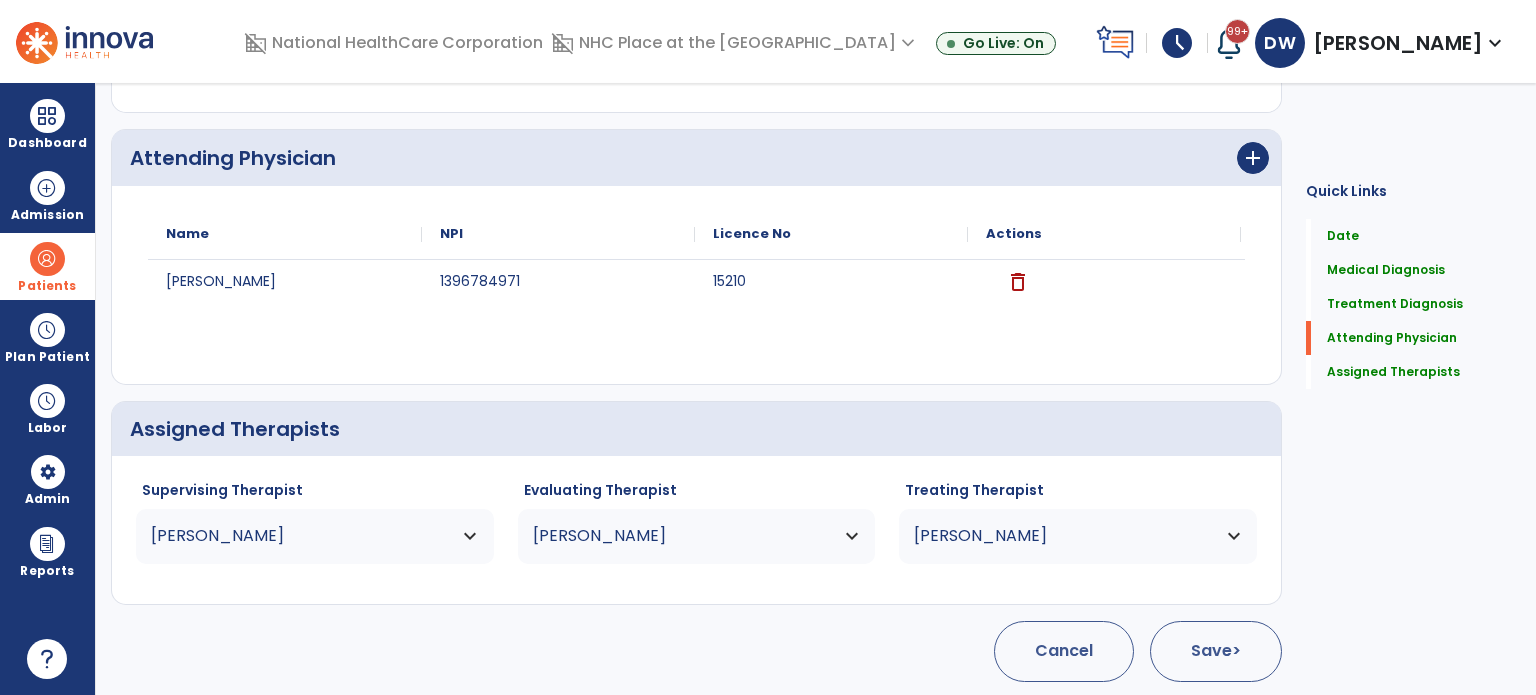 click on "Save  >" 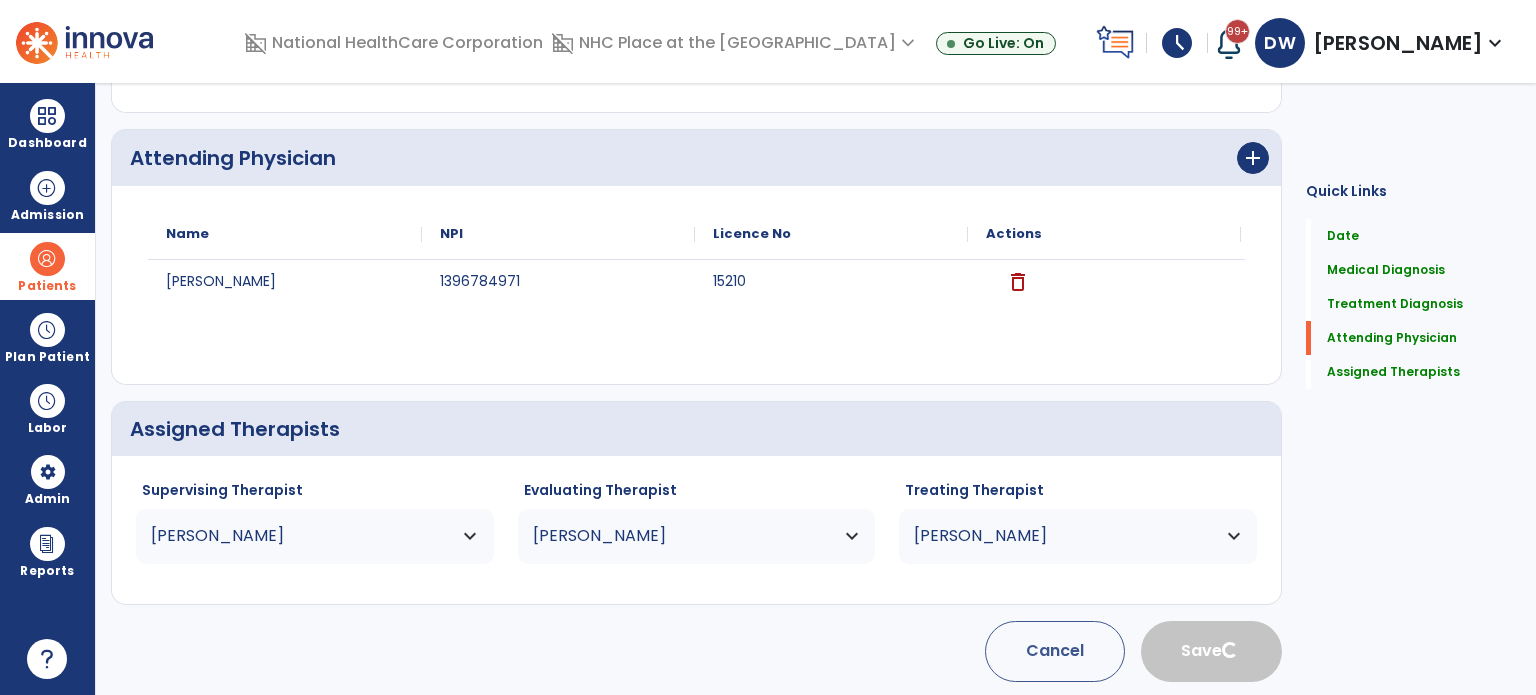 type 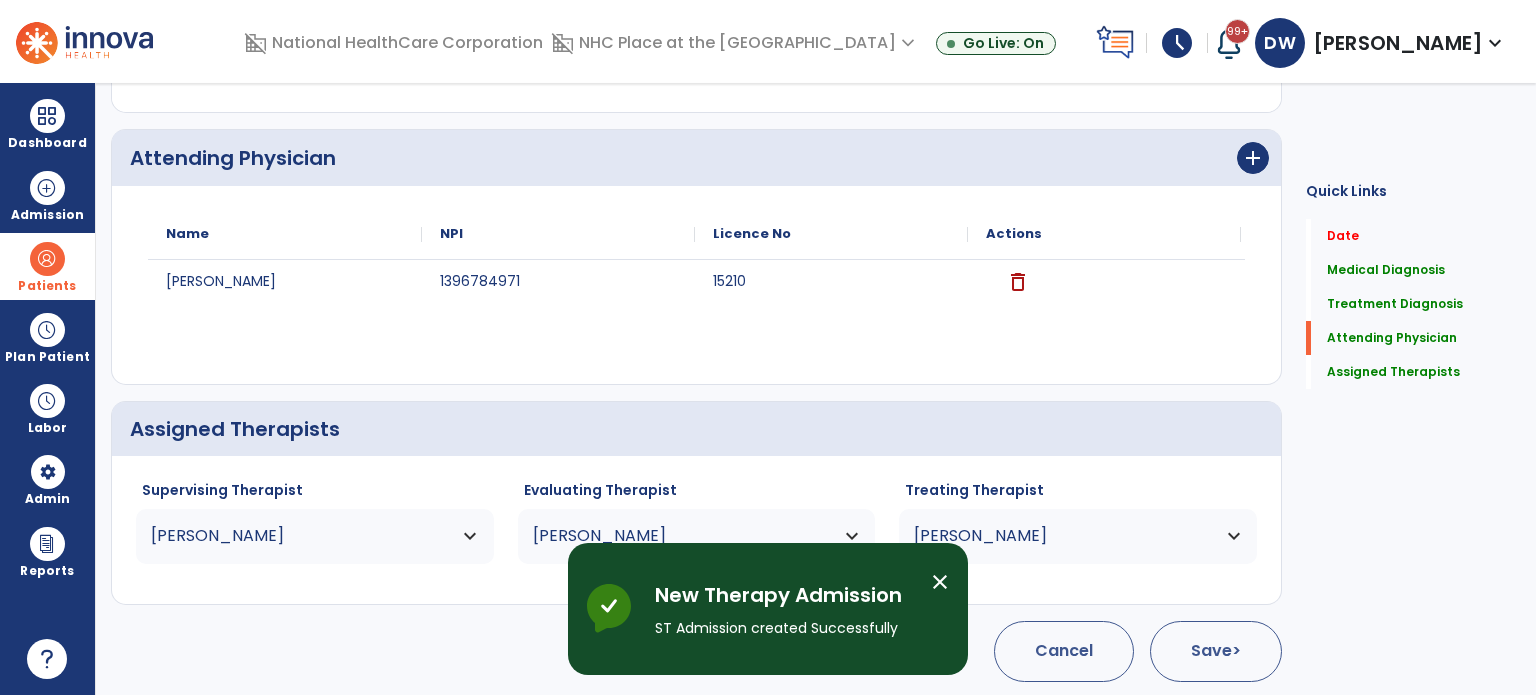 scroll, scrollTop: 62, scrollLeft: 0, axis: vertical 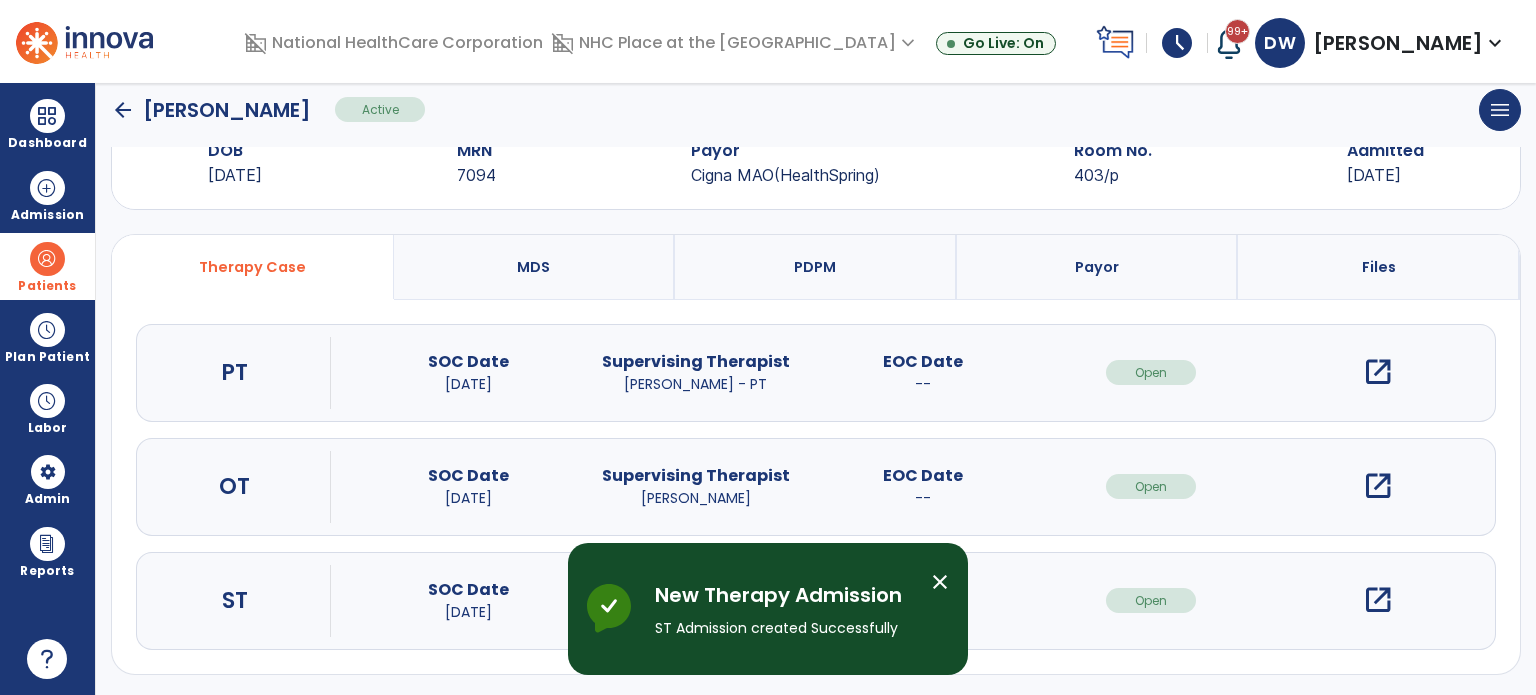 click on "open_in_new" at bounding box center (1378, 600) 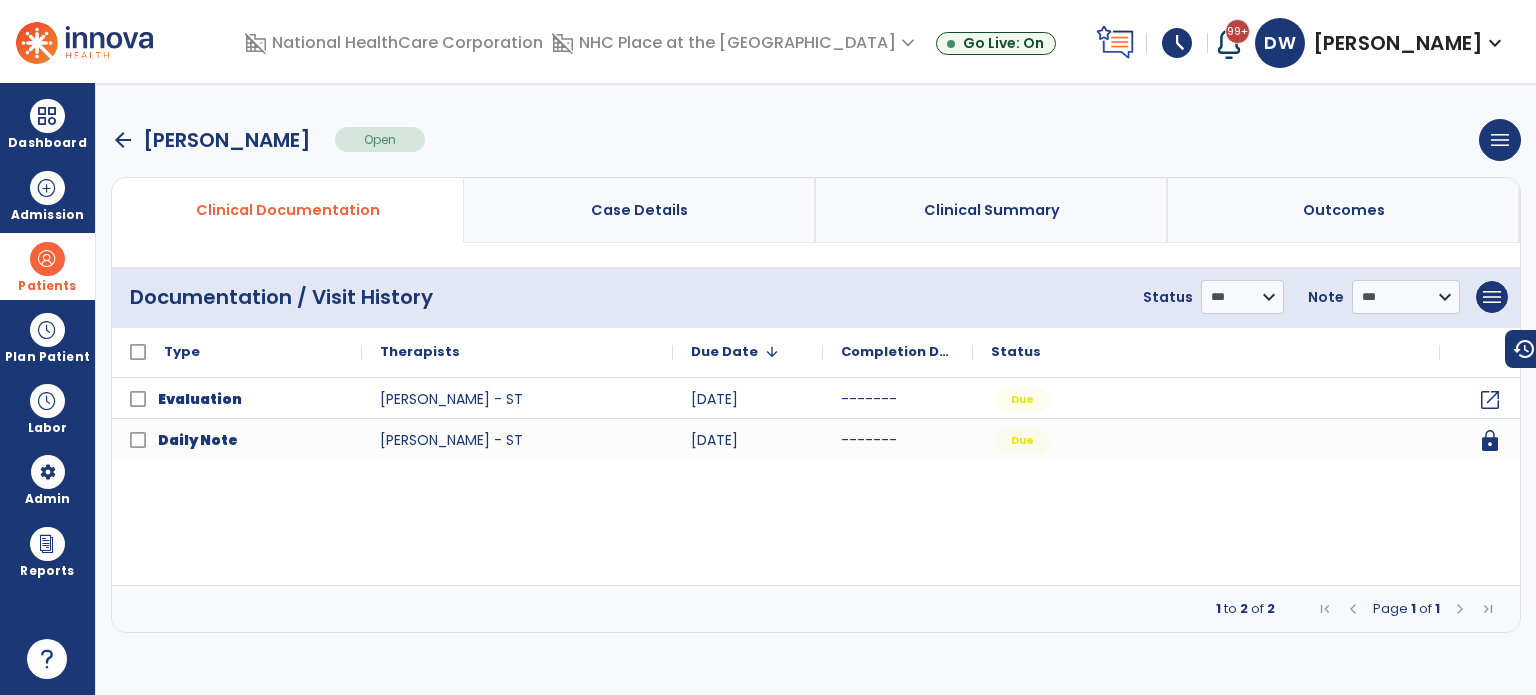 scroll, scrollTop: 0, scrollLeft: 0, axis: both 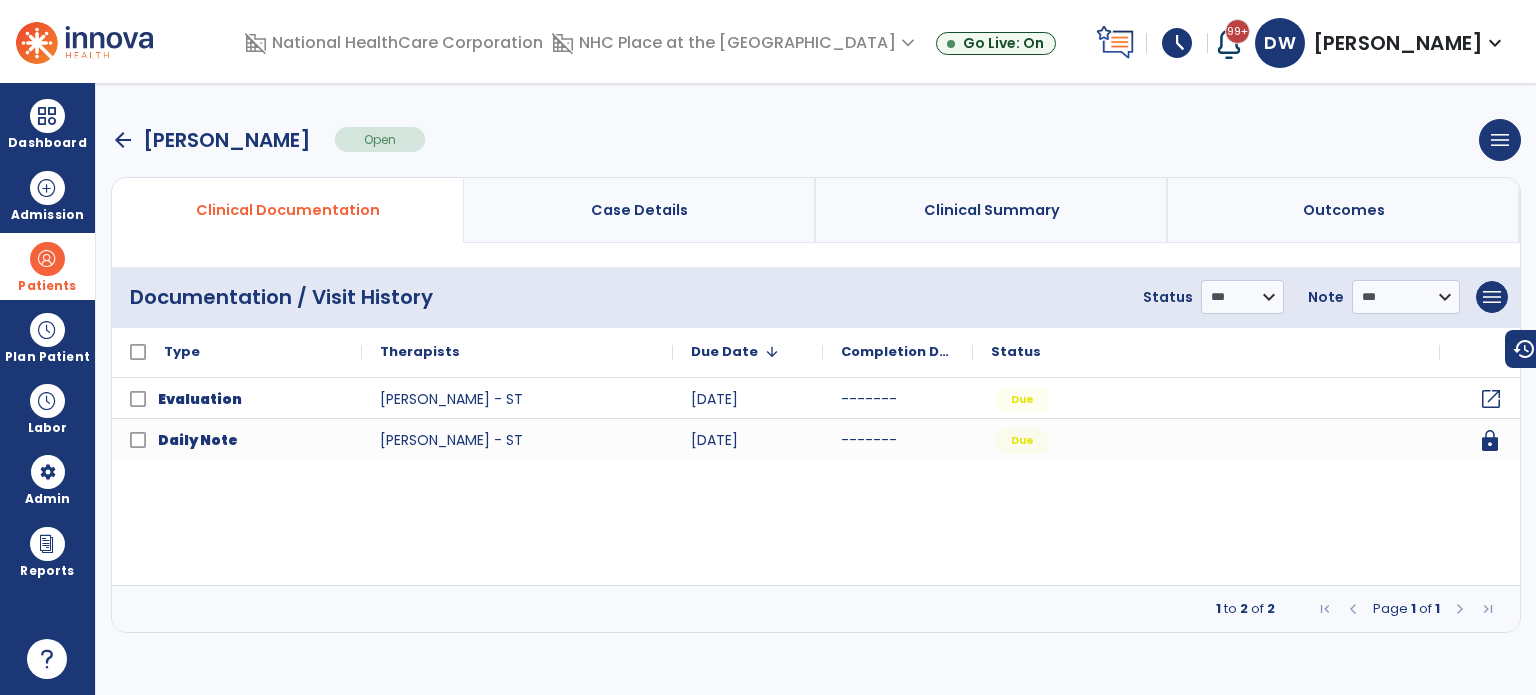 click on "open_in_new" 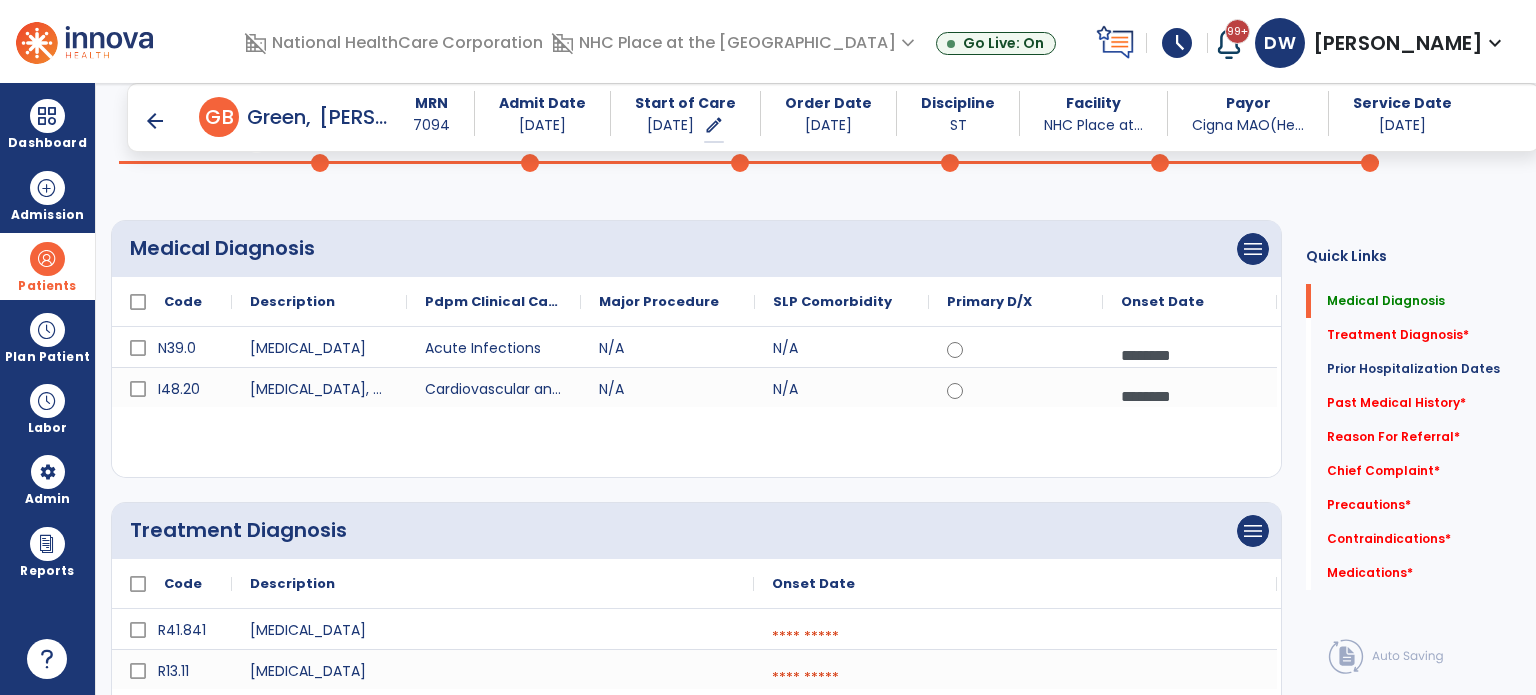 scroll, scrollTop: 97, scrollLeft: 0, axis: vertical 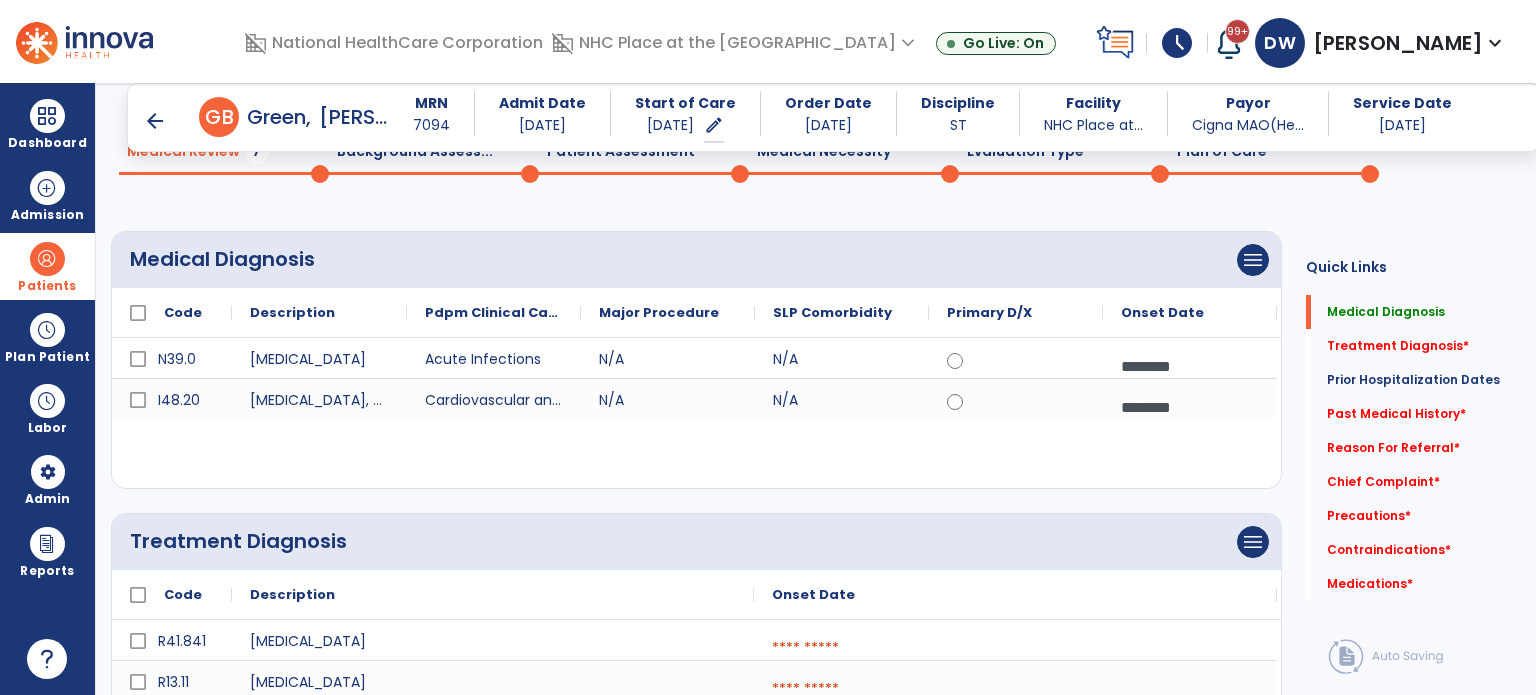 click at bounding box center (1015, 648) 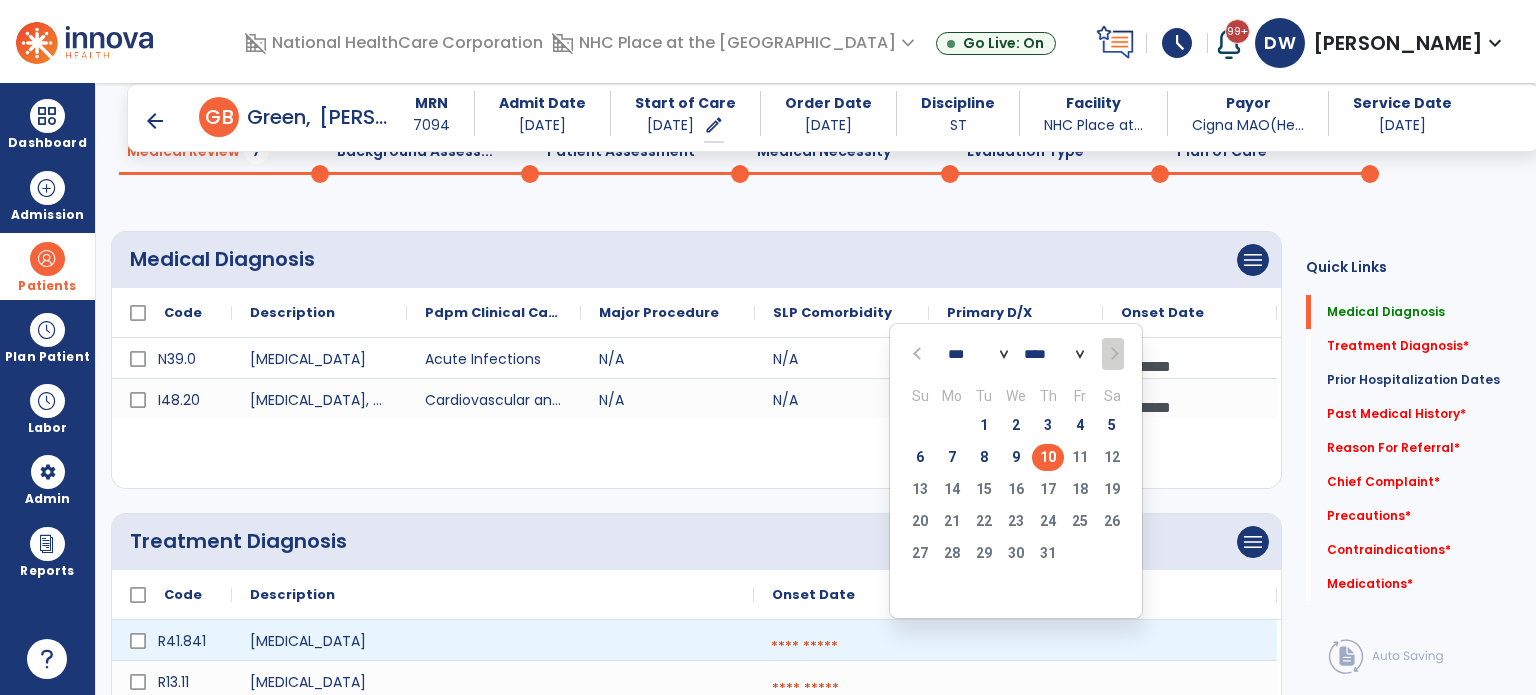 click on "10" 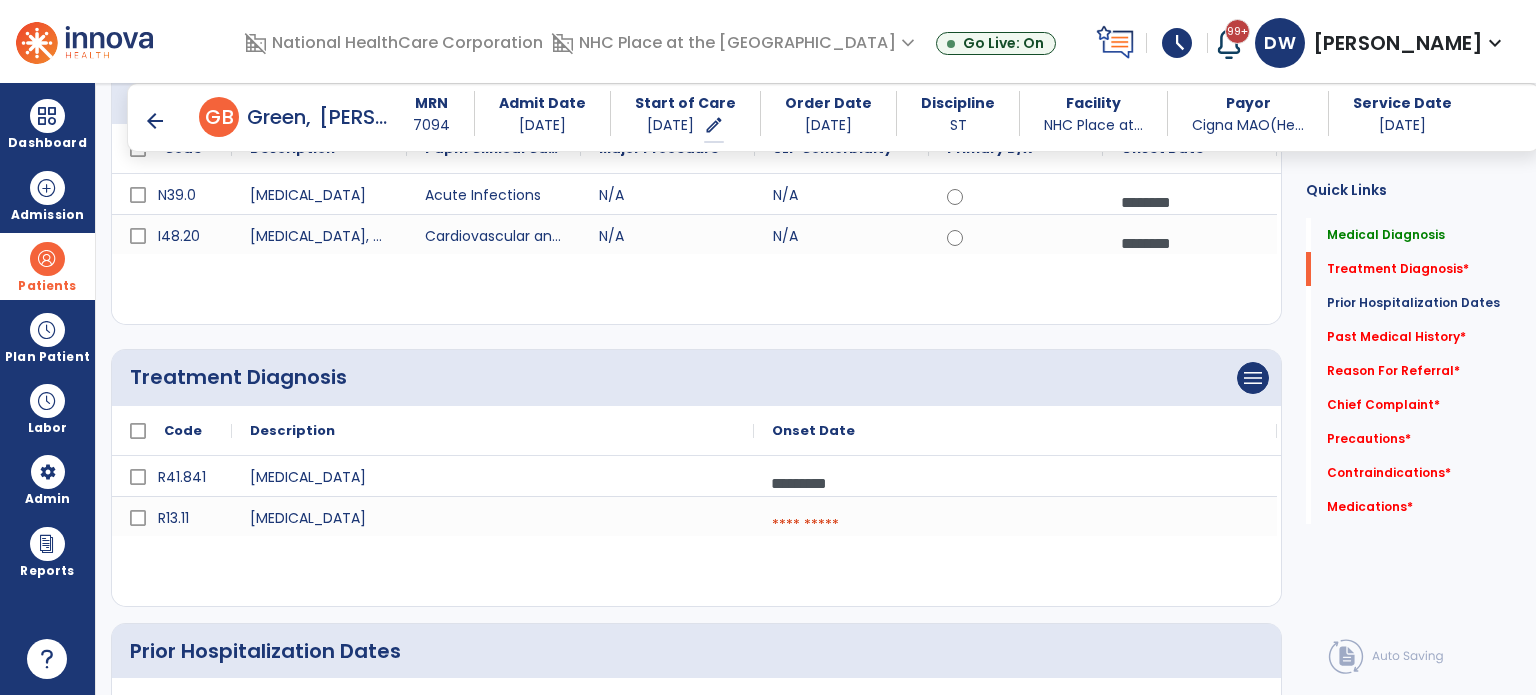 scroll, scrollTop: 255, scrollLeft: 0, axis: vertical 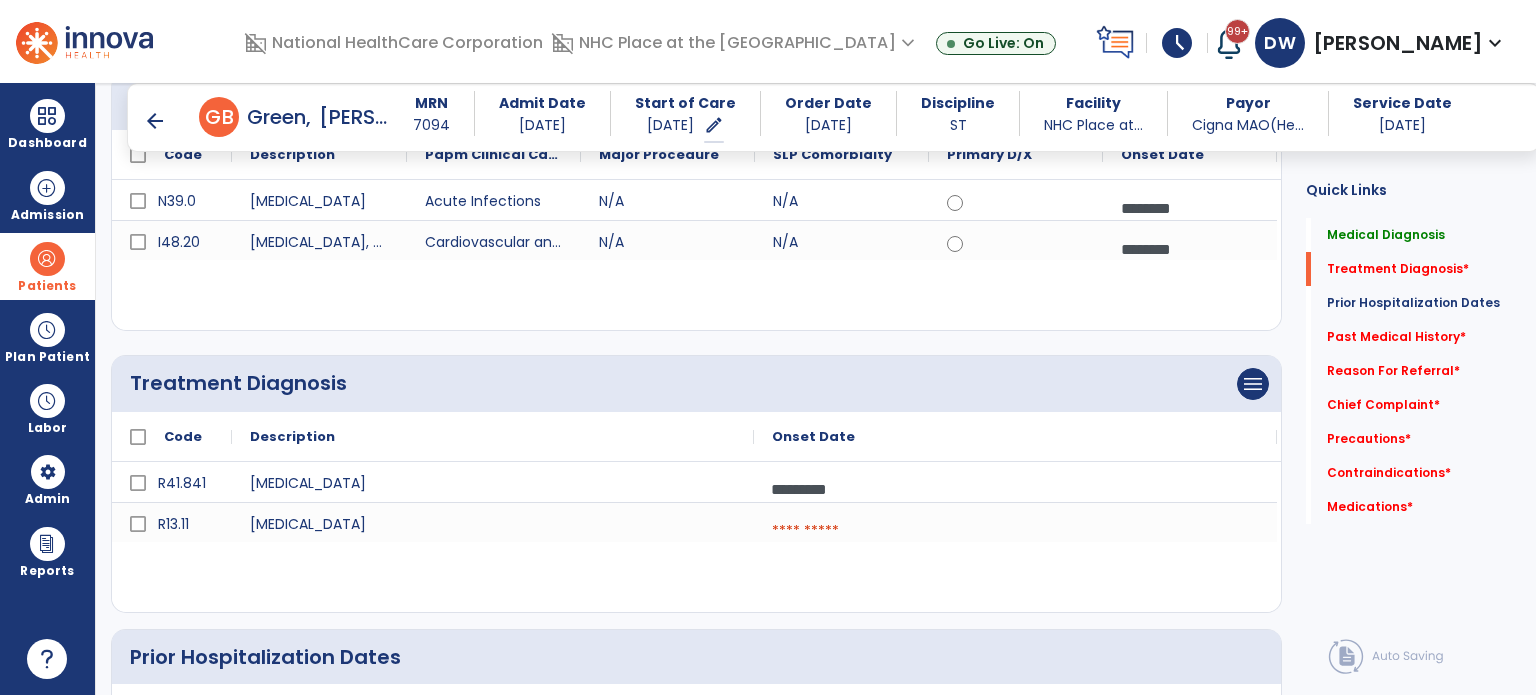 click at bounding box center [1015, 531] 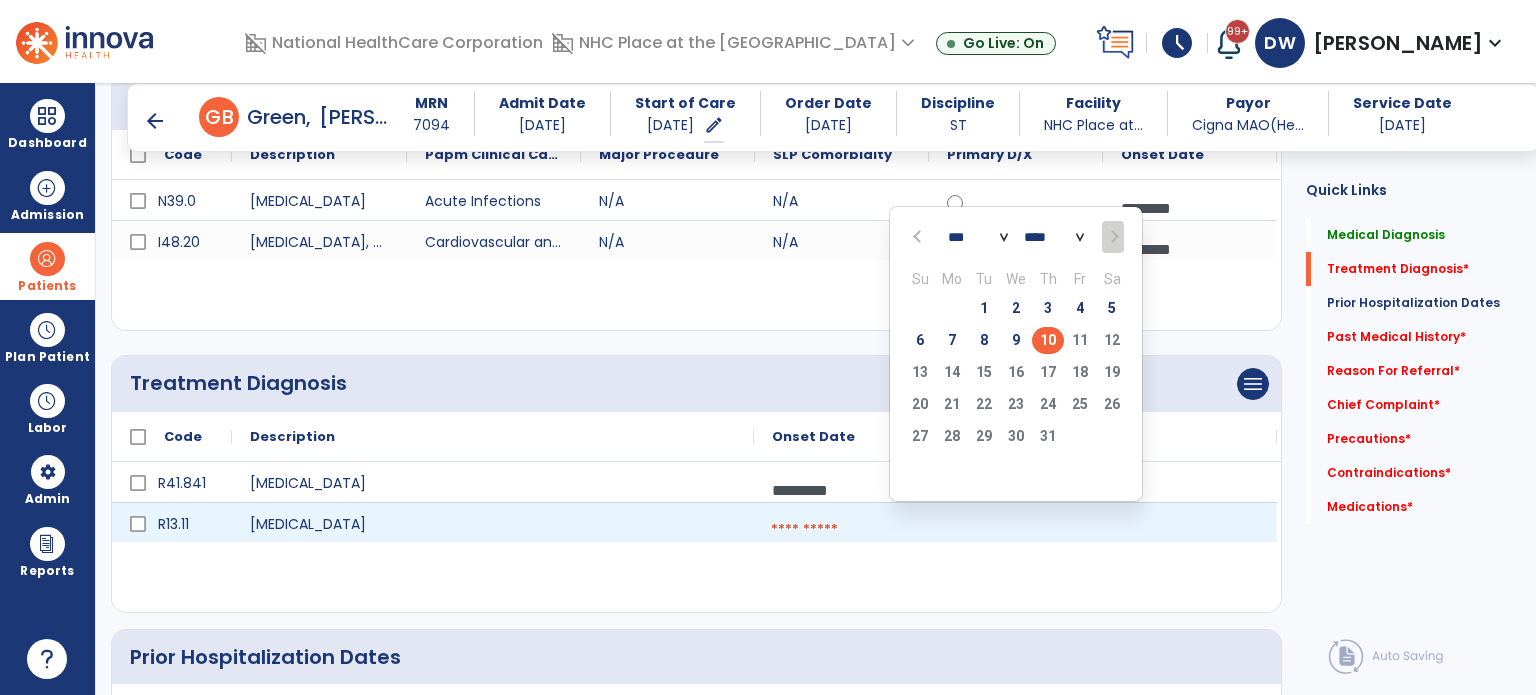 click on "10" 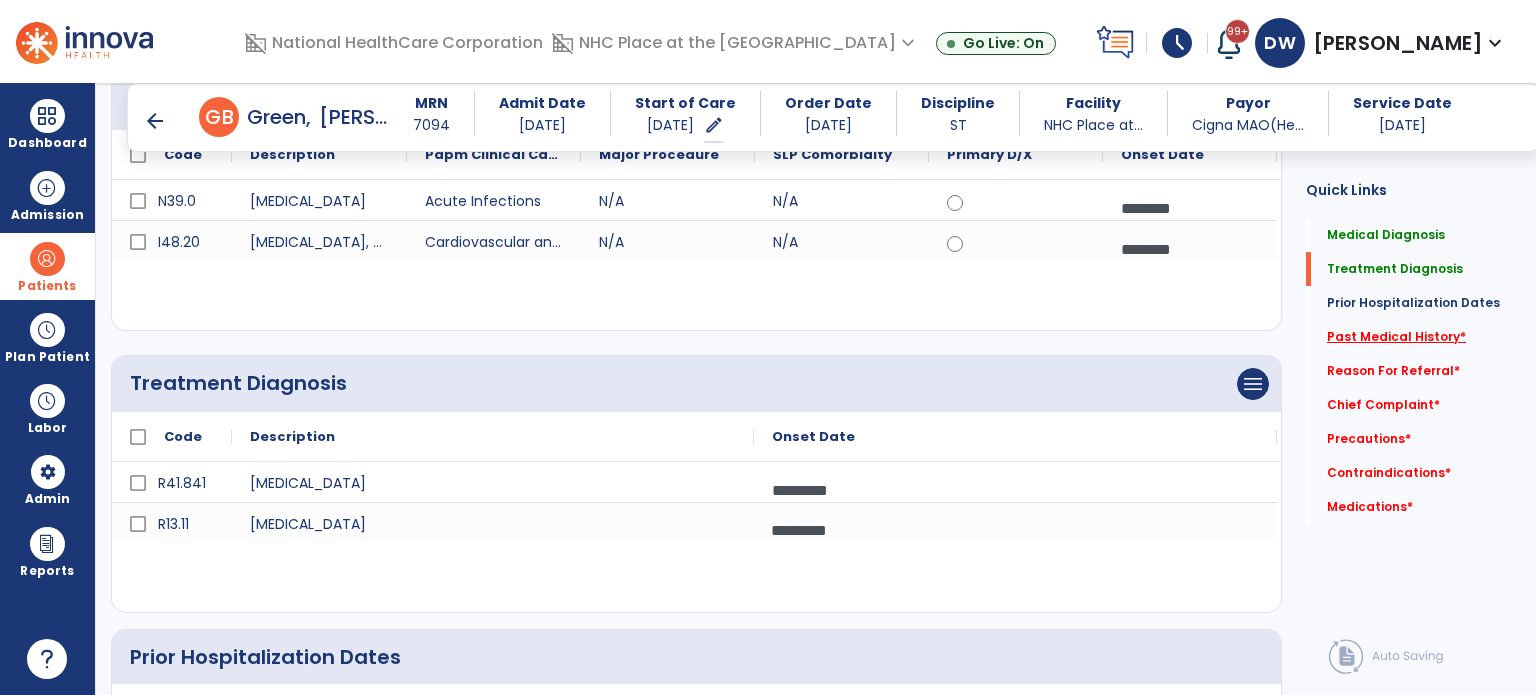 click on "Past Medical History   *" 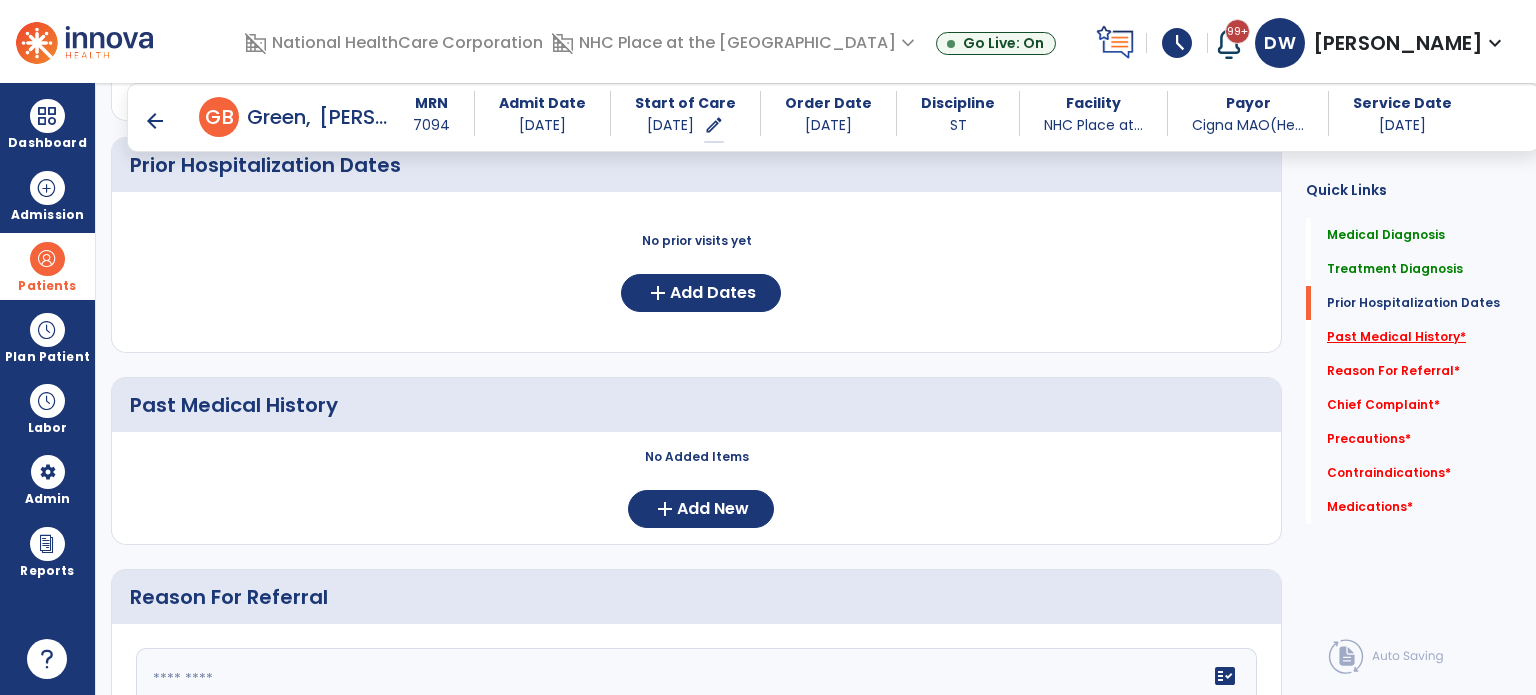 scroll, scrollTop: 735, scrollLeft: 0, axis: vertical 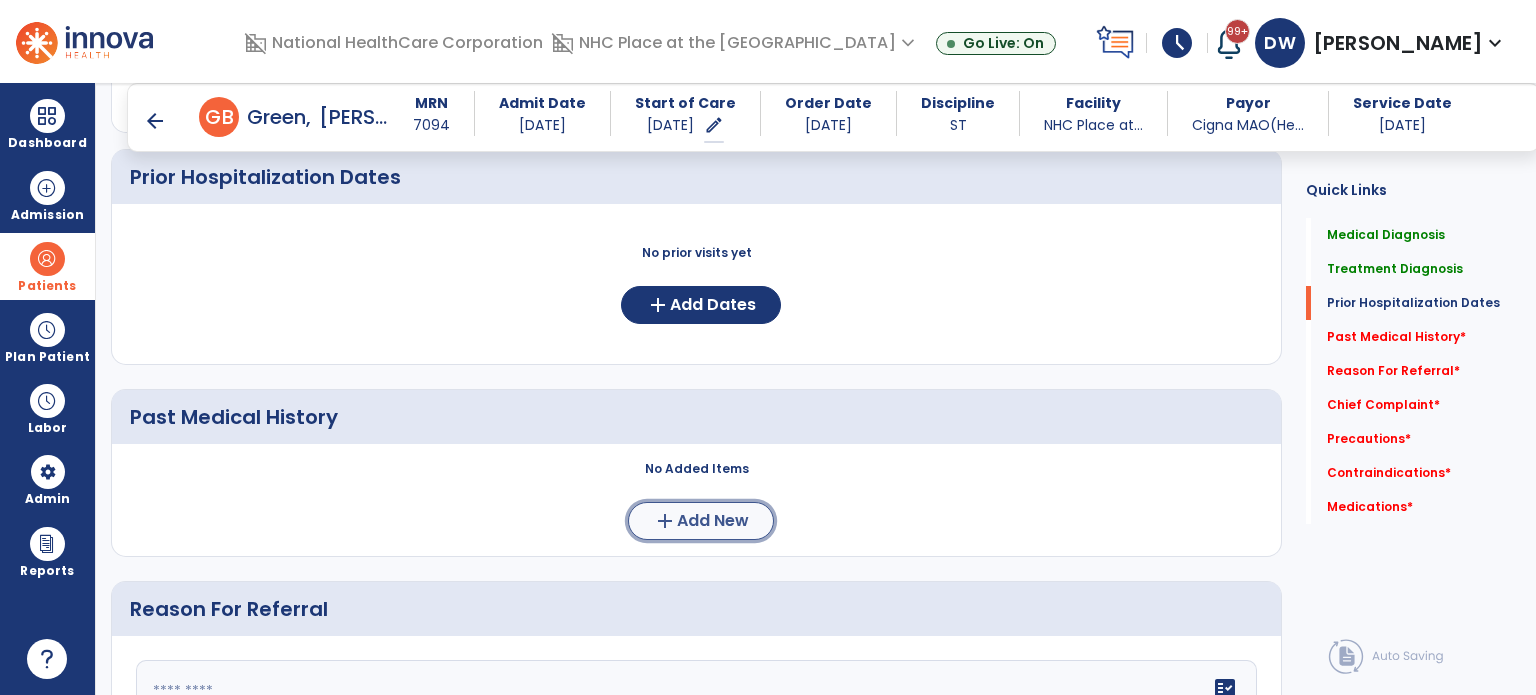 click on "add  Add New" 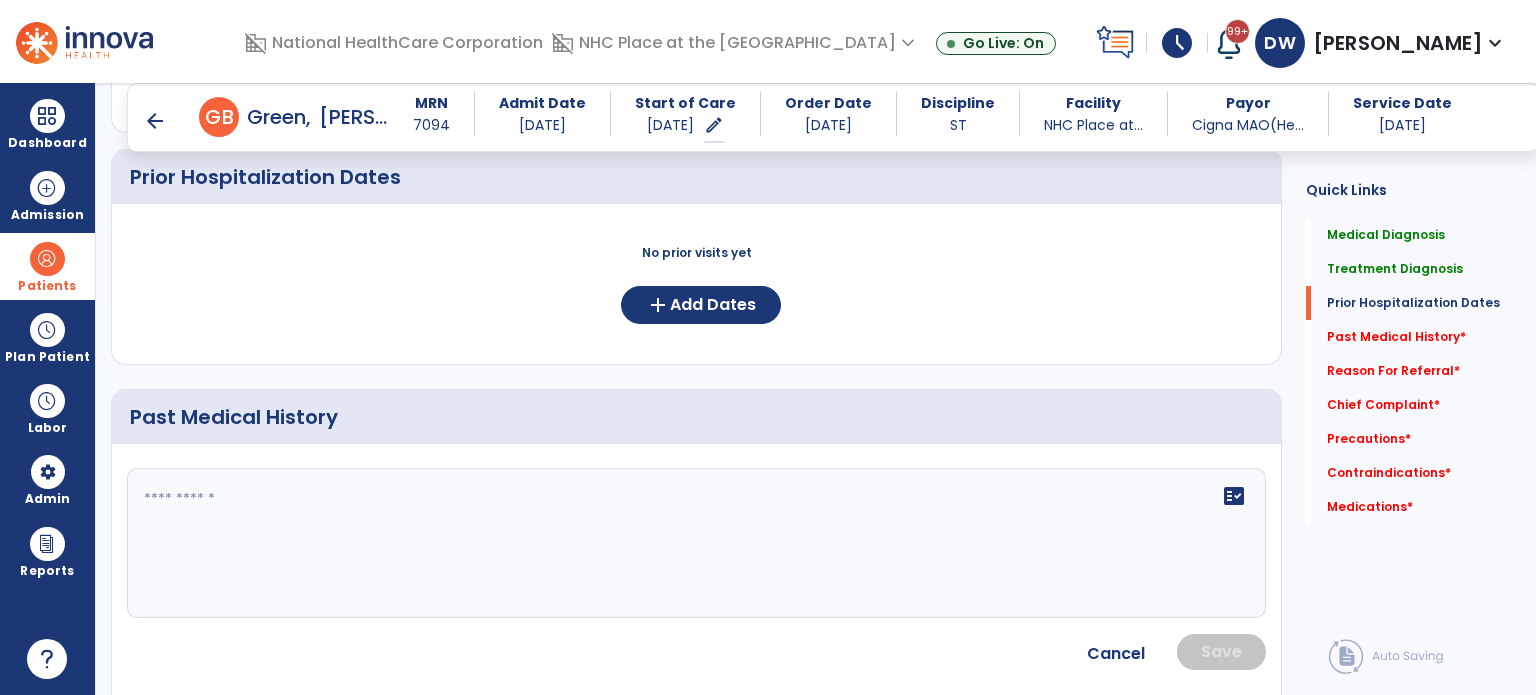 click 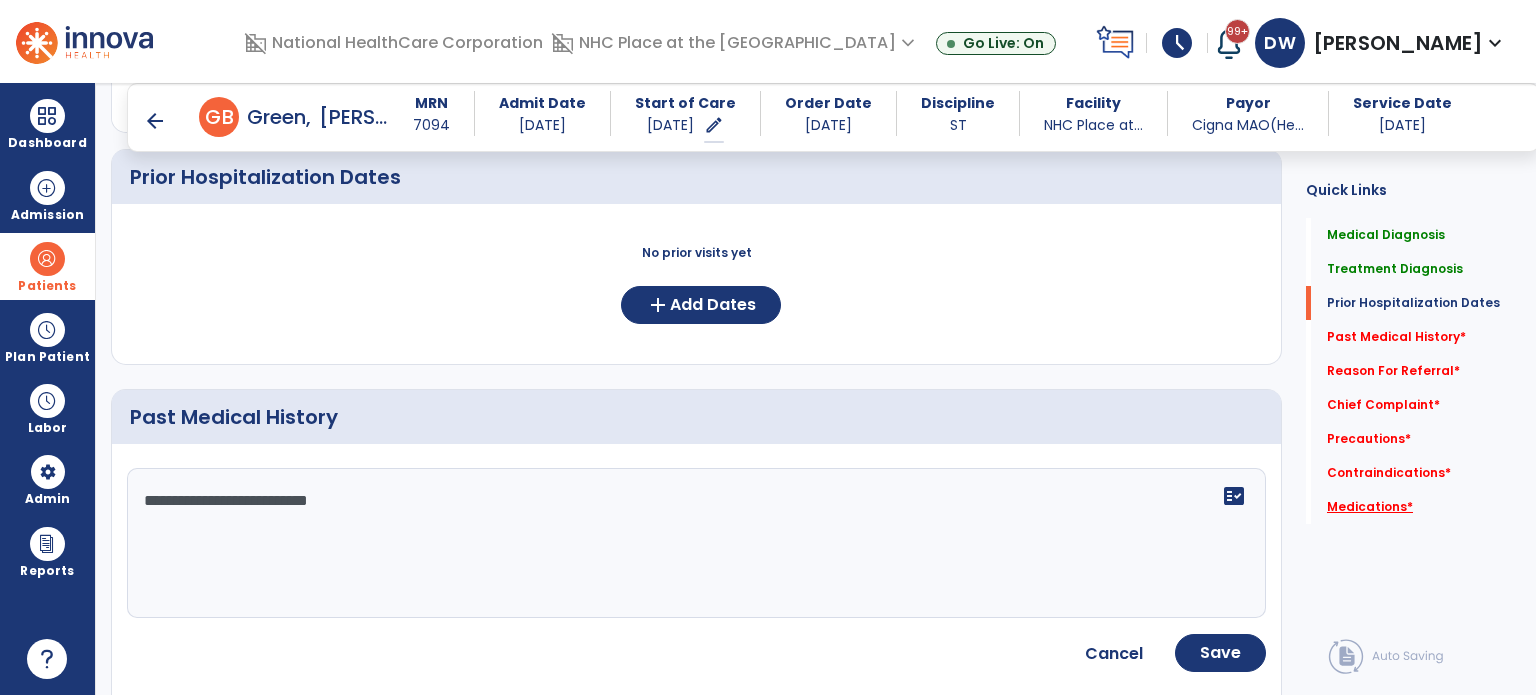 click on "Medications   *" 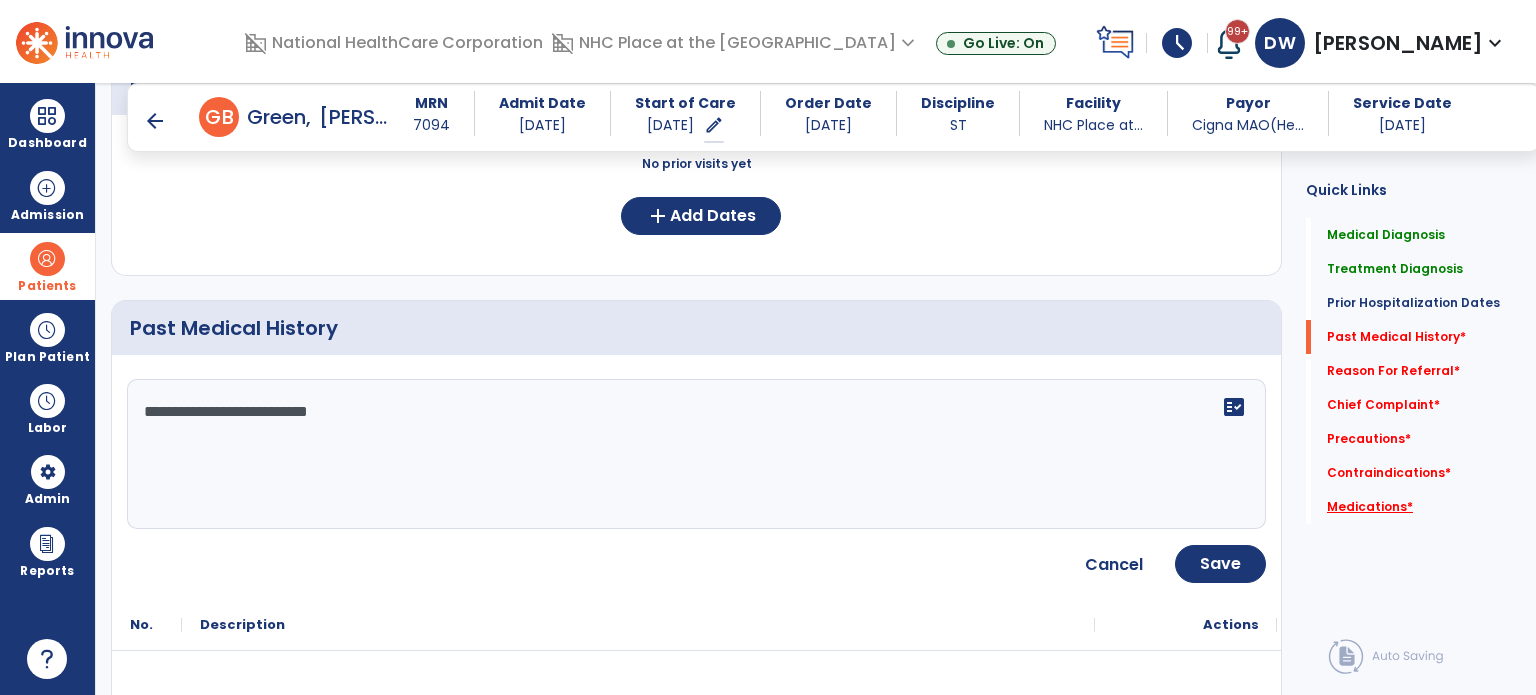 scroll, scrollTop: 826, scrollLeft: 0, axis: vertical 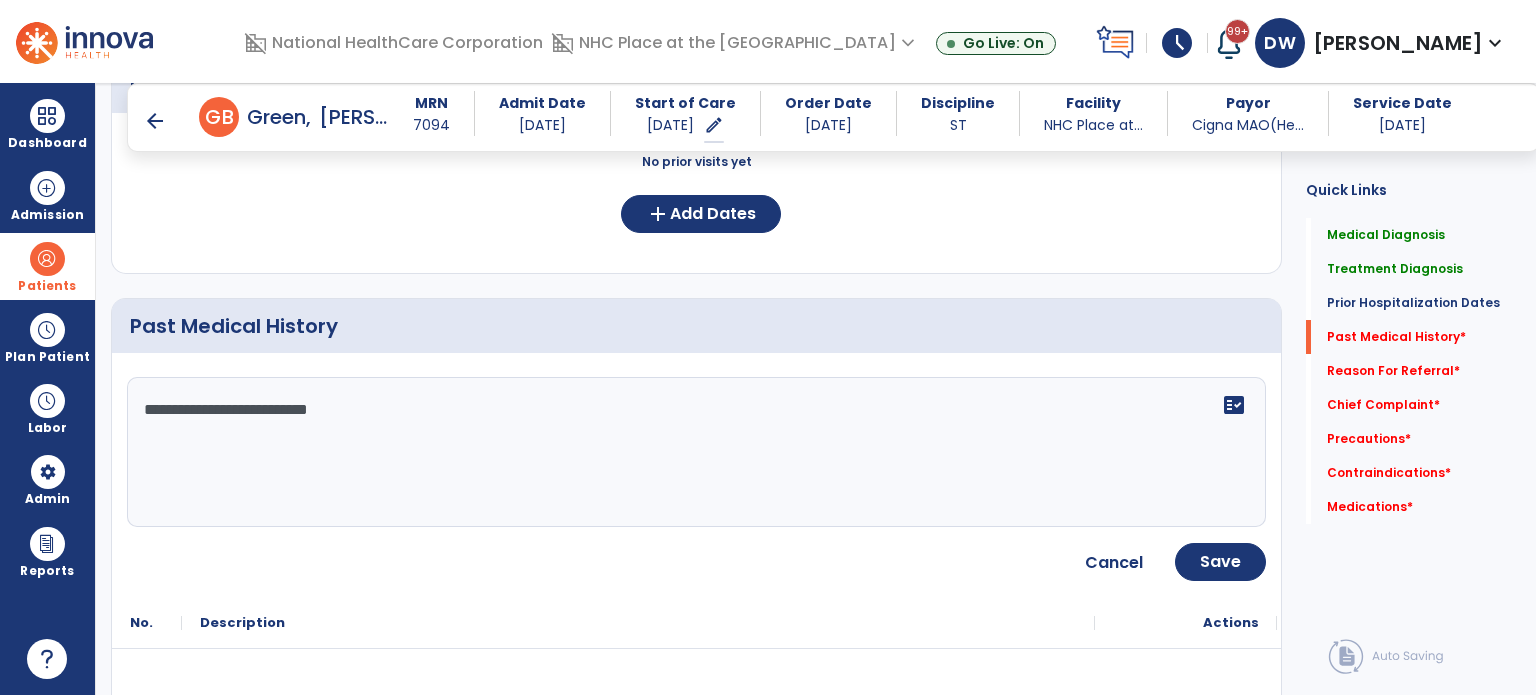 click on "**********" 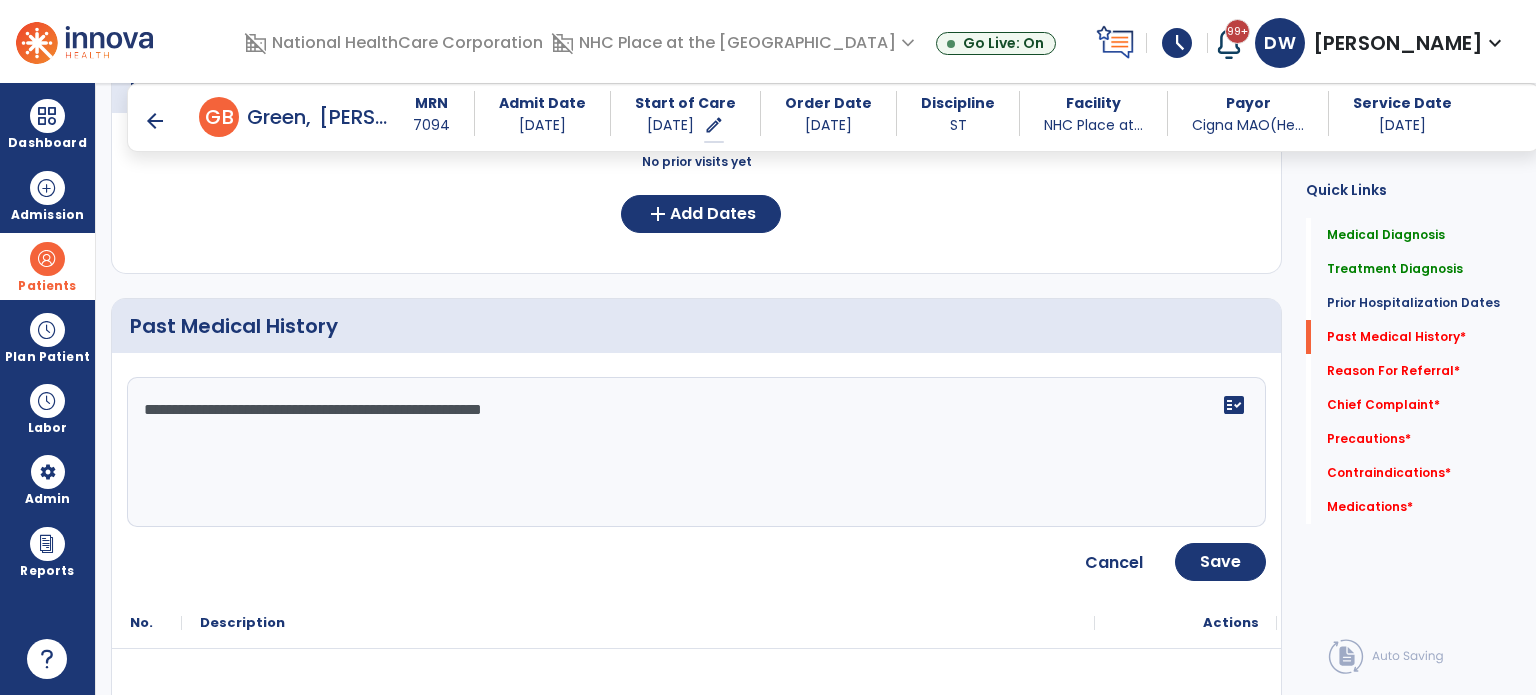 type on "**********" 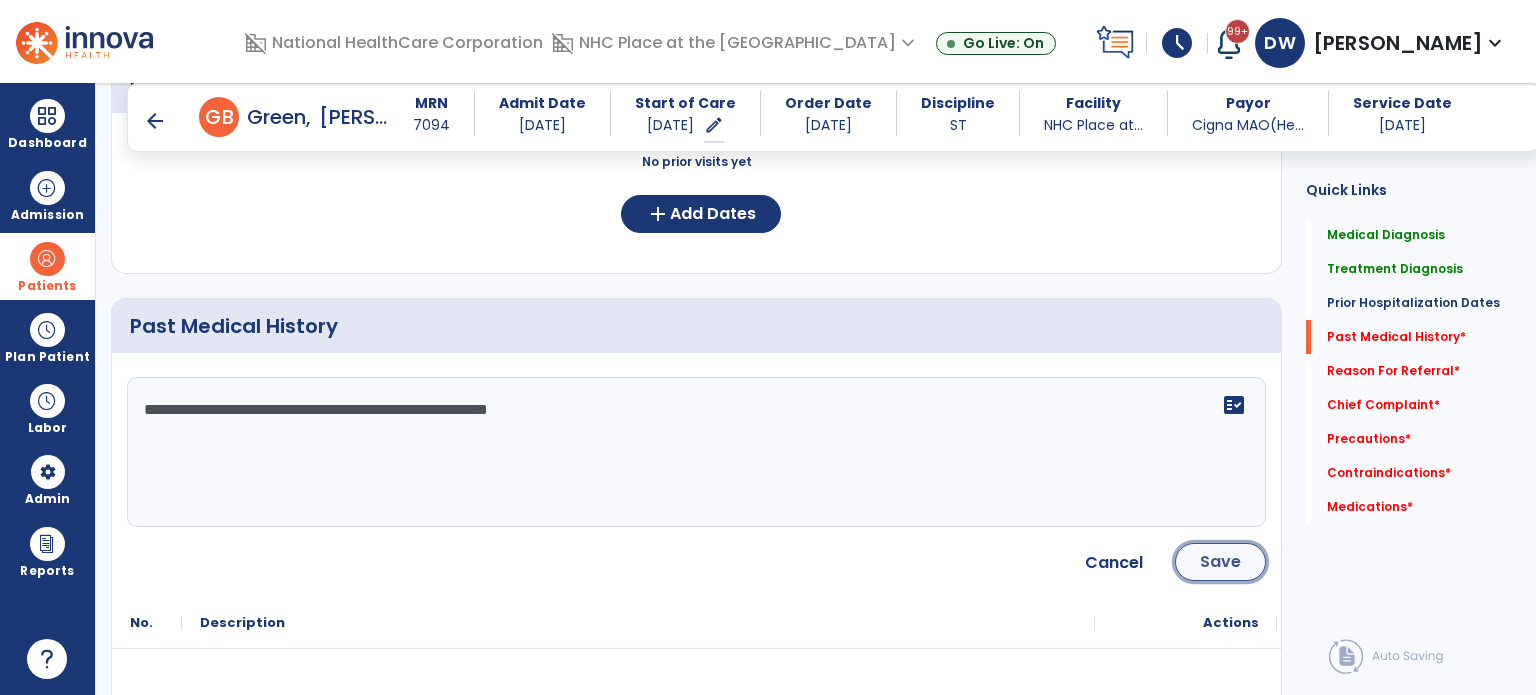 click on "Save" 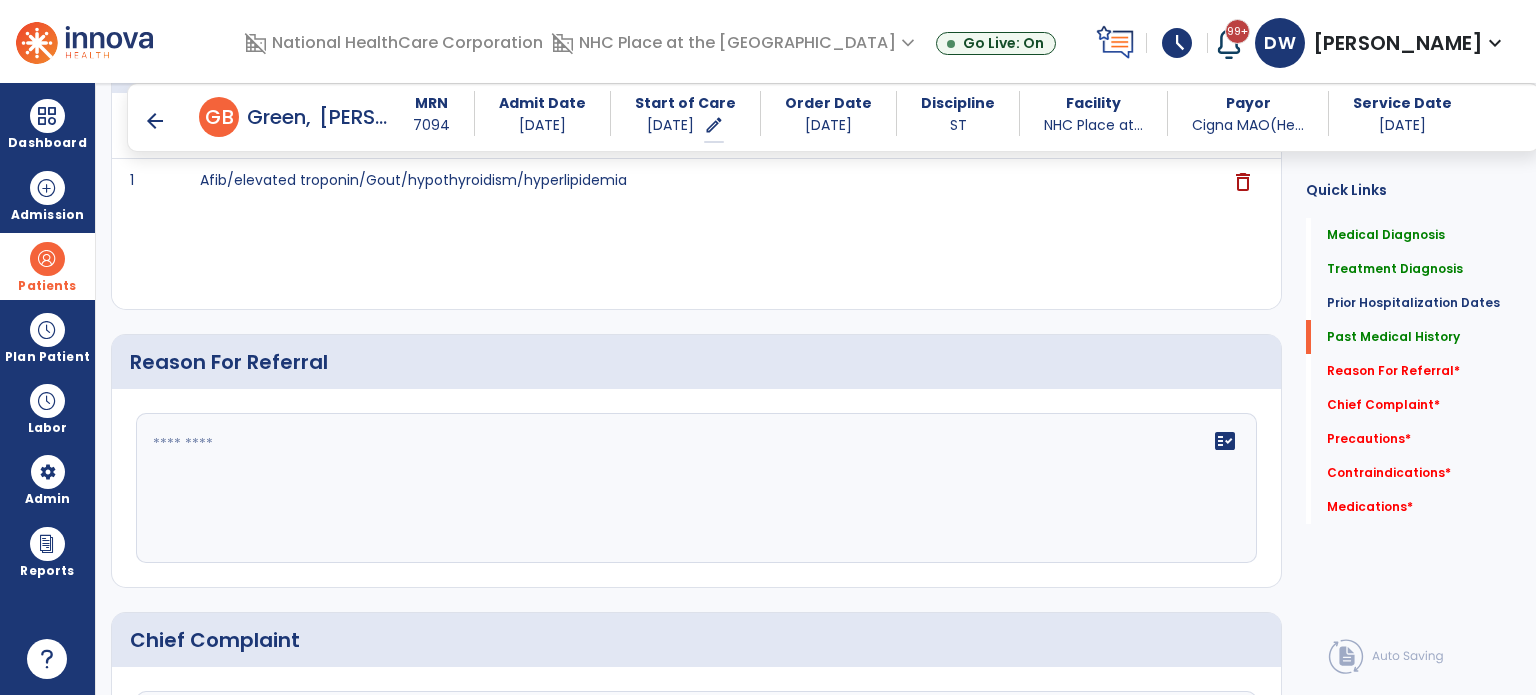 scroll, scrollTop: 1092, scrollLeft: 0, axis: vertical 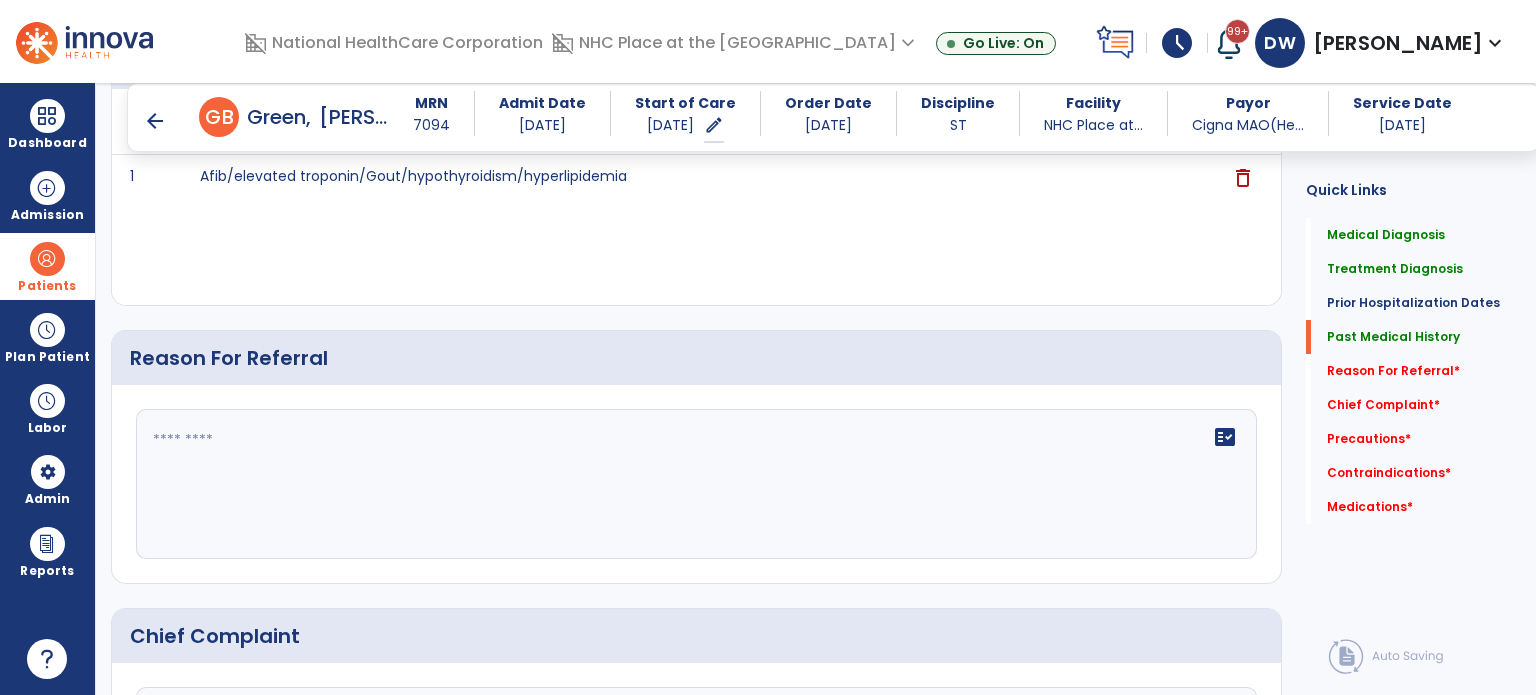 click on "fact_check" 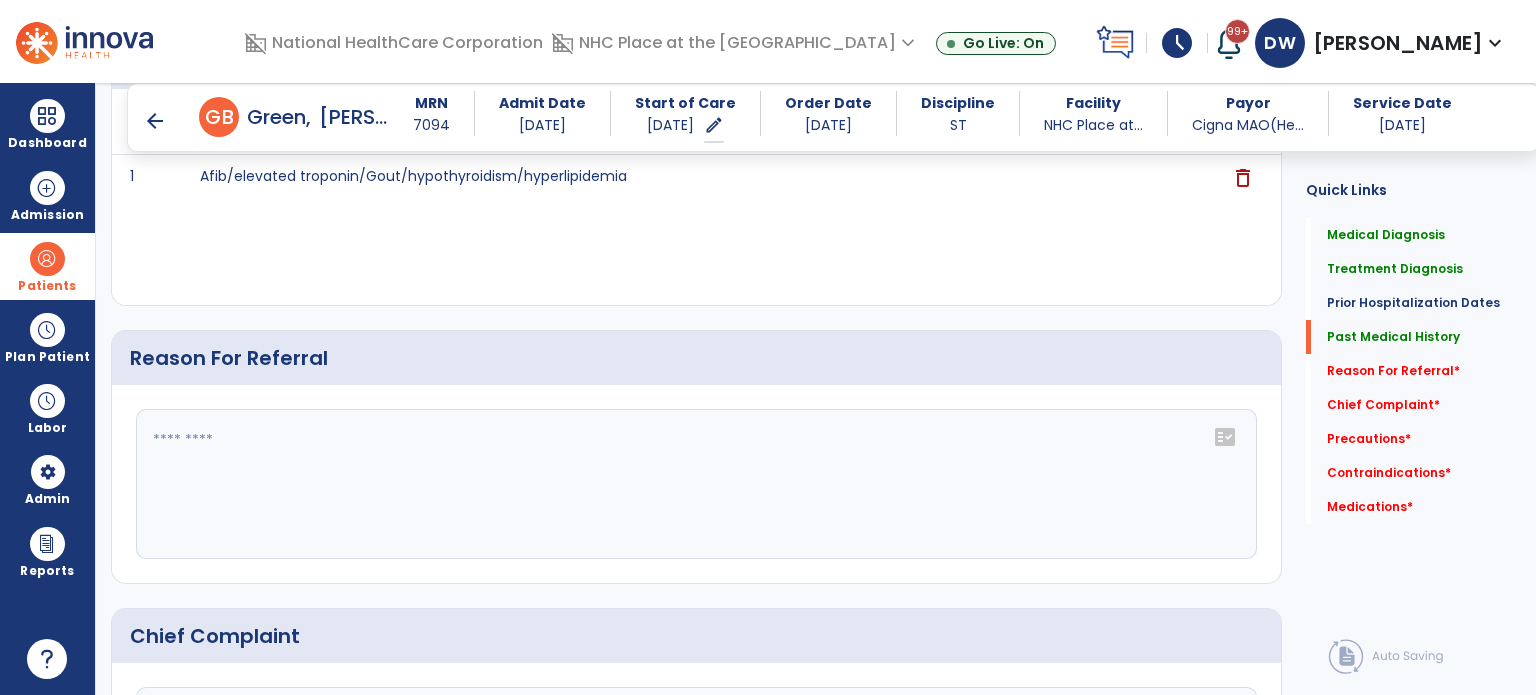 click on "fact_check" 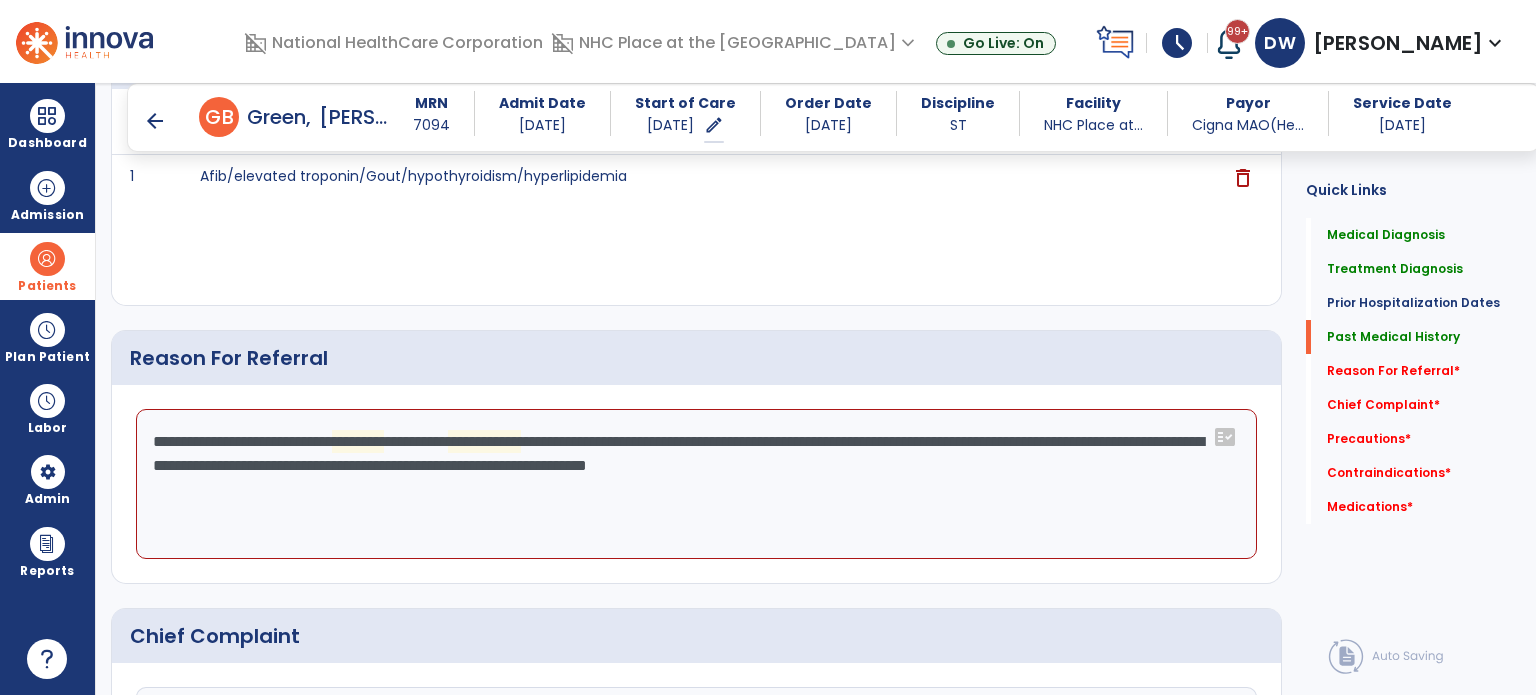 click on "**********" 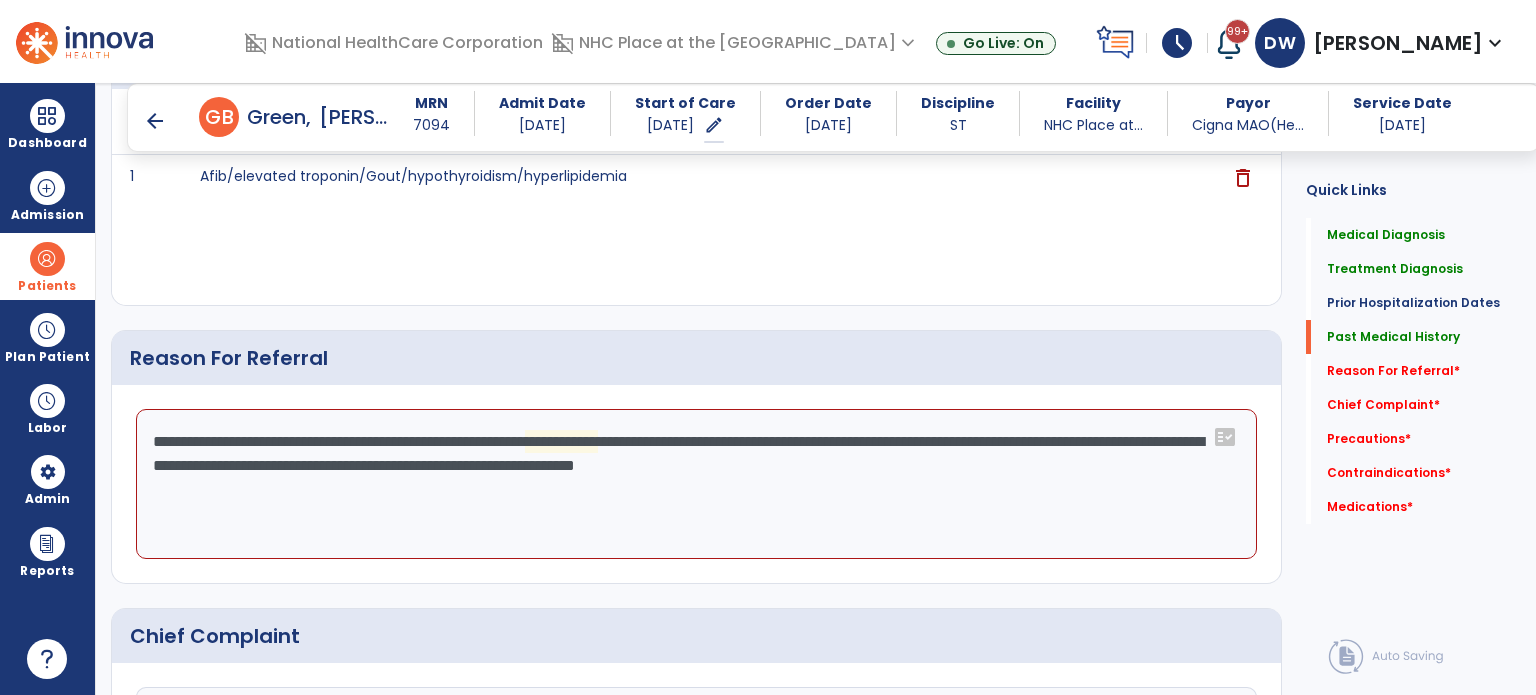 click on "**********" 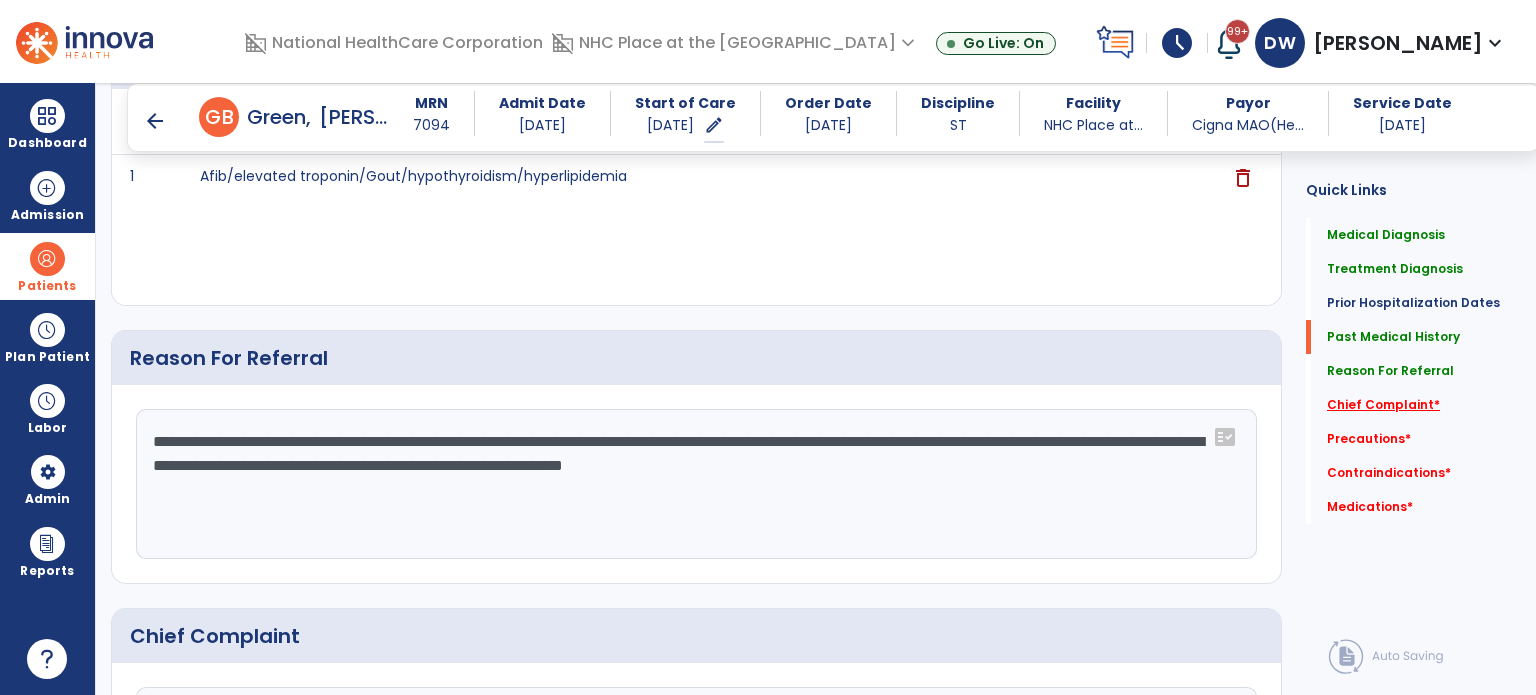 type on "**********" 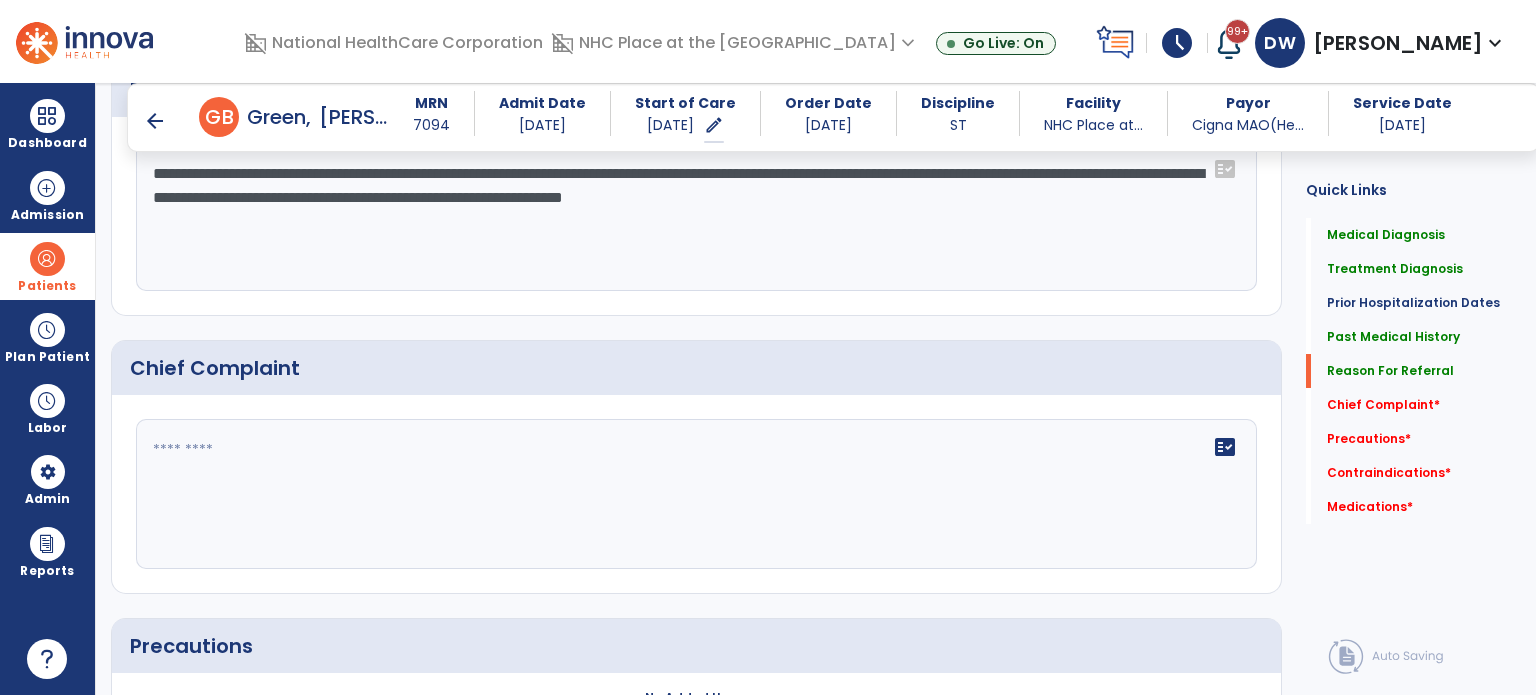 scroll, scrollTop: 1435, scrollLeft: 0, axis: vertical 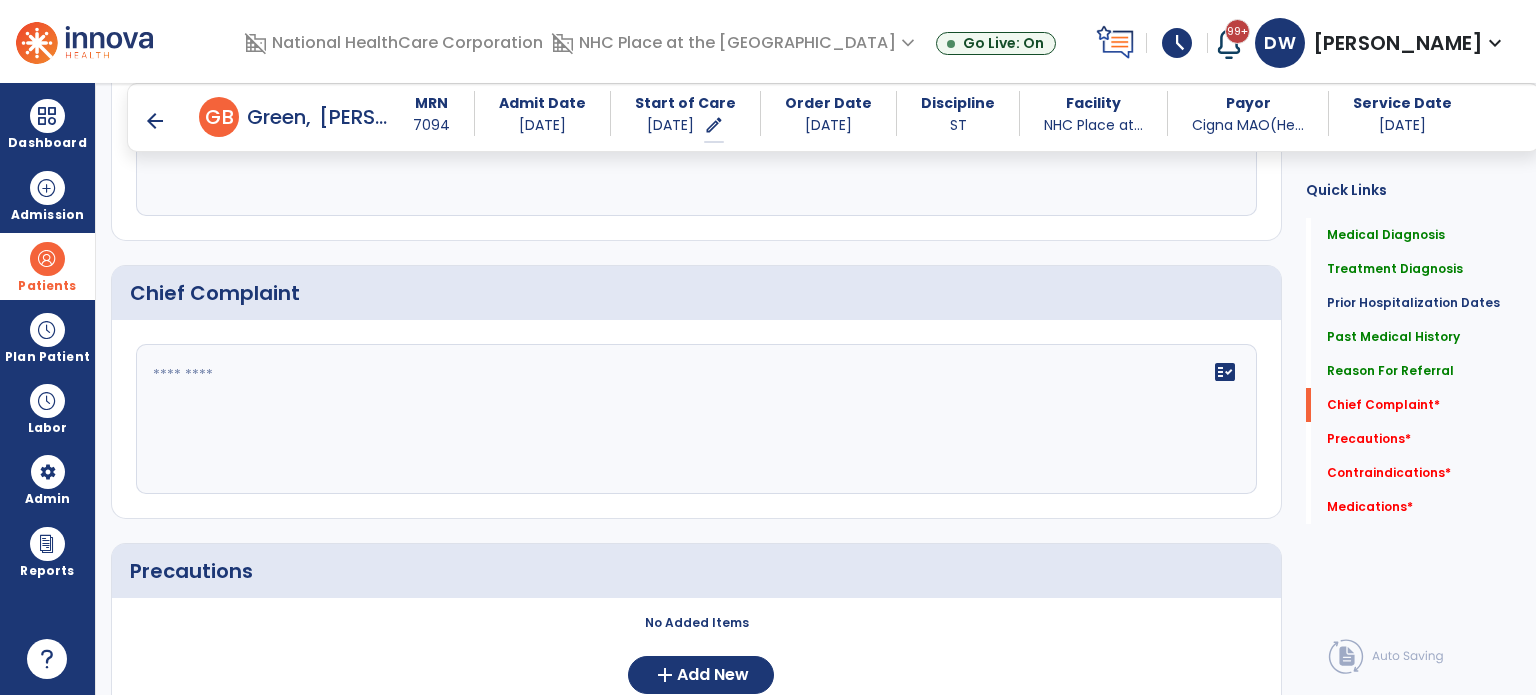 click on "fact_check" 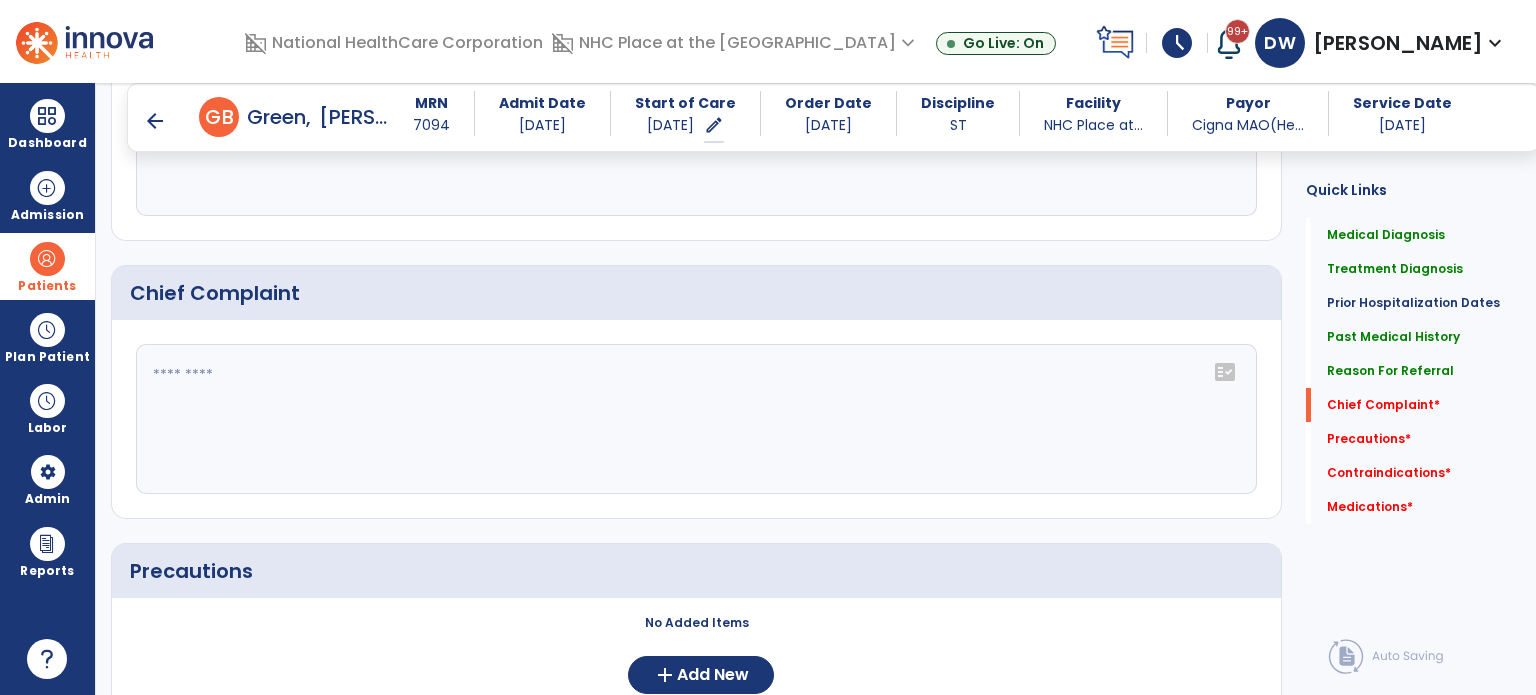 click 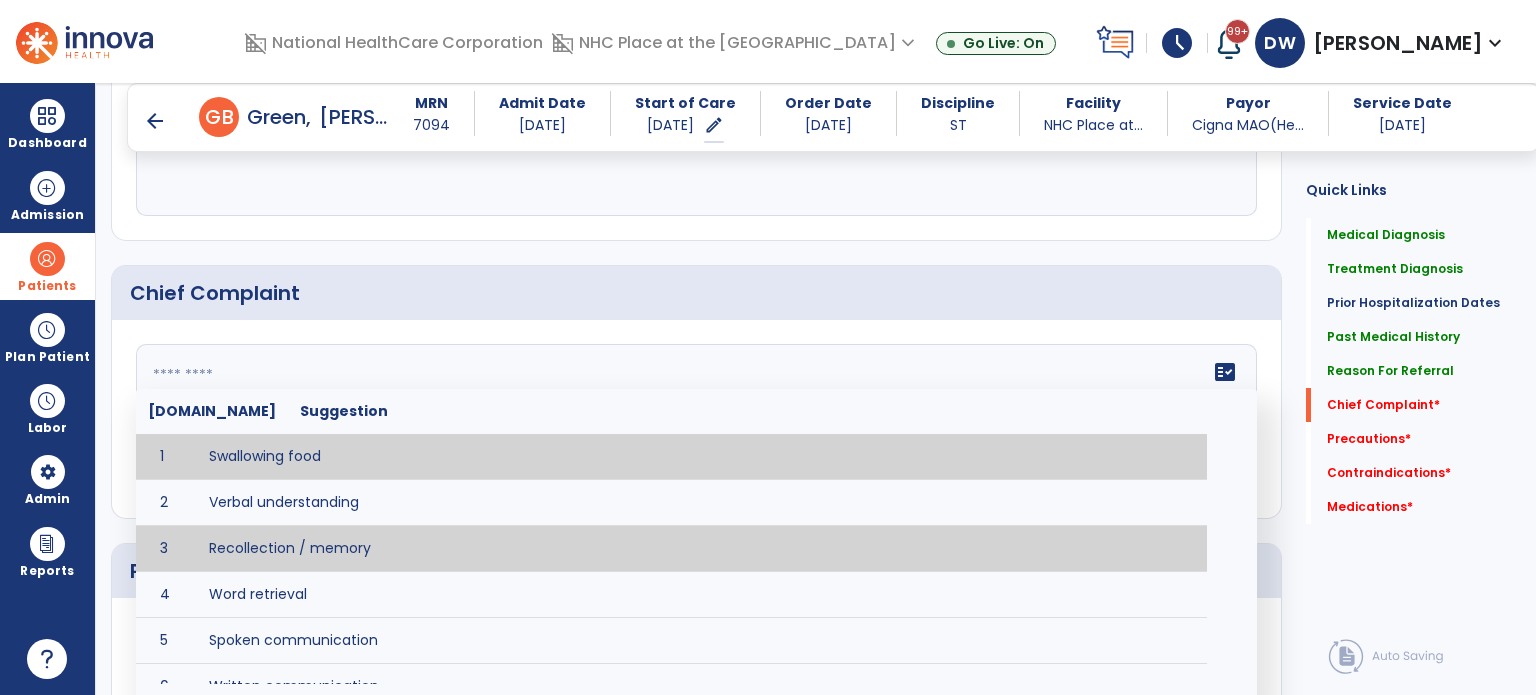 type on "**********" 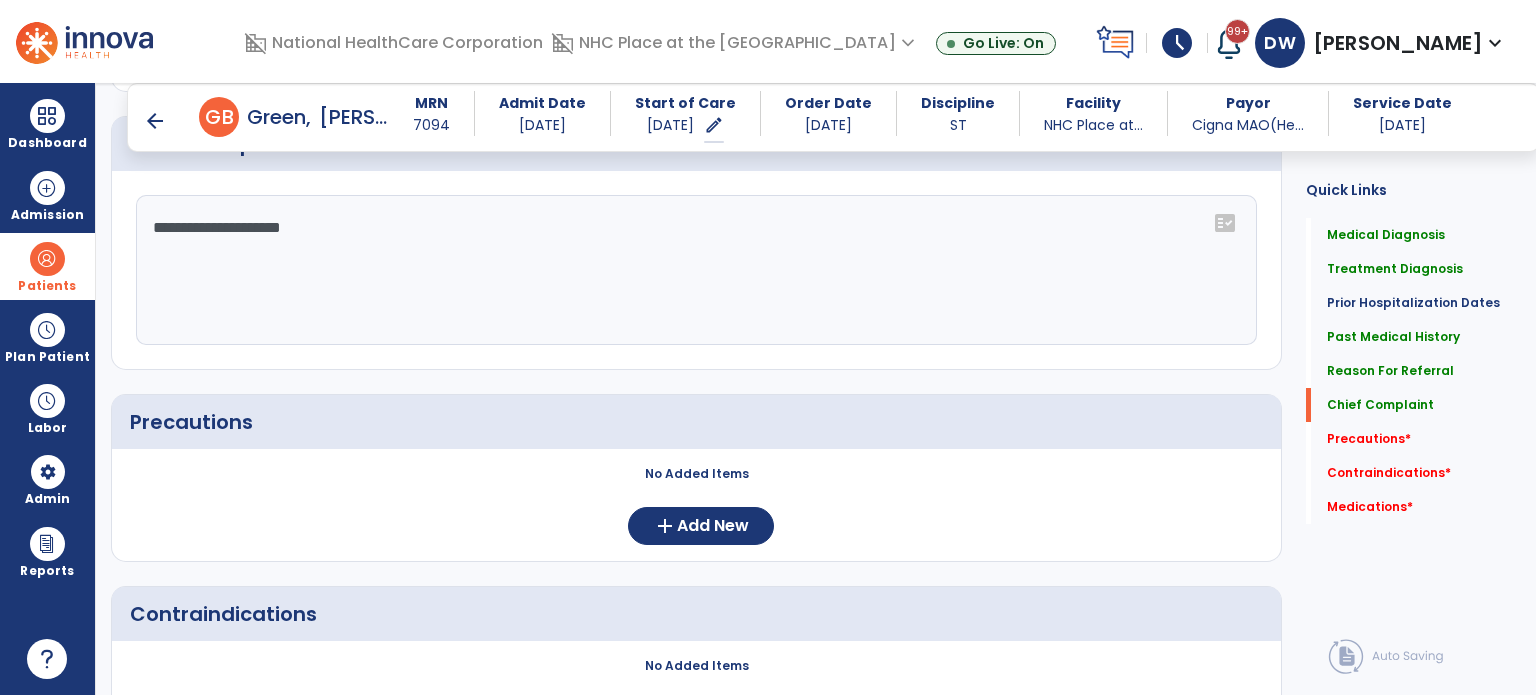 scroll, scrollTop: 1625, scrollLeft: 0, axis: vertical 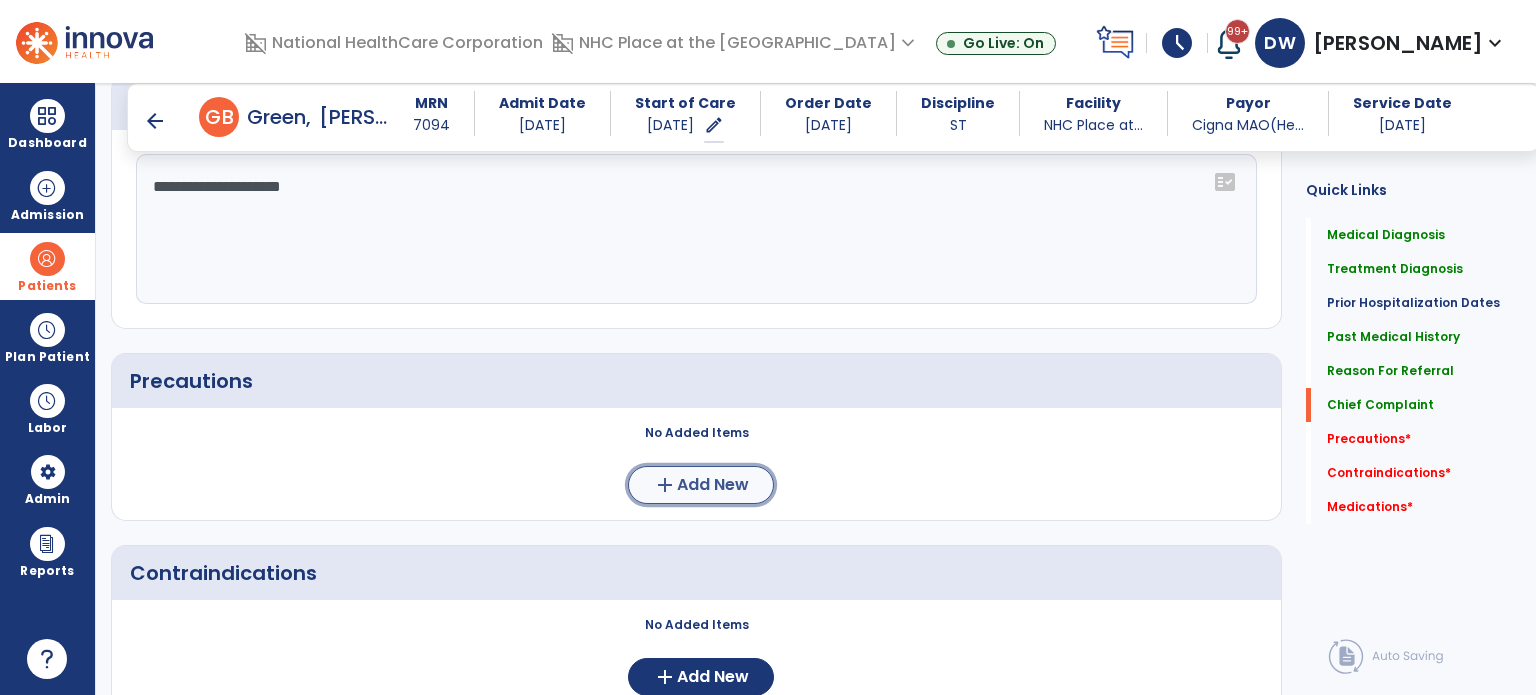 click on "add" 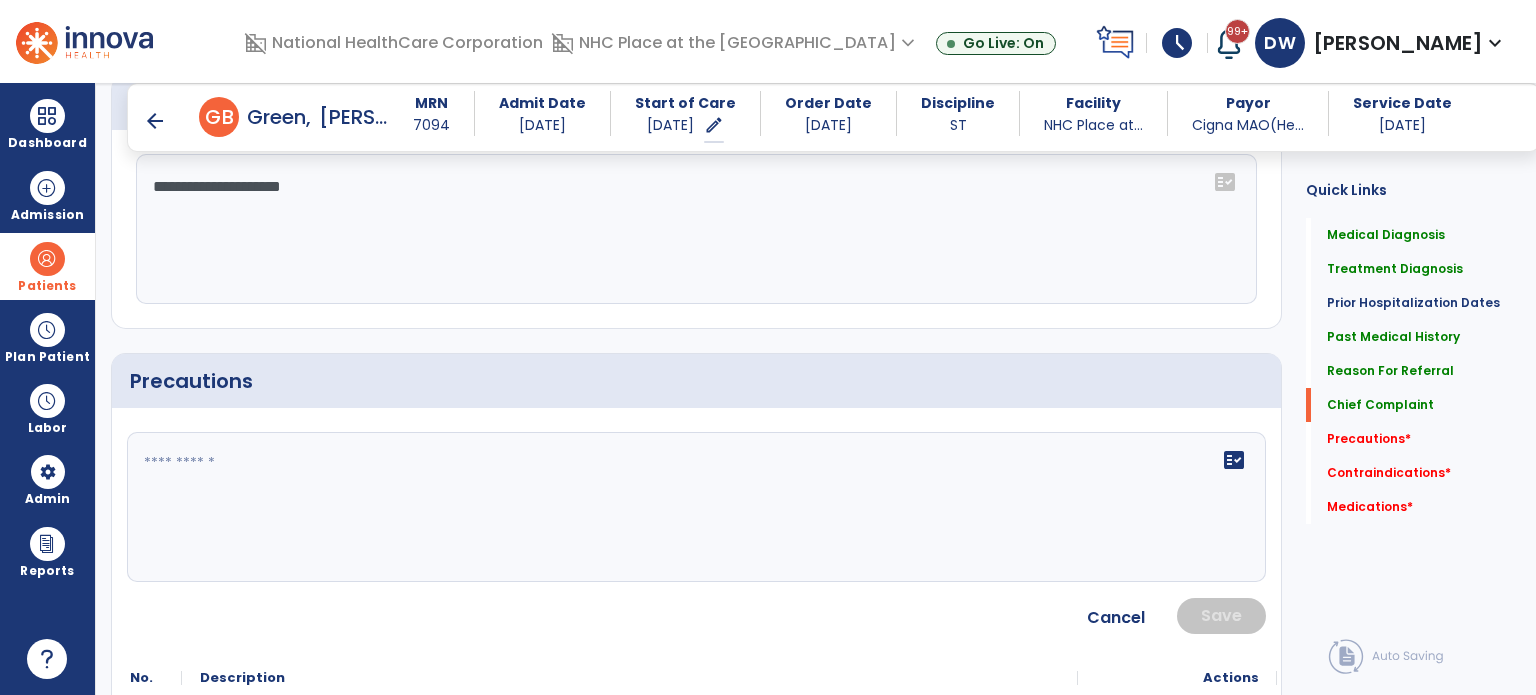 click on "fact_check" 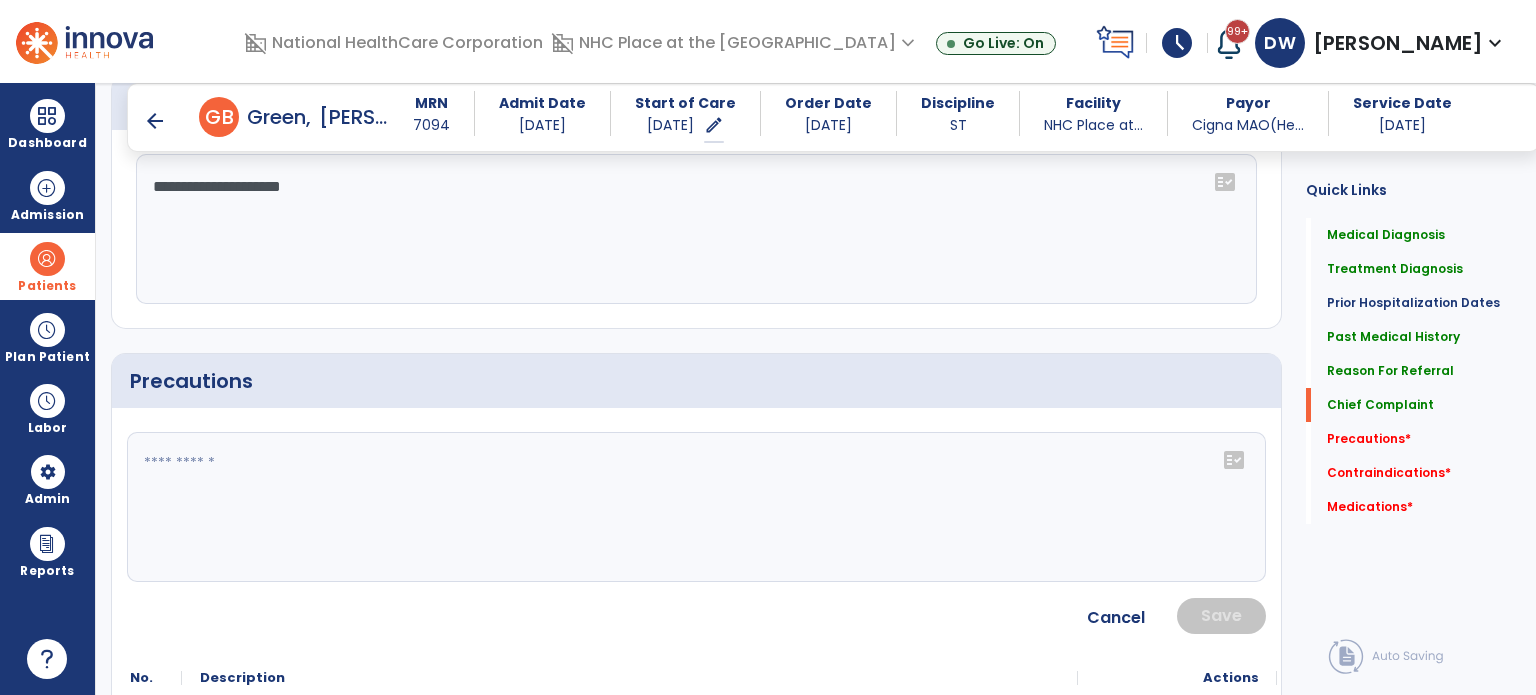 click on "fact_check" 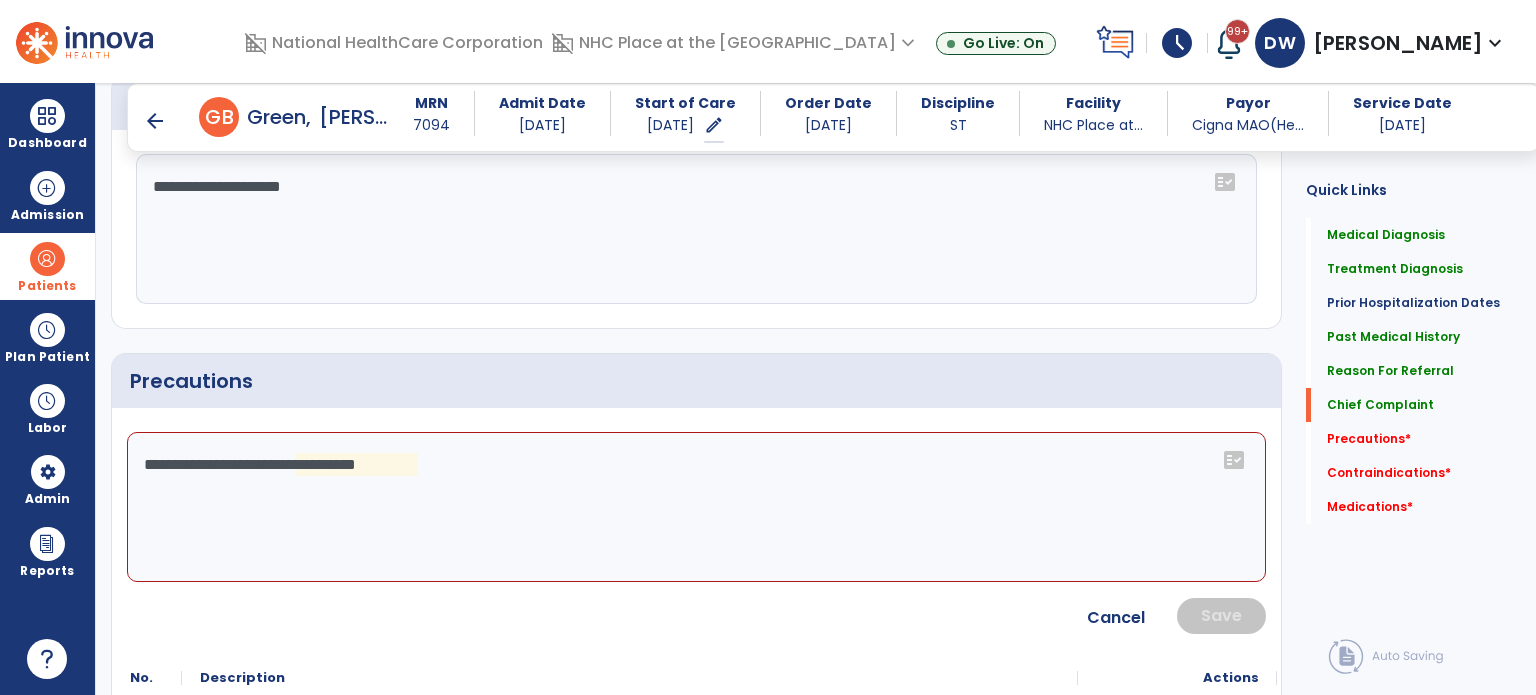 click on "**********" 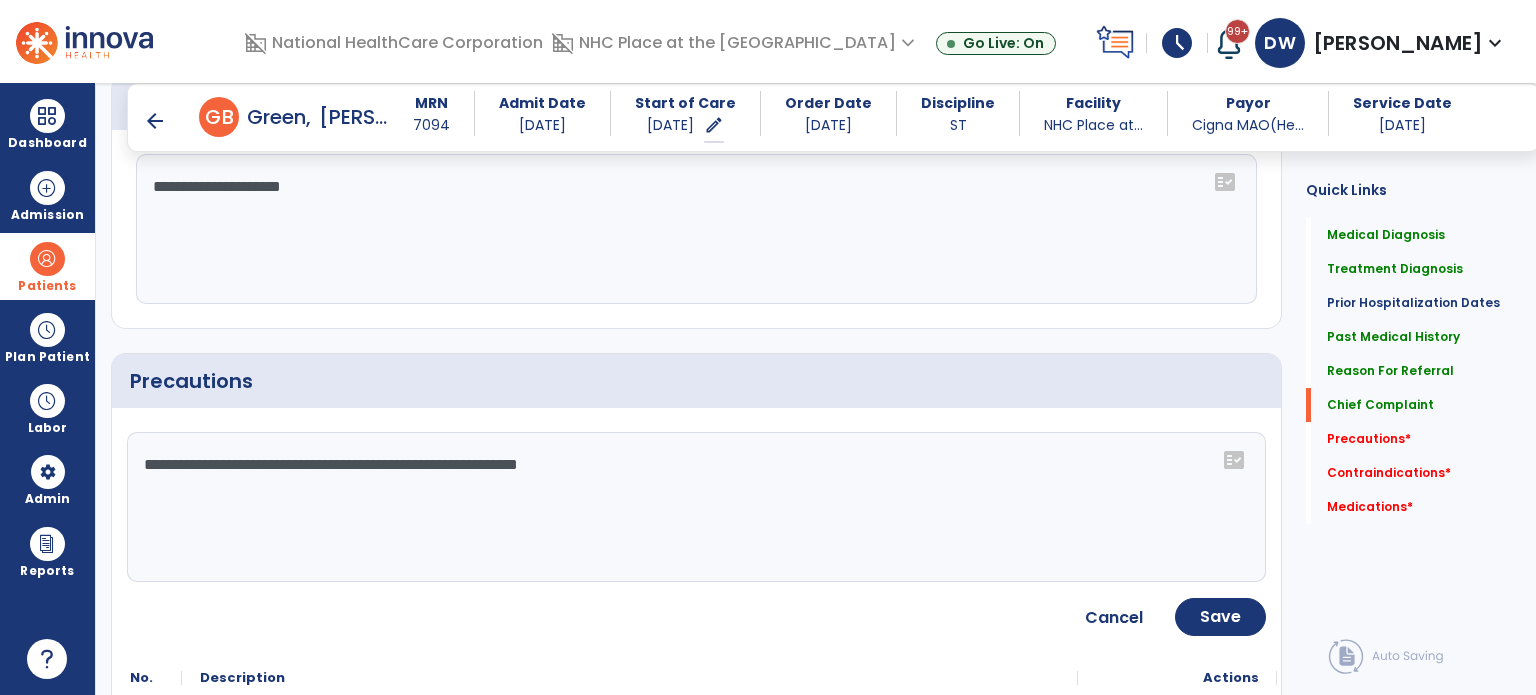 type on "**********" 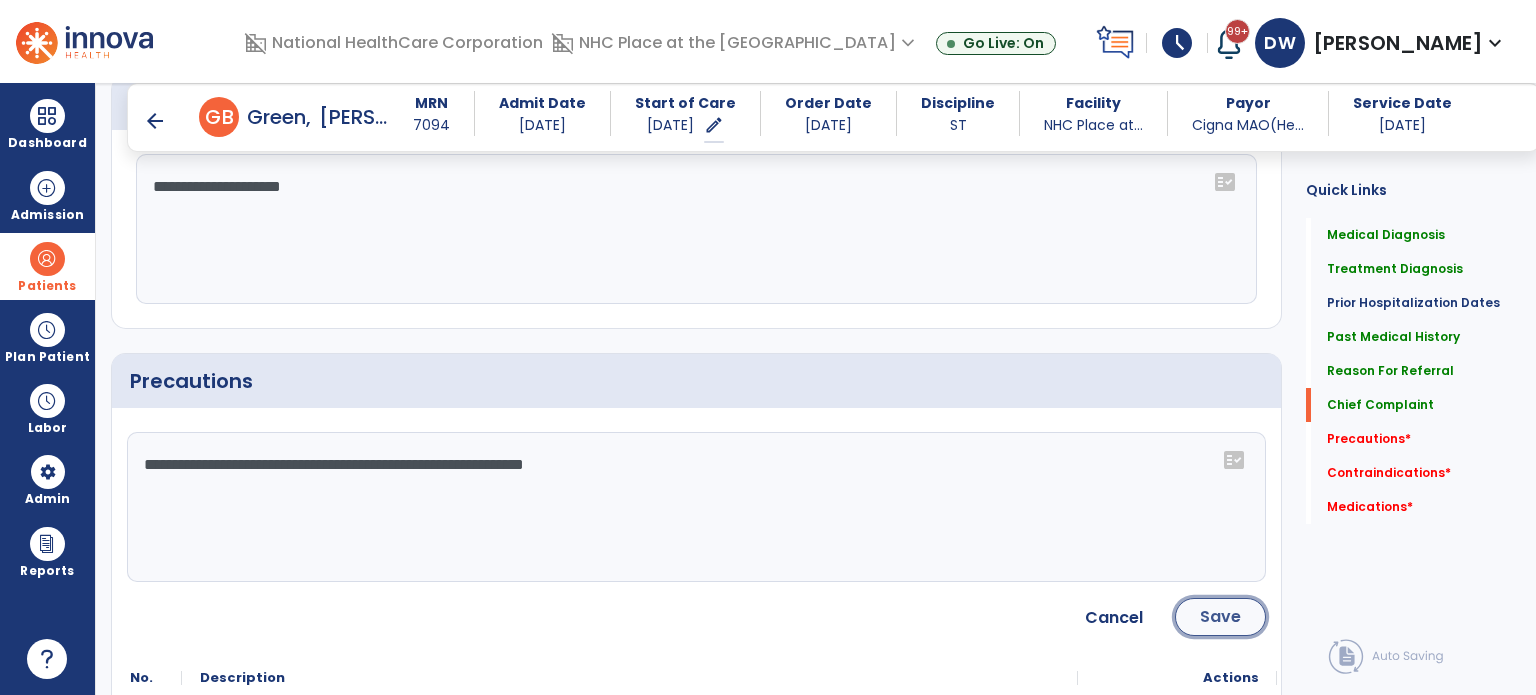 click on "Save" 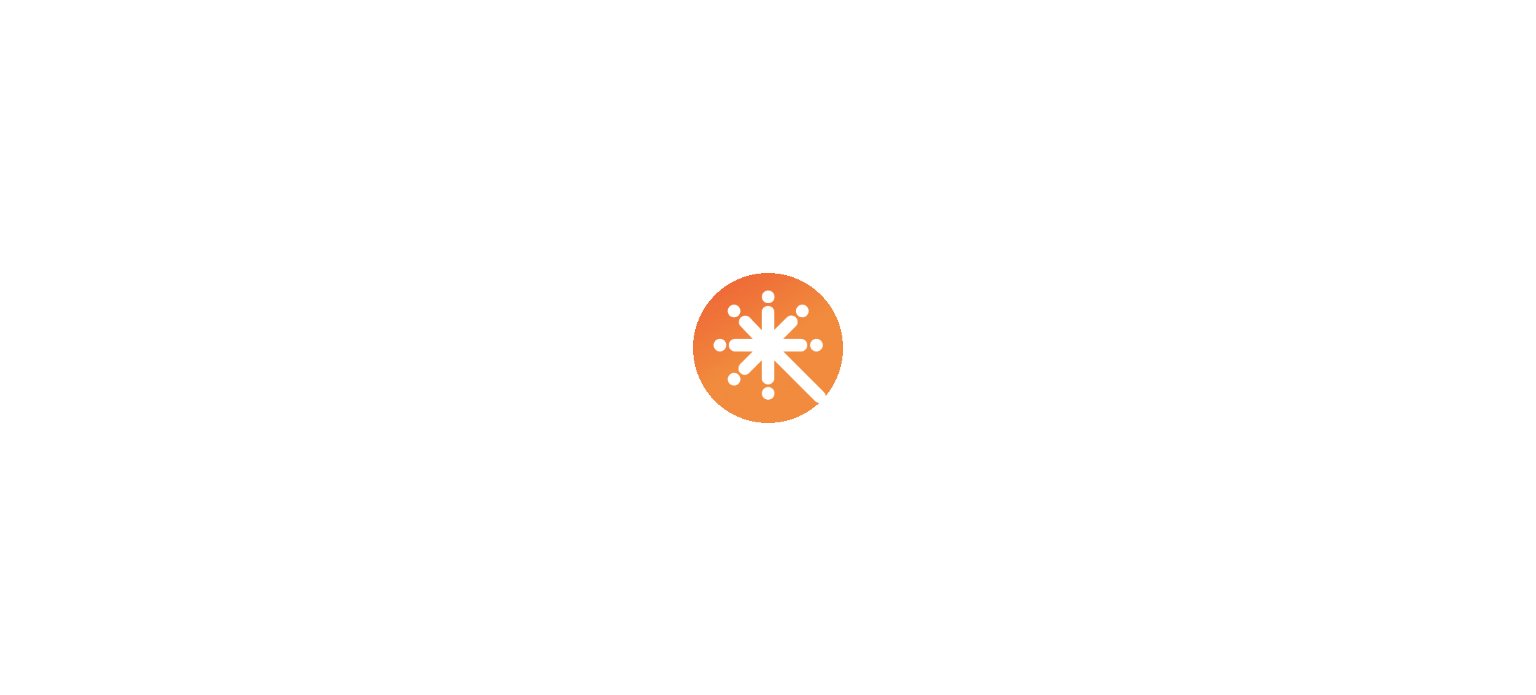 scroll, scrollTop: 0, scrollLeft: 0, axis: both 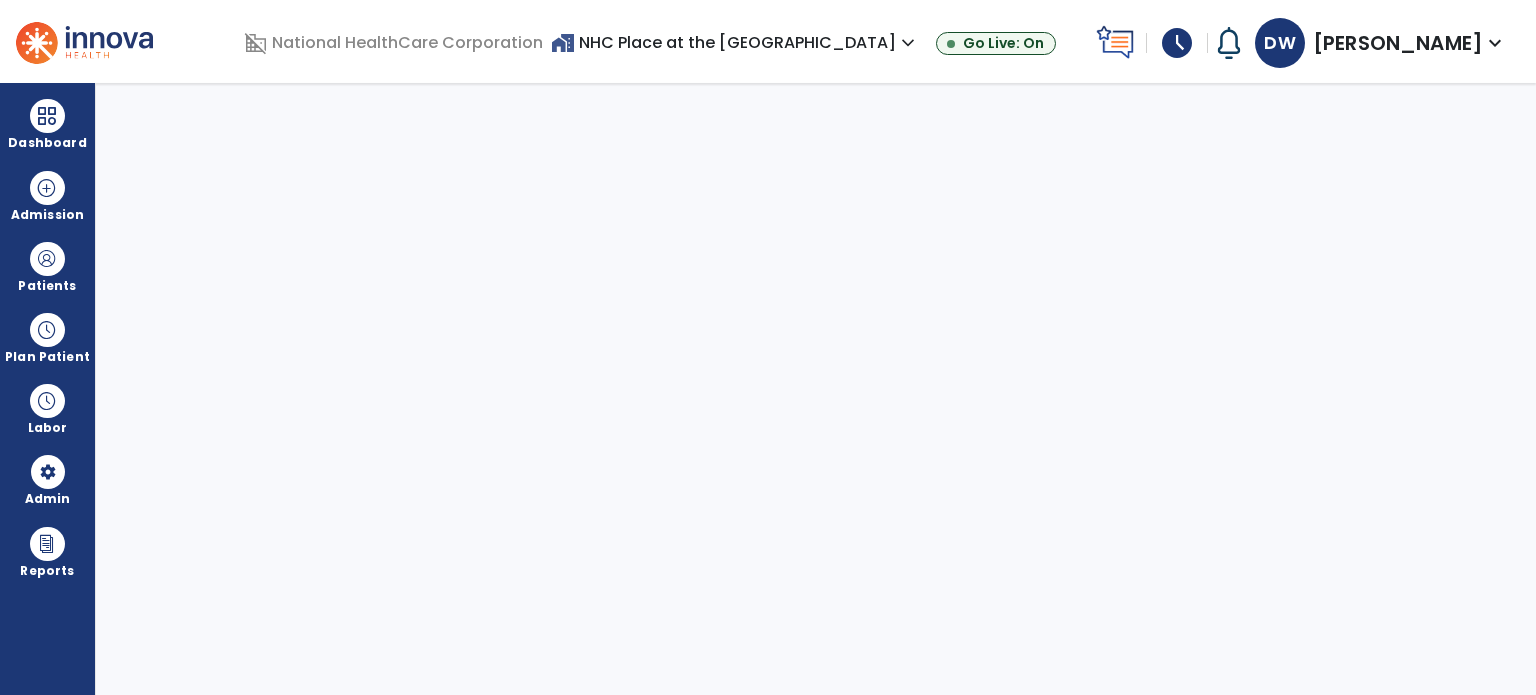 select on "***" 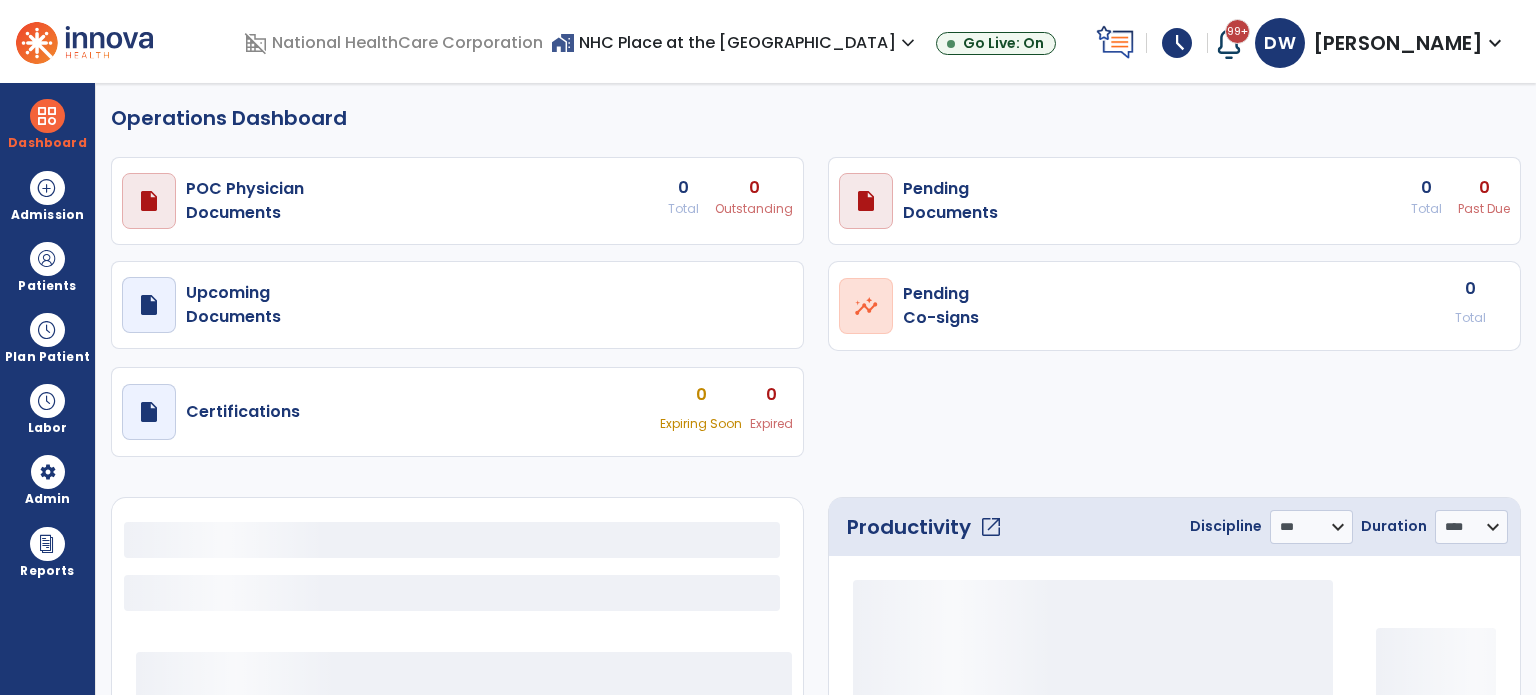 select on "***" 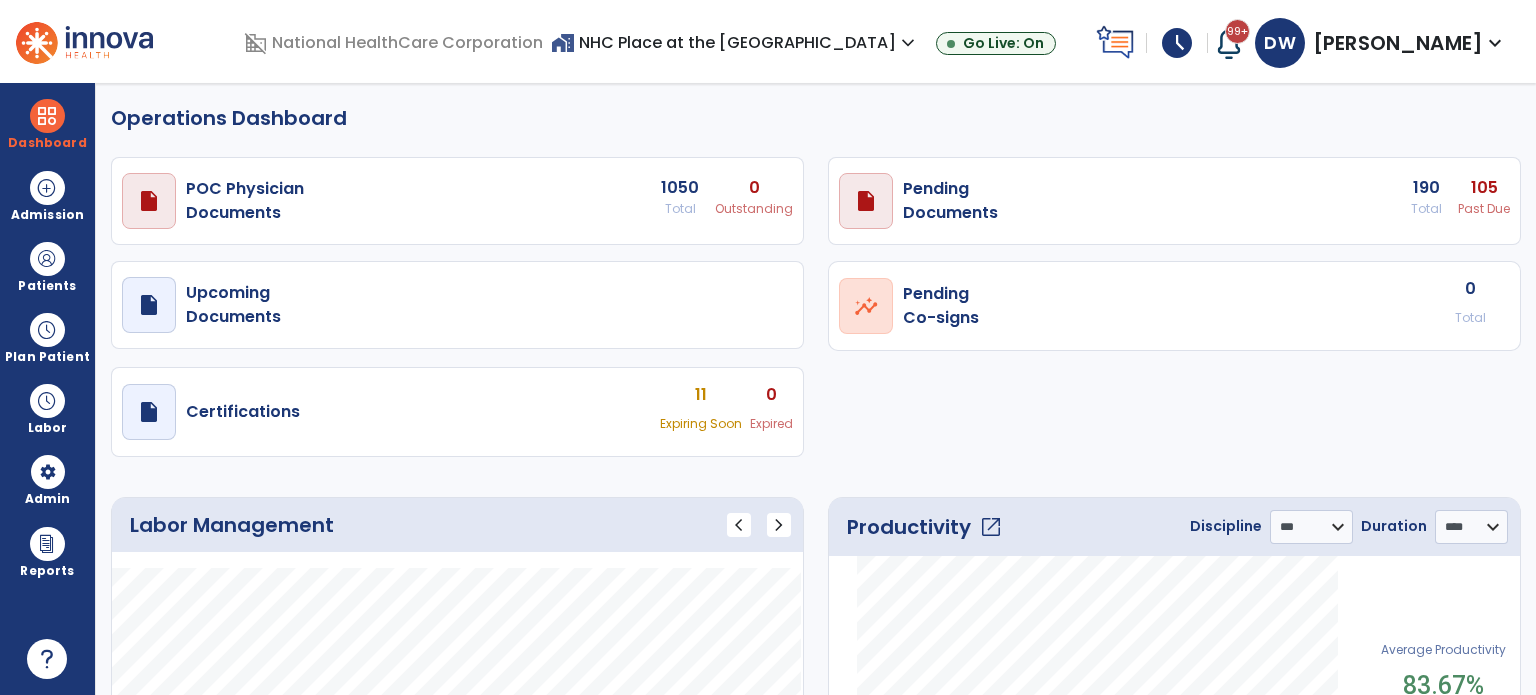 click on "draft   open_in_new  Pending   Documents 190 Total 105 Past Due" at bounding box center (457, 201) 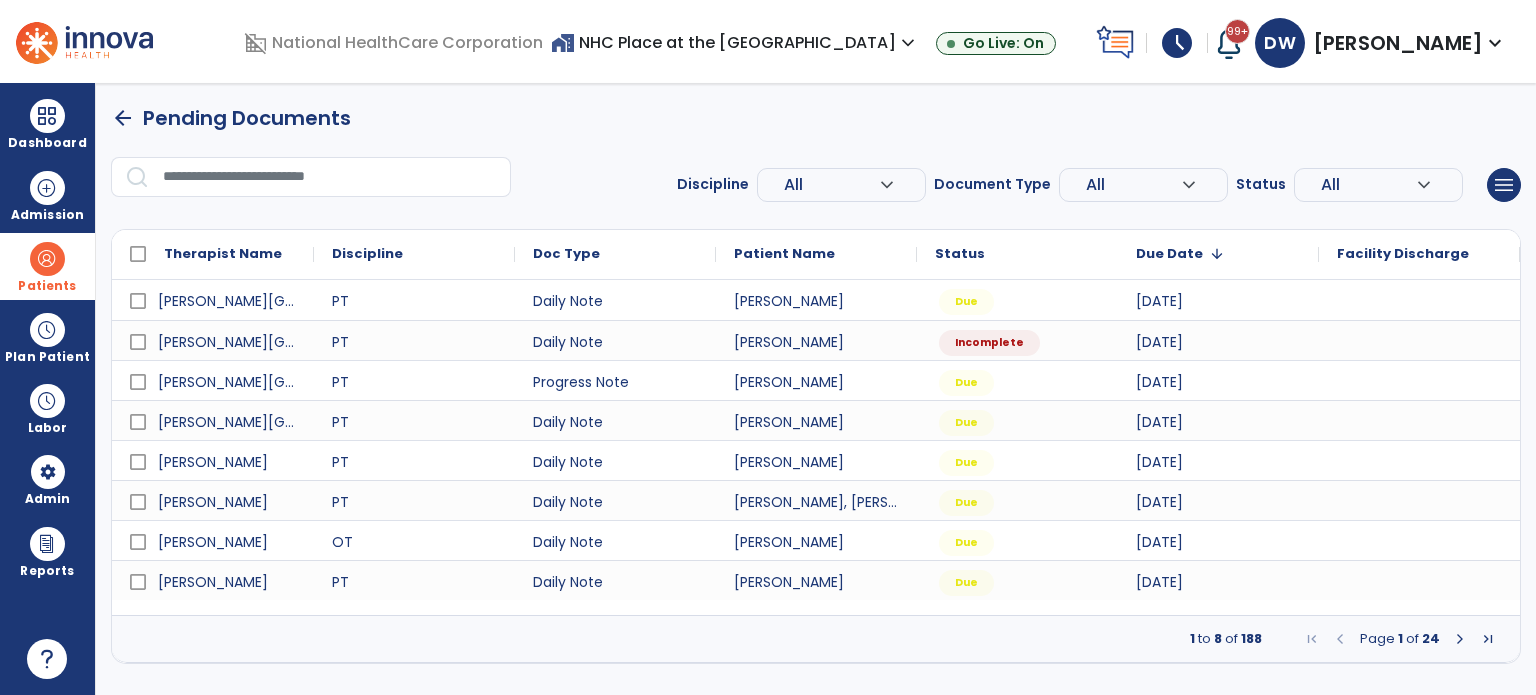 click at bounding box center (47, 259) 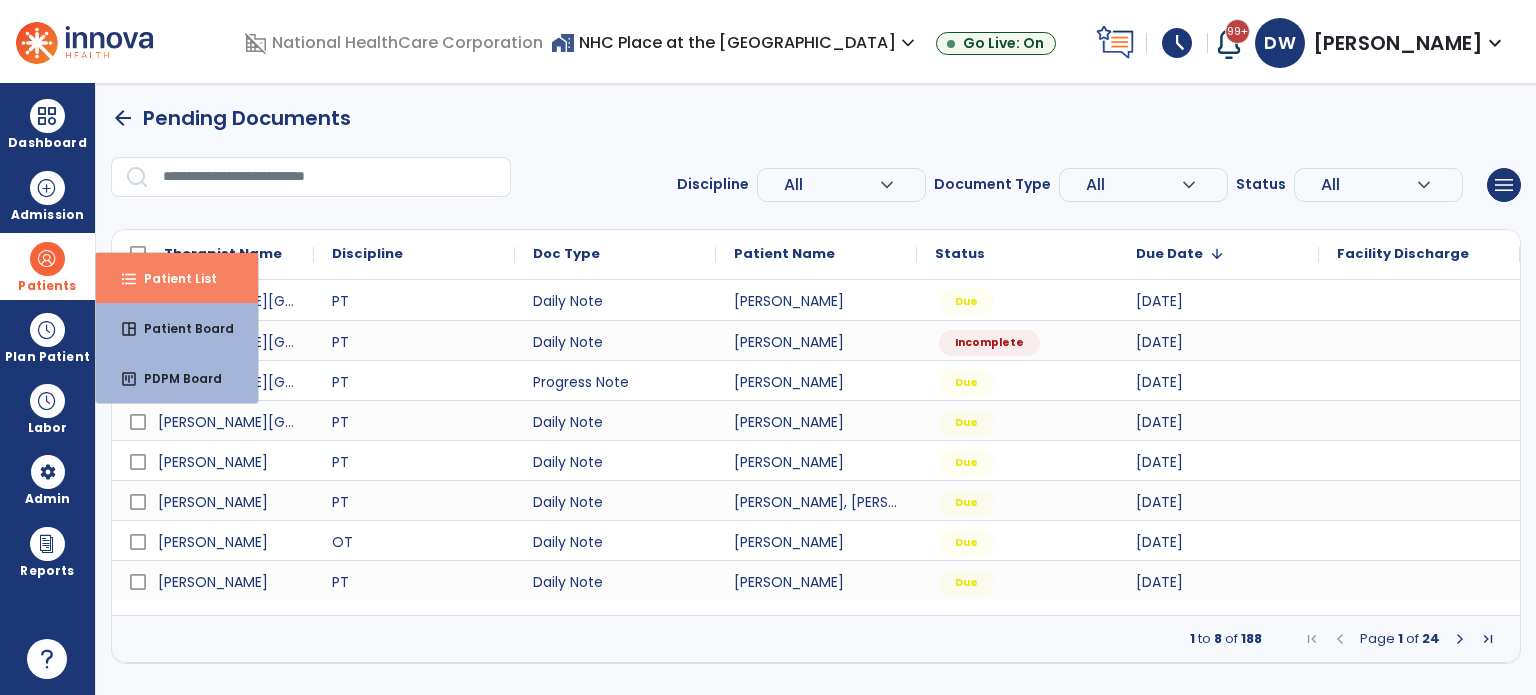 click on "Patient List" at bounding box center (172, 278) 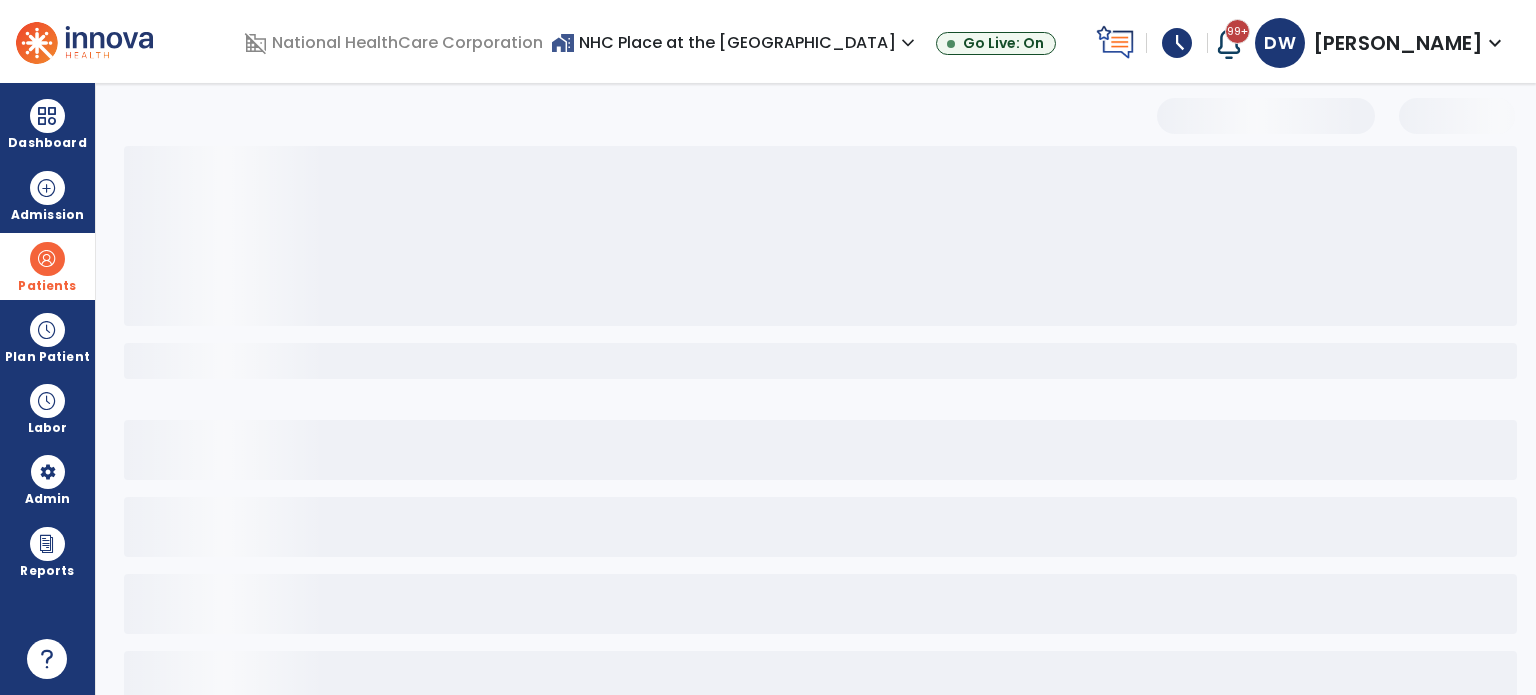 select on "***" 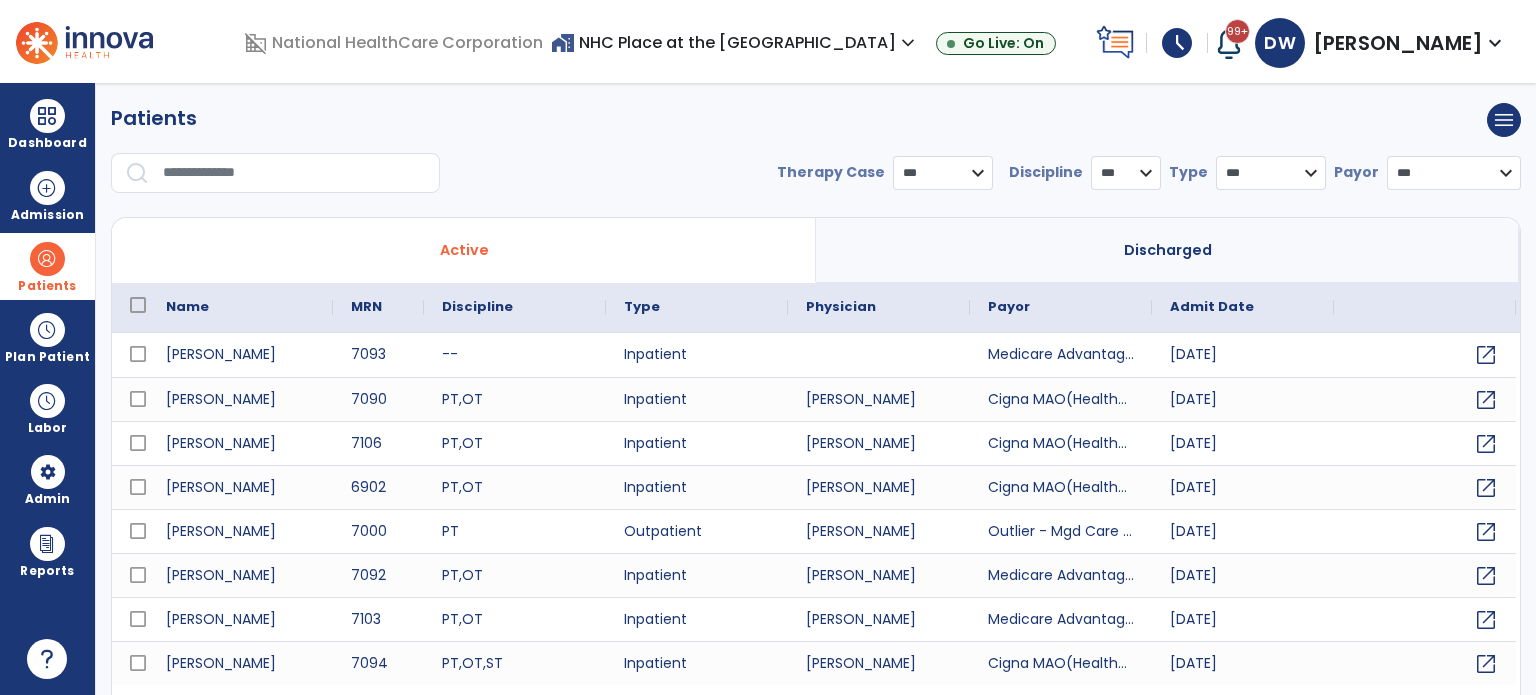 click at bounding box center (294, 173) 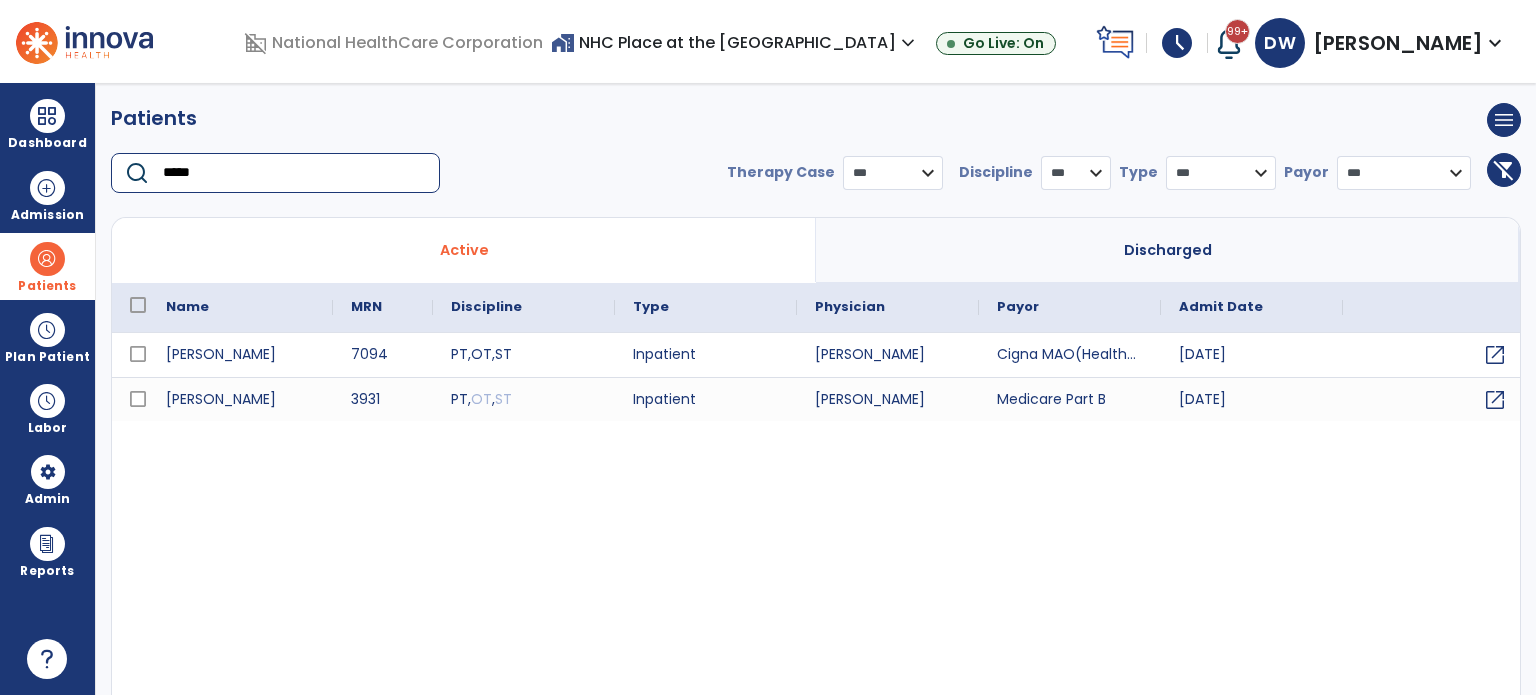 type on "*****" 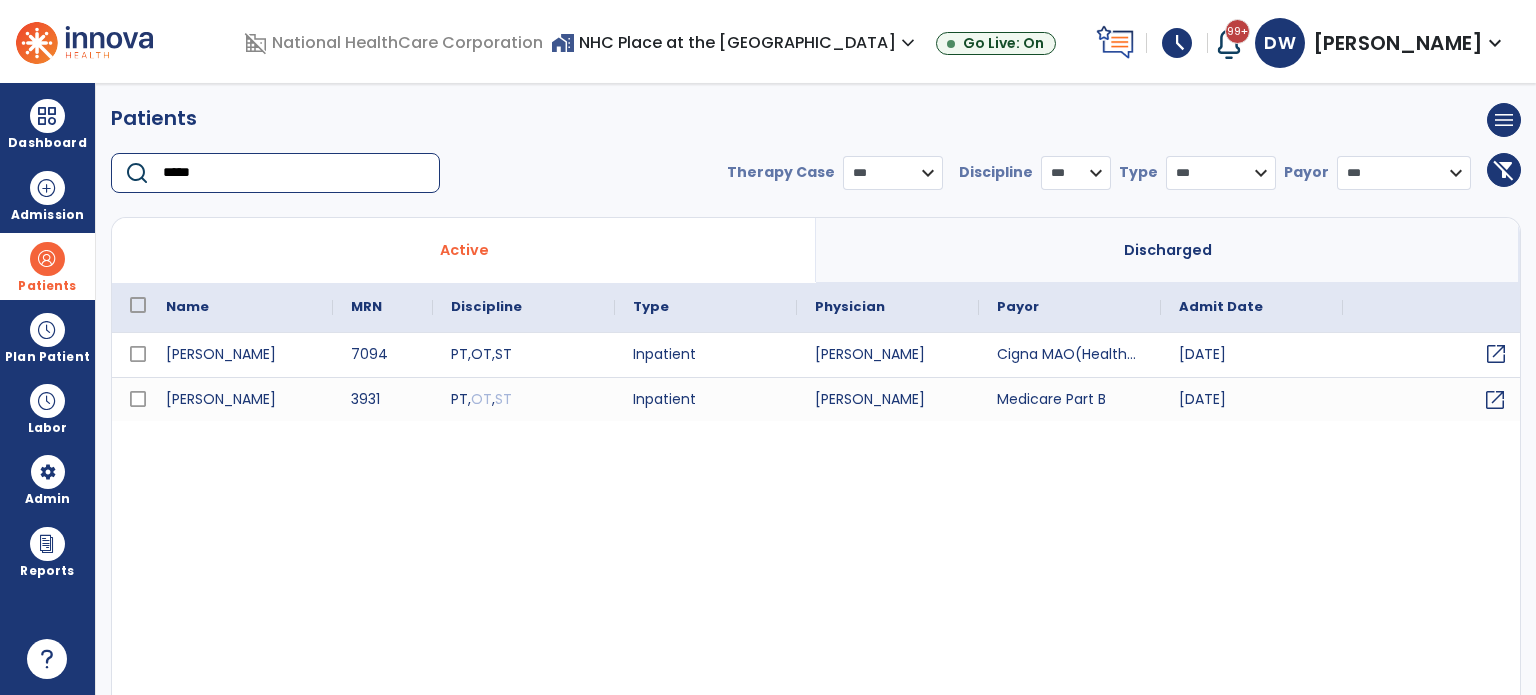 click on "open_in_new" at bounding box center [1496, 354] 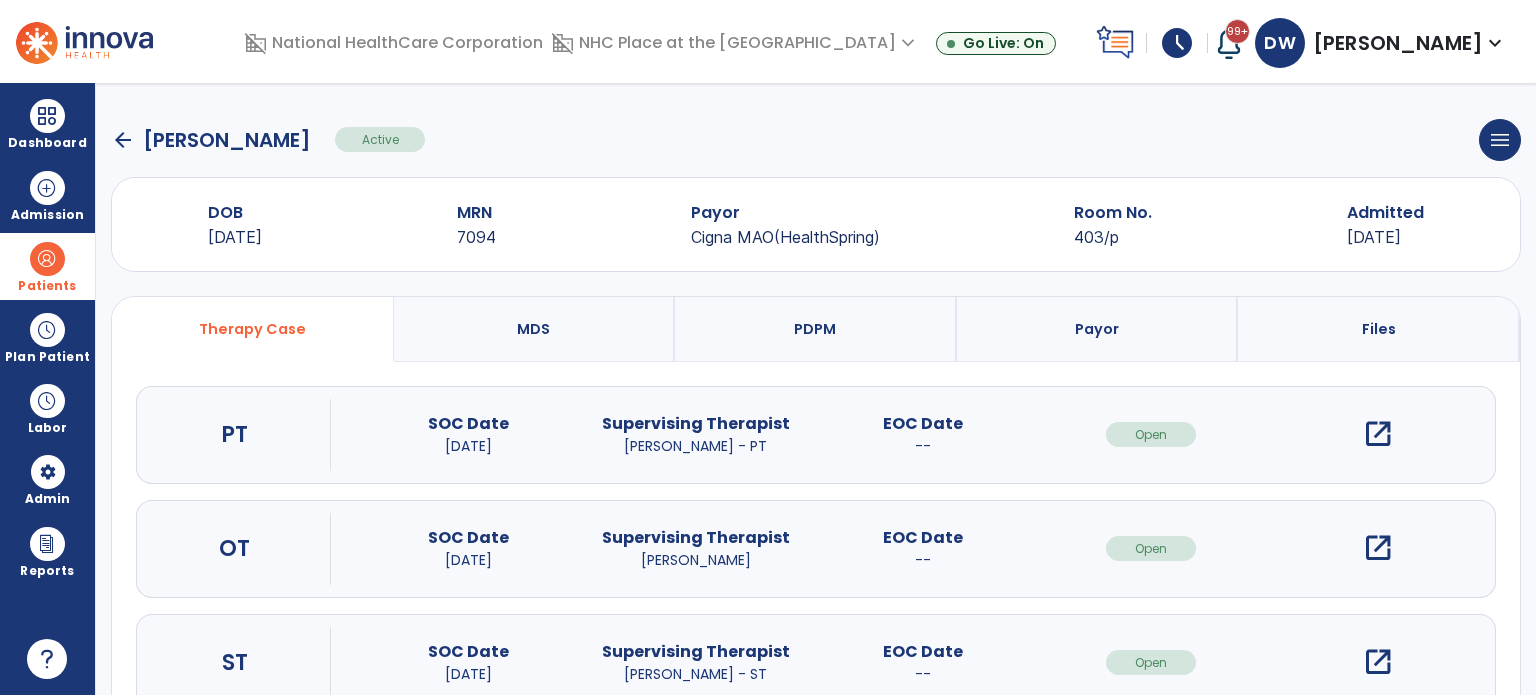 click on "ST SOC Date 07/10/2025 Supervising Therapist Walden, Donna - ST EOC Date   --    Open  open_in_new" at bounding box center [816, 663] 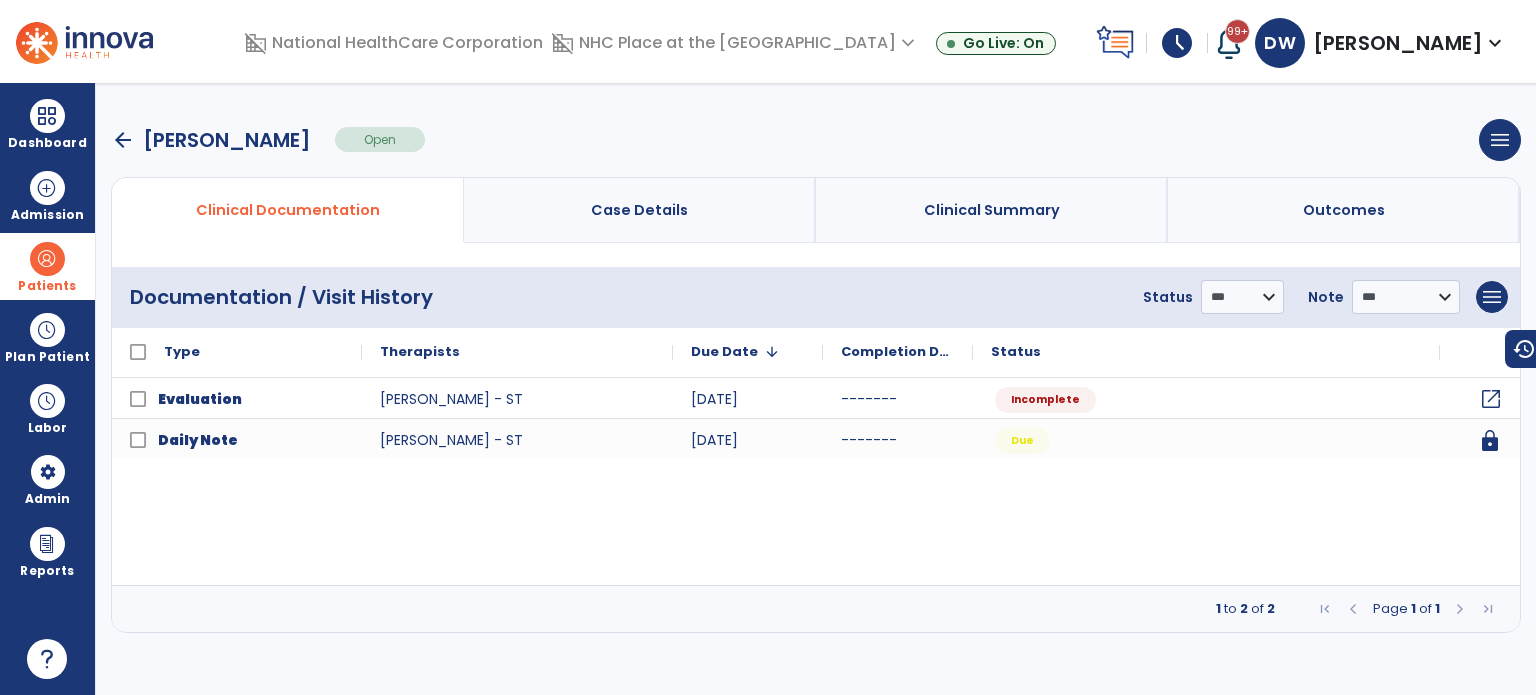 click on "open_in_new" 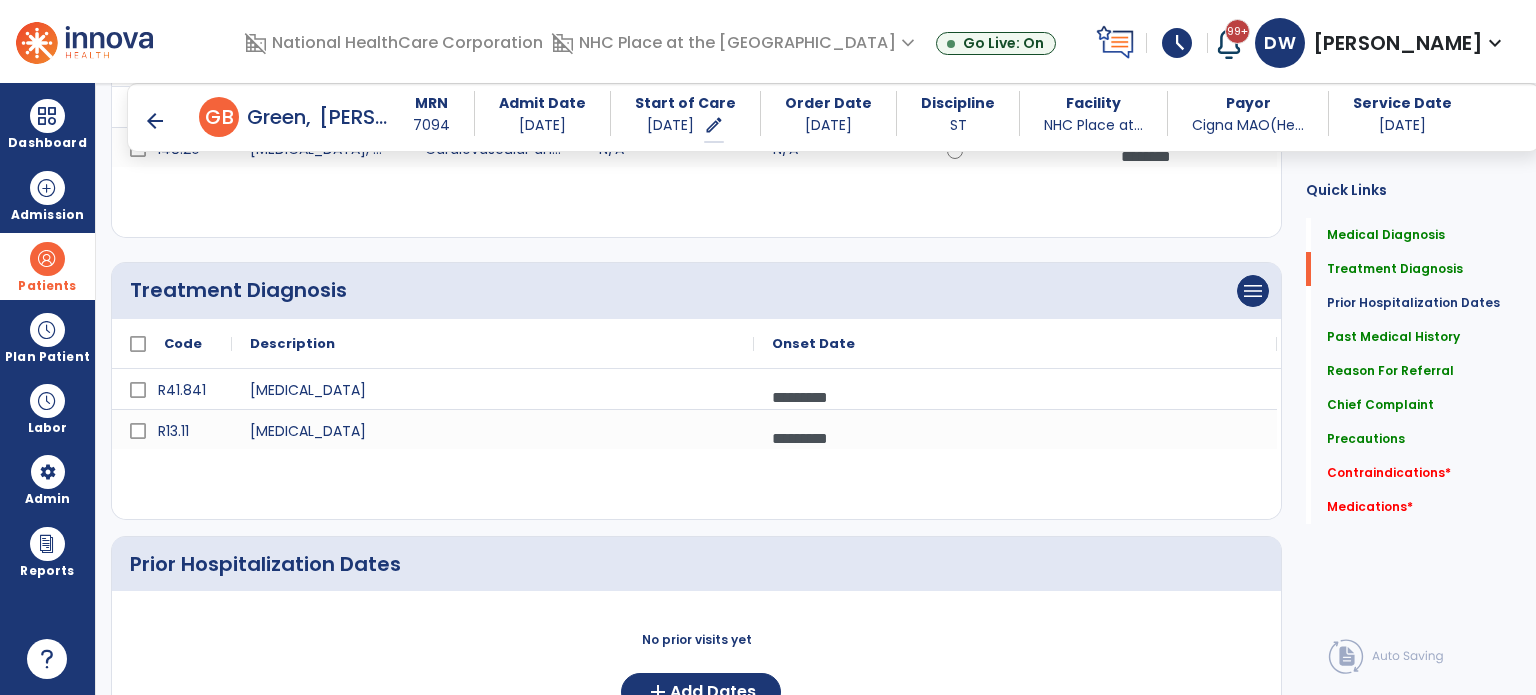scroll, scrollTop: 360, scrollLeft: 0, axis: vertical 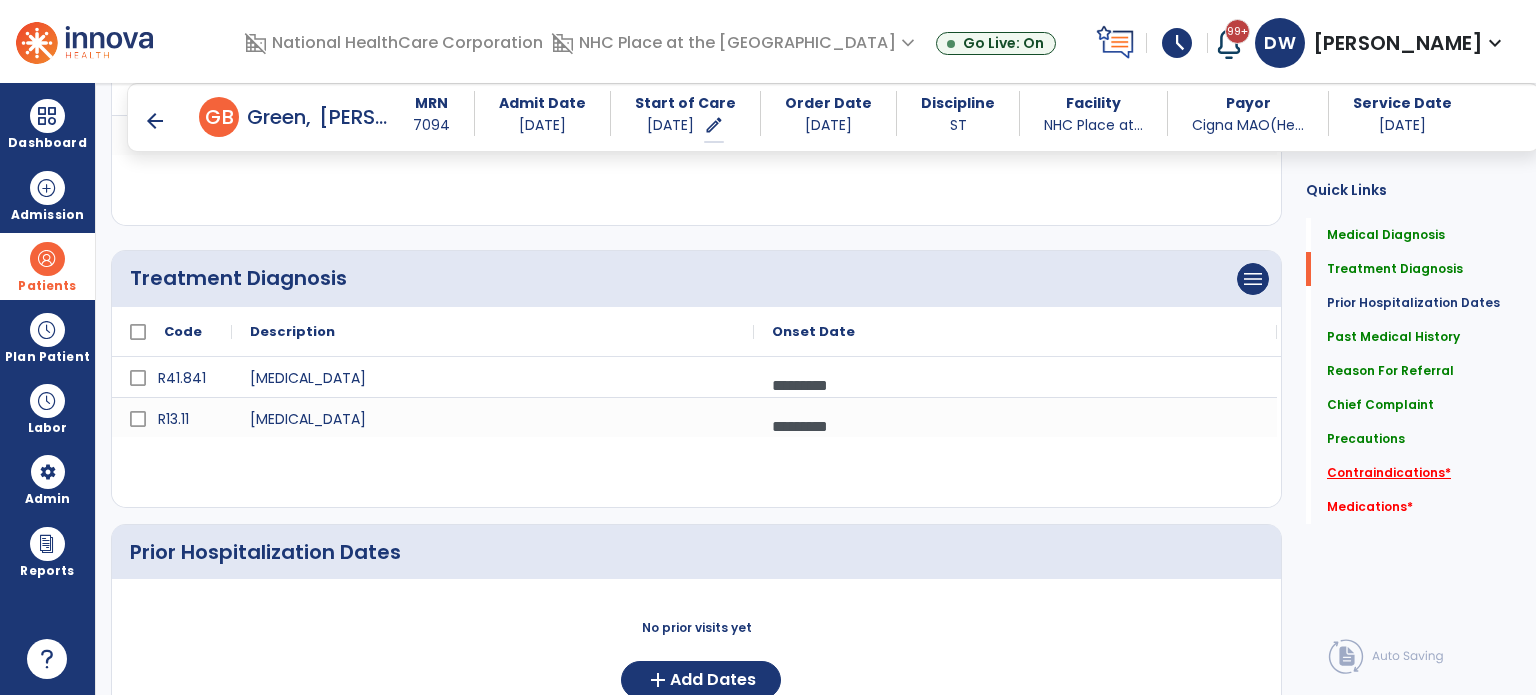 click on "Contraindications   *" 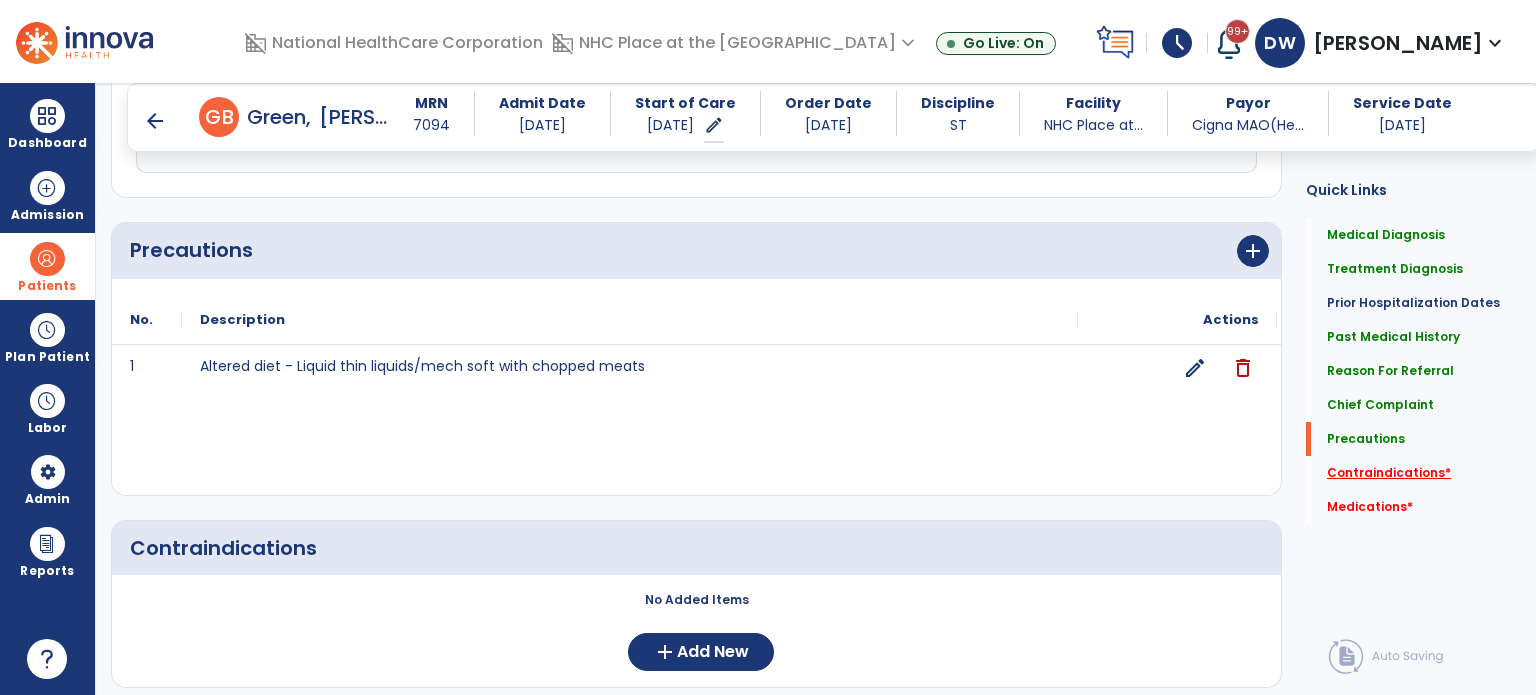 scroll, scrollTop: 1897, scrollLeft: 0, axis: vertical 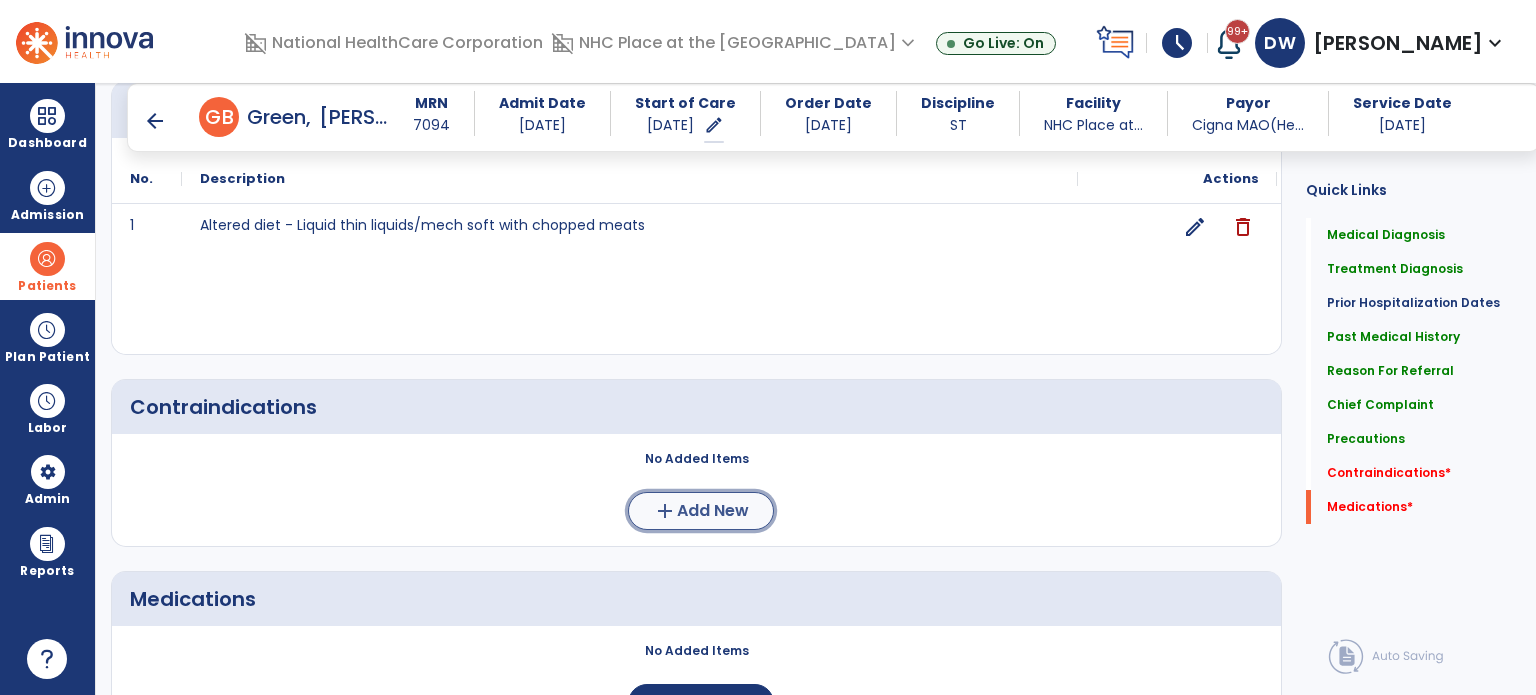 click on "add" 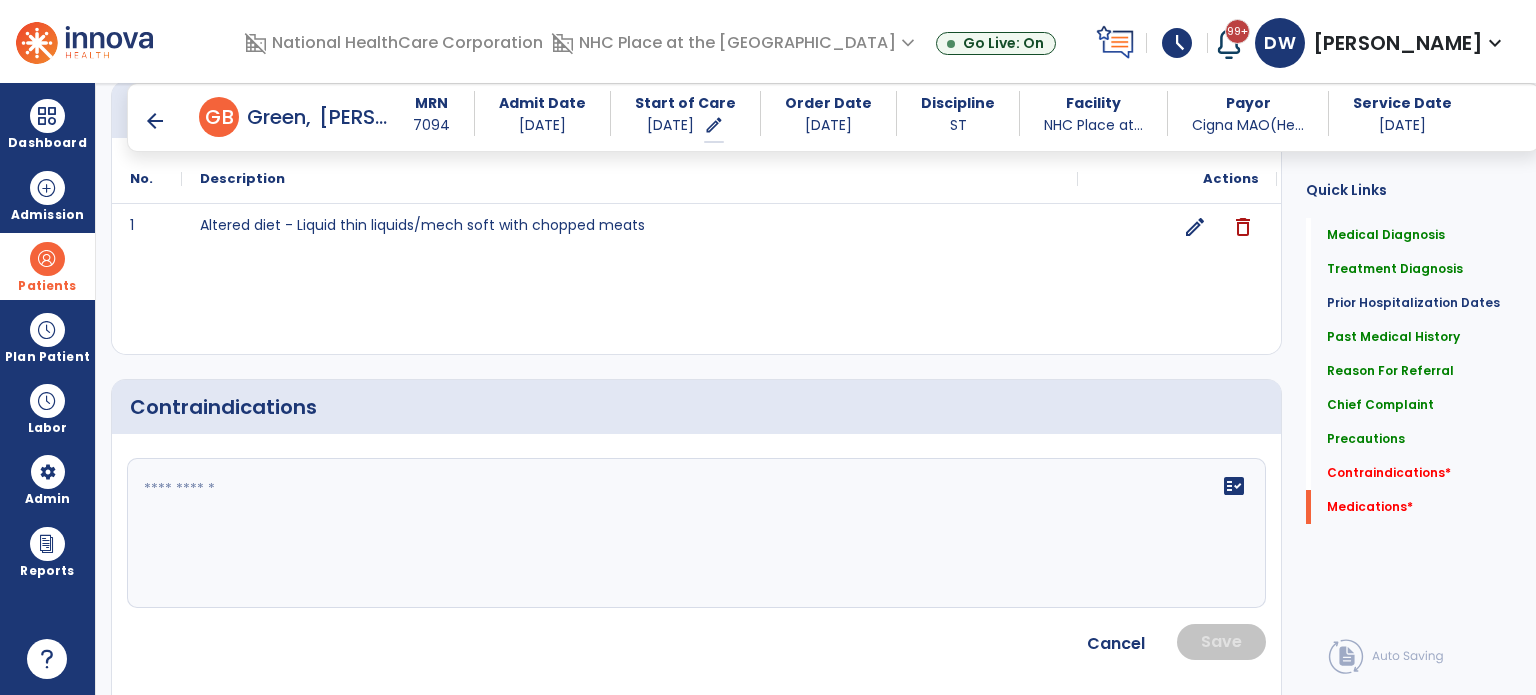 click 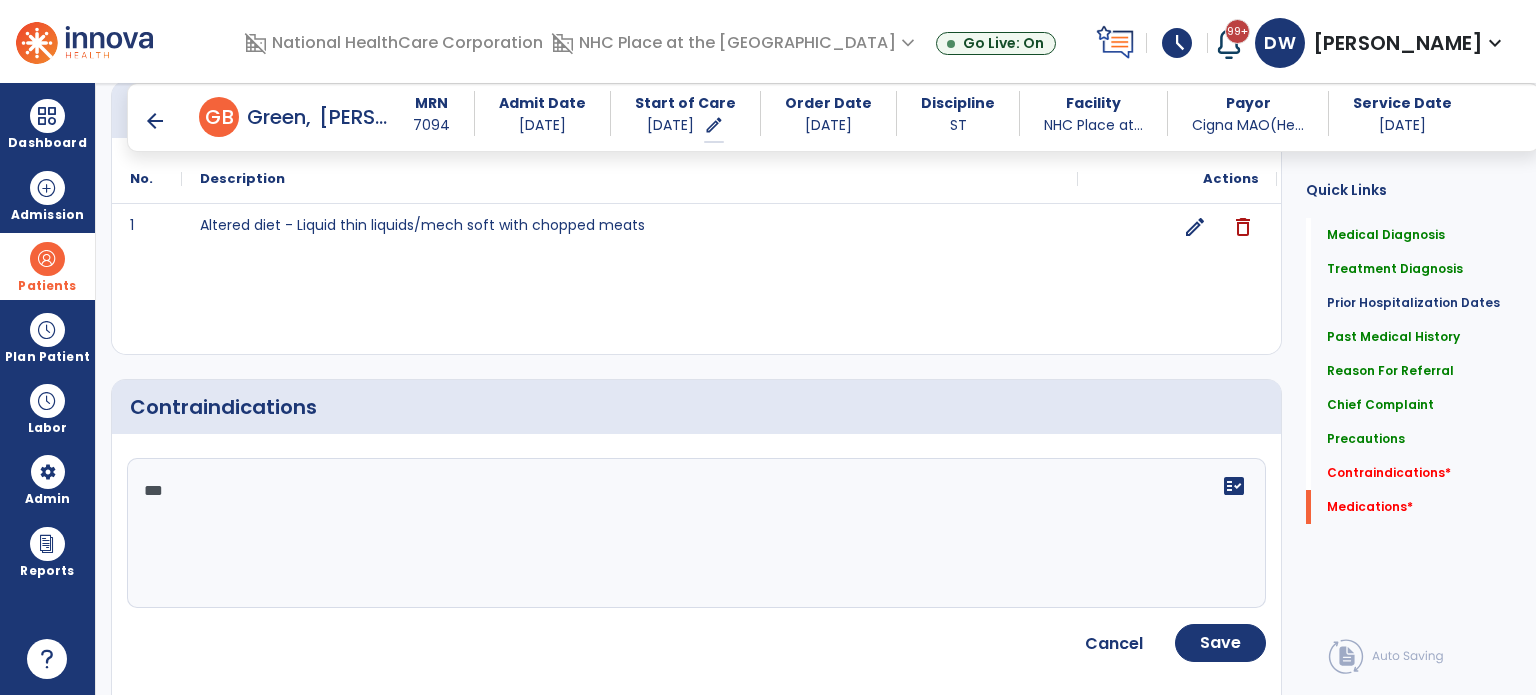 type on "****" 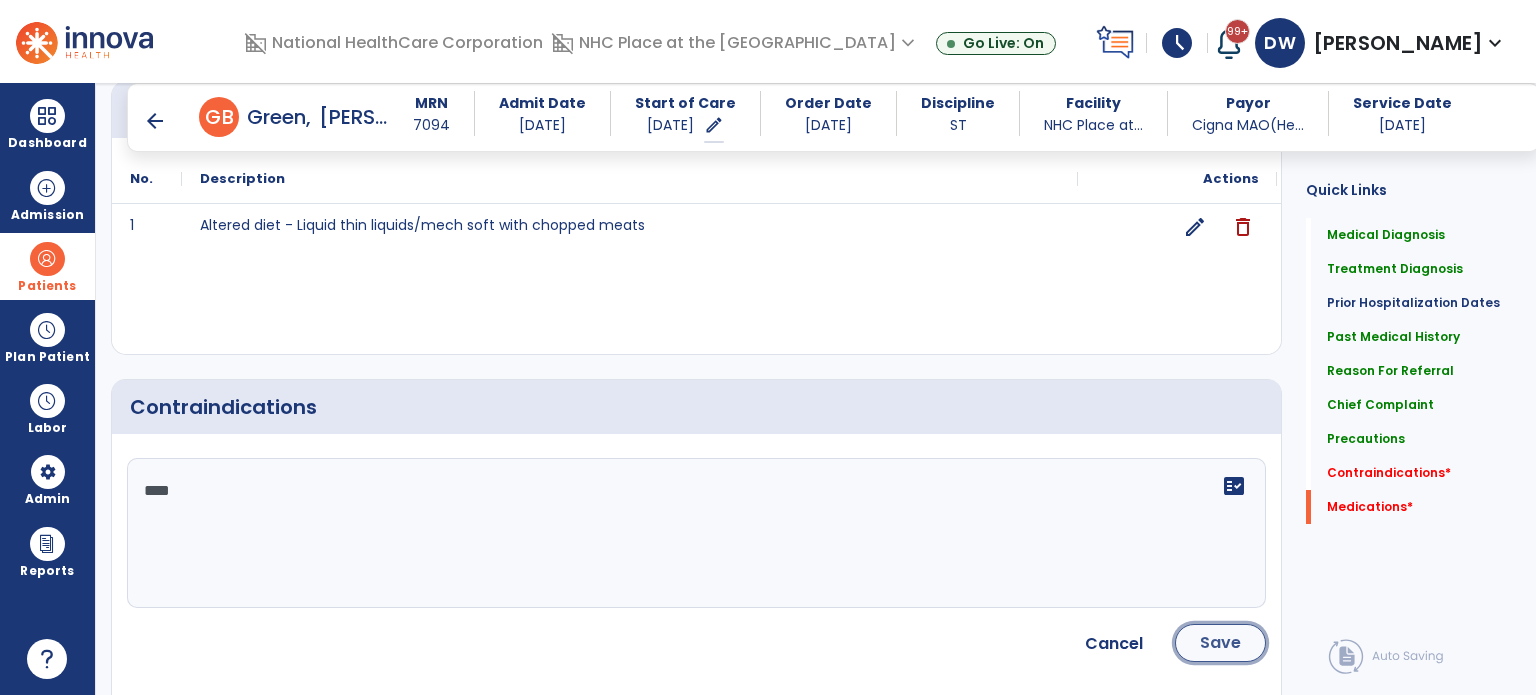 click on "Save" 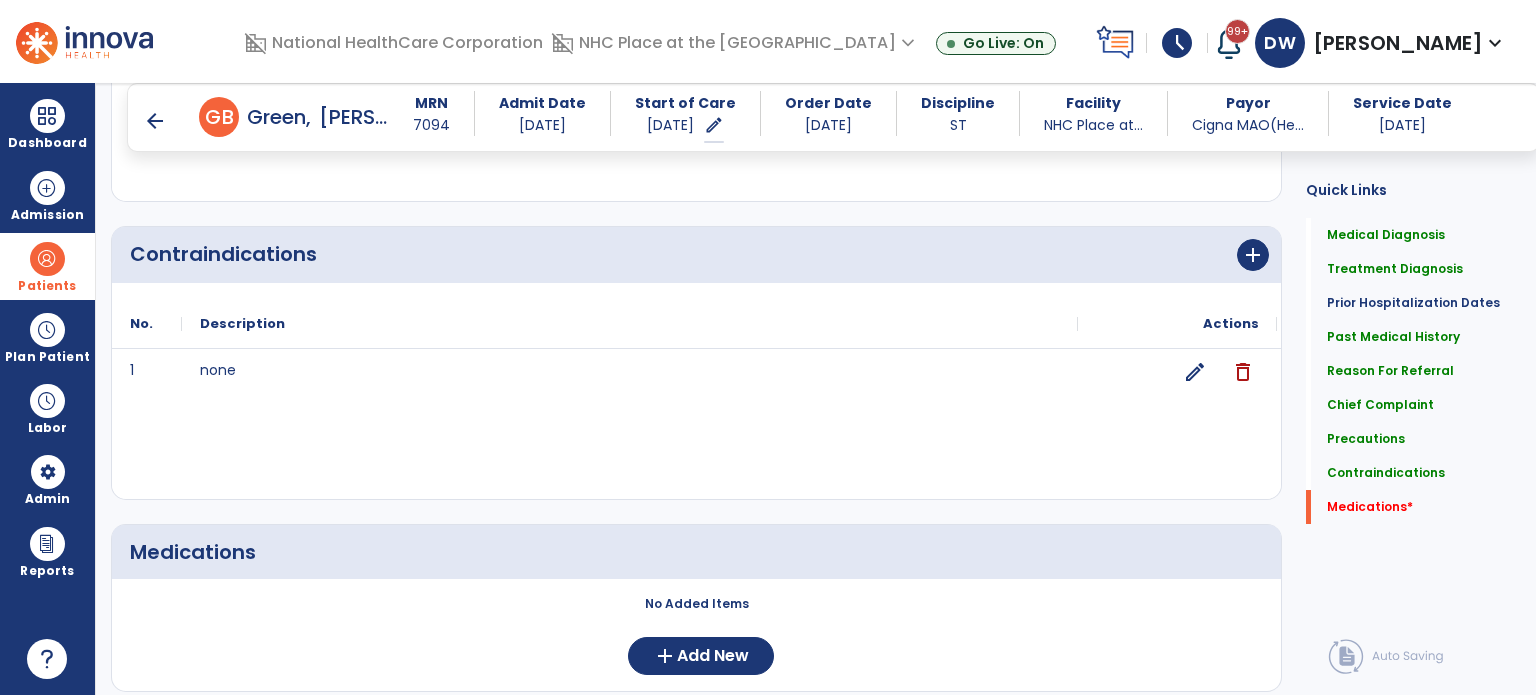 scroll, scrollTop: 2111, scrollLeft: 0, axis: vertical 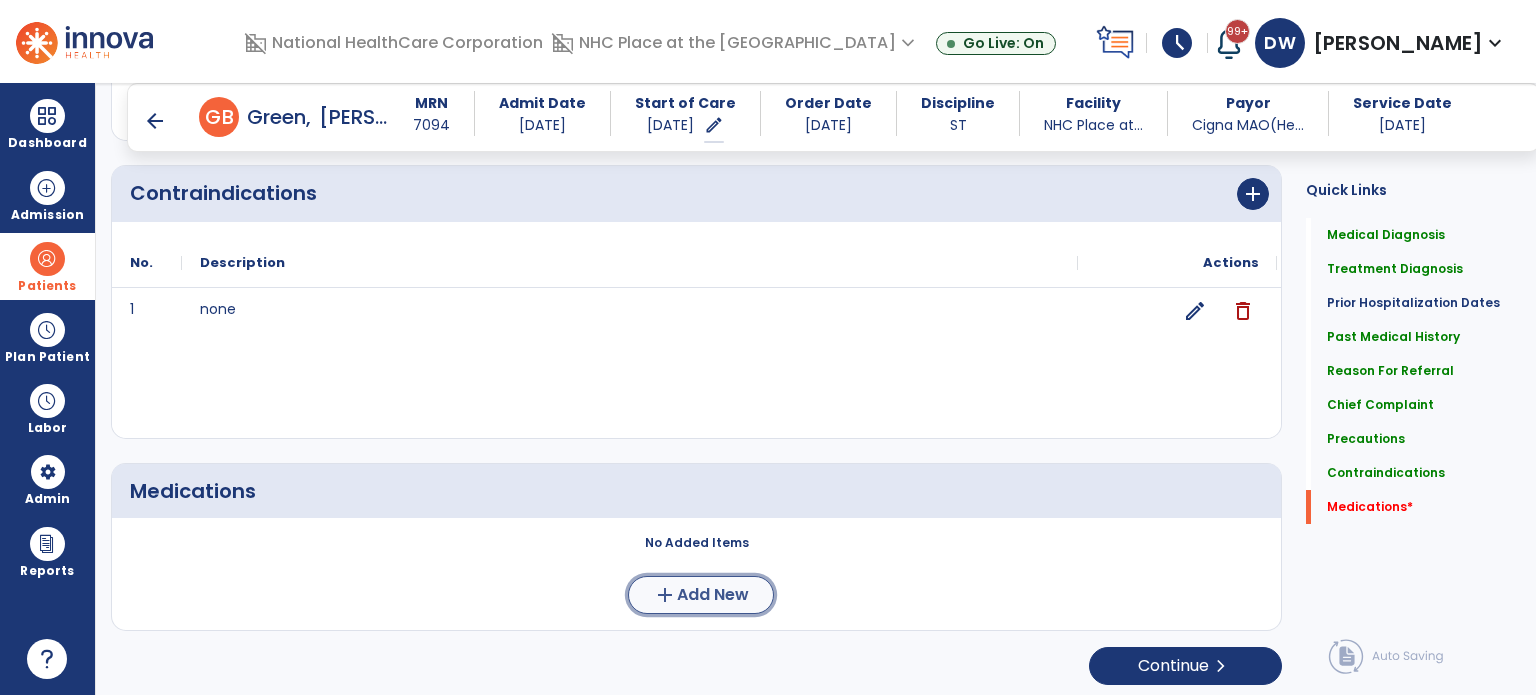 click on "Add New" 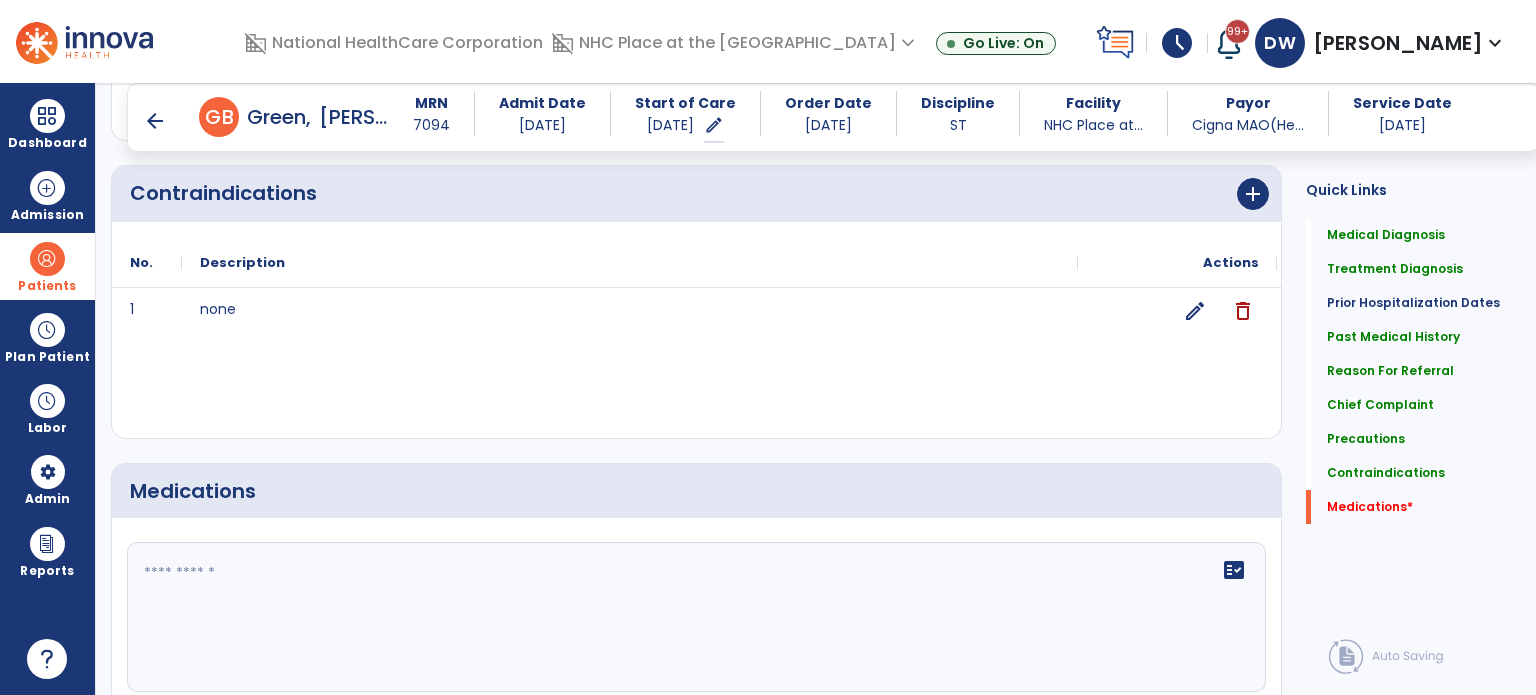click 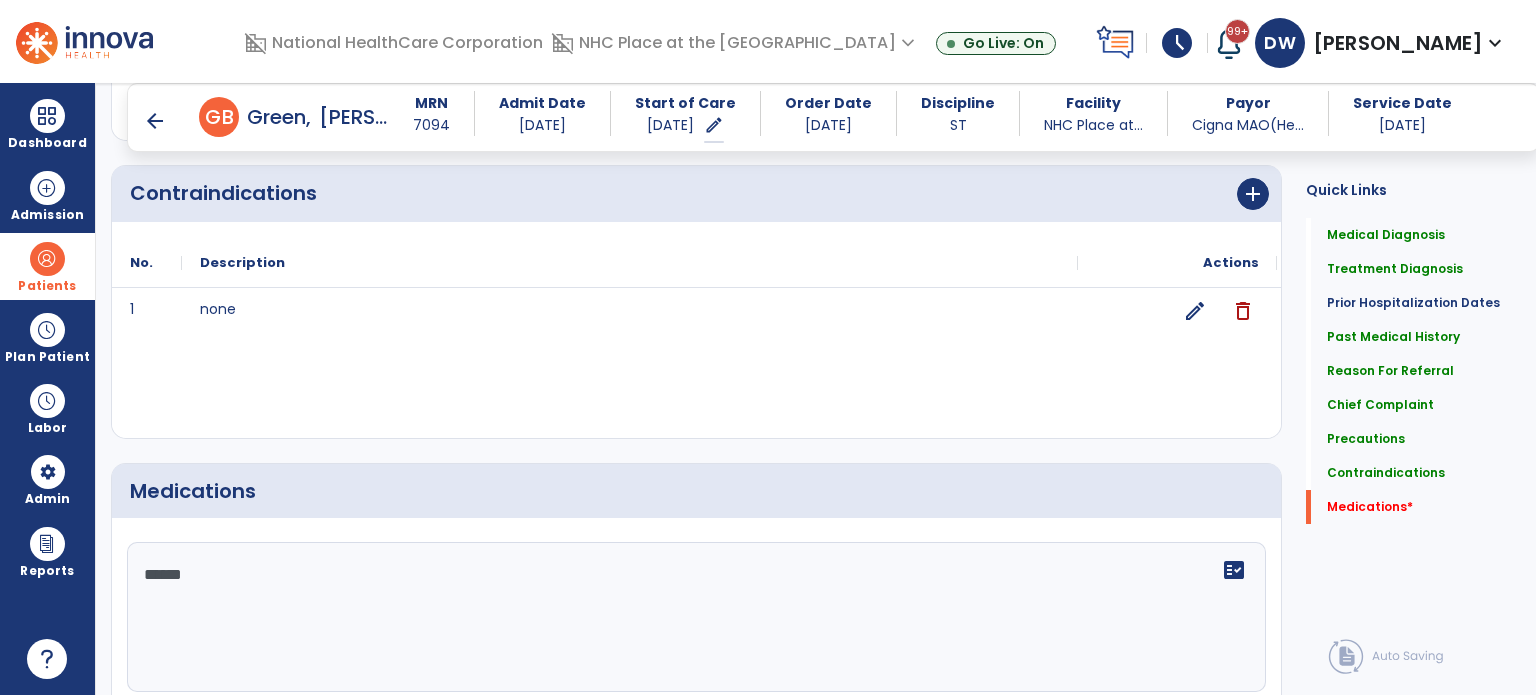 type on "*******" 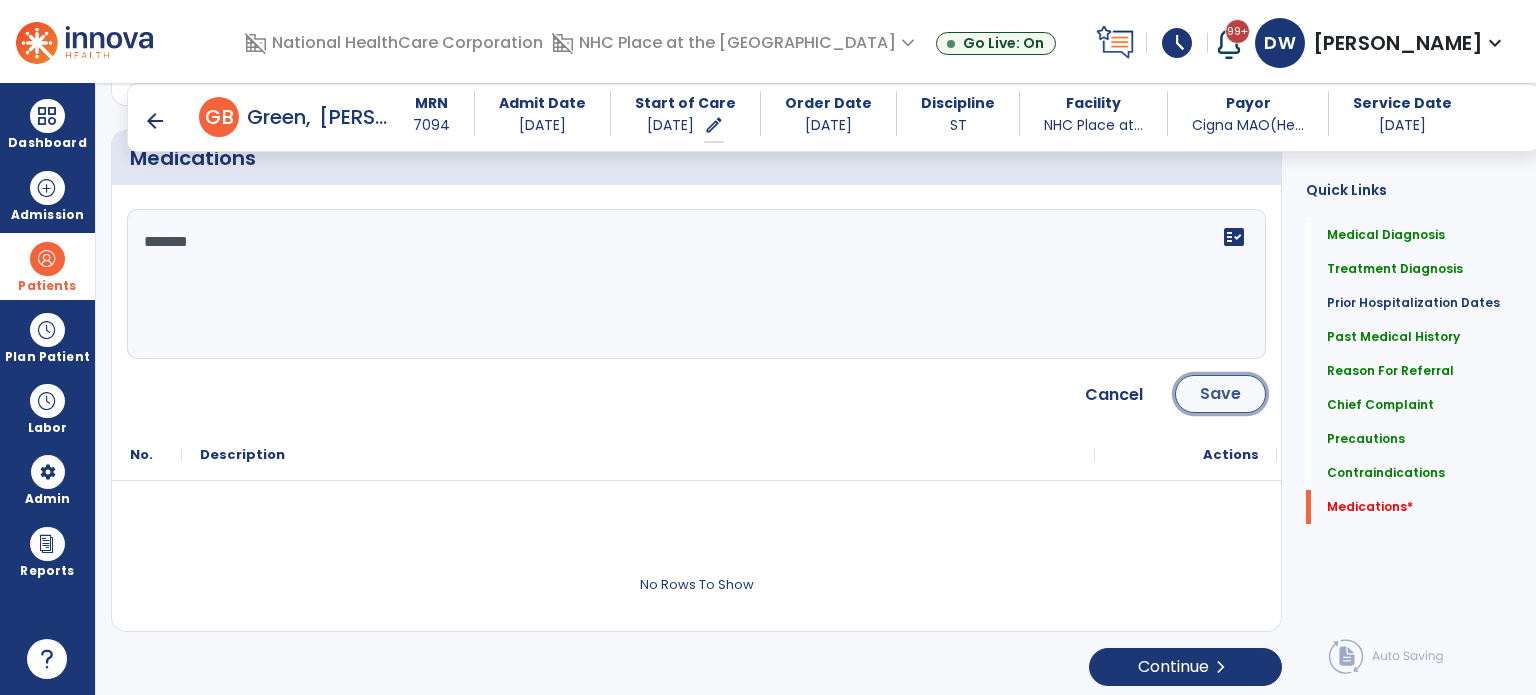 click on "Save" 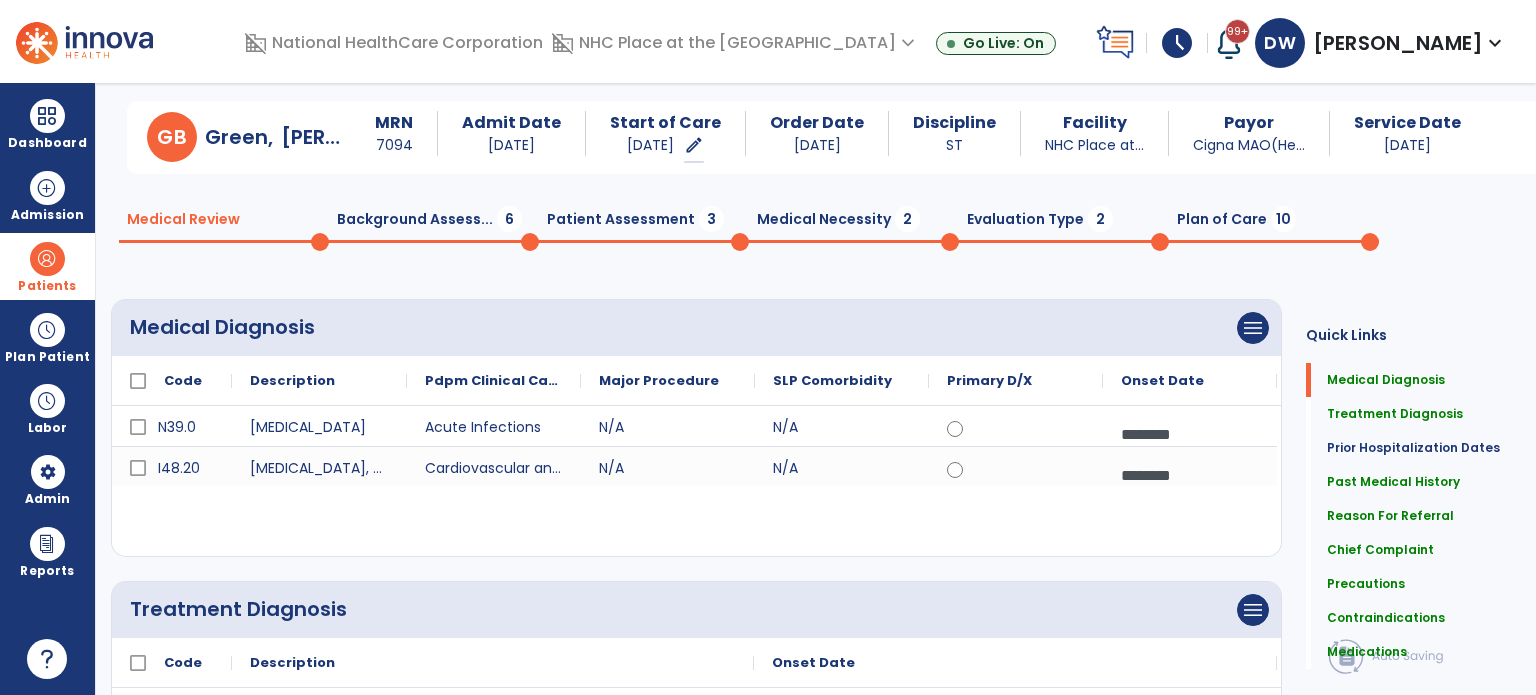 scroll, scrollTop: 0, scrollLeft: 0, axis: both 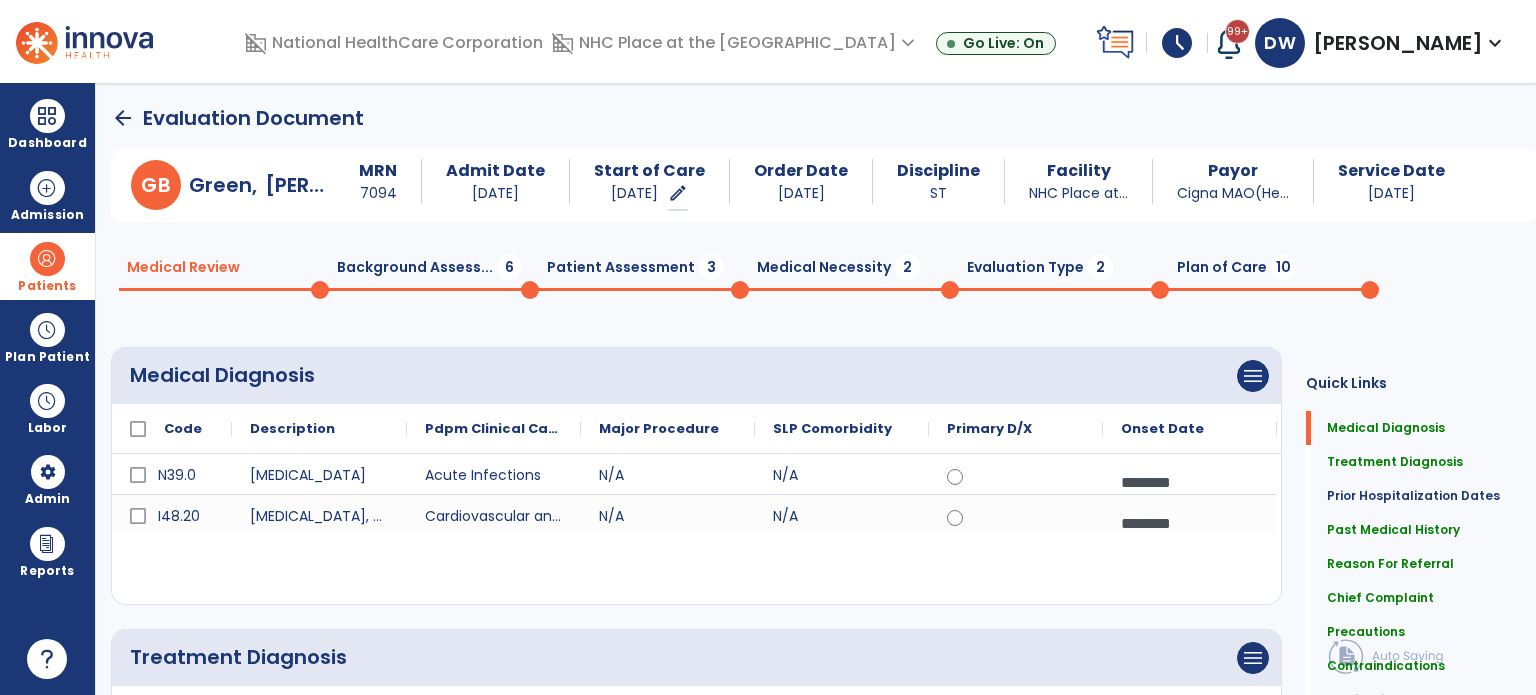 click on "Background Assess...  6" 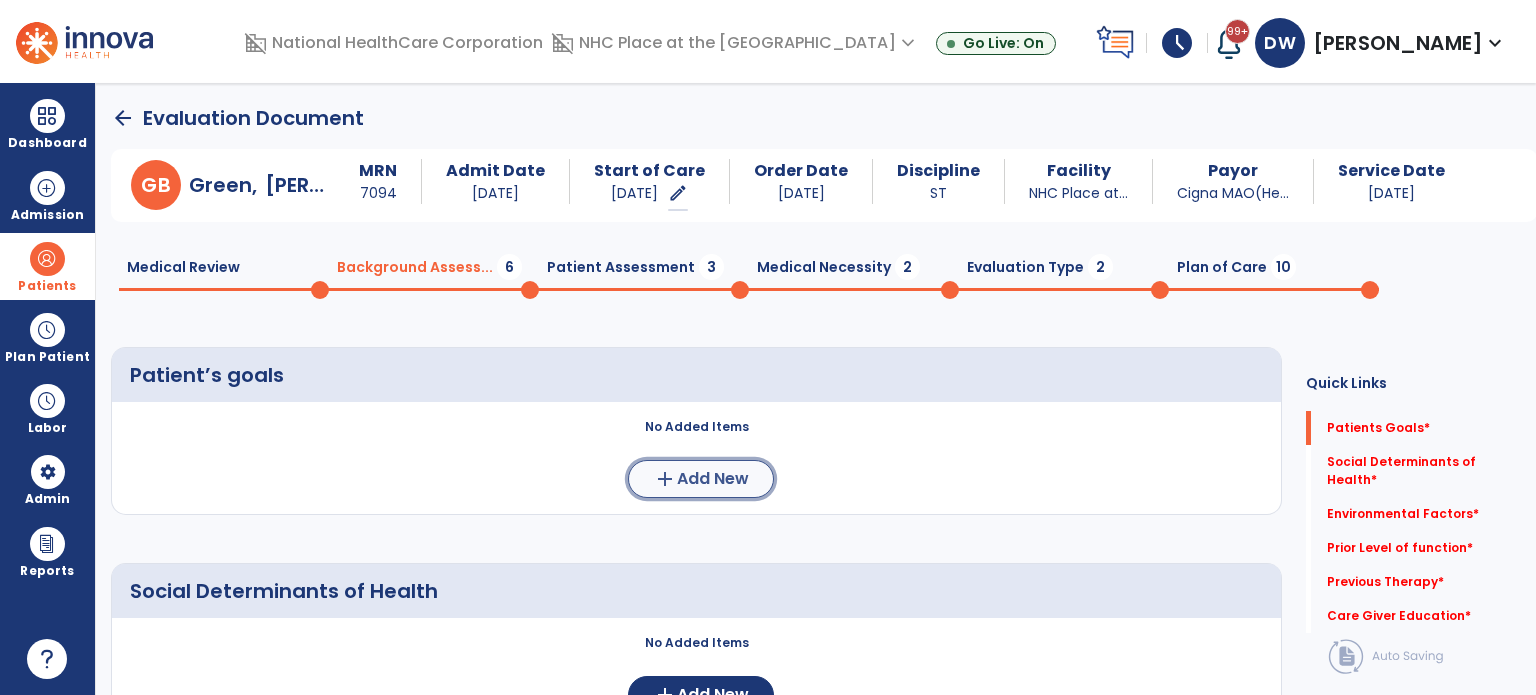 click on "Add New" 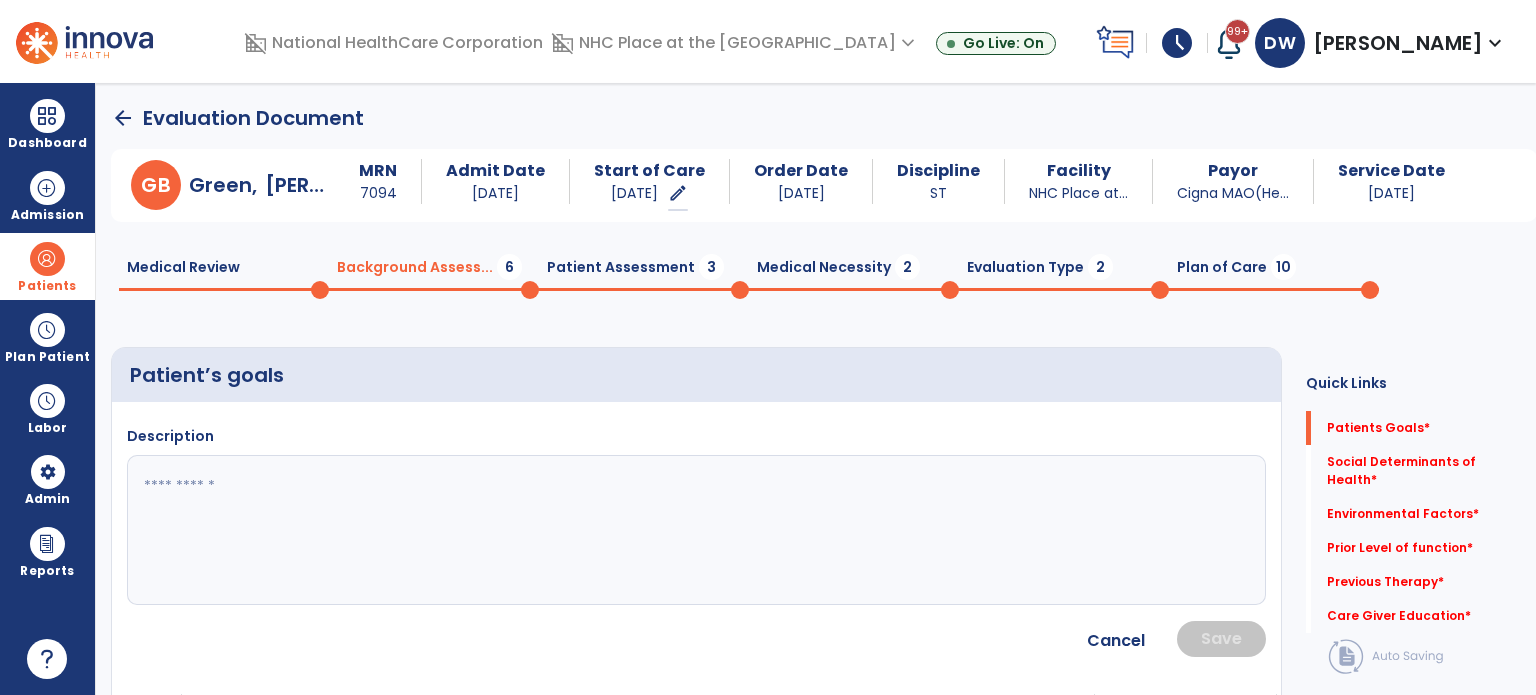 click 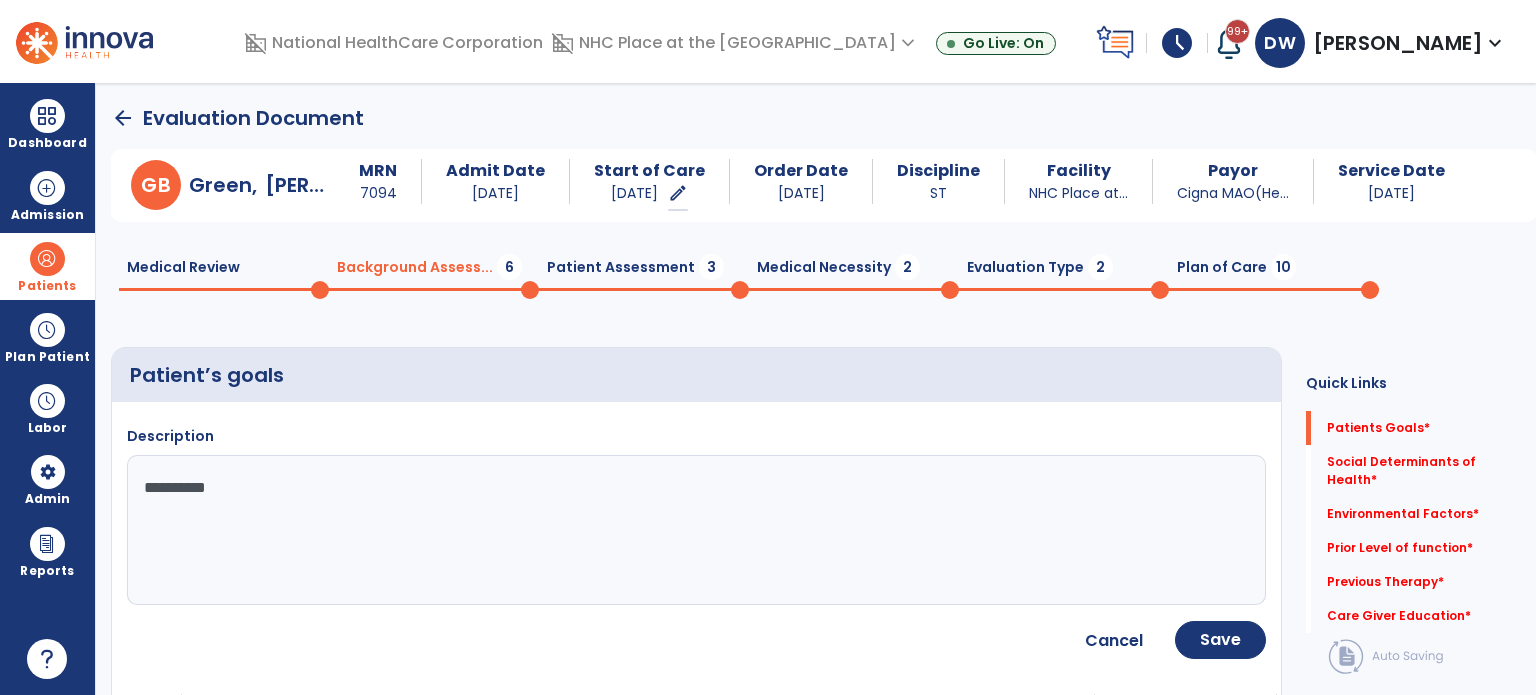 type on "**********" 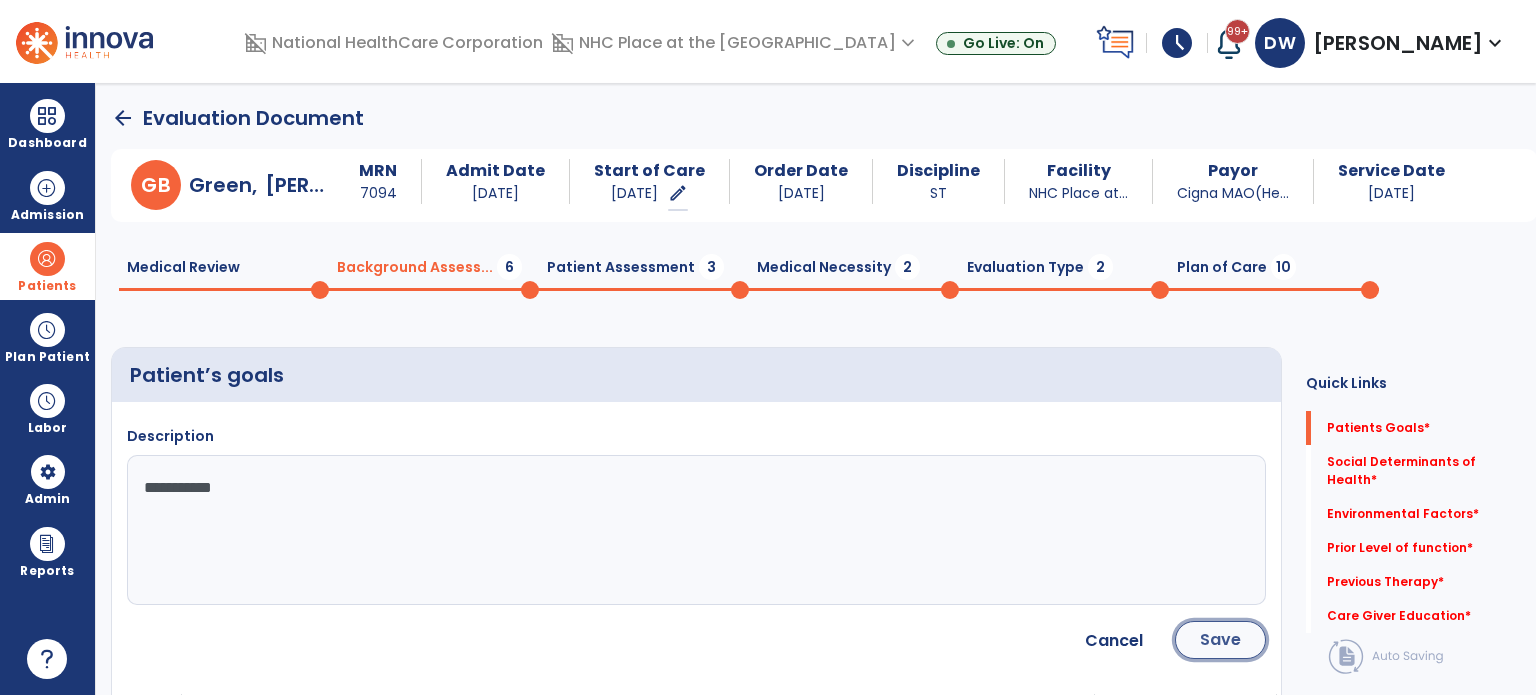 click on "Save" 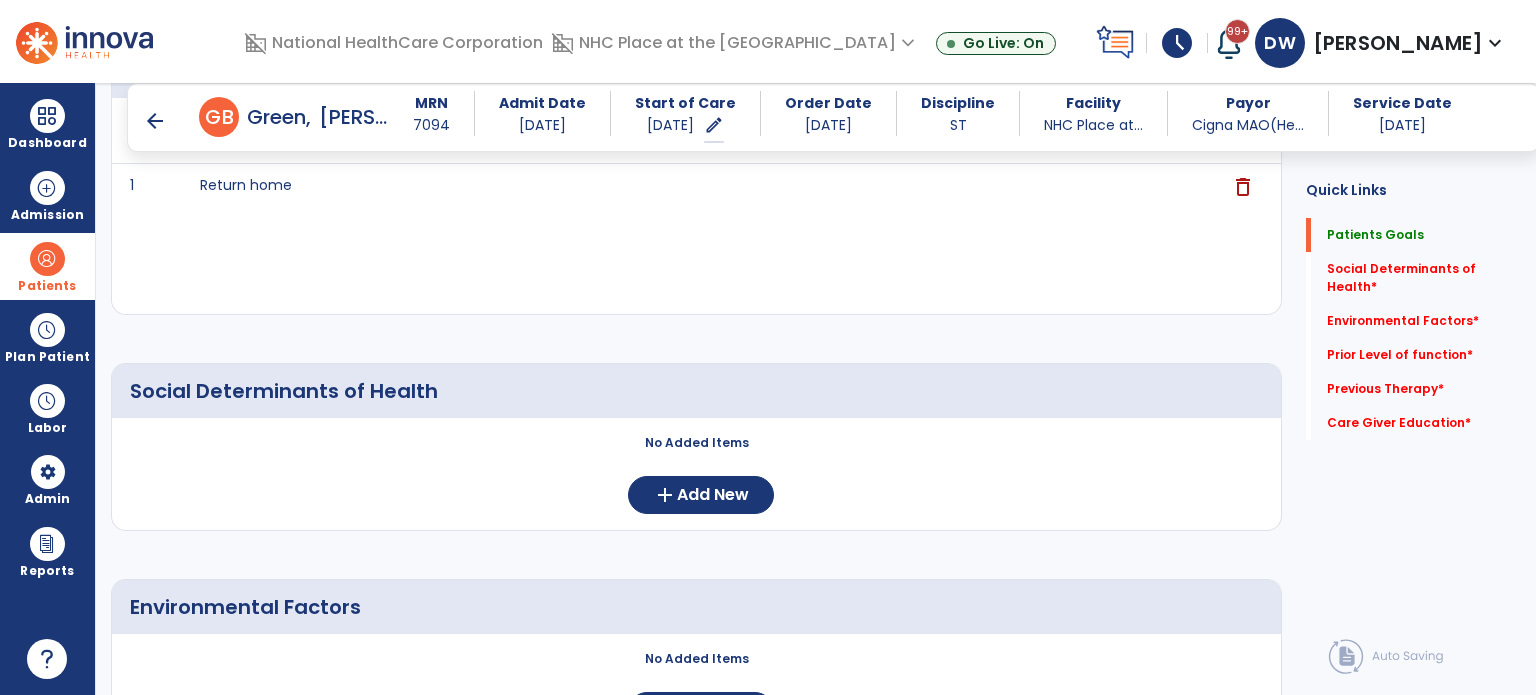 scroll, scrollTop: 293, scrollLeft: 0, axis: vertical 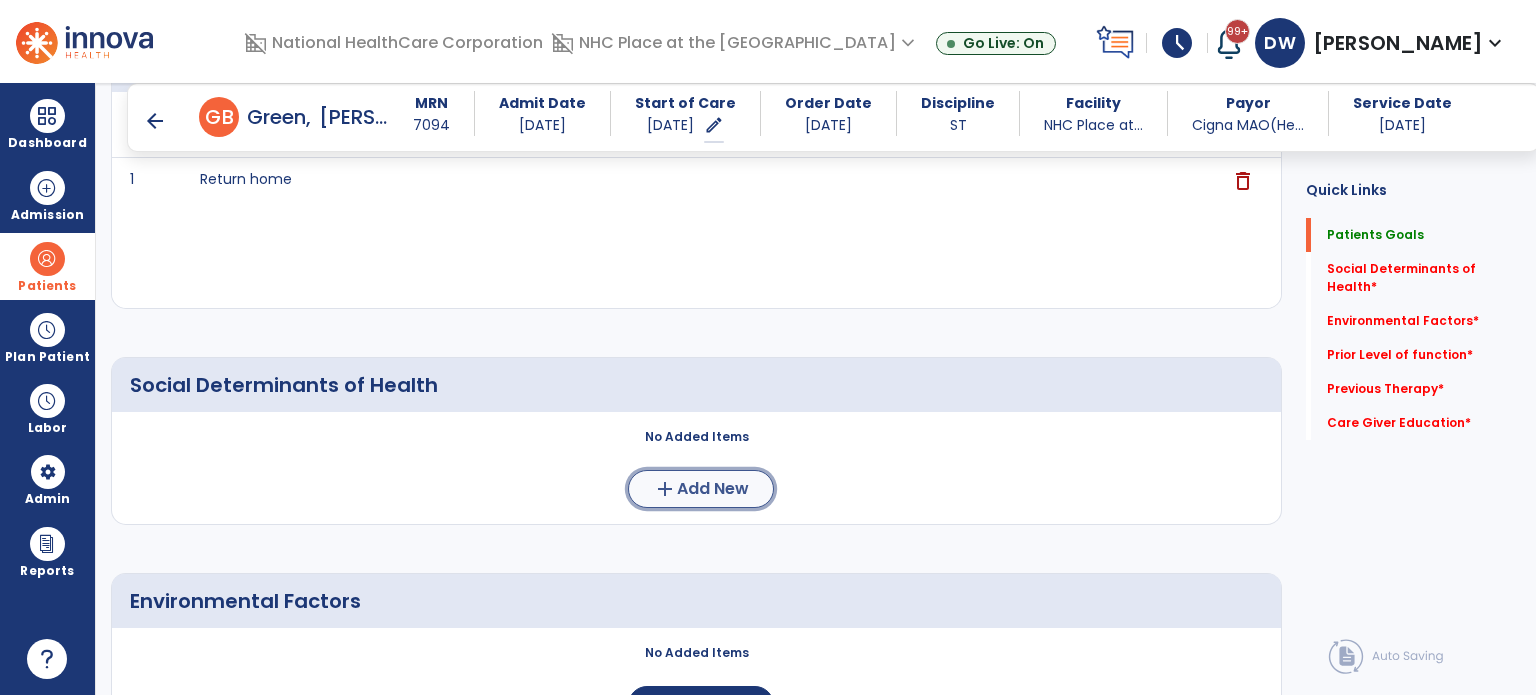 click on "add  Add New" 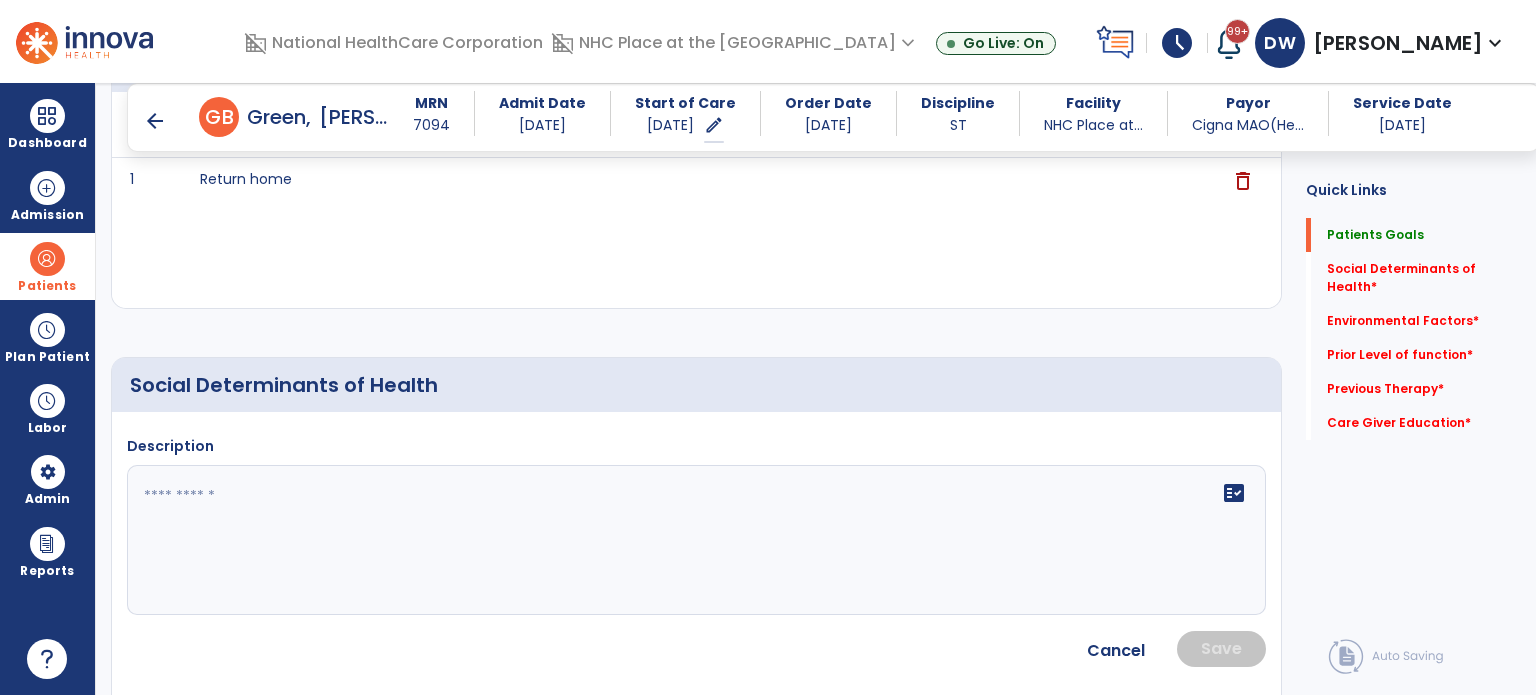 click 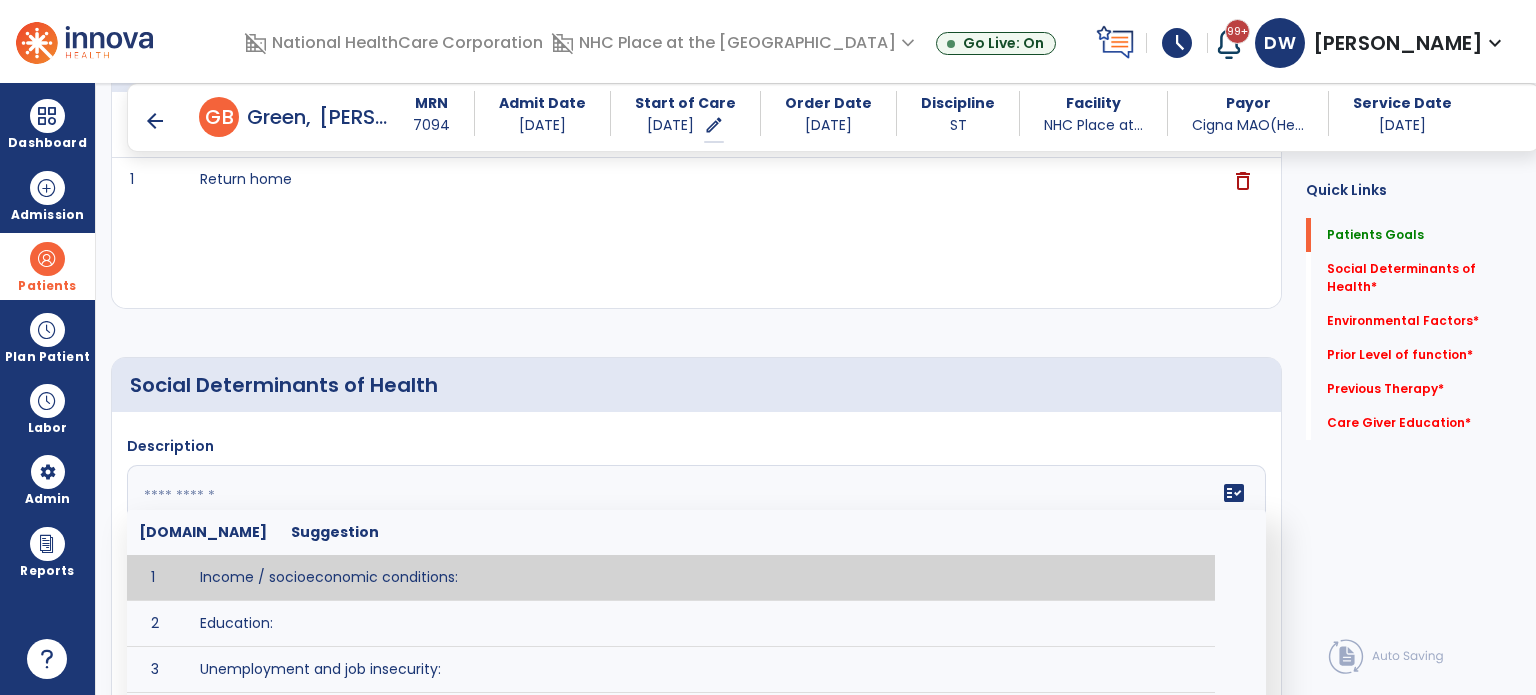 click 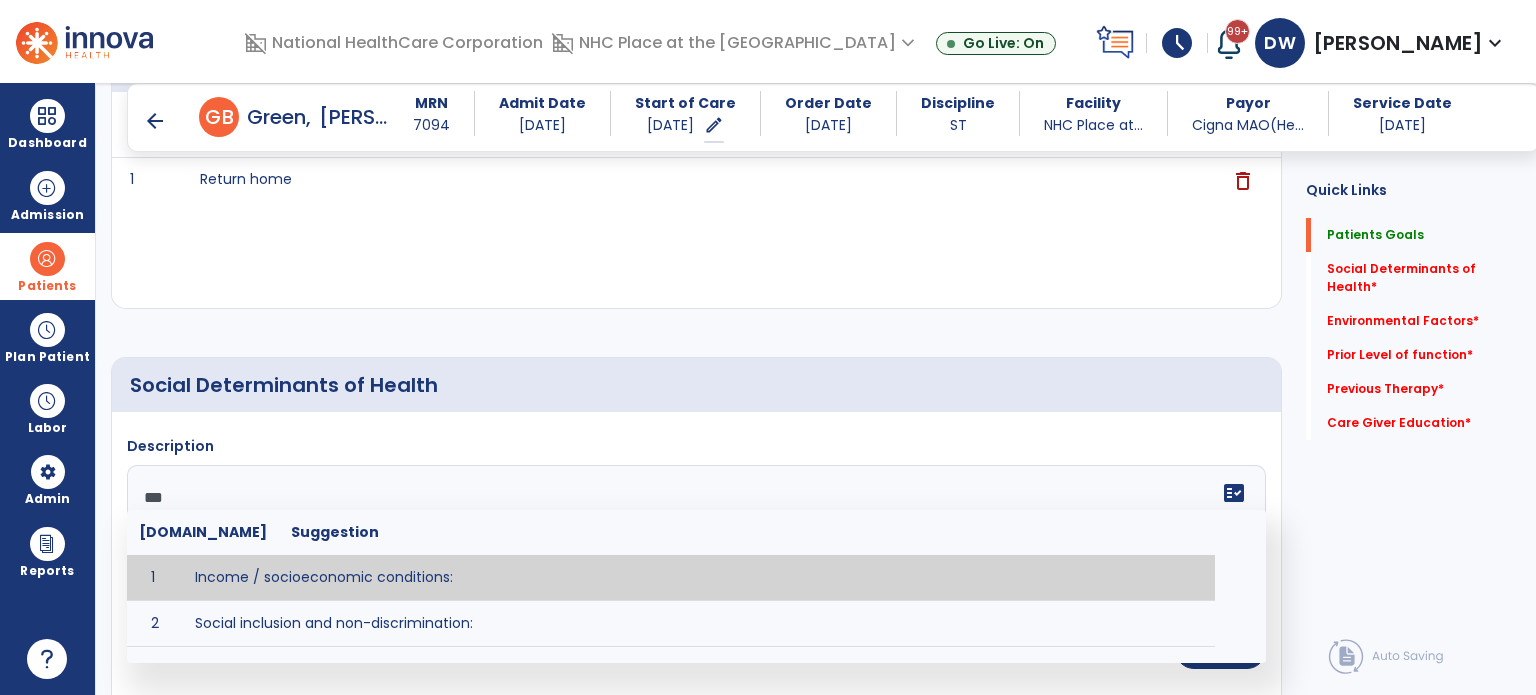 type on "****" 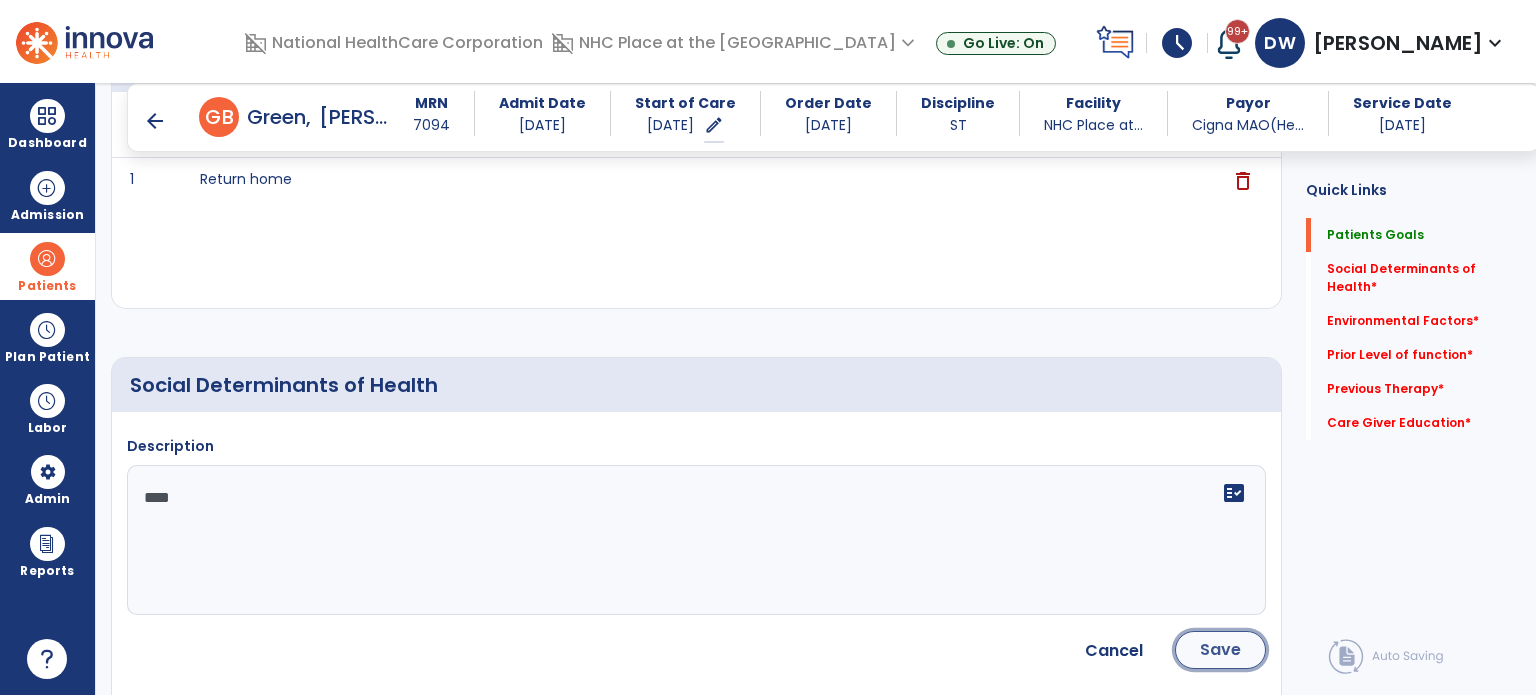 click on "Save" 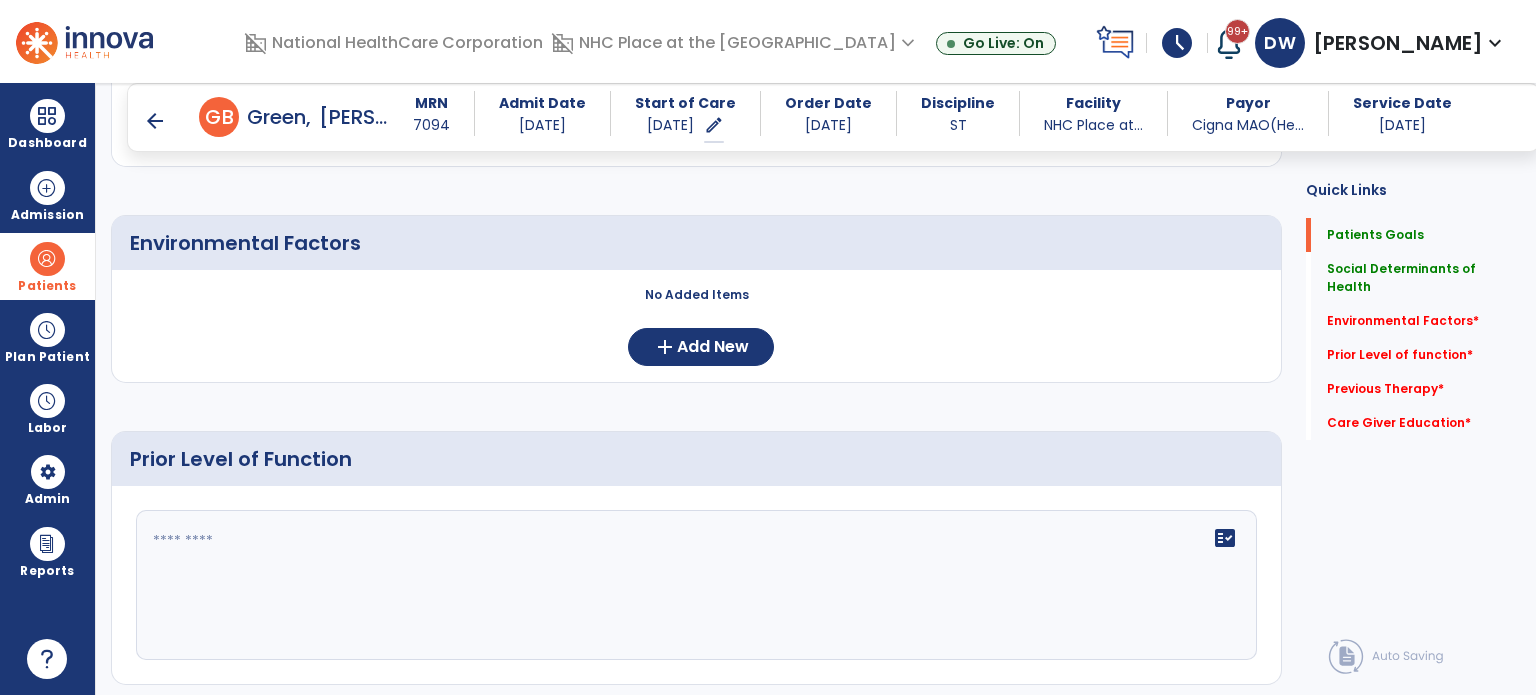 scroll, scrollTop: 748, scrollLeft: 0, axis: vertical 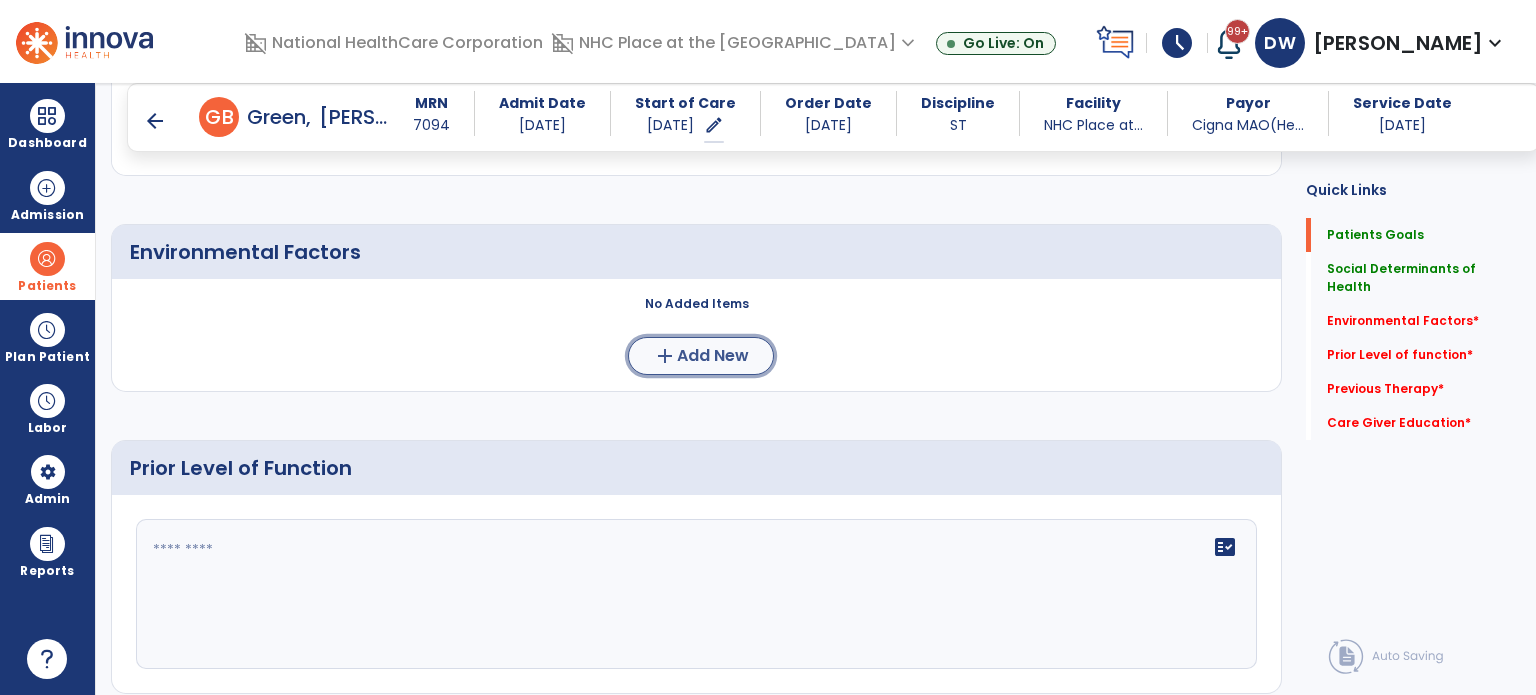 click on "add  Add New" 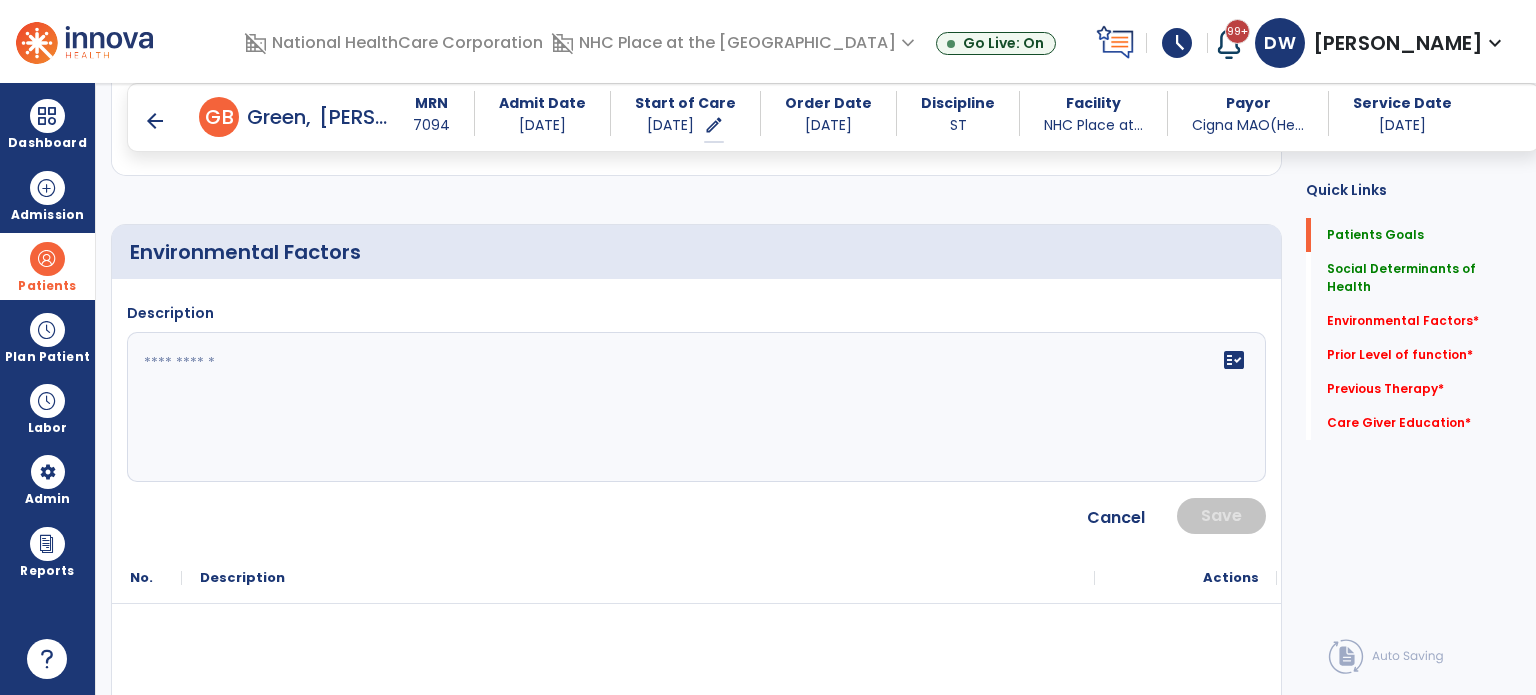 click on "fact_check" 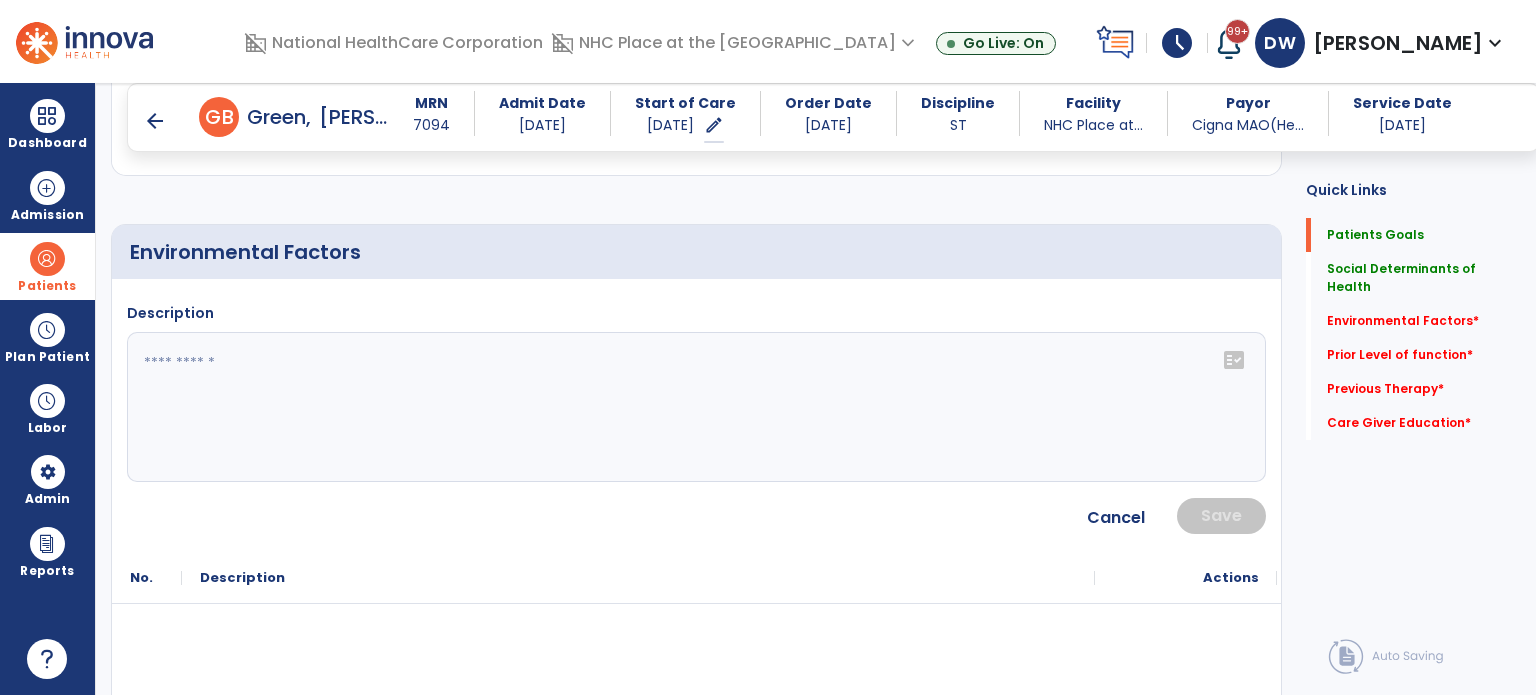 click 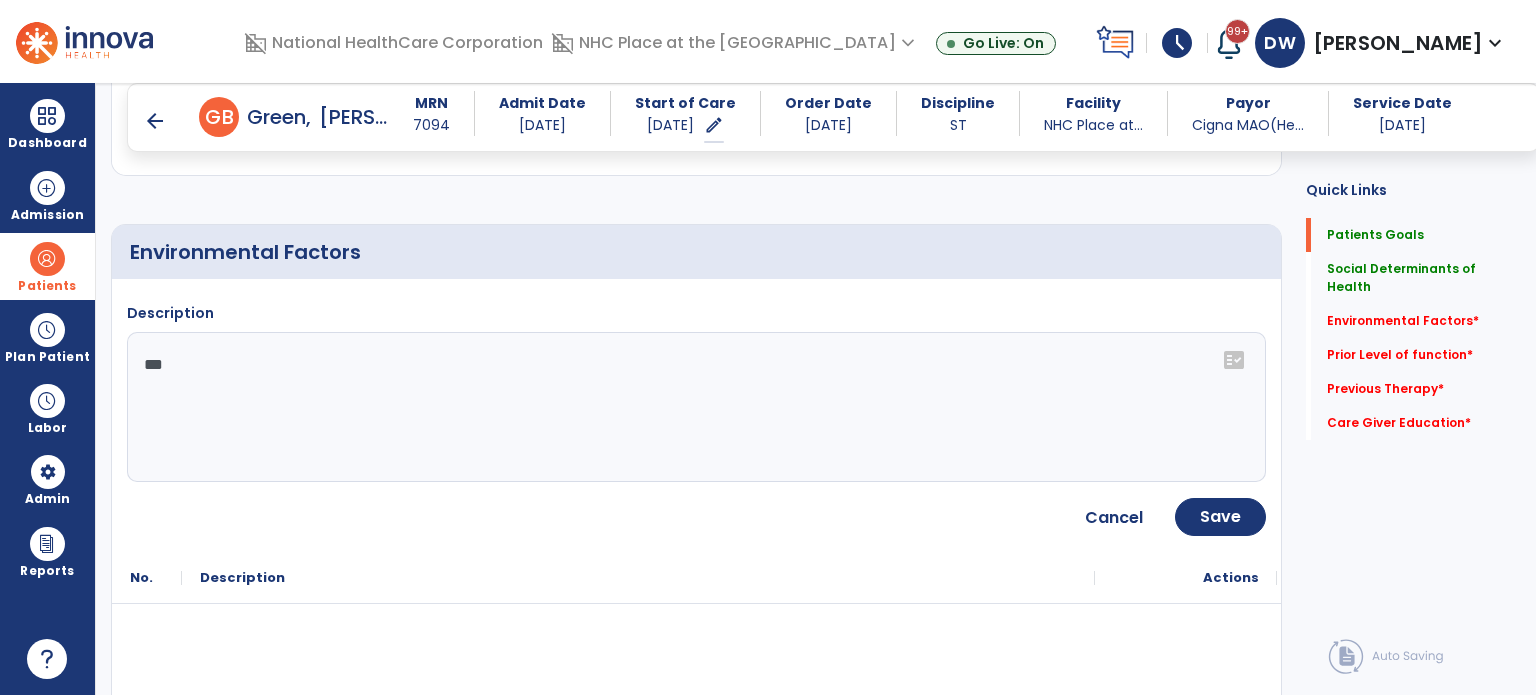type on "****" 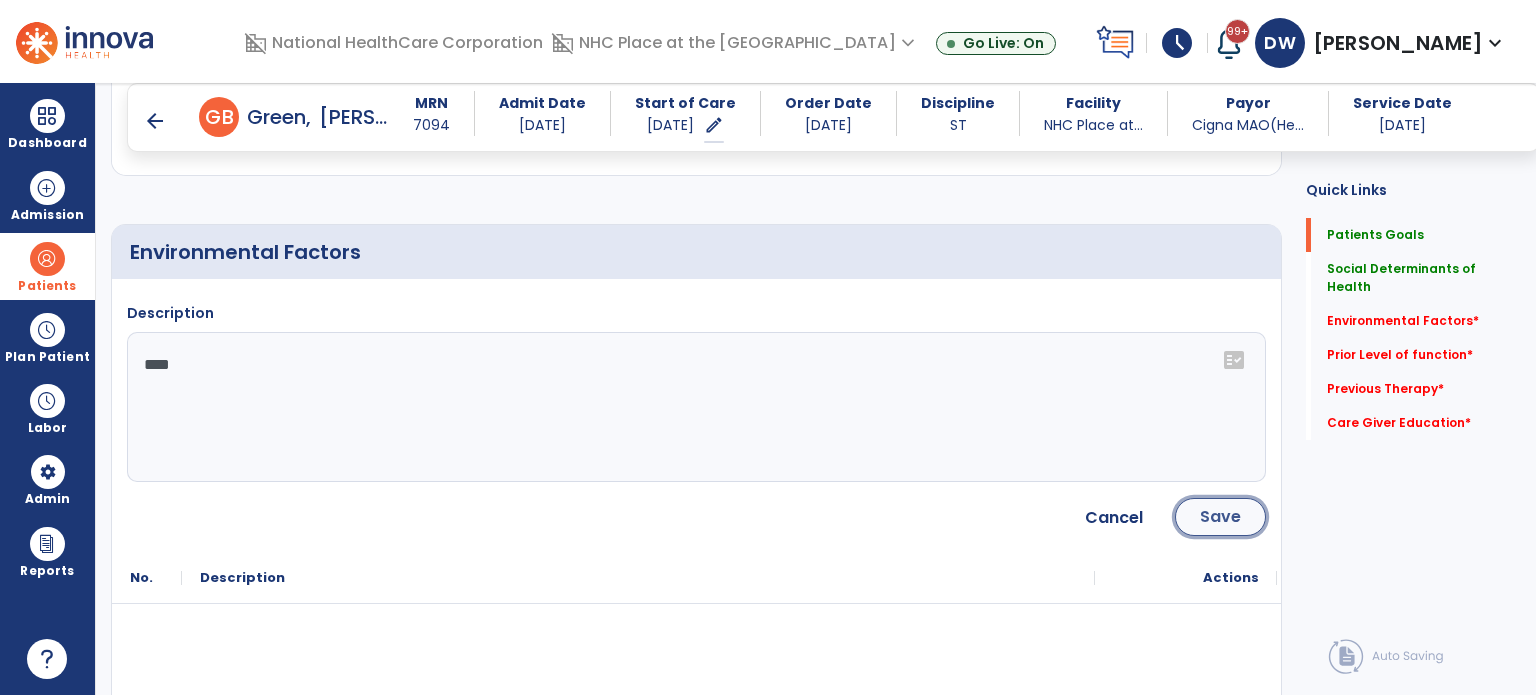 click on "Save" 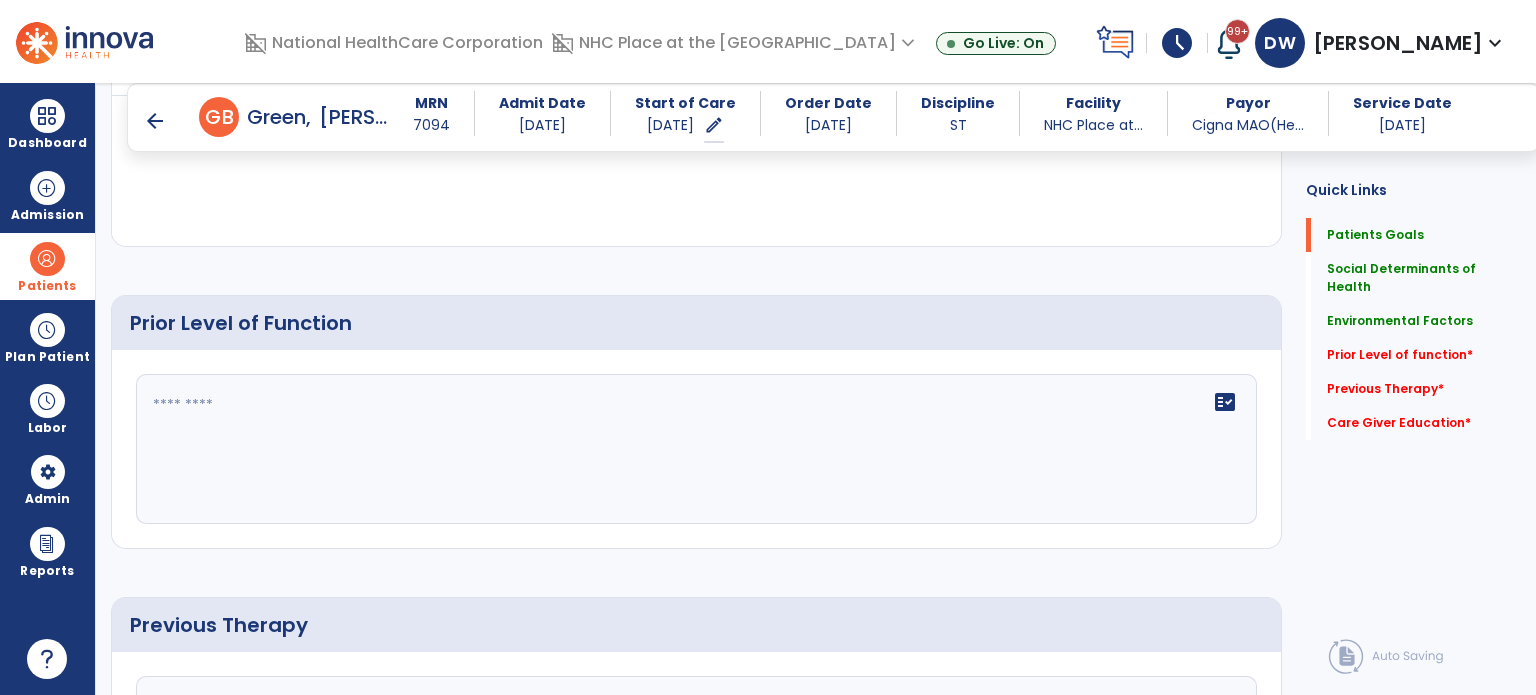 scroll, scrollTop: 1000, scrollLeft: 0, axis: vertical 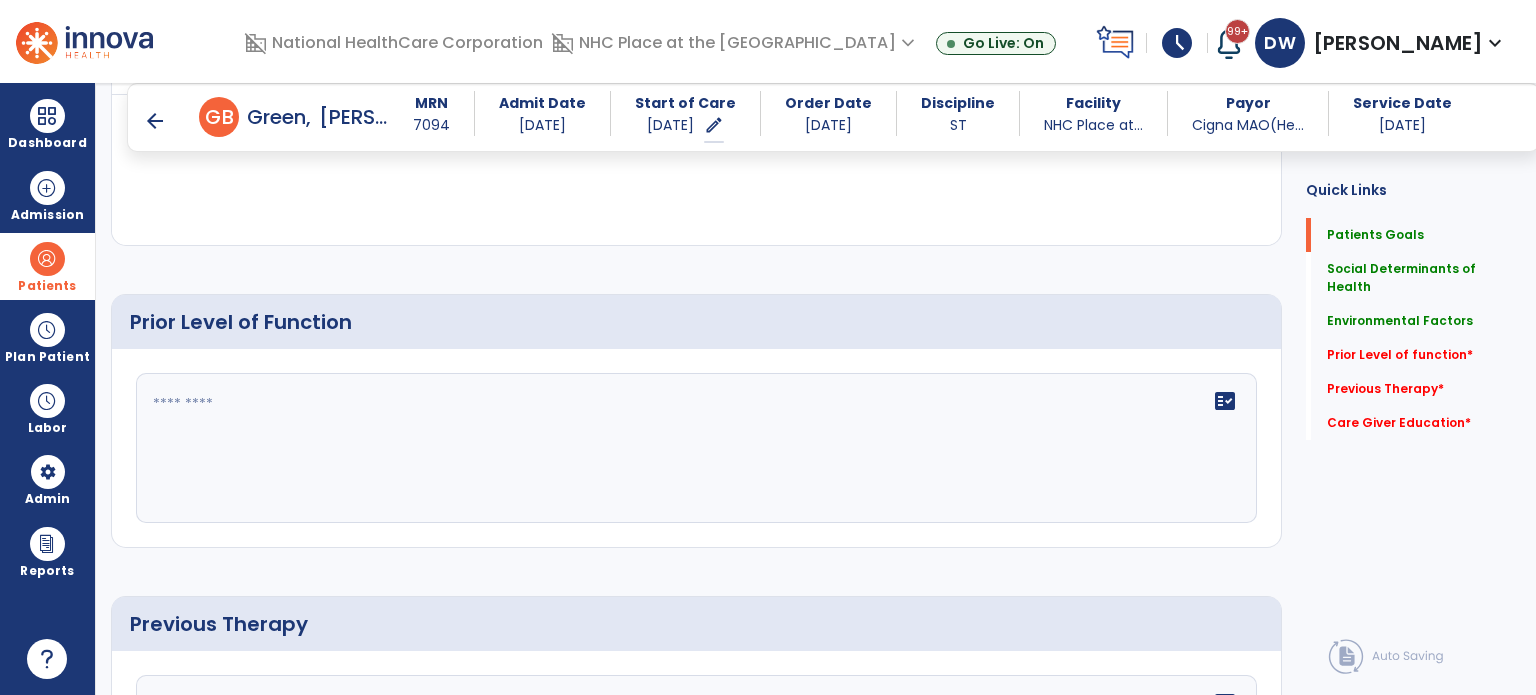 click on "fact_check" 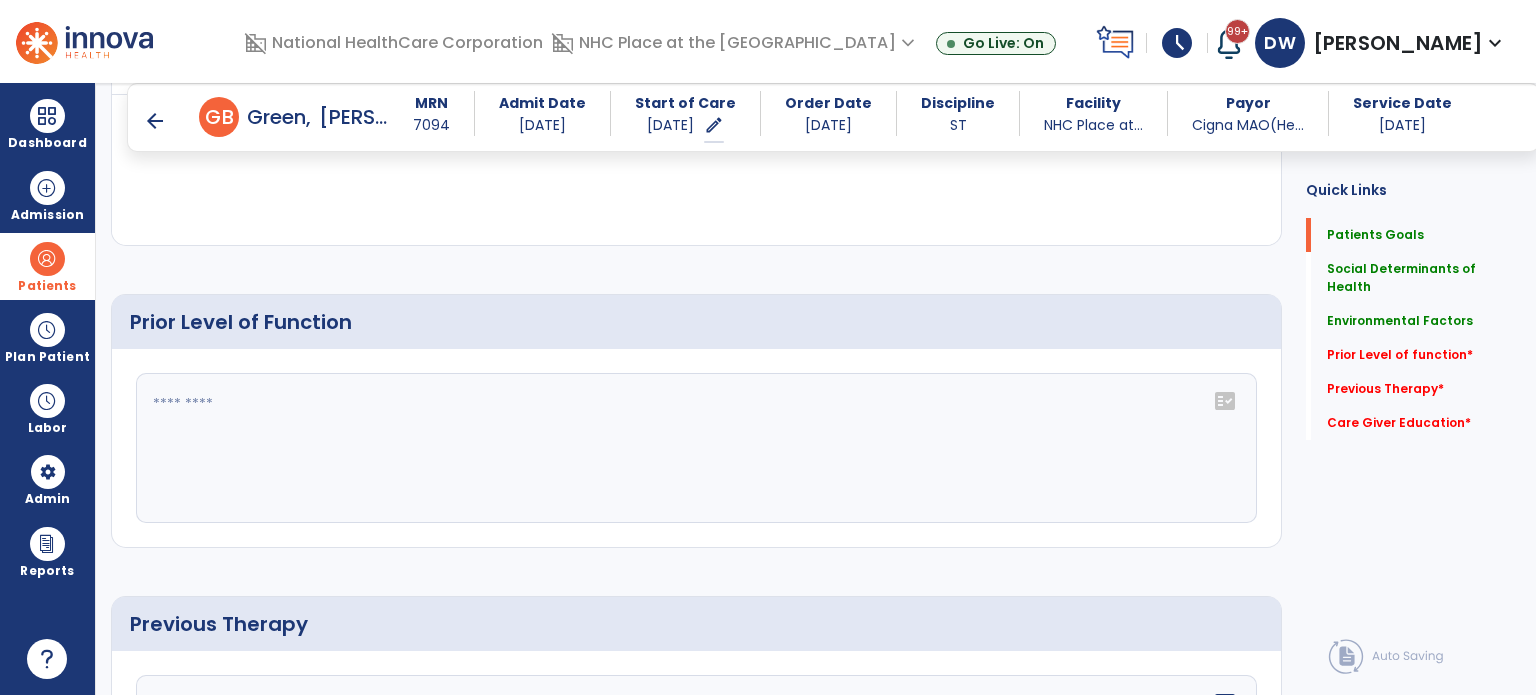 click on "fact_check" 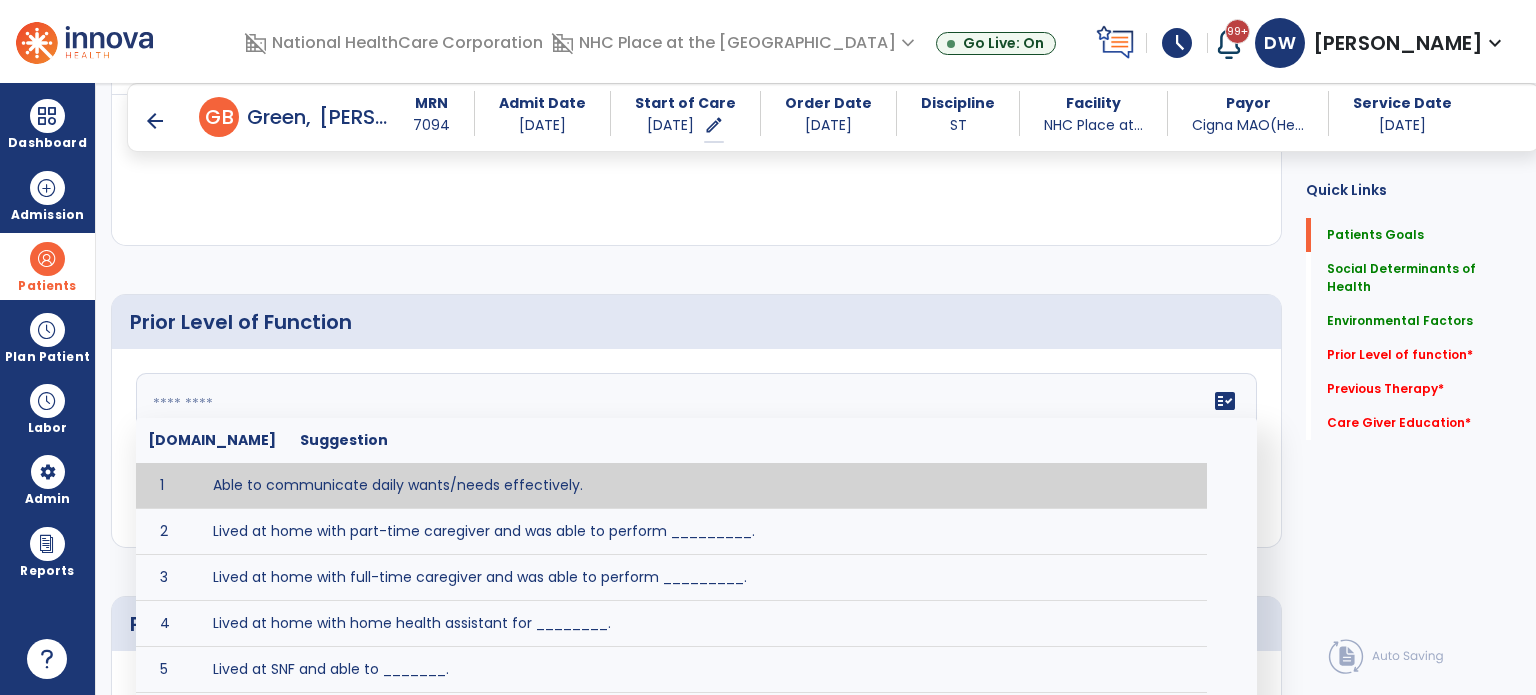 type on "**********" 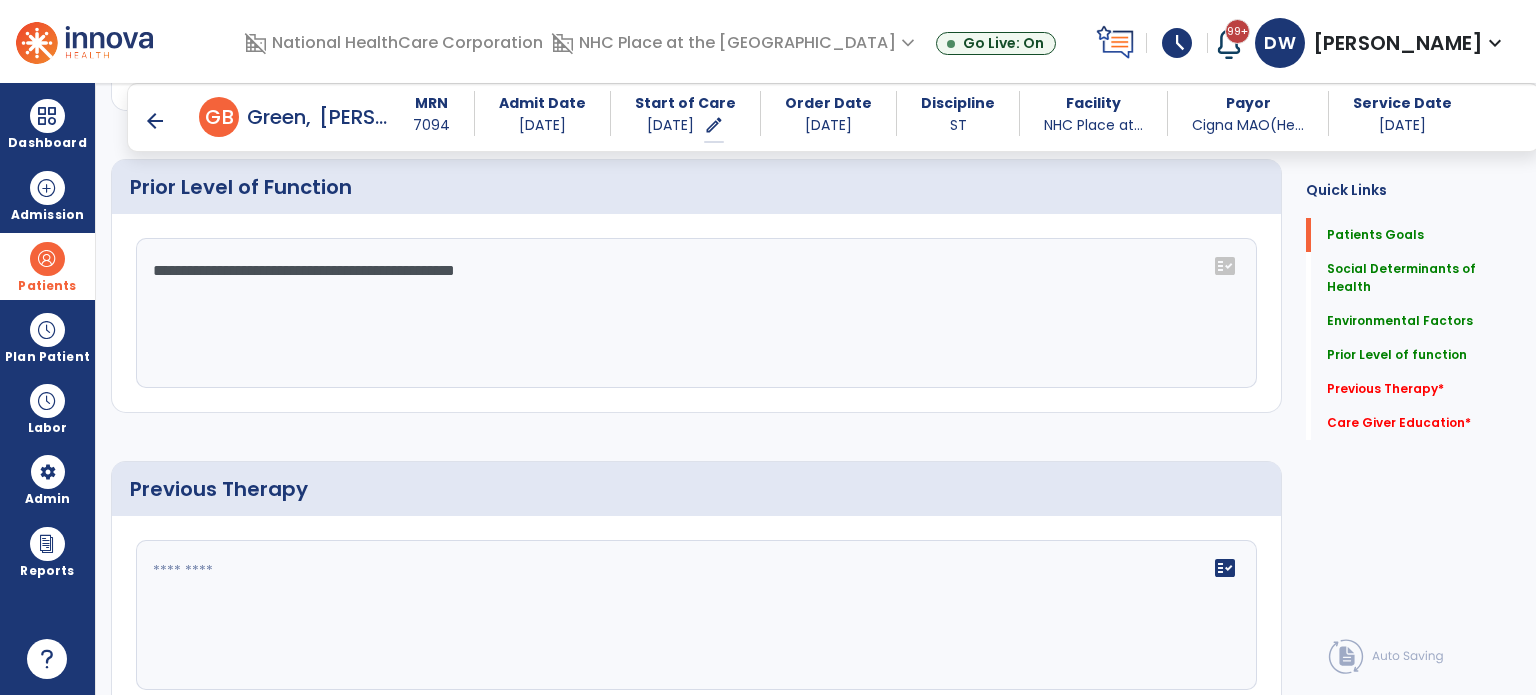 scroll, scrollTop: 1239, scrollLeft: 0, axis: vertical 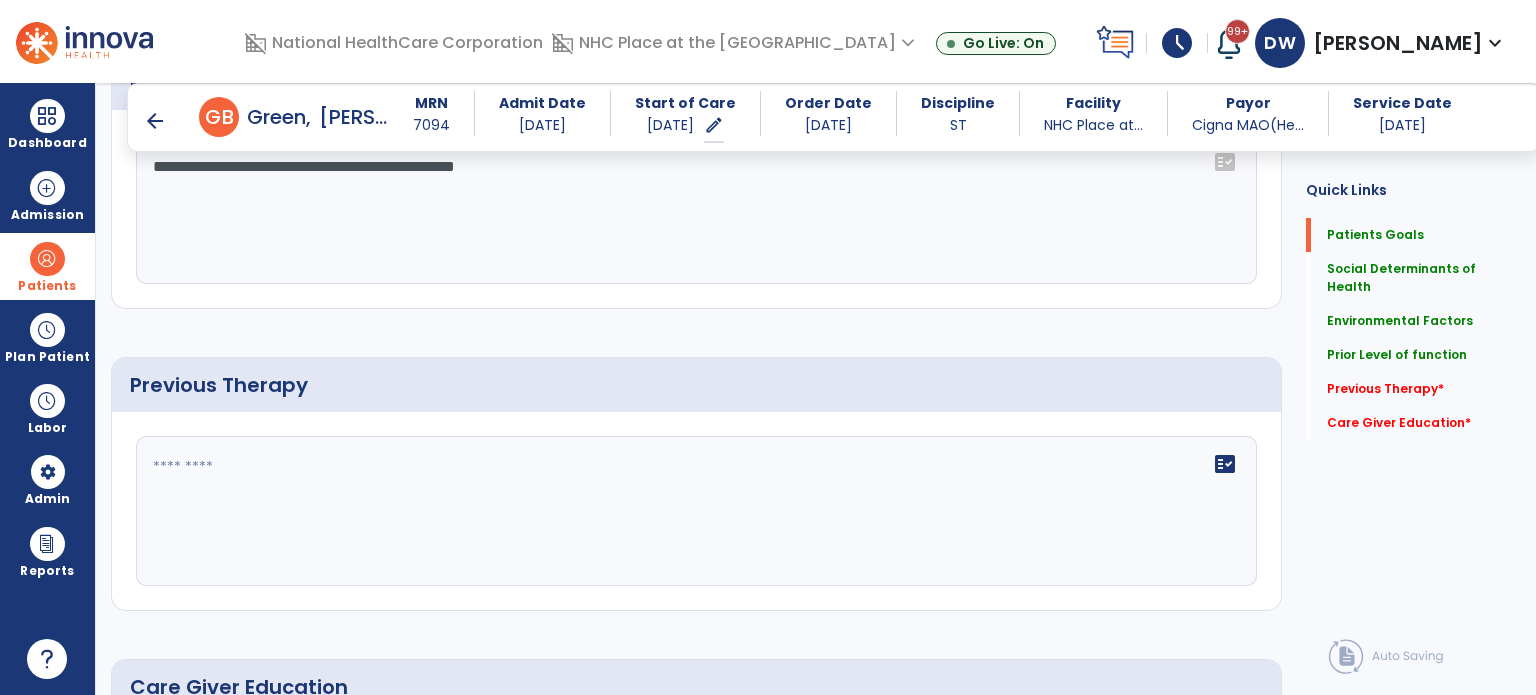 click 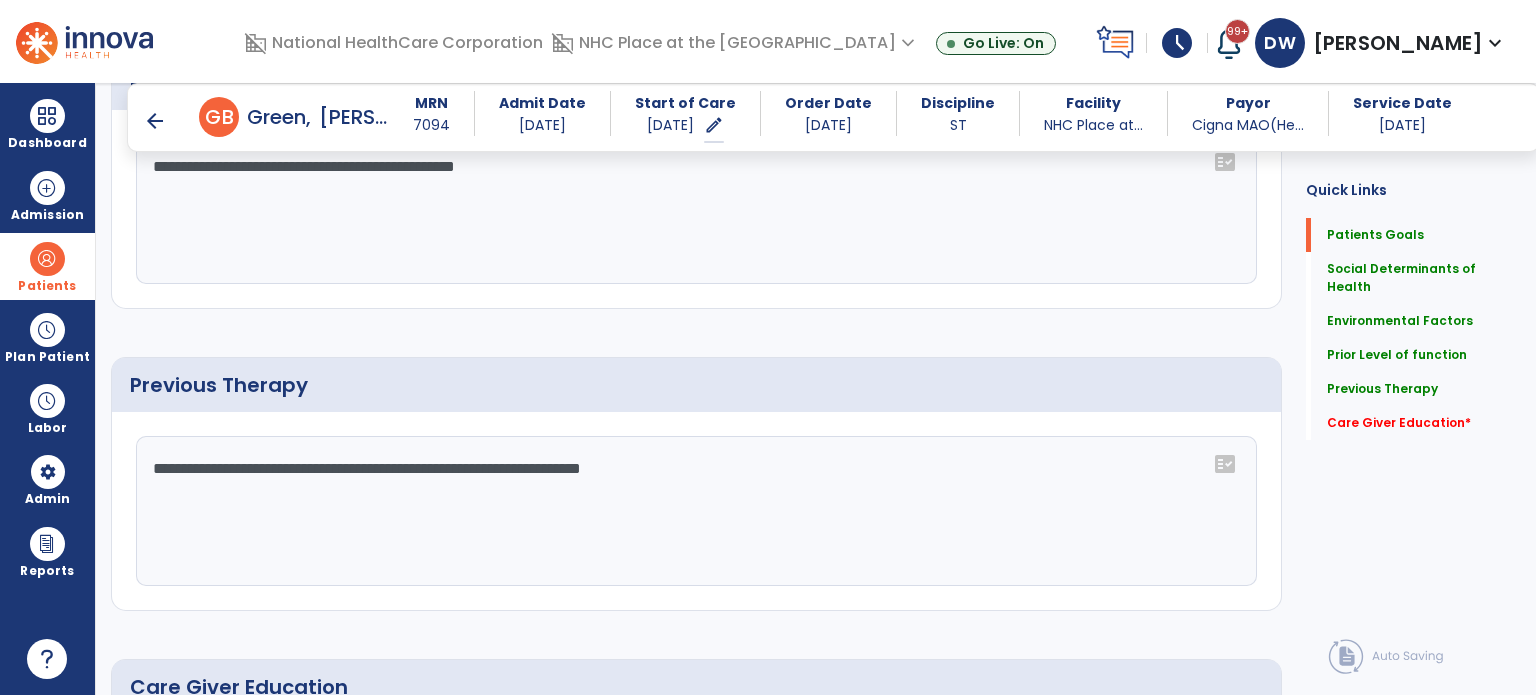 click on "fact_check" 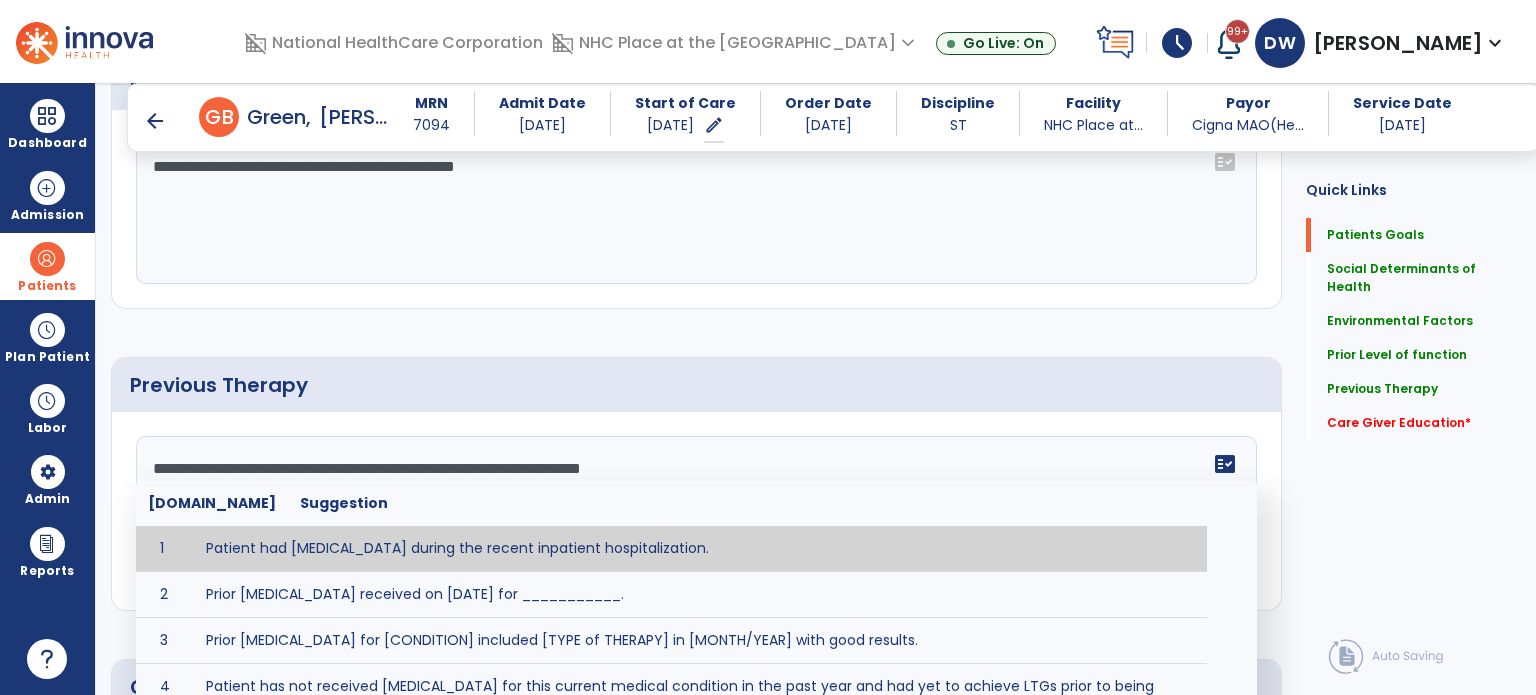 scroll, scrollTop: 20, scrollLeft: 0, axis: vertical 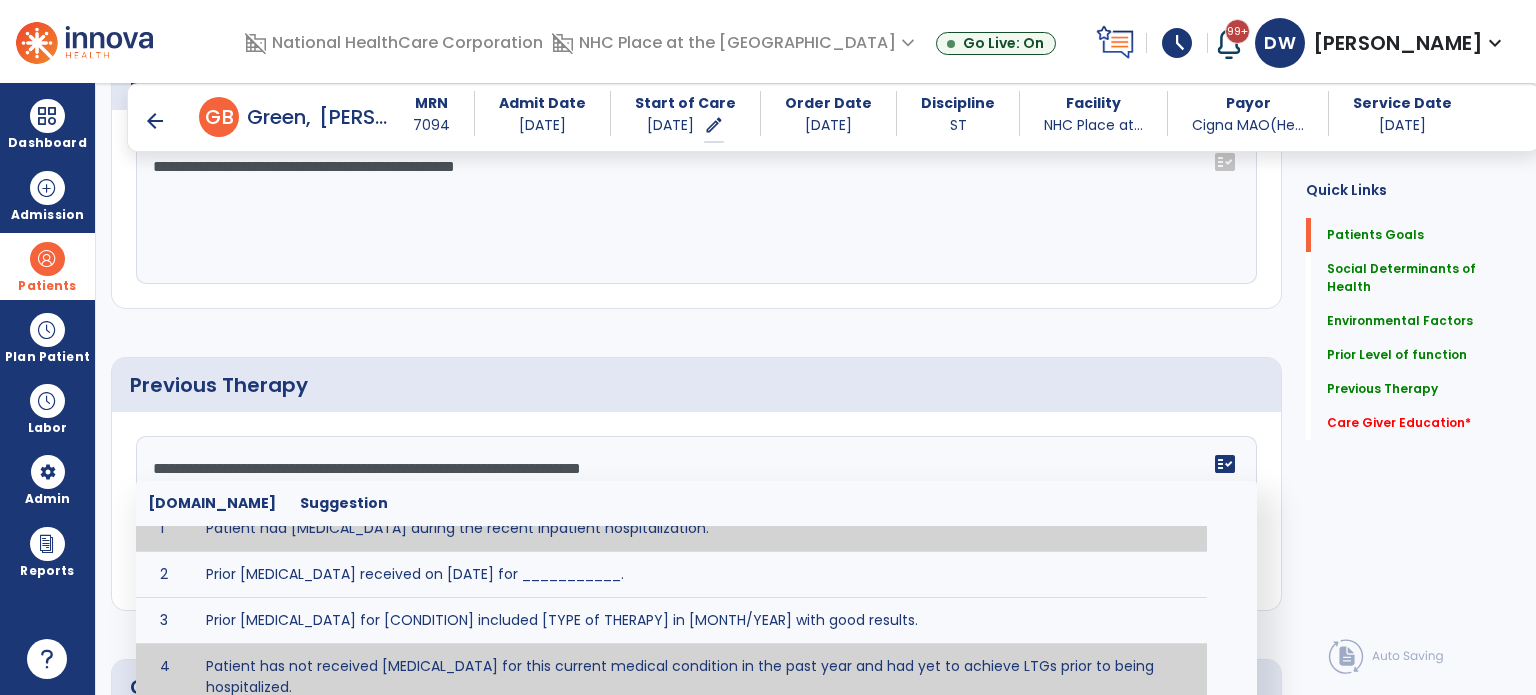 type on "**********" 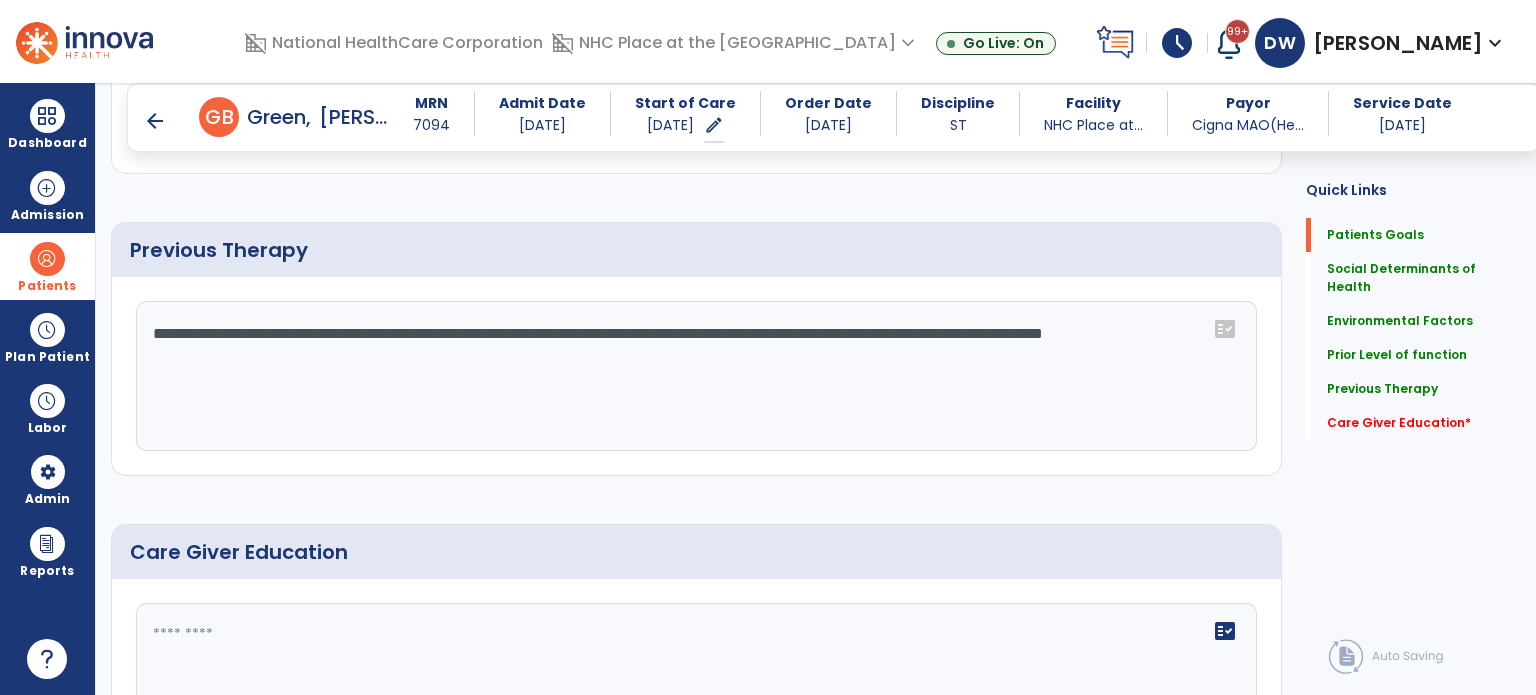 scroll, scrollTop: 1523, scrollLeft: 0, axis: vertical 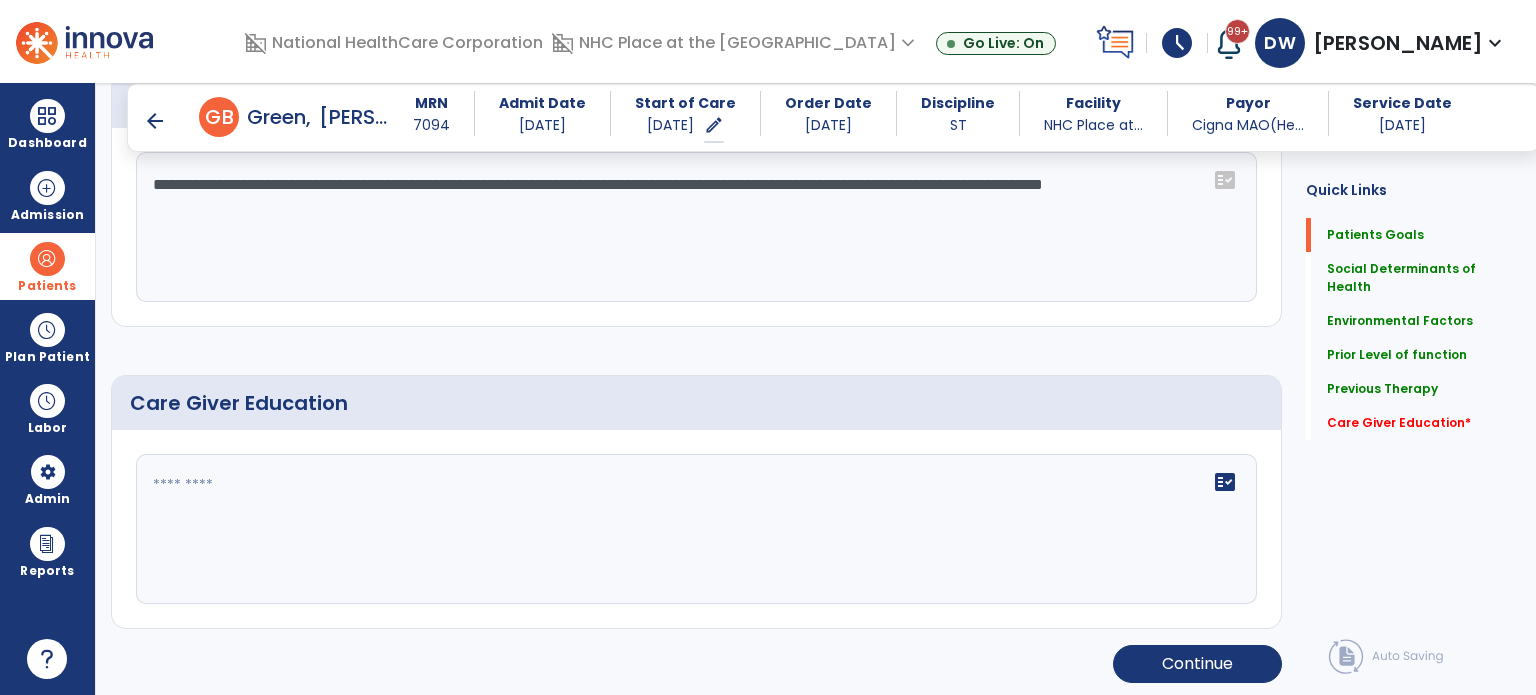 click on "fact_check" 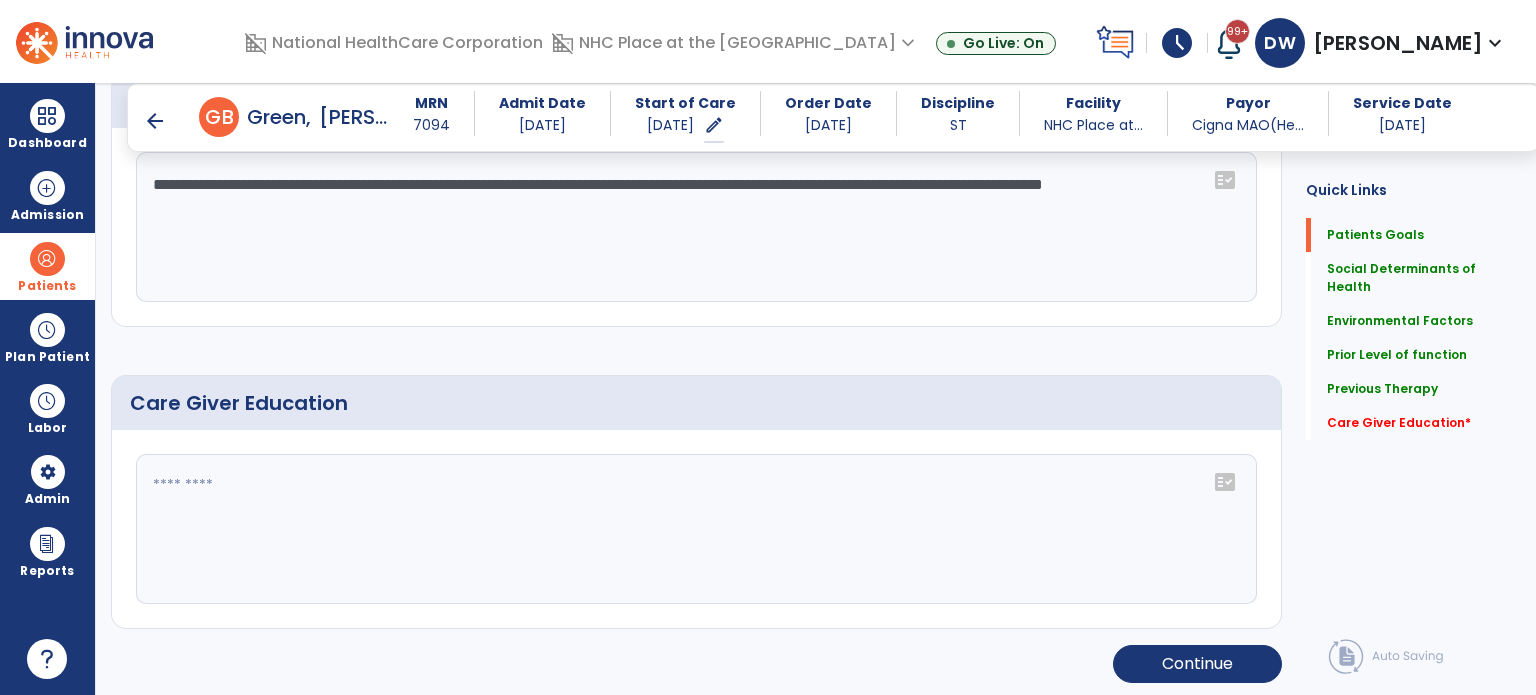 click on "fact_check" 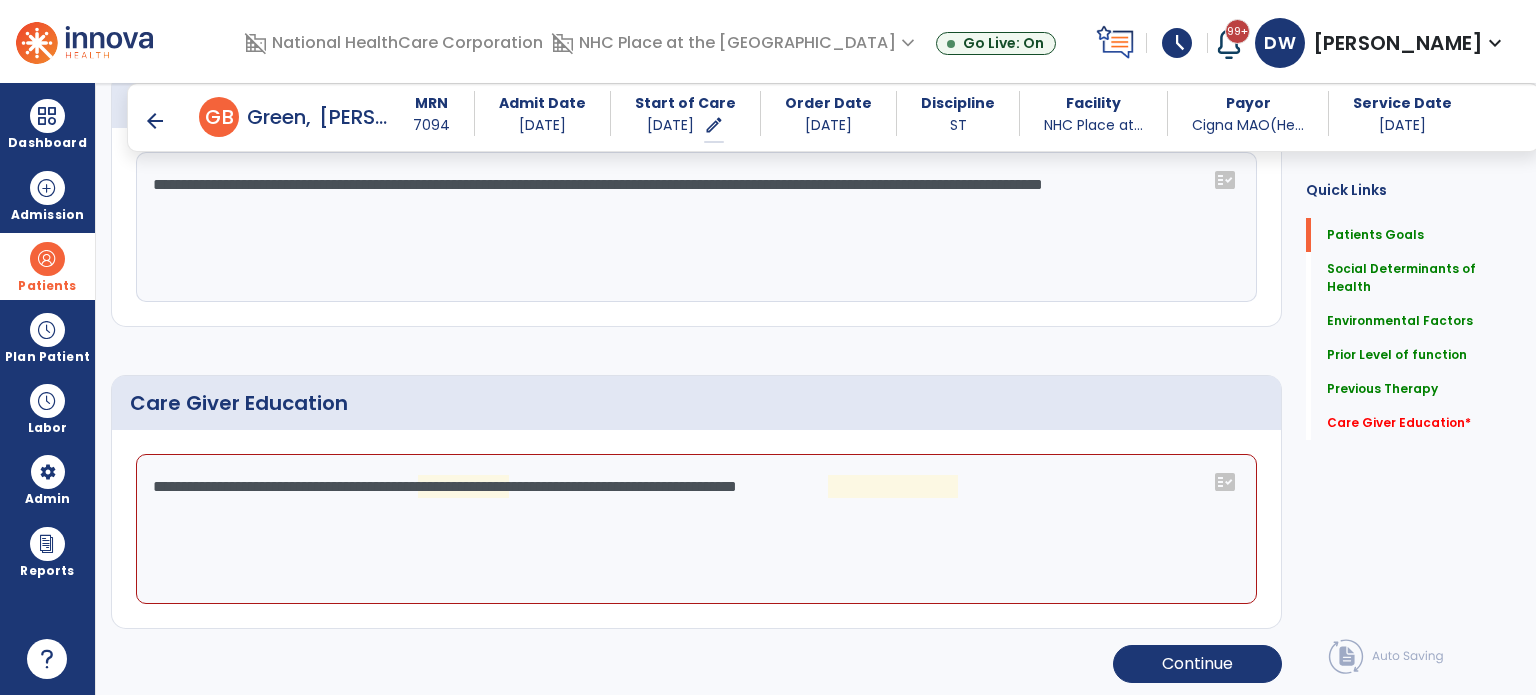 click on "**********" 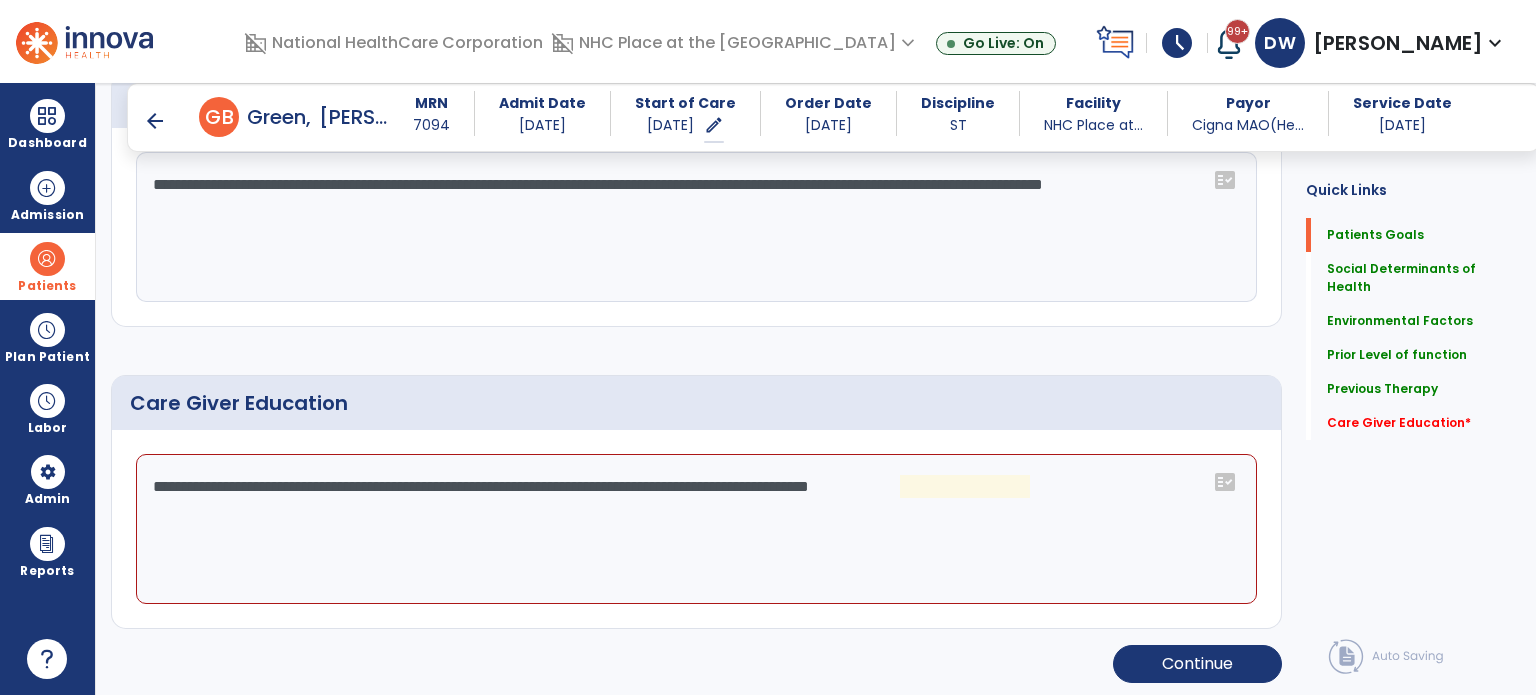 click on "**********" 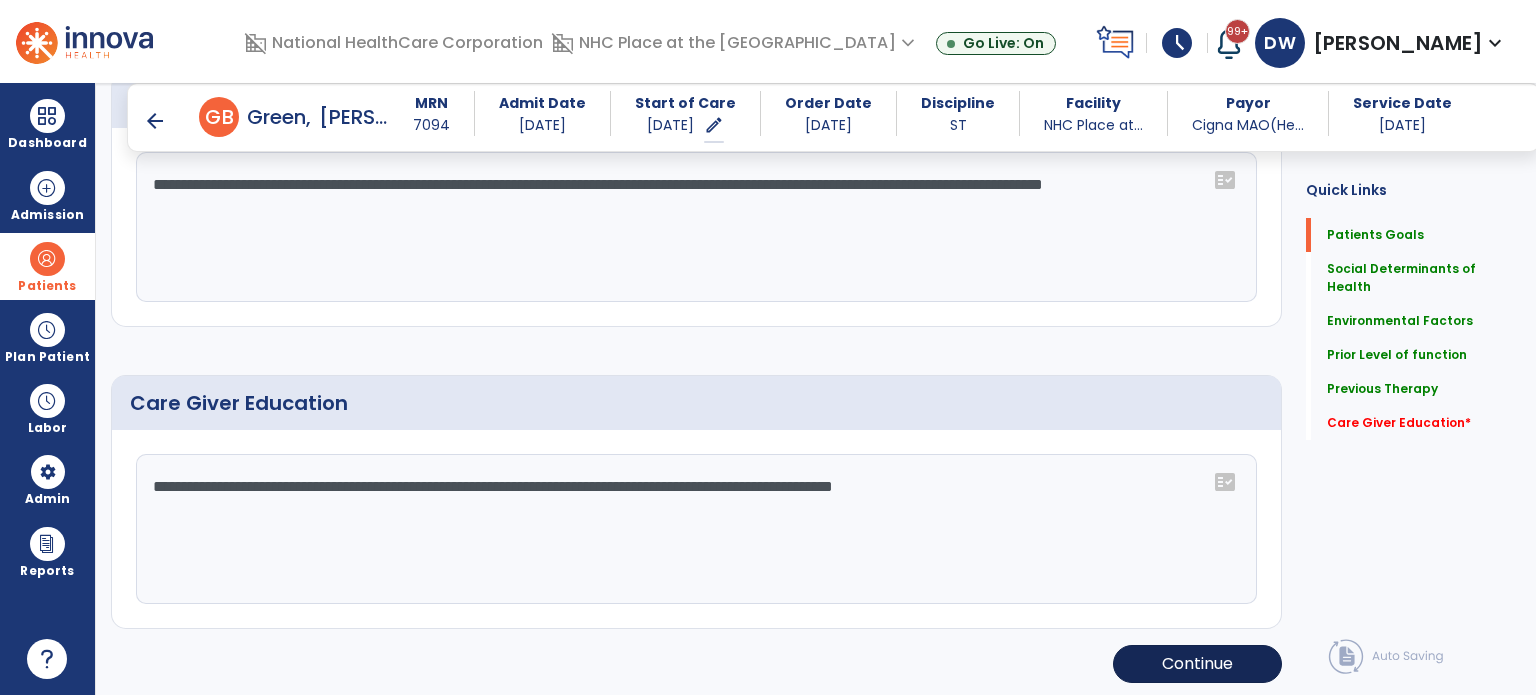 type on "**********" 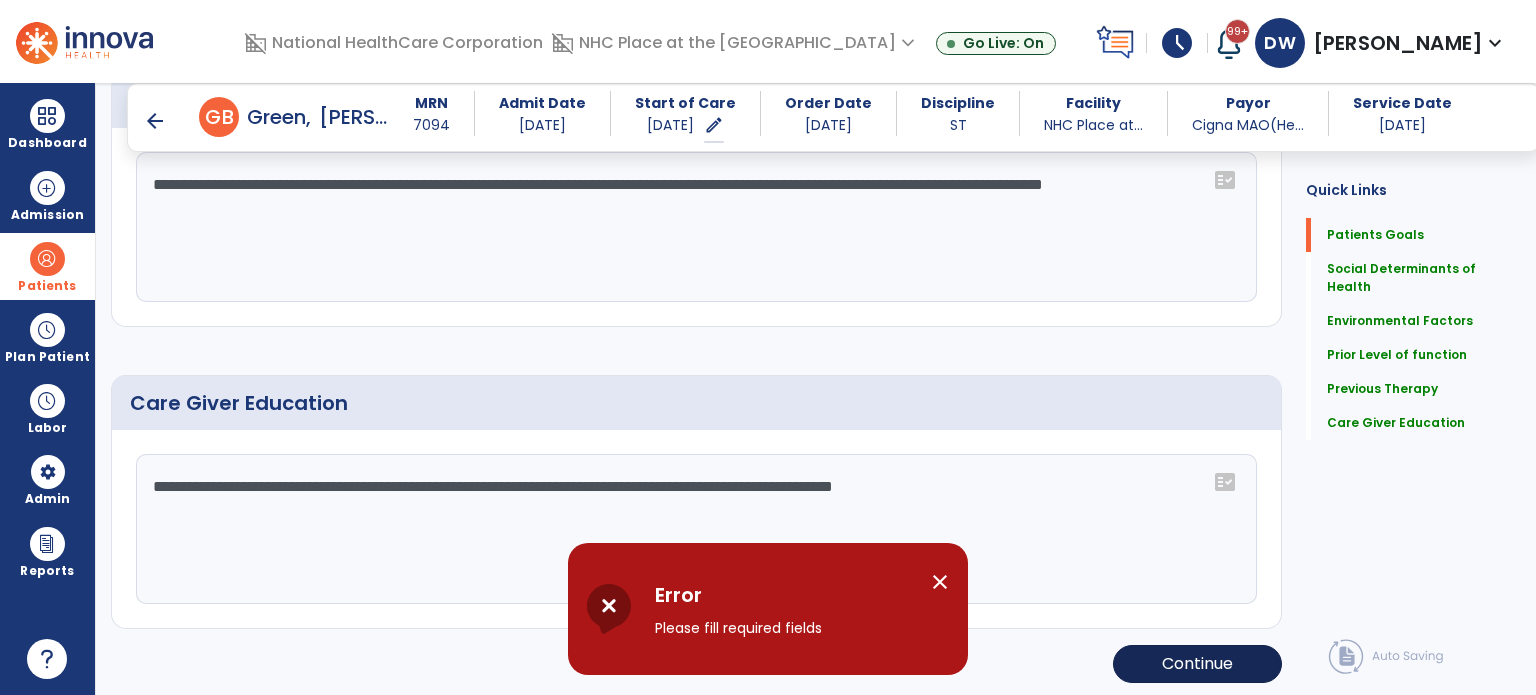 scroll, scrollTop: 1523, scrollLeft: 0, axis: vertical 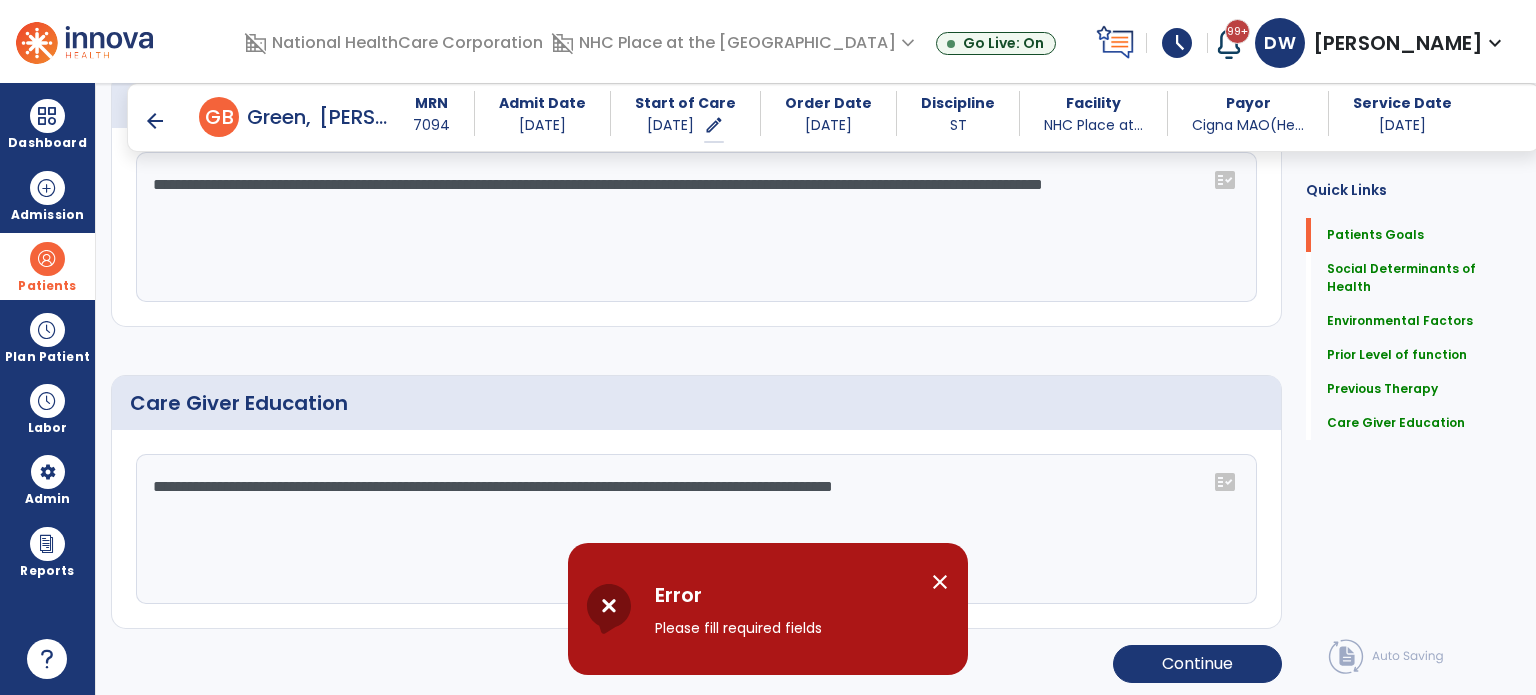 click on "**********" 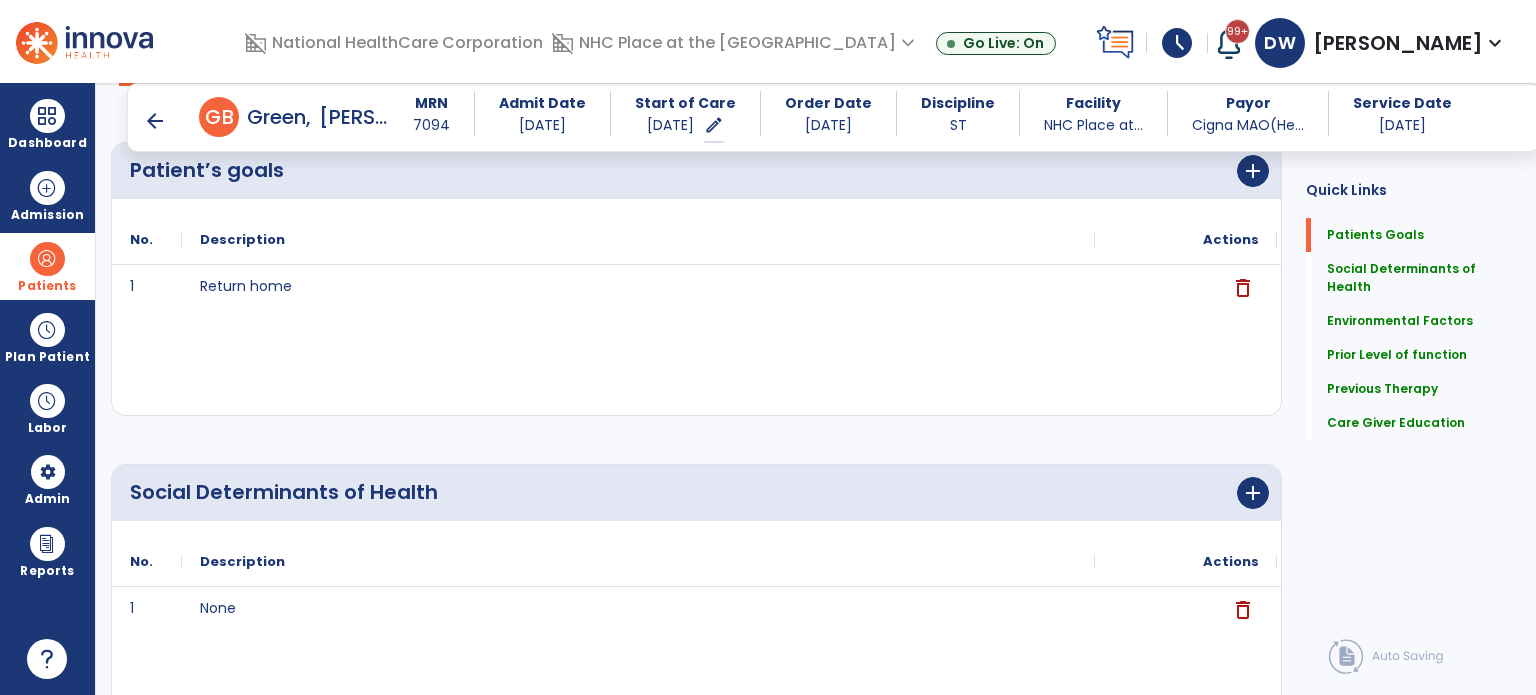 scroll, scrollTop: 0, scrollLeft: 0, axis: both 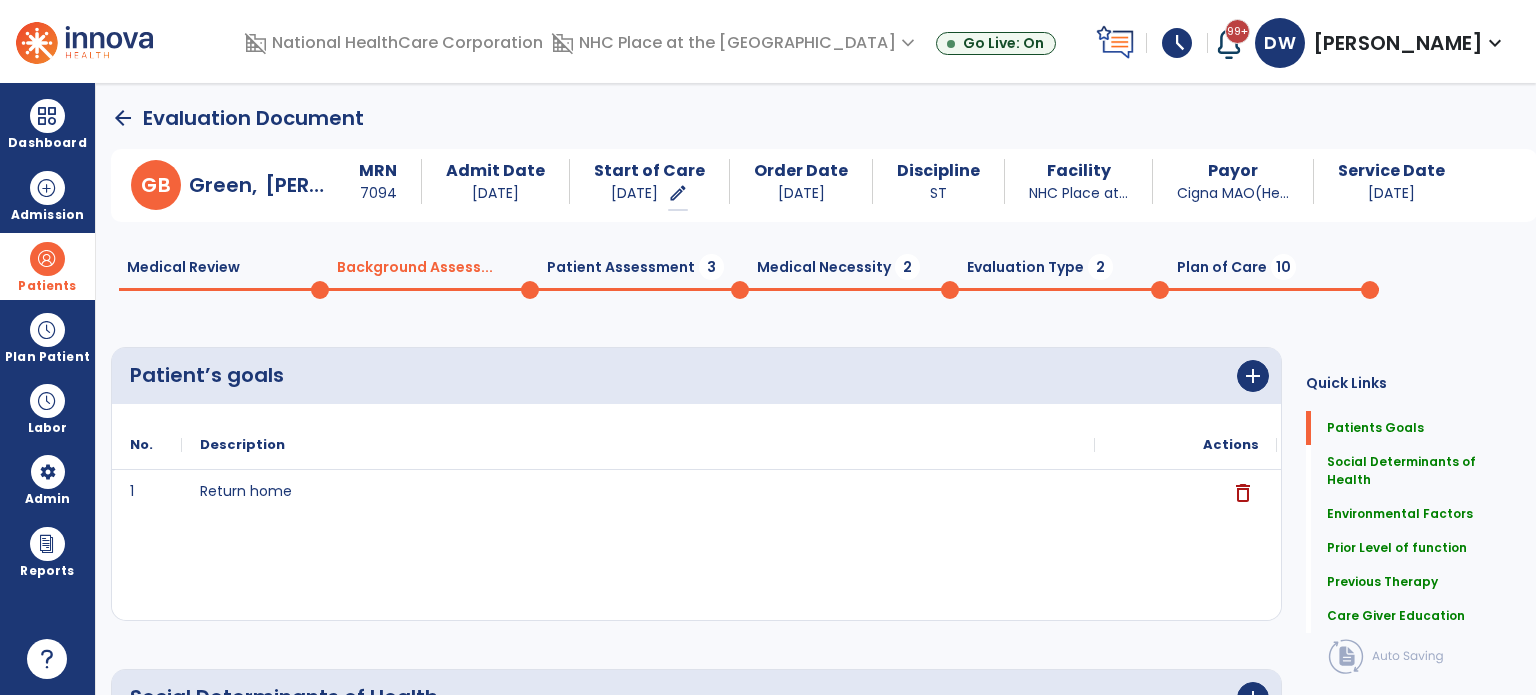 click on "Patient Assessment  3" 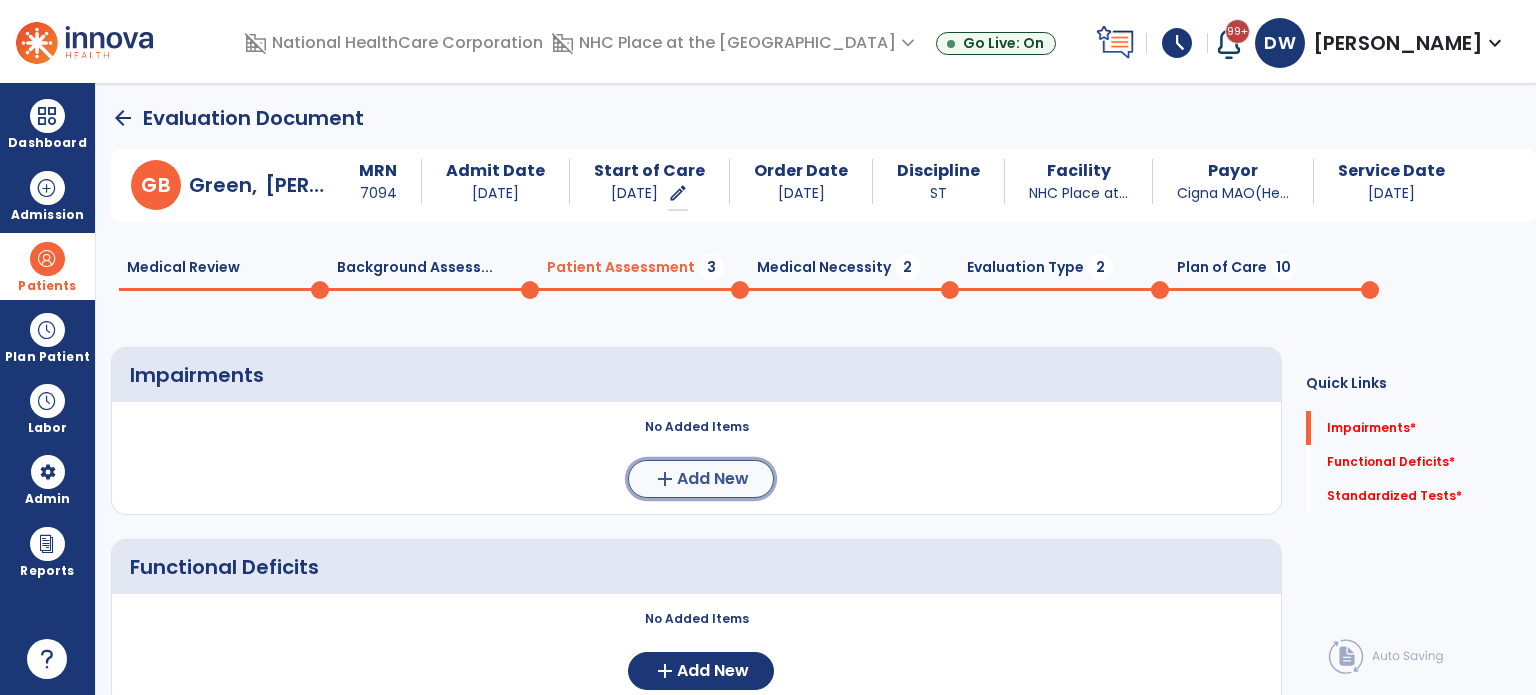 click on "add  Add New" 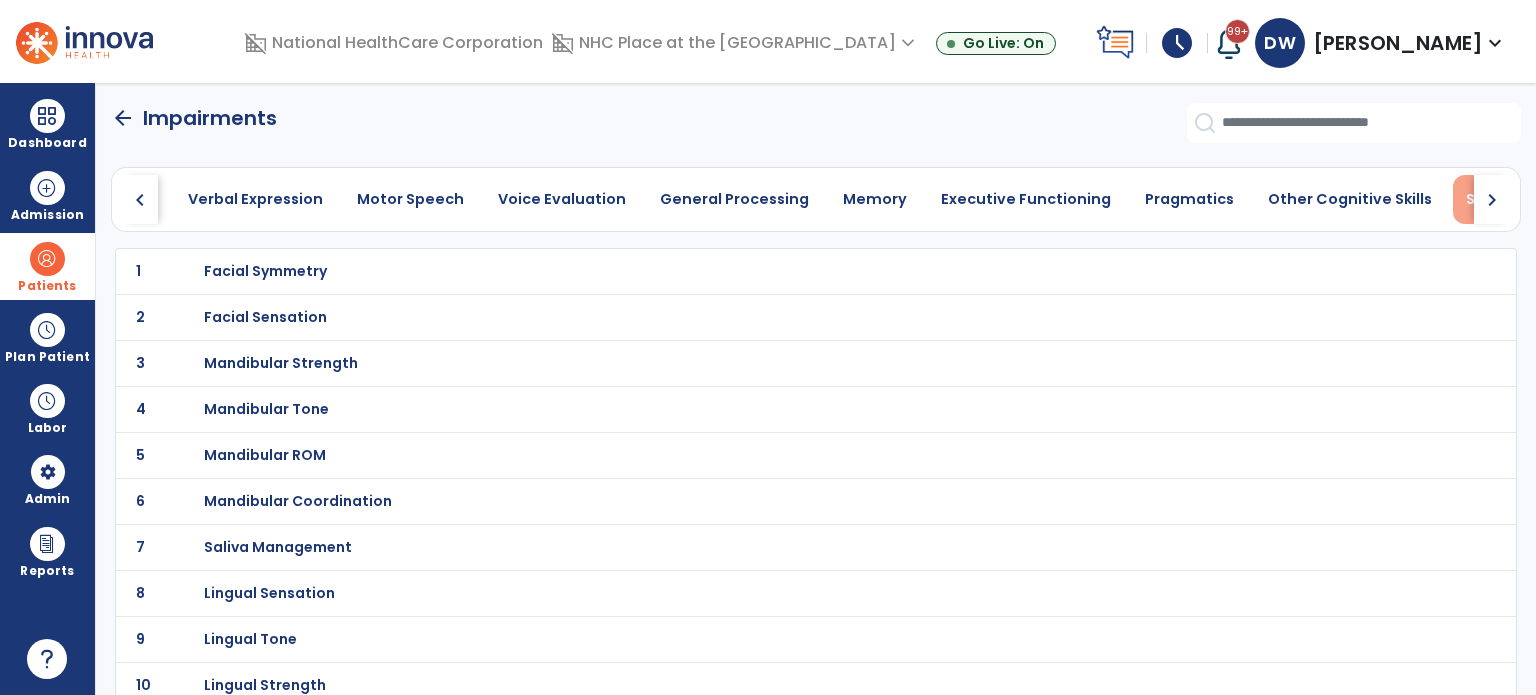 click on "Swallowing" at bounding box center (1508, 199) 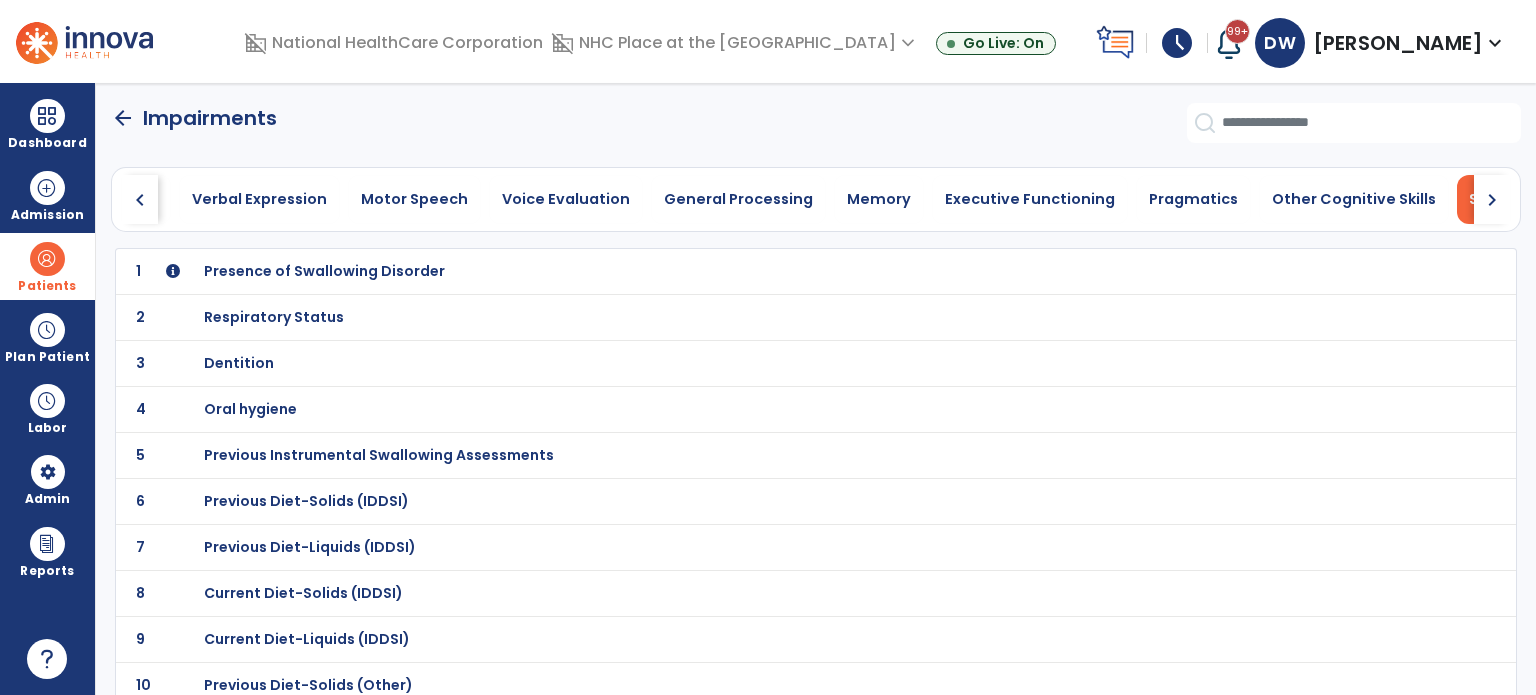 click on "Presence of Swallowing Disorder" at bounding box center (324, 271) 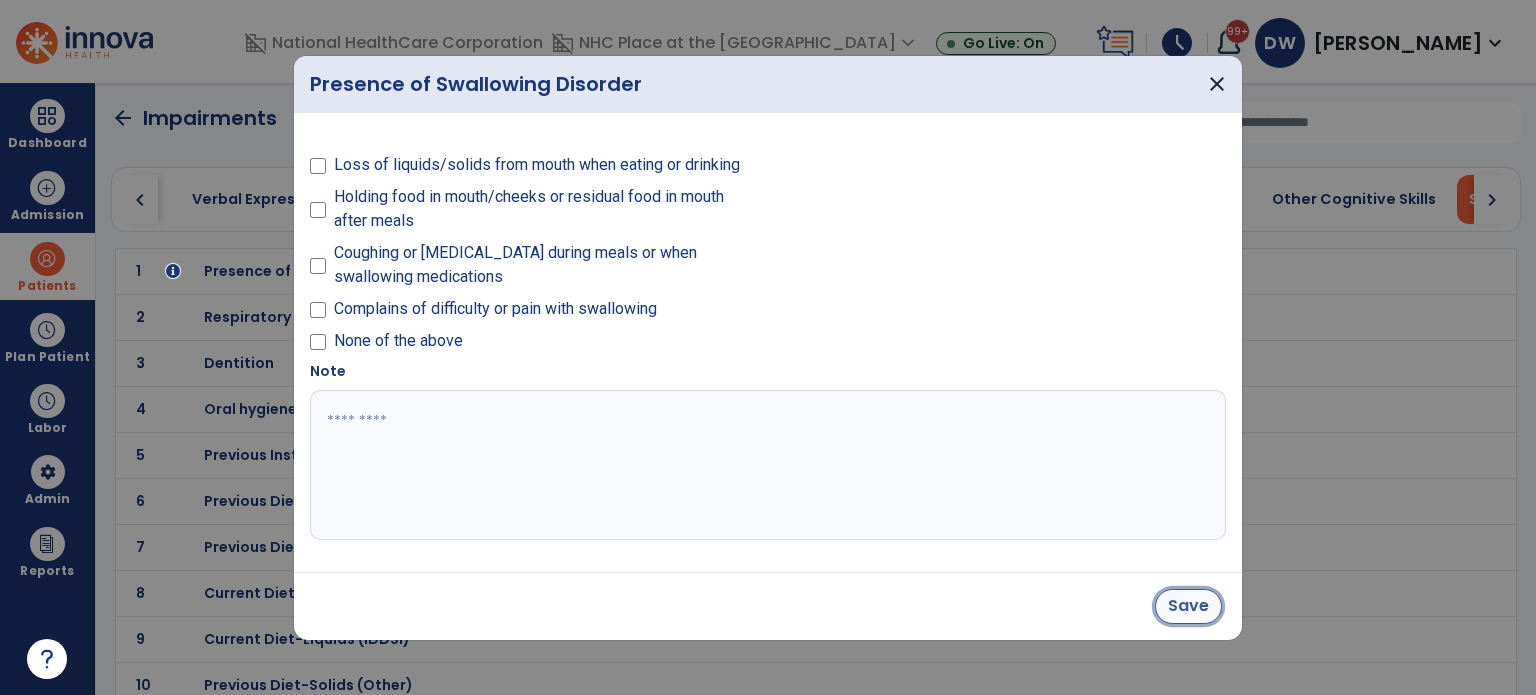 click on "Save" at bounding box center (1188, 606) 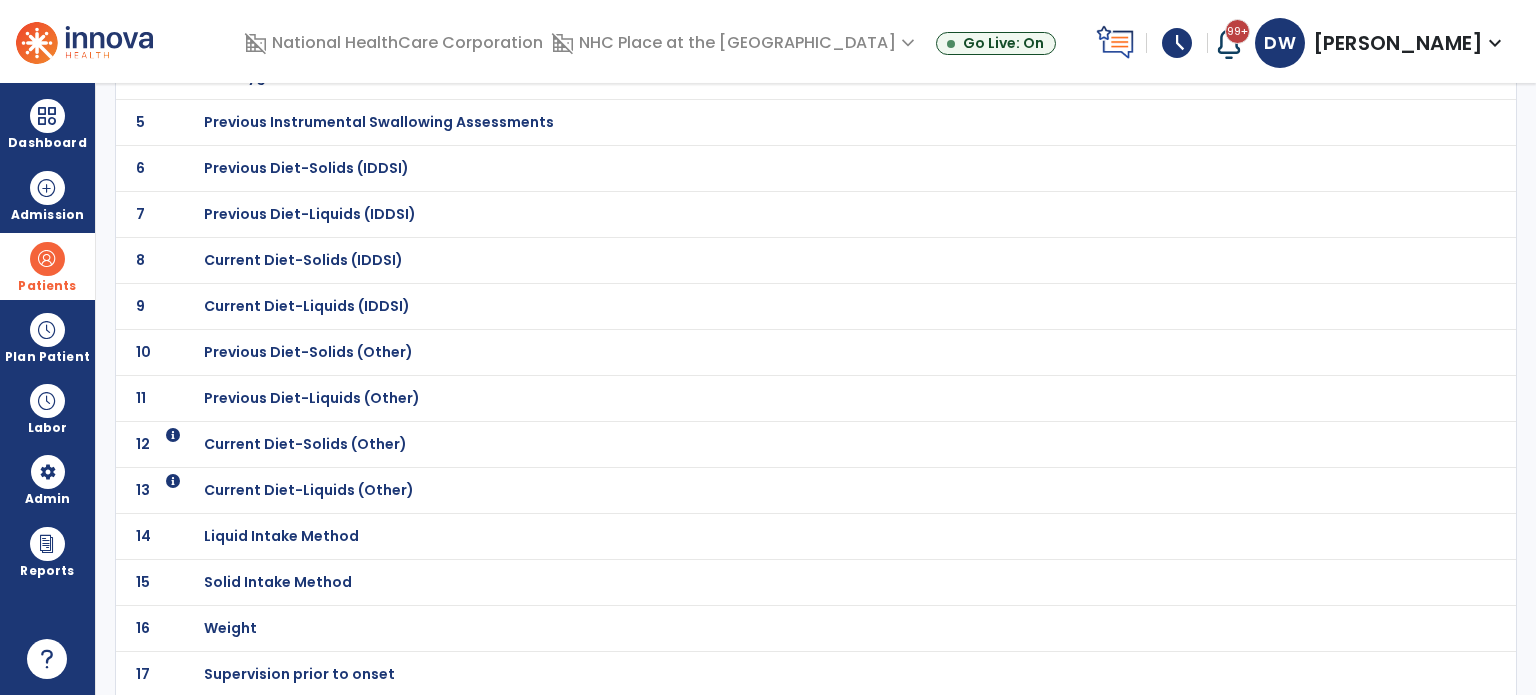 scroll, scrollTop: 358, scrollLeft: 0, axis: vertical 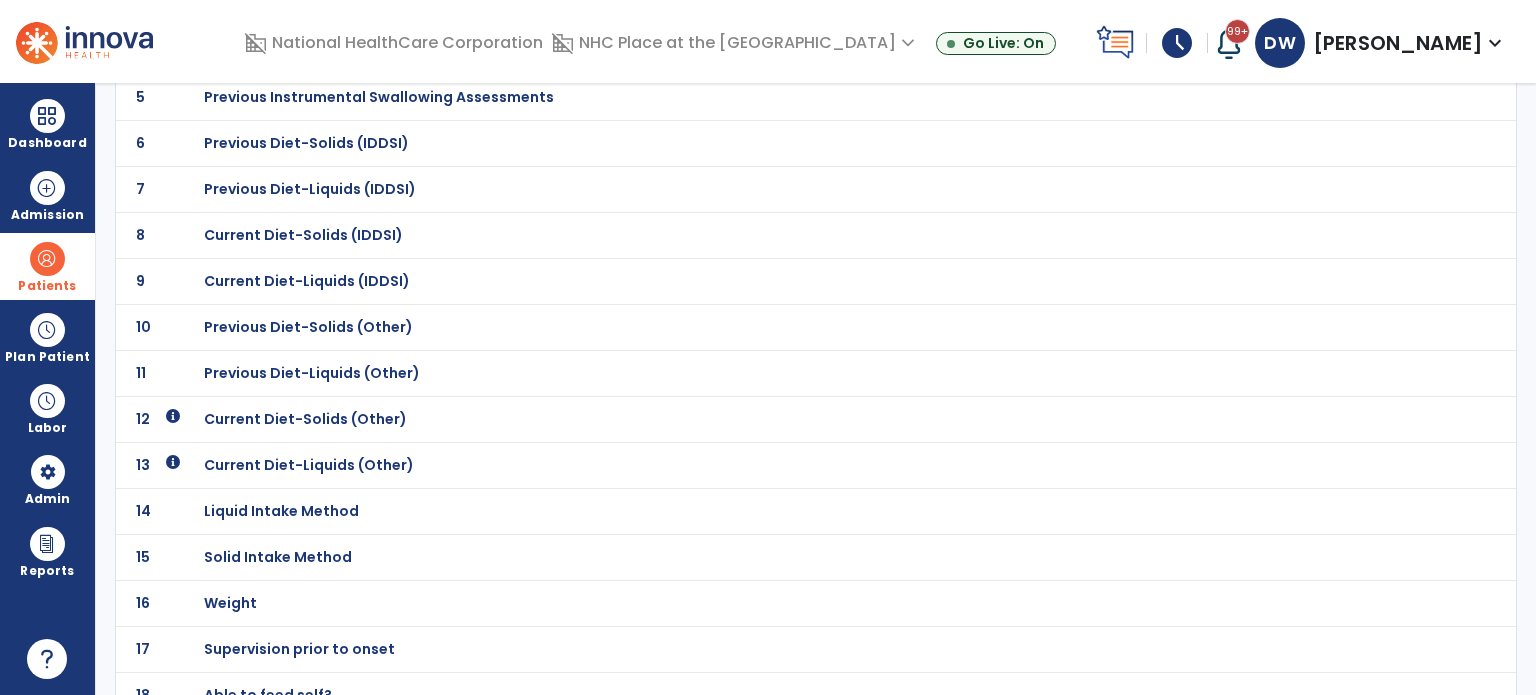 click on "Current Diet-Solids (Other)" at bounding box center [324, -87] 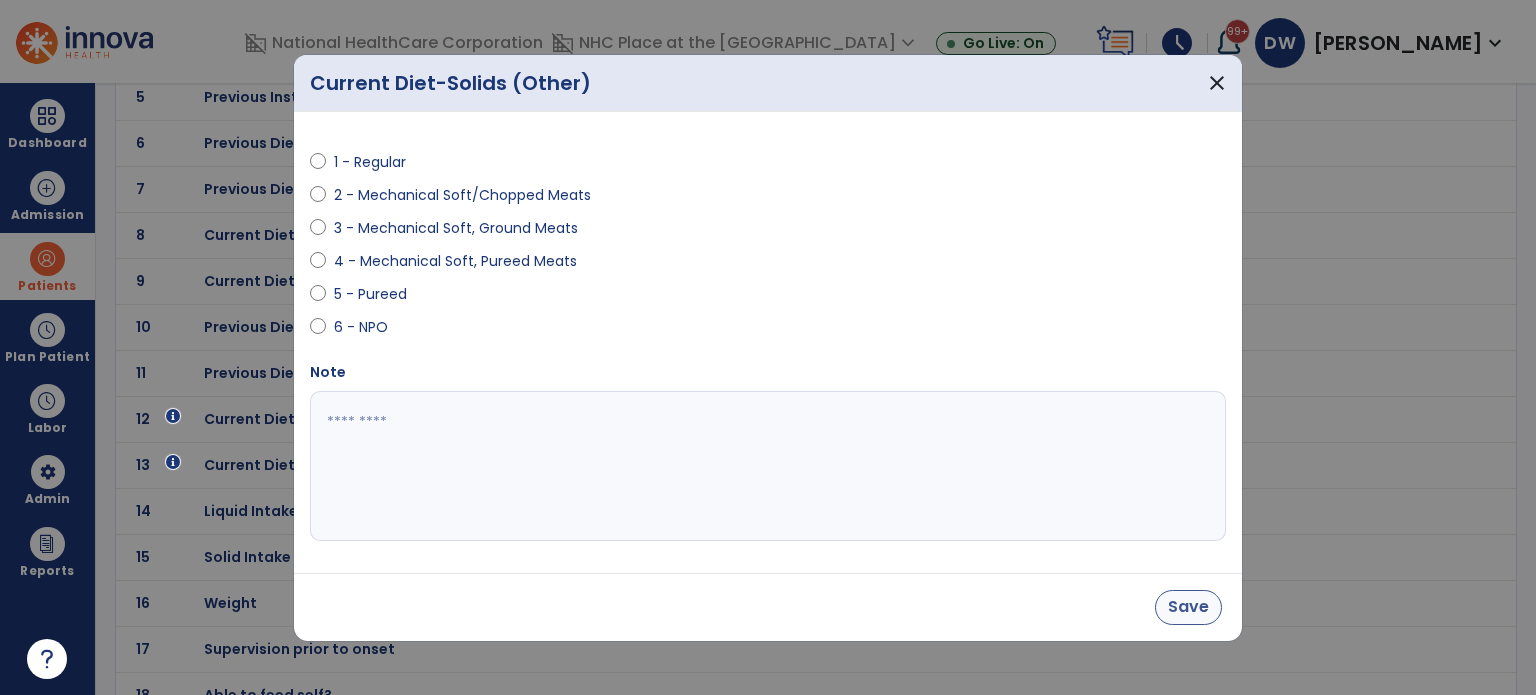 click on "Save" at bounding box center (1188, 607) 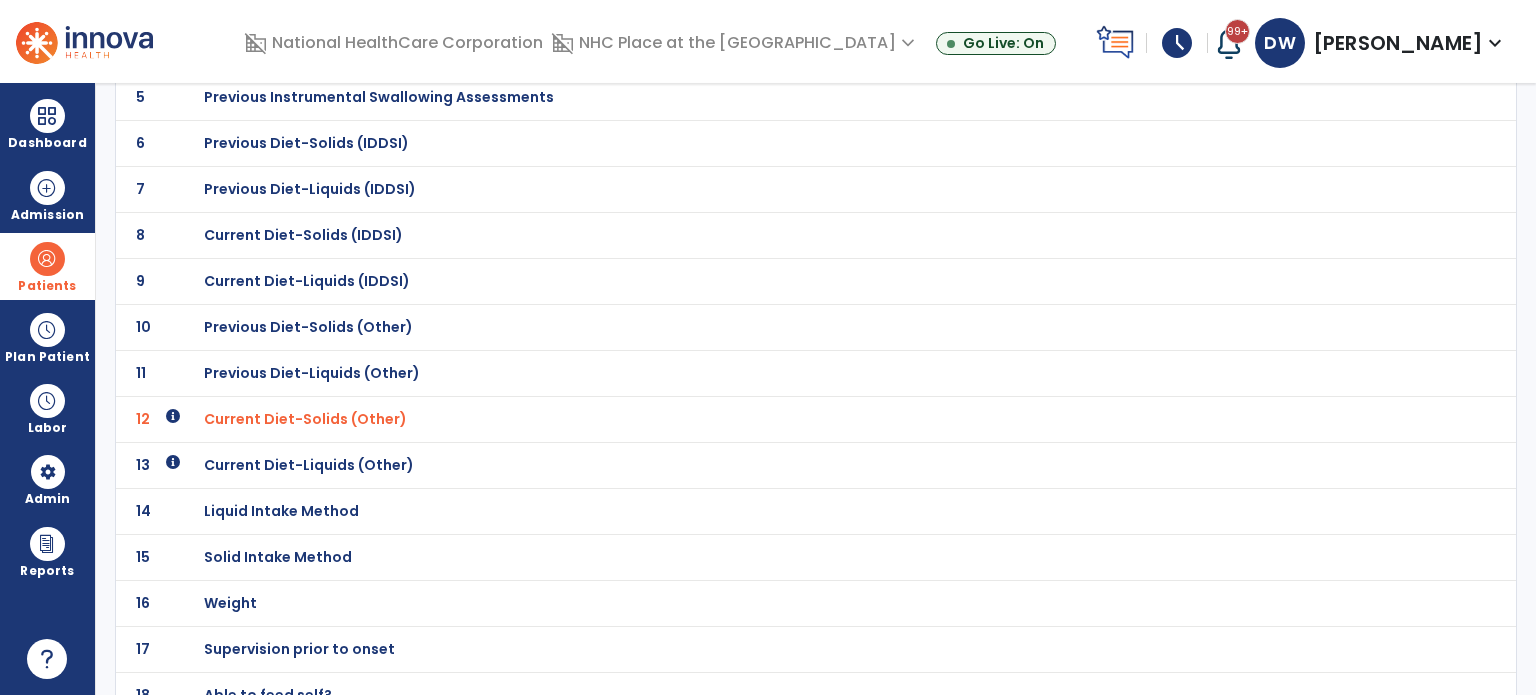 click on "Current Diet-Liquids (Other)" at bounding box center (324, -87) 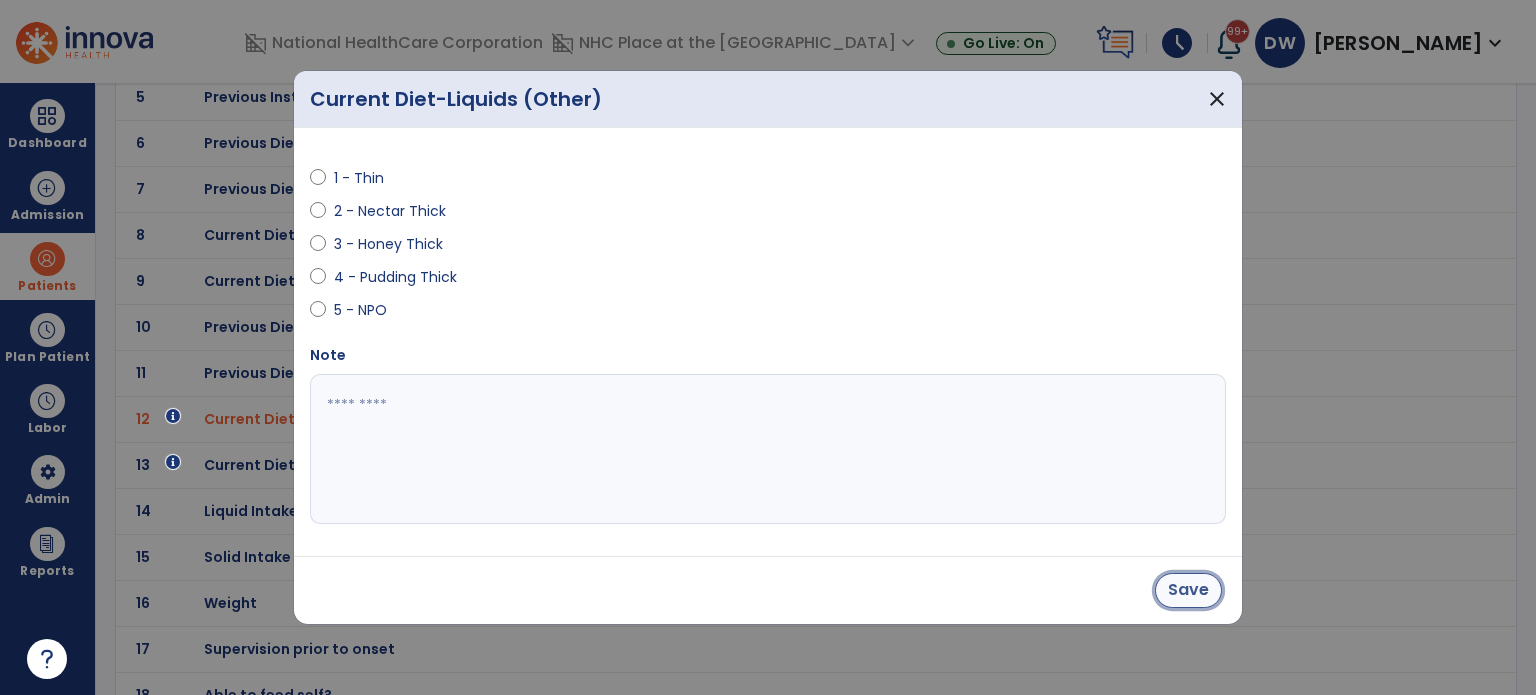click on "Save" at bounding box center (1188, 590) 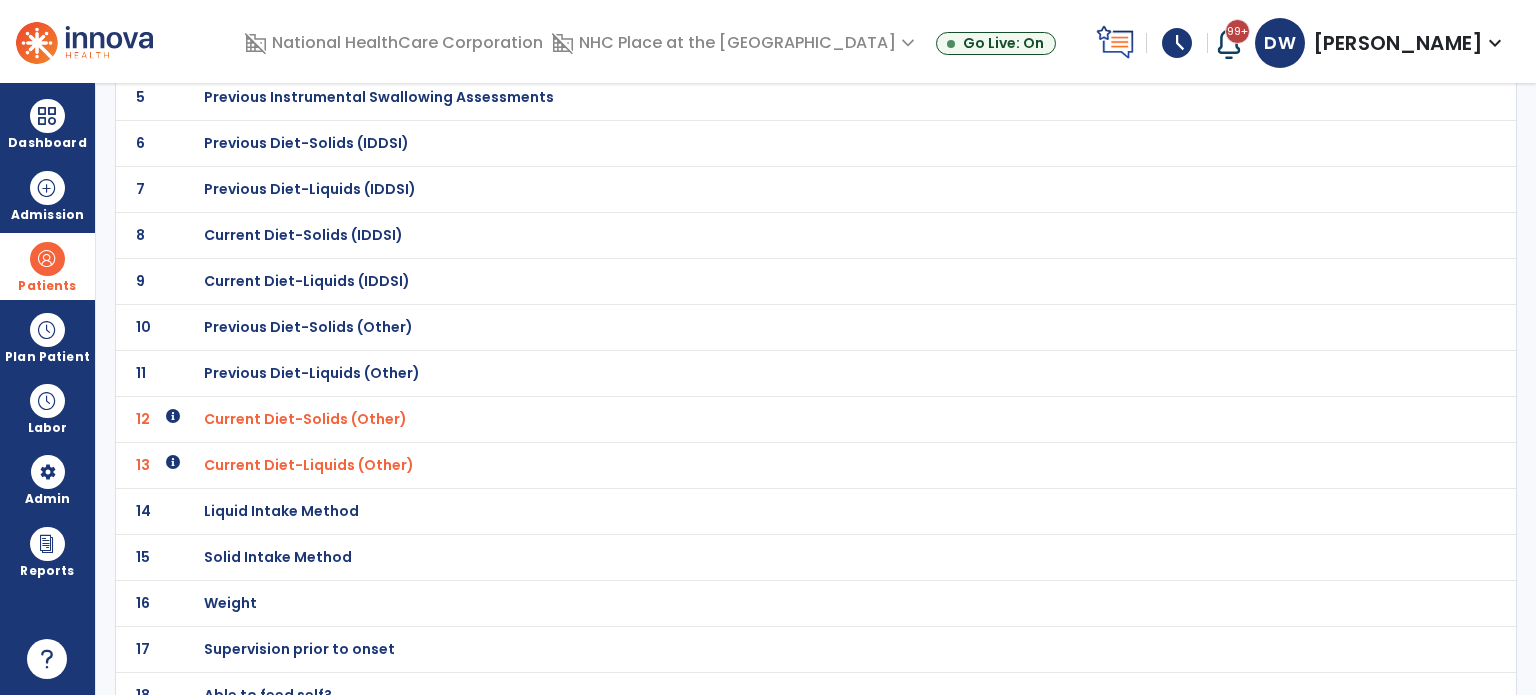 click on "Current Diet-Solids (Other)" at bounding box center (324, -87) 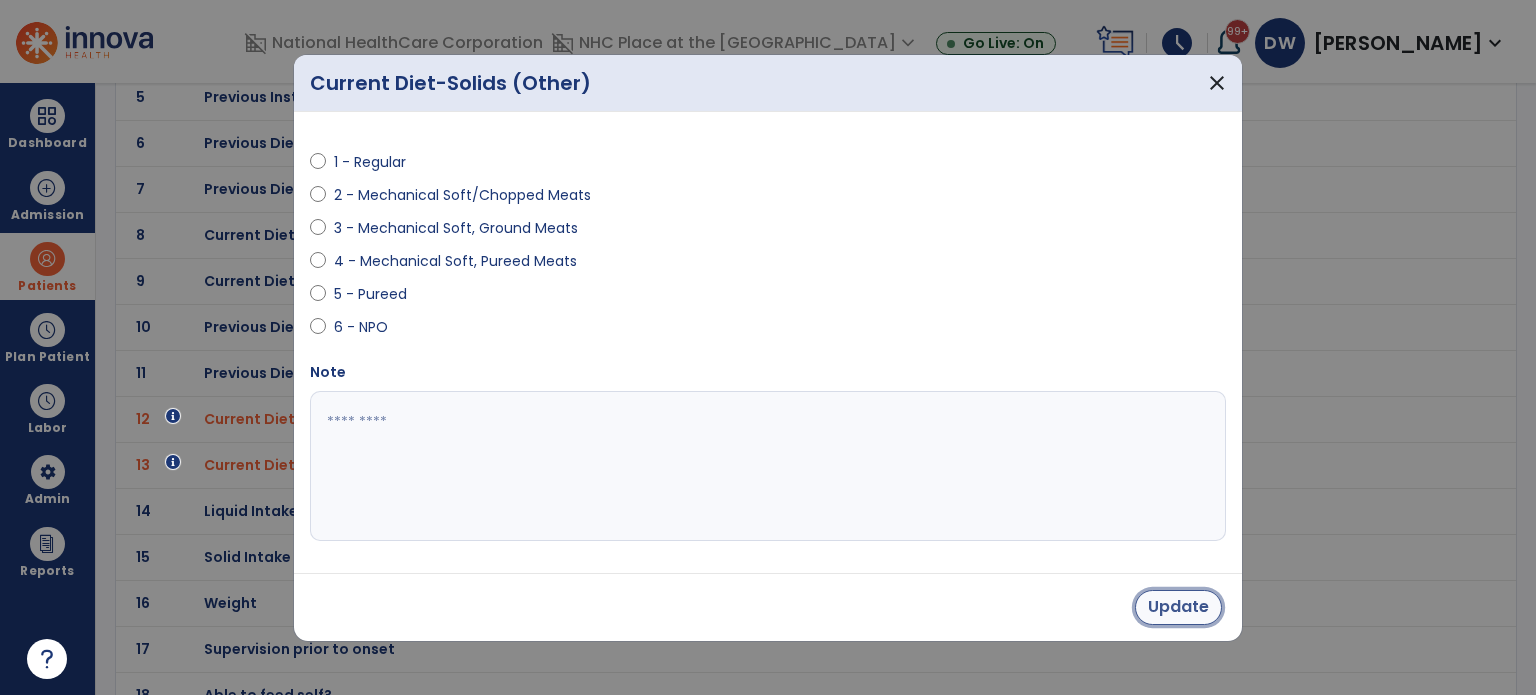 click on "Update" at bounding box center (1178, 607) 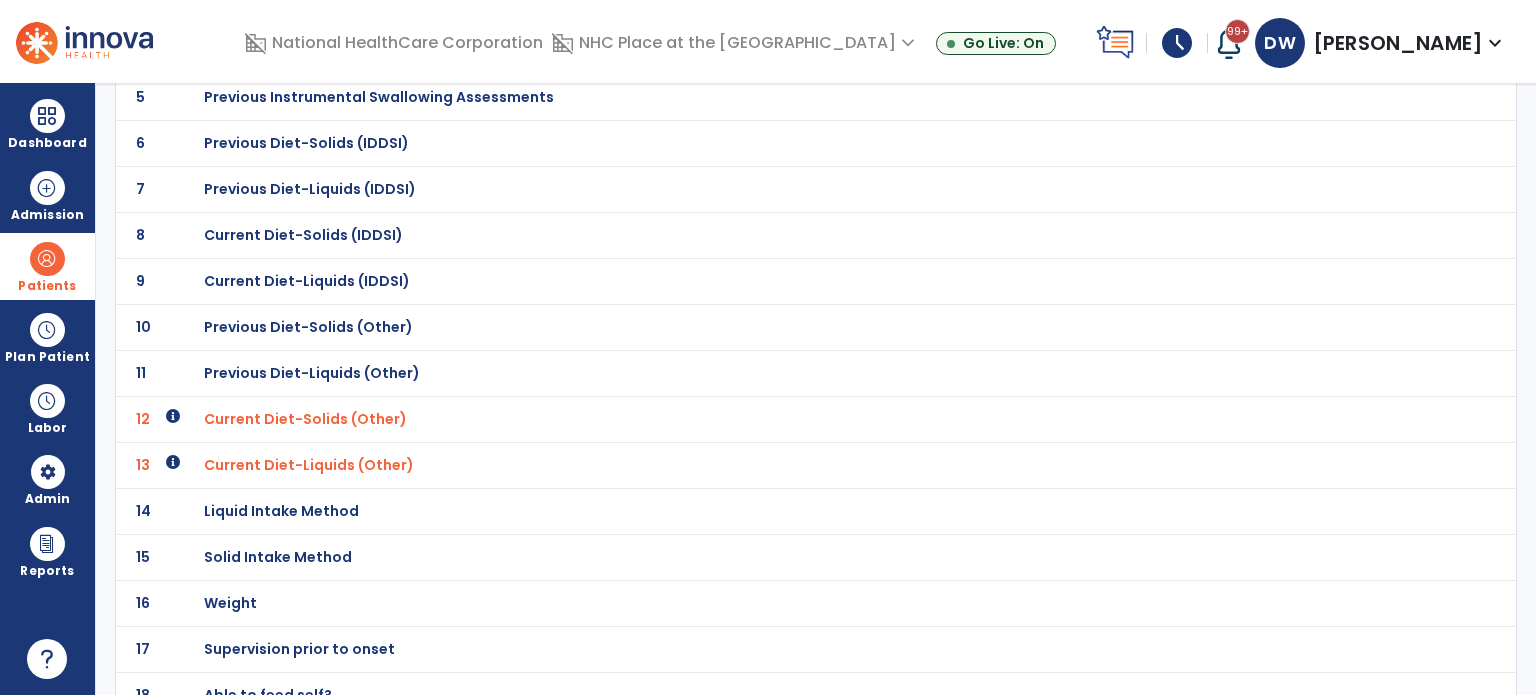 click on "Current Diet-Liquids (Other)" at bounding box center [324, -87] 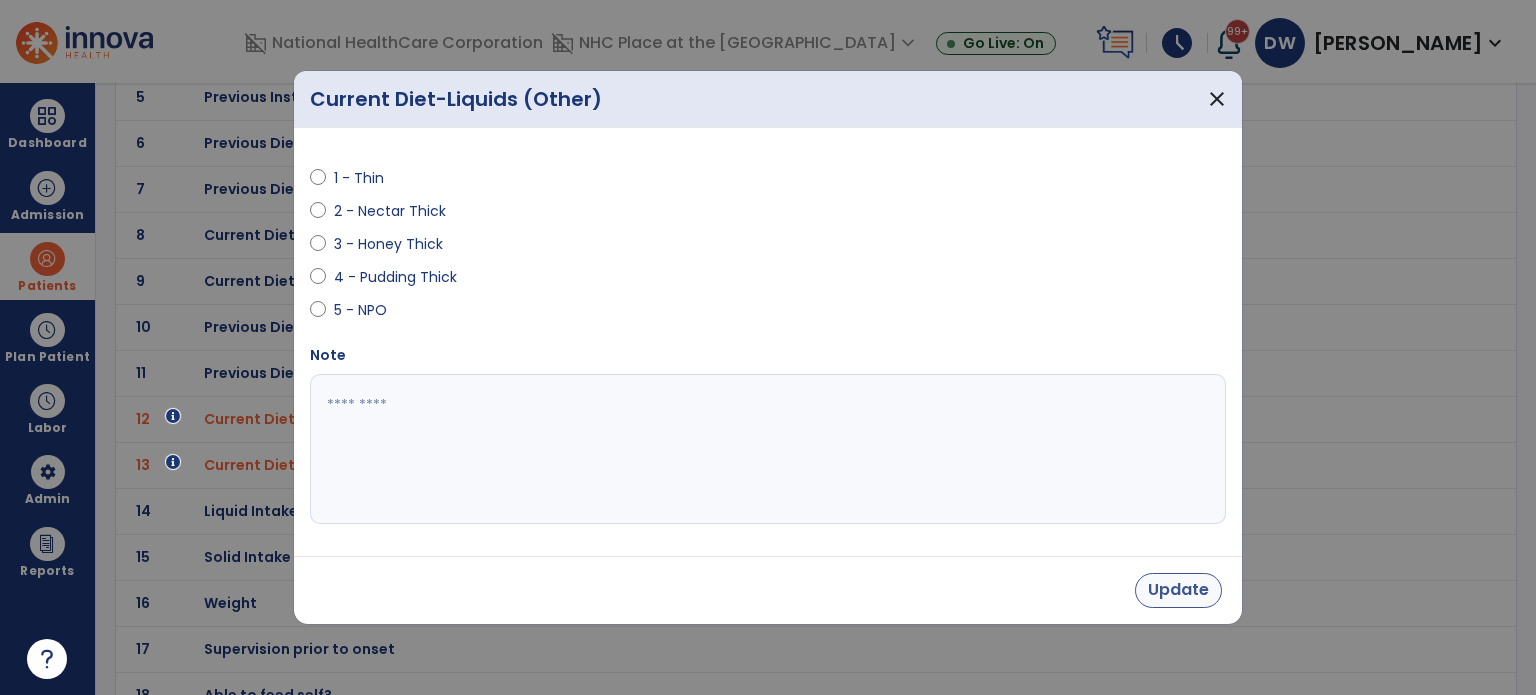 click on "Update" at bounding box center (1178, 590) 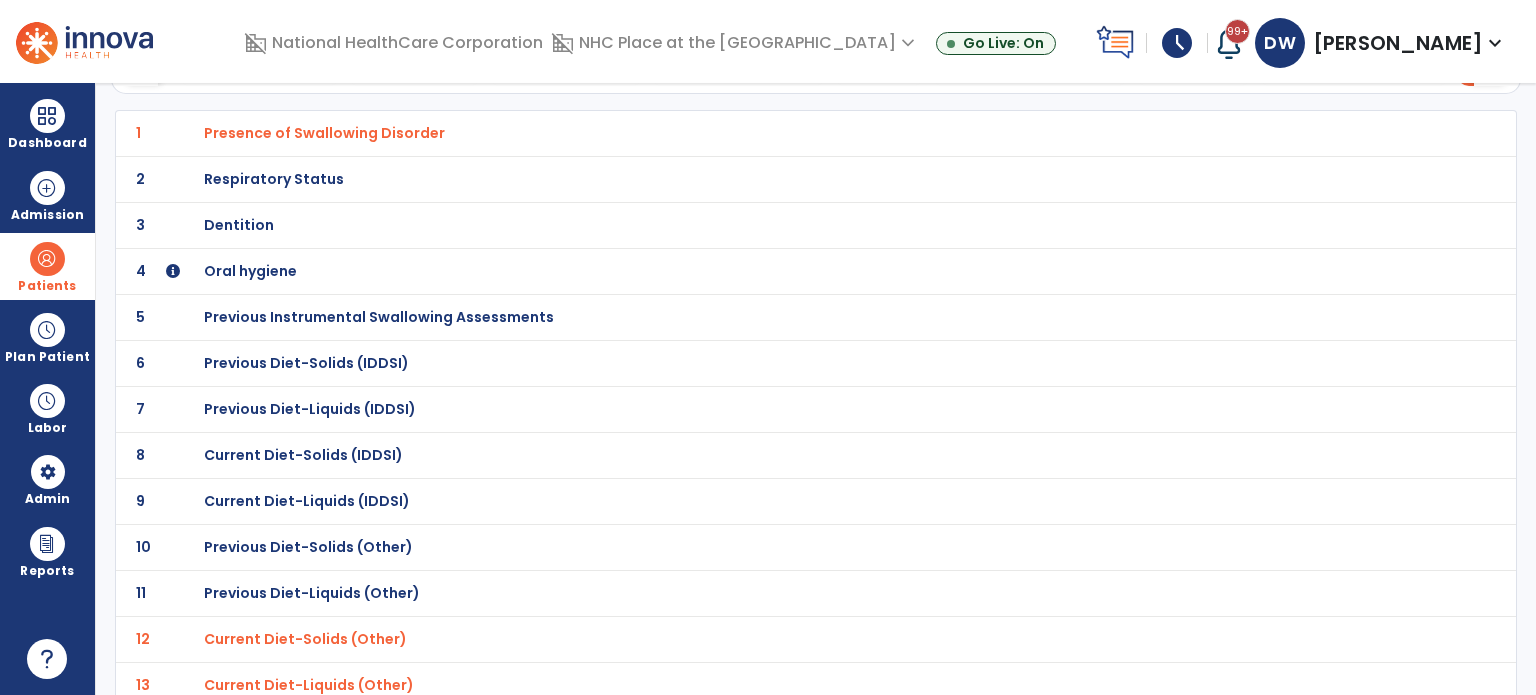 scroll, scrollTop: 0, scrollLeft: 0, axis: both 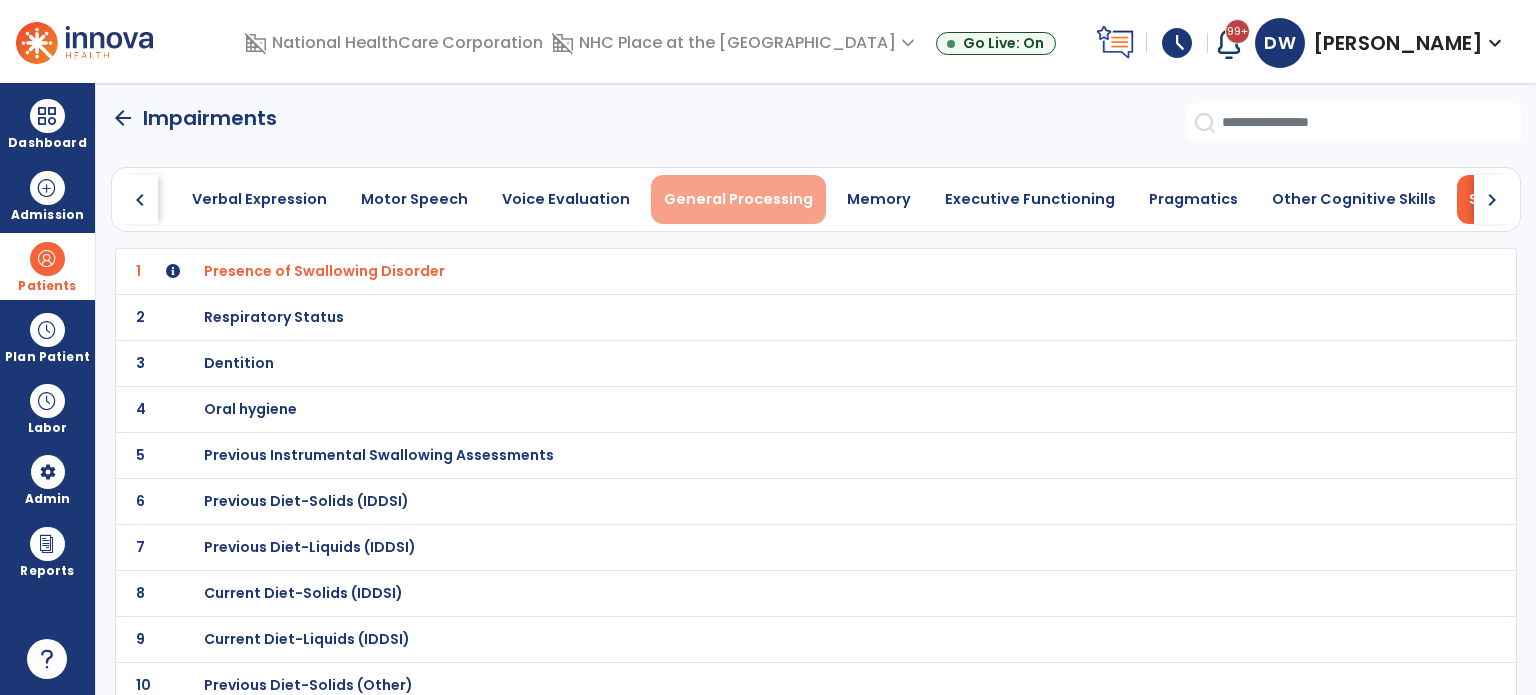 click on "General Processing" at bounding box center (738, 199) 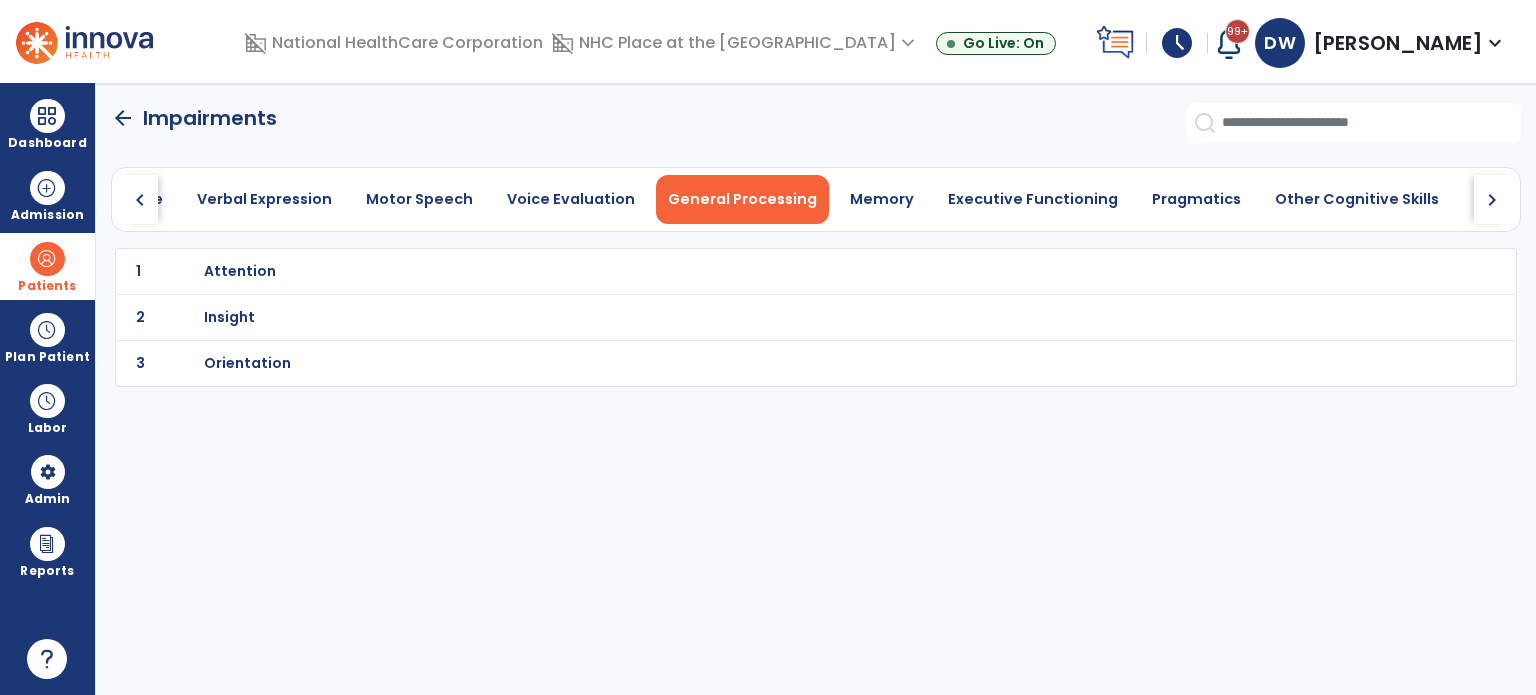 click on "Attention" at bounding box center [240, 271] 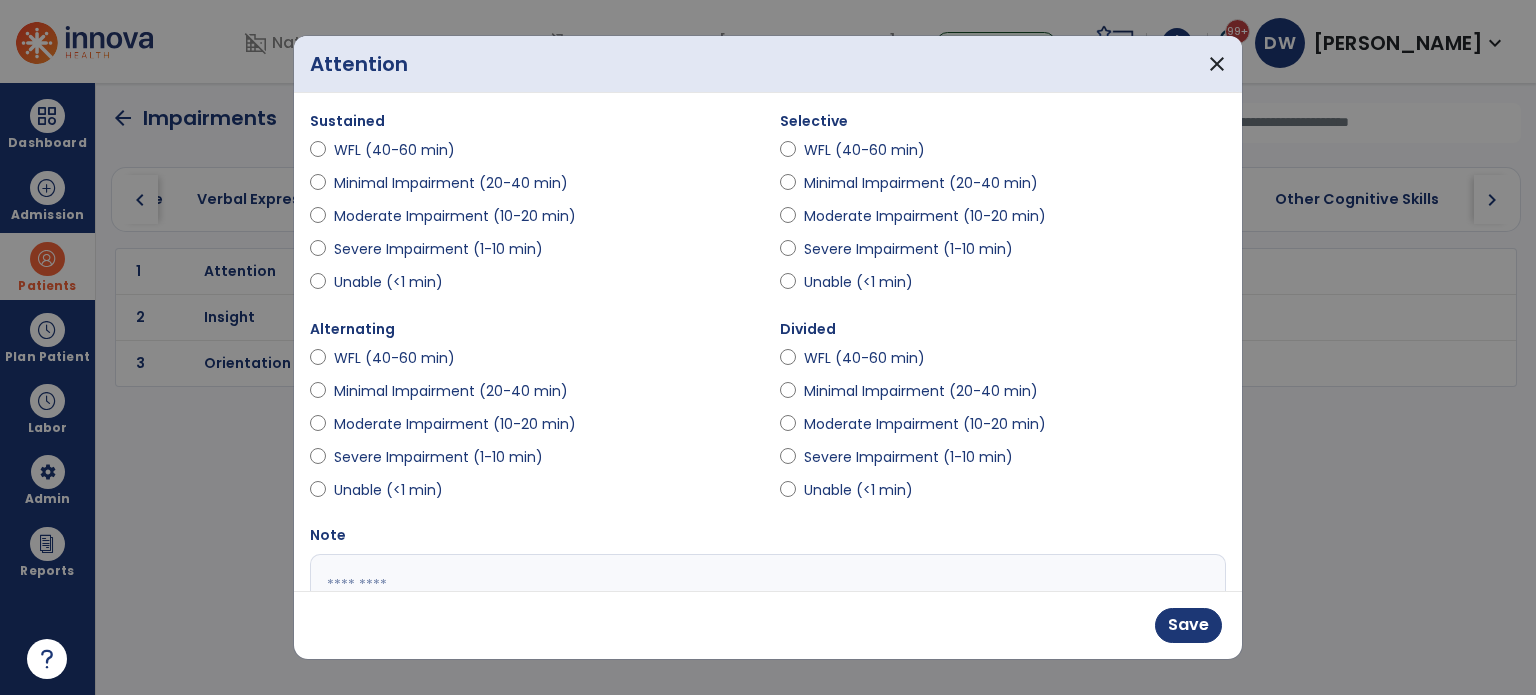 click on "Moderate Impairment (10-20 min)" at bounding box center (925, 216) 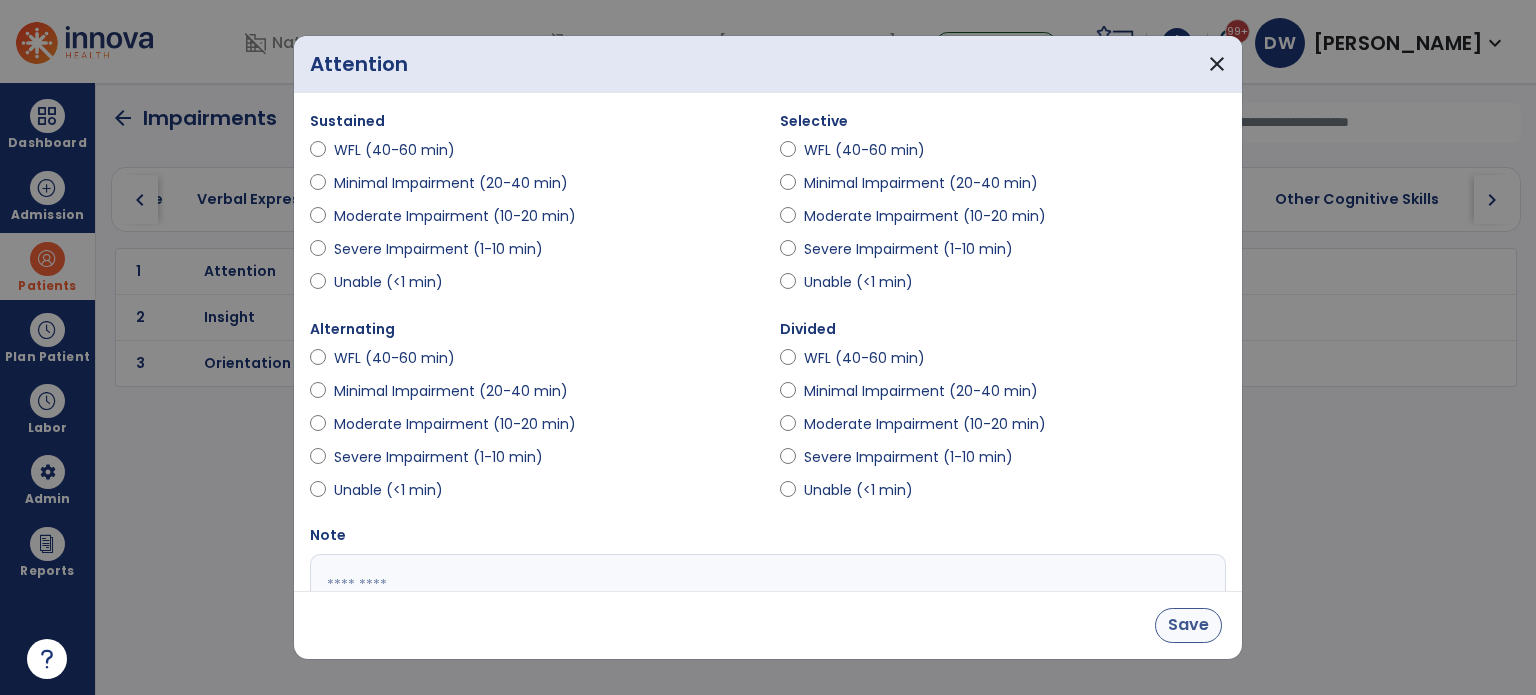click on "Save" at bounding box center [1188, 625] 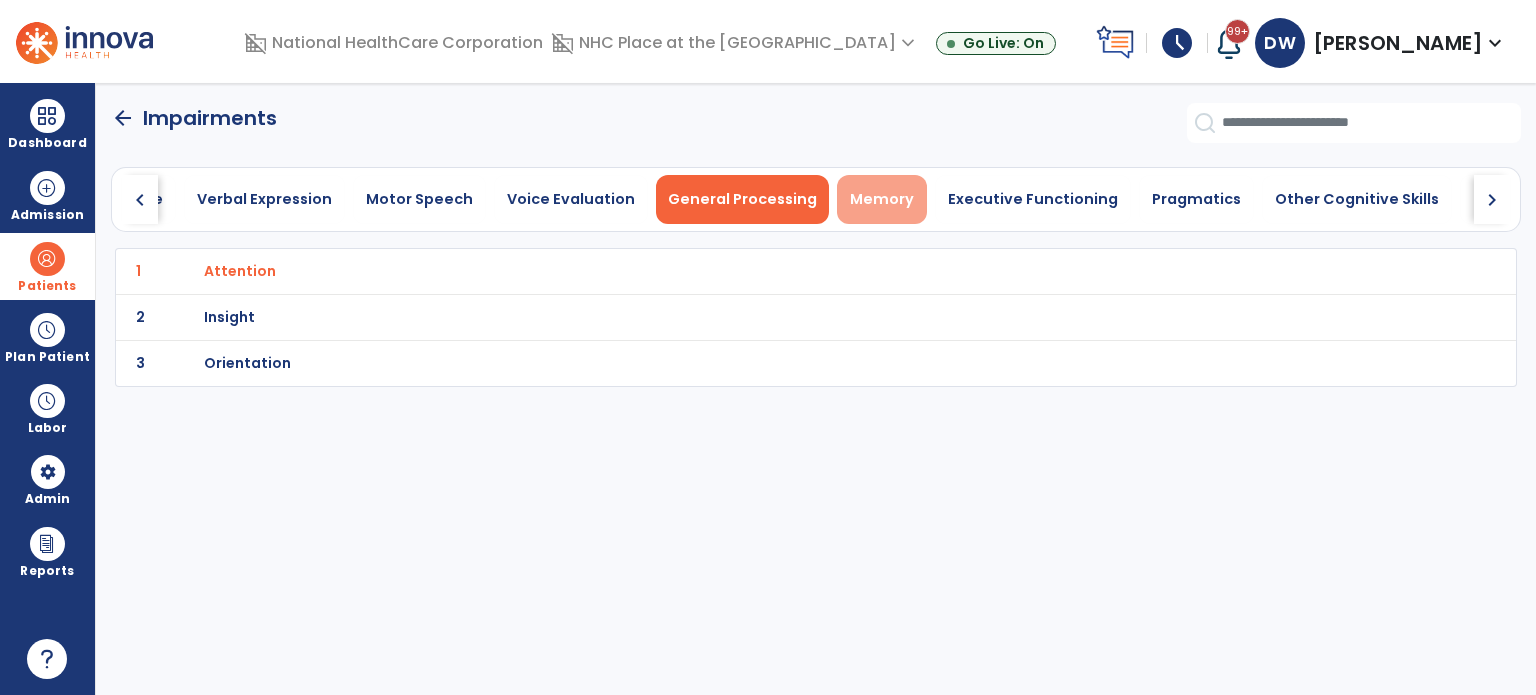 click on "Memory" at bounding box center [882, 199] 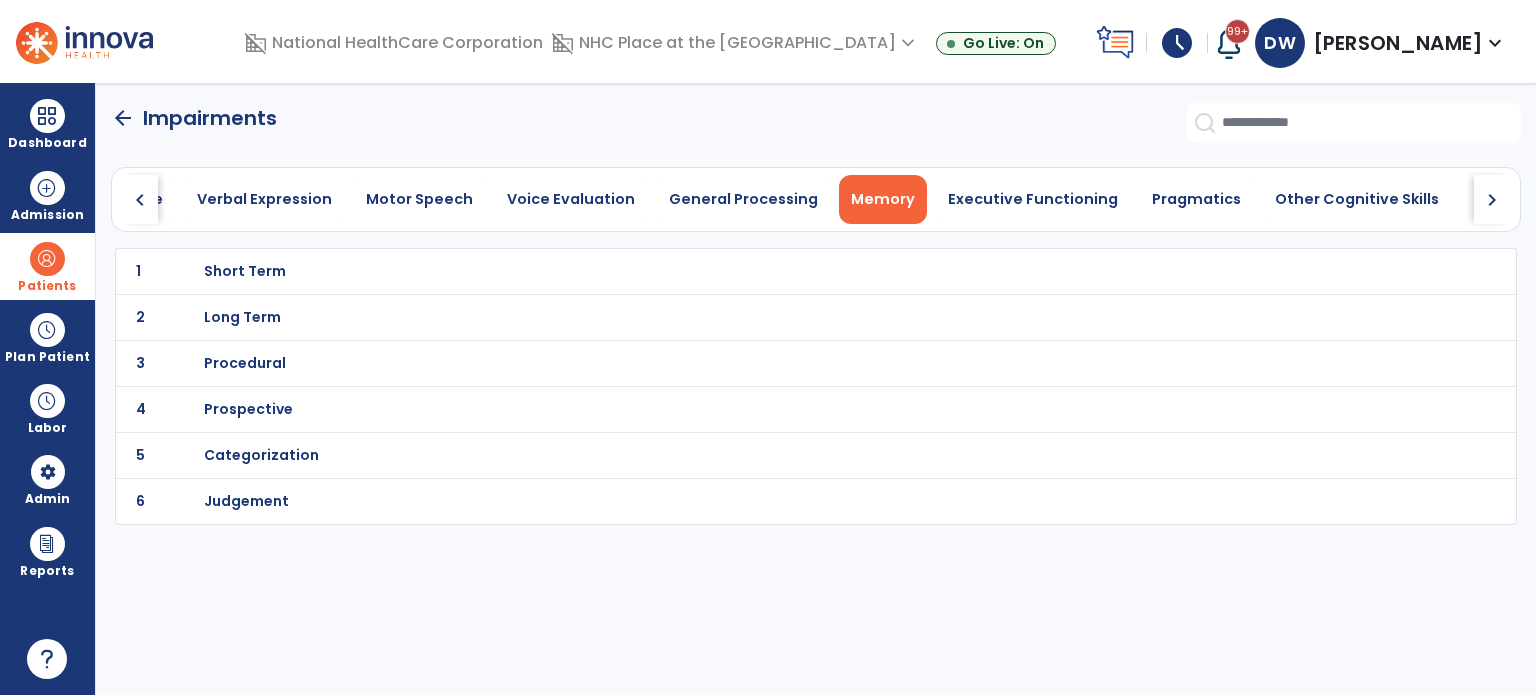 click on "Short Term" at bounding box center (245, 271) 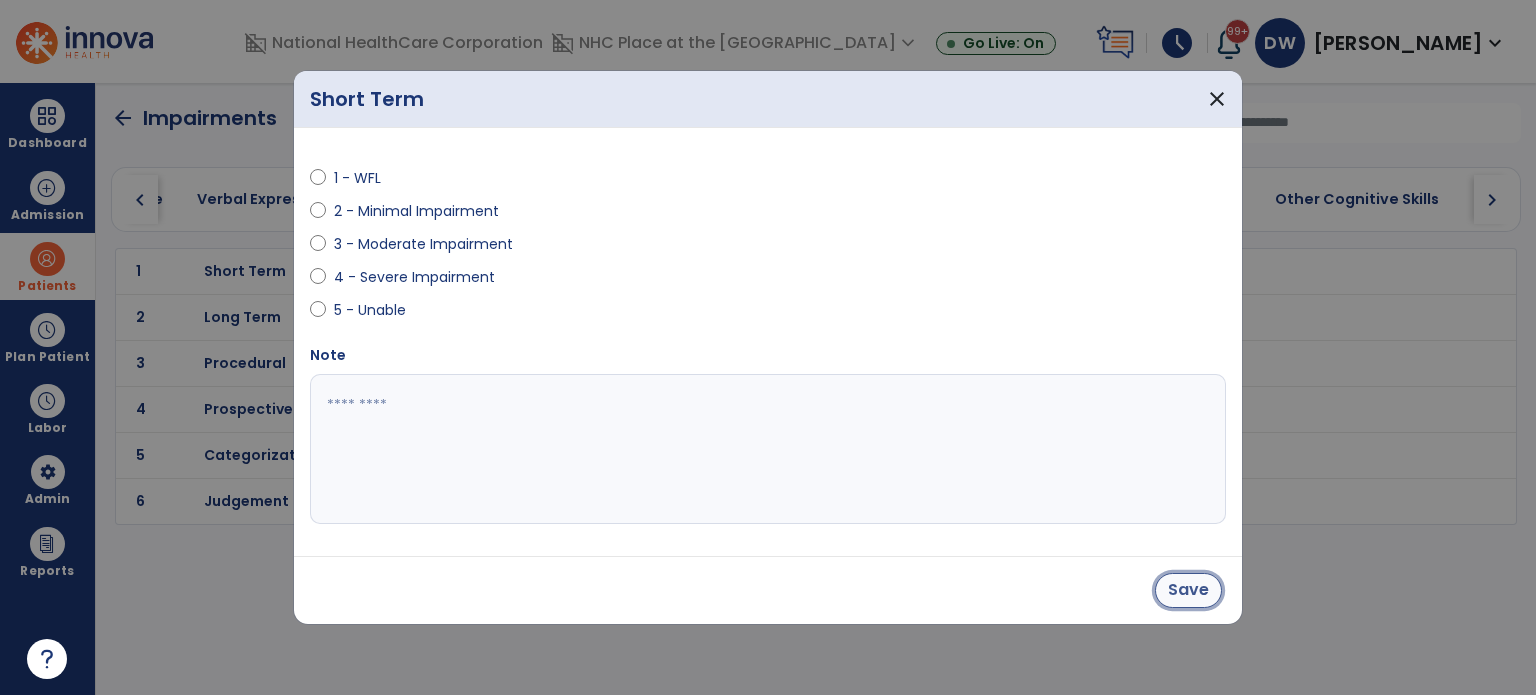 click on "Save" at bounding box center (1188, 590) 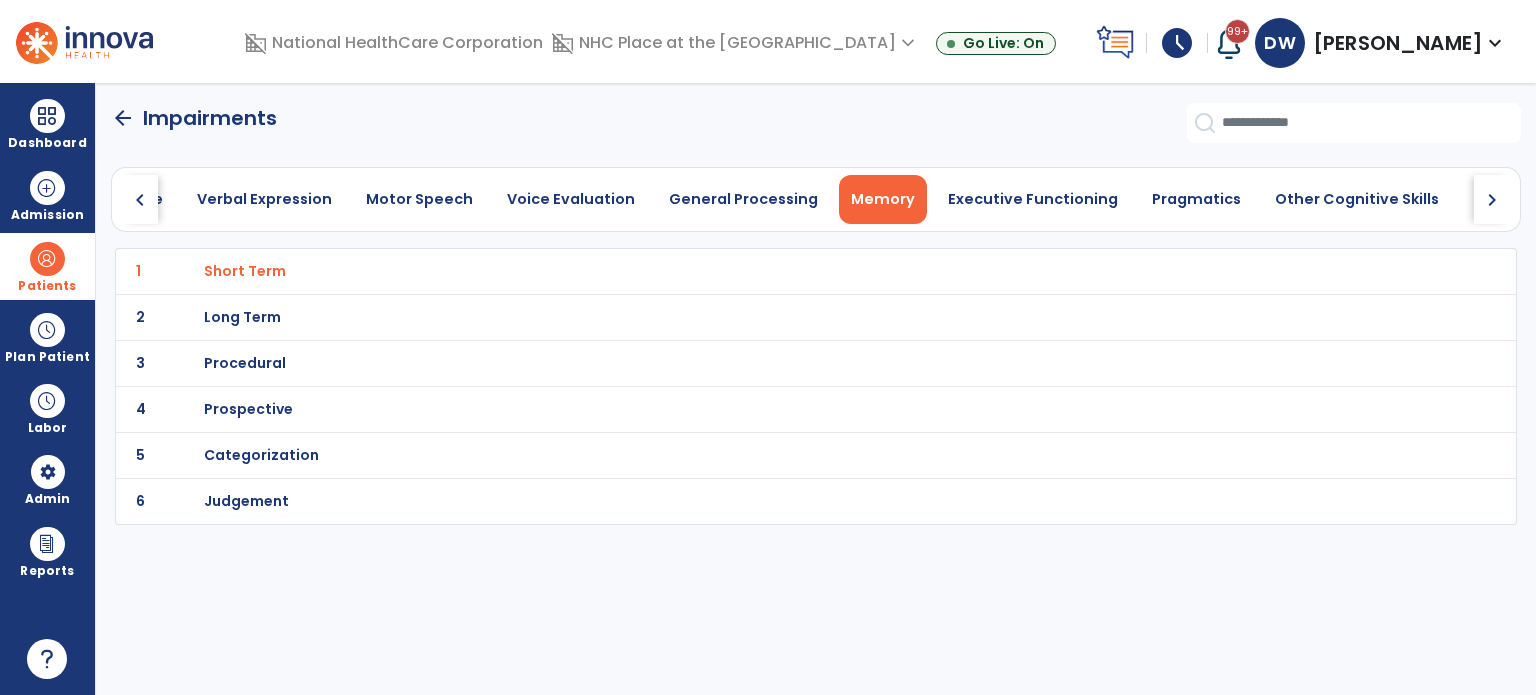 click on "arrow_back" 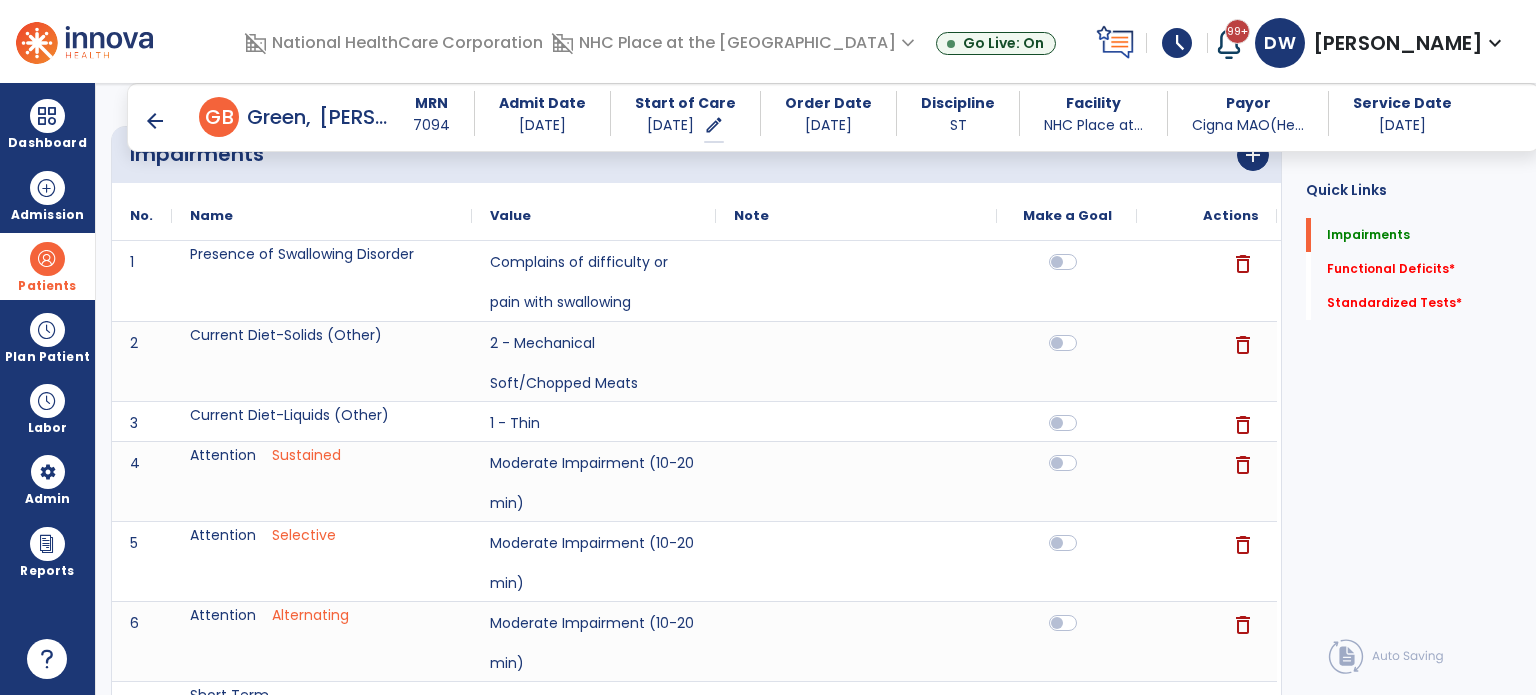 scroll, scrollTop: 192, scrollLeft: 0, axis: vertical 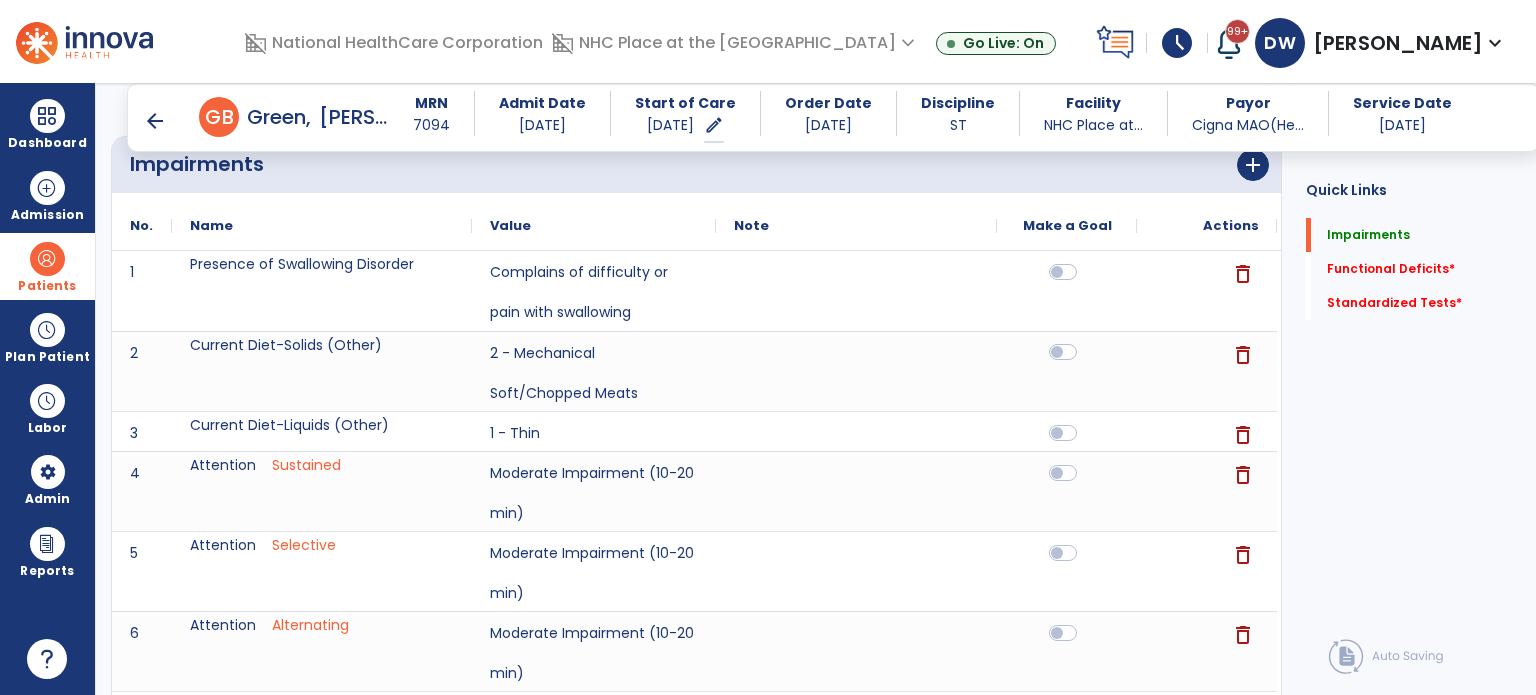 click 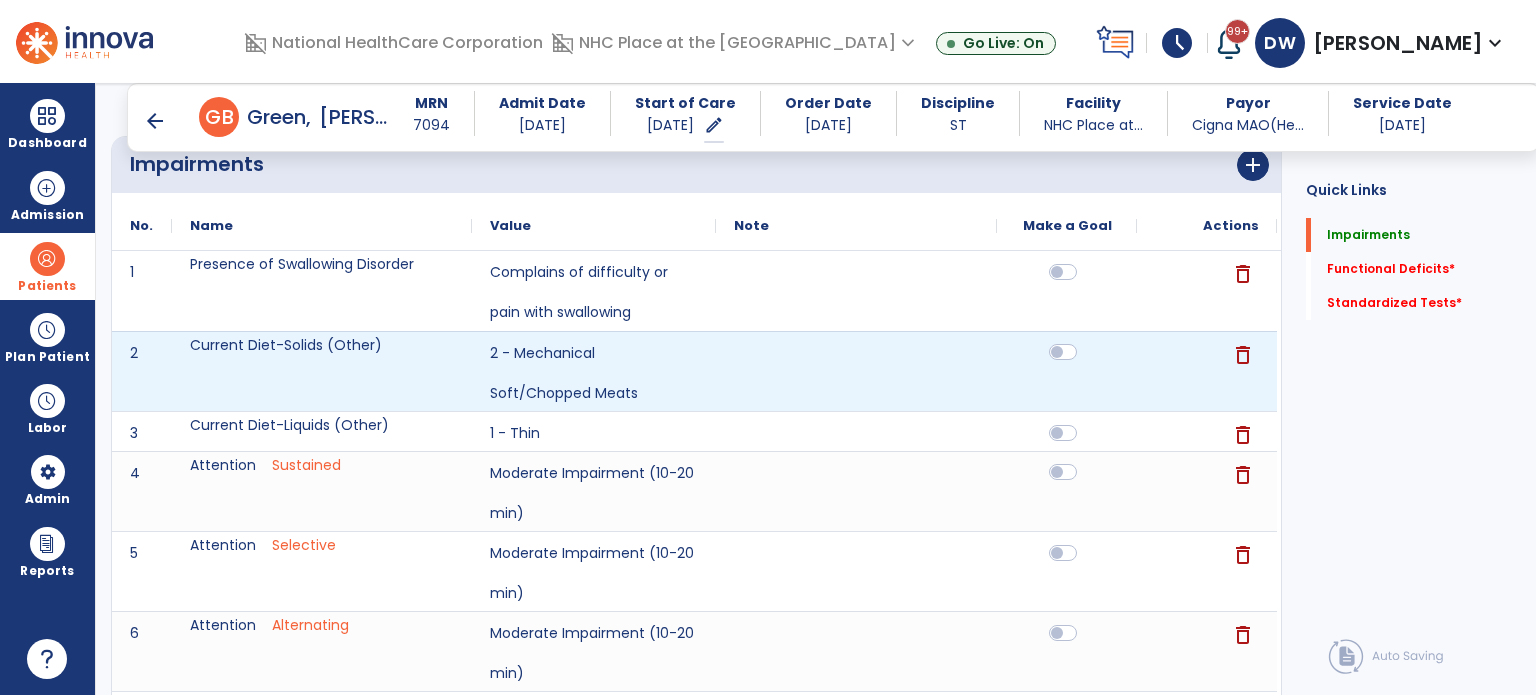 click 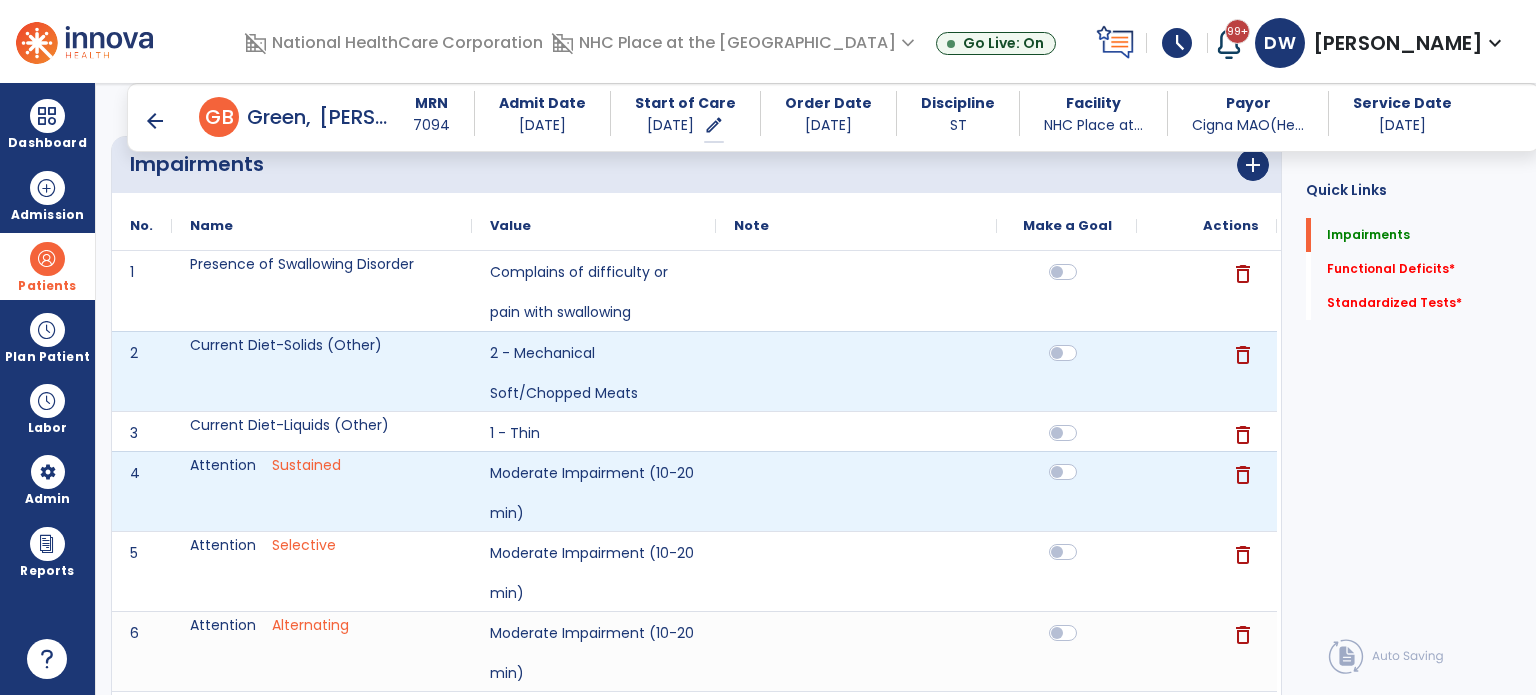 click 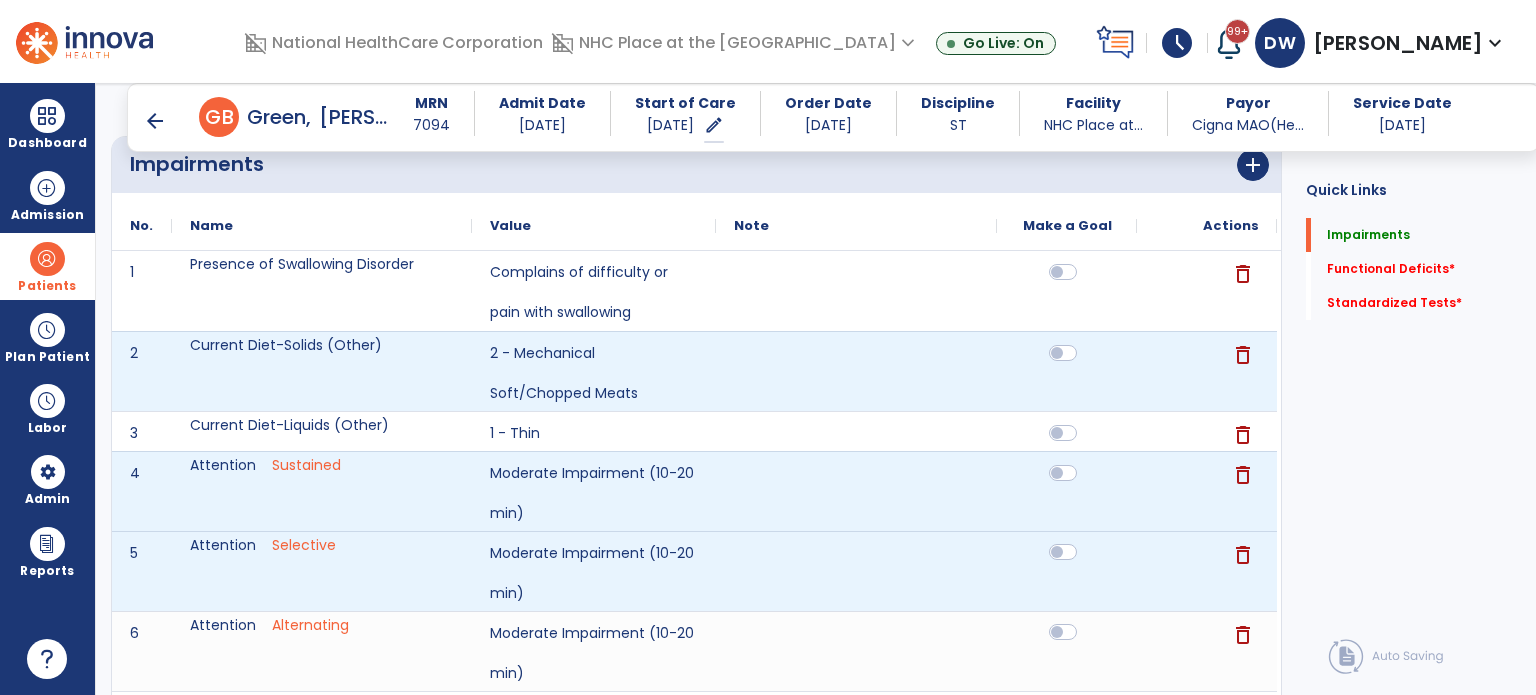 click 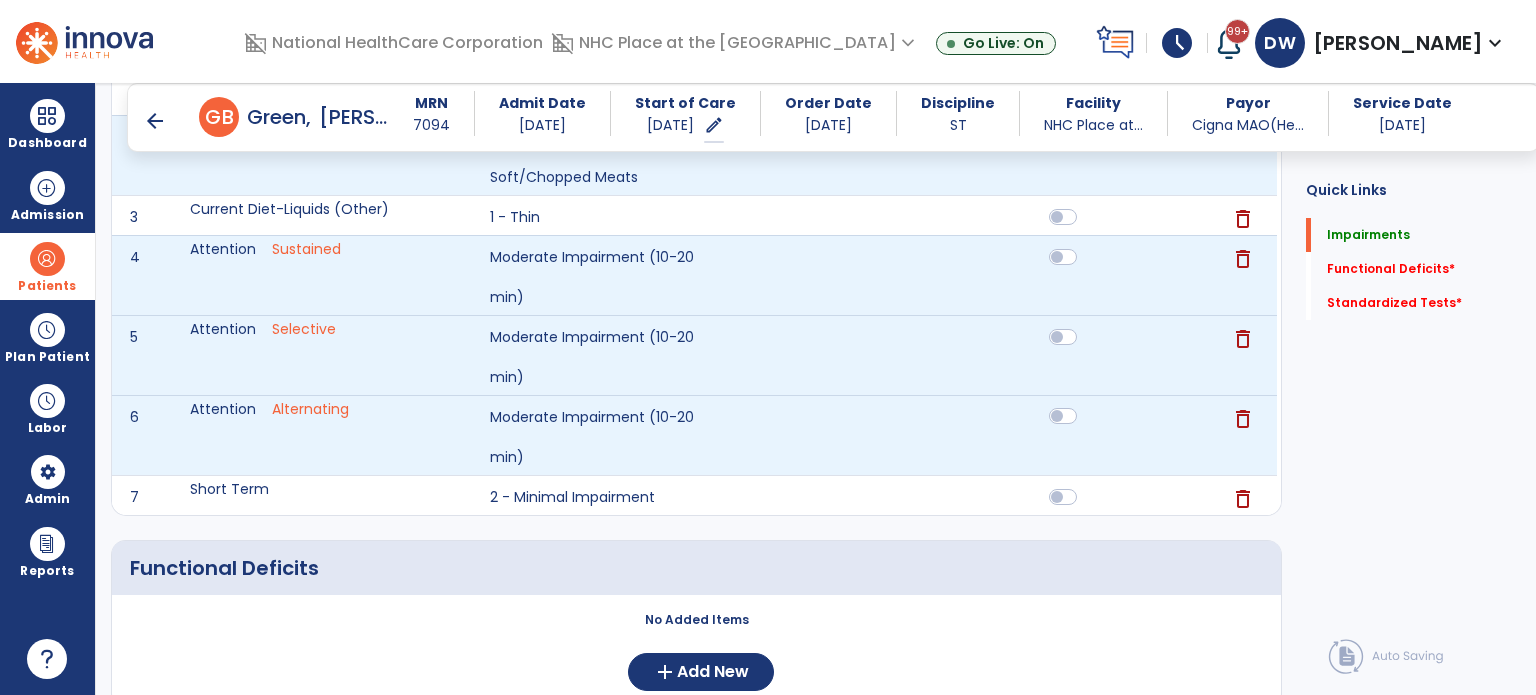 scroll, scrollTop: 680, scrollLeft: 0, axis: vertical 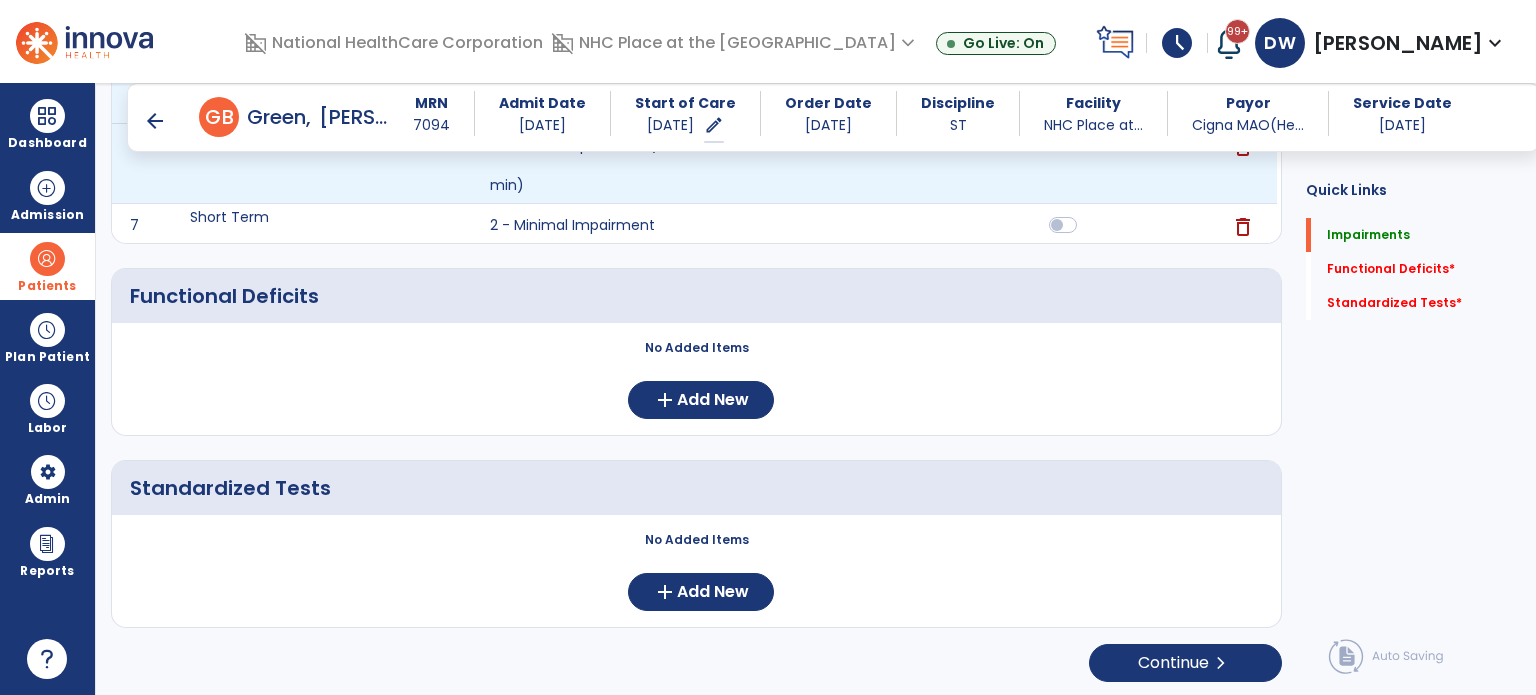 click on "Impairments      add
Actions
No.
Name
Value 1" 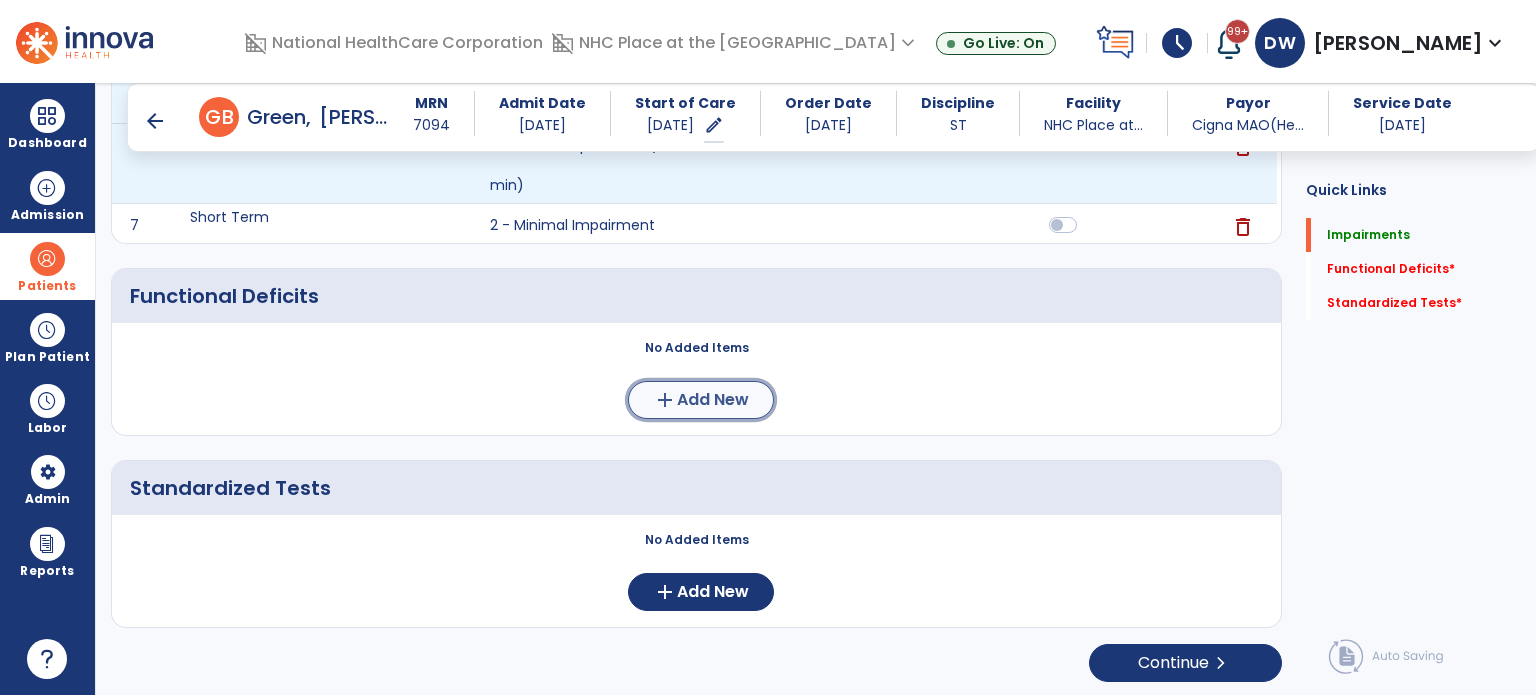 click on "Add New" 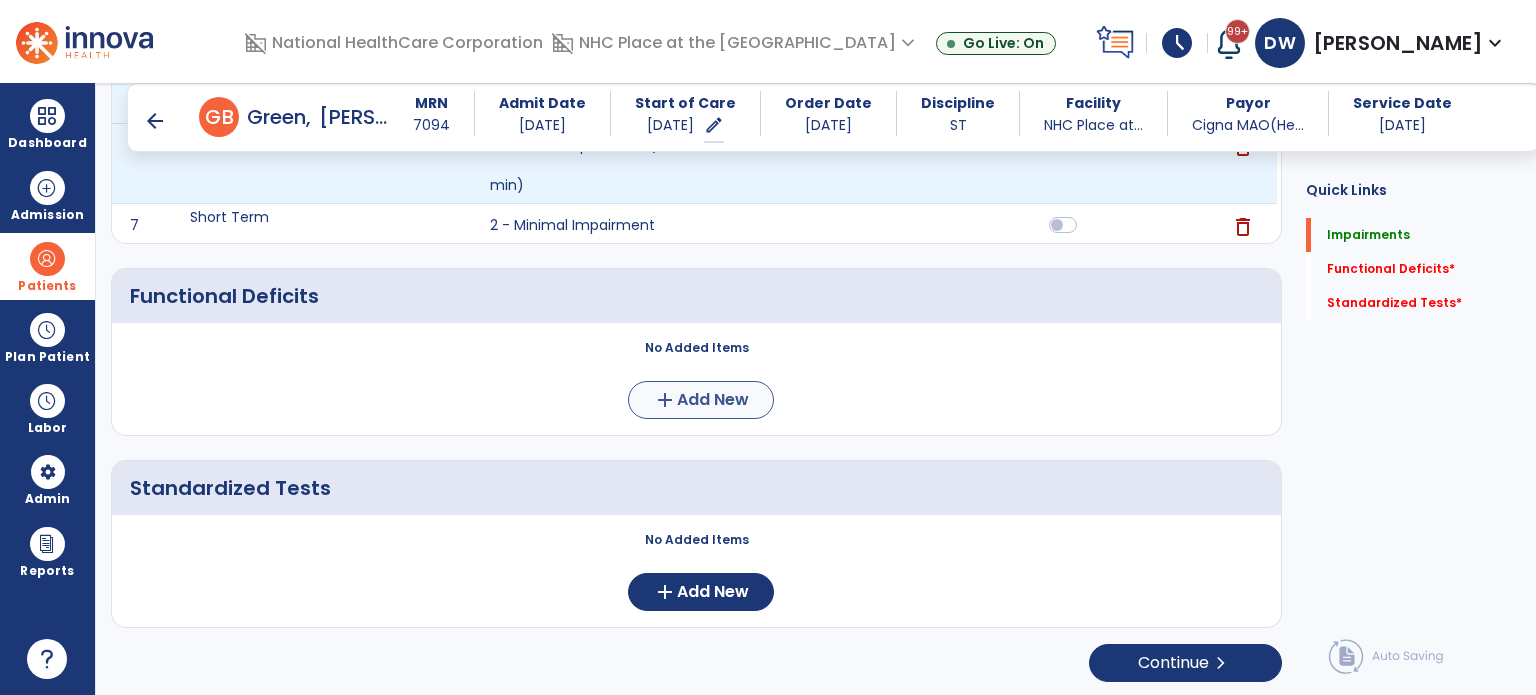 scroll, scrollTop: 0, scrollLeft: 0, axis: both 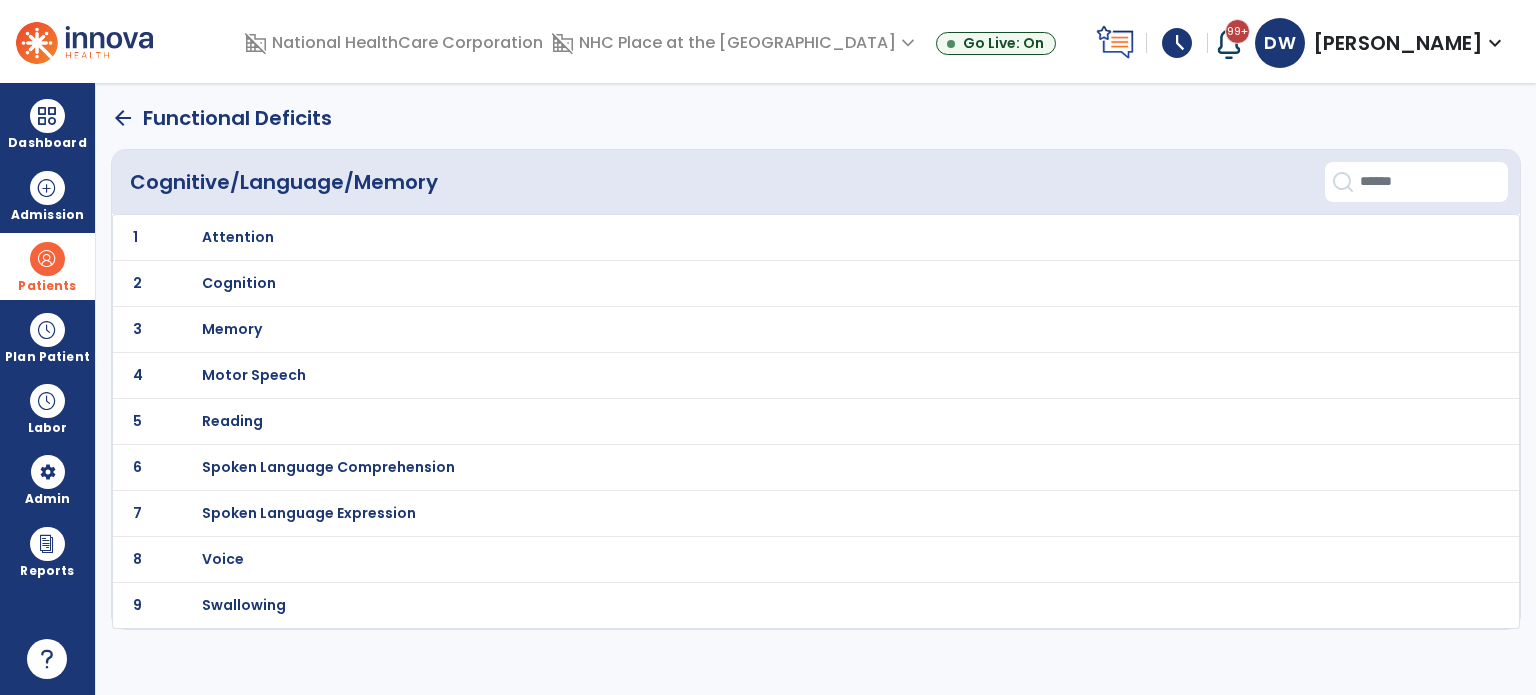 click on "Attention" at bounding box center [238, 237] 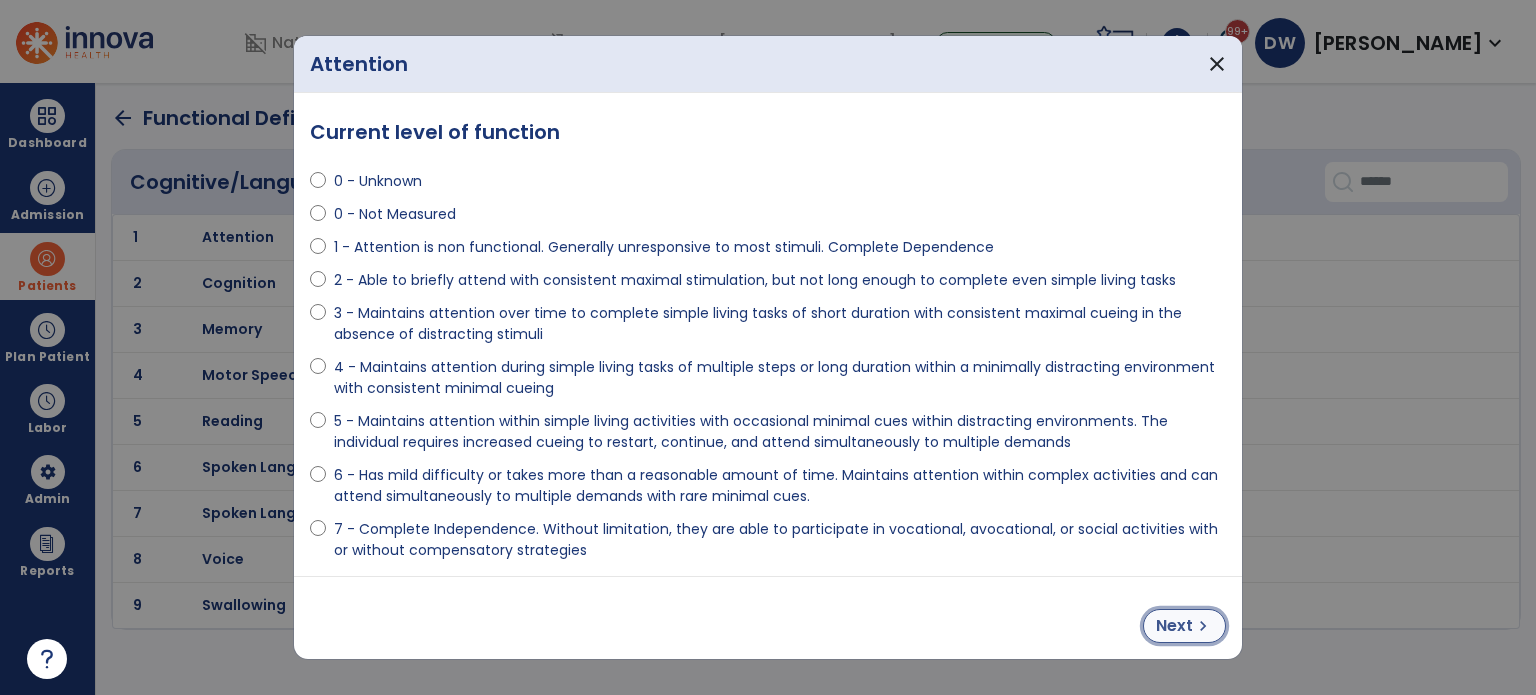 click on "Next" at bounding box center [1174, 626] 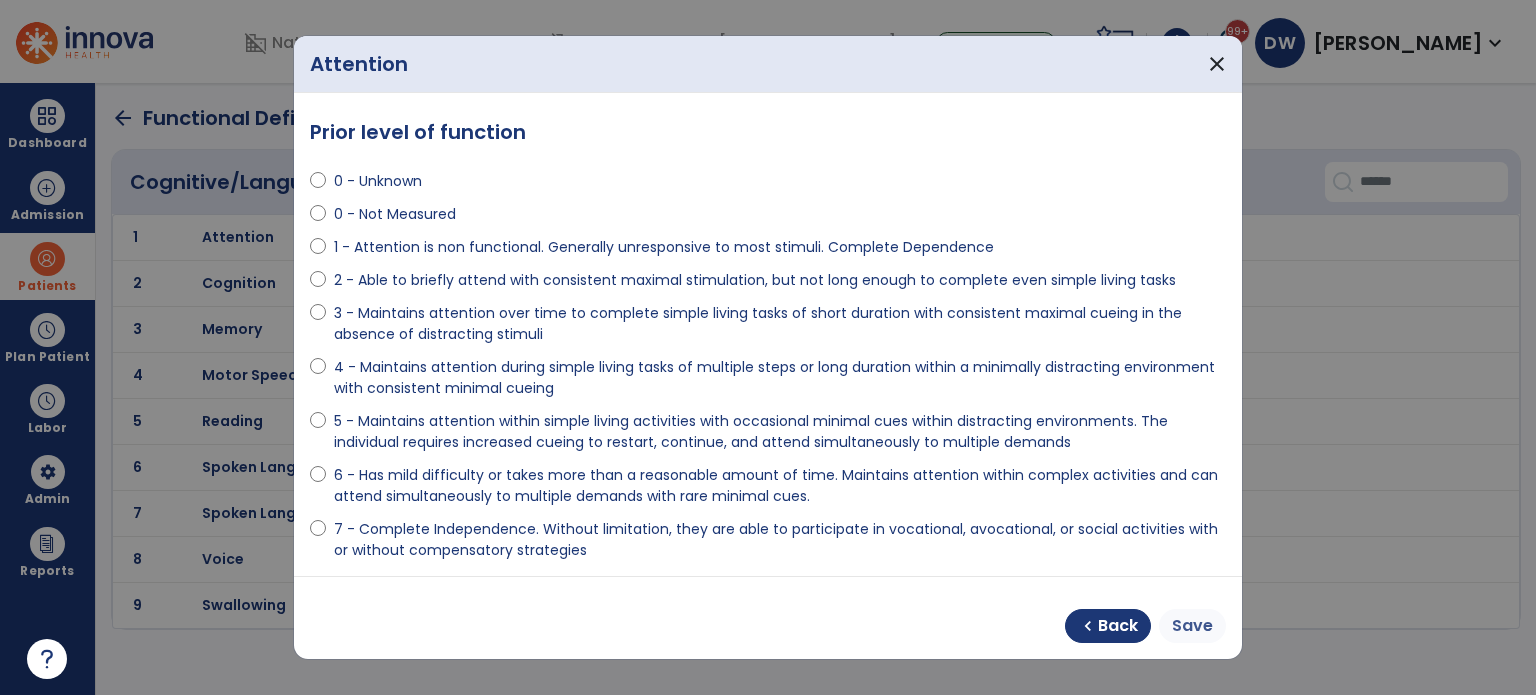 click on "Save" at bounding box center (1192, 626) 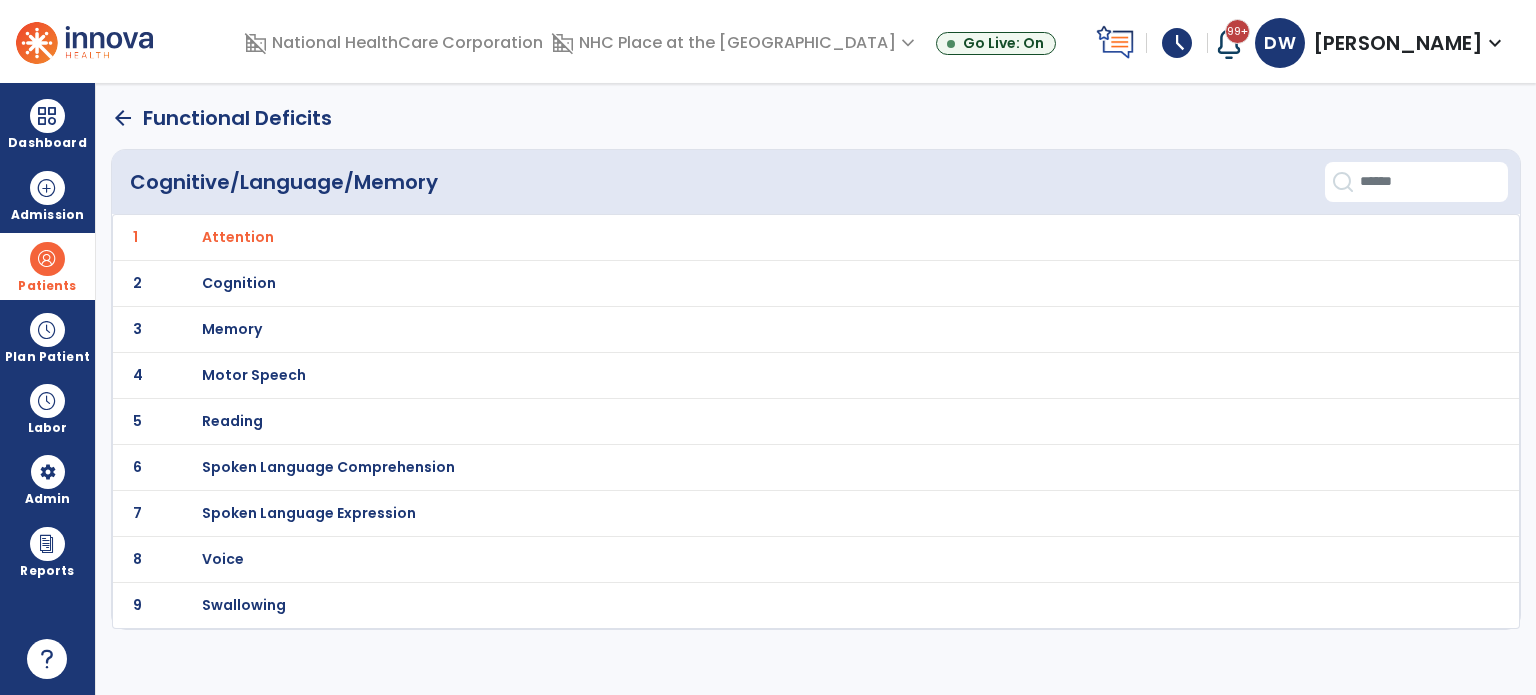 click on "3 Memory" 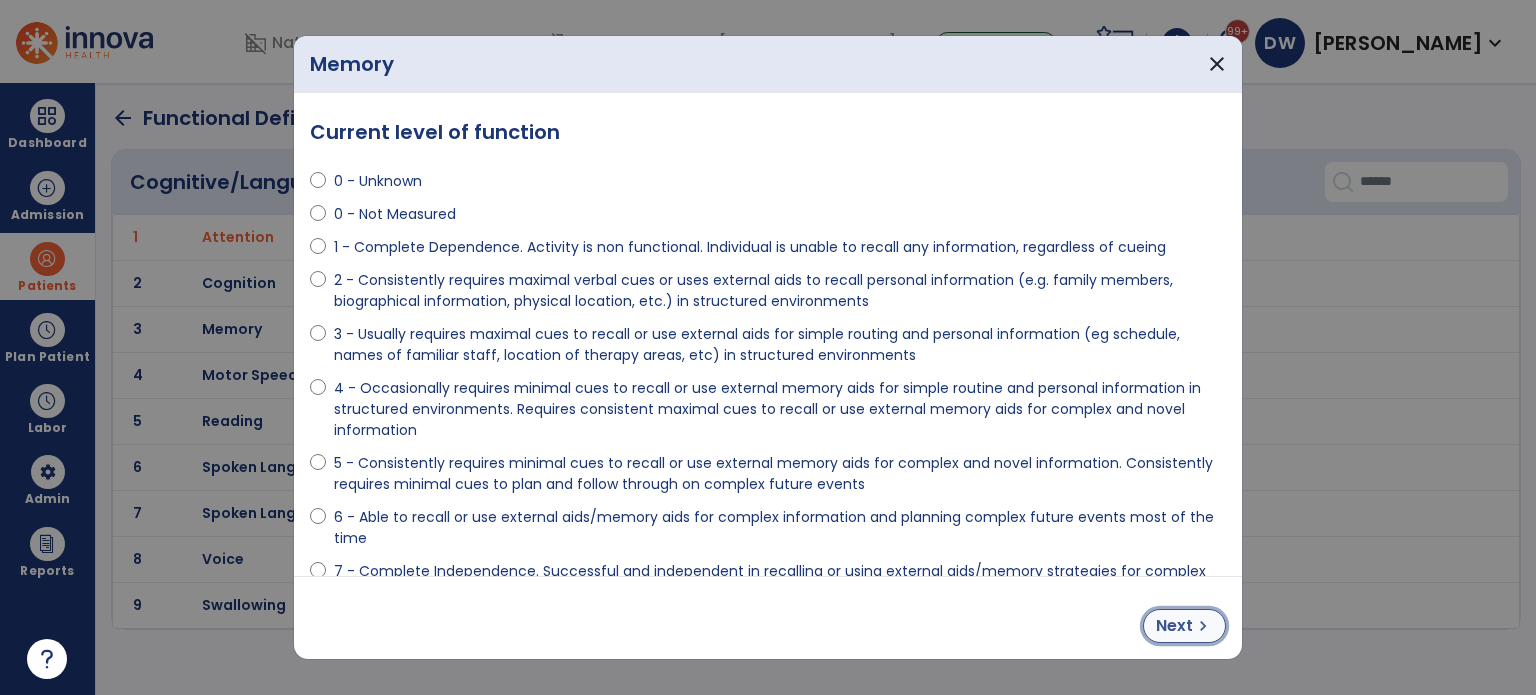 click on "Next  chevron_right" at bounding box center [1184, 626] 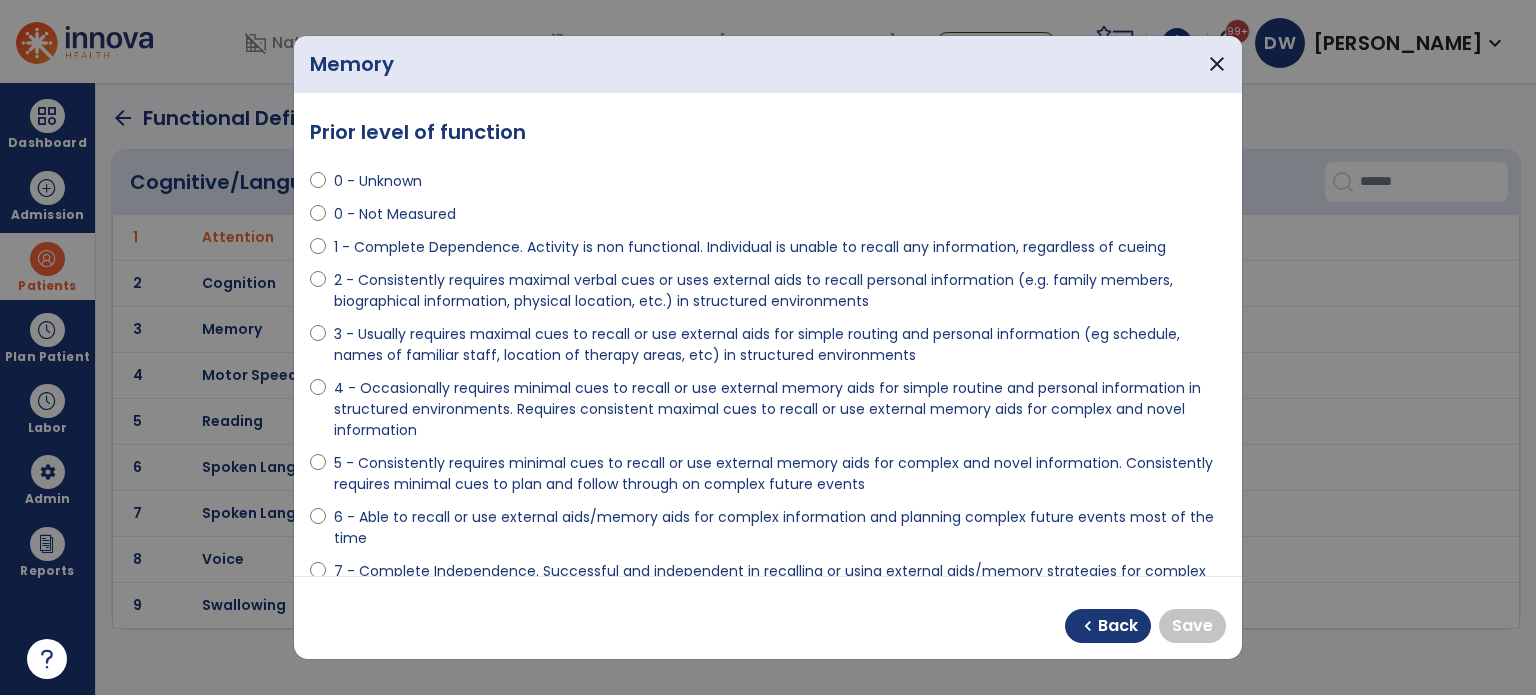 click on "0 - Unknown" at bounding box center [378, 181] 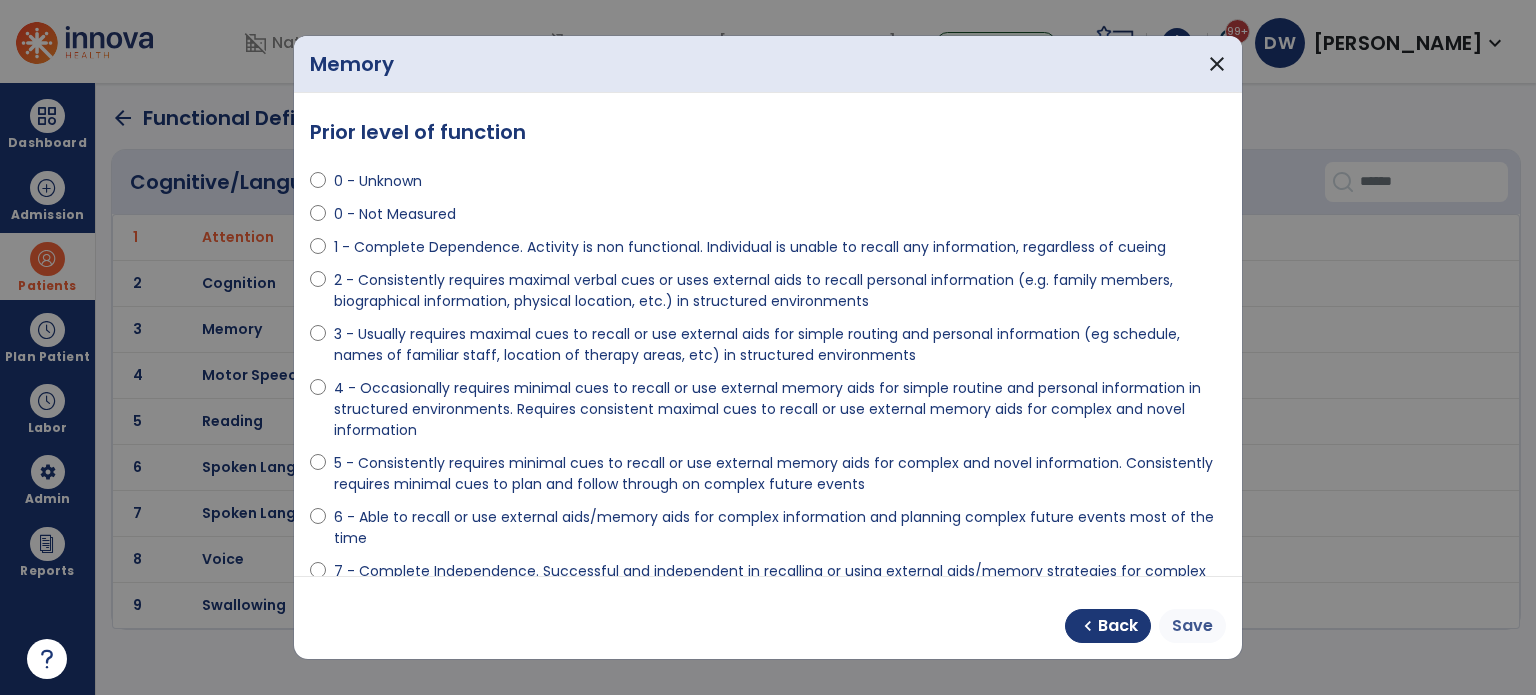 click on "Save" at bounding box center (1192, 626) 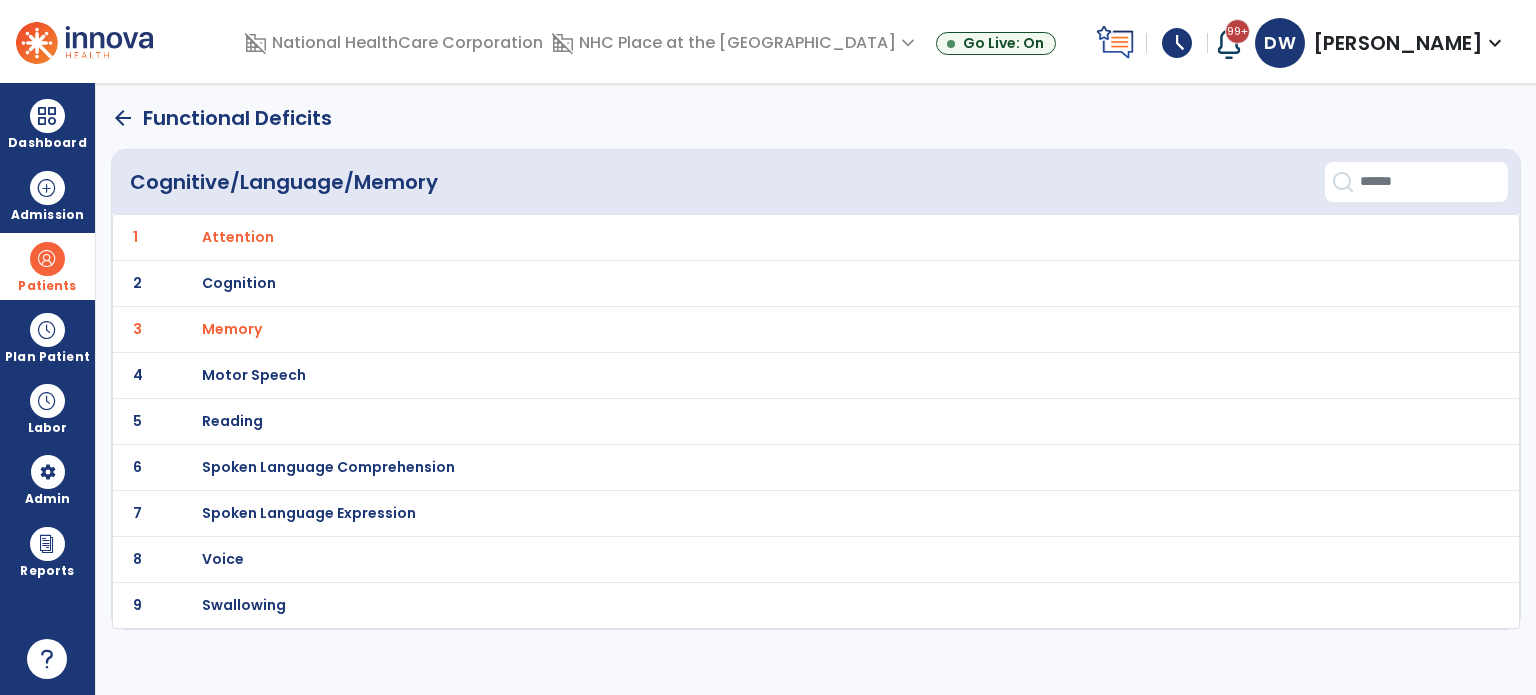 click on "Swallowing" at bounding box center (238, 237) 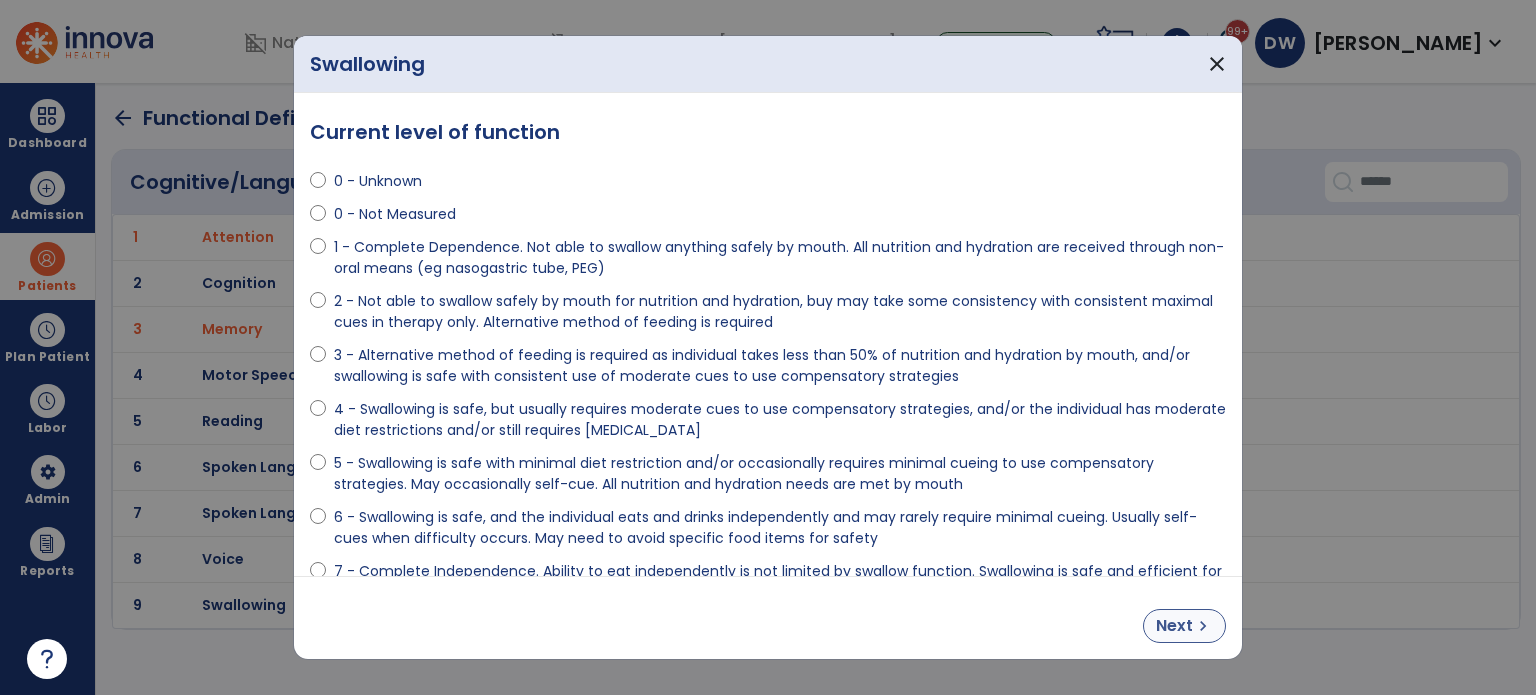 click on "Next" at bounding box center (1174, 626) 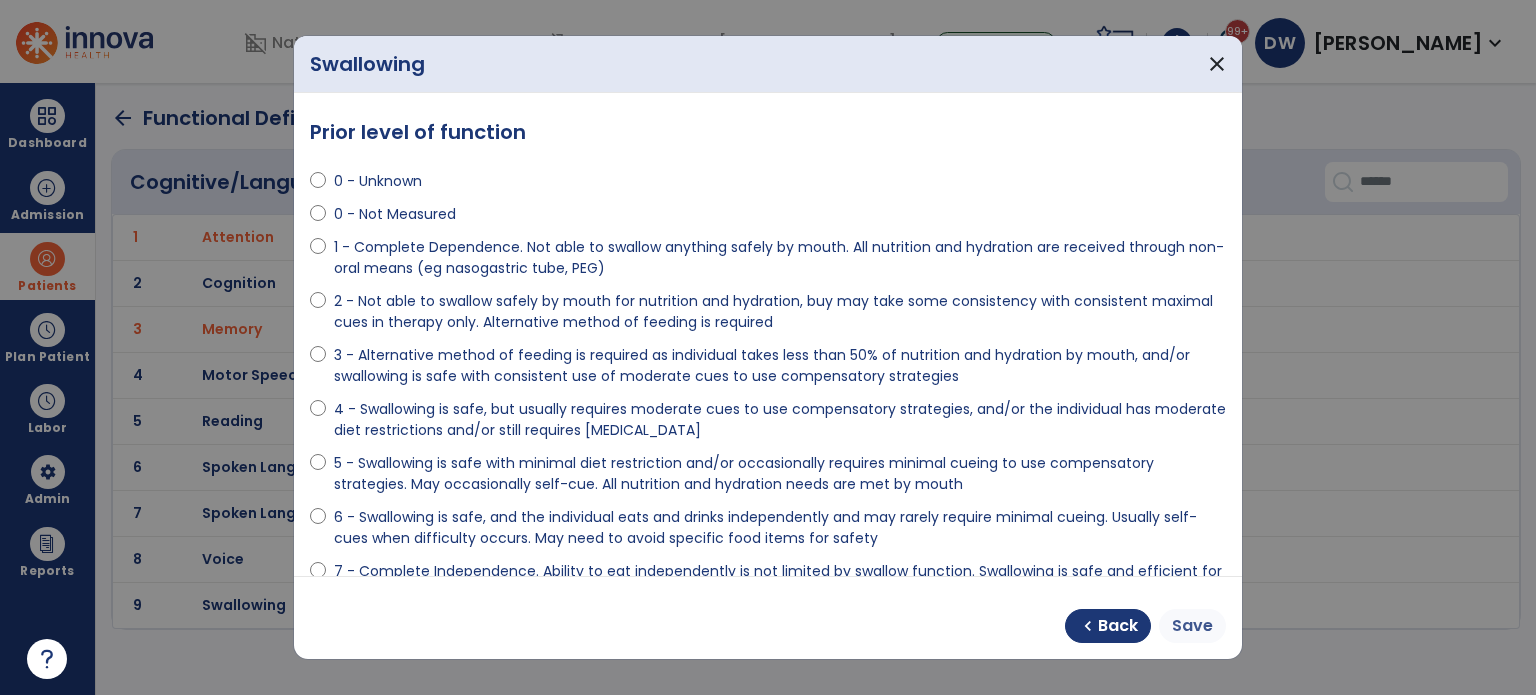 click on "Save" at bounding box center (1192, 626) 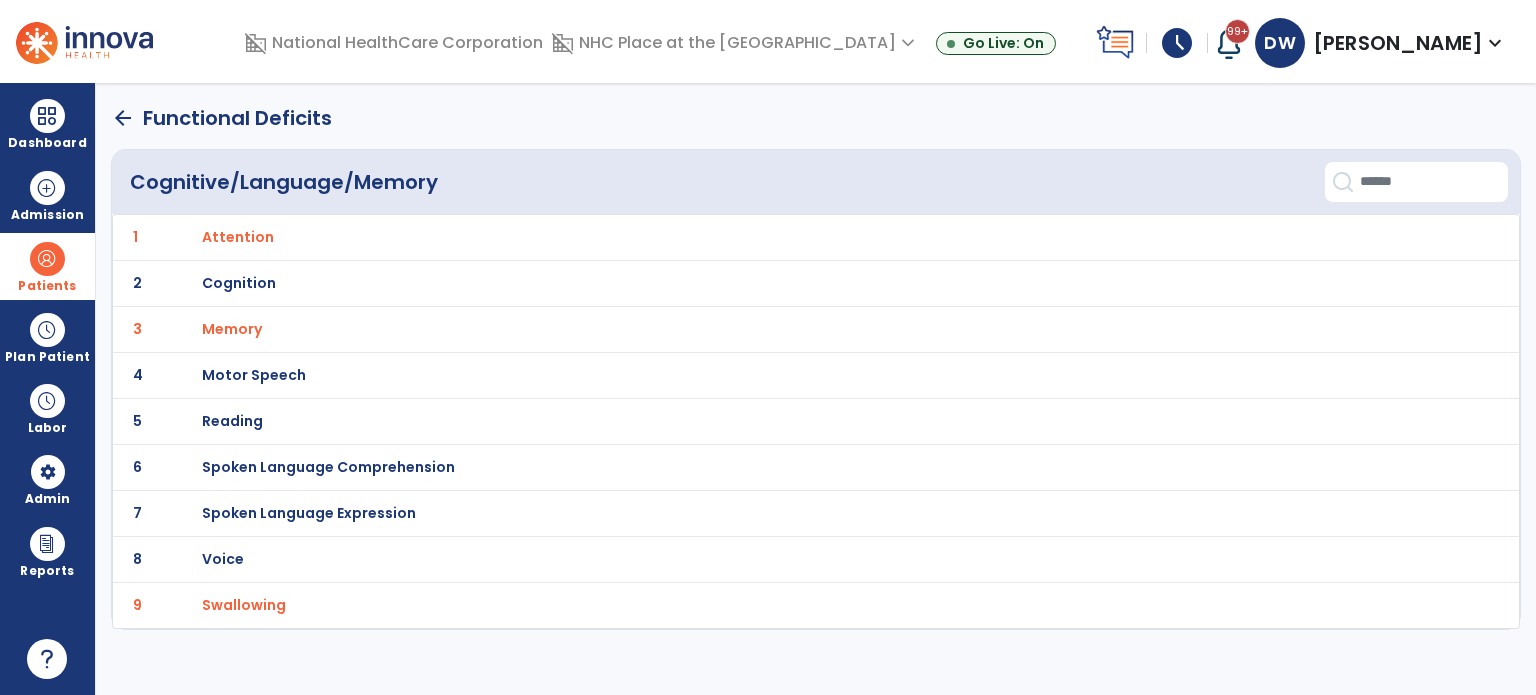 click on "arrow_back" 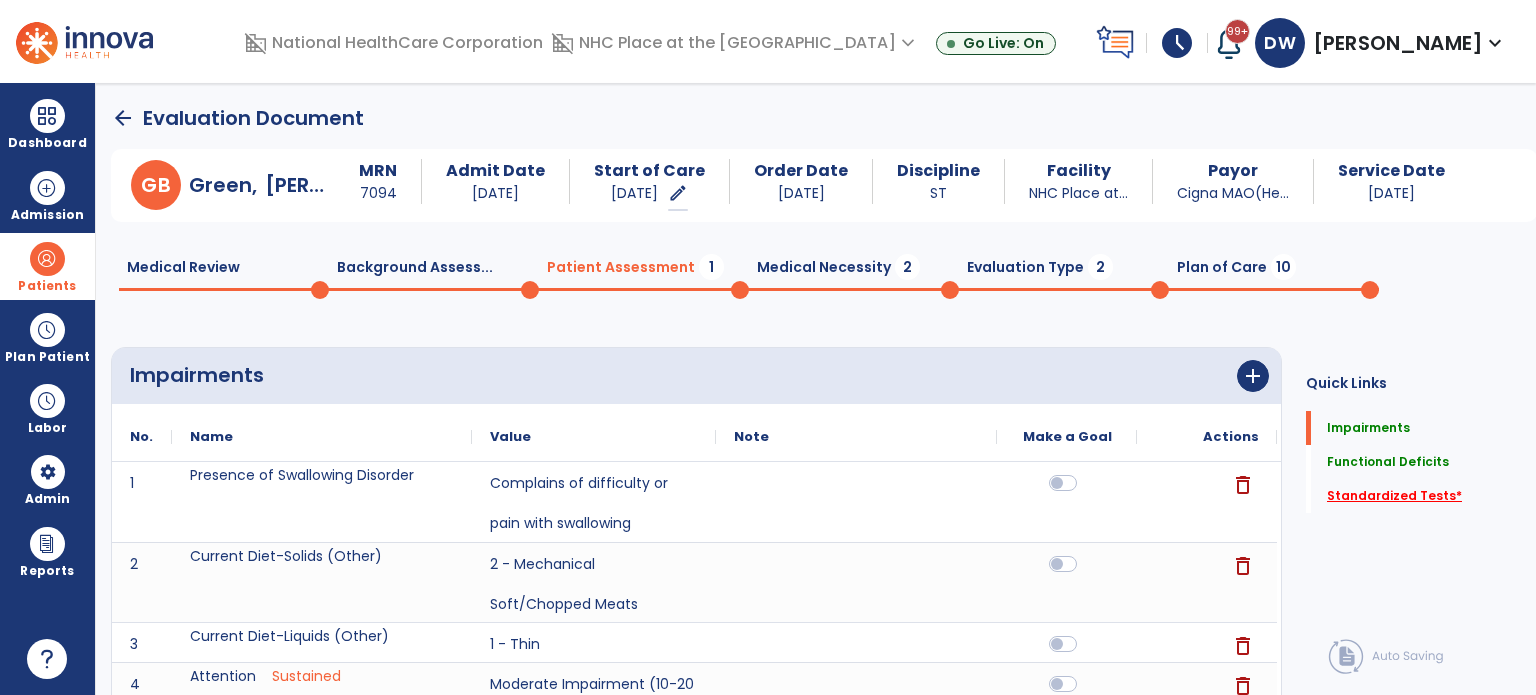 click on "Standardized Tests   *" 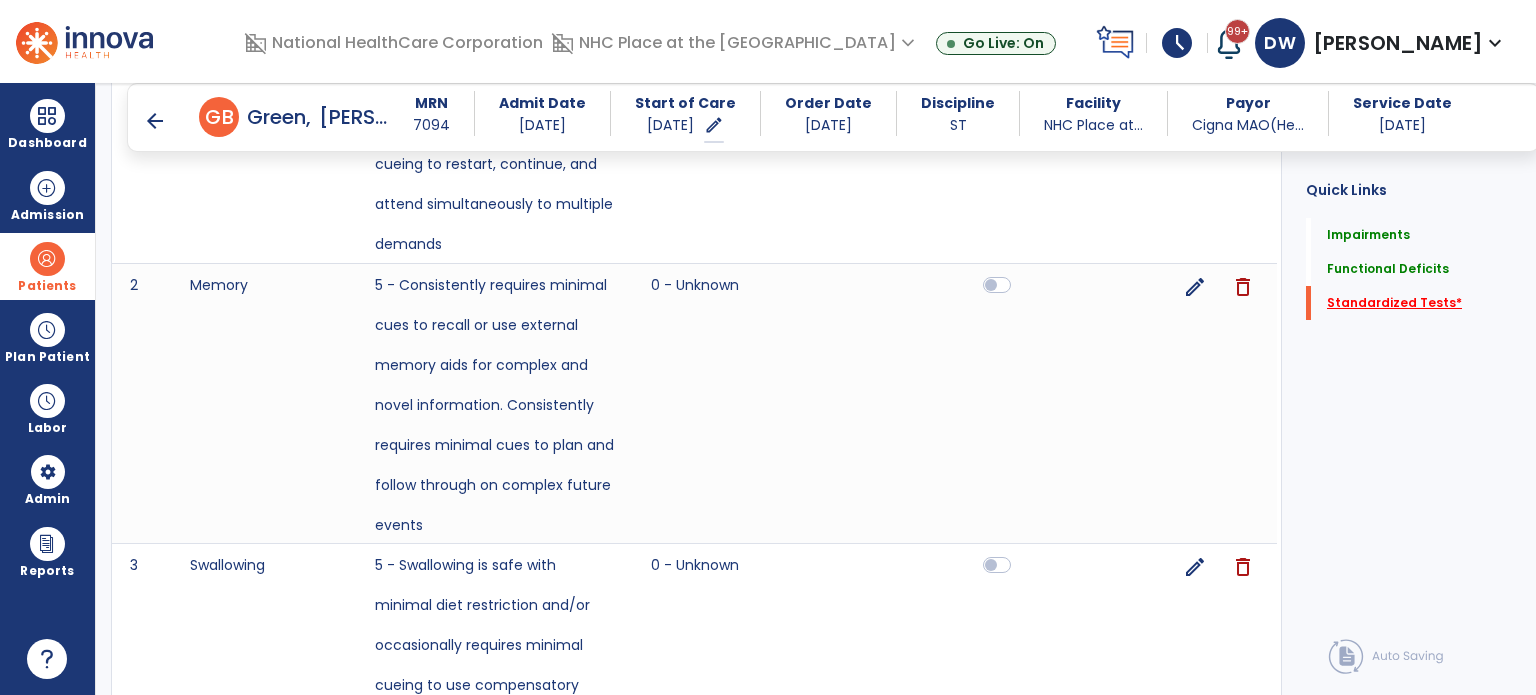 scroll, scrollTop: 1508, scrollLeft: 0, axis: vertical 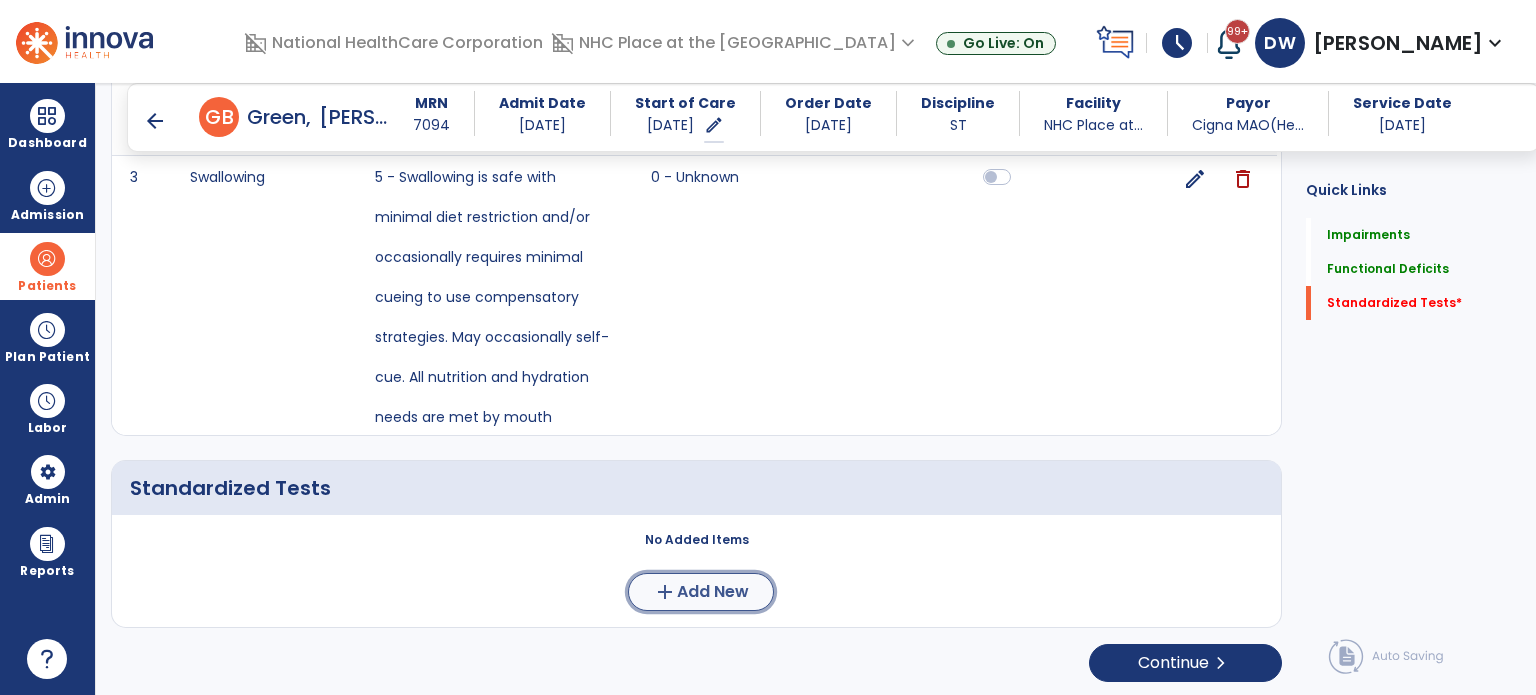 click on "add" 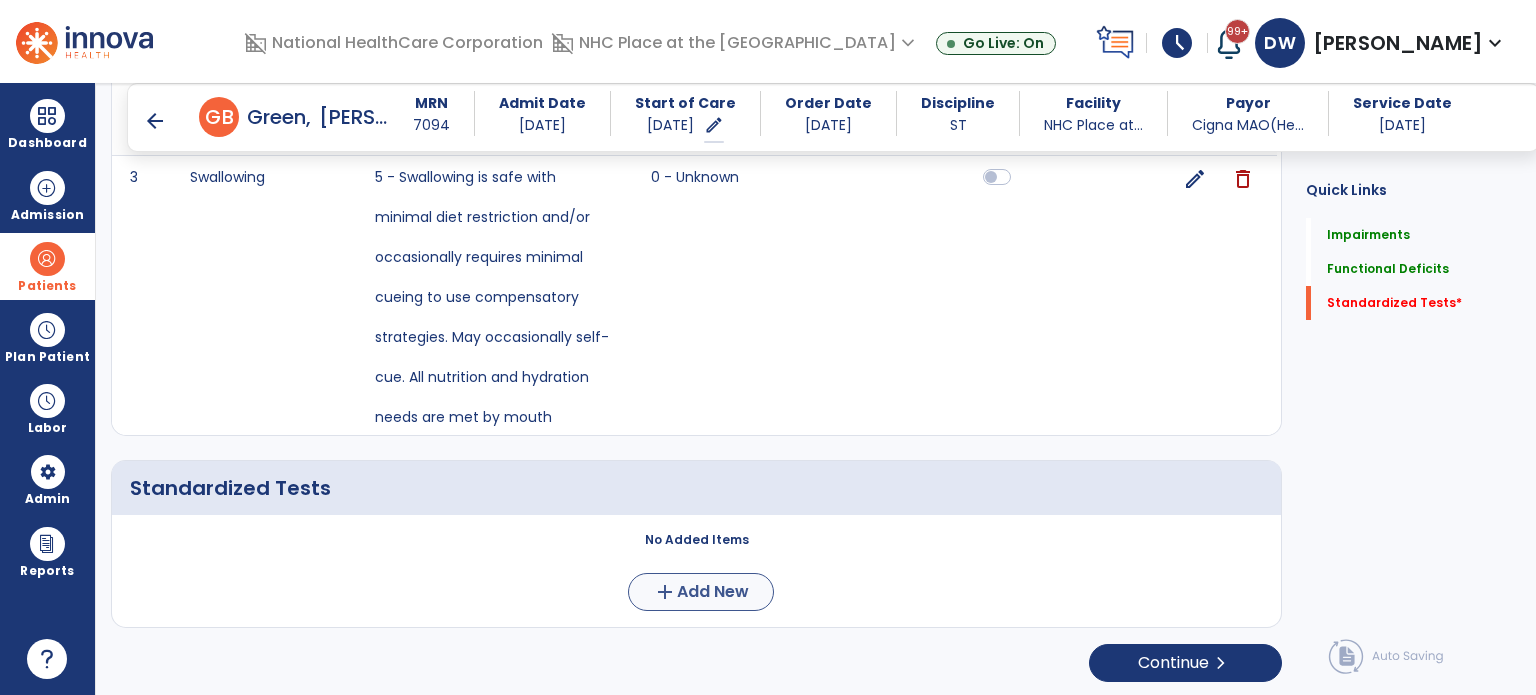 scroll, scrollTop: 0, scrollLeft: 0, axis: both 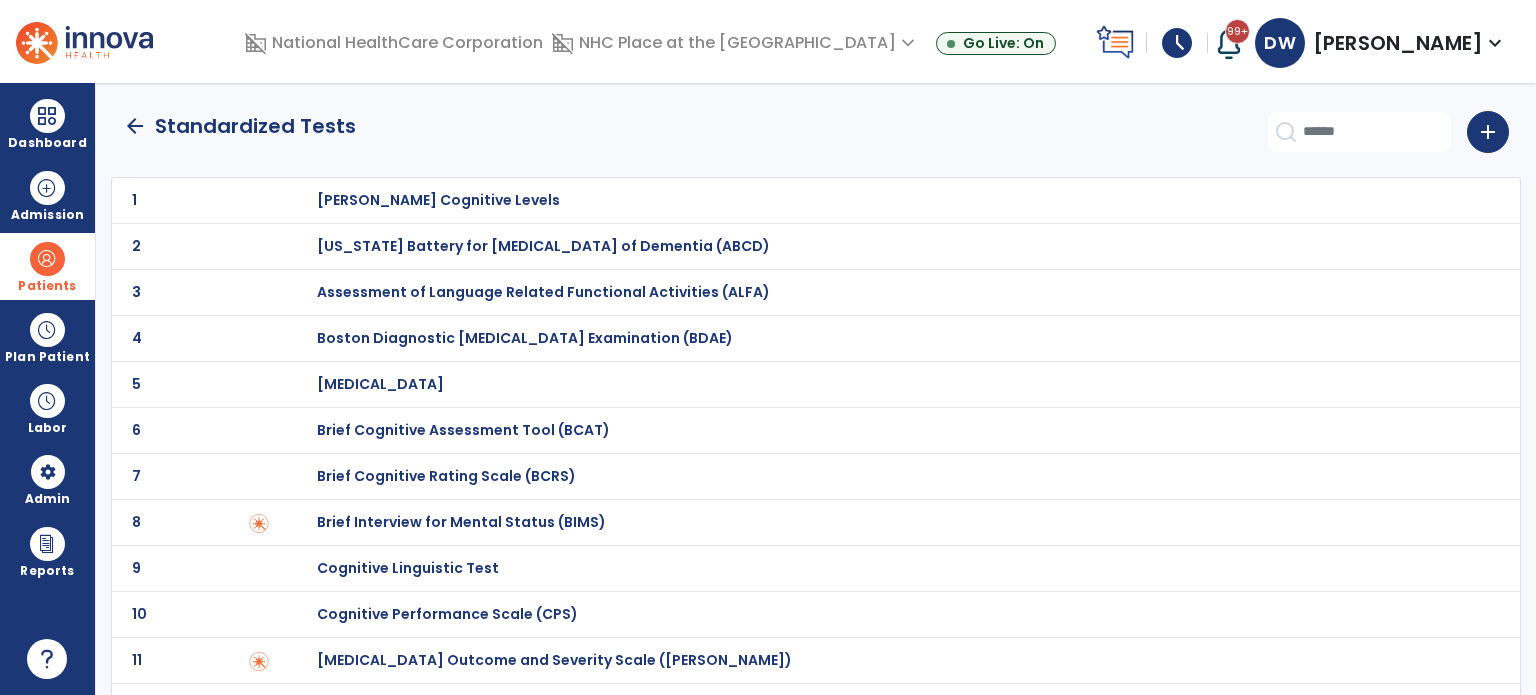 click on "7 Brief Cognitive Rating Scale (BCRS)" 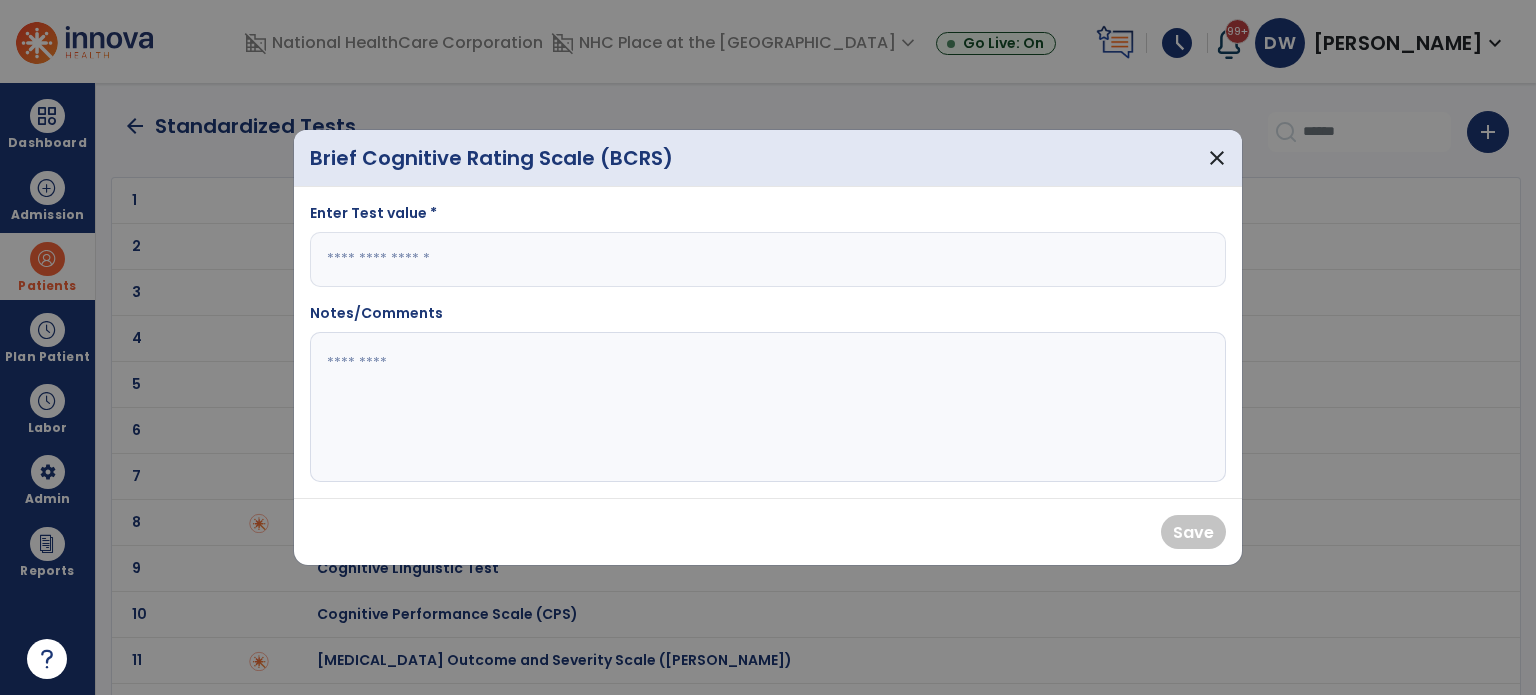 click at bounding box center [768, 259] 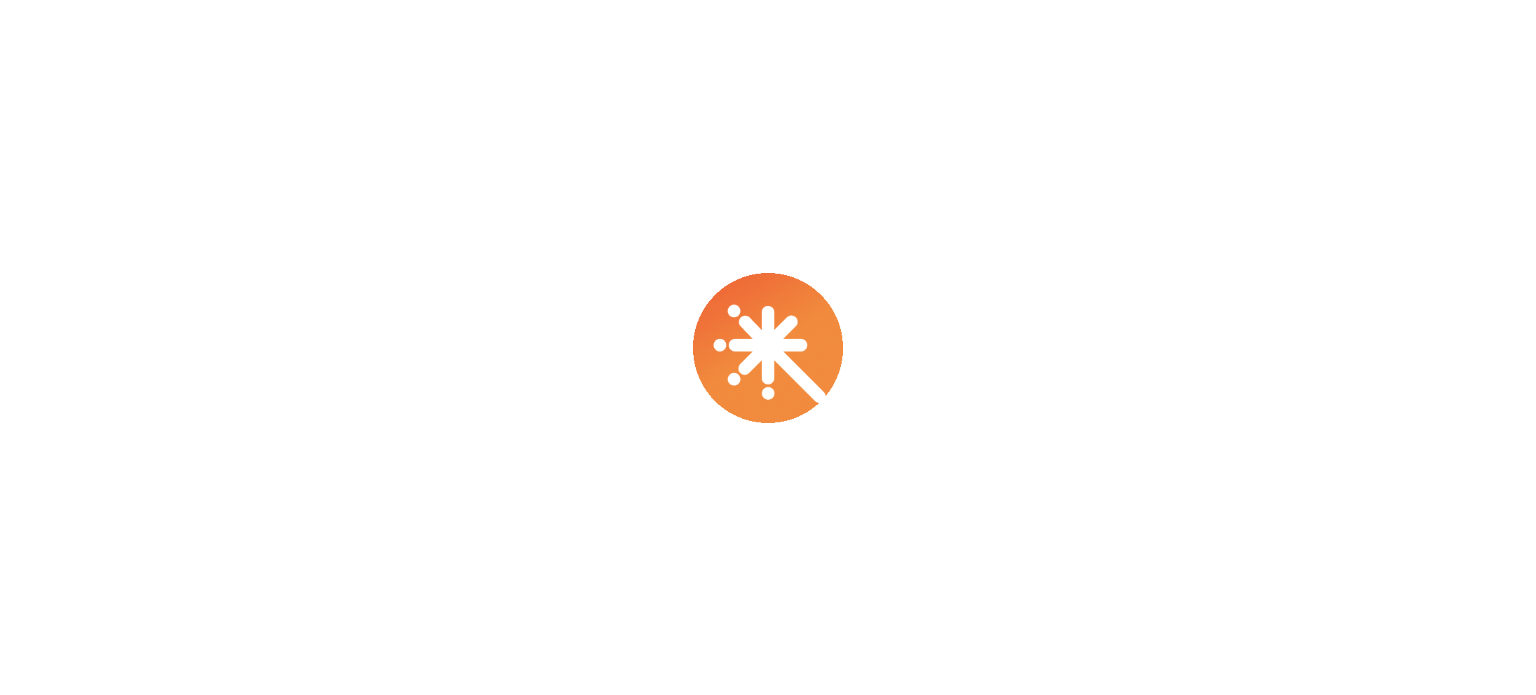 scroll, scrollTop: 0, scrollLeft: 0, axis: both 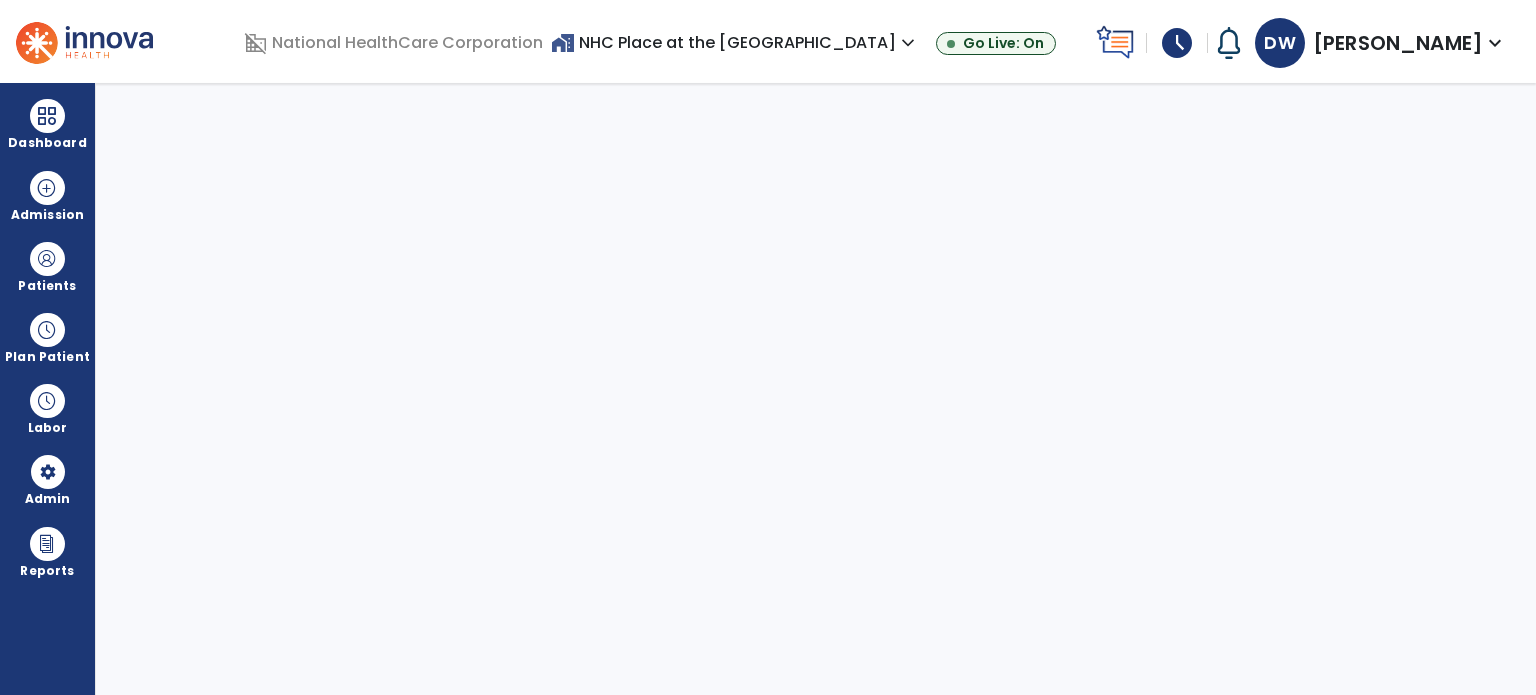 select on "***" 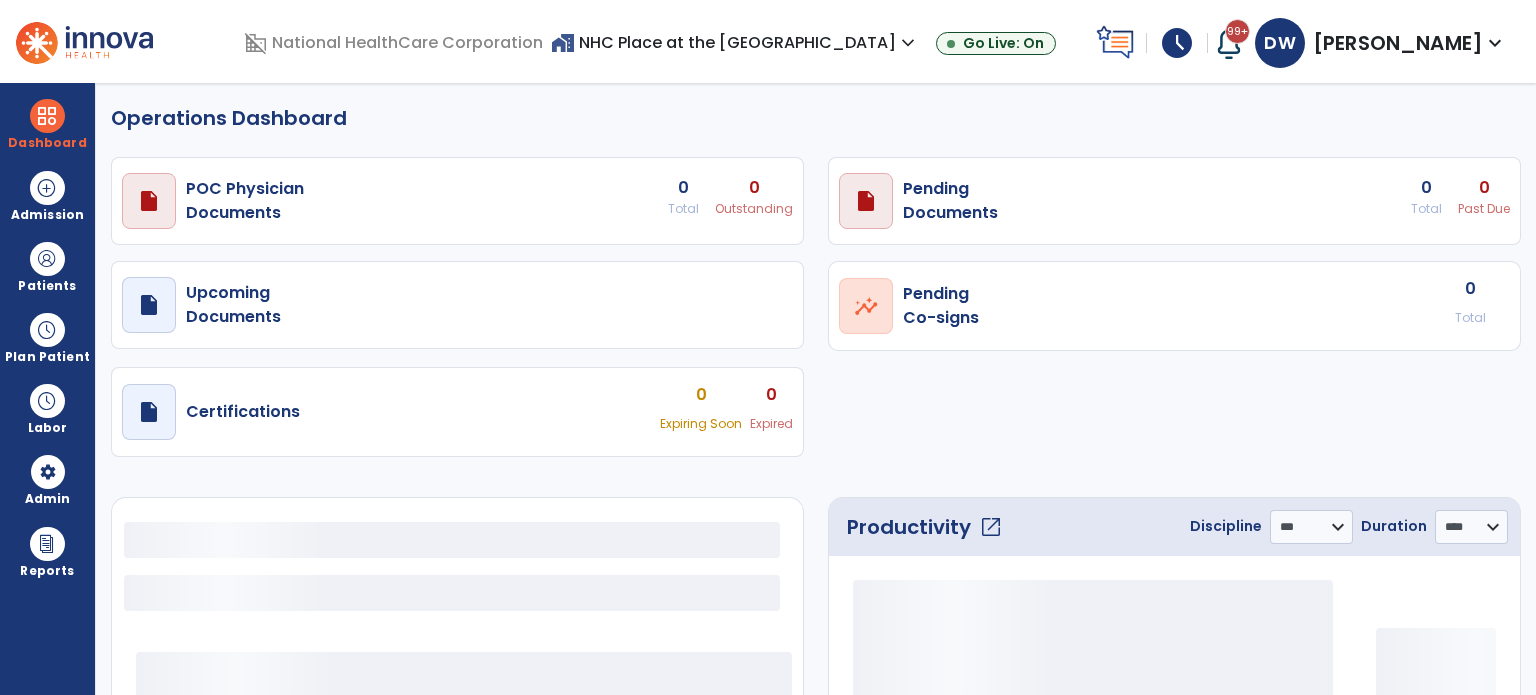 select on "***" 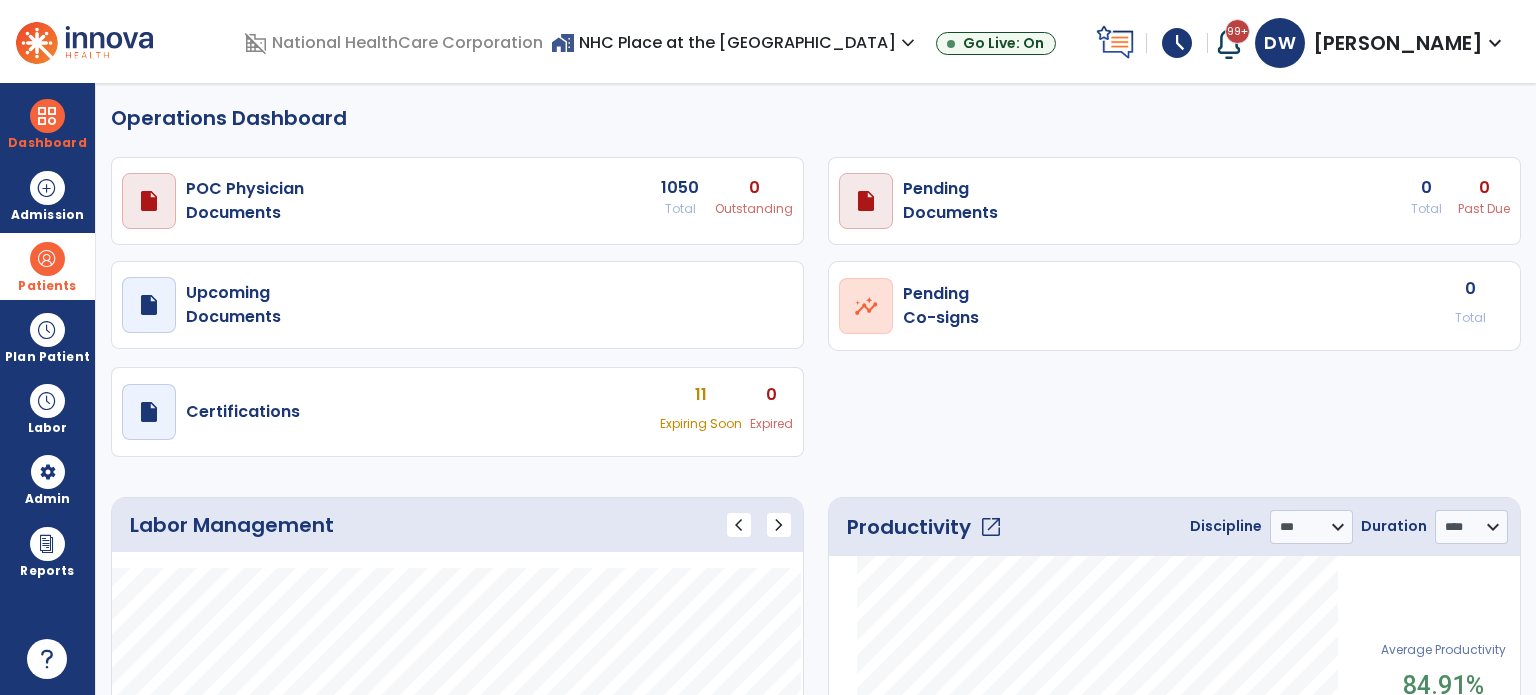 click at bounding box center (47, 259) 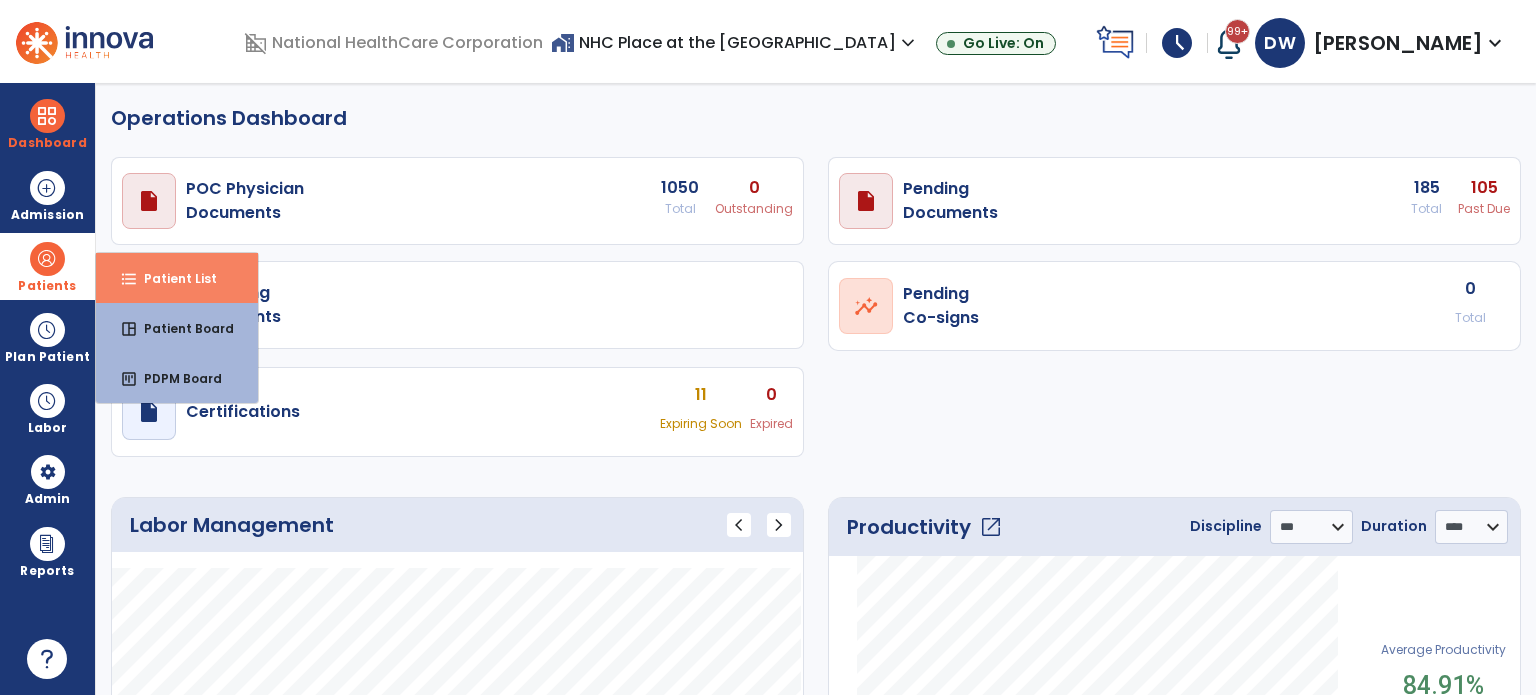 click on "Patient List" at bounding box center (172, 278) 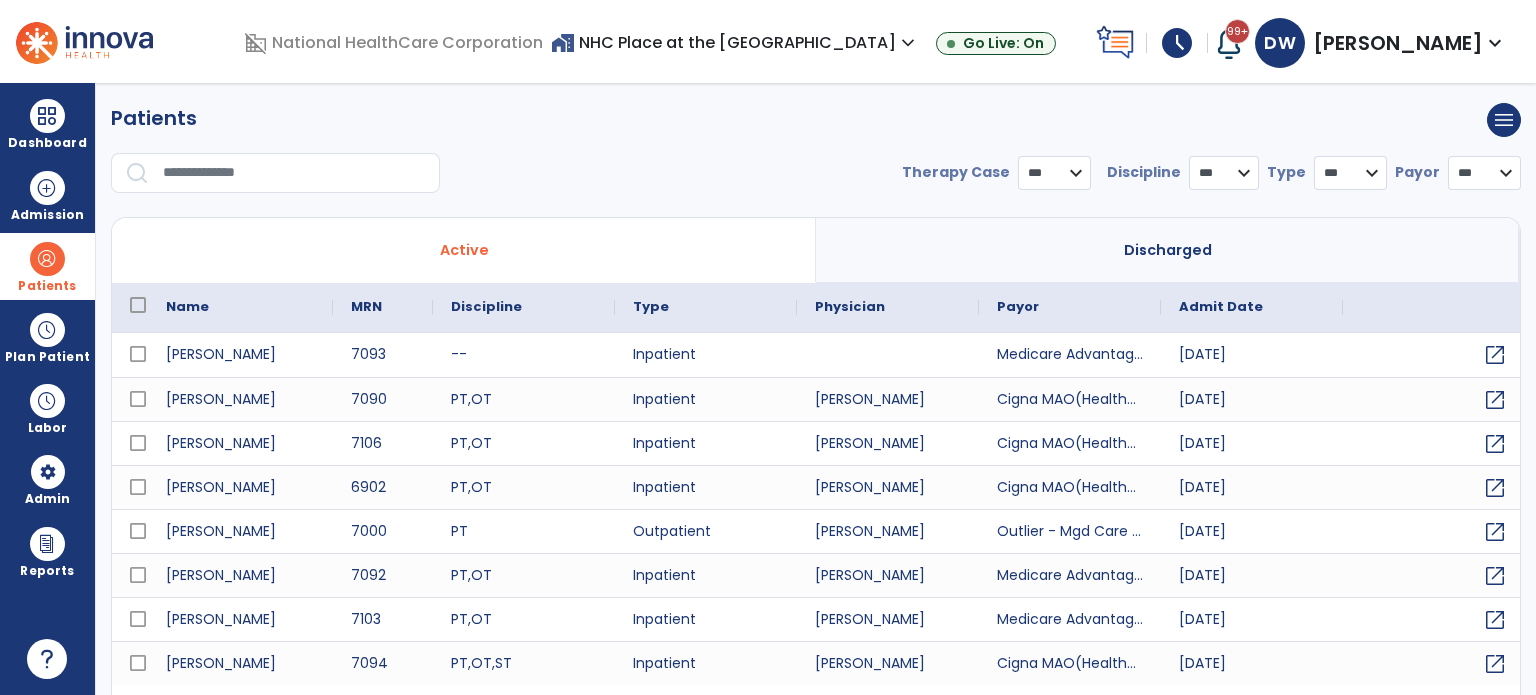select on "***" 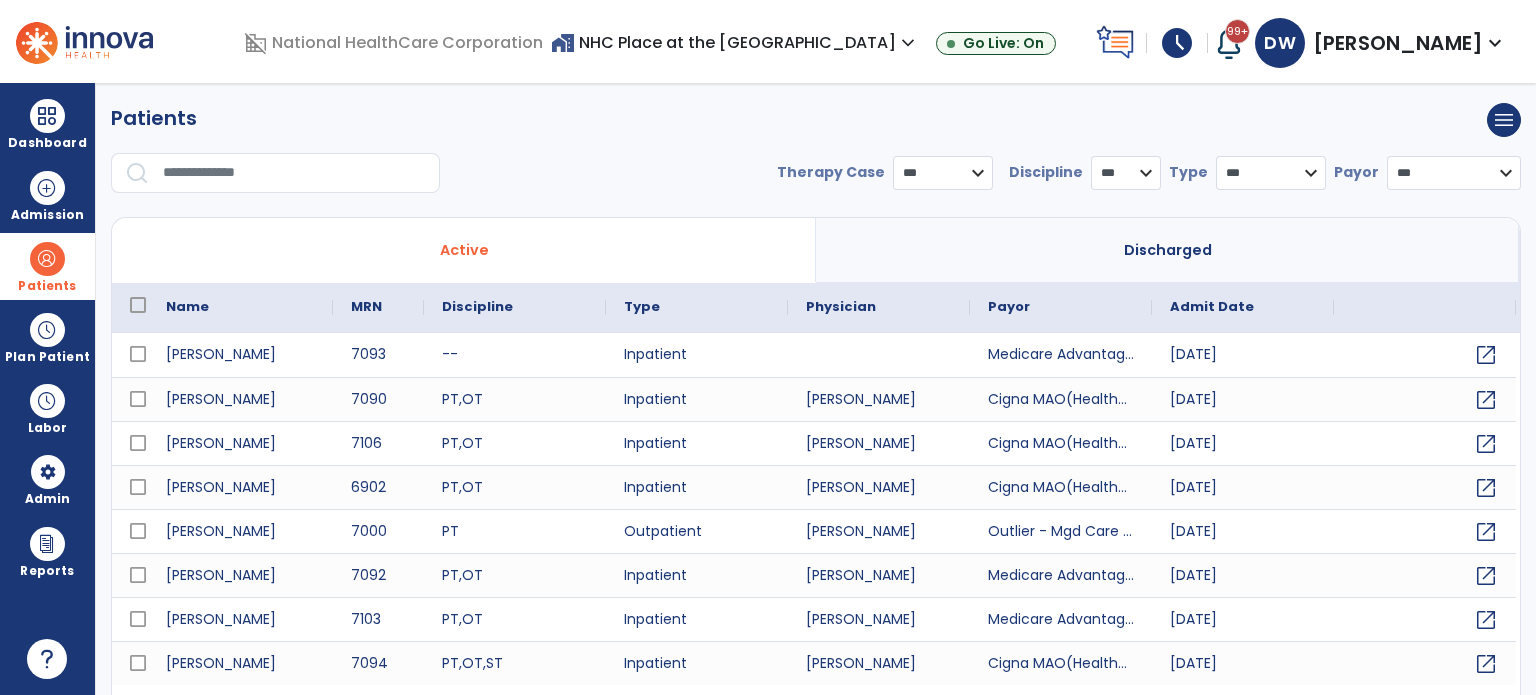 click at bounding box center (294, 173) 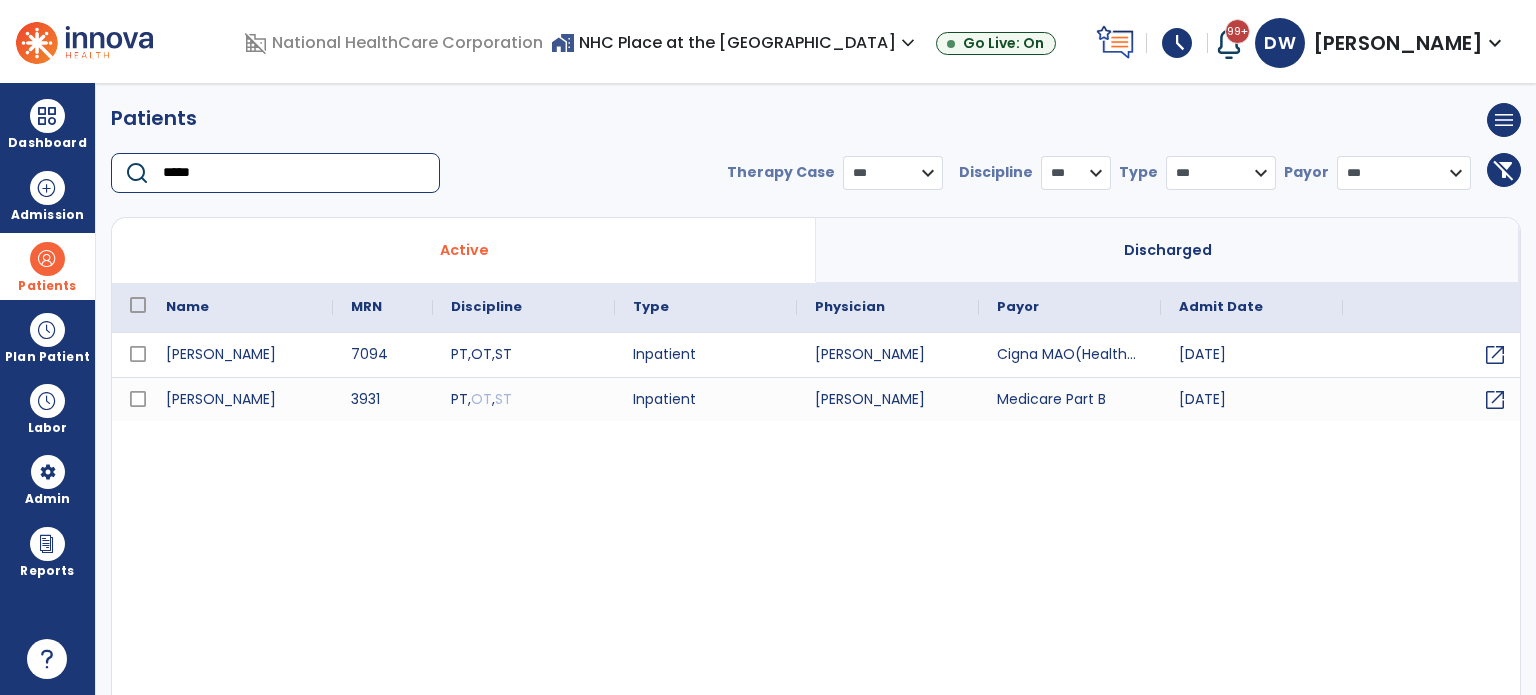 type on "*****" 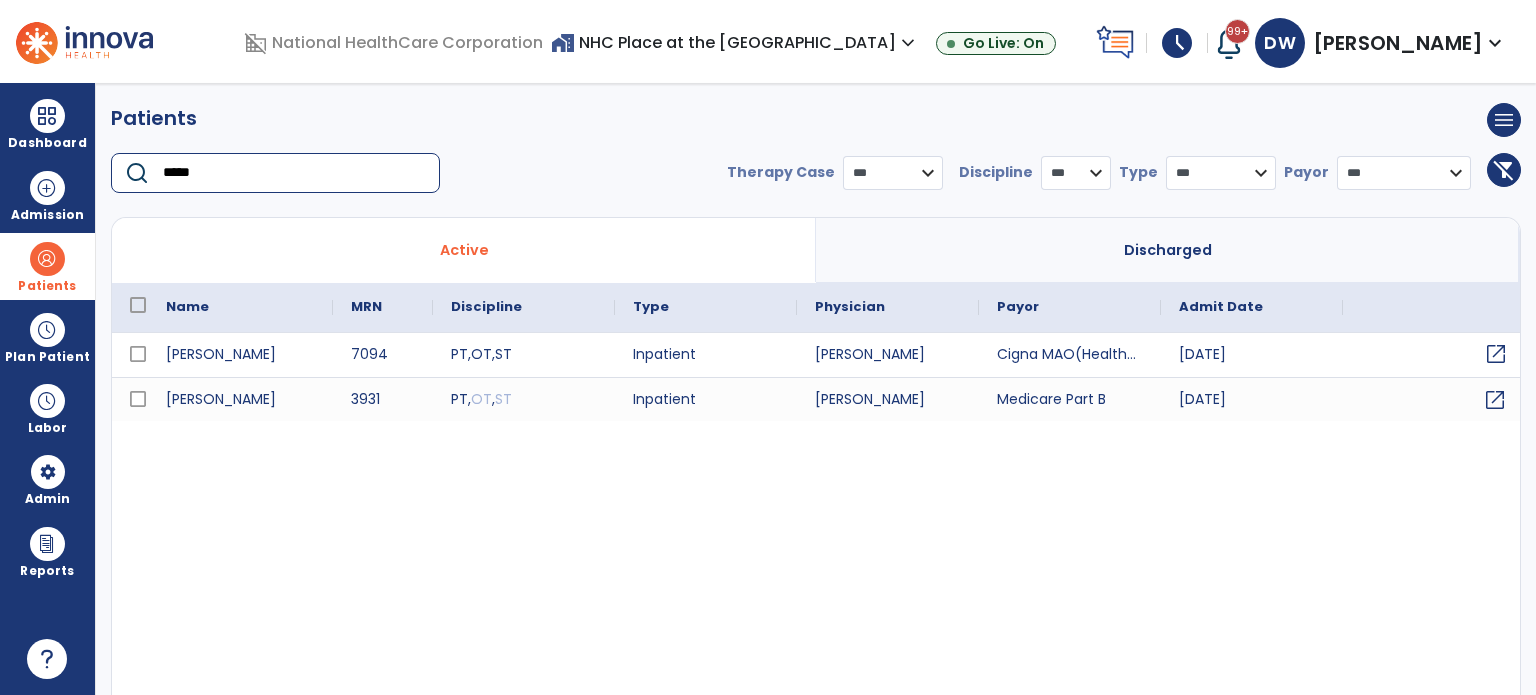 click on "open_in_new" at bounding box center (1496, 354) 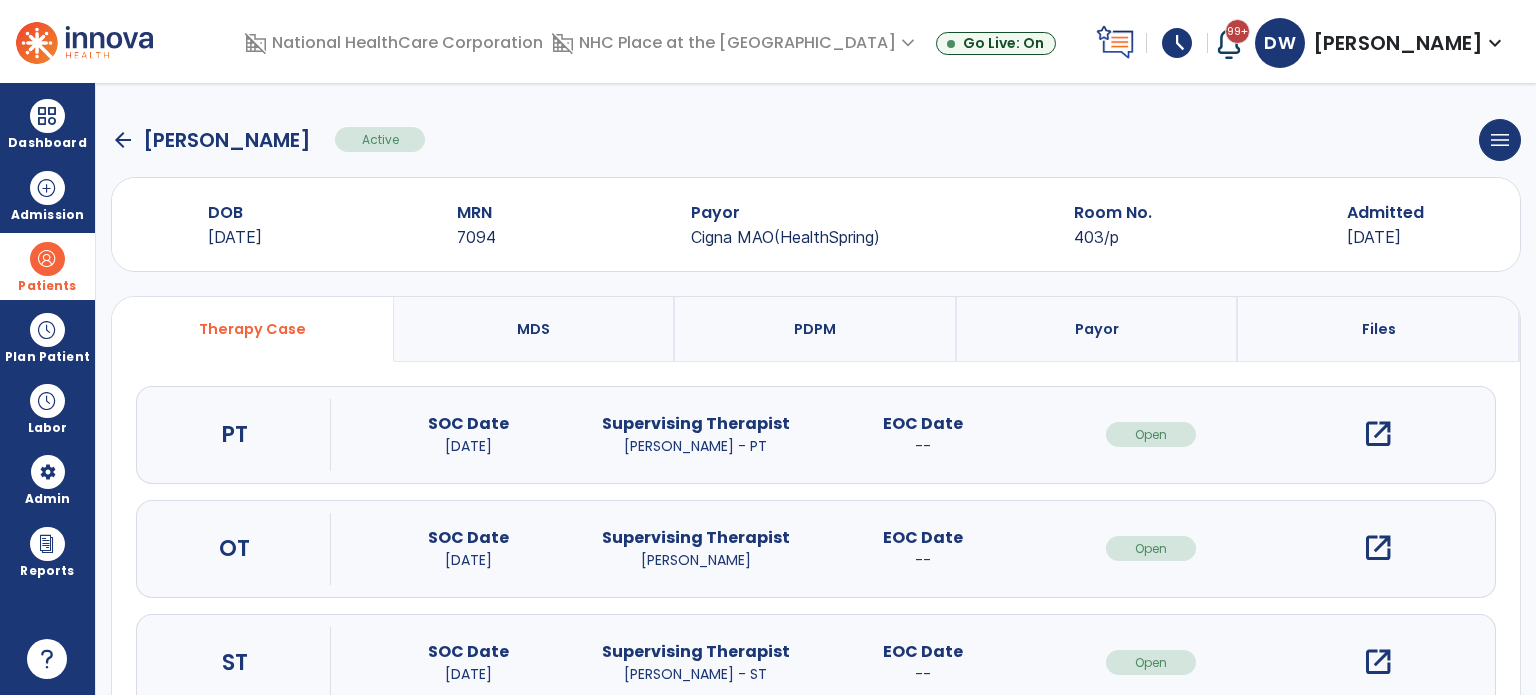 click on "open_in_new" at bounding box center [1378, 662] 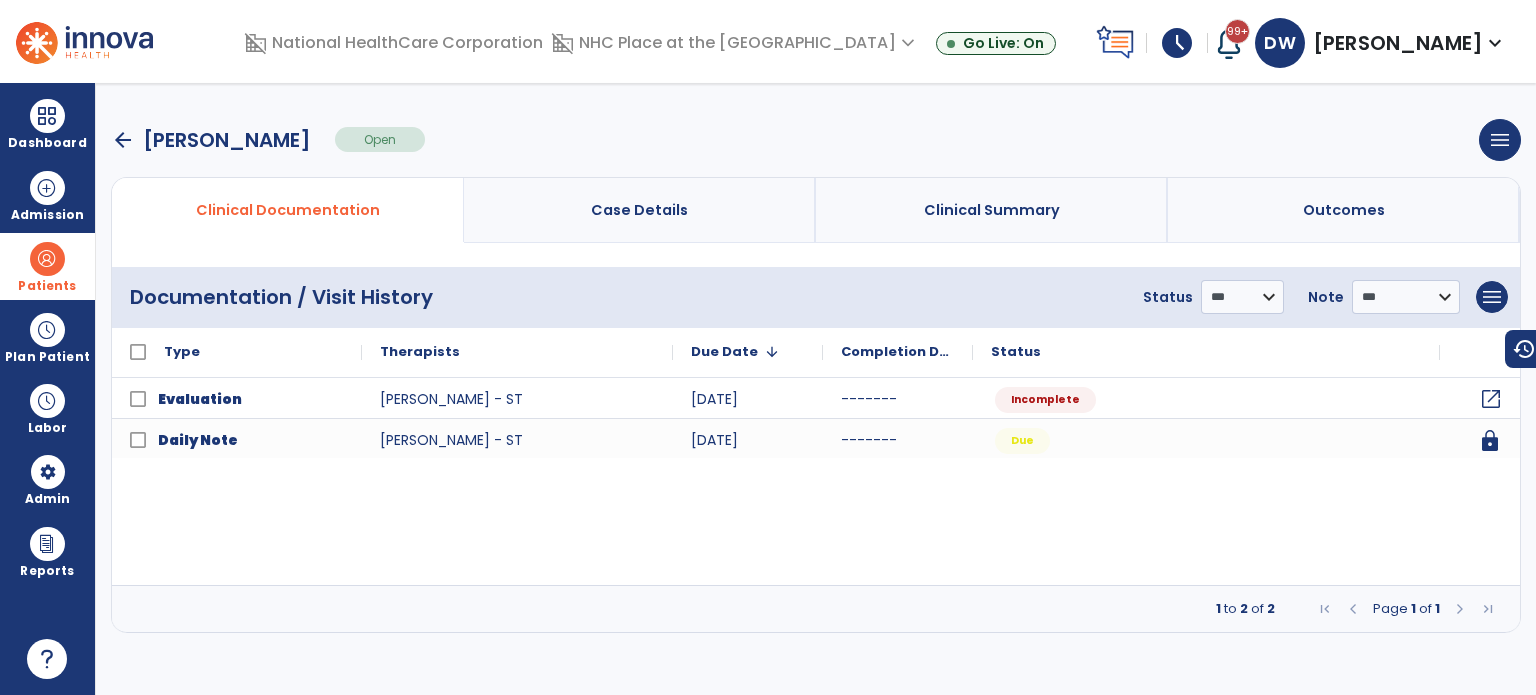 click on "open_in_new" 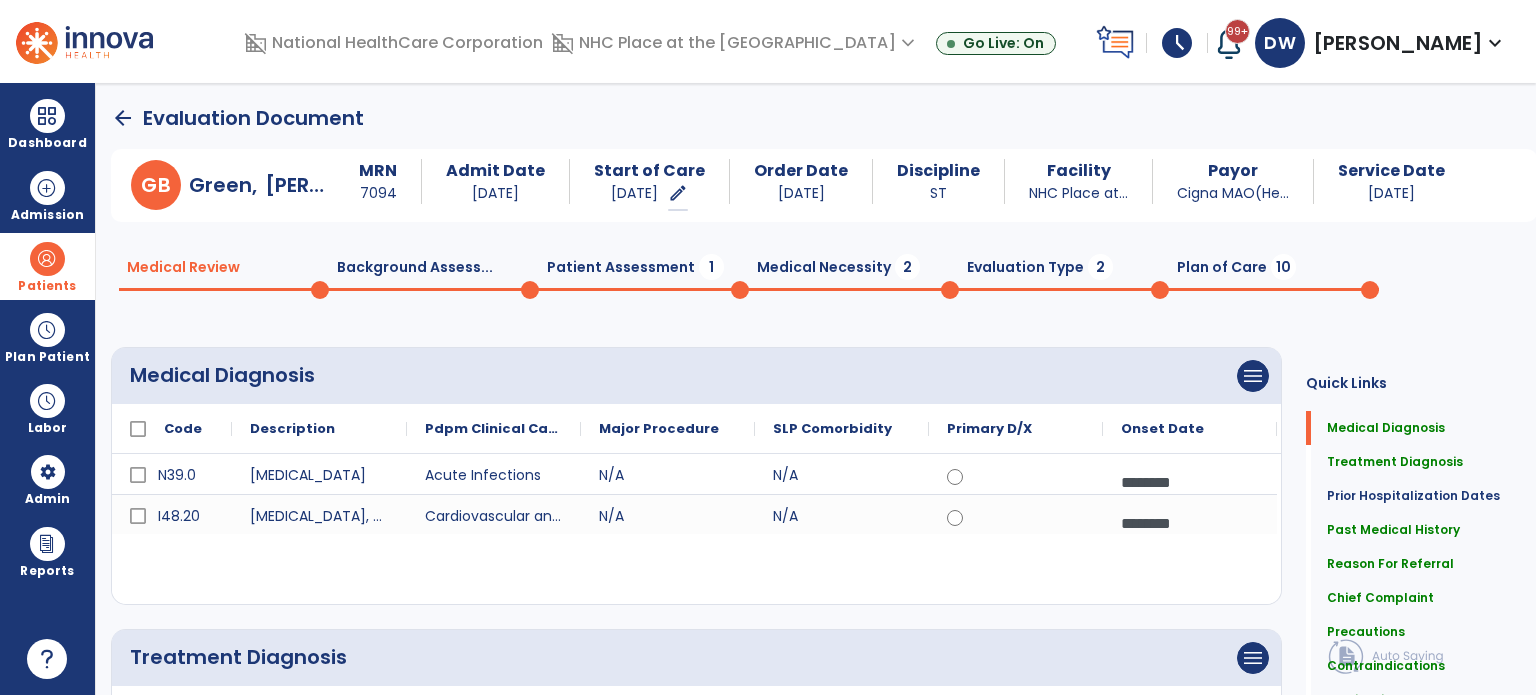 click on "Patient Assessment  1" 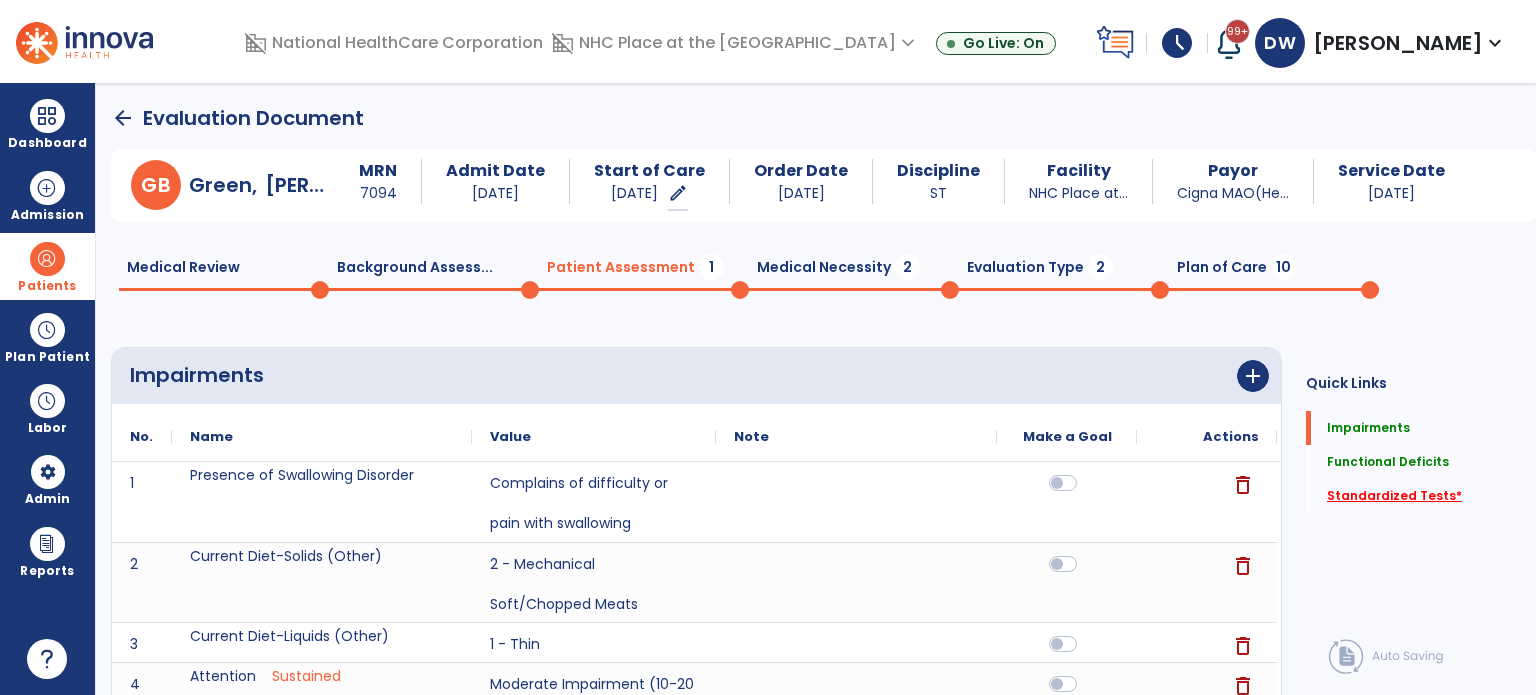 click on "Standardized Tests   *" 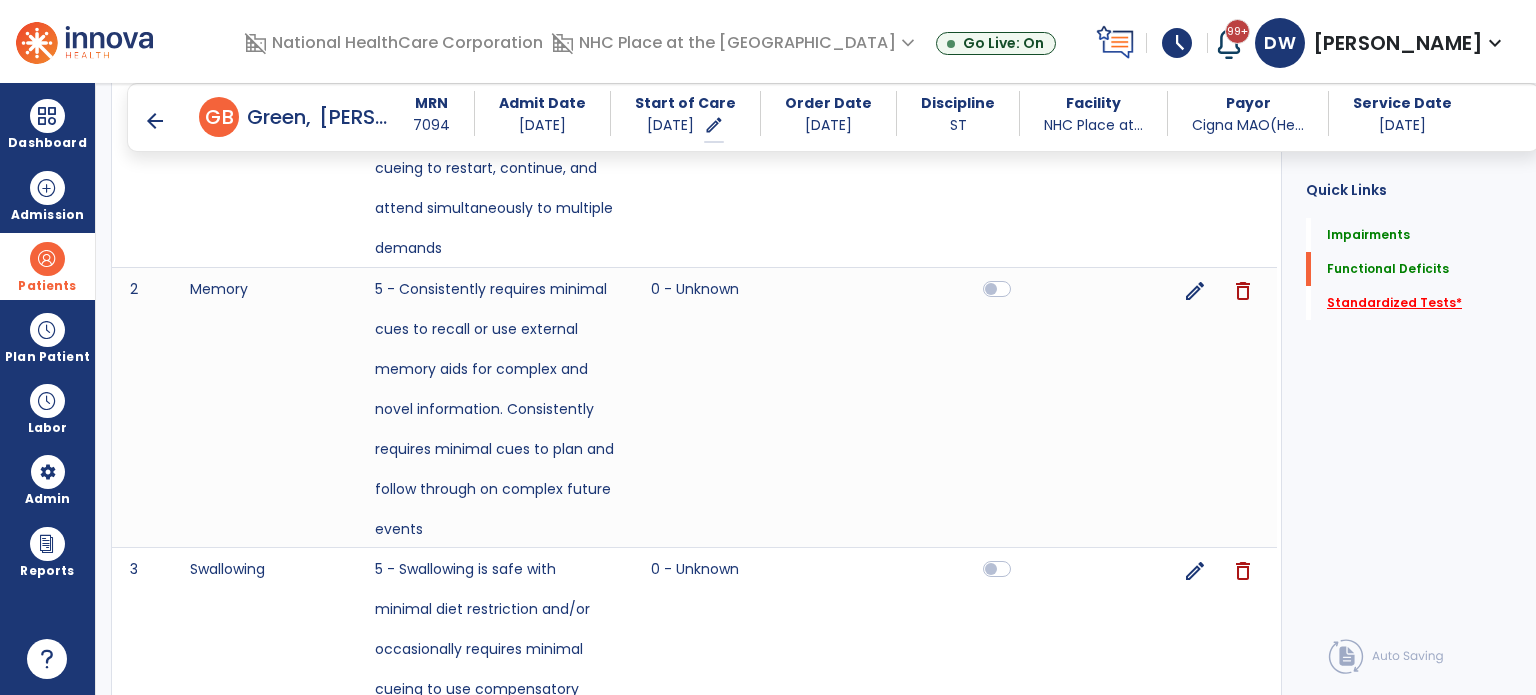scroll, scrollTop: 1508, scrollLeft: 0, axis: vertical 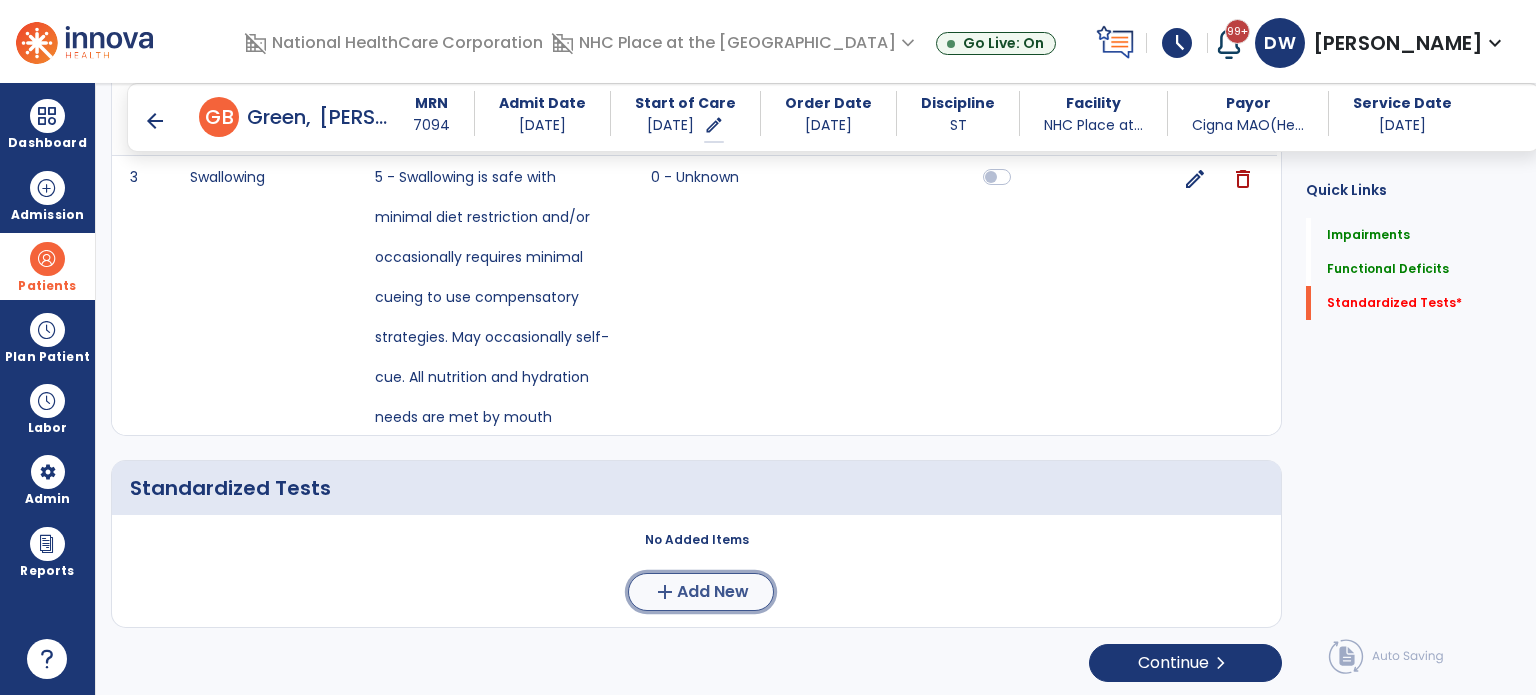 click on "Add New" 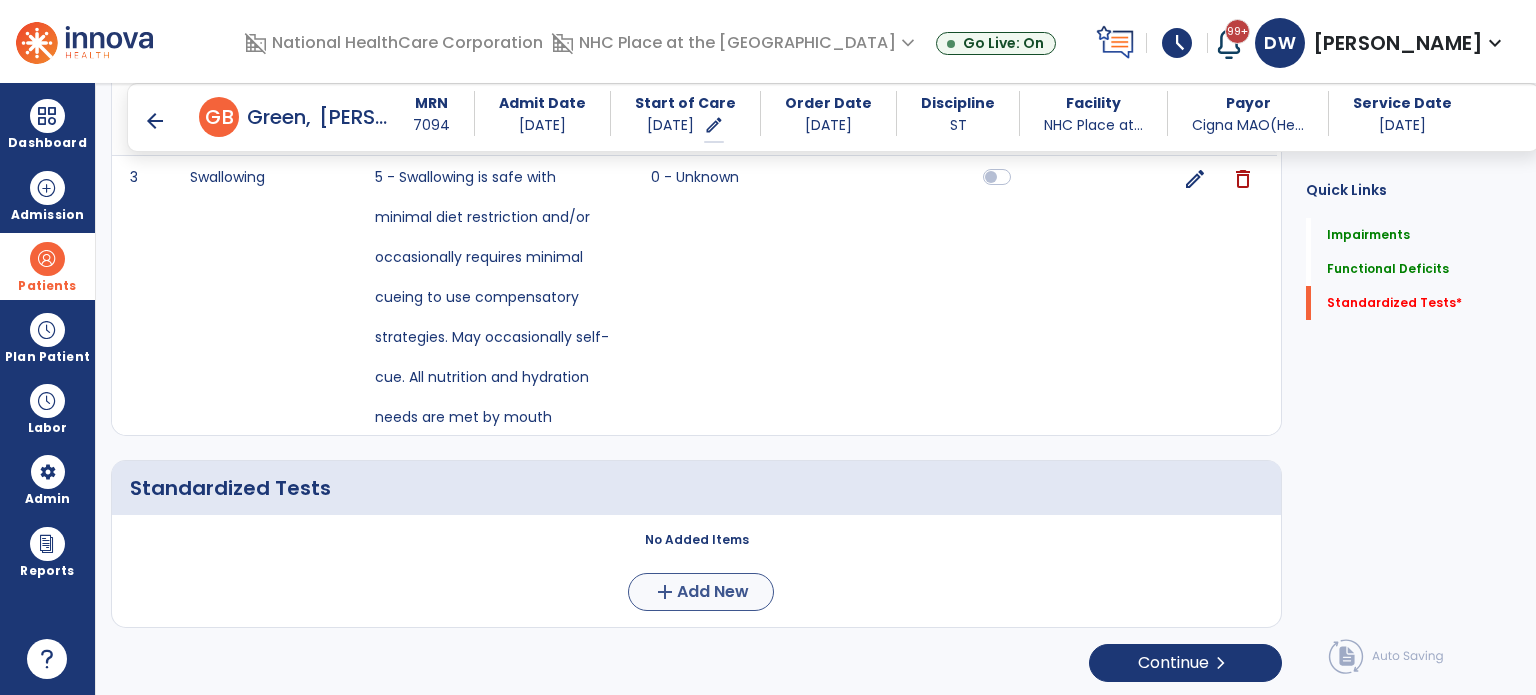 scroll, scrollTop: 0, scrollLeft: 0, axis: both 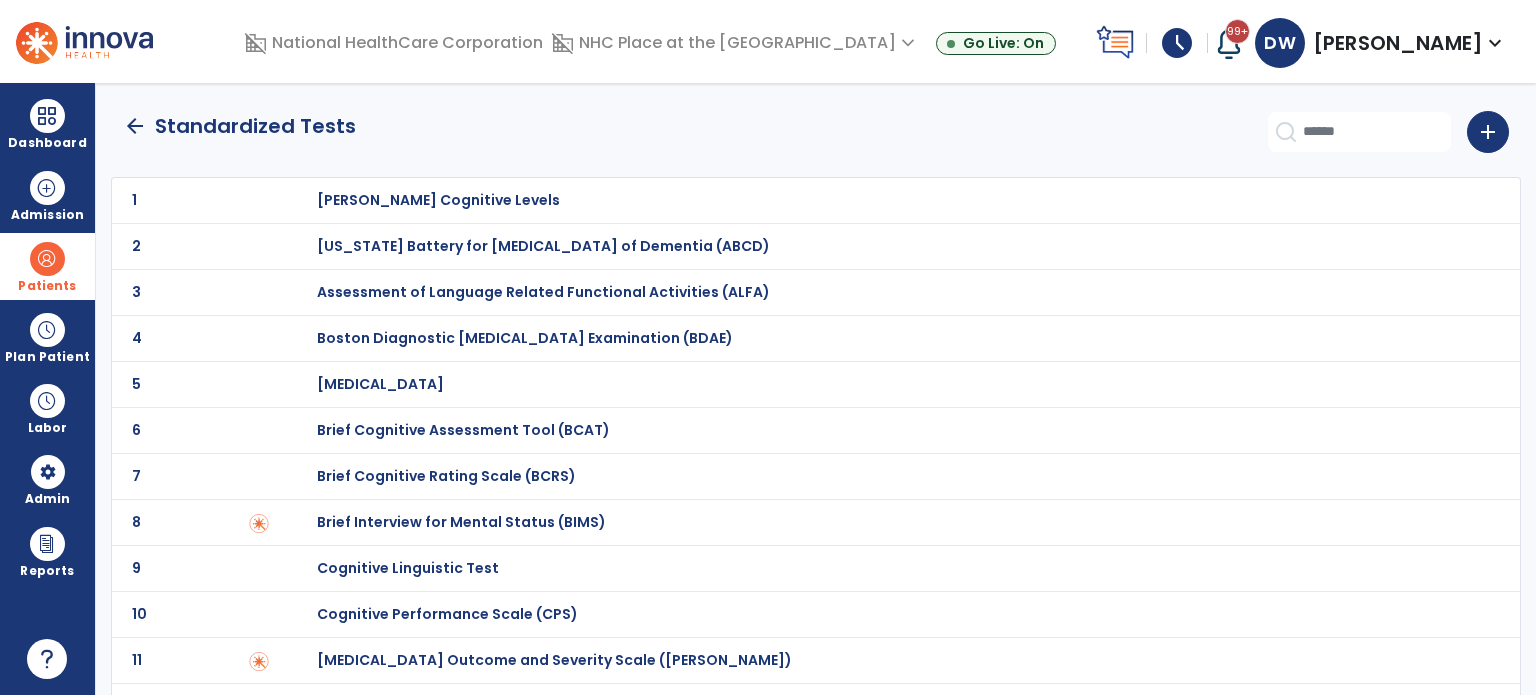 click on "Brief Cognitive Rating Scale (BCRS)" at bounding box center (438, 200) 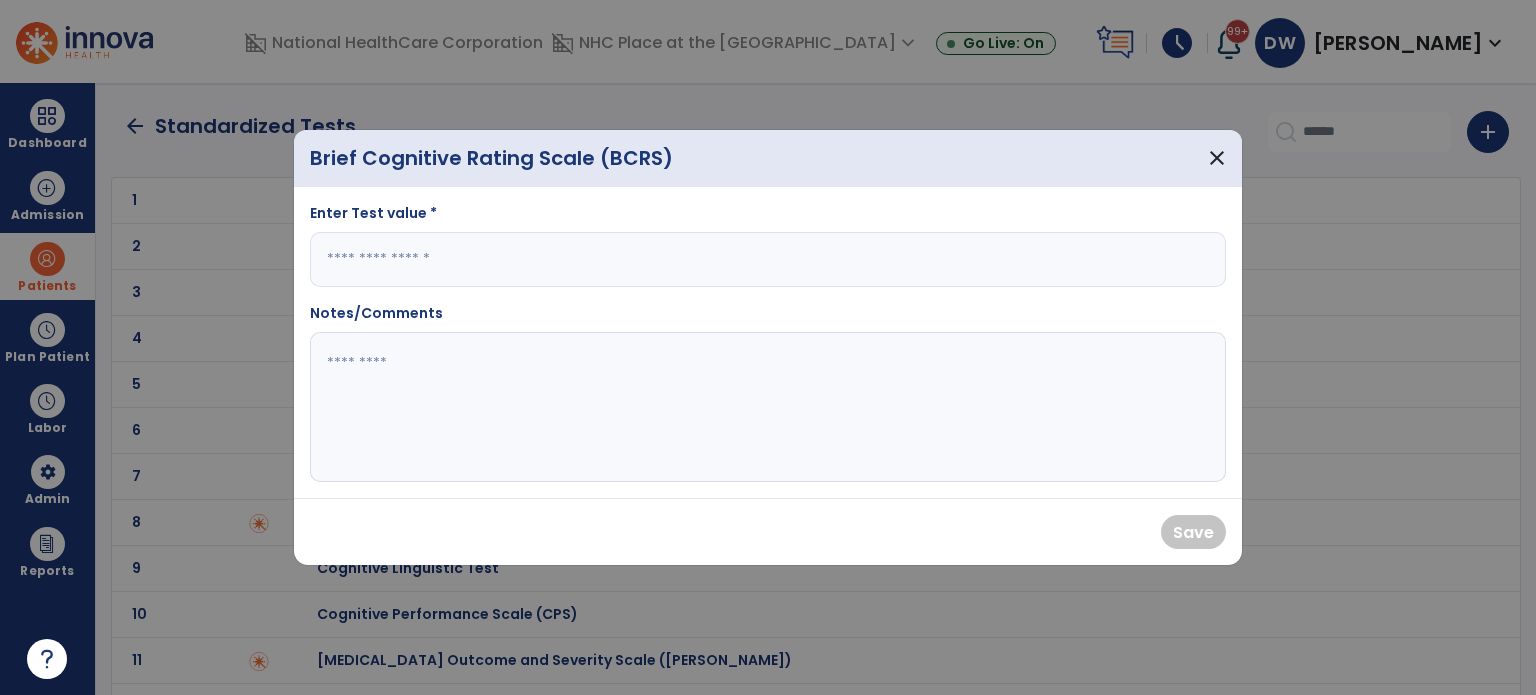 click at bounding box center [768, 259] 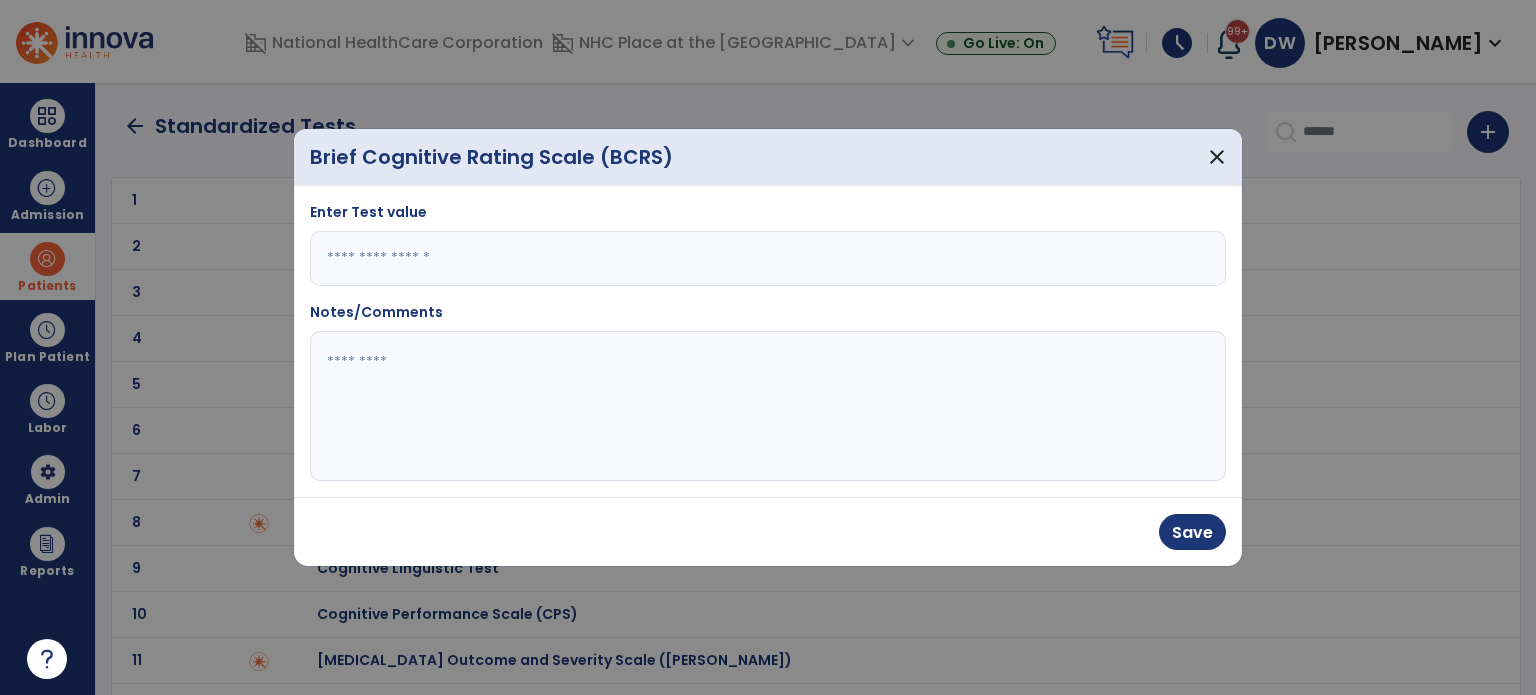type on "***" 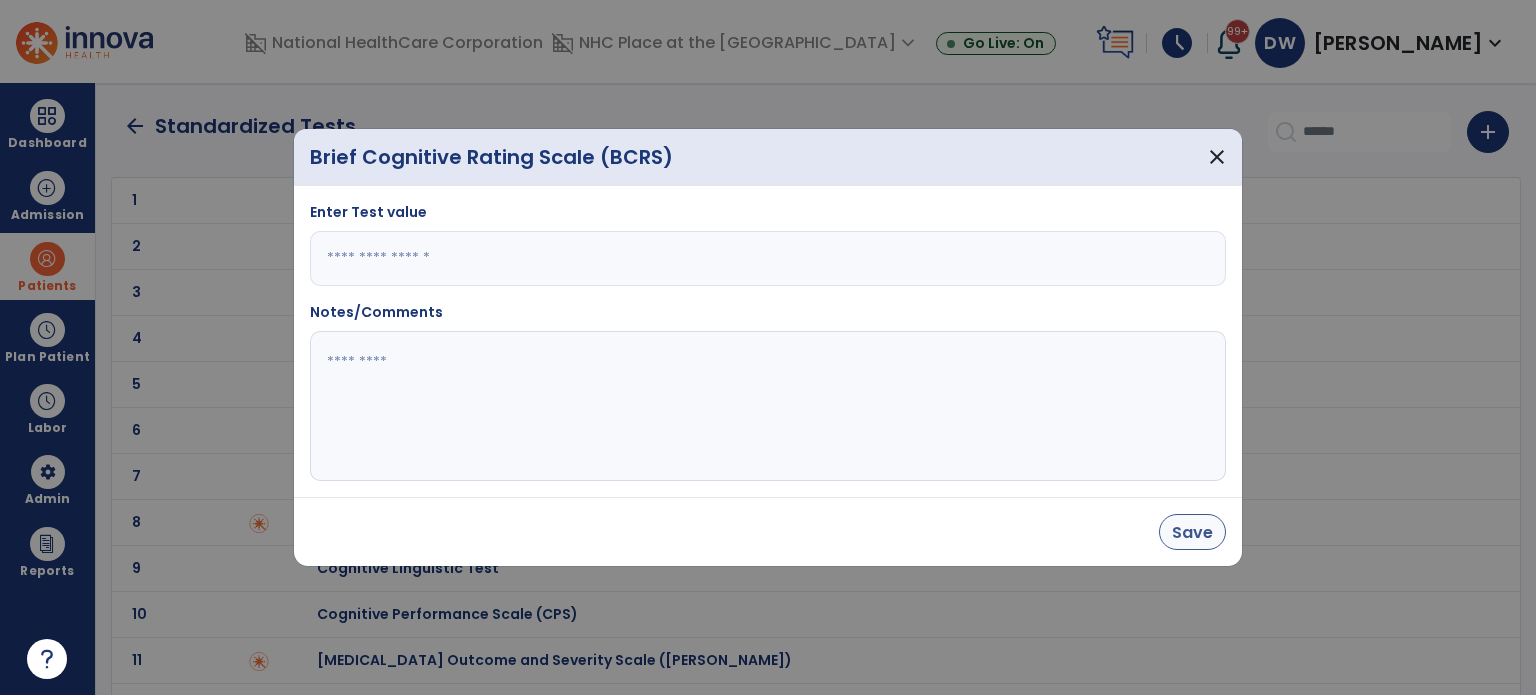 click on "Save" at bounding box center [1192, 532] 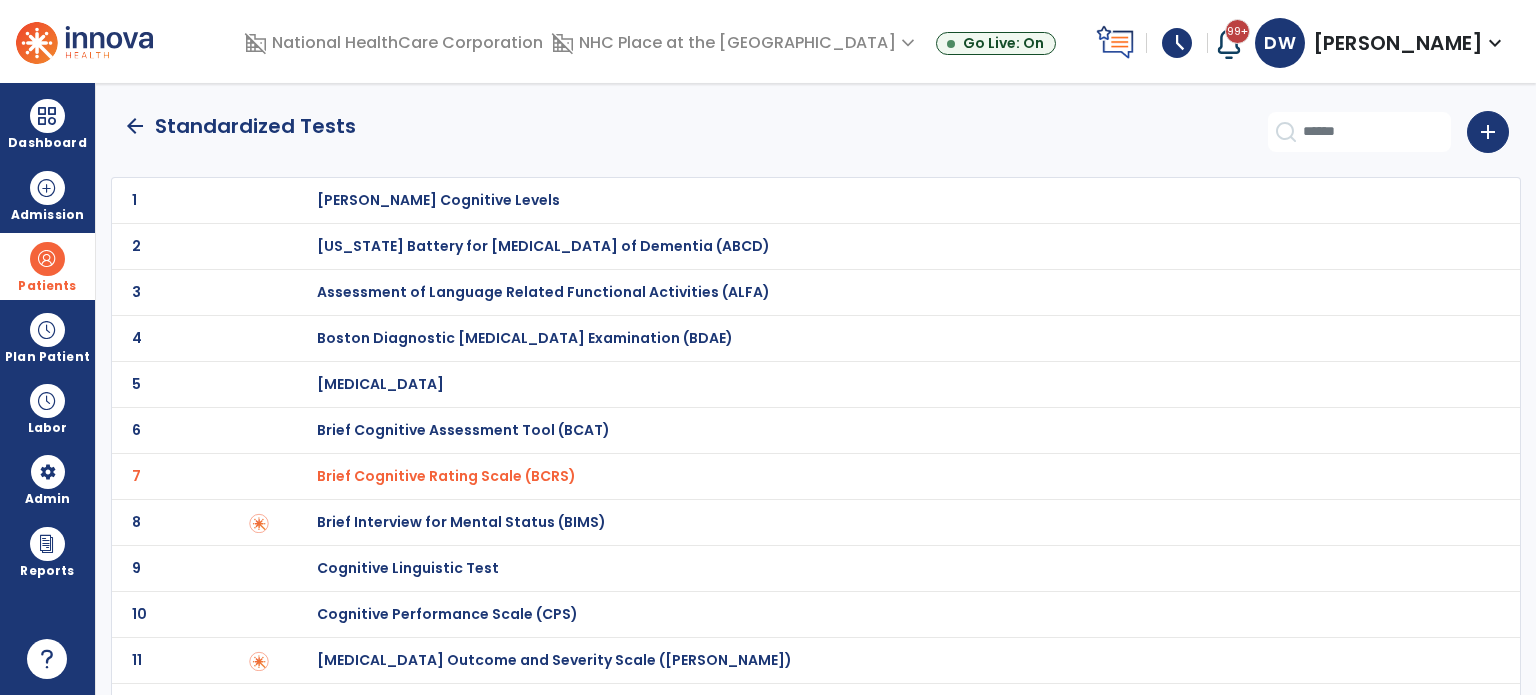 click on "arrow_back" 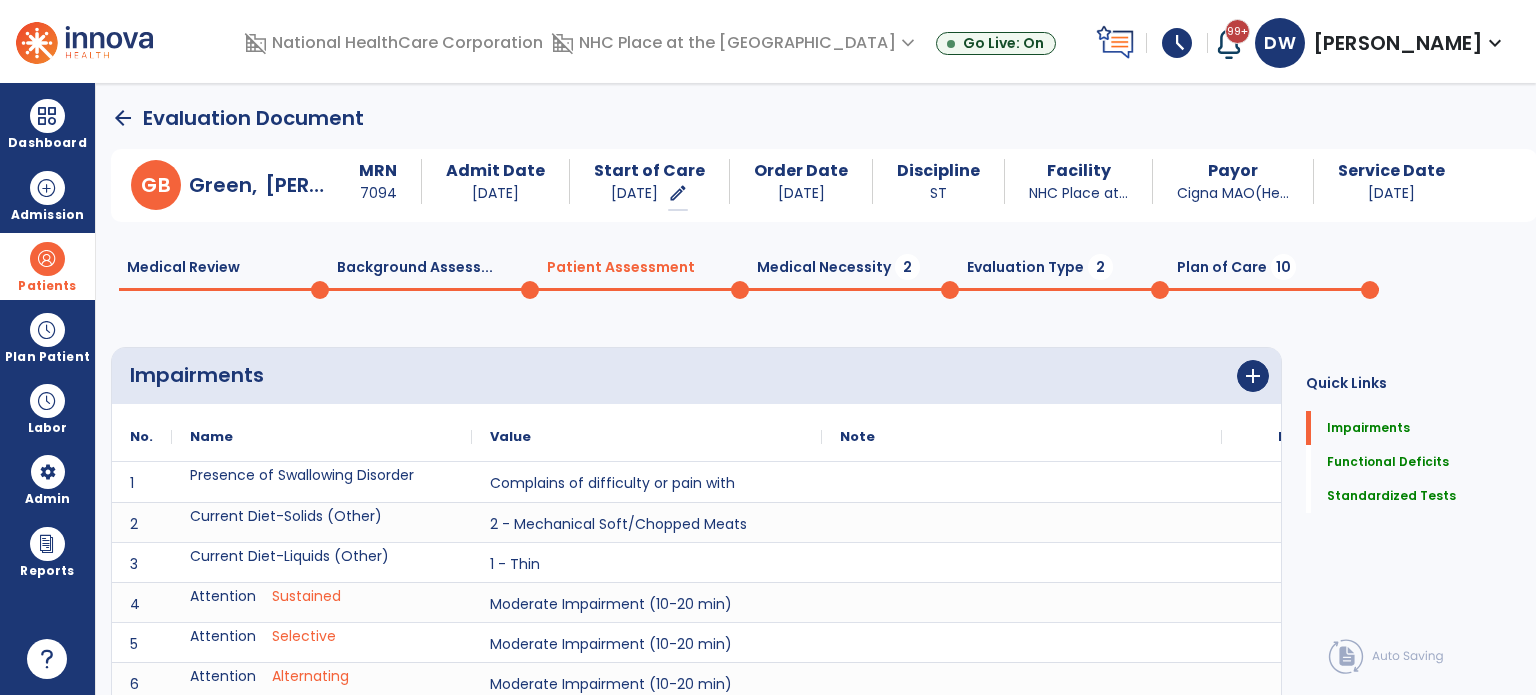 scroll, scrollTop: 20, scrollLeft: 0, axis: vertical 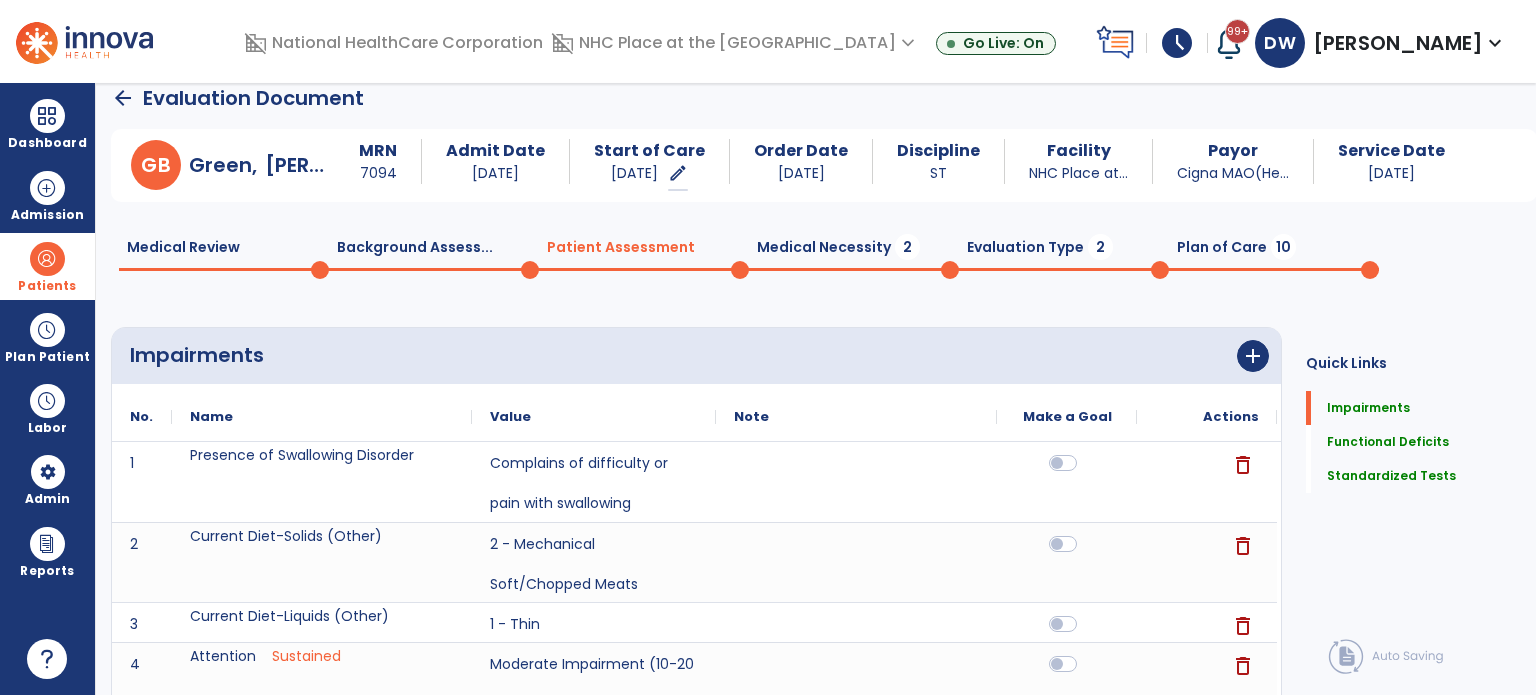 click on "Medical Necessity  2" 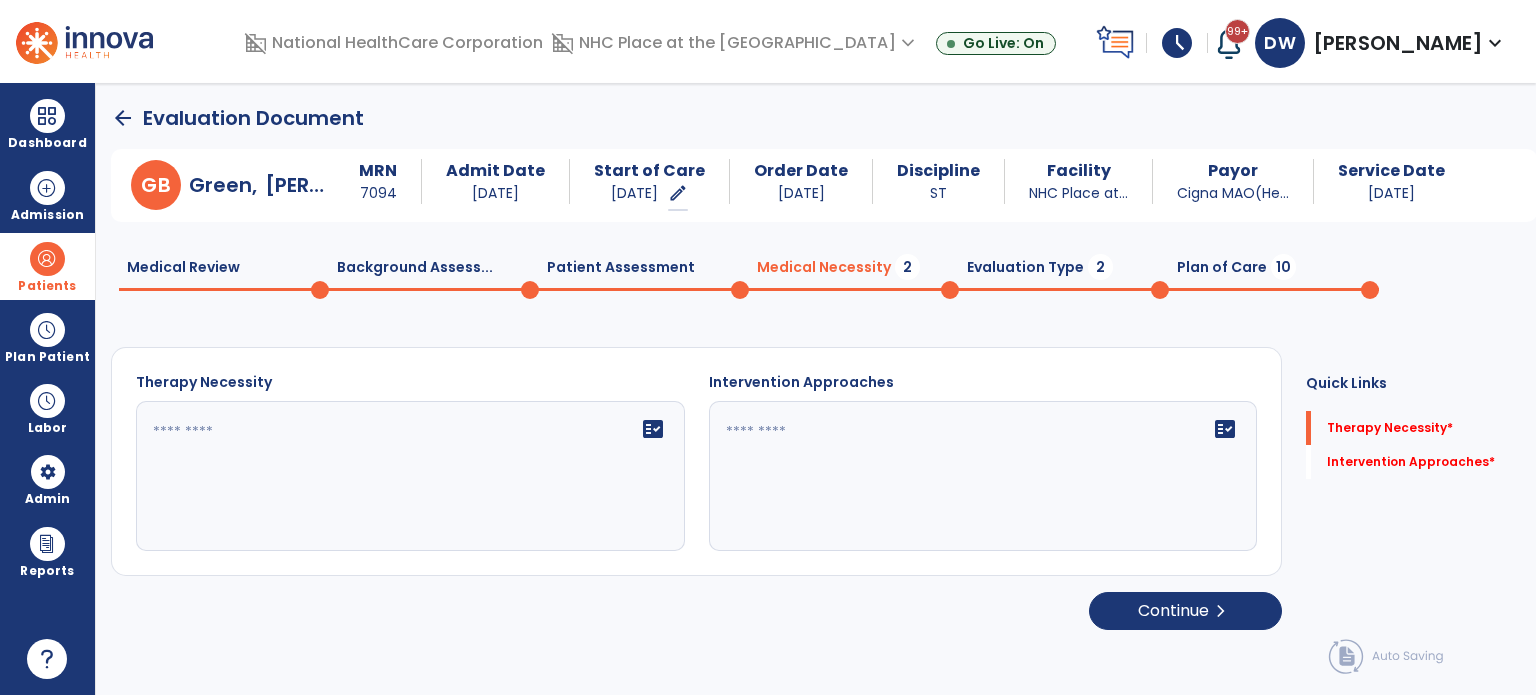 click on "fact_check" 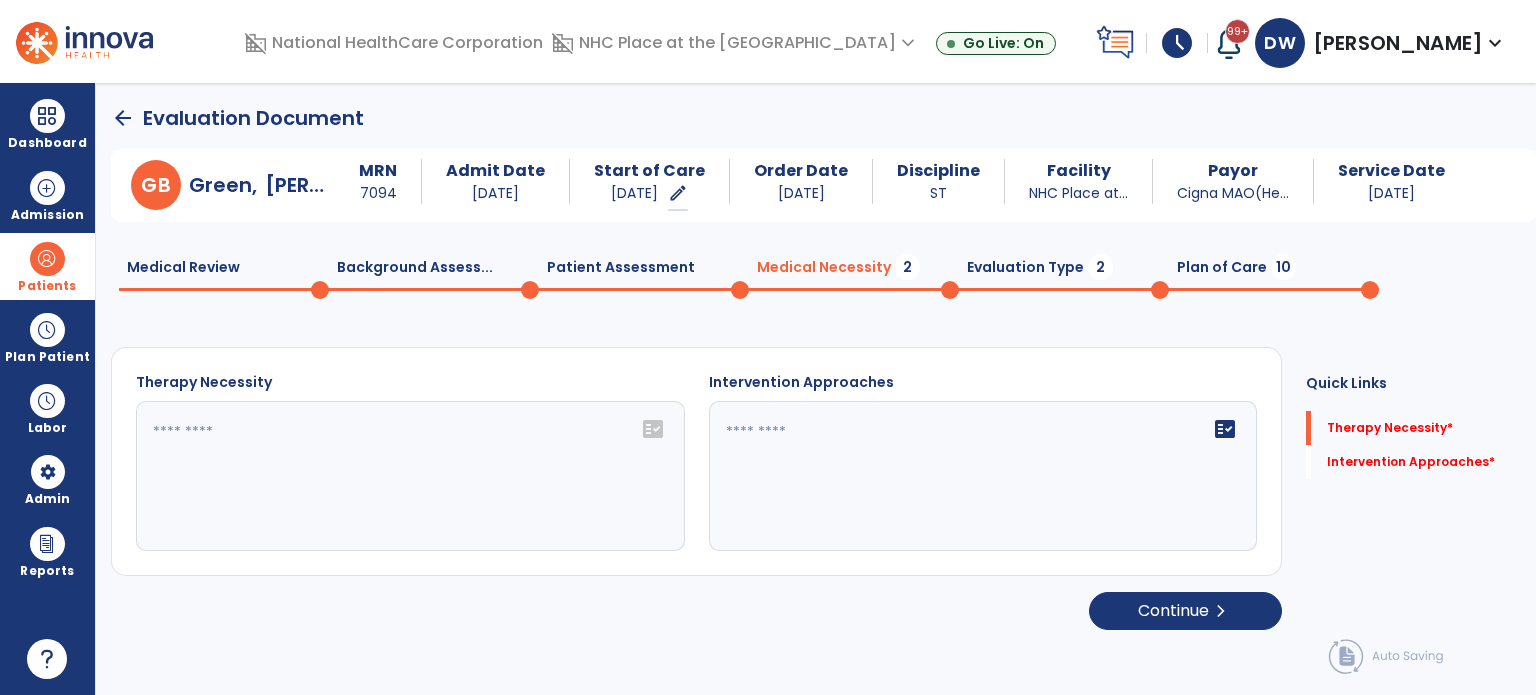 click on "fact_check" 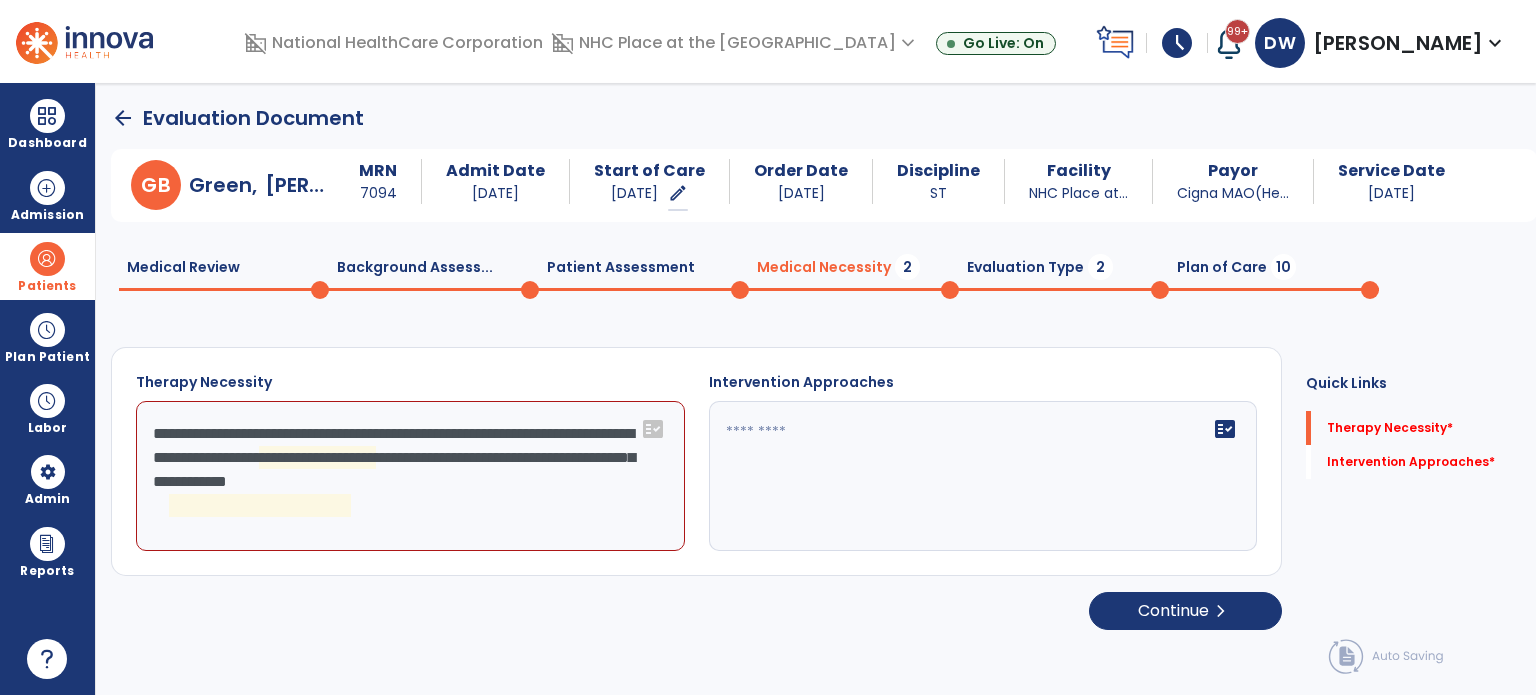 click on "**********" 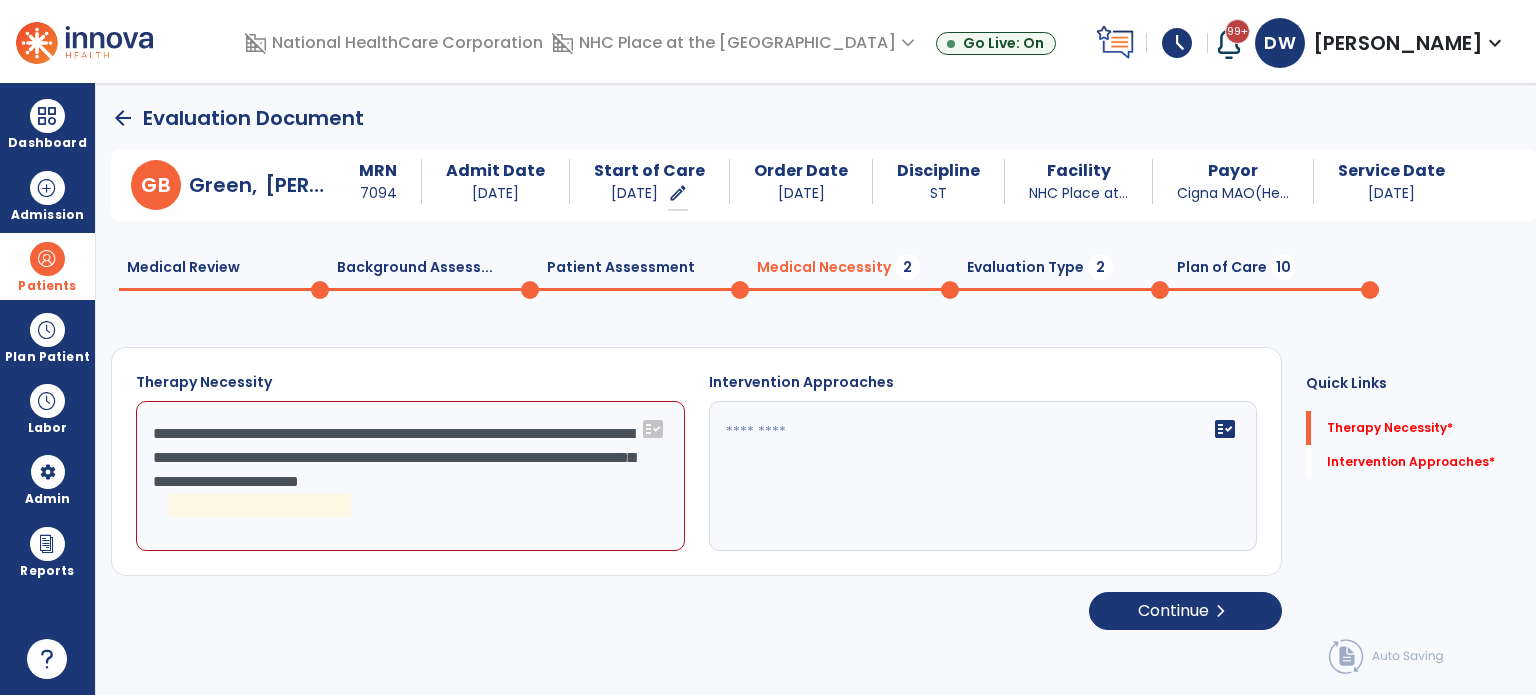 click on "**********" 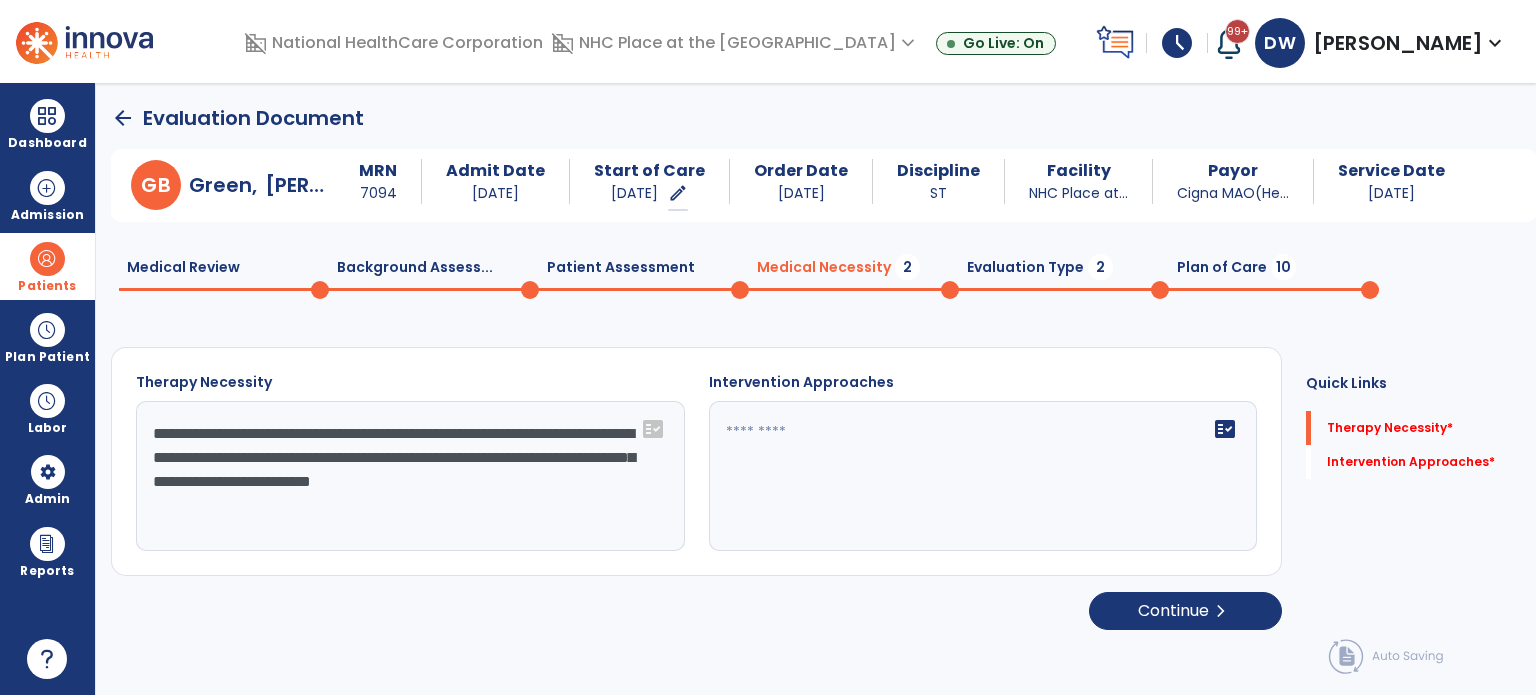 type on "**********" 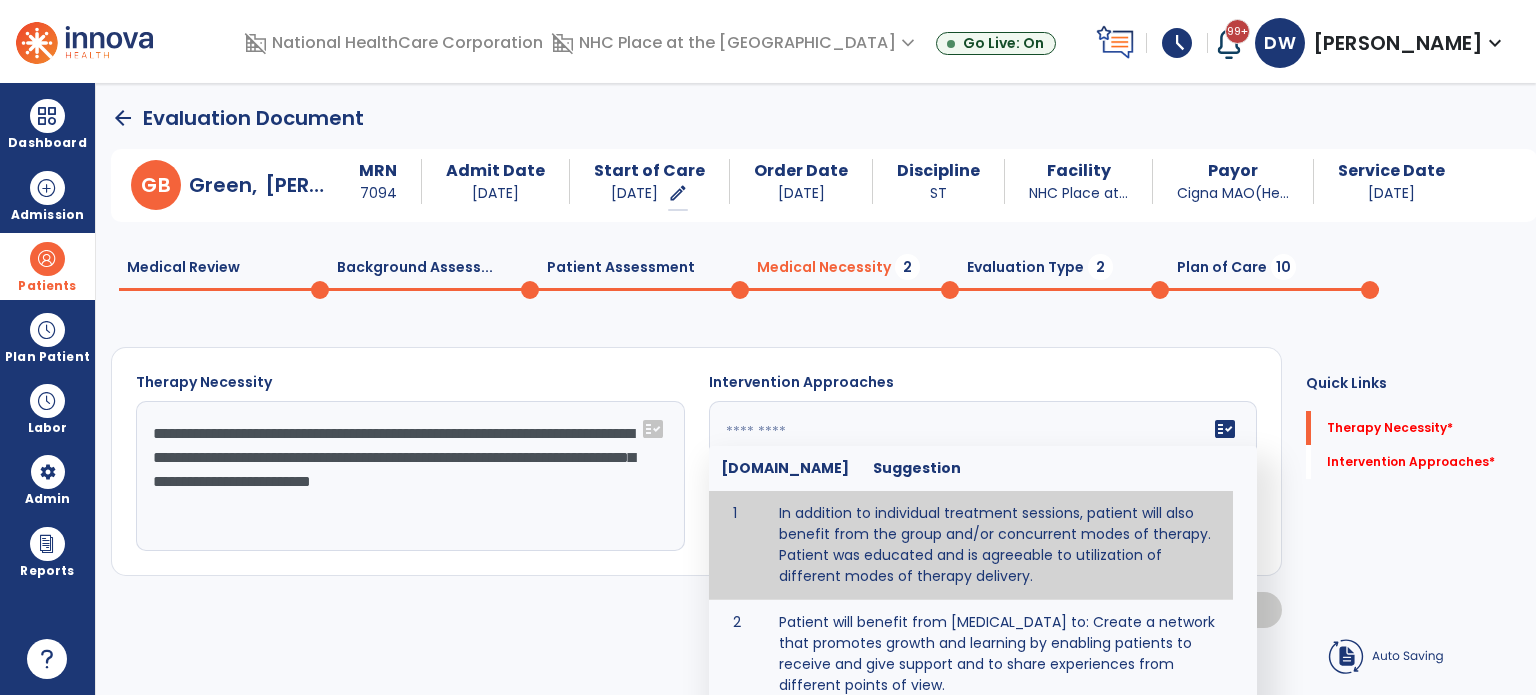 type on "**********" 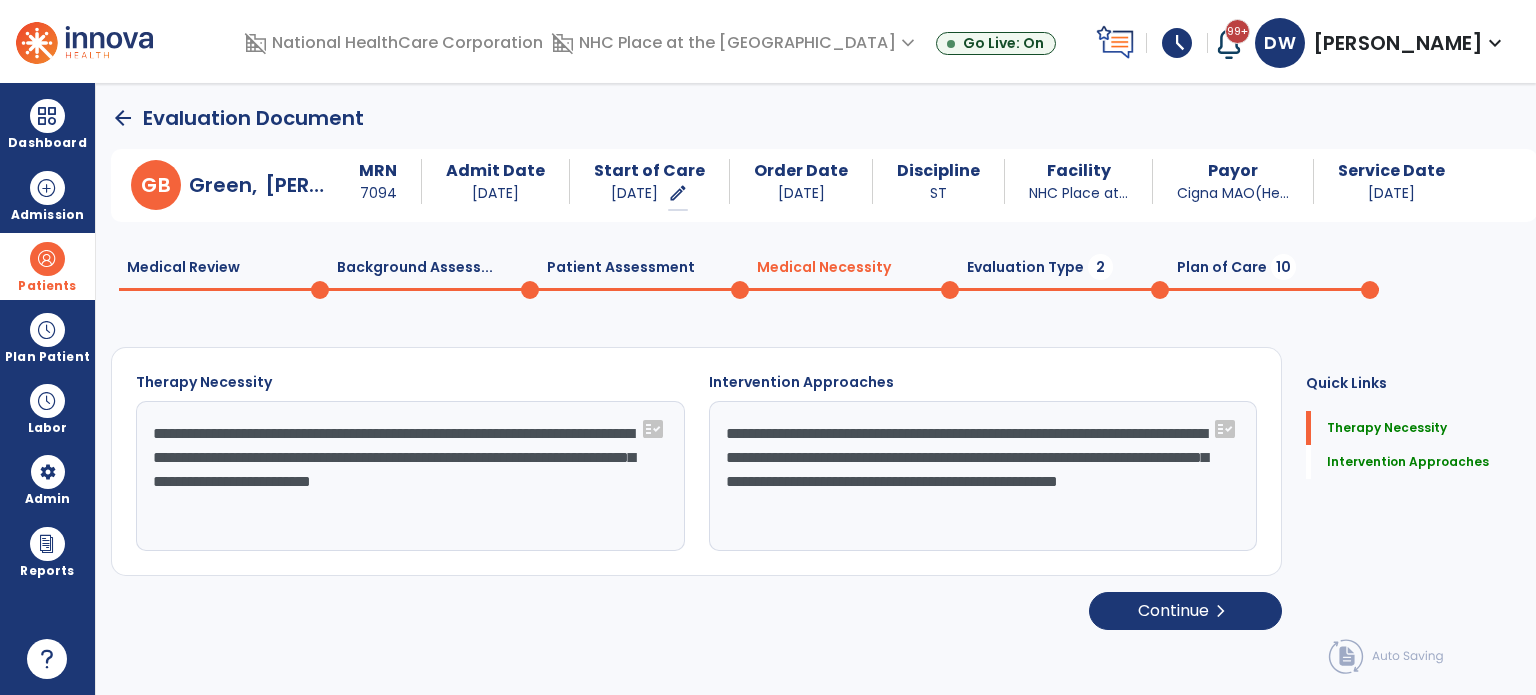 click on "Evaluation Type  2" 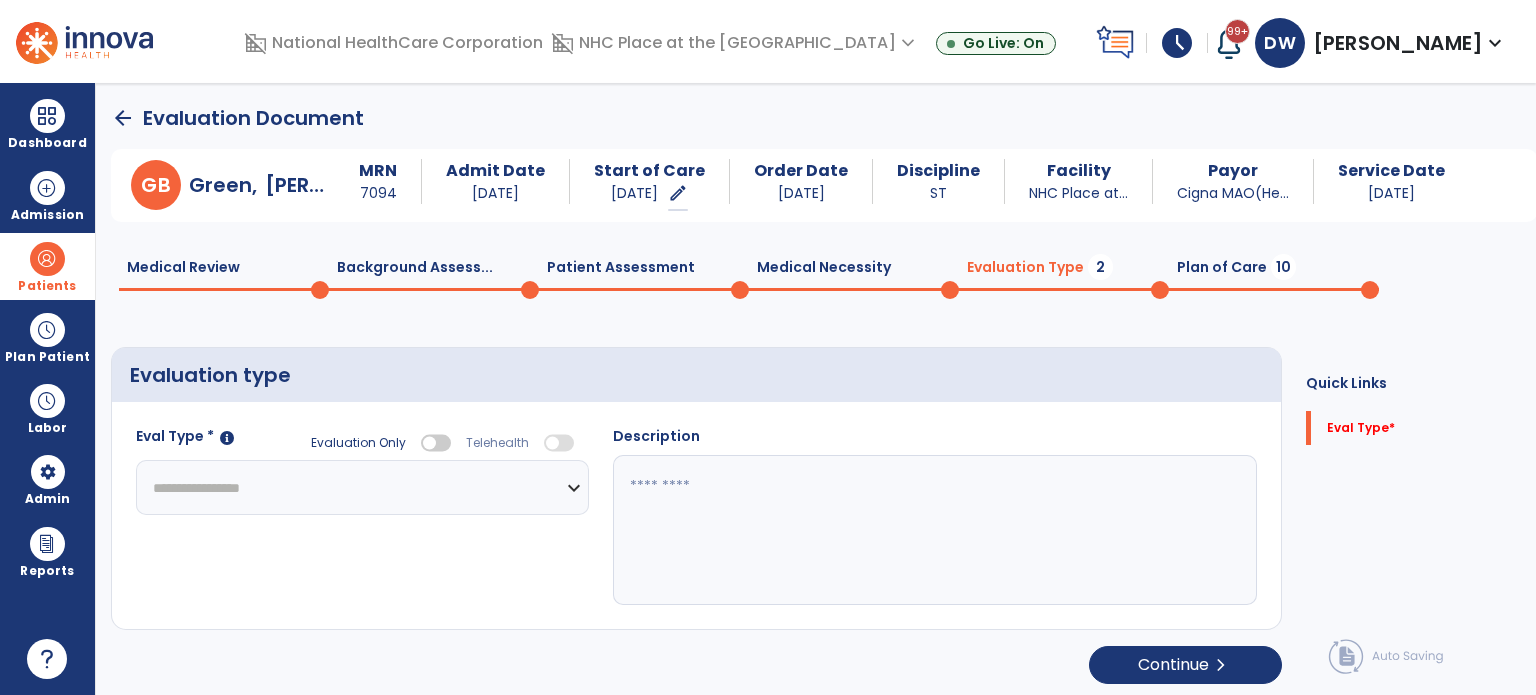 click on "**********" 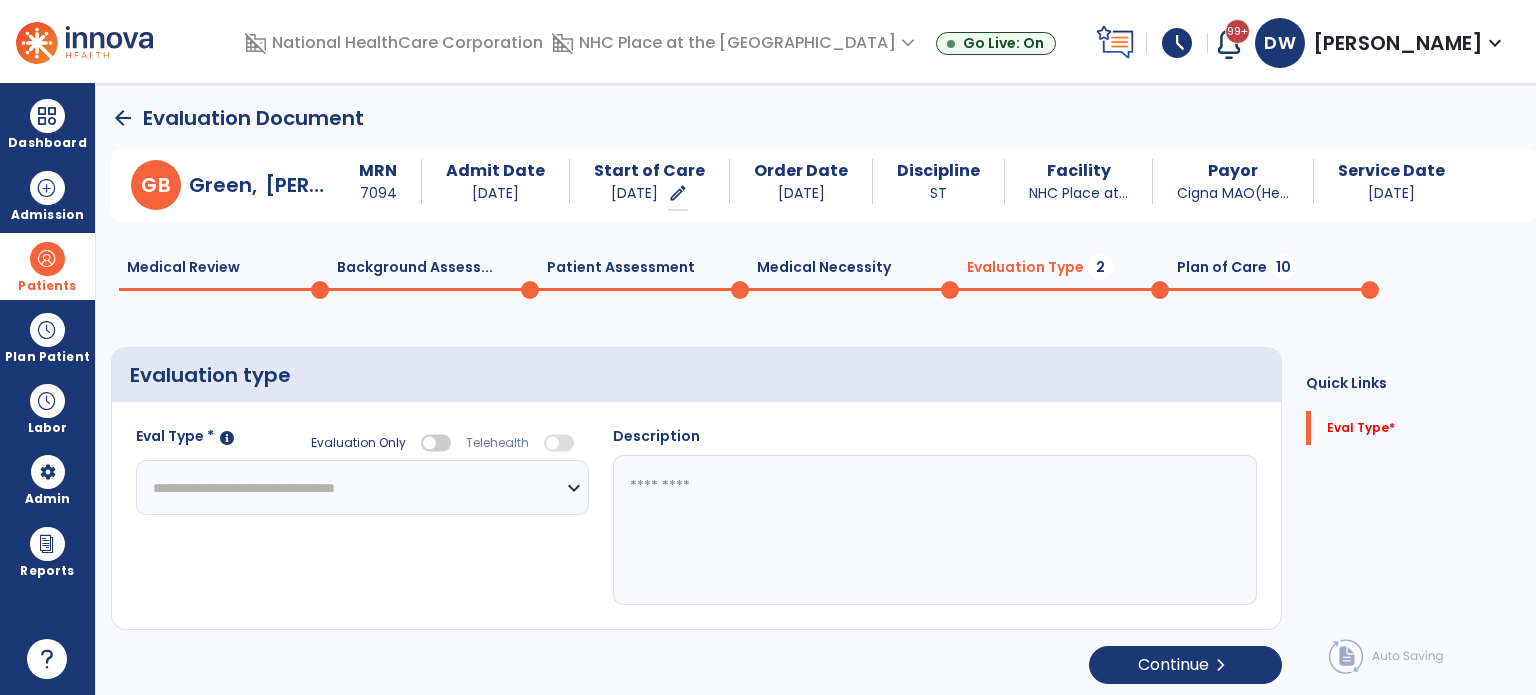 click on "**********" 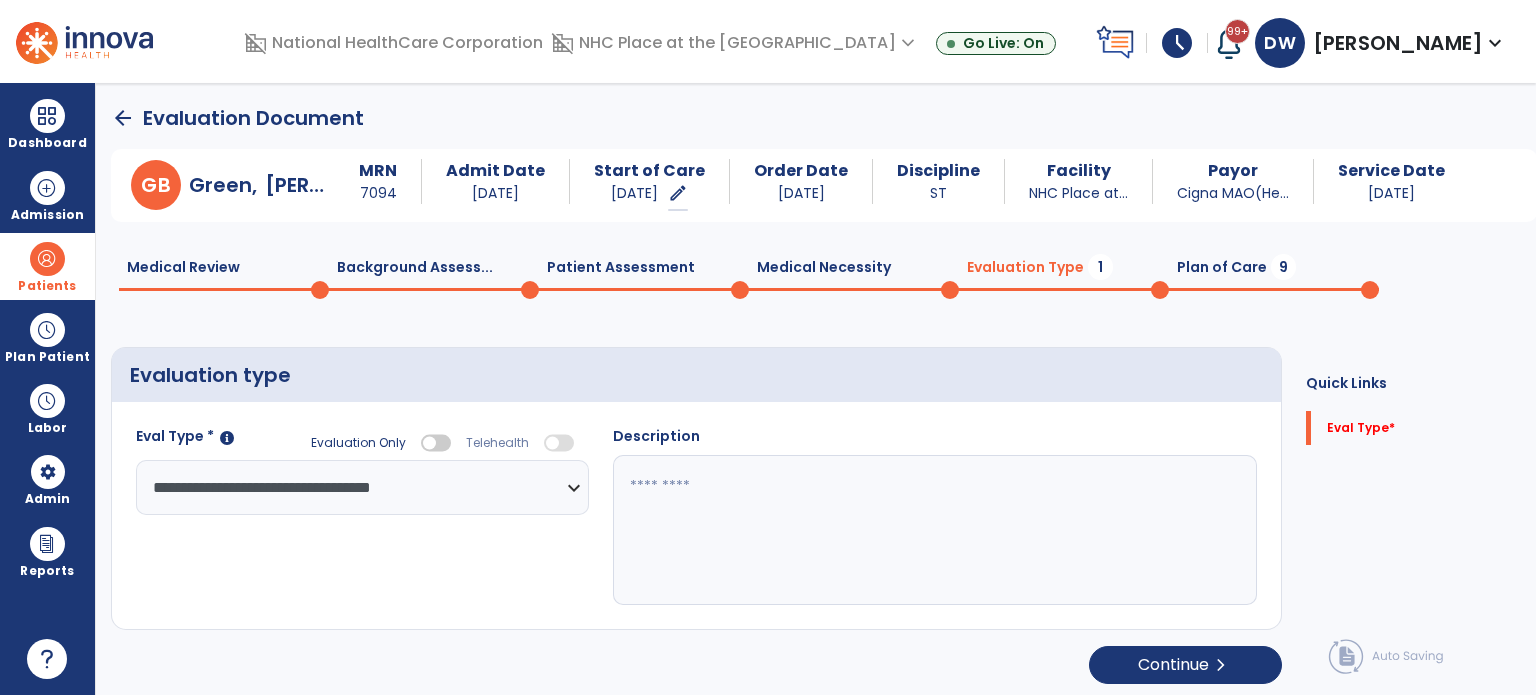 click 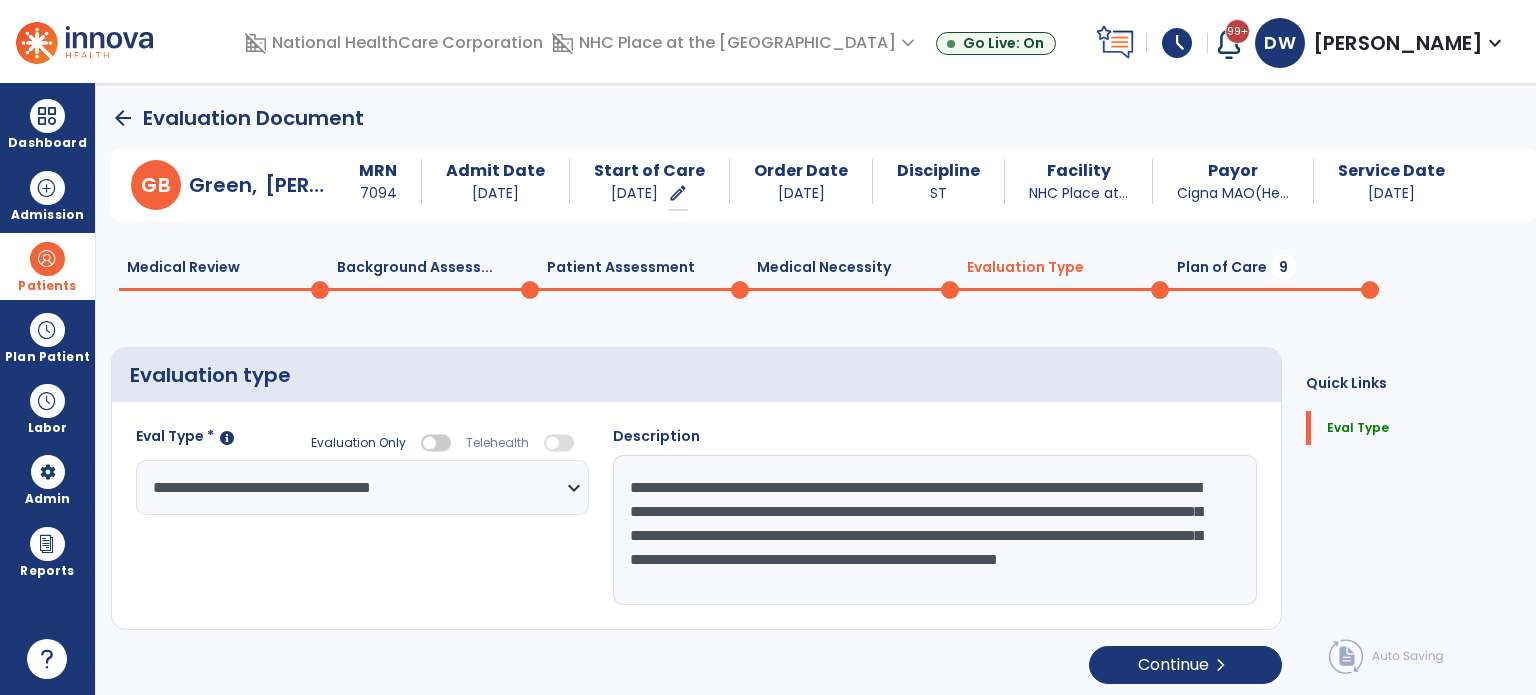 scroll, scrollTop: 15, scrollLeft: 0, axis: vertical 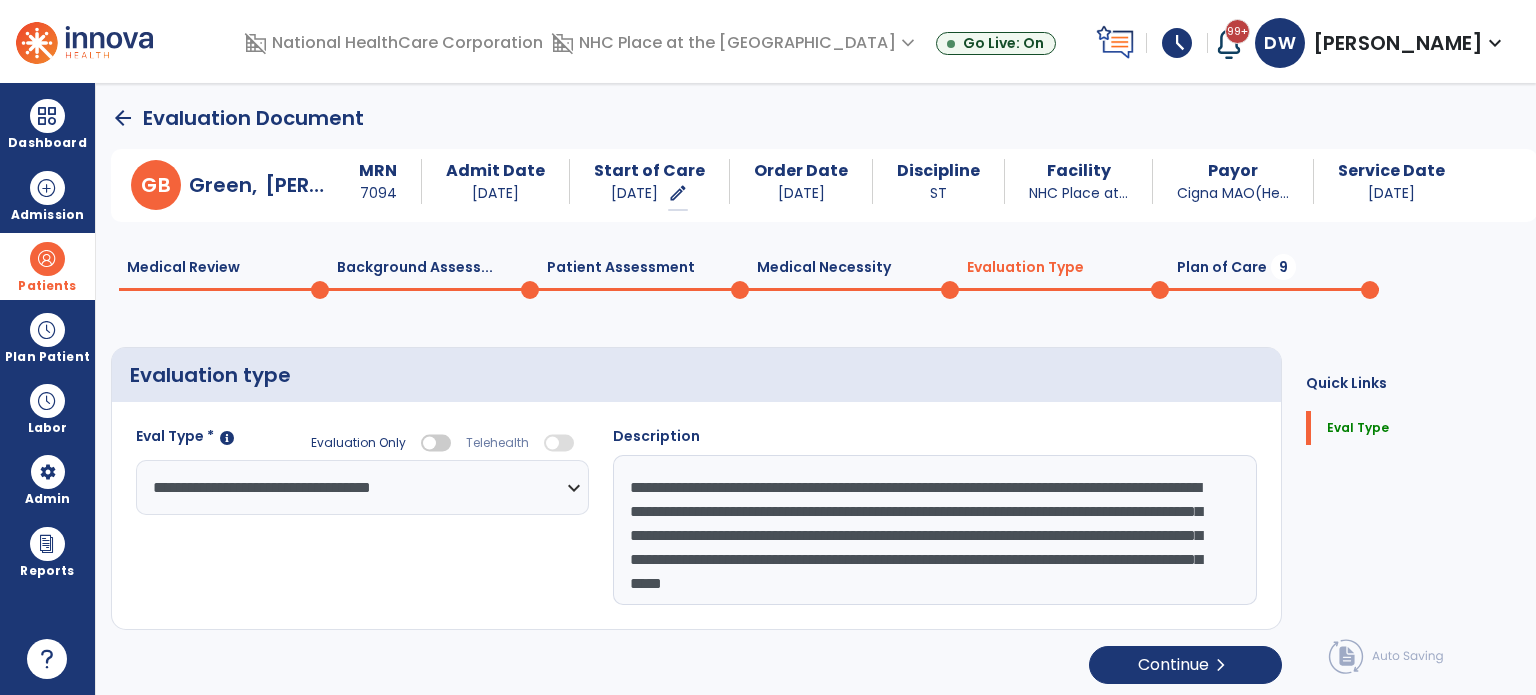 type on "**********" 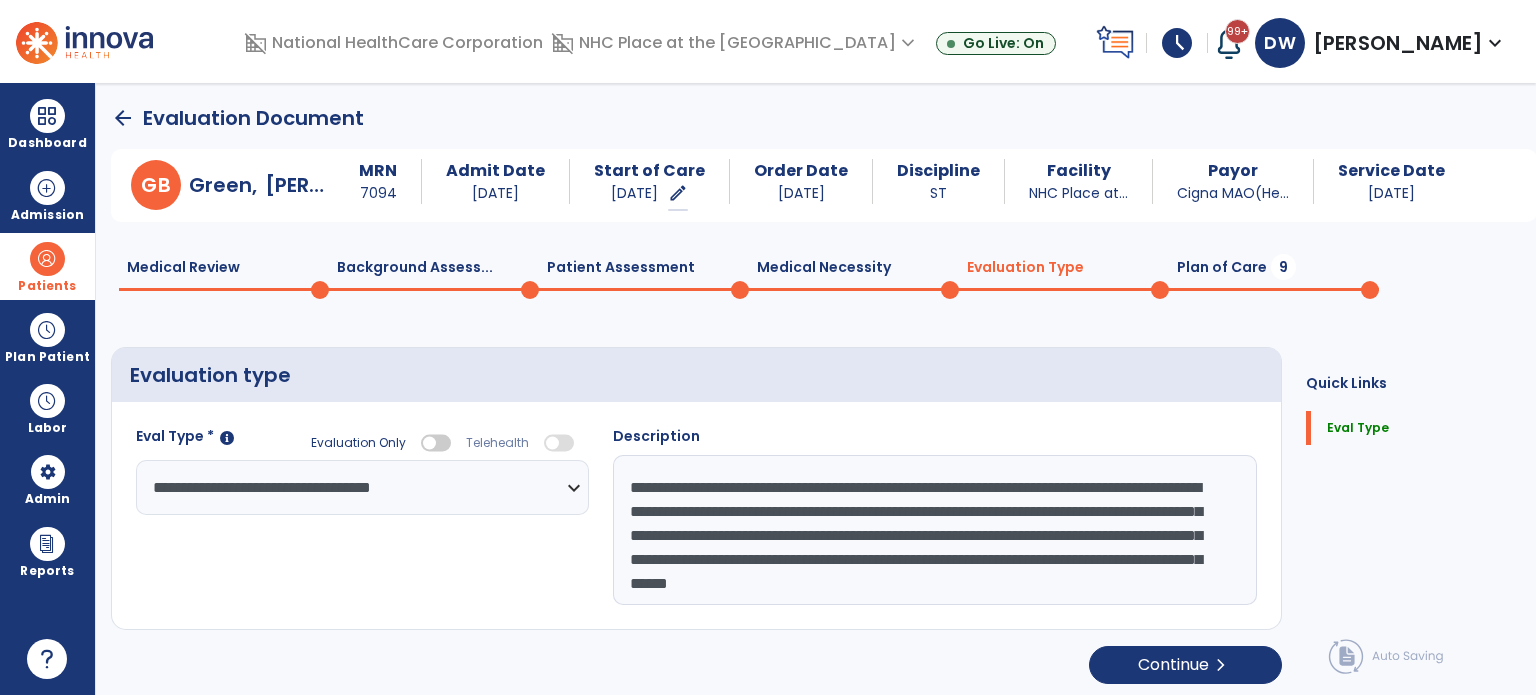 scroll, scrollTop: 24, scrollLeft: 0, axis: vertical 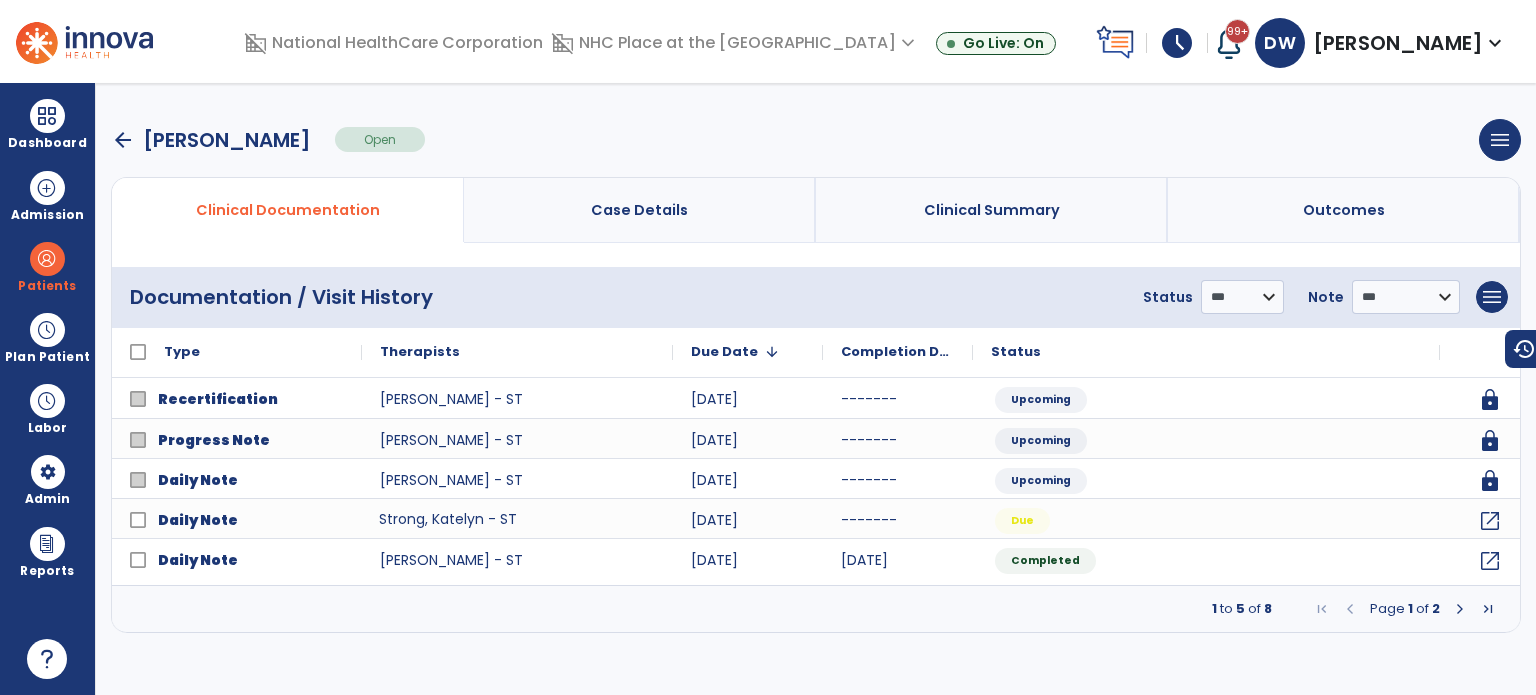 click on "arrow_back" at bounding box center (123, 140) 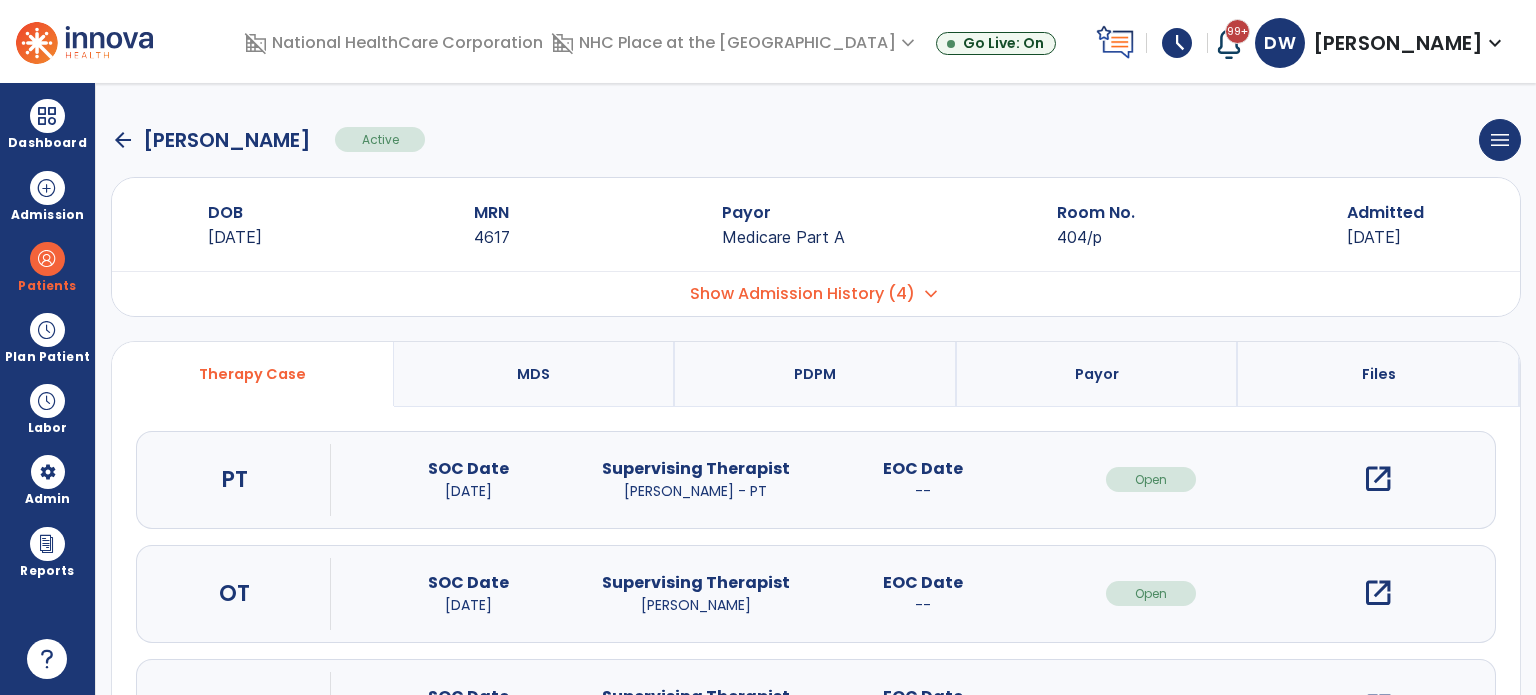 click on "arrow_back" 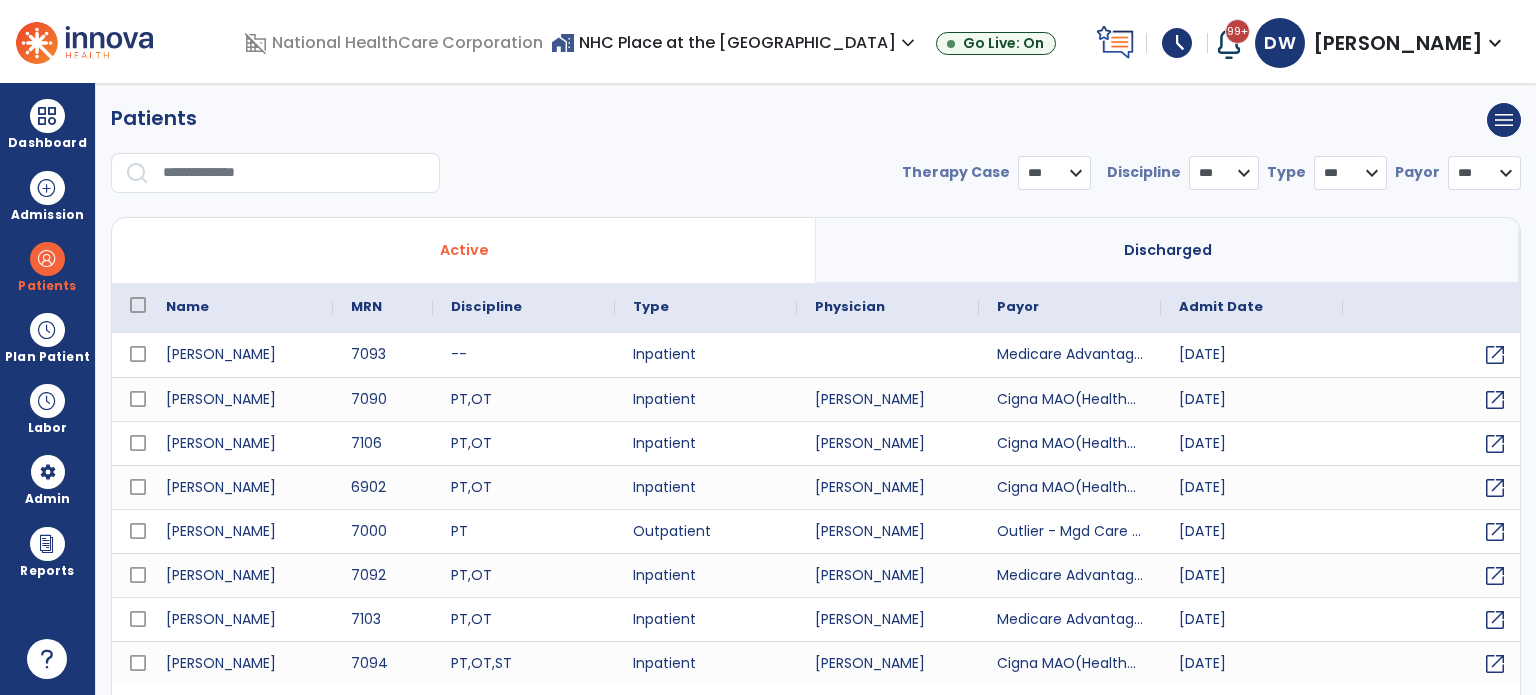 select on "***" 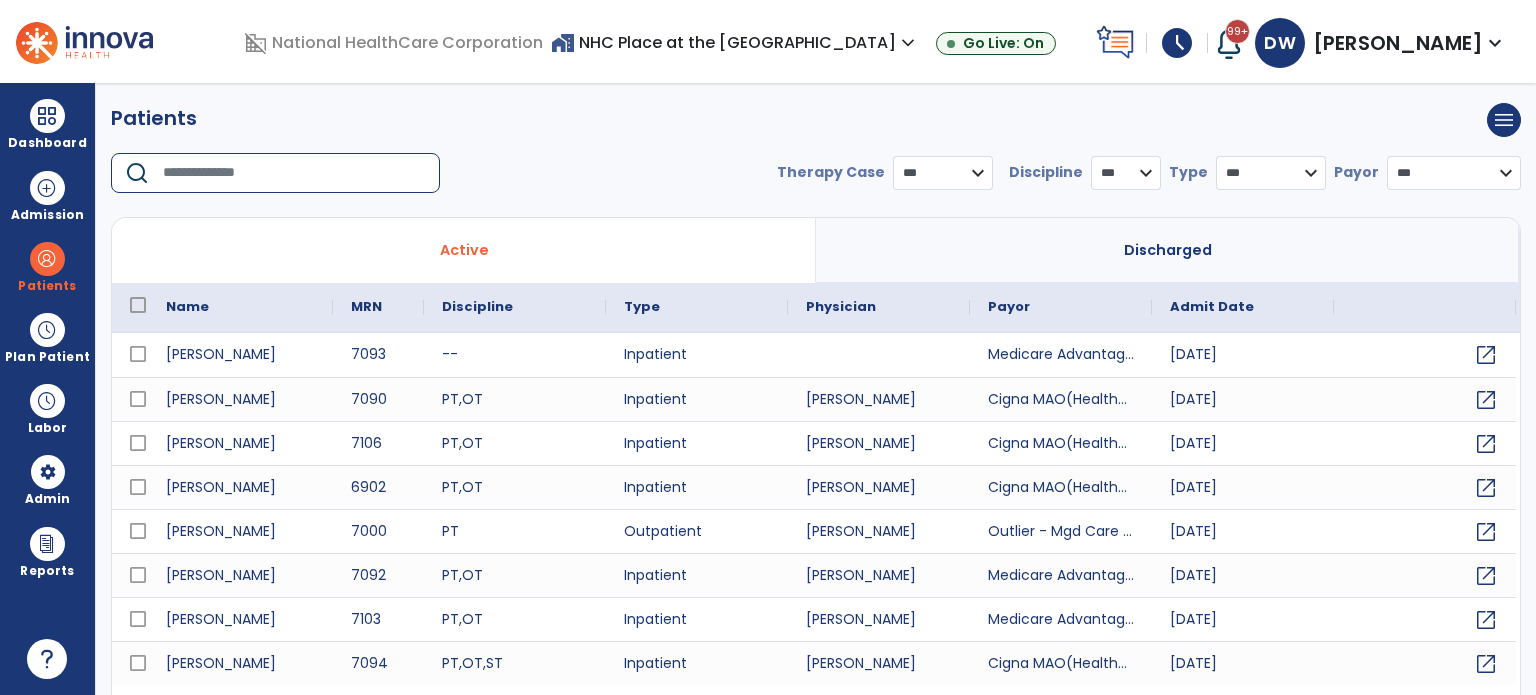 click at bounding box center [294, 173] 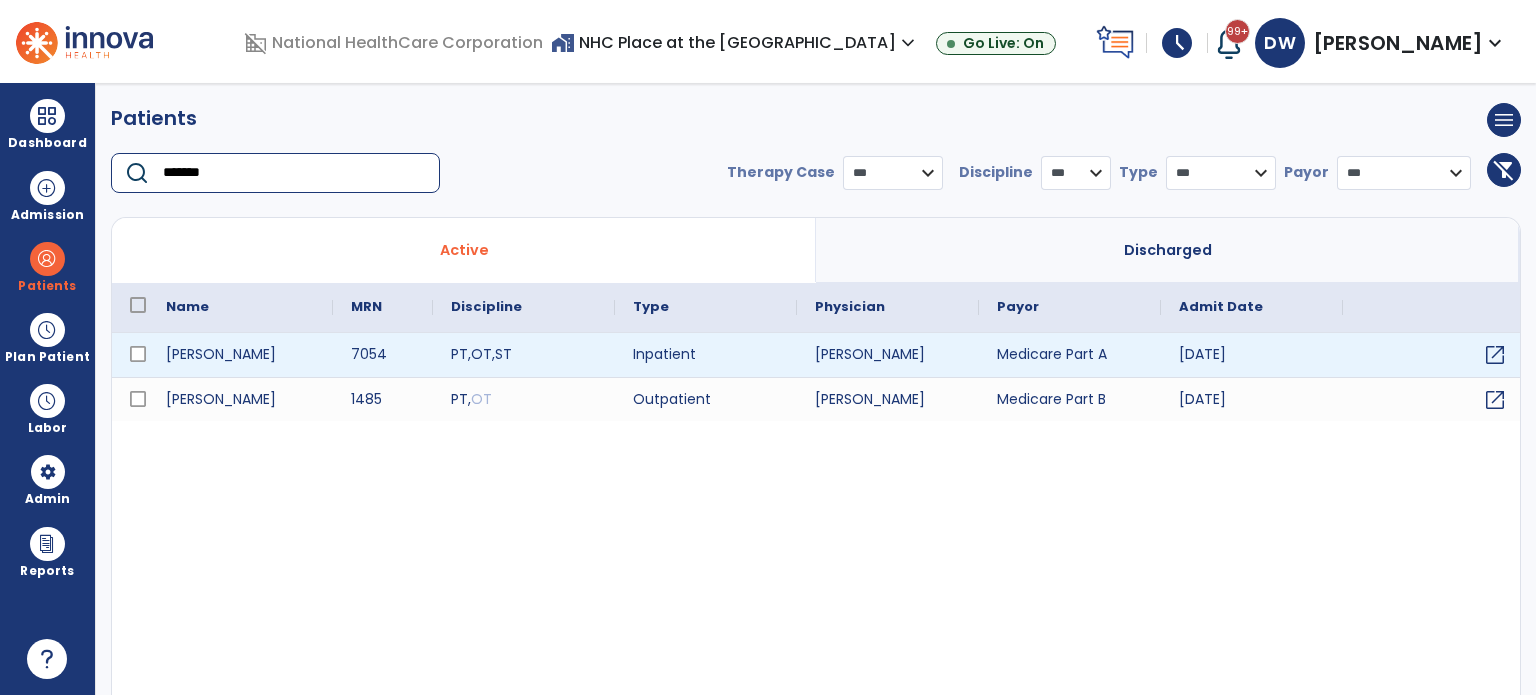 type on "*******" 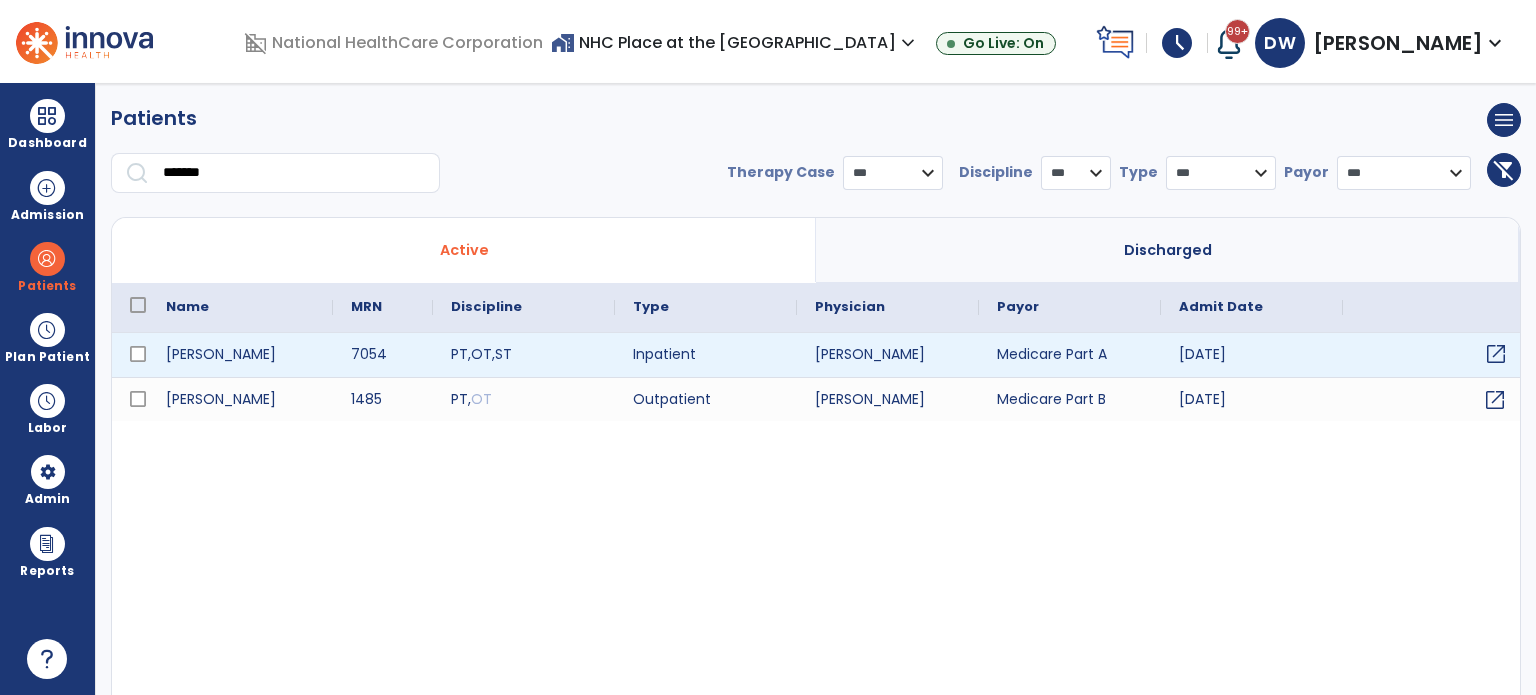 click on "open_in_new" at bounding box center [1496, 354] 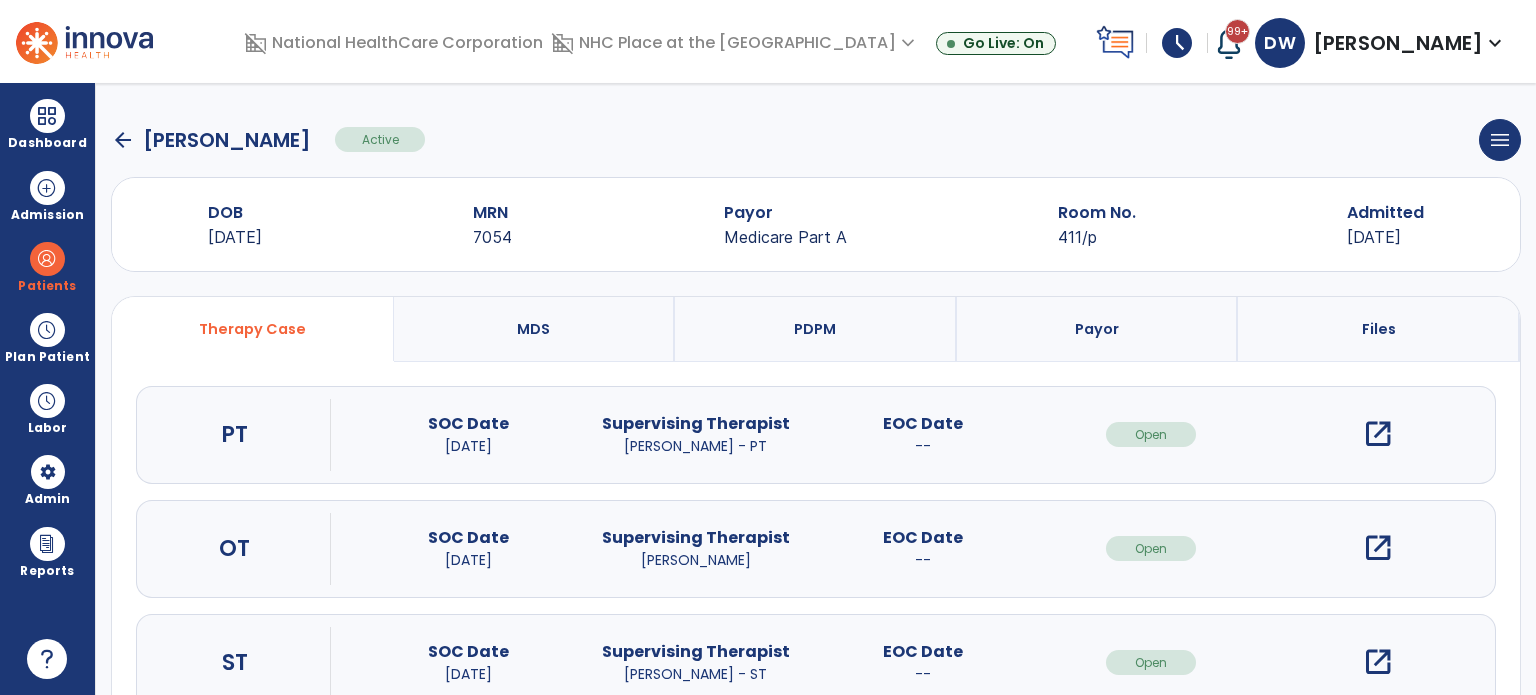 scroll, scrollTop: 62, scrollLeft: 0, axis: vertical 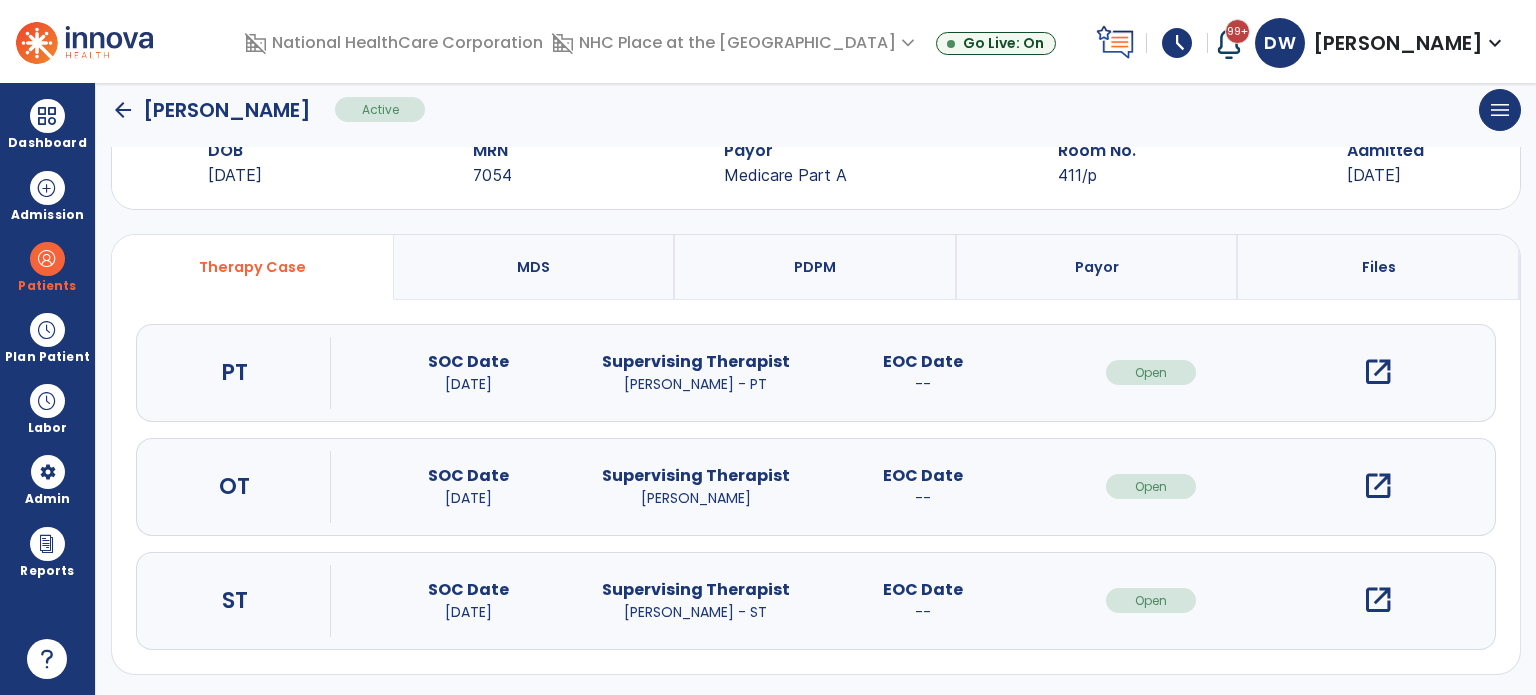 click on "open_in_new" at bounding box center (1378, 600) 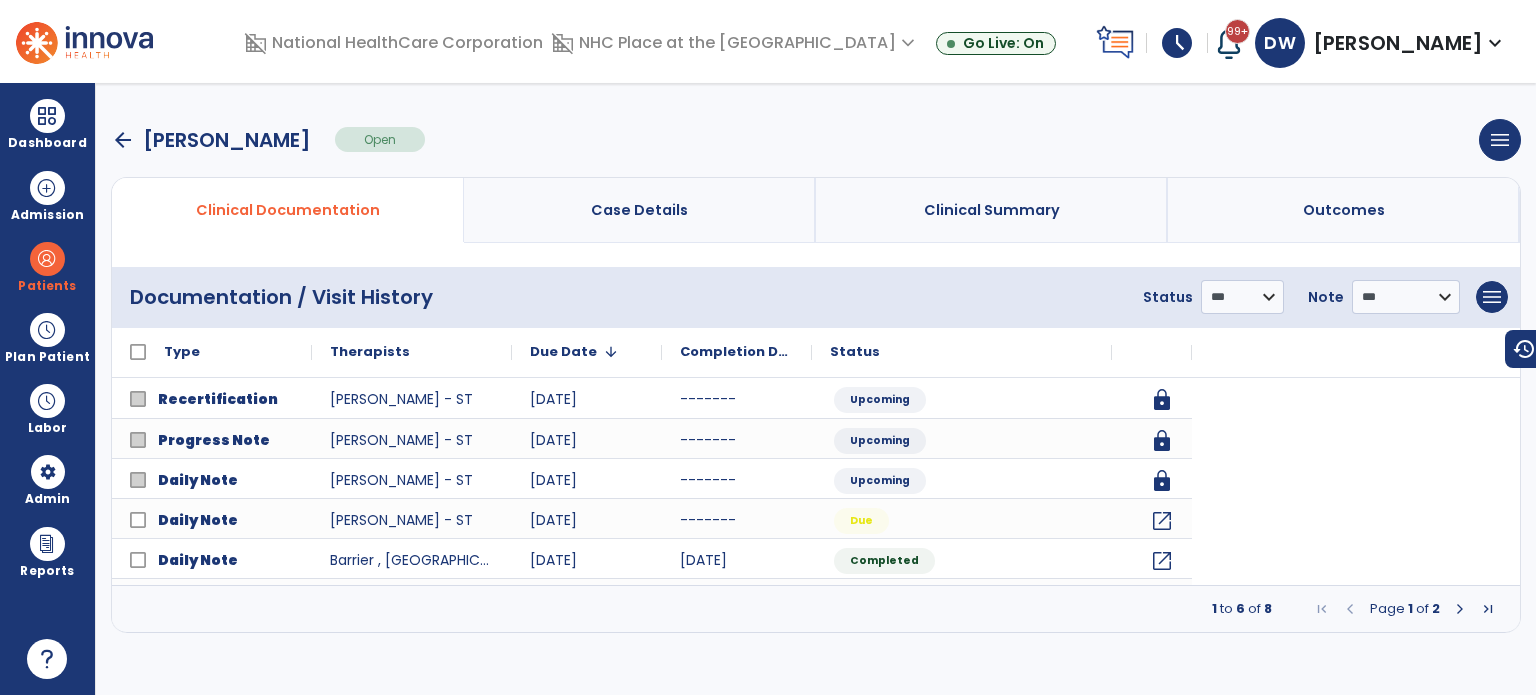 scroll, scrollTop: 0, scrollLeft: 0, axis: both 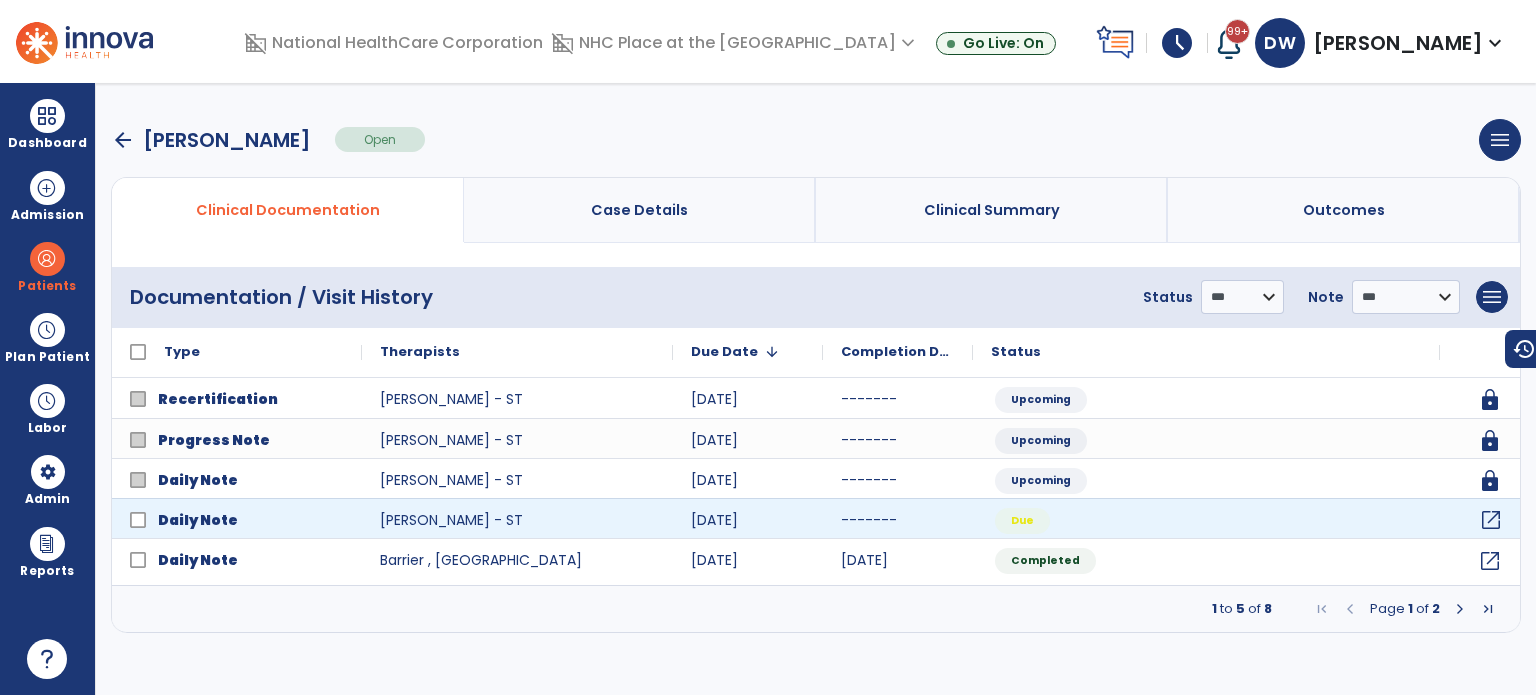 click on "open_in_new" 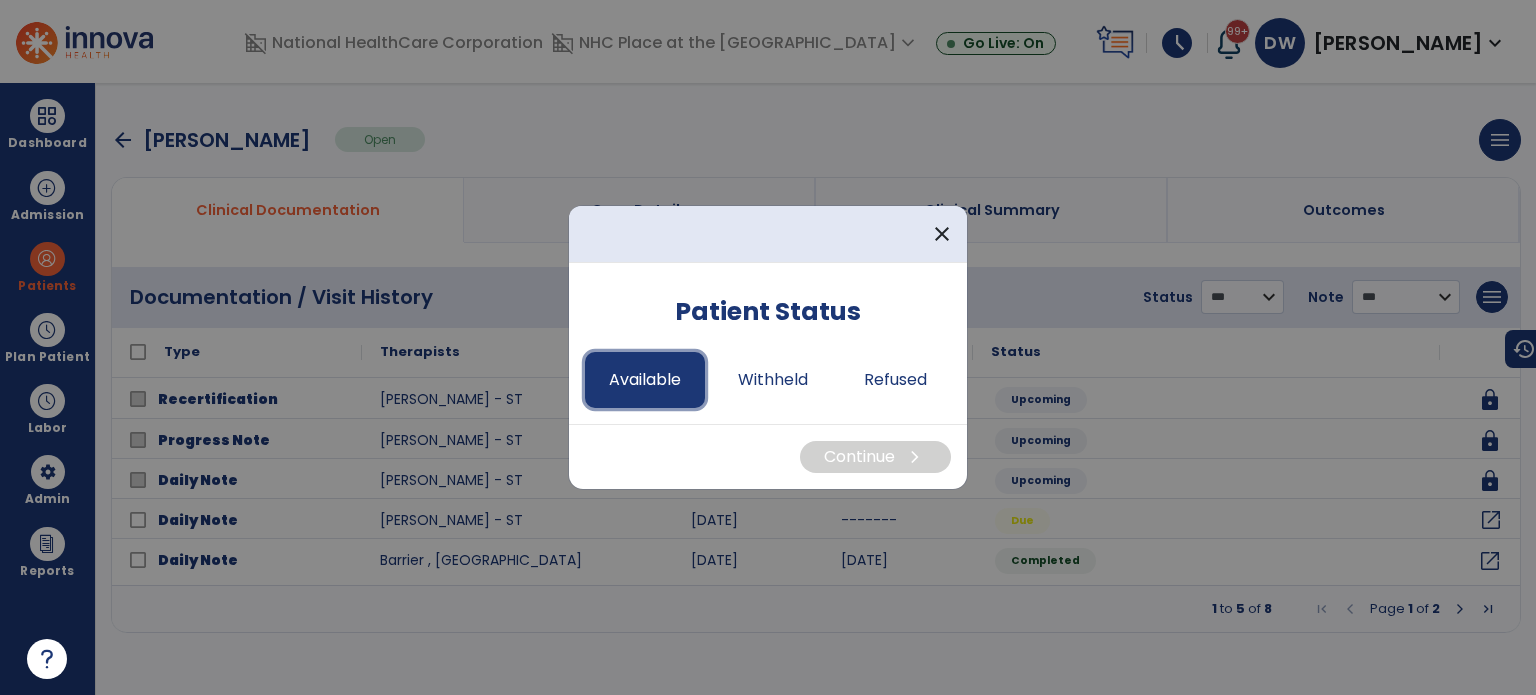 click on "Available" at bounding box center (645, 380) 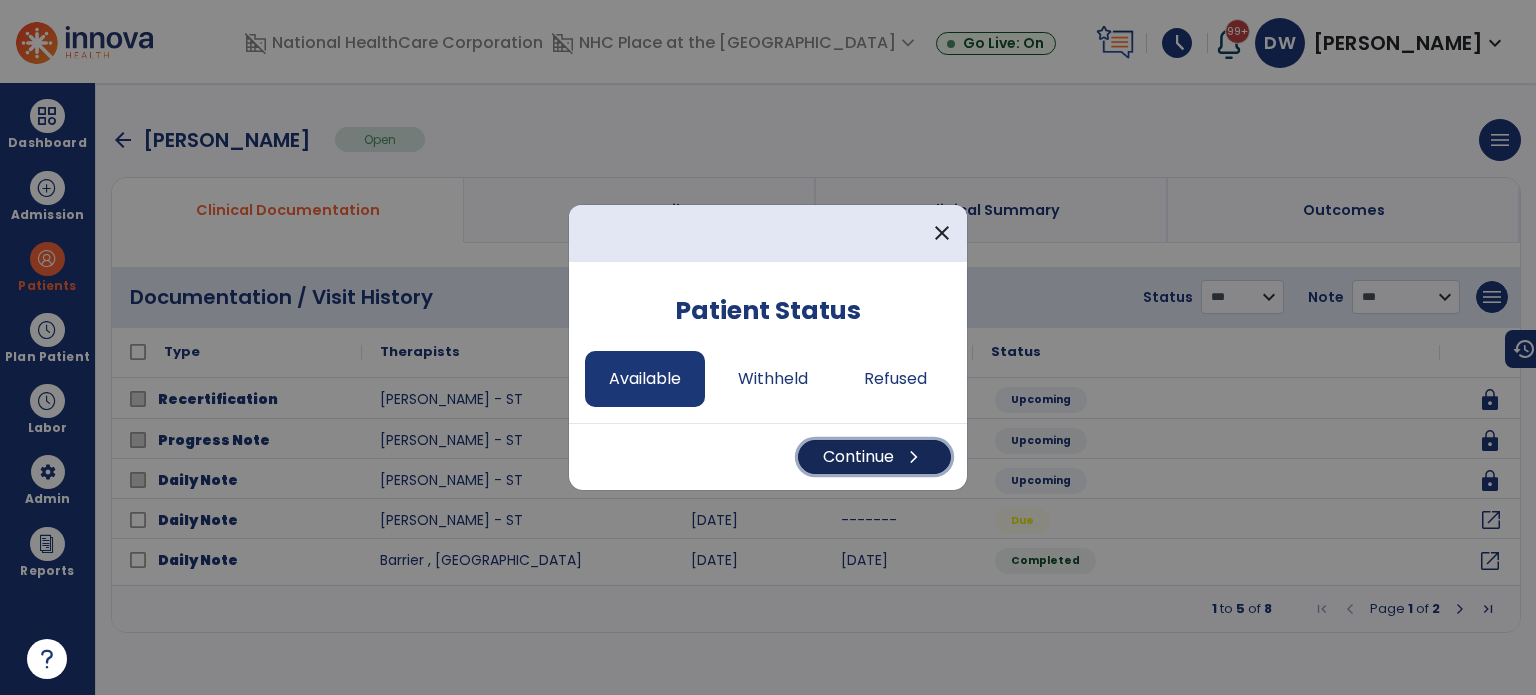 click on "Continue   chevron_right" at bounding box center (874, 457) 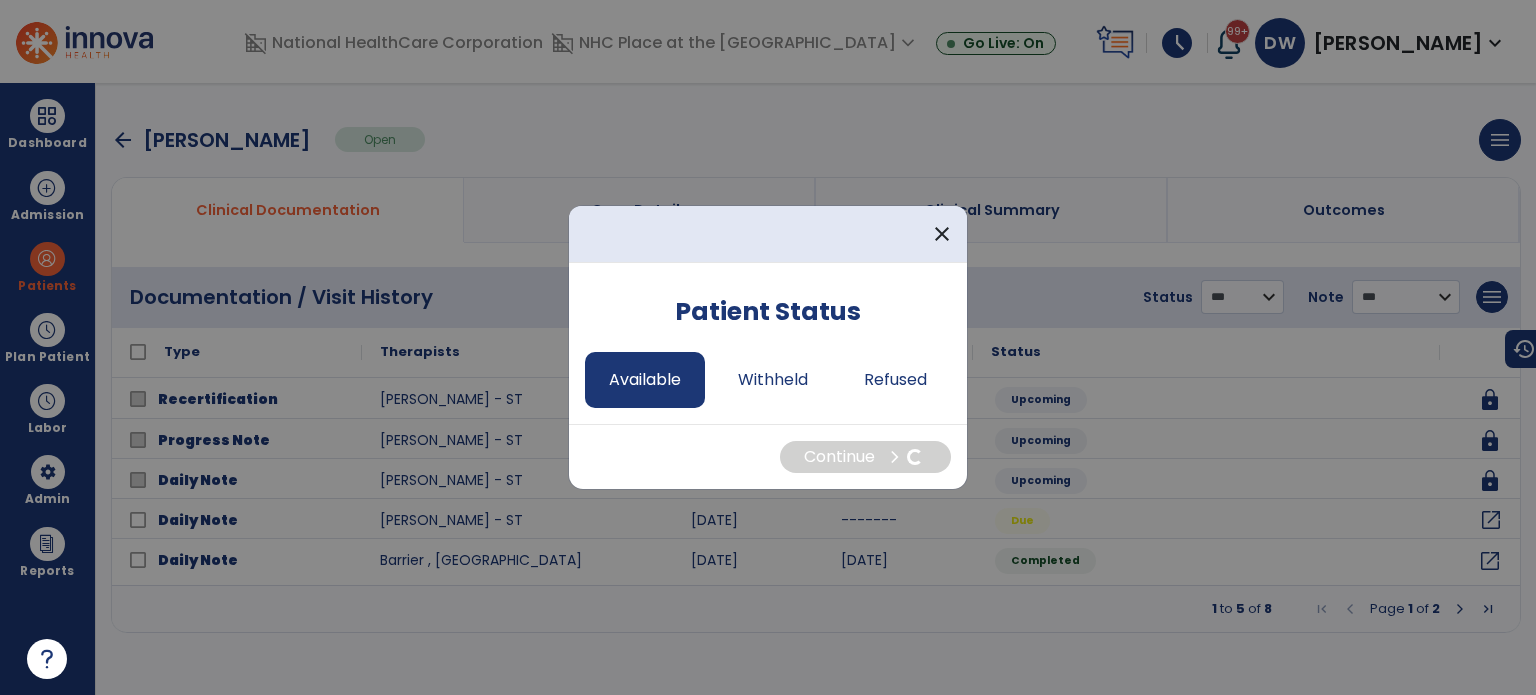 select on "*" 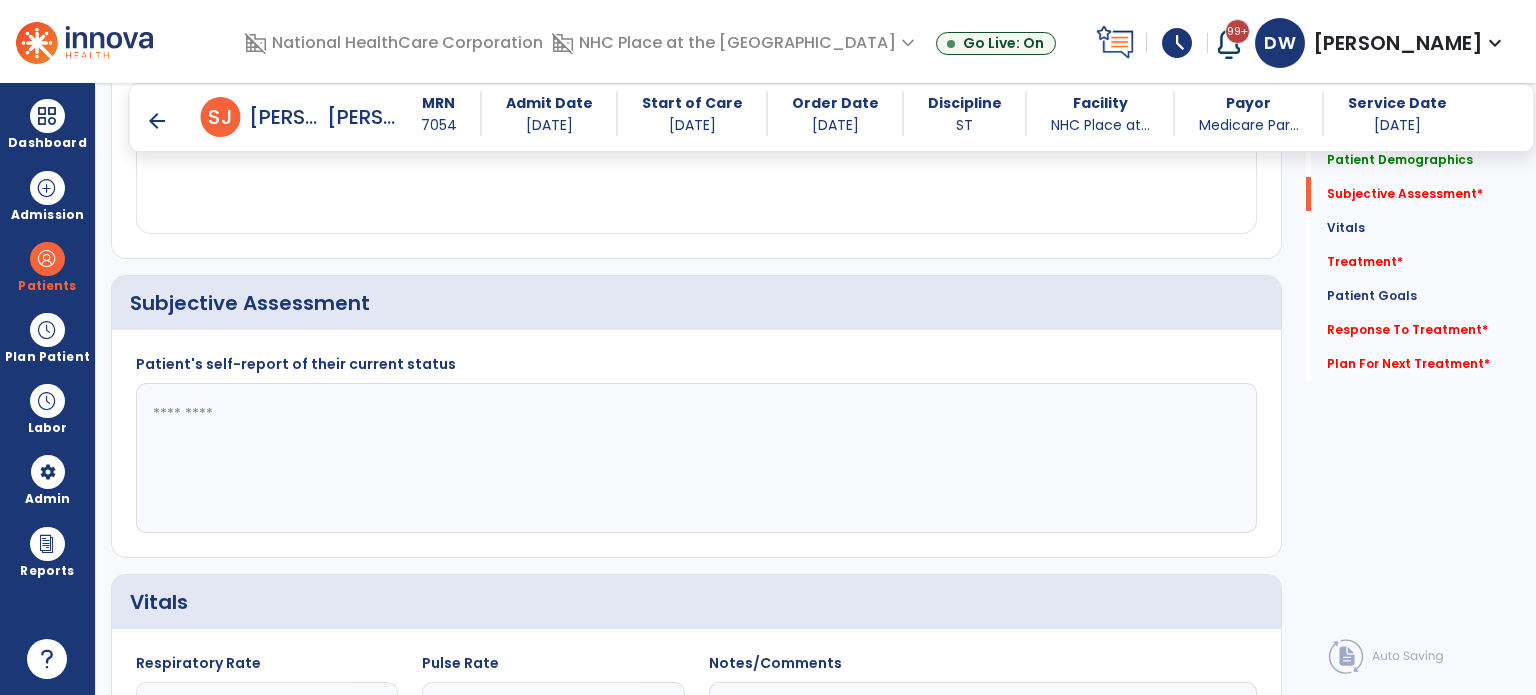 scroll, scrollTop: 375, scrollLeft: 0, axis: vertical 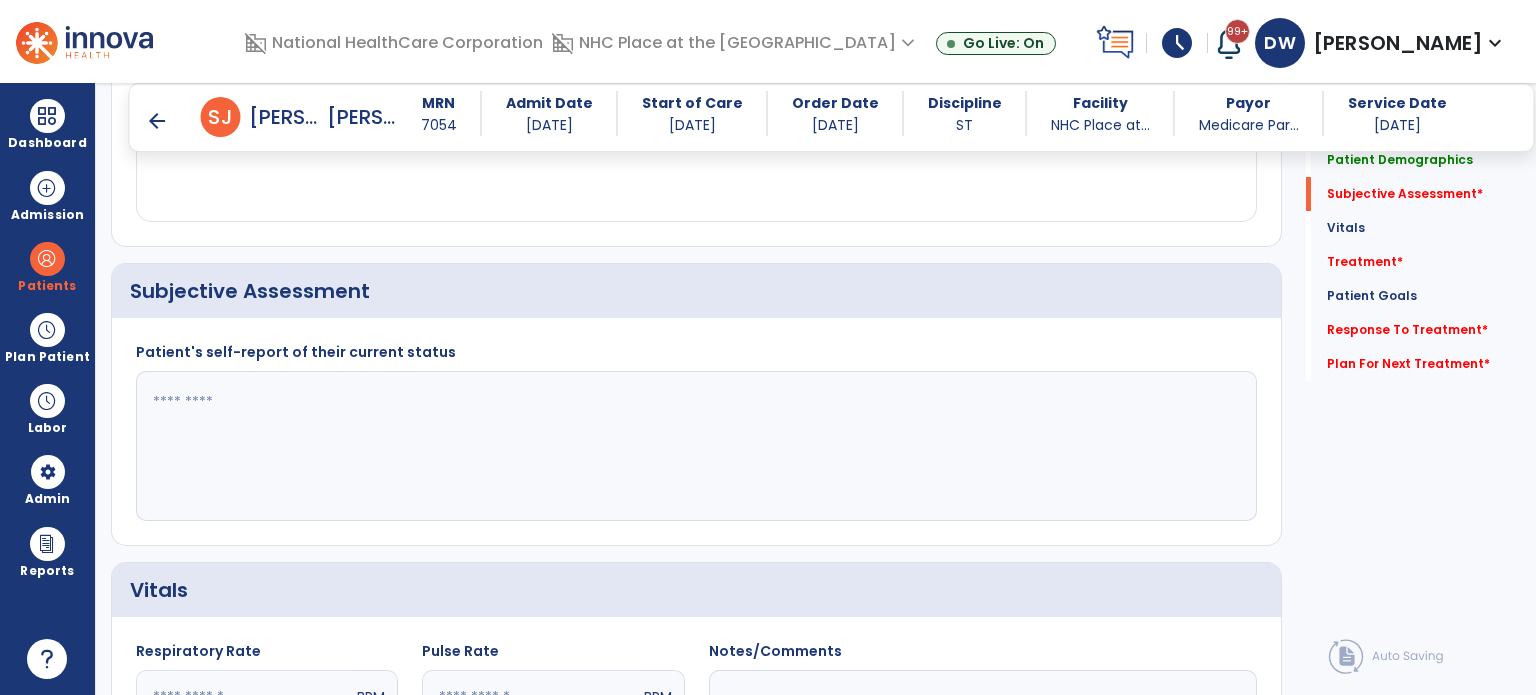 click 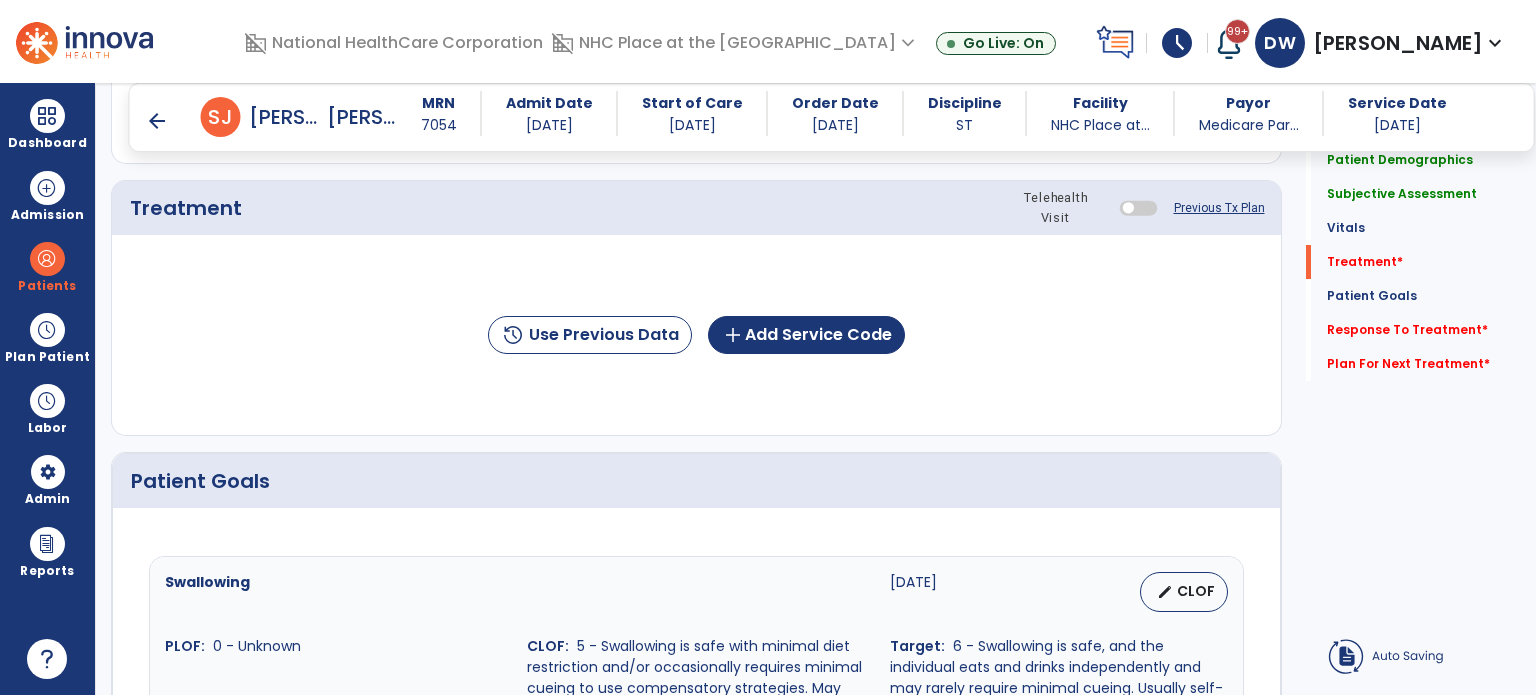 scroll, scrollTop: 1192, scrollLeft: 0, axis: vertical 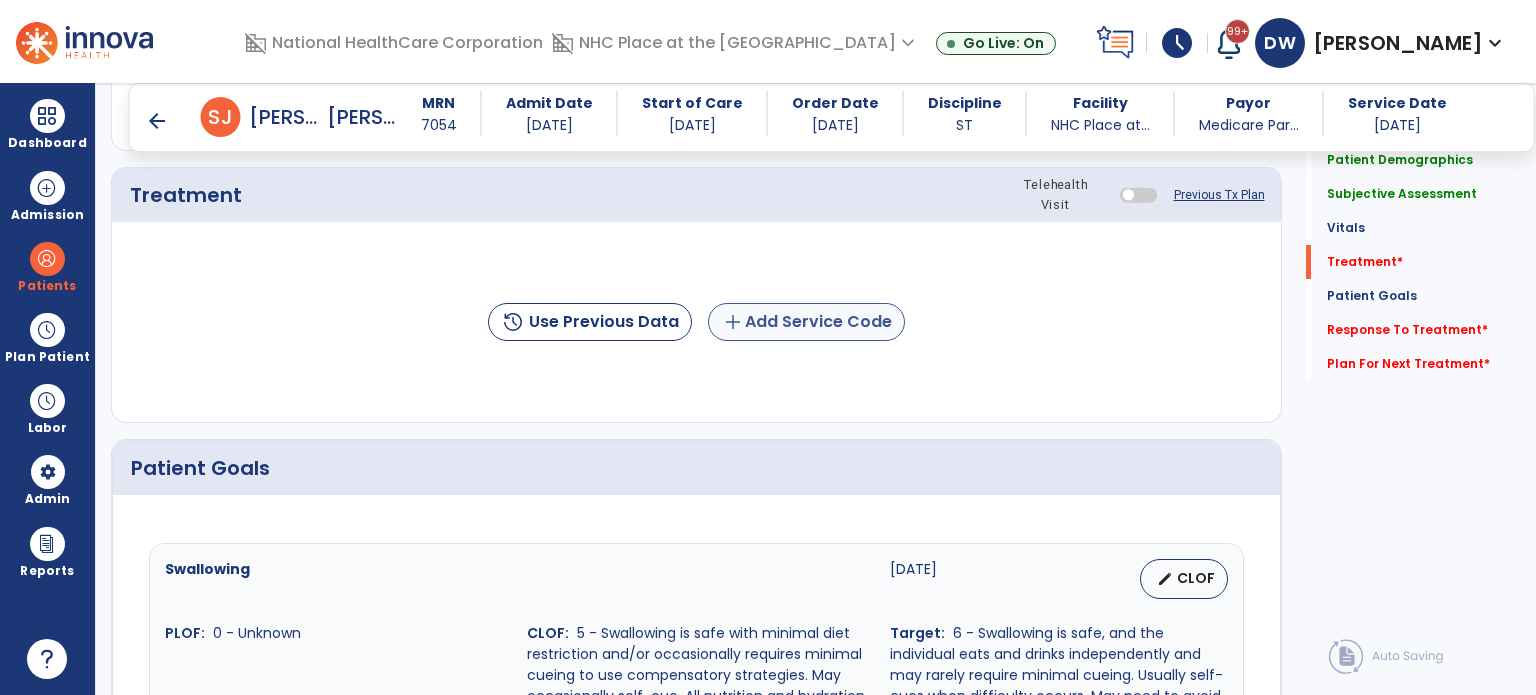 type on "**********" 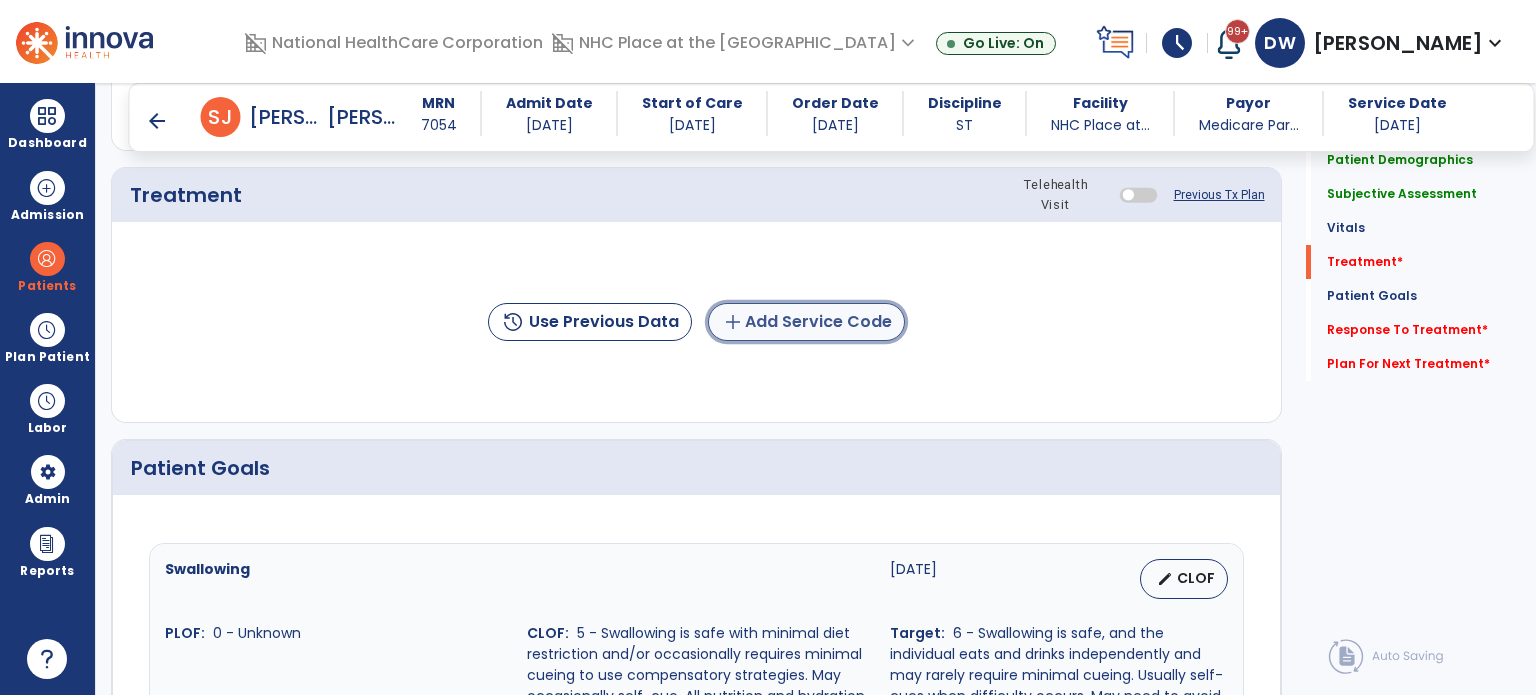 click on "add  Add Service Code" 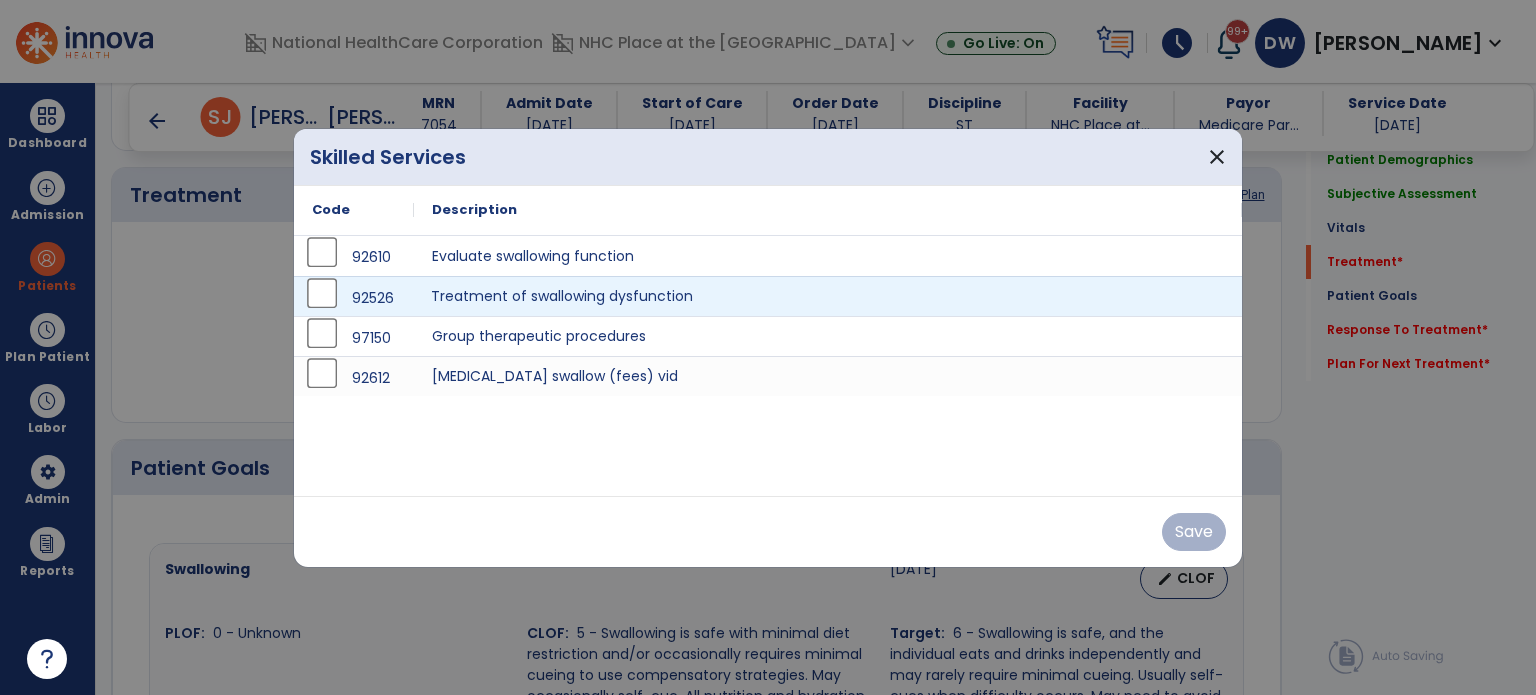 click on "Treatment of swallowing dysfunction" at bounding box center [828, 296] 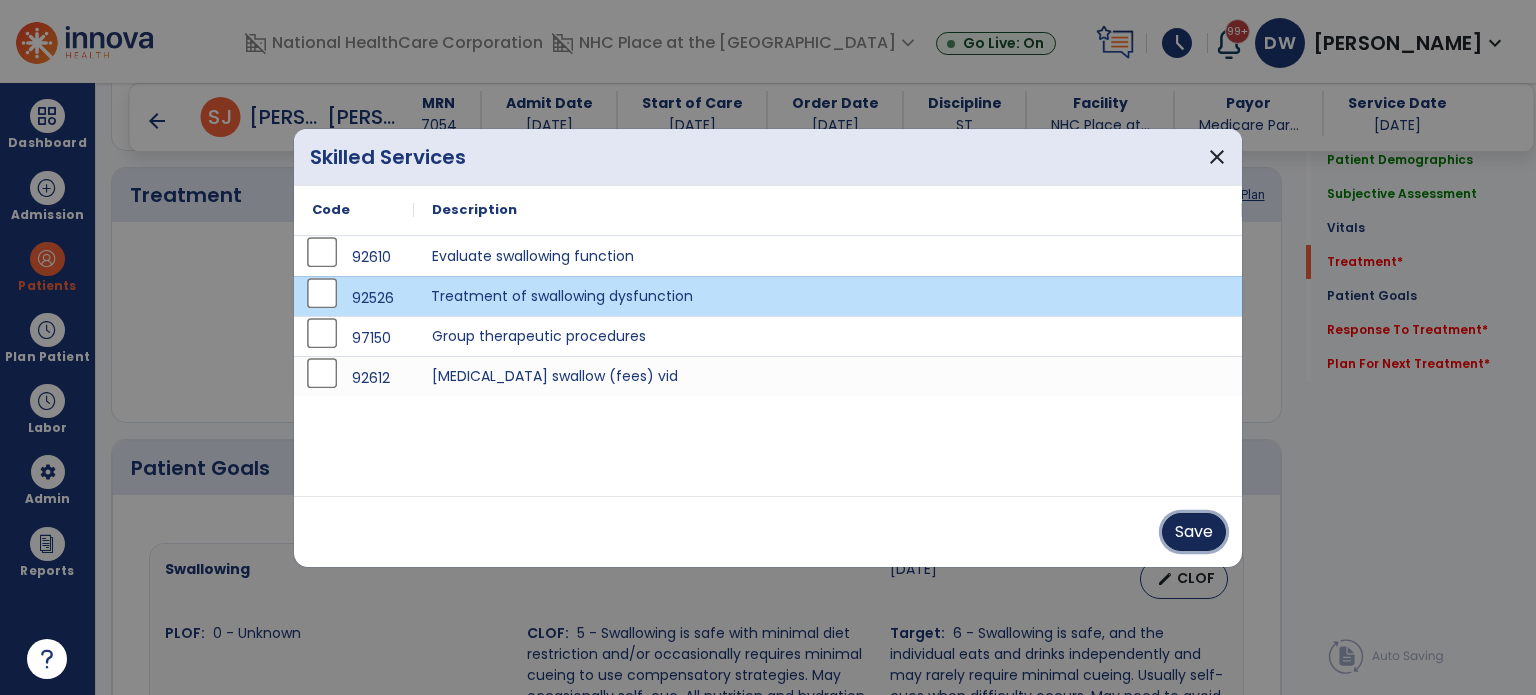 click on "Save" at bounding box center (1194, 532) 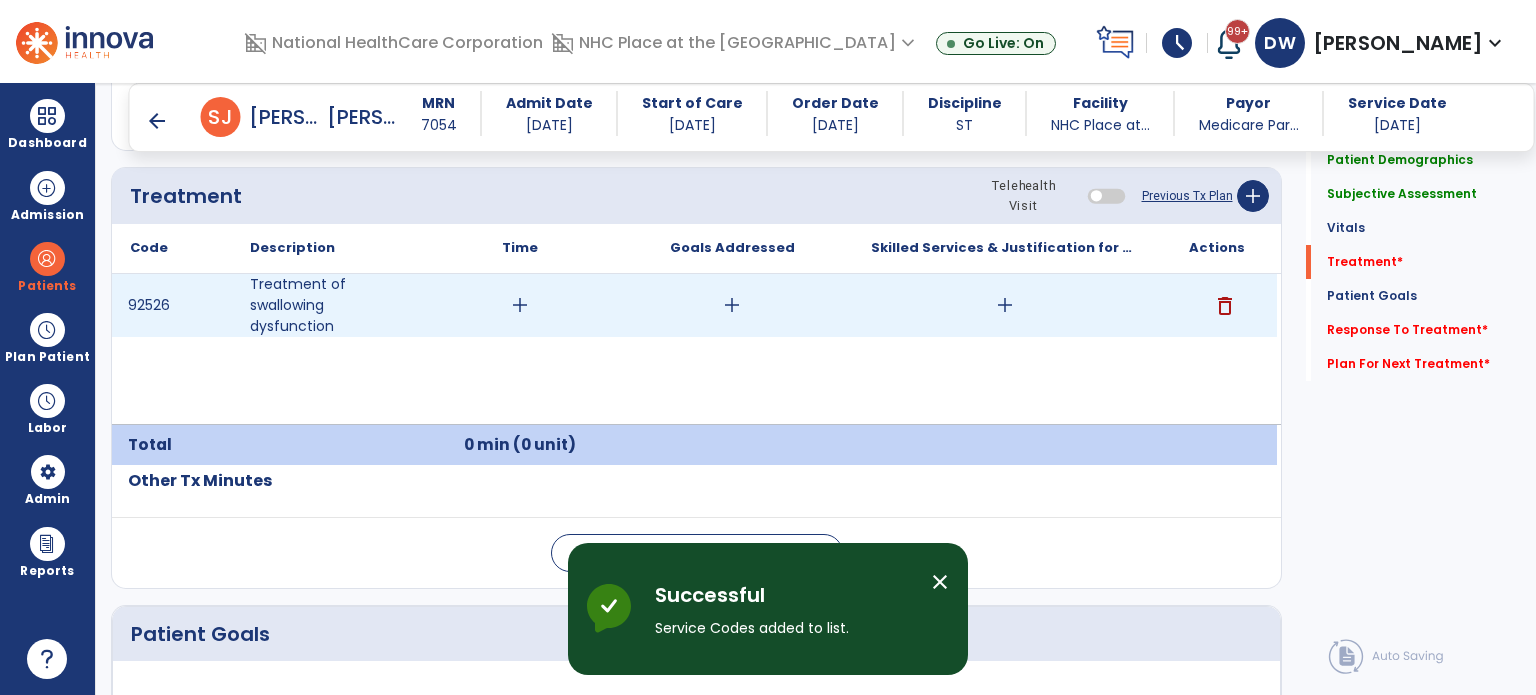 click on "add" at bounding box center (520, 305) 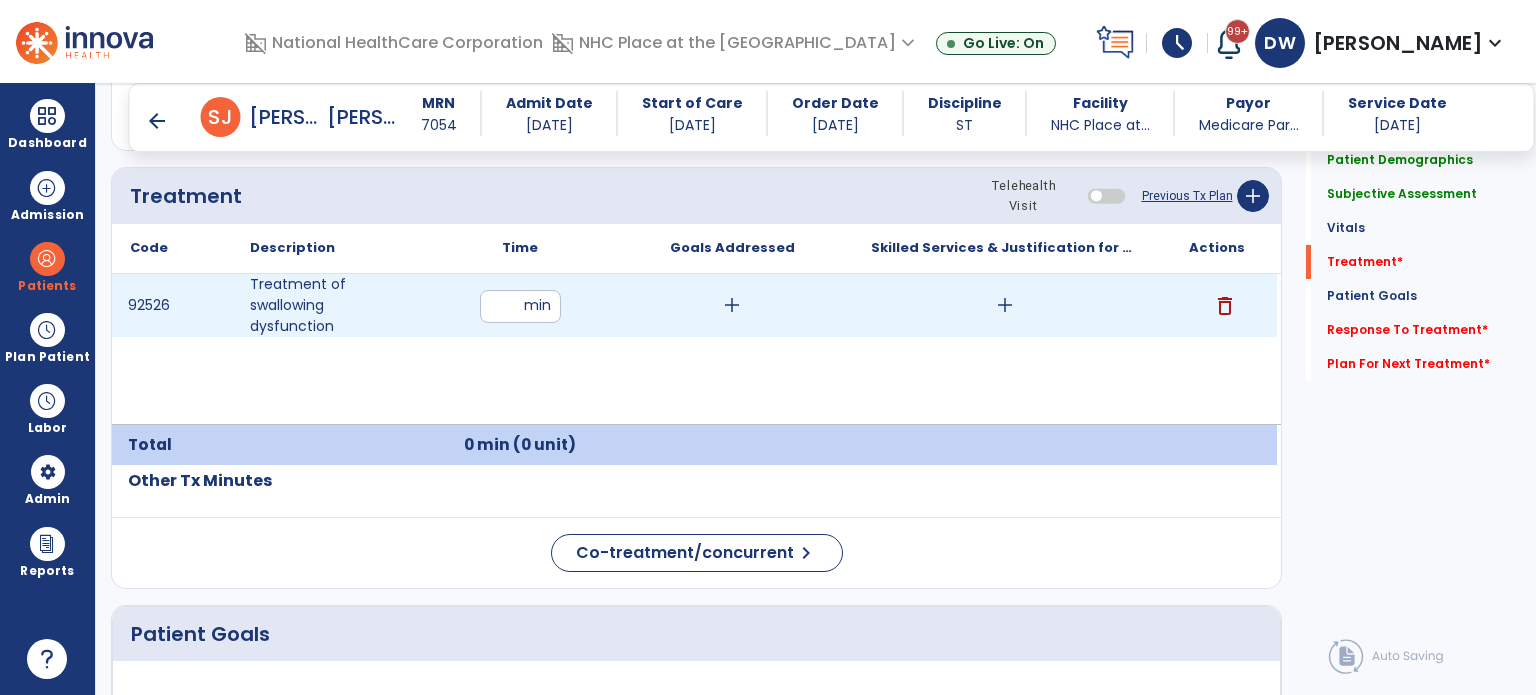 type on "**" 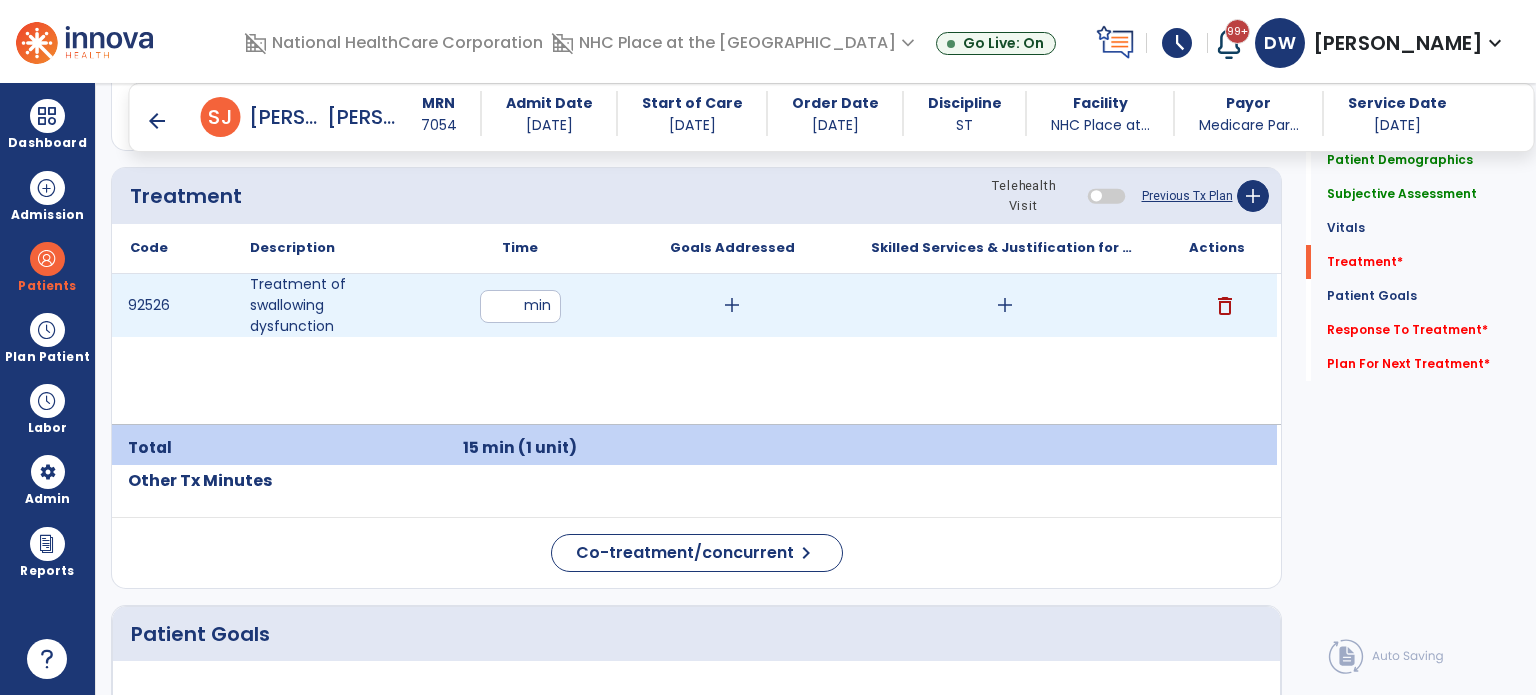 click on "add" at bounding box center [732, 305] 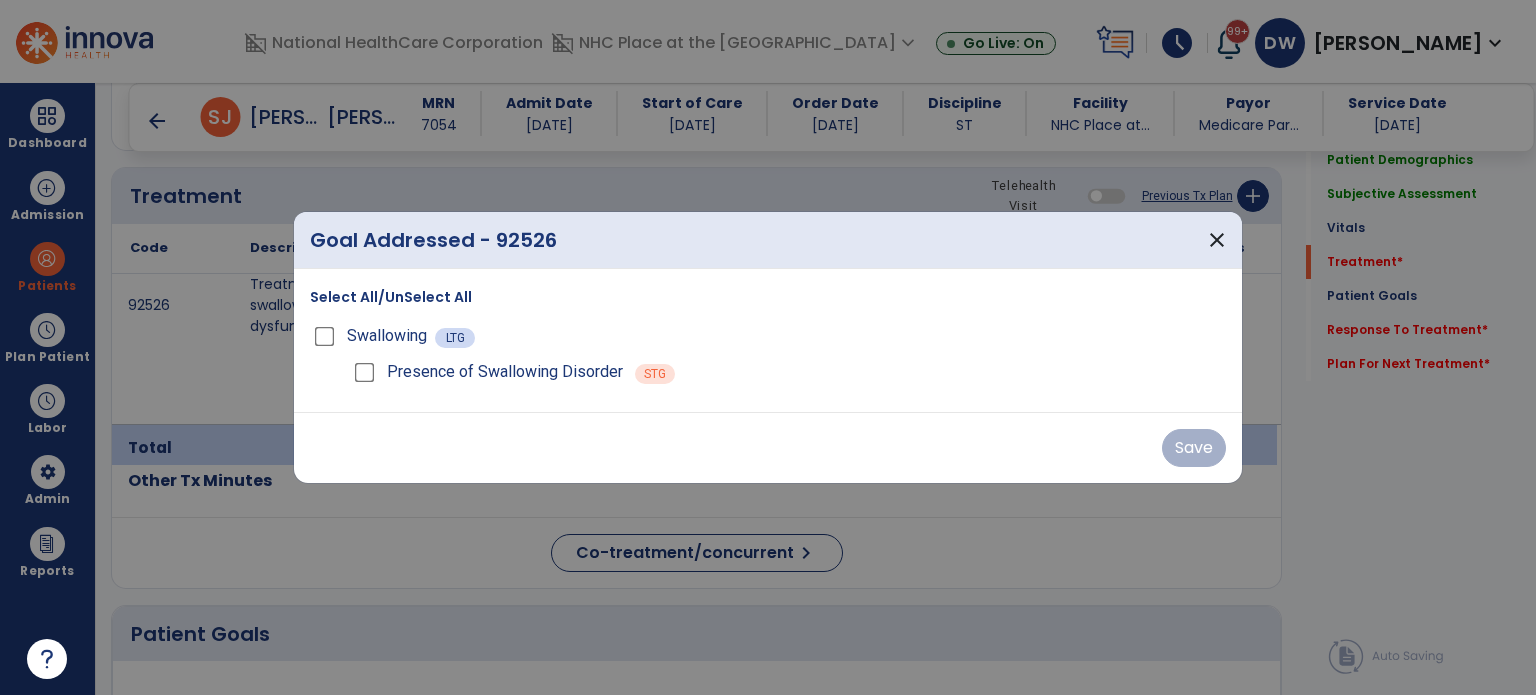 click on "Presence of Swallowing Disorder" at bounding box center (505, 372) 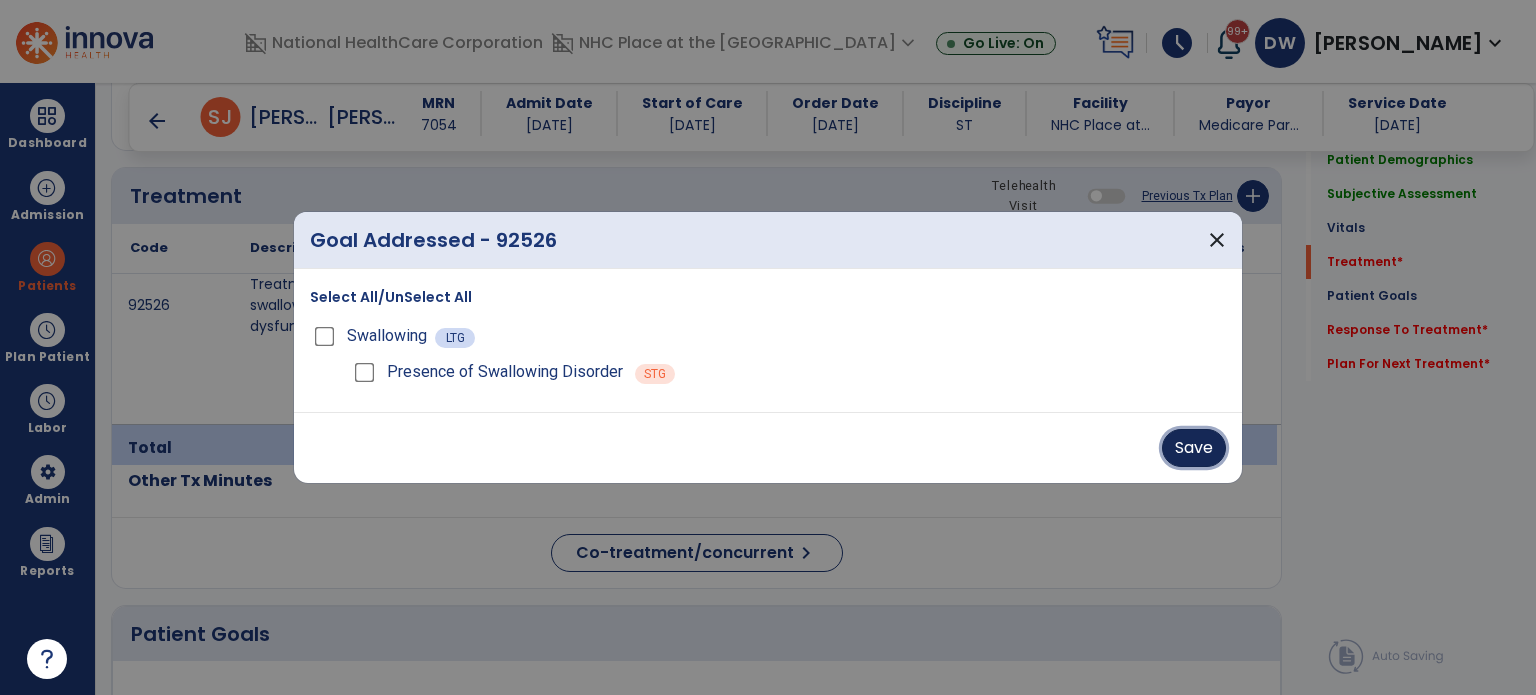 click on "Save" at bounding box center [1194, 448] 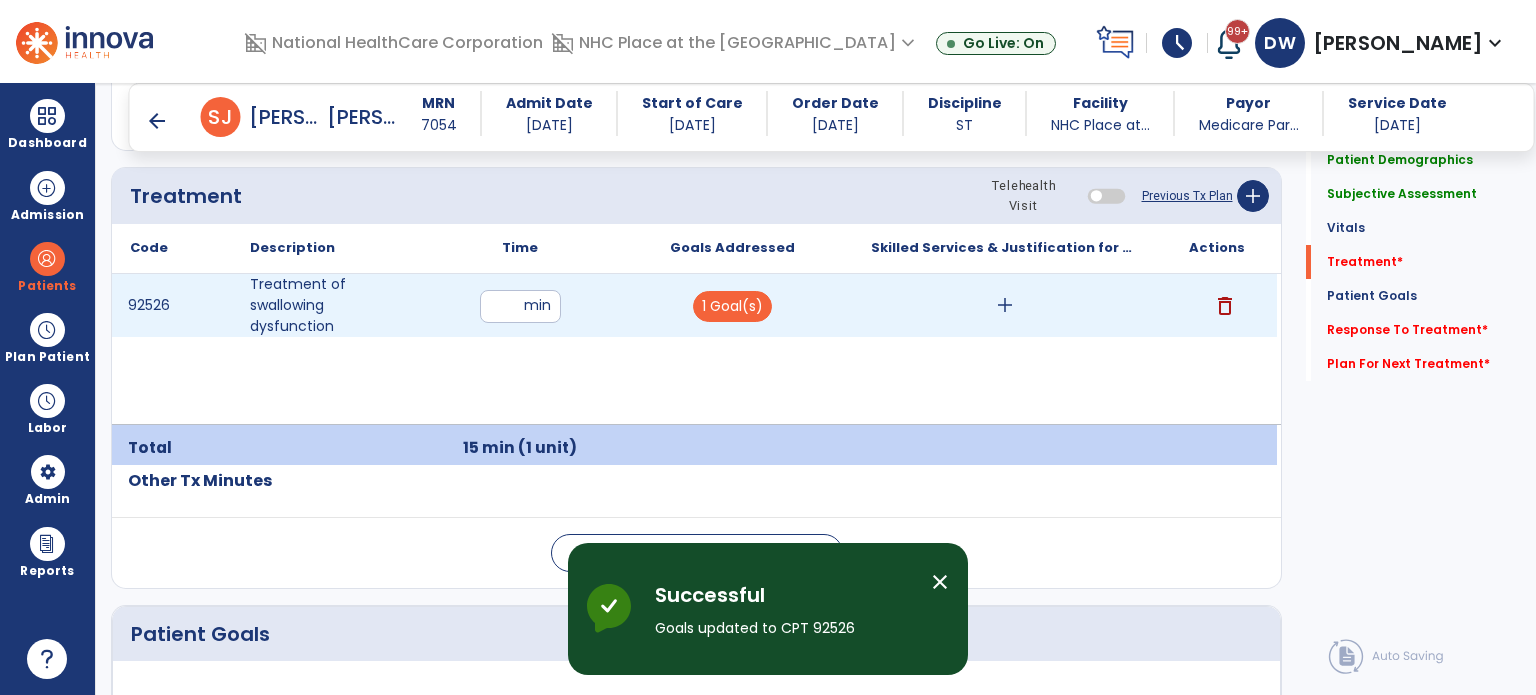 click on "add" at bounding box center [1005, 305] 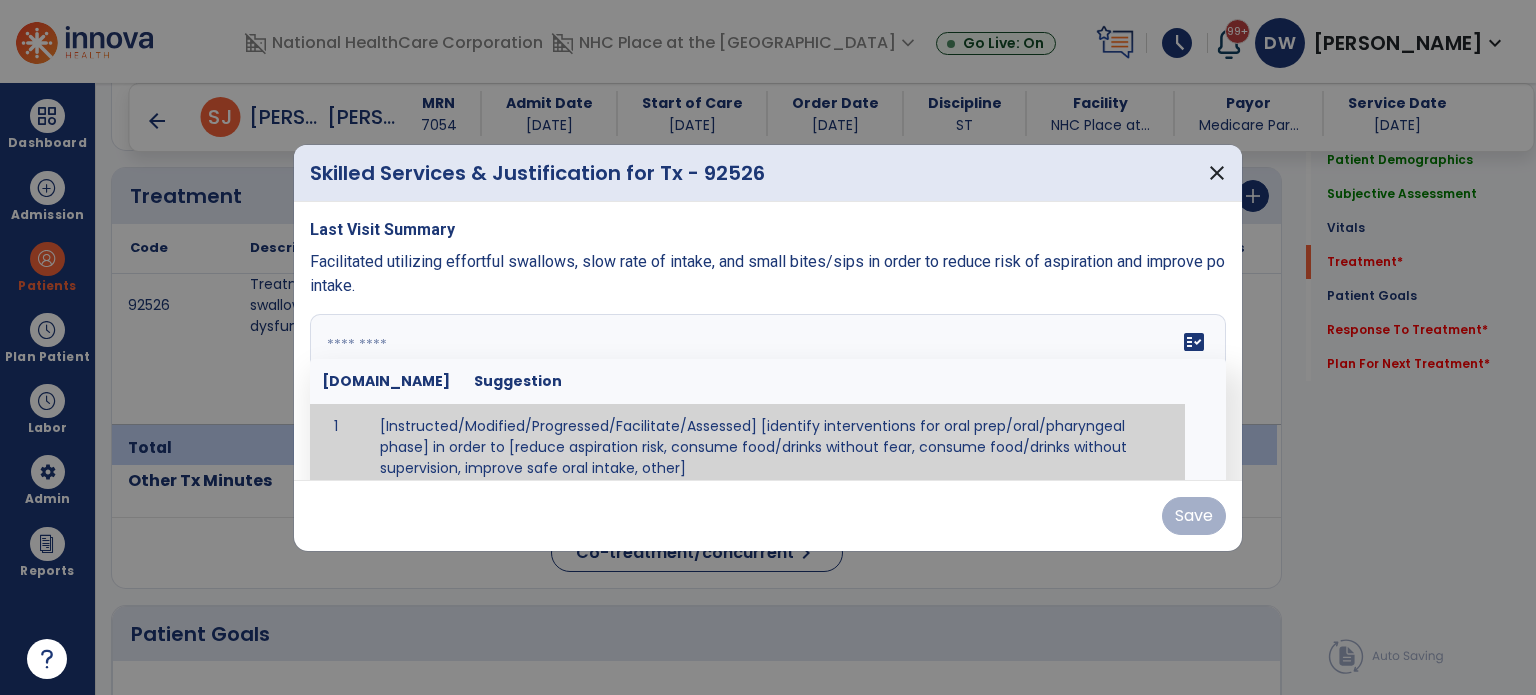click on "fact_check  Sr.No Suggestion 1 [Instructed/Modified/Progressed/Facilitate/Assessed] [identify interventions for oral prep/oral/pharyngeal phase] in order to [reduce aspiration risk, consume food/drinks without fear, consume food/drinks without supervision, improve safe oral intake, other] 2 [Instructed/Modified/Progressed/Facilitate/Assessed] [identify compensatory methods such as alternating bites/sips, effortful swallow, other] in order to [reduce aspiration risk, consume food/drinks without fear, consume food/drinks without supervision, improve safe oral intake, other] 3 [Instructed/Modified/Progressed/Assessed] trials of [identify IDDSI Food/Drink Level or NDD Solid/Liquid Level] in order to [reduce aspiration risk, consume food/drinks without fear, consume food/drinks without supervision, improve safe oral intake, other] 4 5 Assessed swallow with administration of [identify test]" at bounding box center [768, 389] 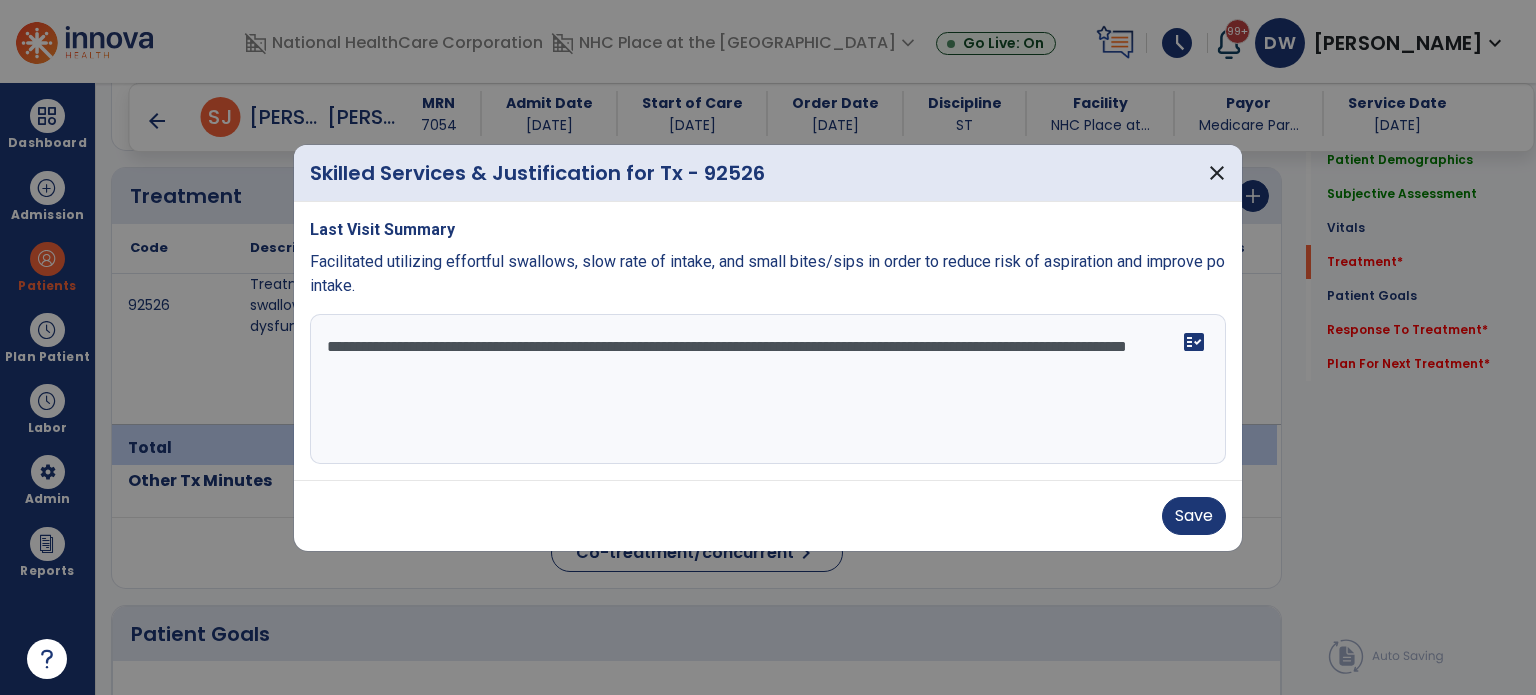 click on "**********" at bounding box center (768, 389) 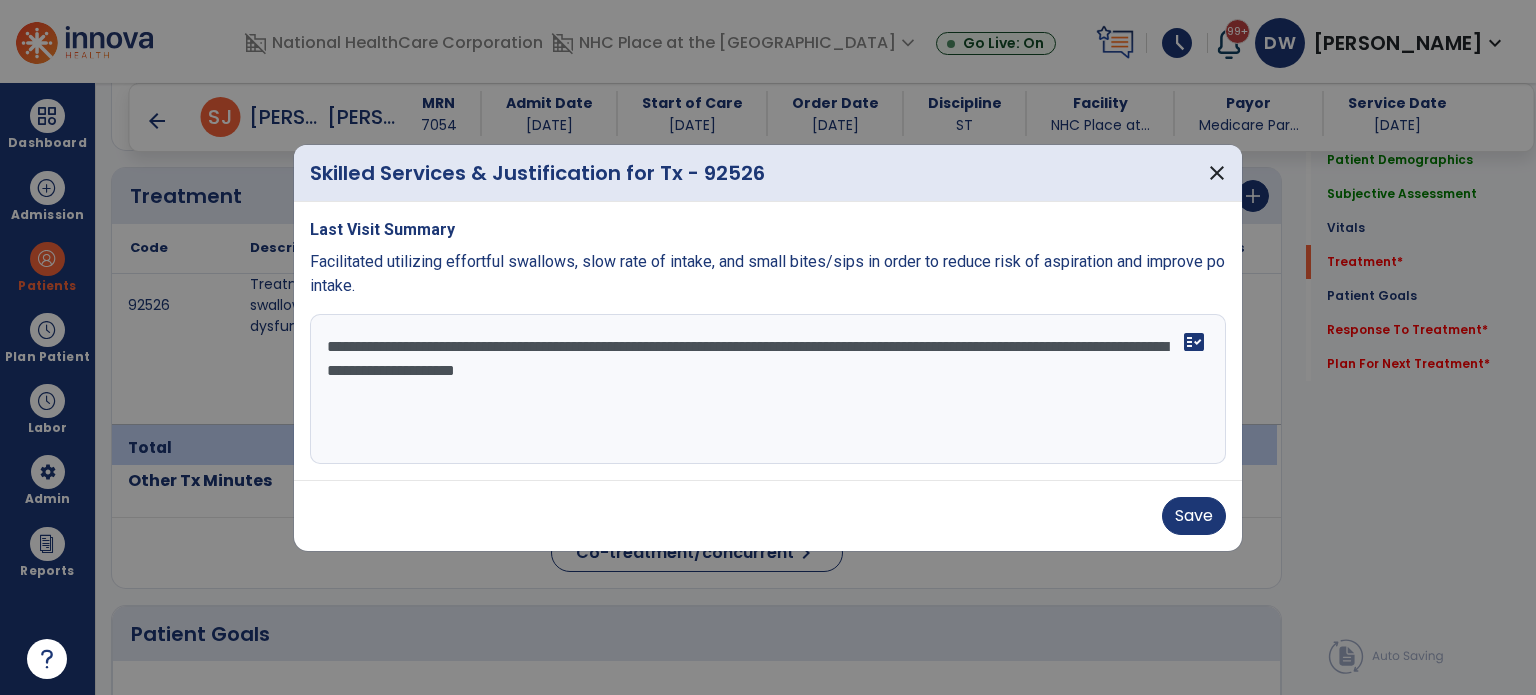 click on "**********" at bounding box center [768, 389] 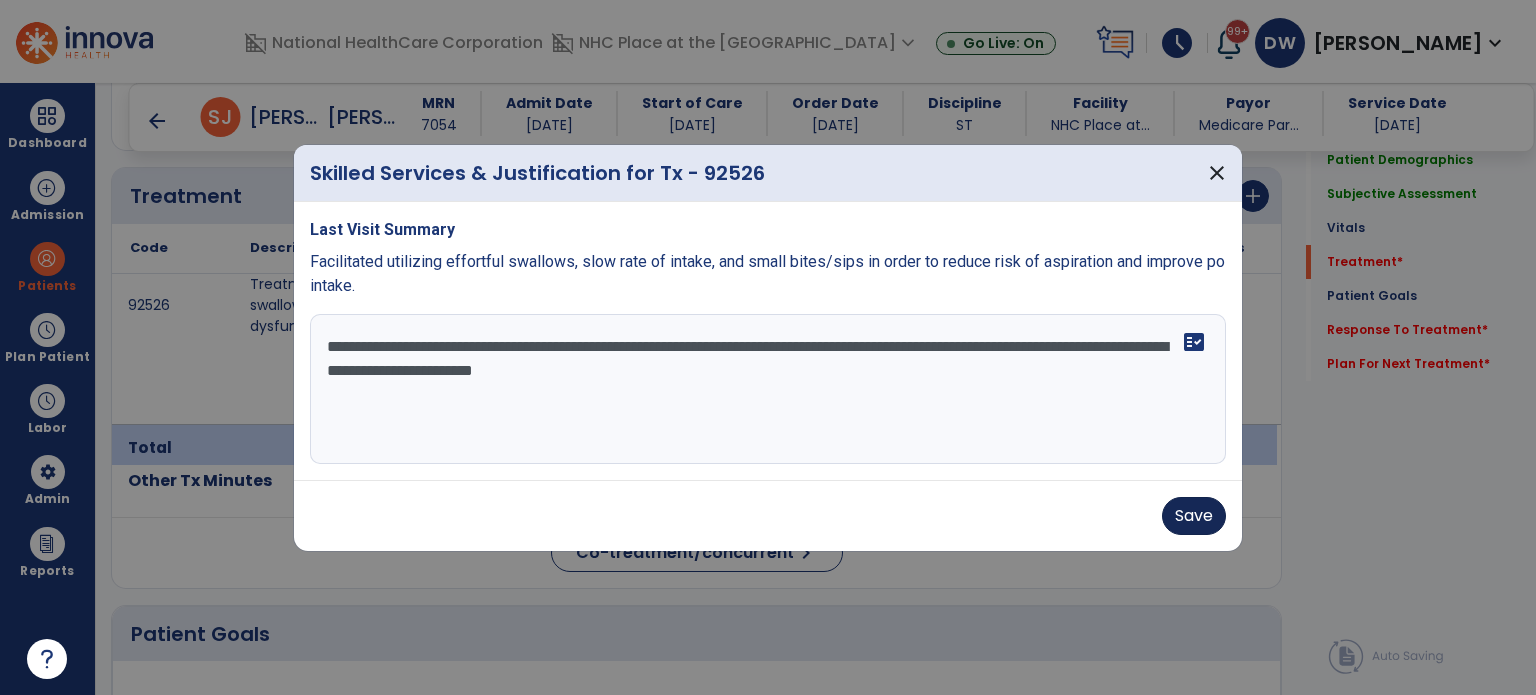 type on "**********" 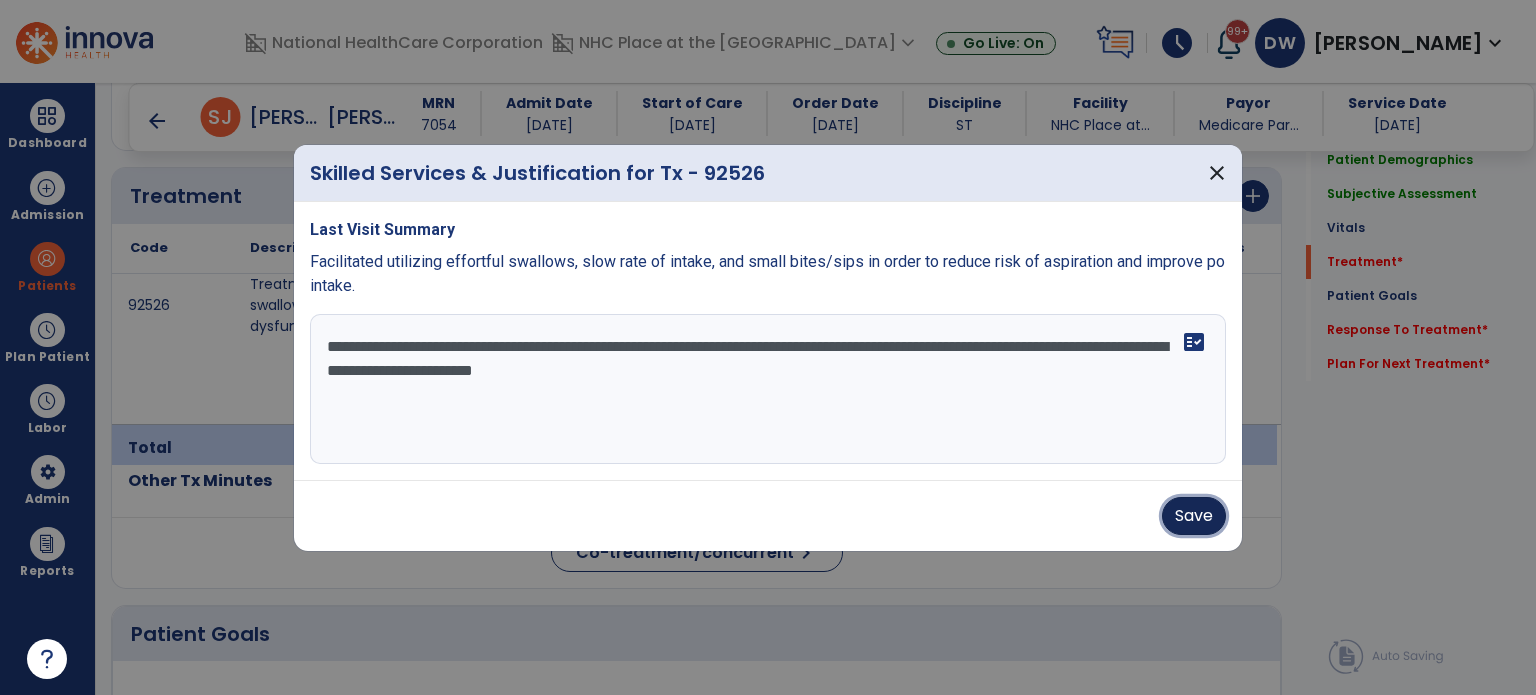 click on "Save" at bounding box center (1194, 516) 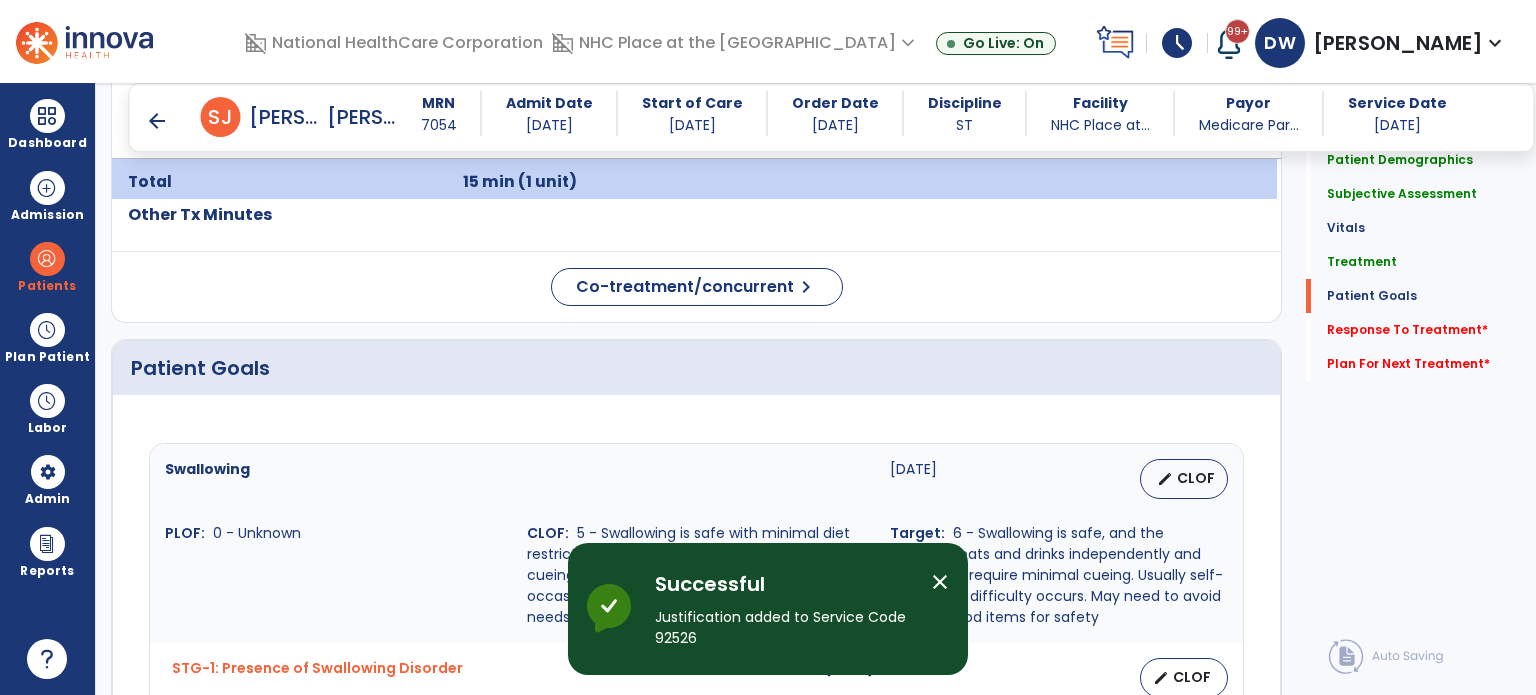 scroll, scrollTop: 1492, scrollLeft: 0, axis: vertical 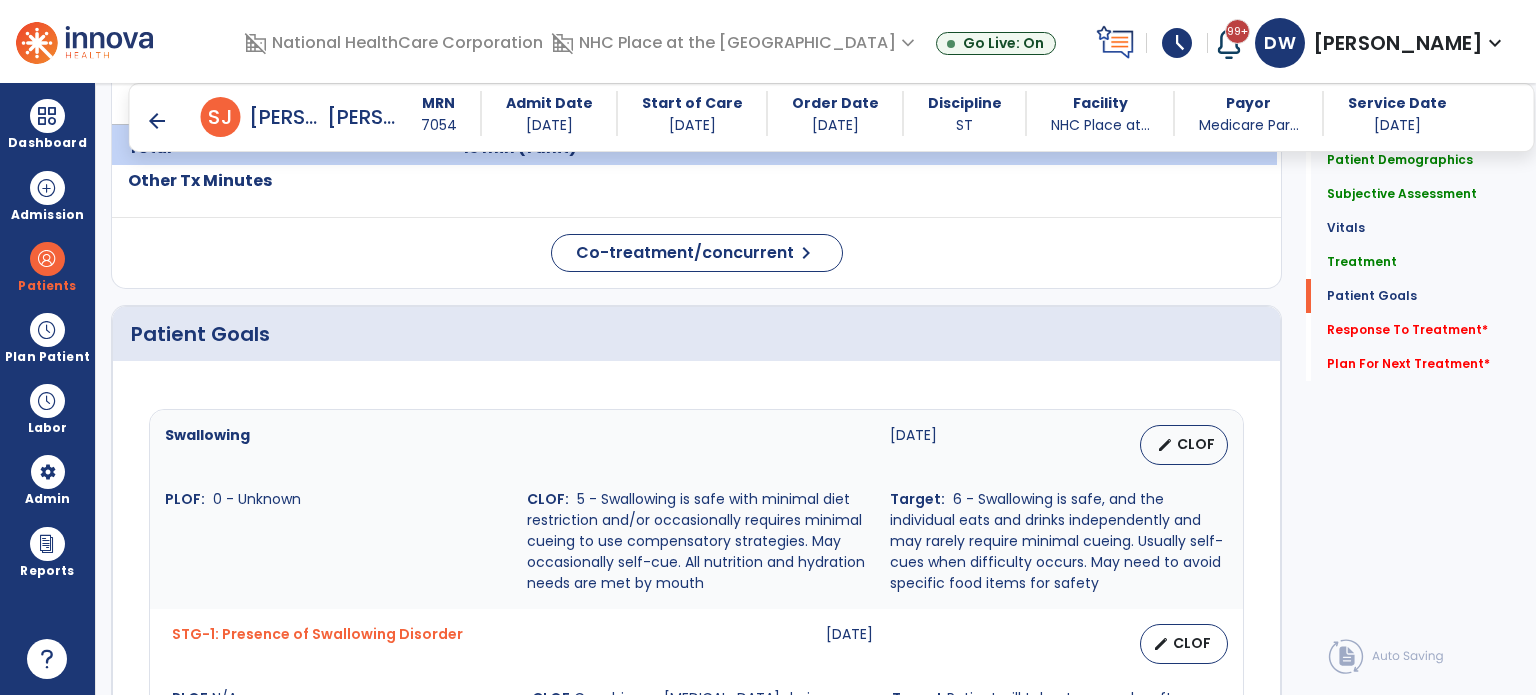 drag, startPoint x: 738, startPoint y: 479, endPoint x: 408, endPoint y: 410, distance: 337.13647 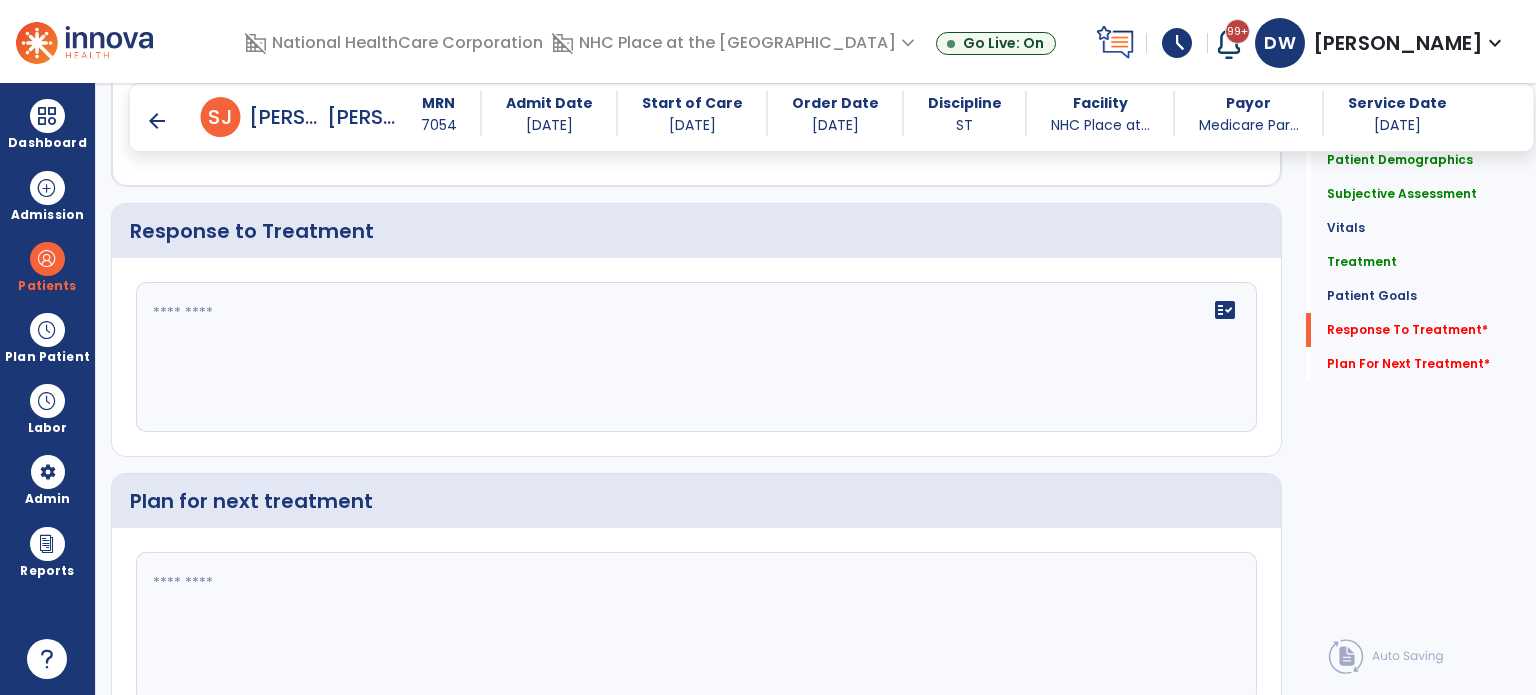 scroll, scrollTop: 2184, scrollLeft: 0, axis: vertical 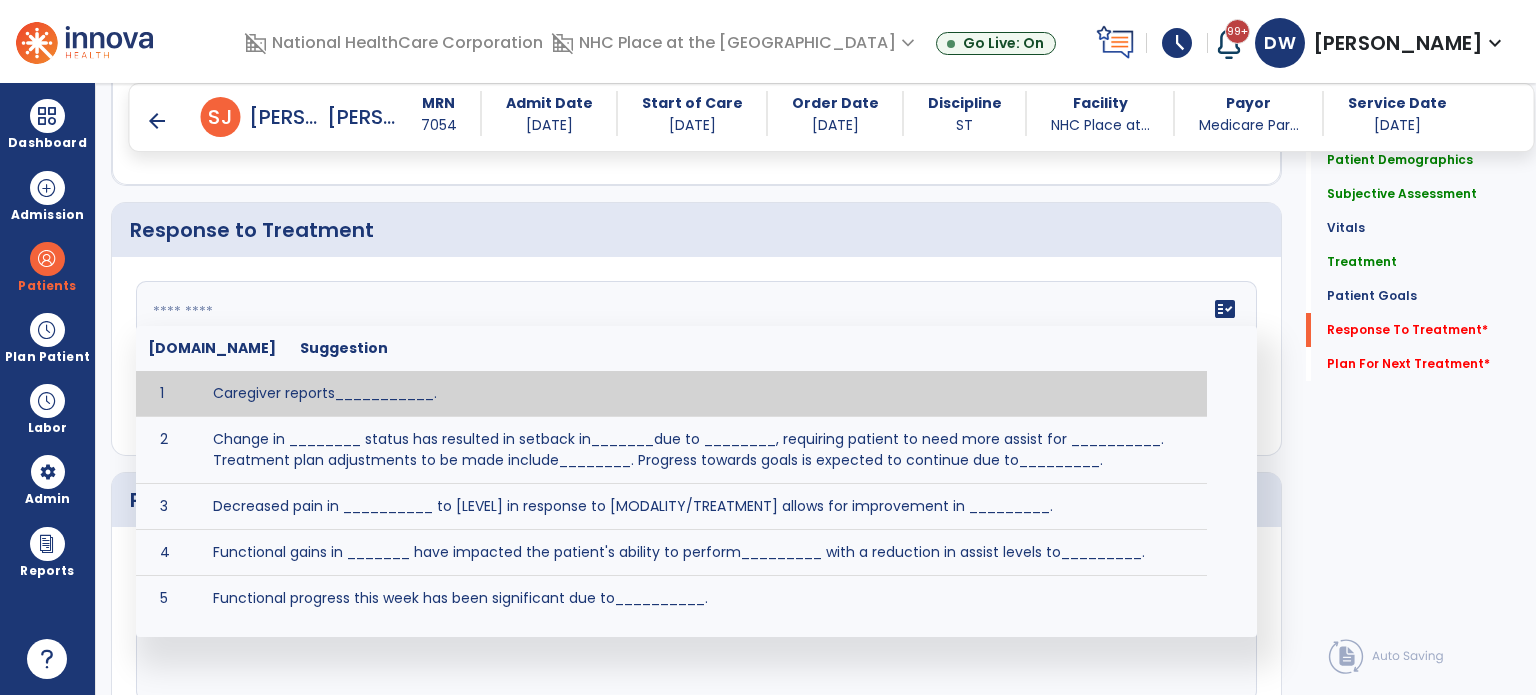 click on "fact_check  Sr.No Suggestion 1 Caregiver reports___________. 2 Change in ________ status has resulted in setback in_______due to ________, requiring patient to need more assist for __________.   Treatment plan adjustments to be made include________.  Progress towards goals is expected to continue due to_________. 3 Decreased pain in __________ to [LEVEL] in response to [MODALITY/TREATMENT] allows for improvement in _________. 4 Functional gains in _______ have impacted the patient's ability to perform_________ with a reduction in assist levels to_________. 5 Functional progress this week has been significant due to__________. 6 Gains in ________ have improved the patient's ability to perform ______with decreased levels of assist to___________. 7 Improvement in ________allows patient to tolerate higher levels of challenges in_________. 8 Pain in [AREA] has decreased to [LEVEL] in response to [TREATMENT/MODALITY], allowing fore ease in completing__________. 9 10 11 12 13 14 15 16 17 18 19 20 21" 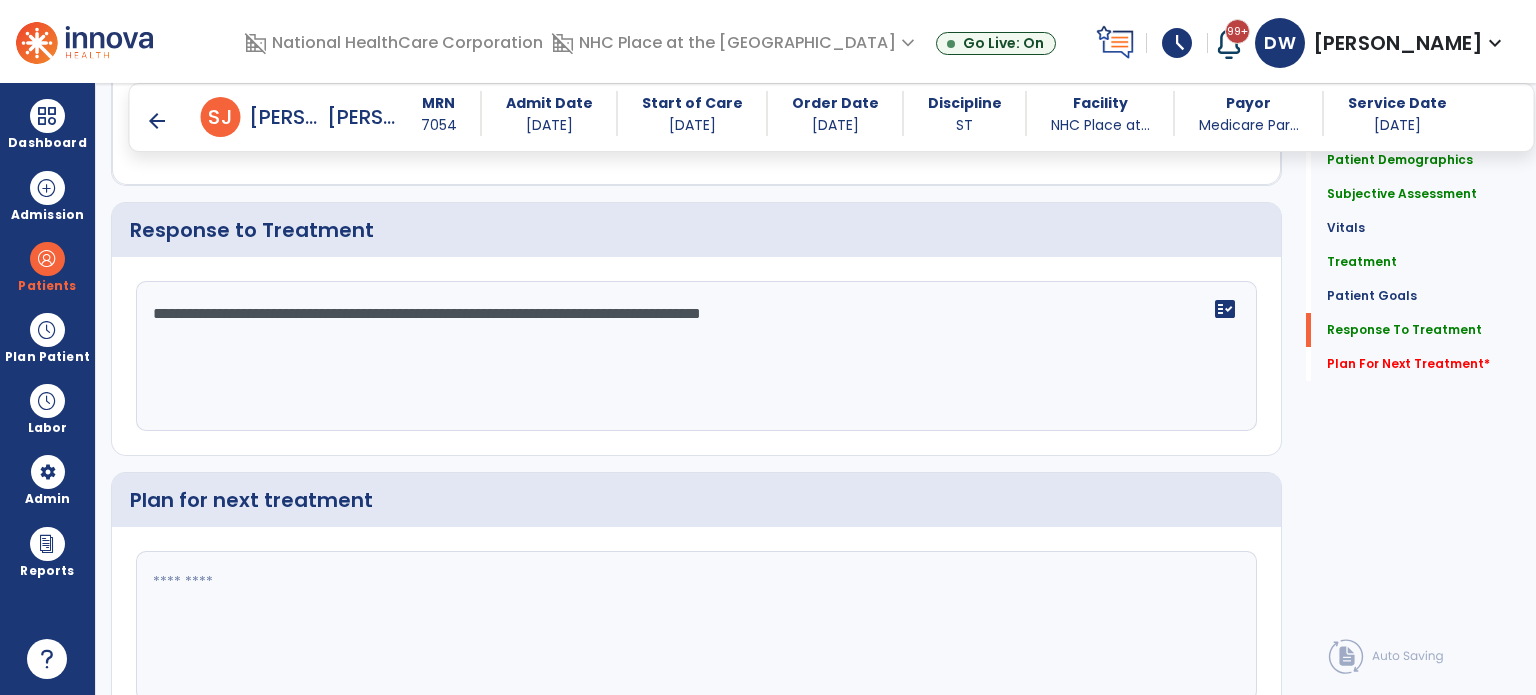 click on "**********" 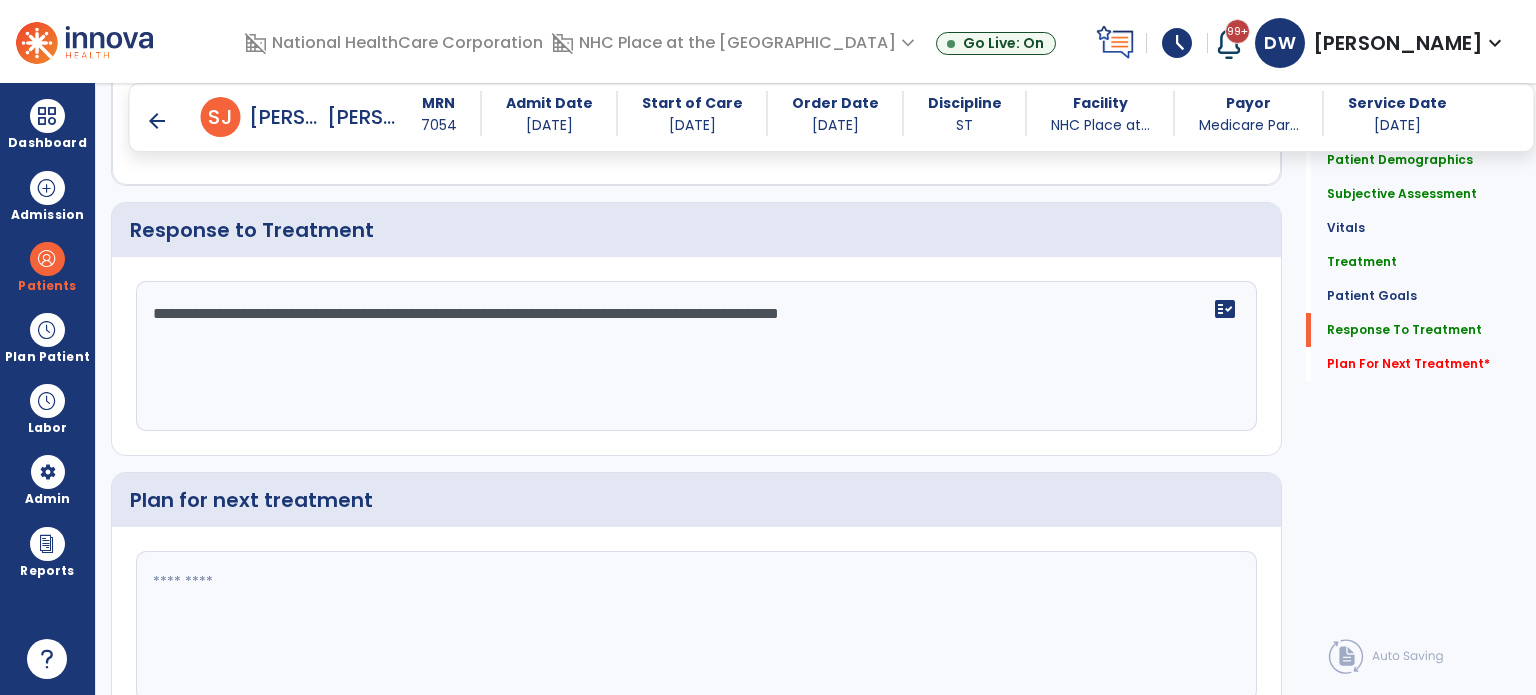 click on "**********" 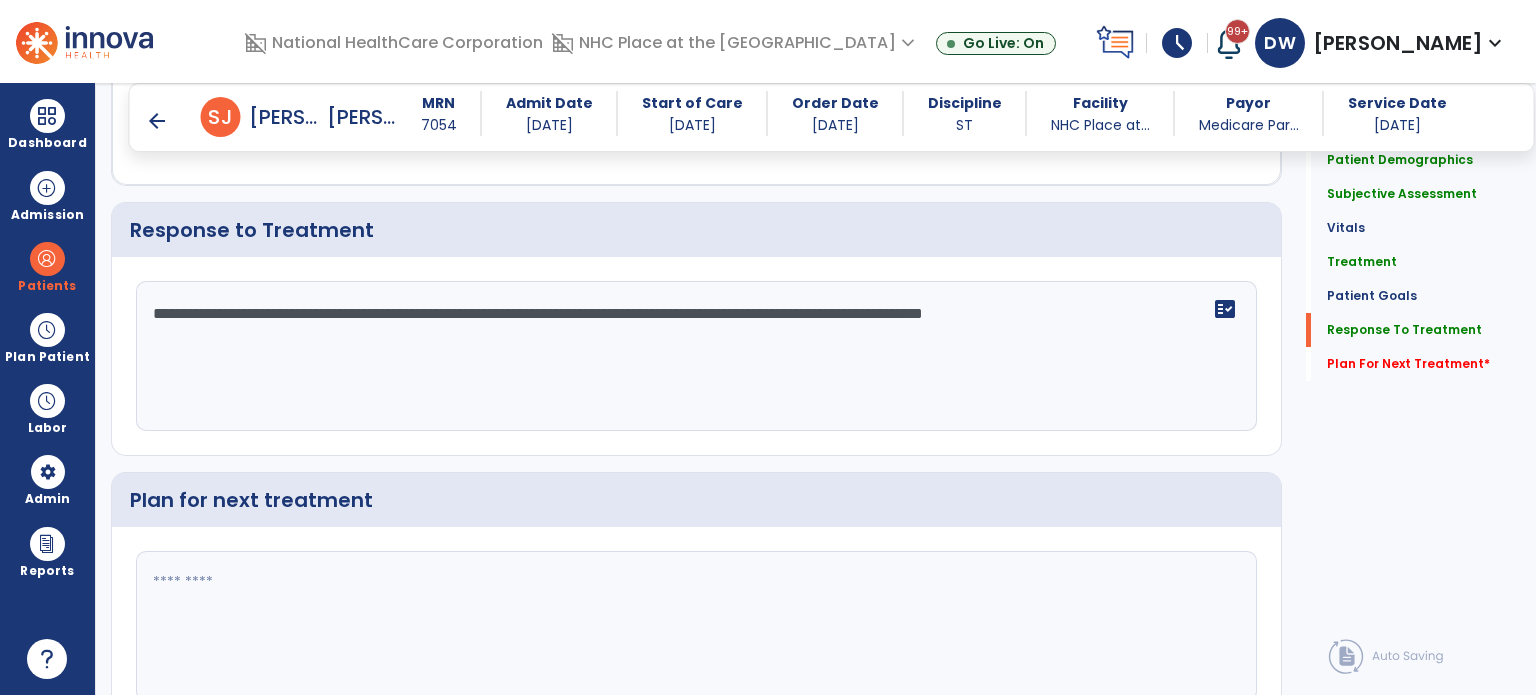 type on "**********" 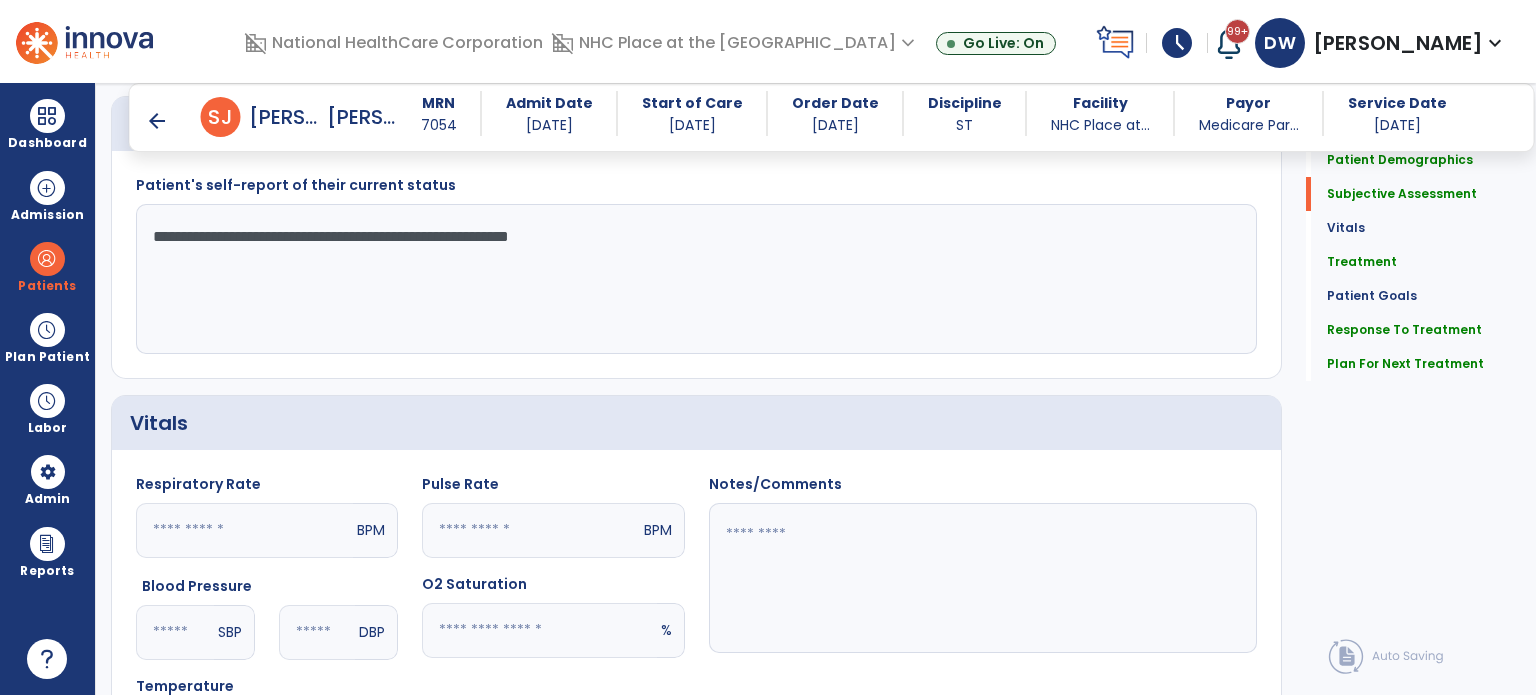 scroll, scrollTop: 543, scrollLeft: 0, axis: vertical 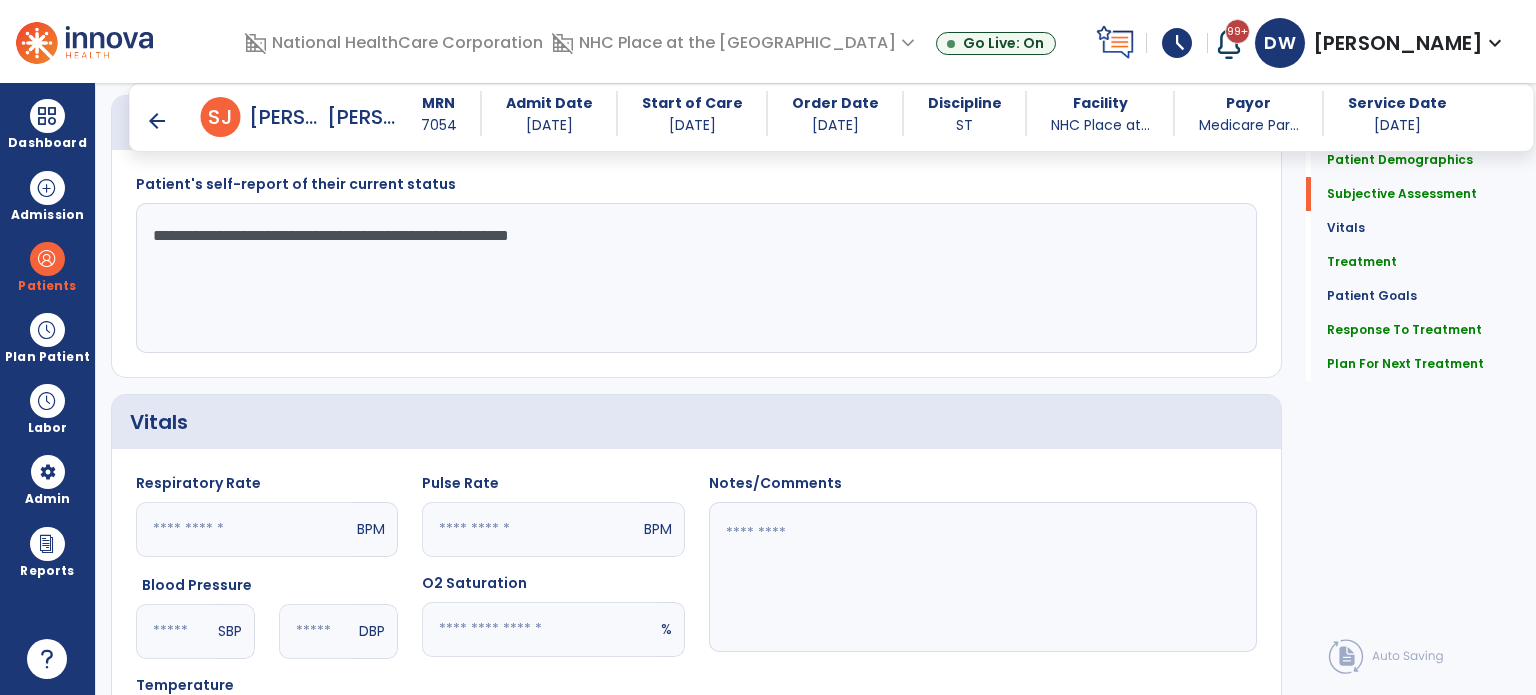 type on "**********" 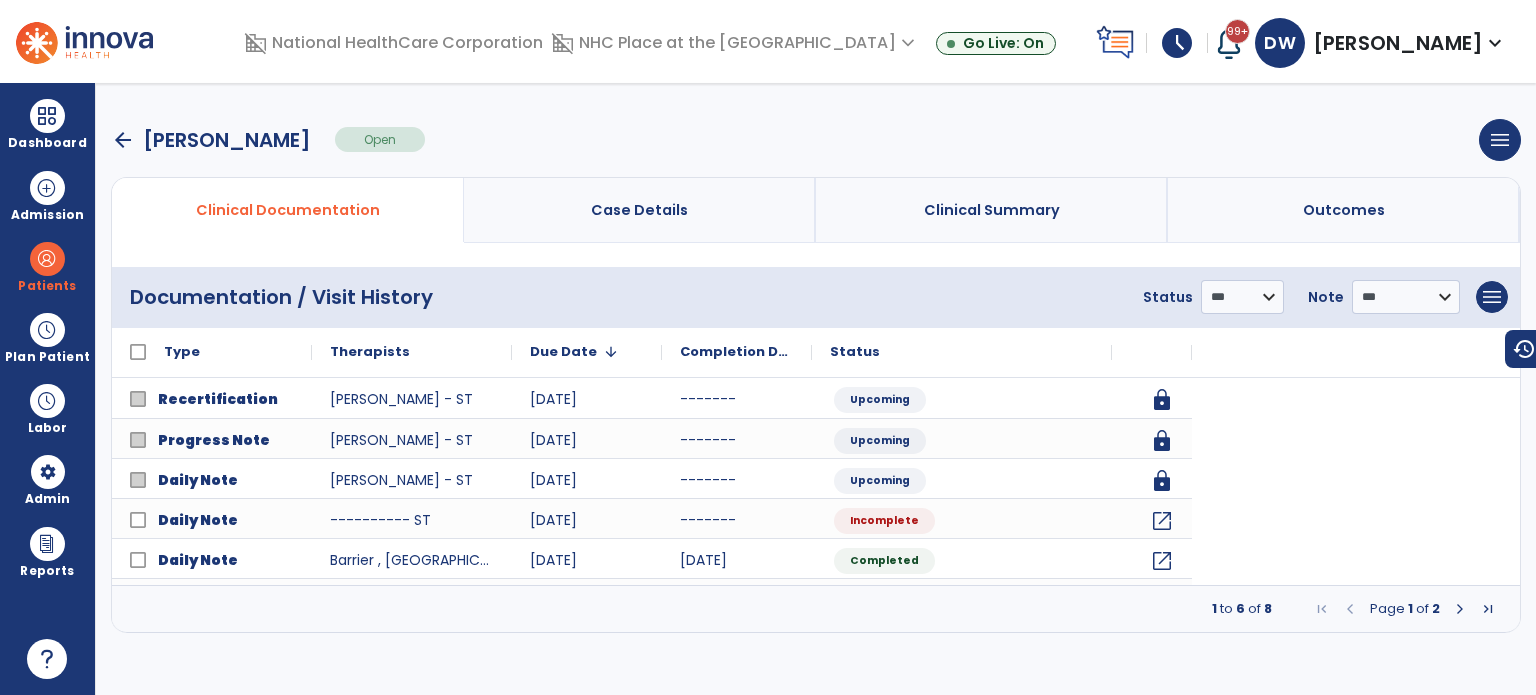 scroll, scrollTop: 0, scrollLeft: 0, axis: both 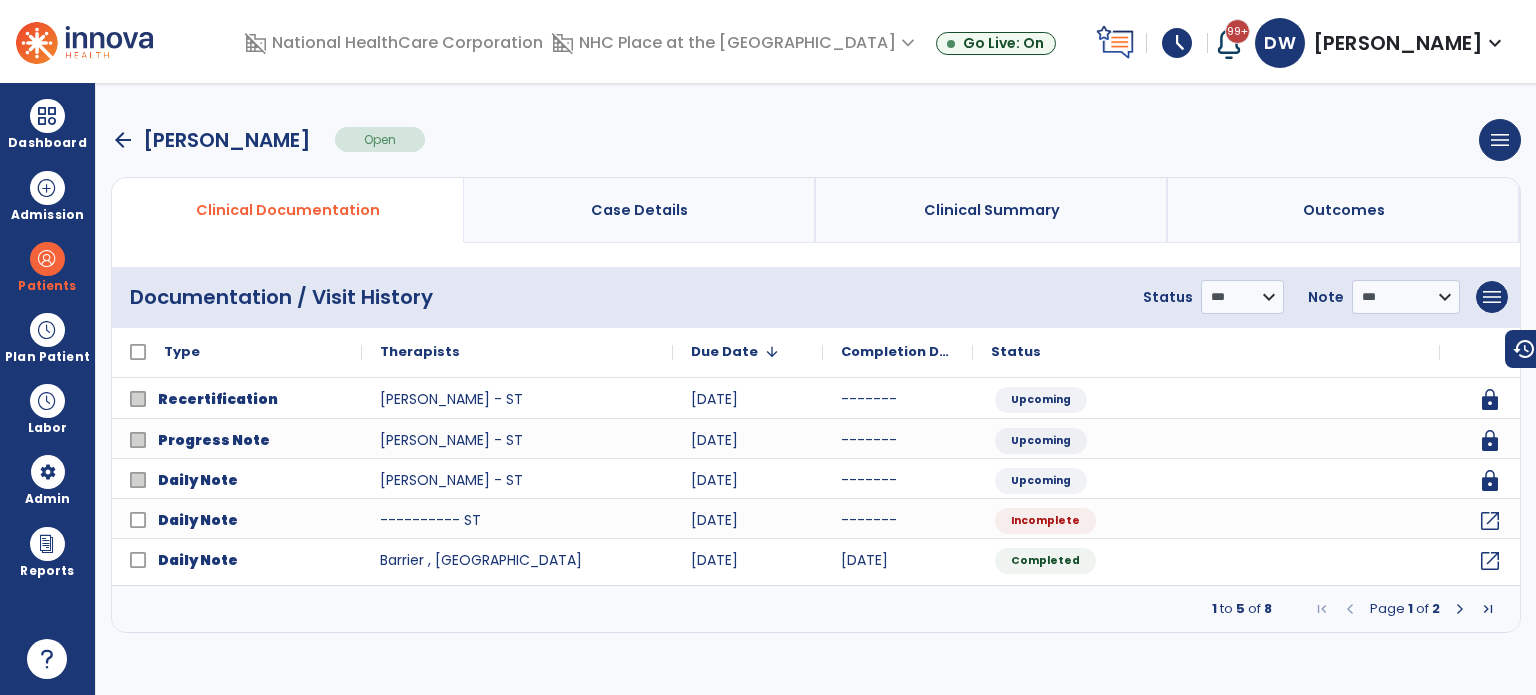 click on "arrow_back" at bounding box center (123, 140) 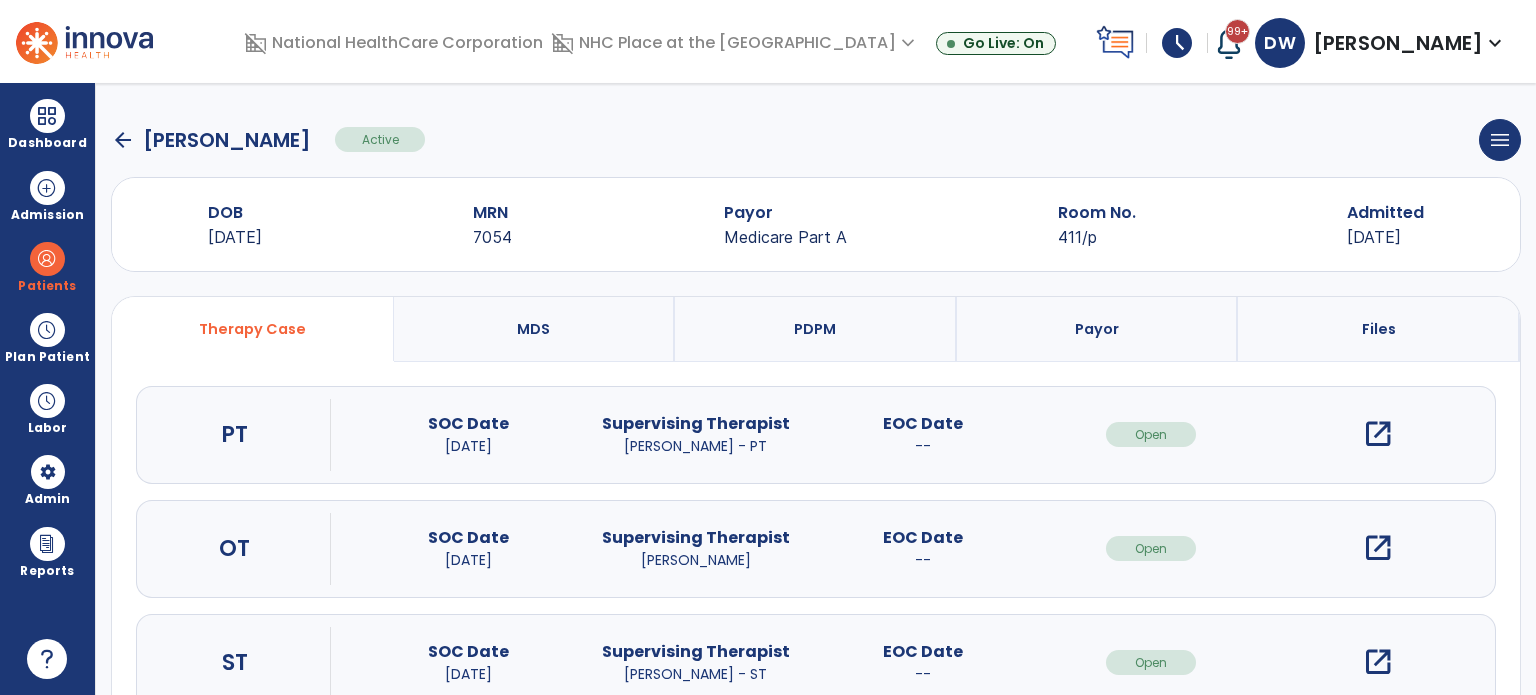 click on "arrow_back" 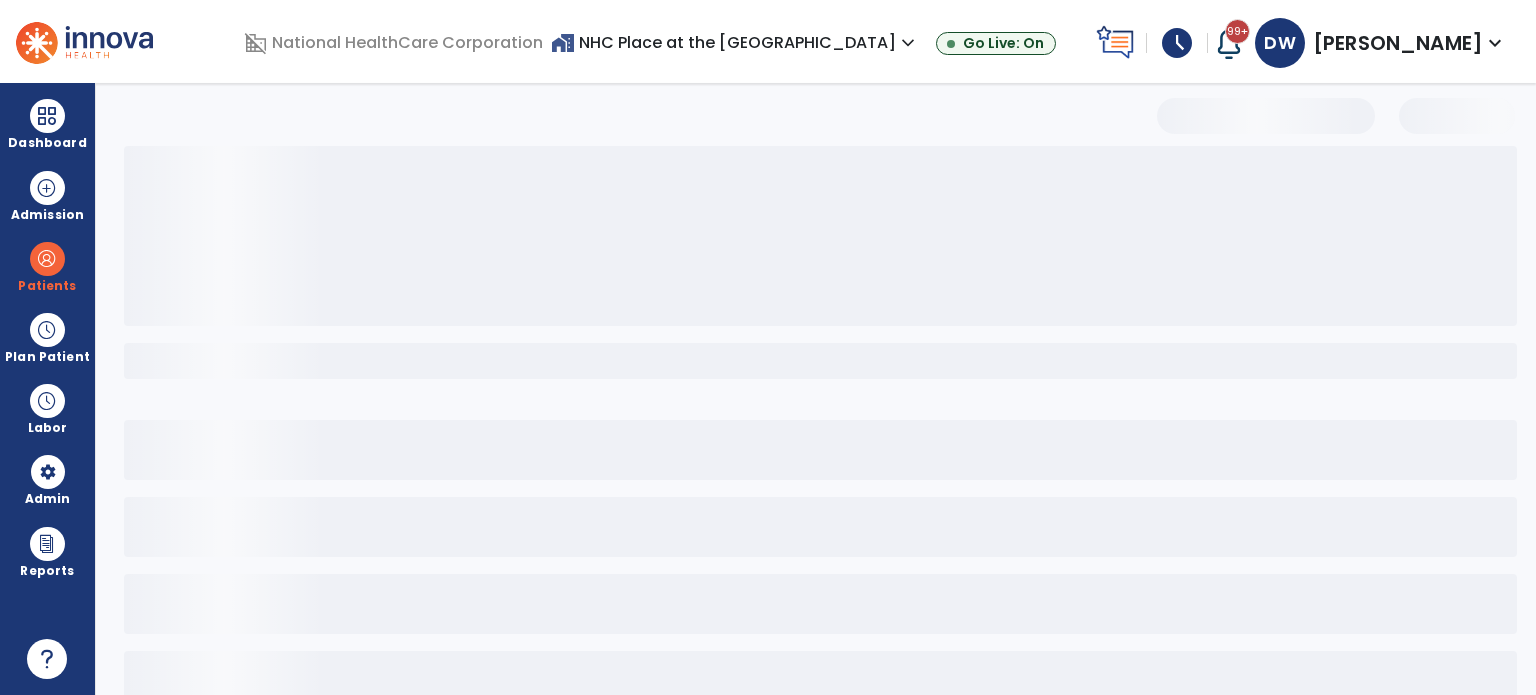 select on "***" 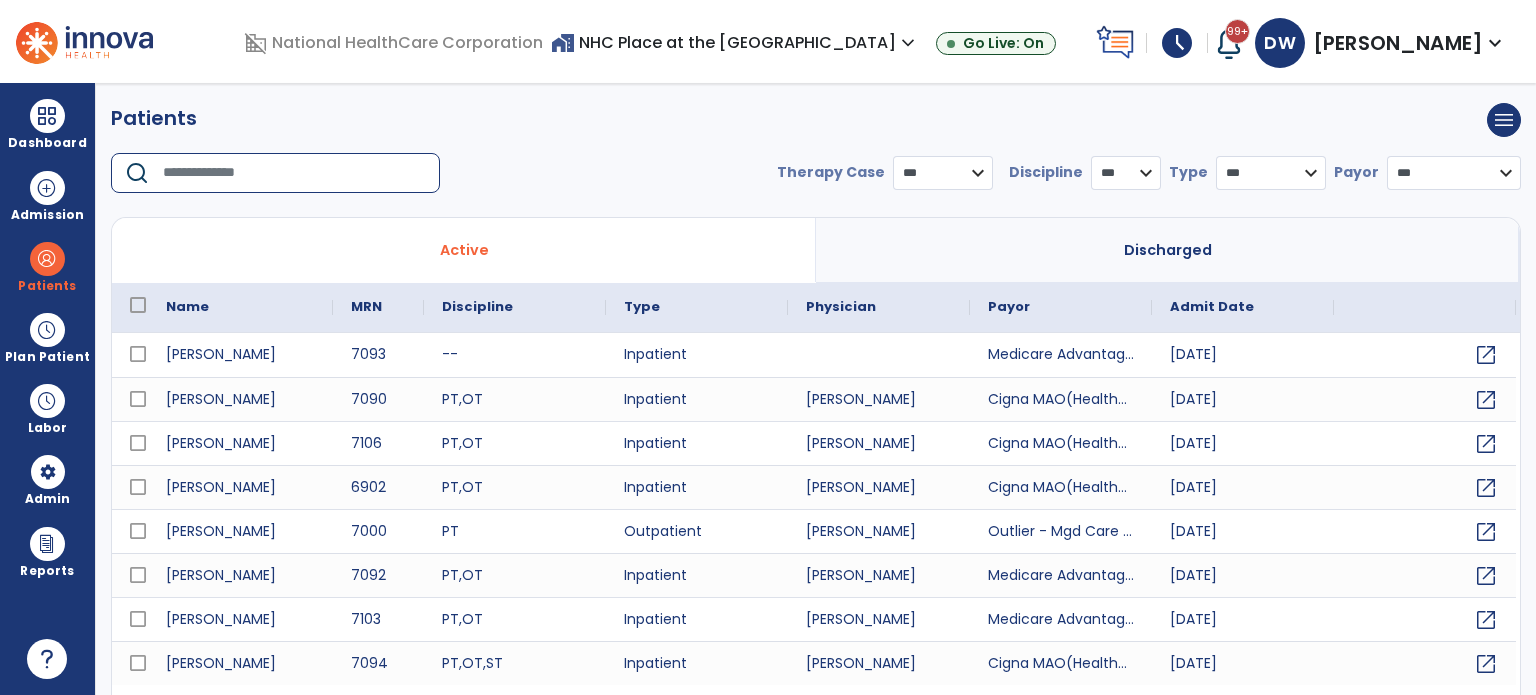 click at bounding box center [294, 173] 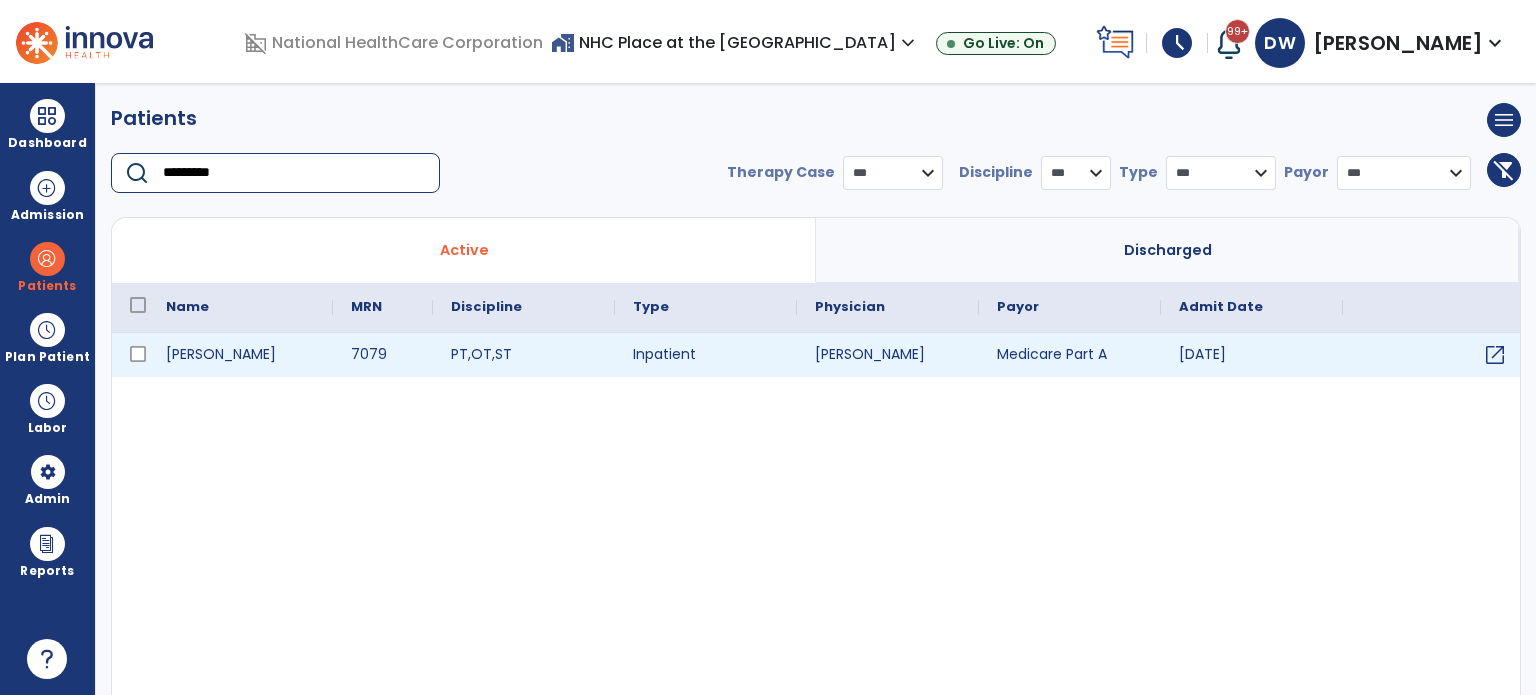 type on "*********" 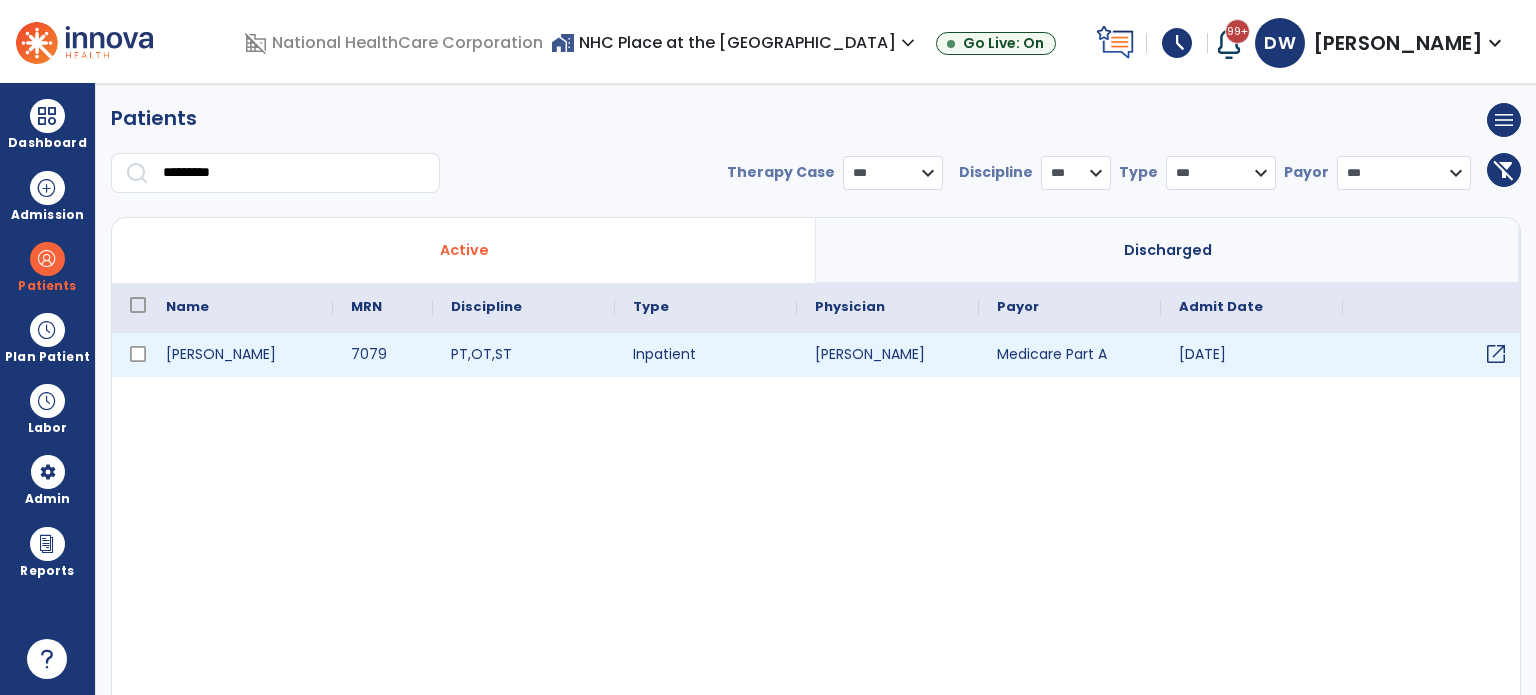click on "open_in_new" at bounding box center [1496, 354] 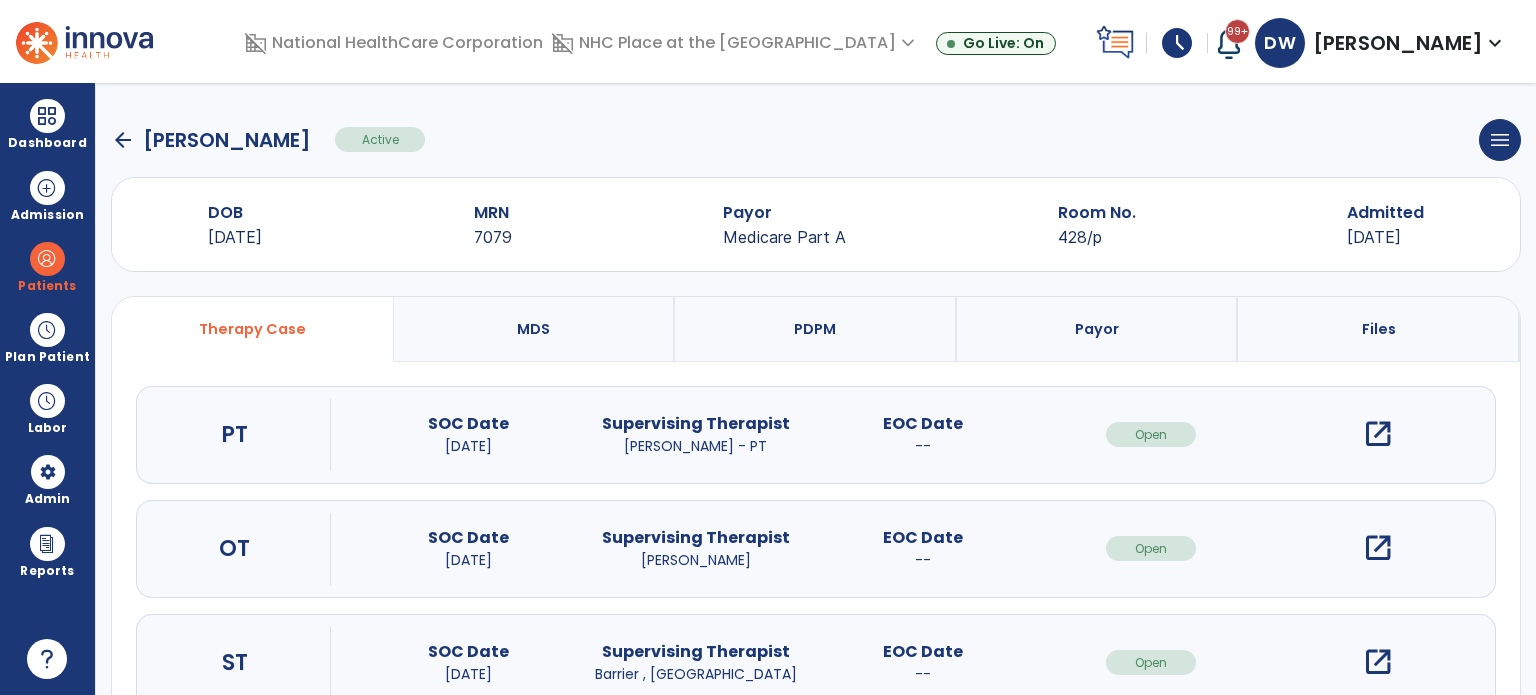 scroll, scrollTop: 62, scrollLeft: 0, axis: vertical 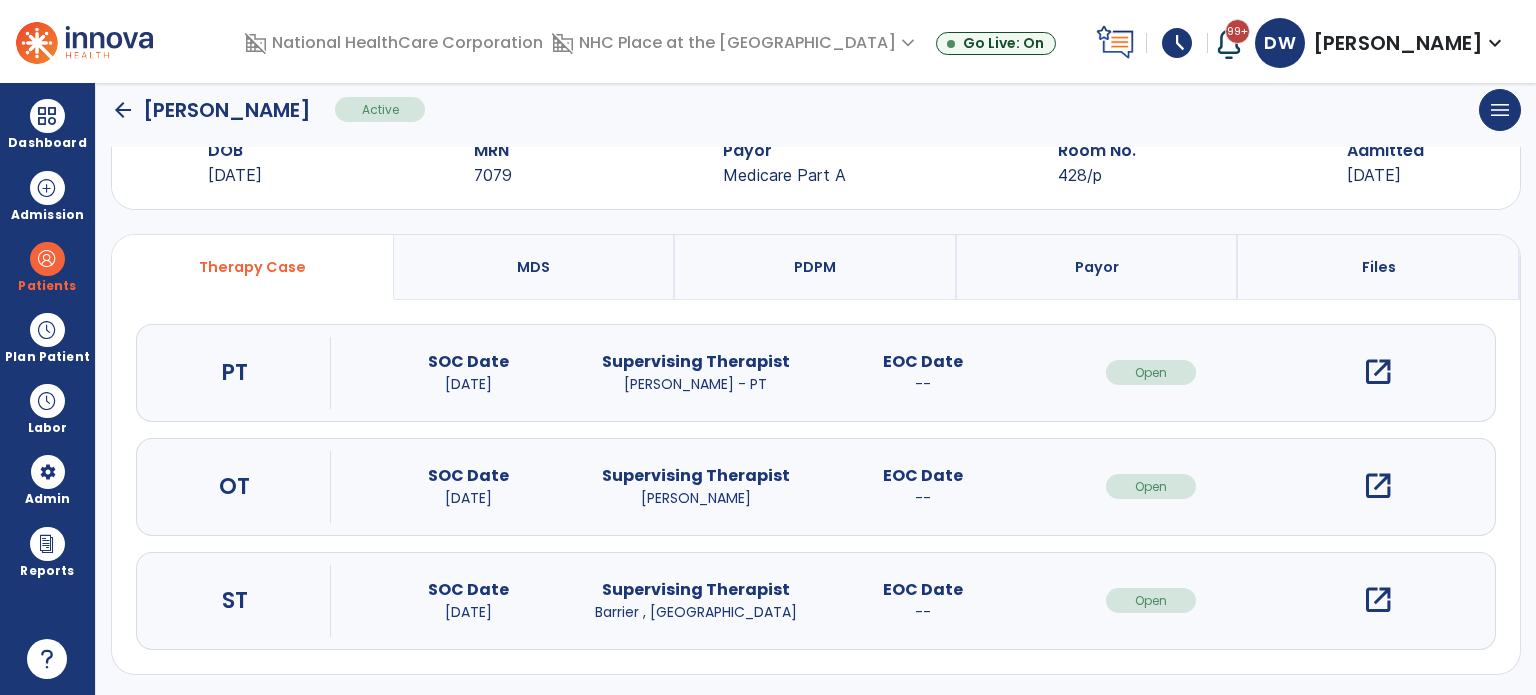 click on "open_in_new" at bounding box center (1378, 600) 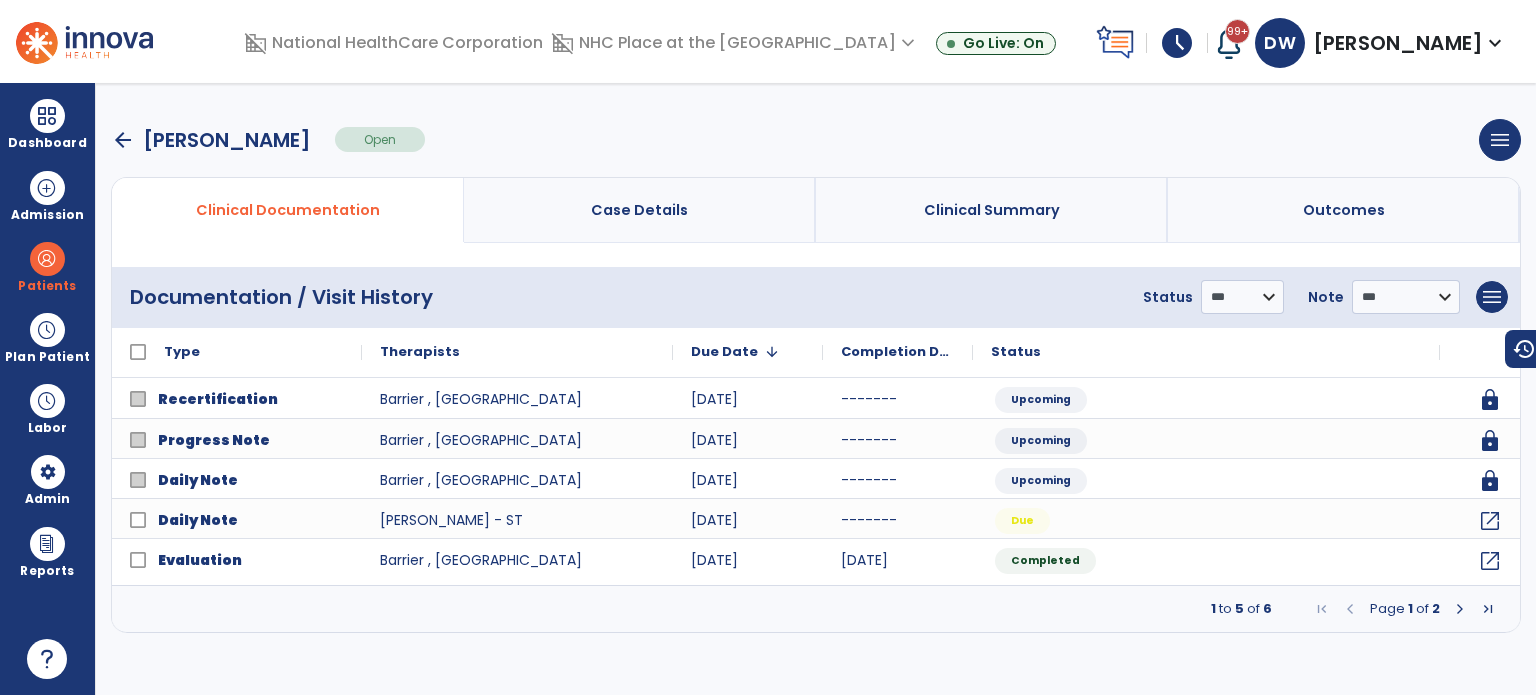 scroll, scrollTop: 0, scrollLeft: 0, axis: both 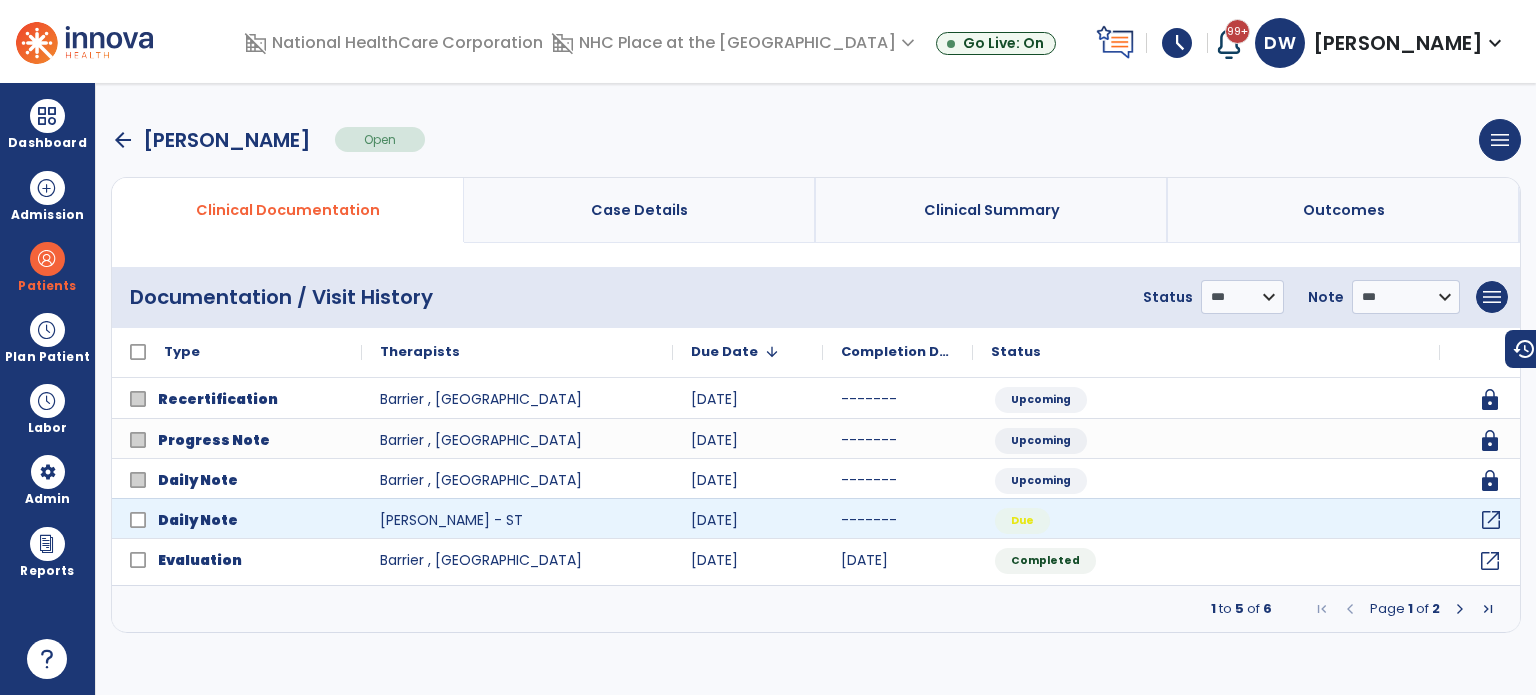 click on "open_in_new" 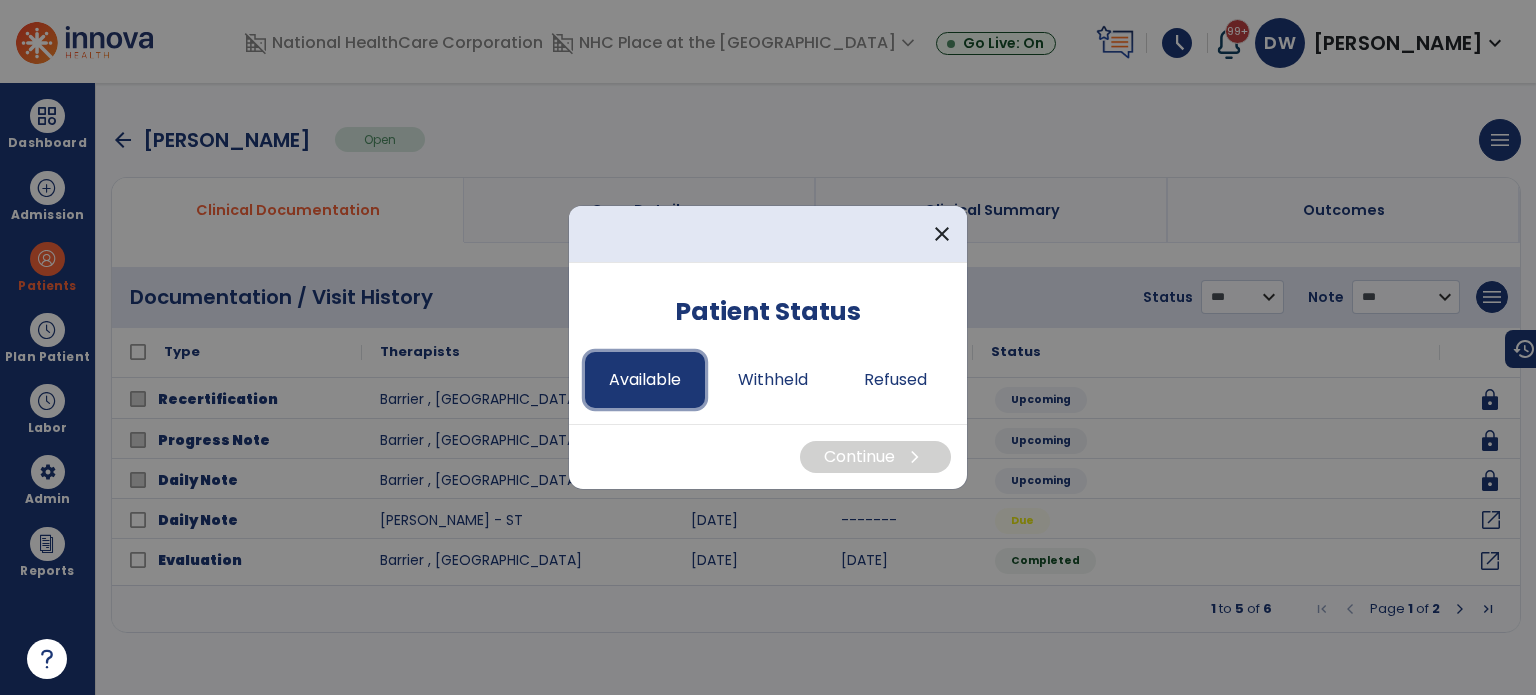 click on "Available" at bounding box center (645, 380) 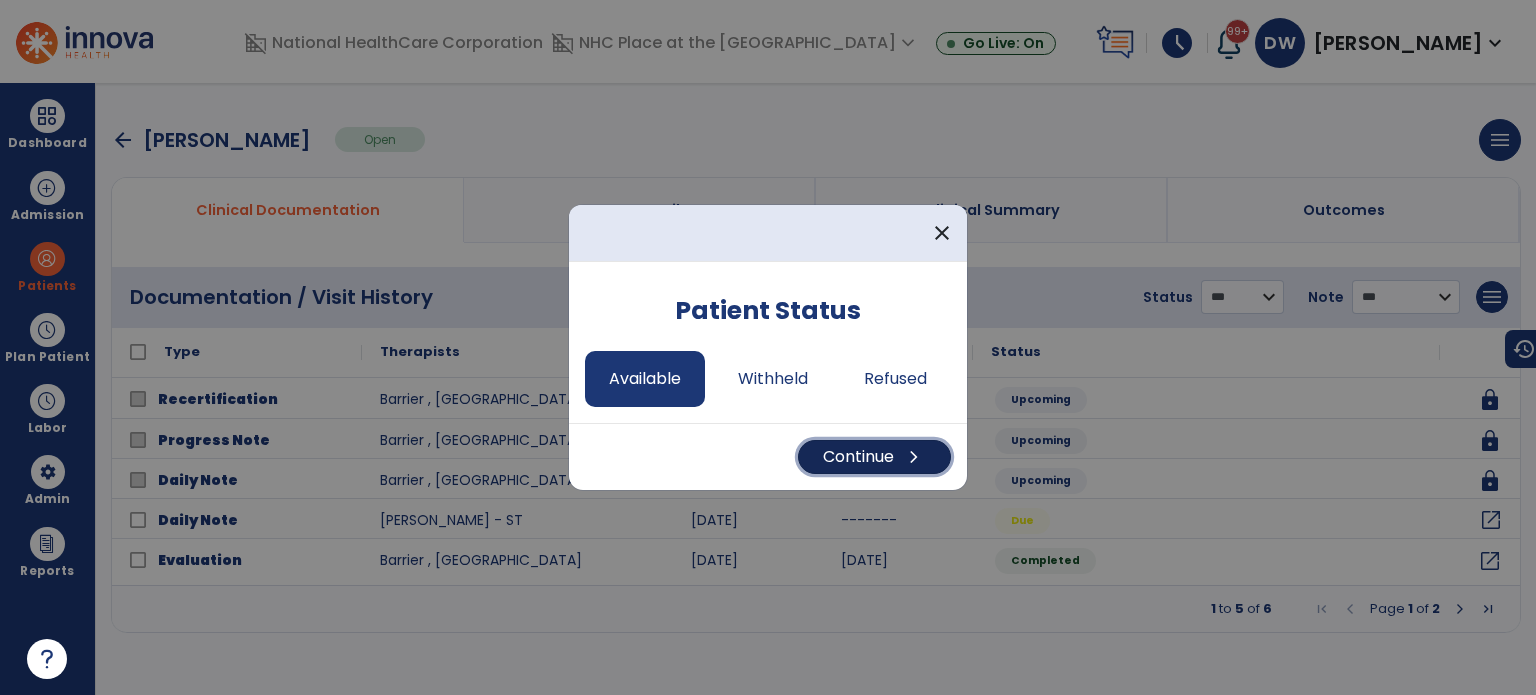 click on "Continue   chevron_right" at bounding box center [874, 457] 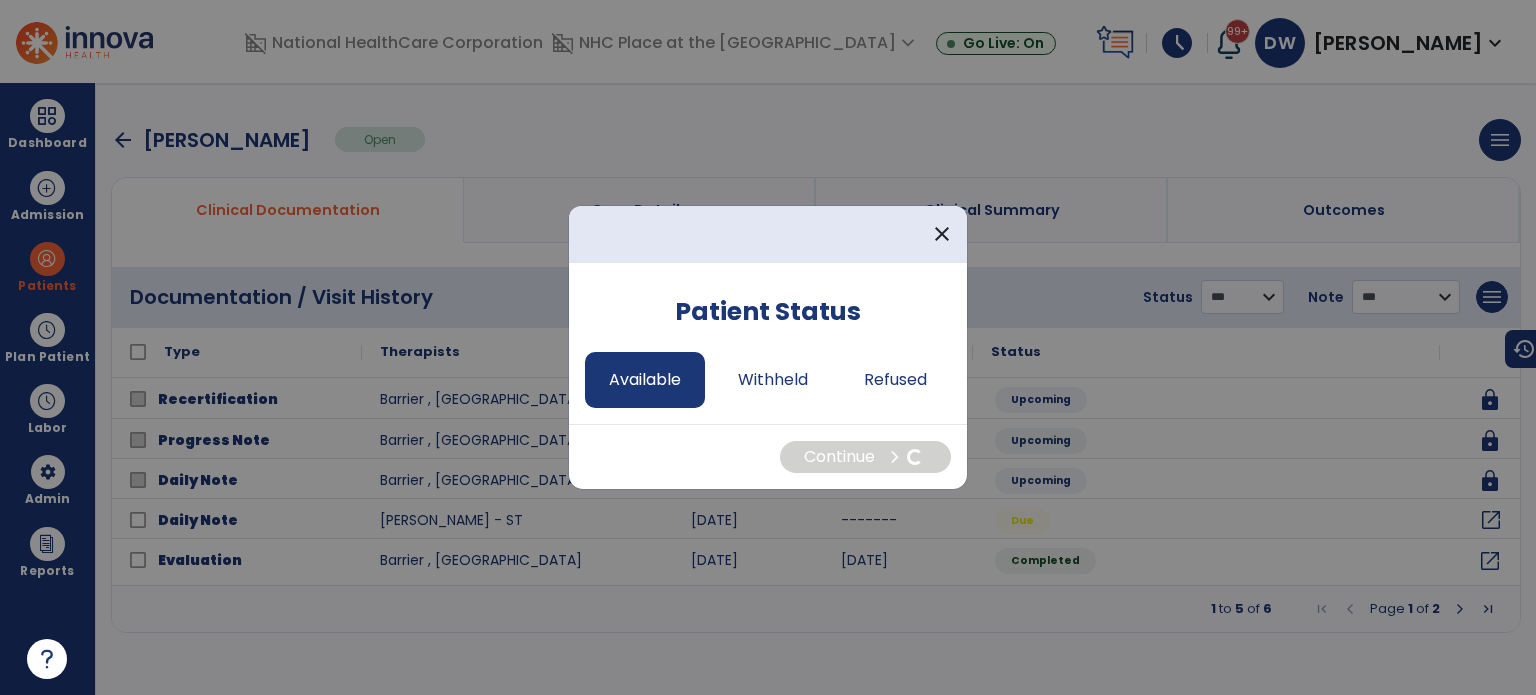 select on "*" 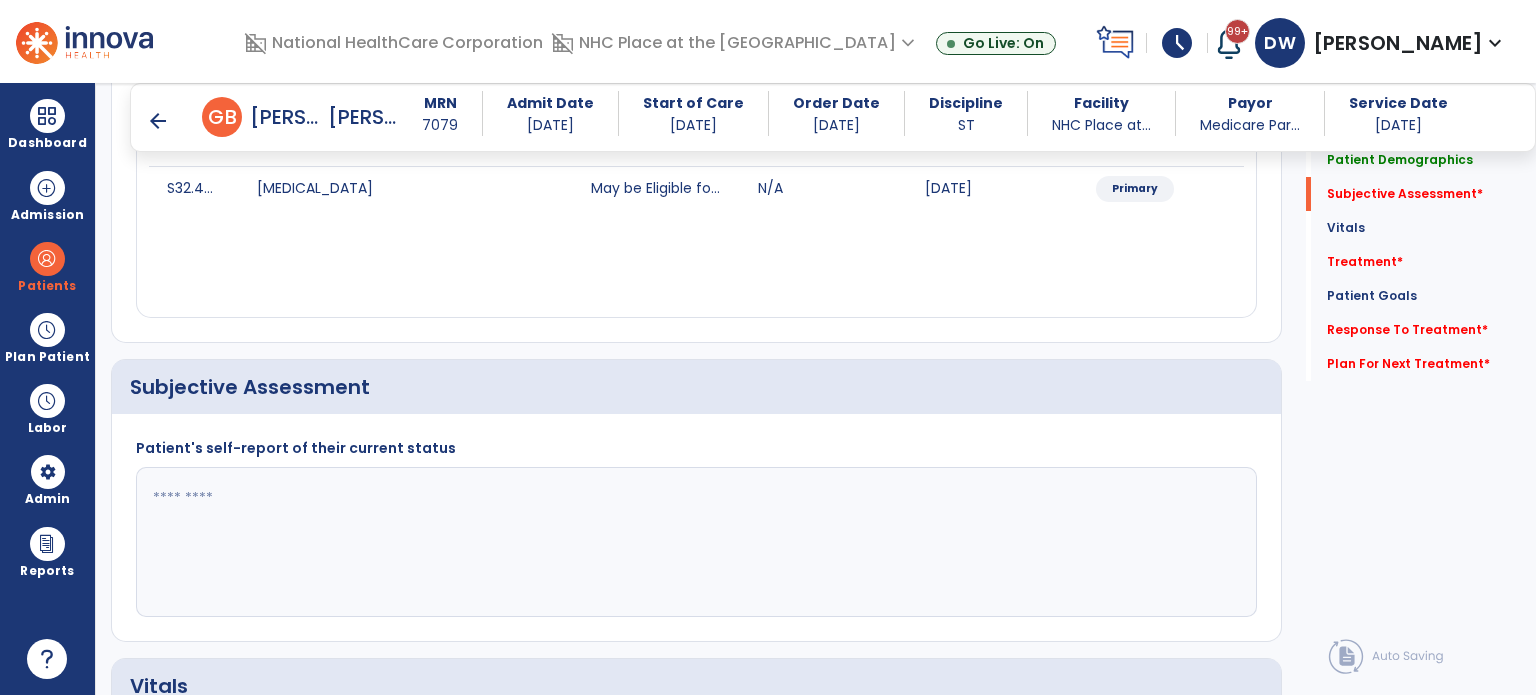 scroll, scrollTop: 308, scrollLeft: 0, axis: vertical 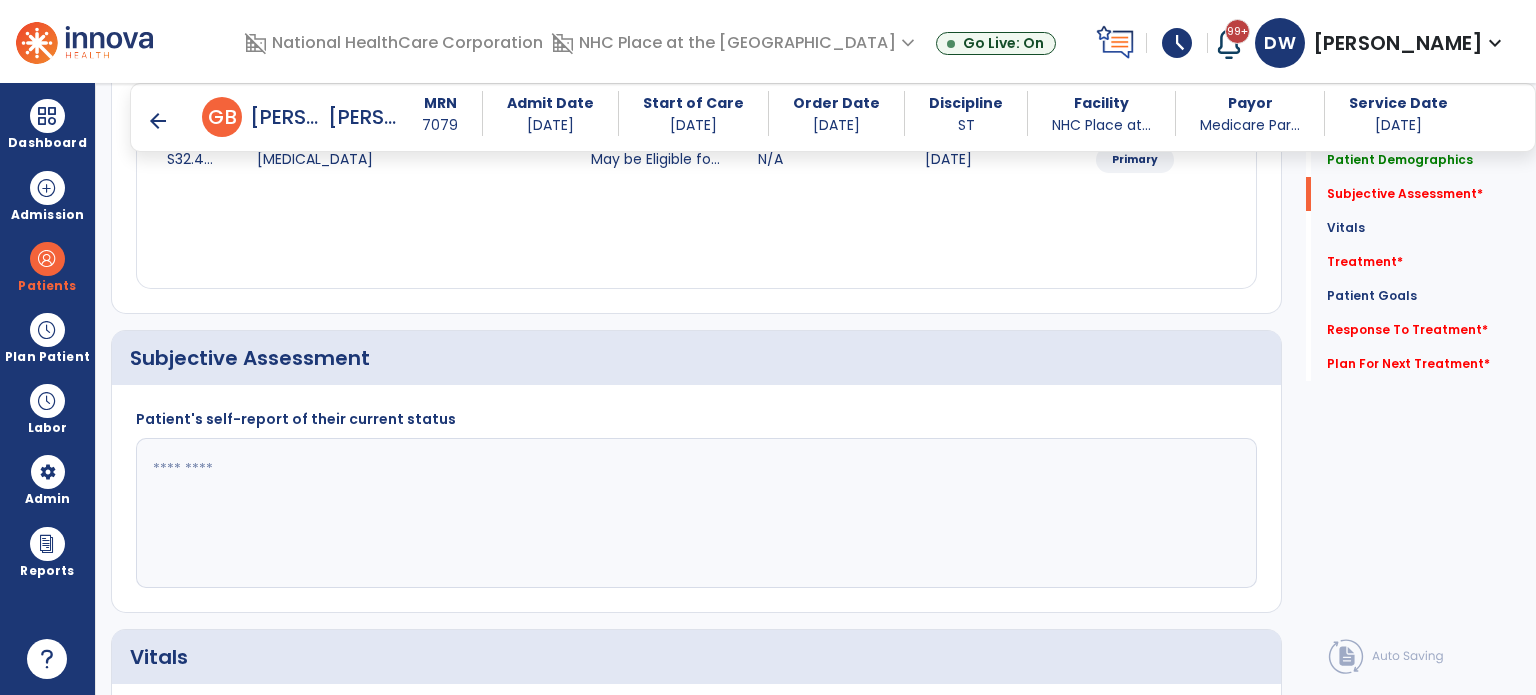 click 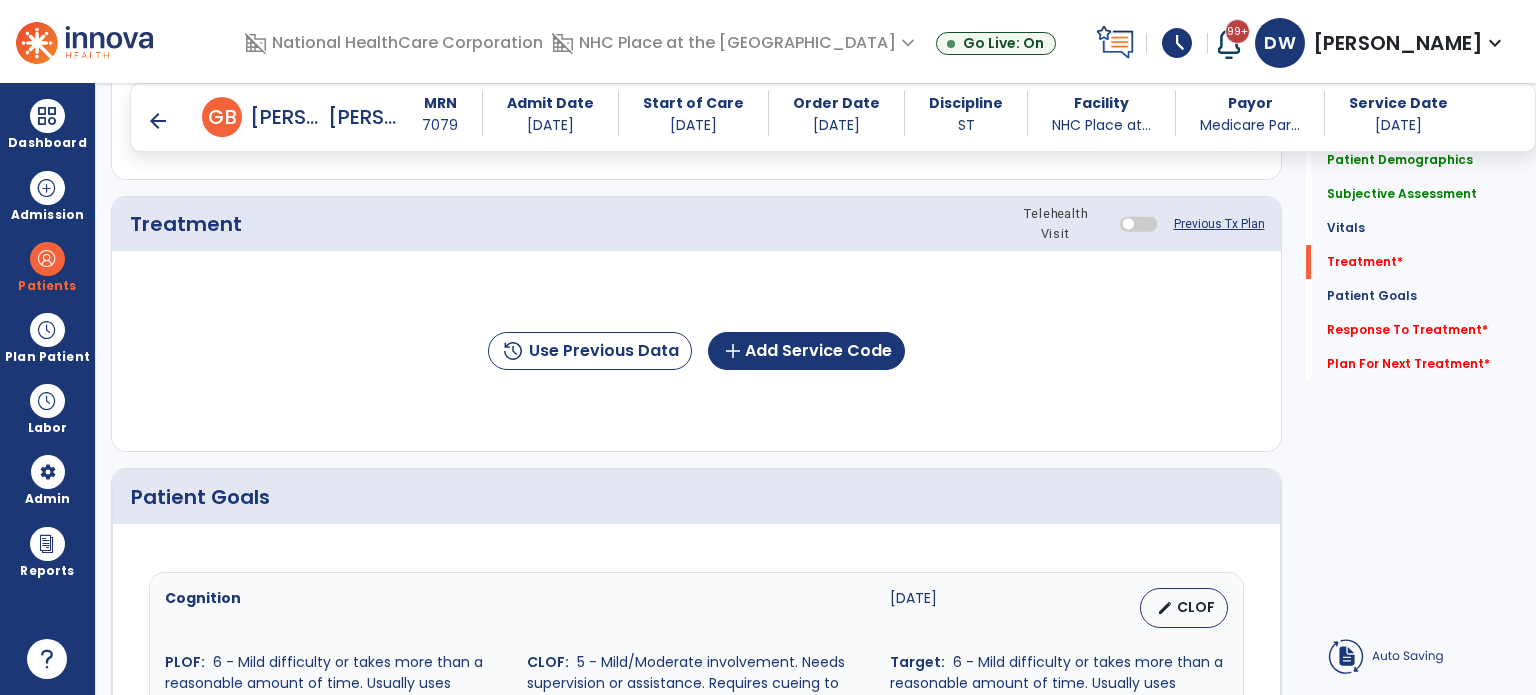 scroll, scrollTop: 1166, scrollLeft: 0, axis: vertical 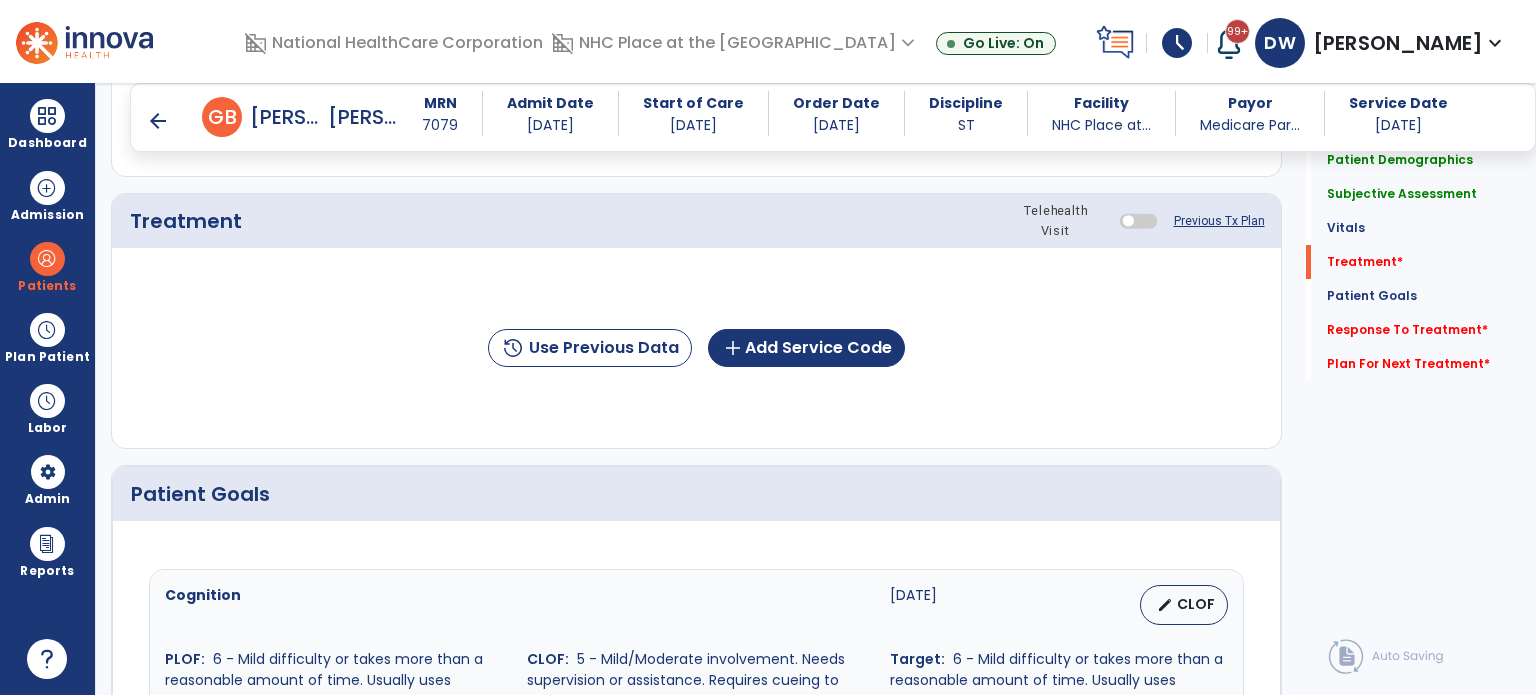 type on "**********" 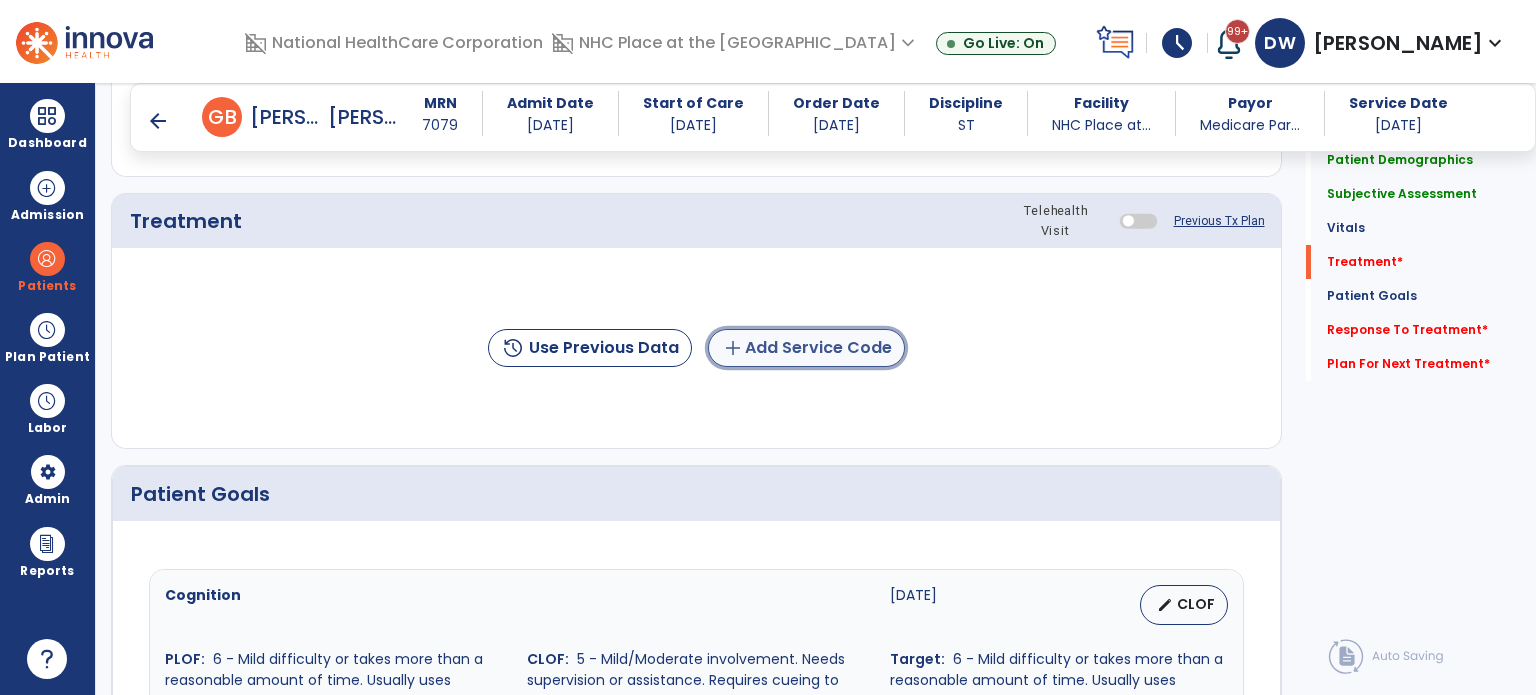 click on "add  Add Service Code" 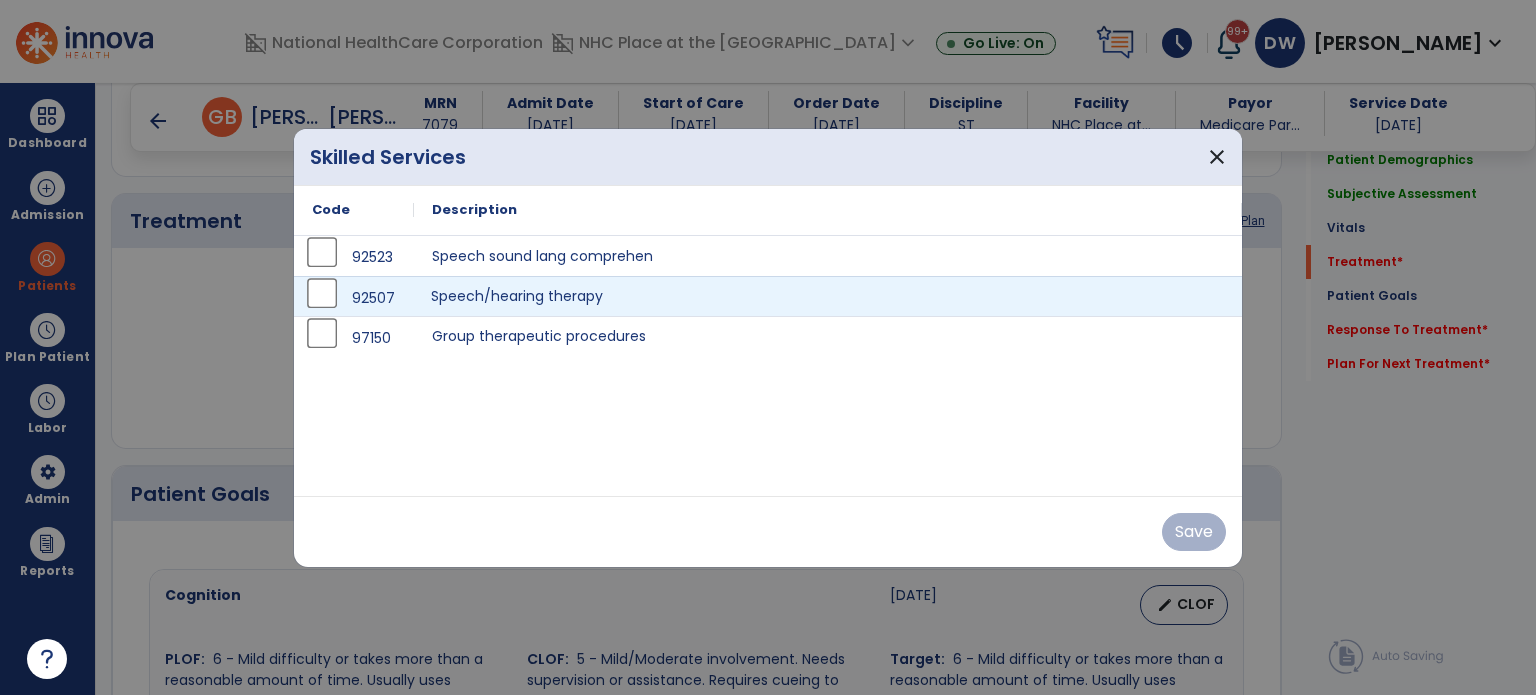 click on "Speech/hearing therapy" at bounding box center [828, 296] 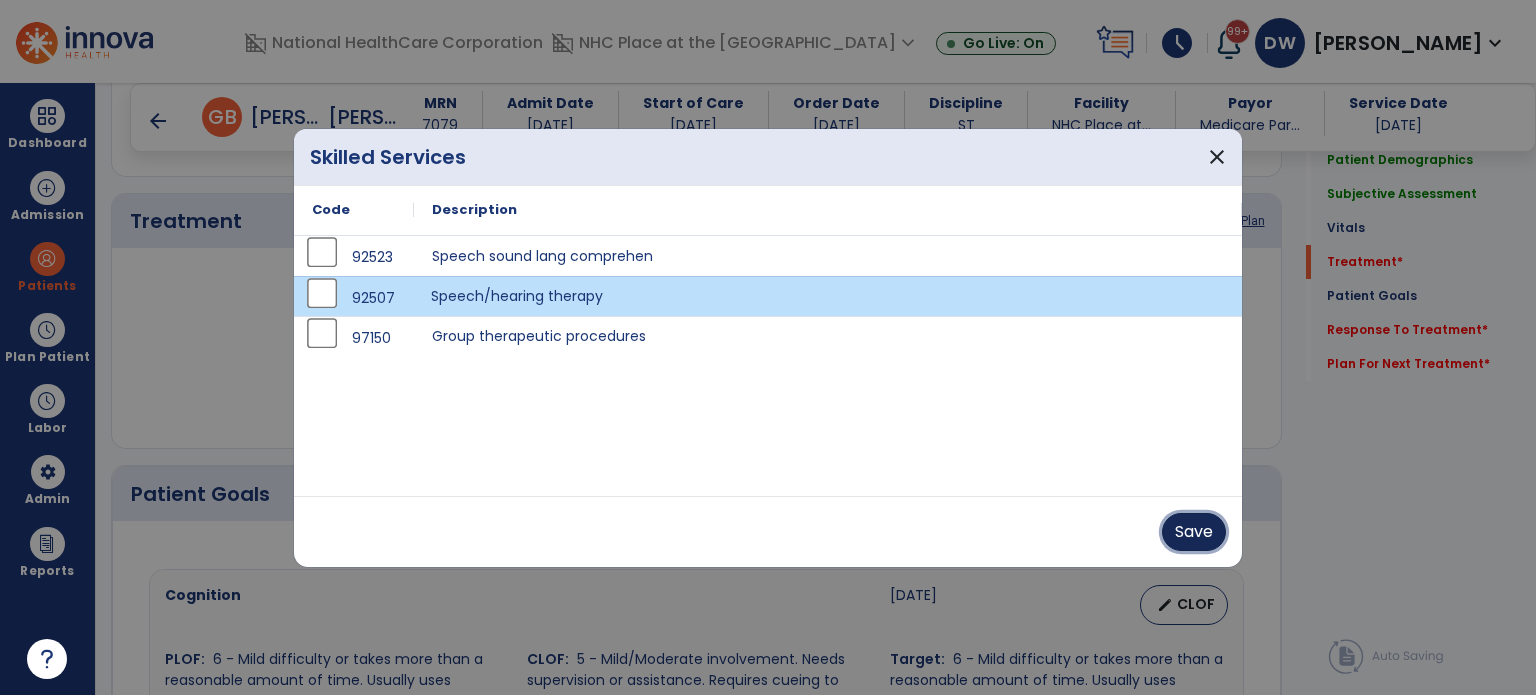 click on "Save" at bounding box center [1194, 532] 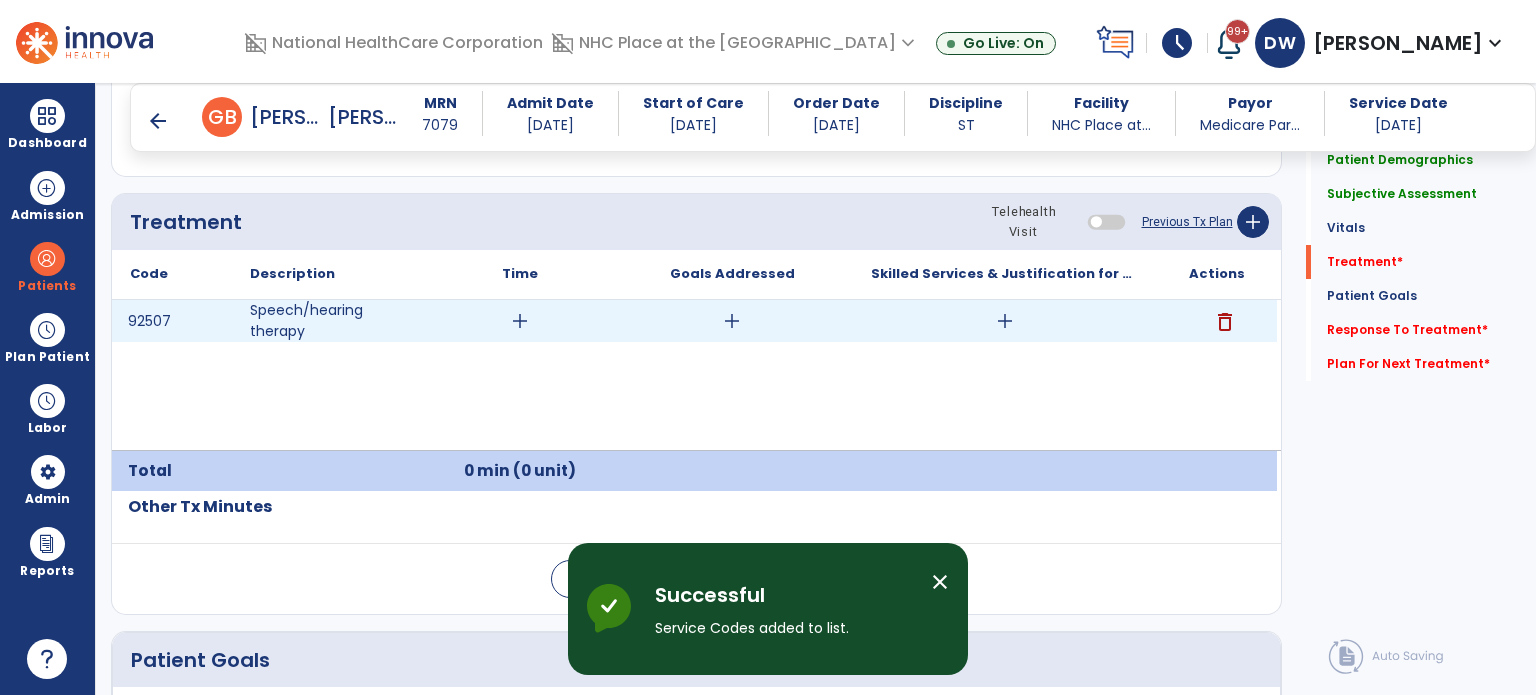 click on "add" at bounding box center (520, 321) 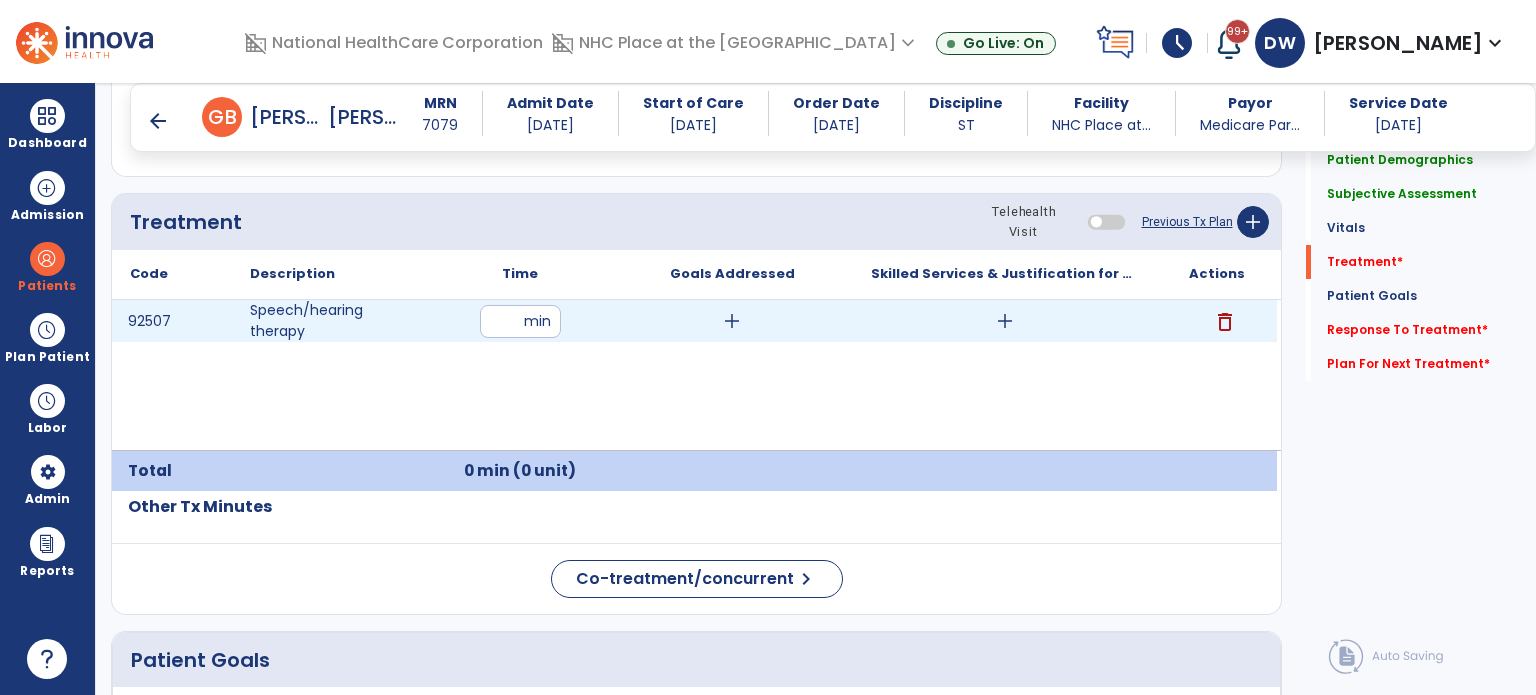 type on "**" 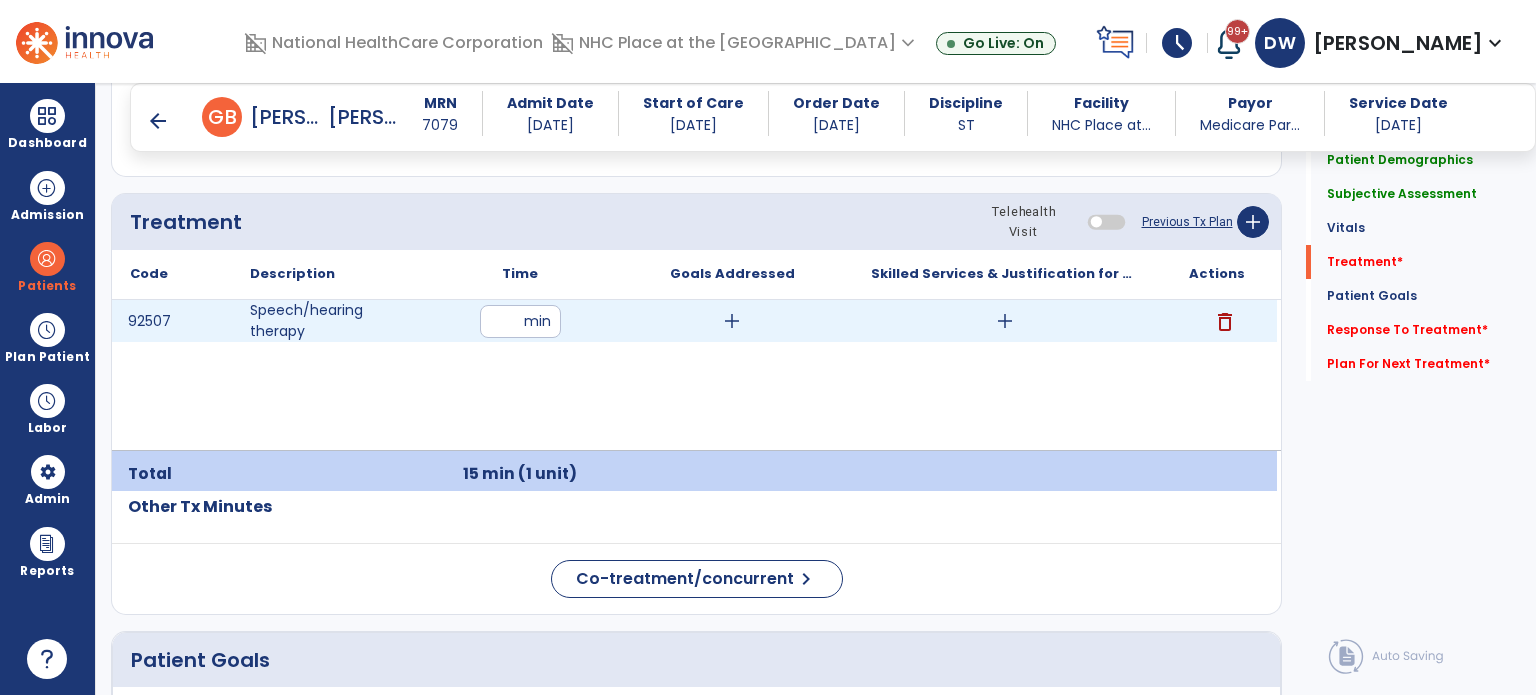 click on "add" at bounding box center [732, 321] 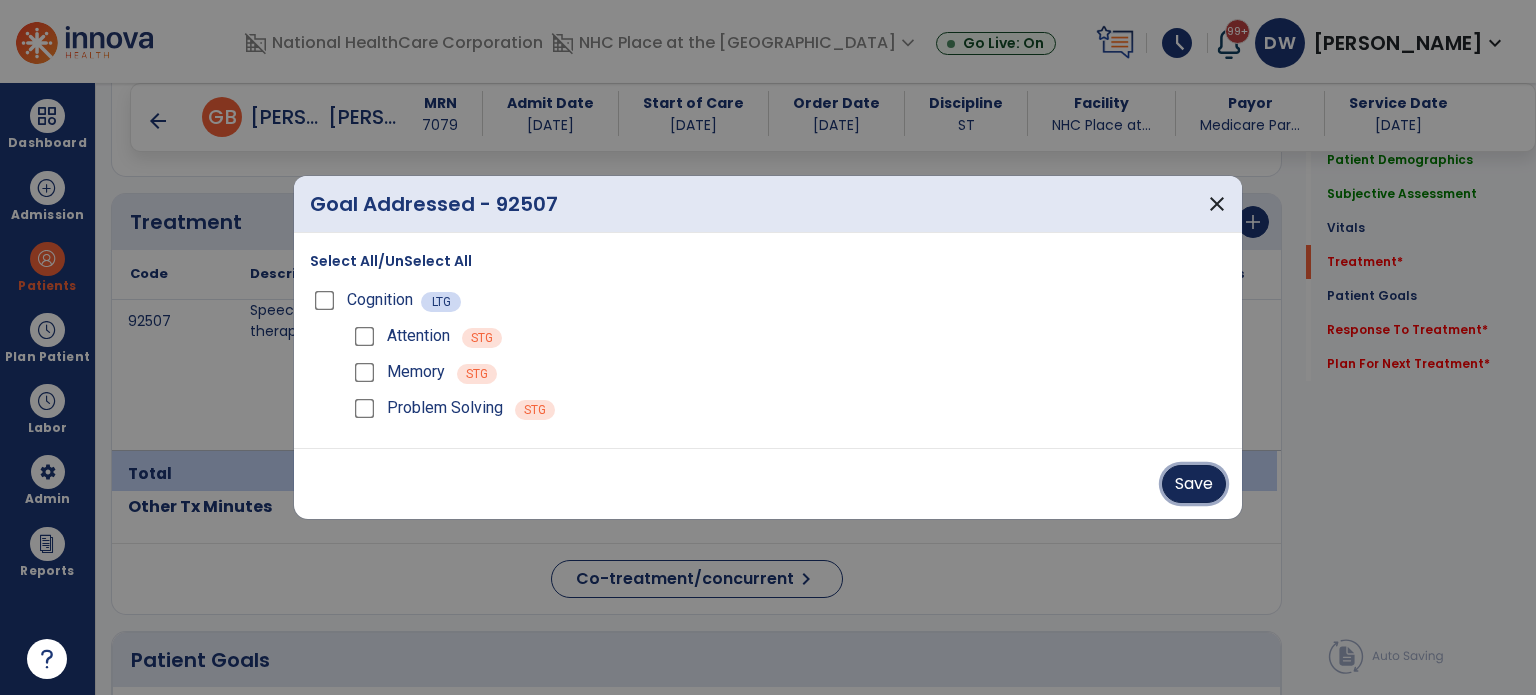 click on "Save" at bounding box center [1194, 484] 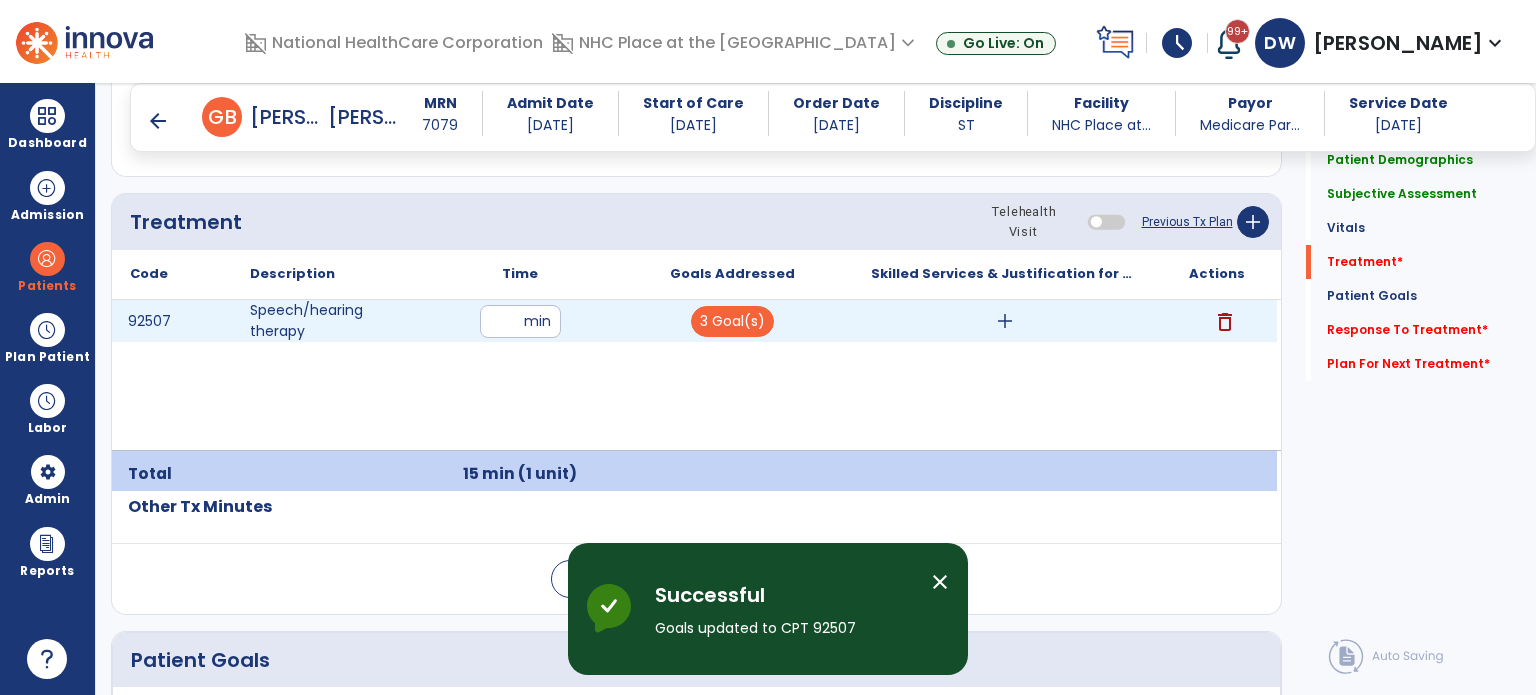 click on "add" at bounding box center [1005, 321] 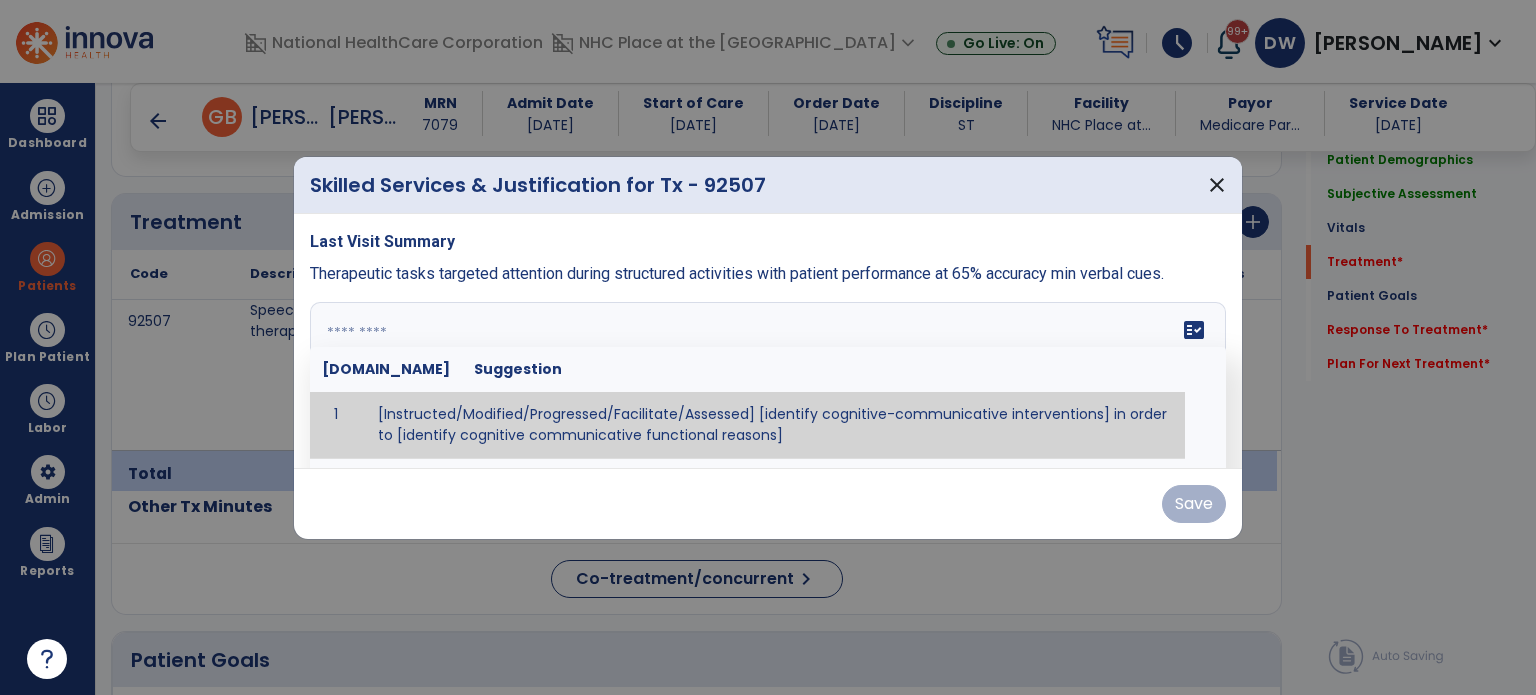 click at bounding box center (766, 377) 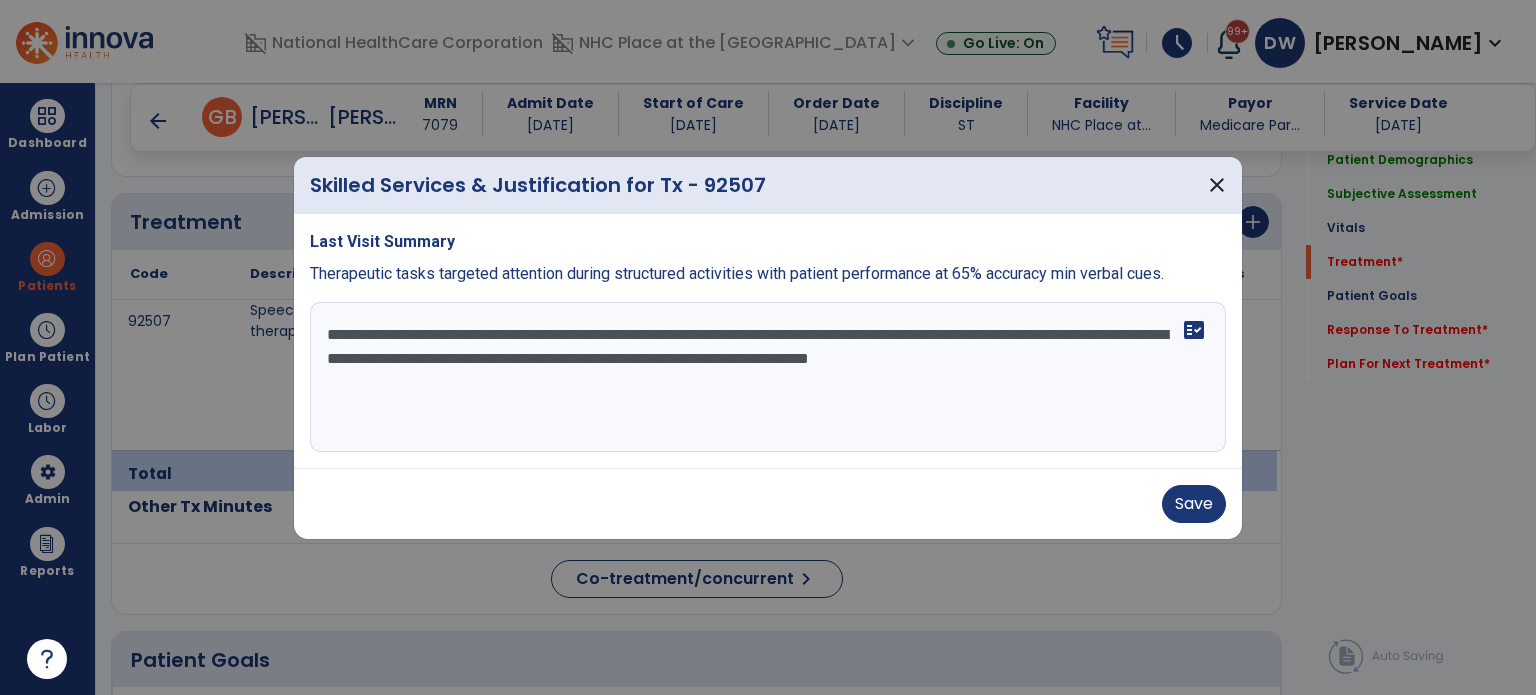 click on "**********" at bounding box center (768, 377) 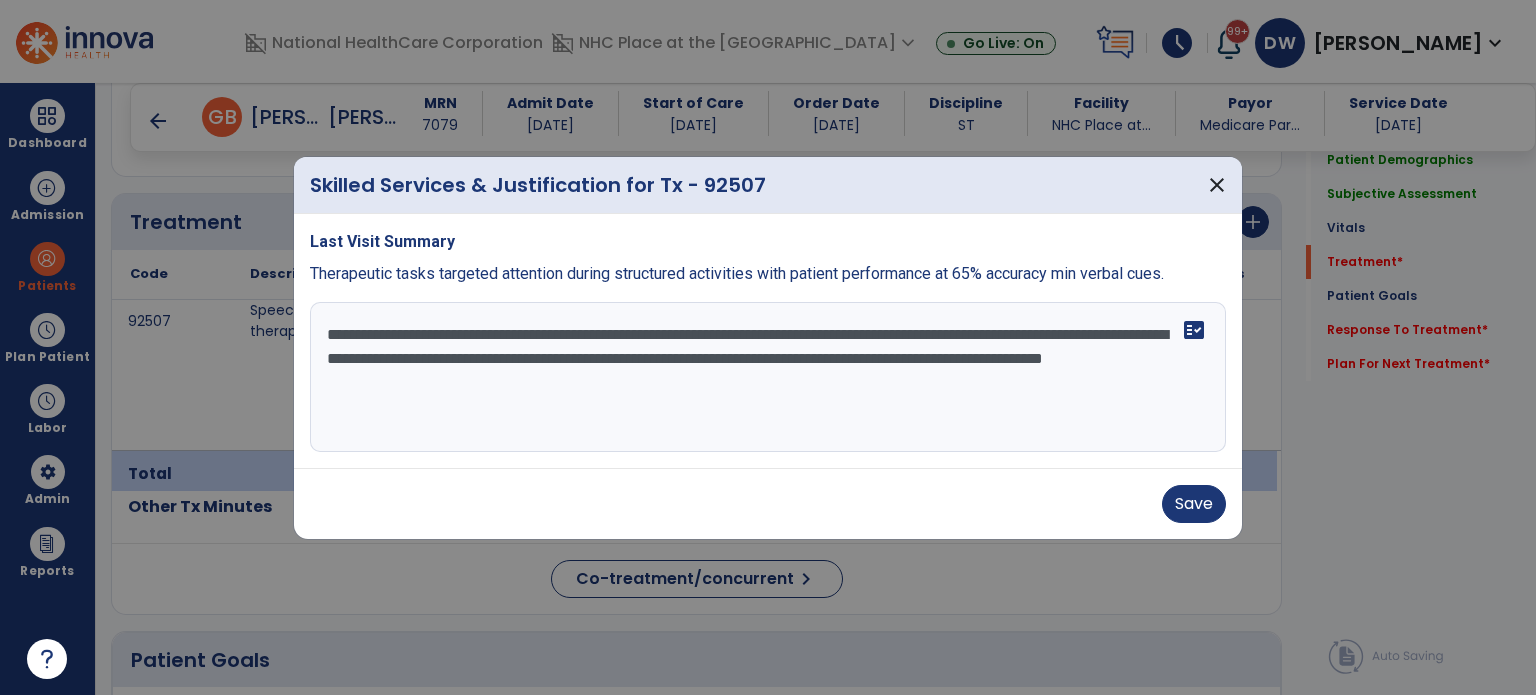 click on "**********" at bounding box center (768, 377) 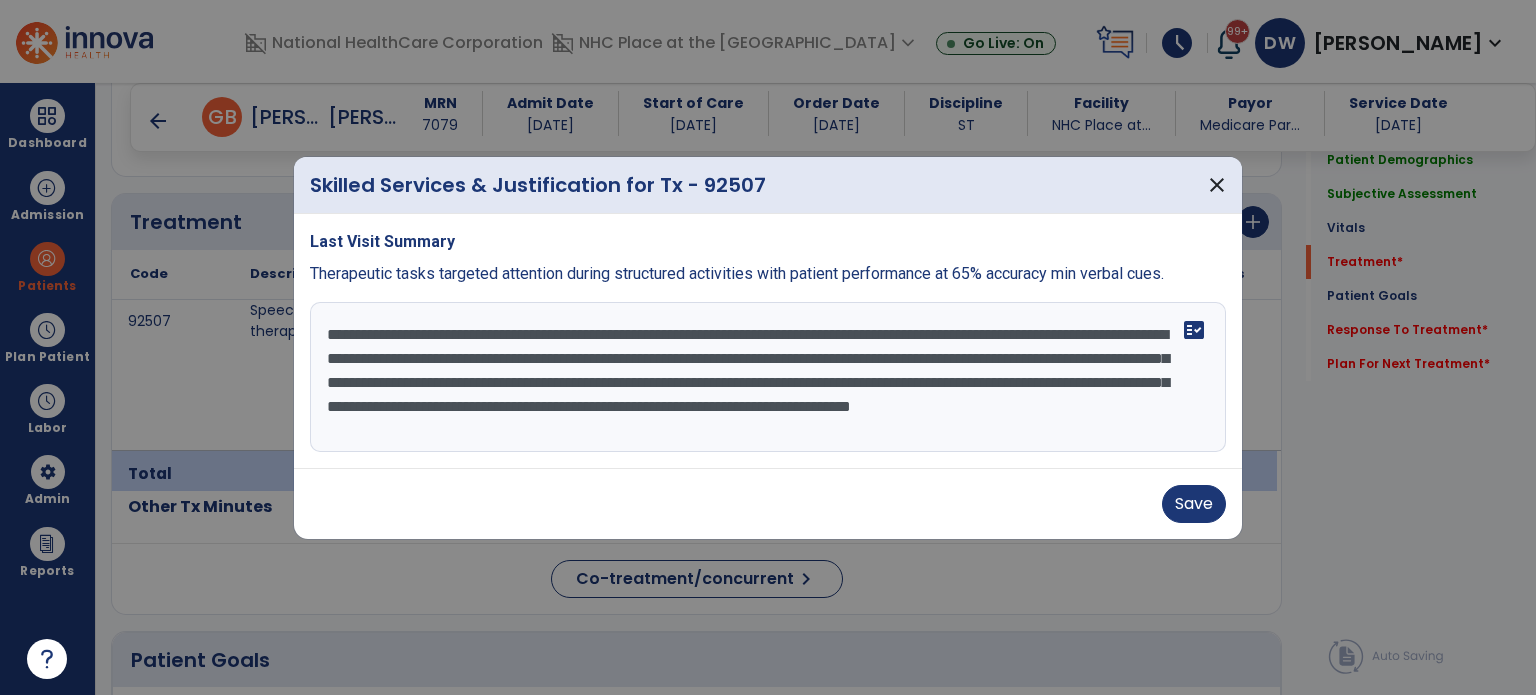scroll, scrollTop: 15, scrollLeft: 0, axis: vertical 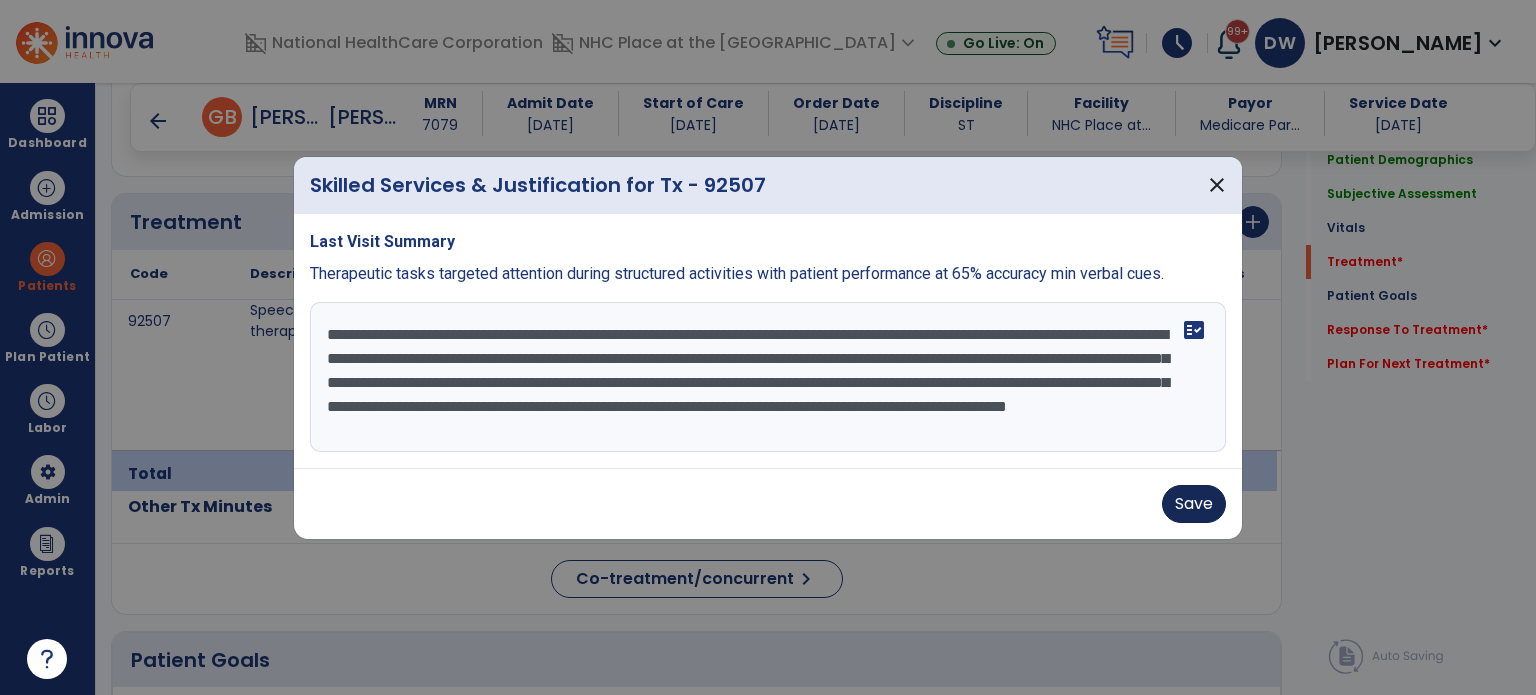 type on "**********" 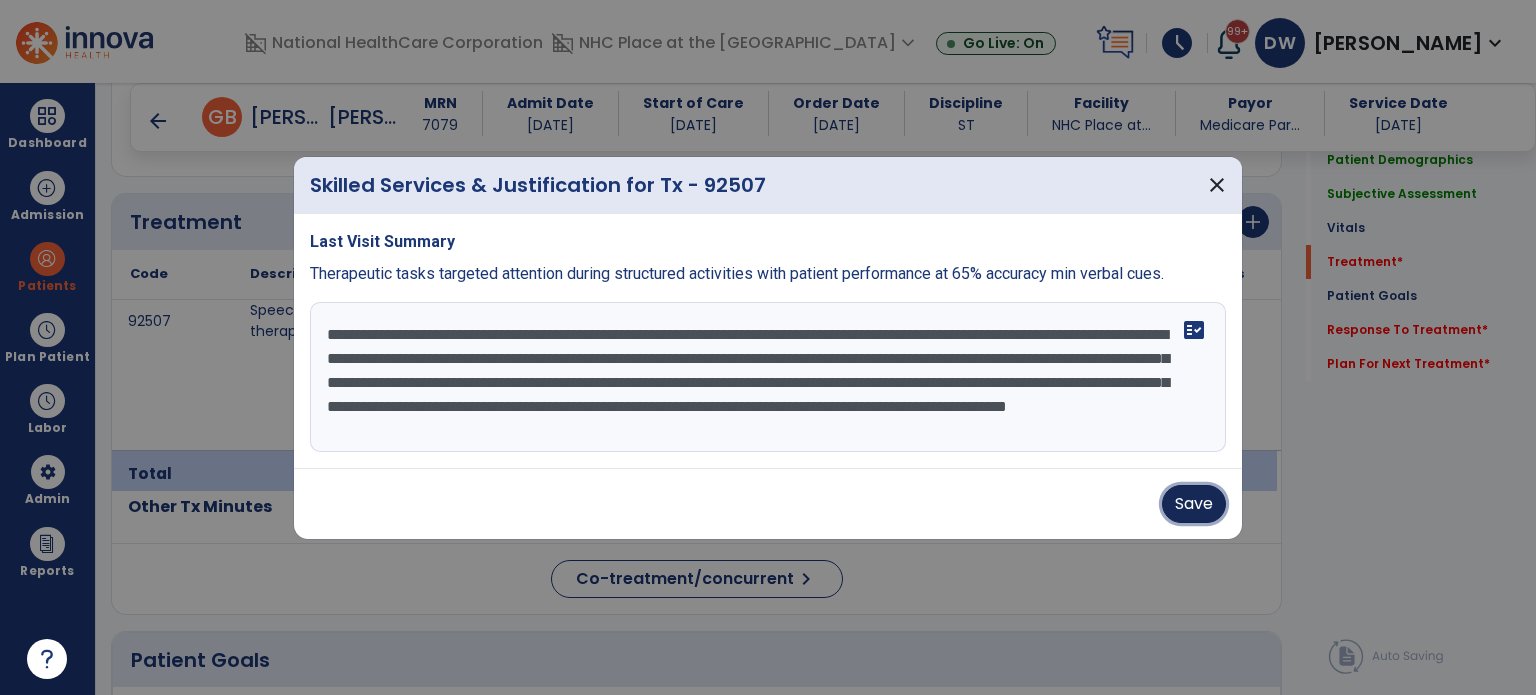 click on "Save" at bounding box center (1194, 504) 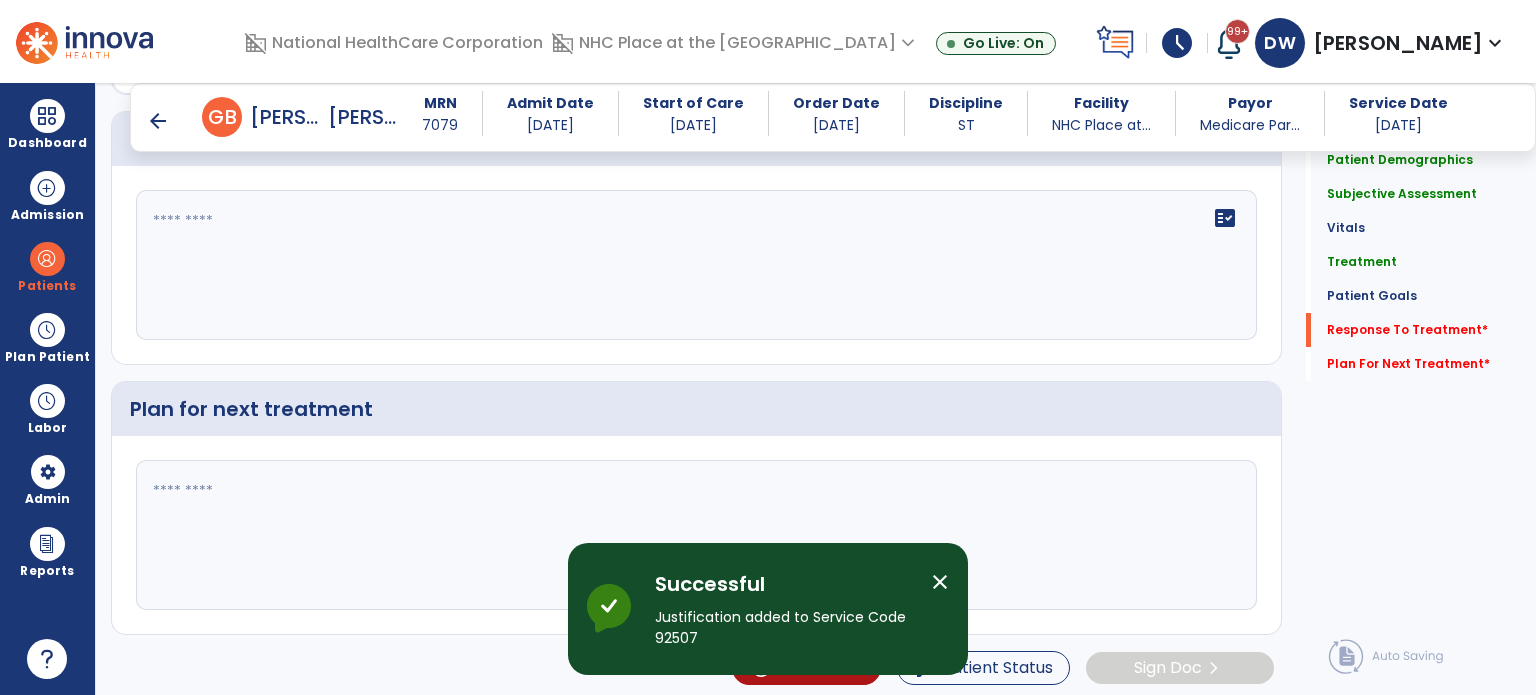 scroll, scrollTop: 2627, scrollLeft: 0, axis: vertical 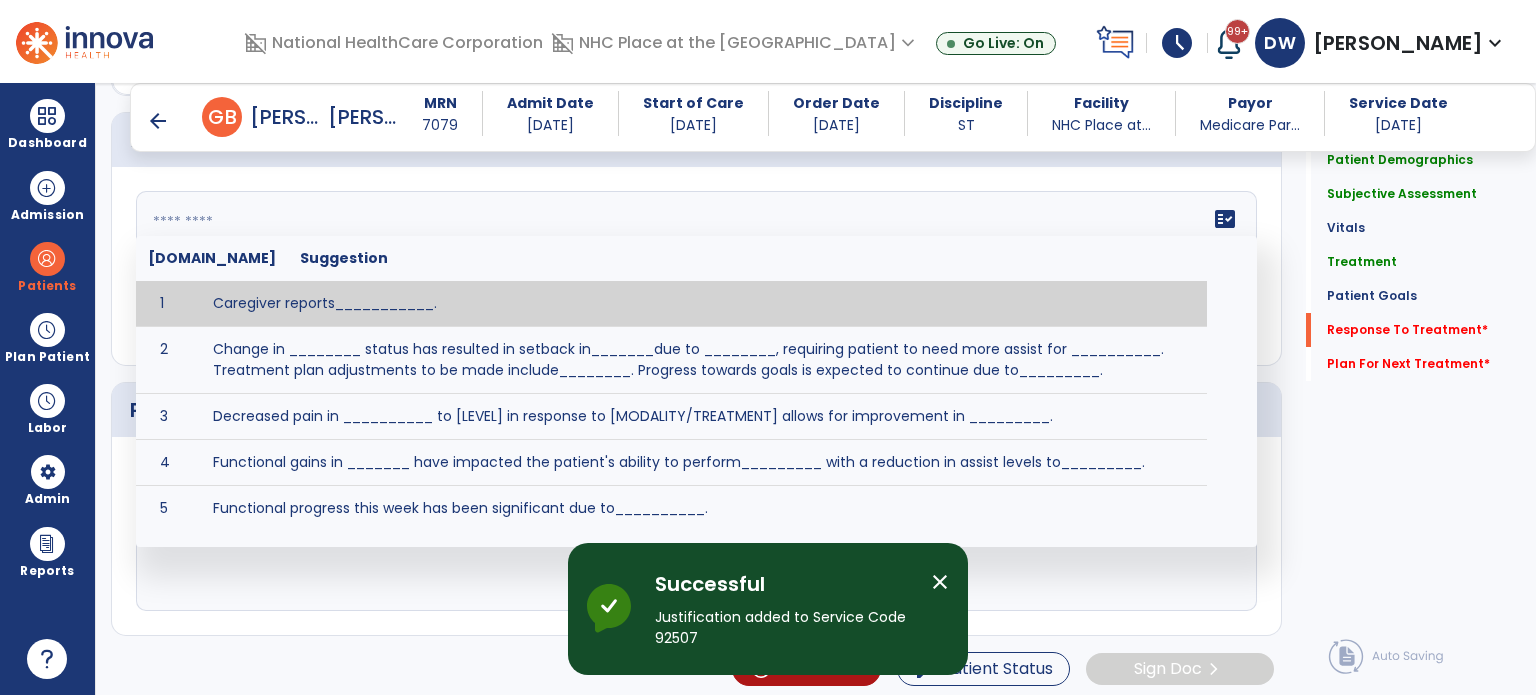 click on "fact_check  Sr.No Suggestion 1 Caregiver reports___________. 2 Change in ________ status has resulted in setback in_______due to ________, requiring patient to need more assist for __________.   Treatment plan adjustments to be made include________.  Progress towards goals is expected to continue due to_________. 3 Decreased pain in __________ to [LEVEL] in response to [MODALITY/TREATMENT] allows for improvement in _________. 4 Functional gains in _______ have impacted the patient's ability to perform_________ with a reduction in assist levels to_________. 5 Functional progress this week has been significant due to__________. 6 Gains in ________ have improved the patient's ability to perform ______with decreased levels of assist to___________. 7 Improvement in ________allows patient to tolerate higher levels of challenges in_________. 8 Pain in [AREA] has decreased to [LEVEL] in response to [TREATMENT/MODALITY], allowing fore ease in completing__________. 9 10 11 12 13 14 15 16 17 18 19 20 21" 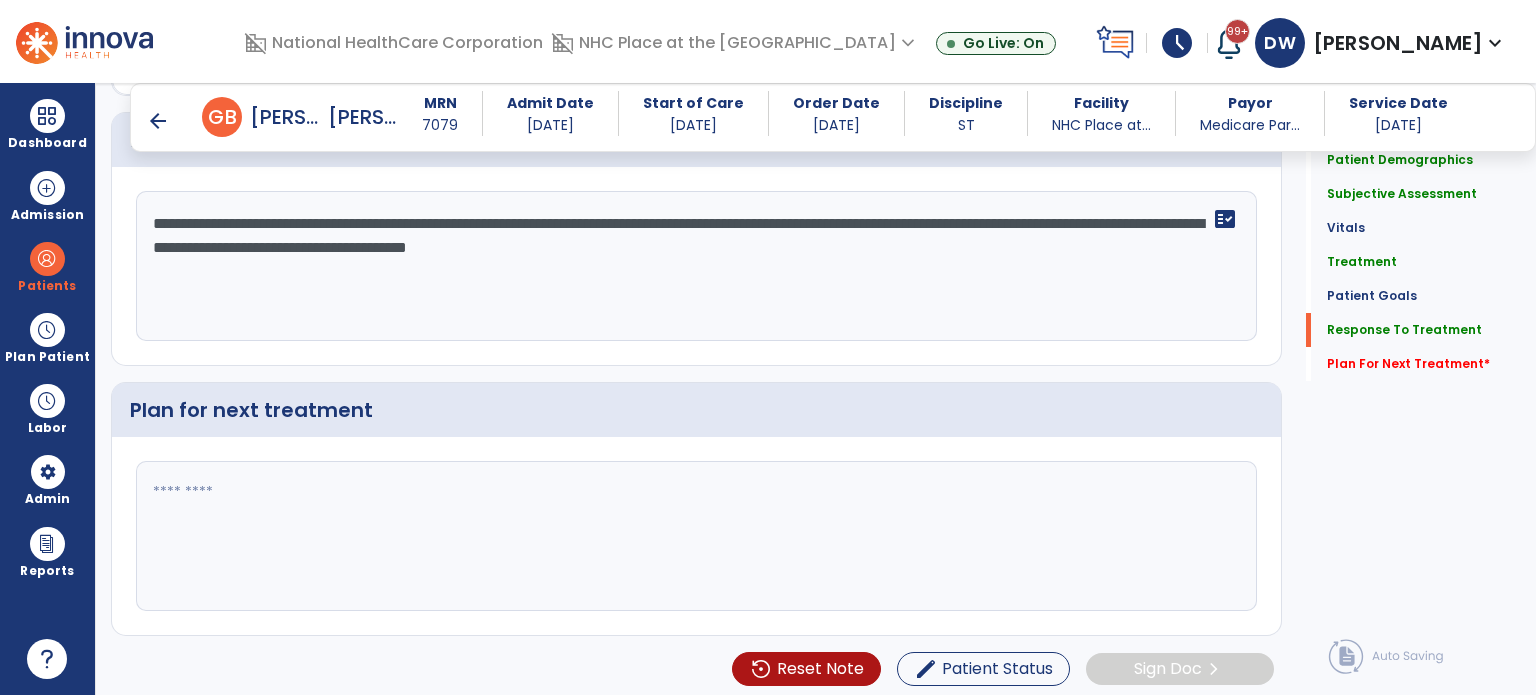 type on "**********" 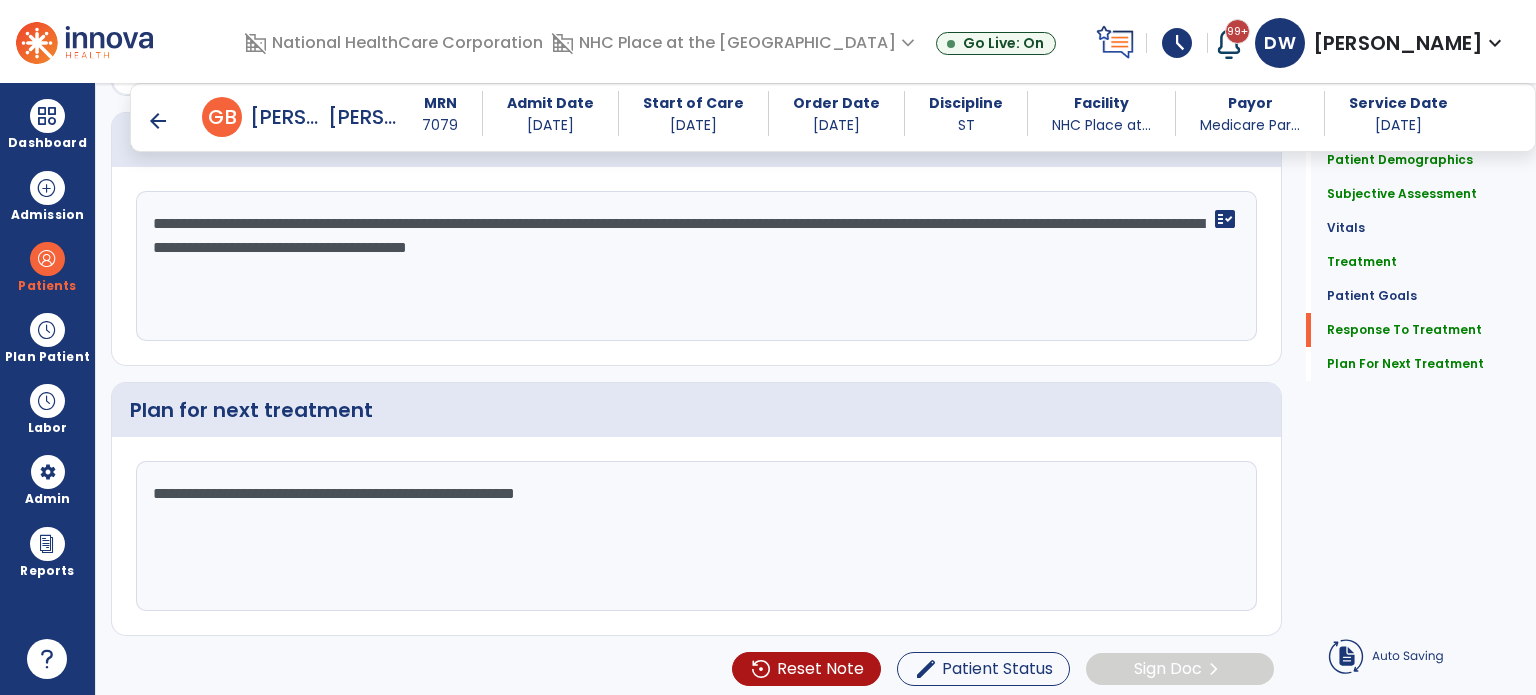 type on "**********" 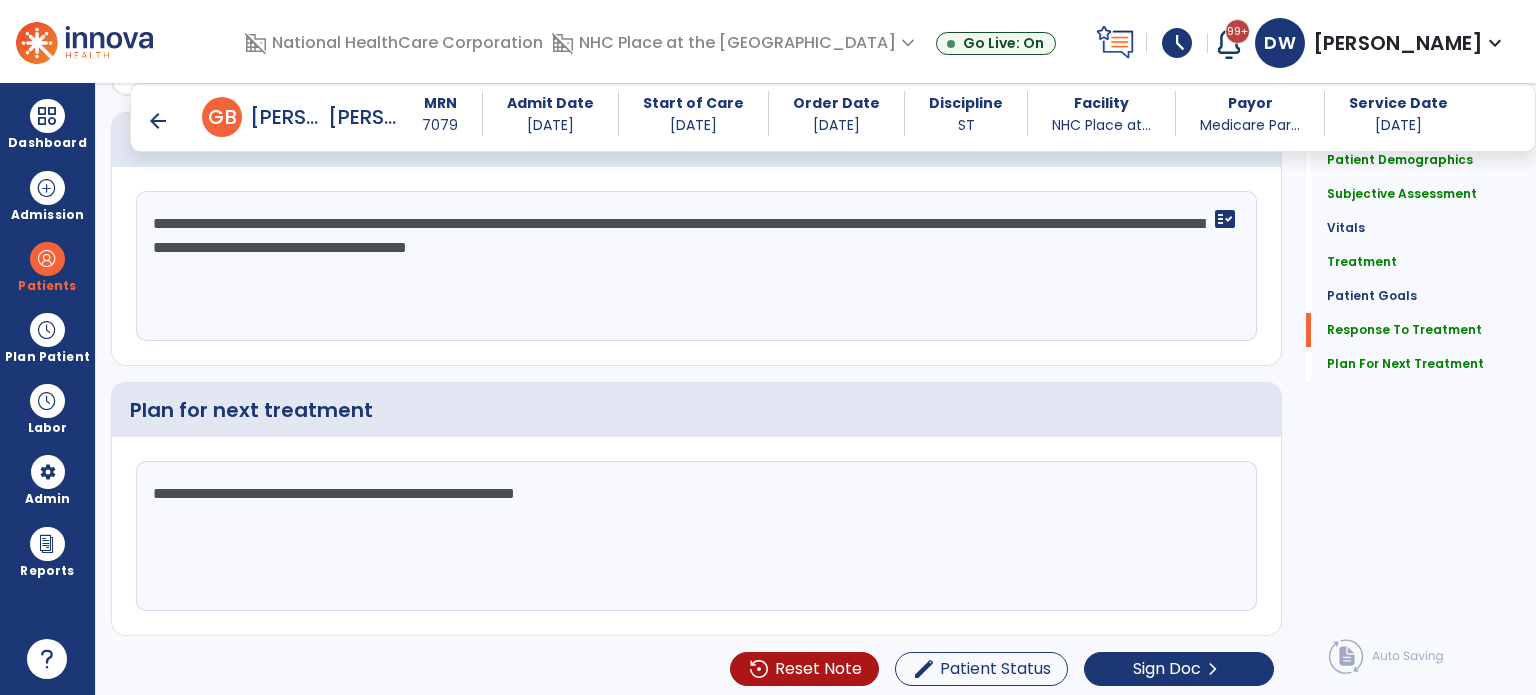click on "arrow_back" at bounding box center (158, 121) 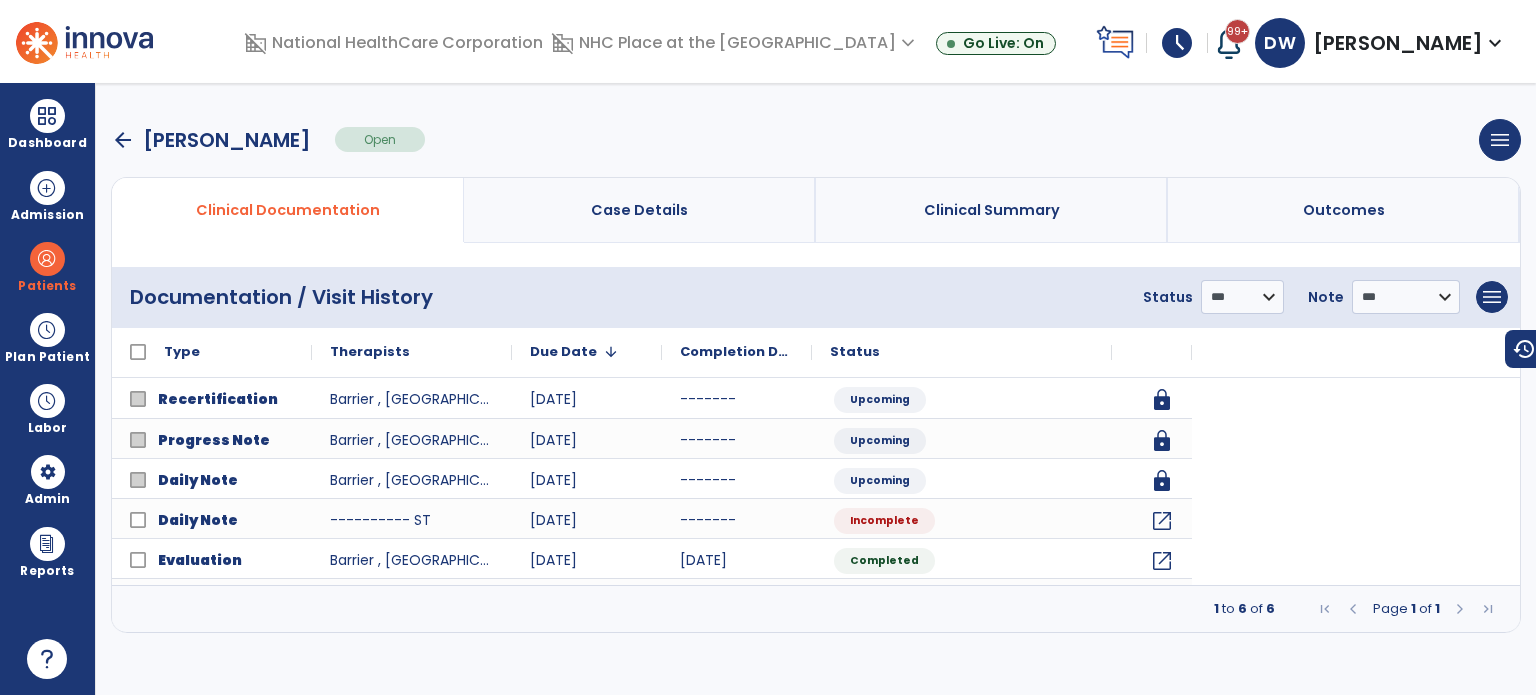 scroll, scrollTop: 0, scrollLeft: 0, axis: both 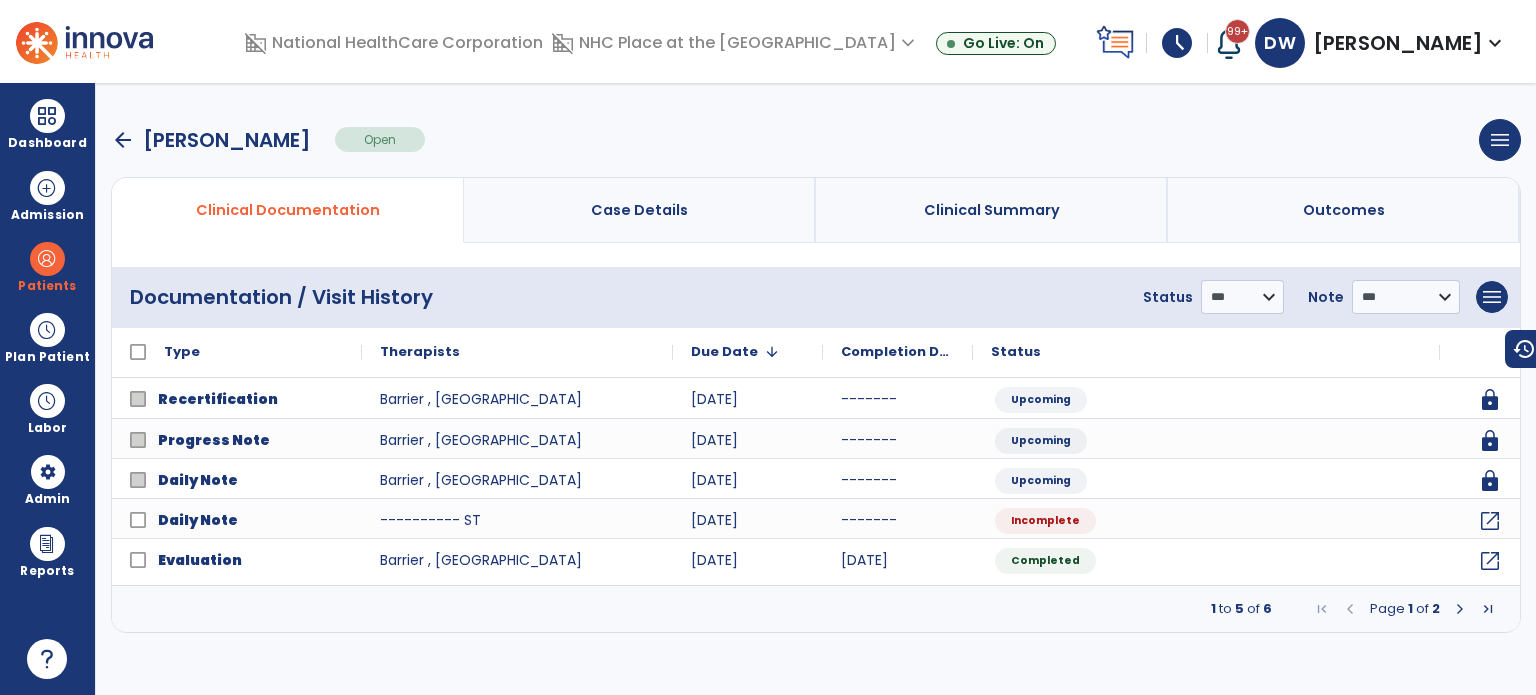 click on "arrow_back" at bounding box center (123, 140) 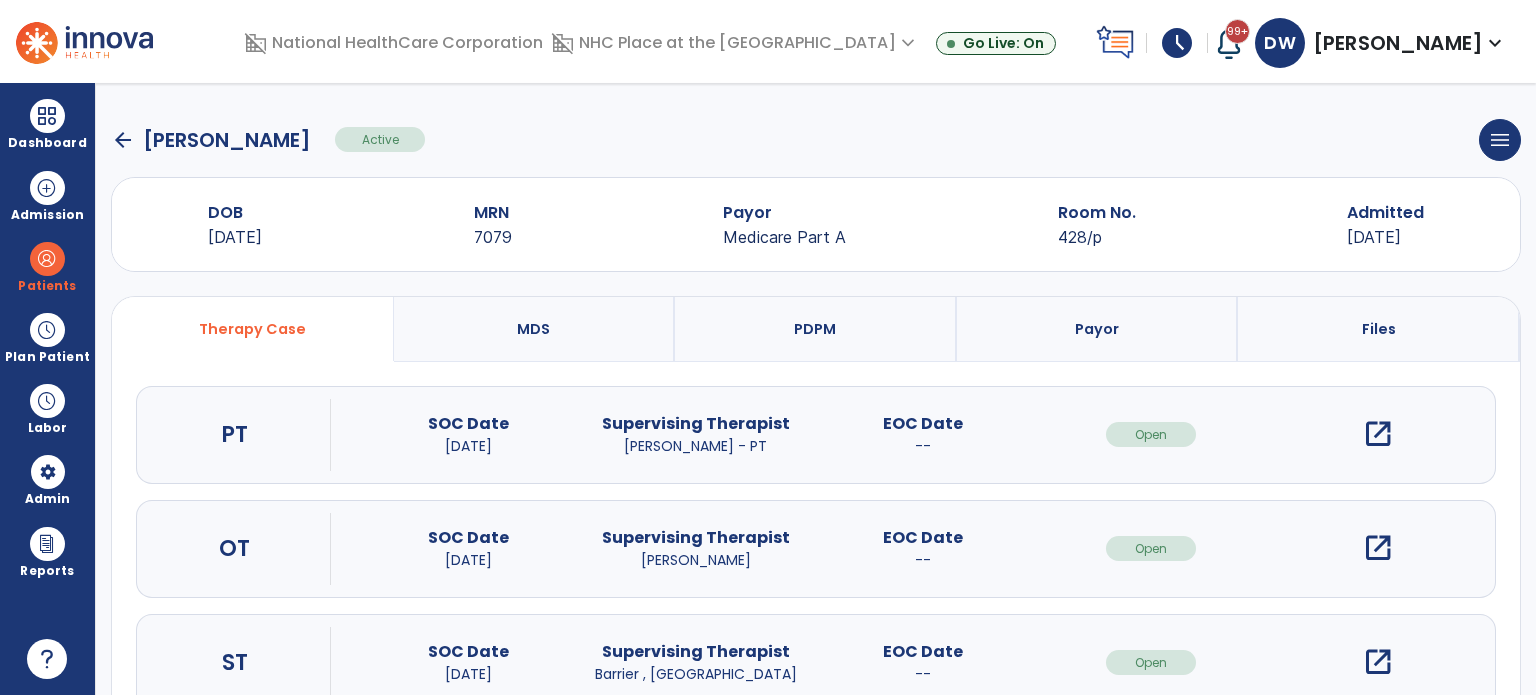 click on "arrow_back" 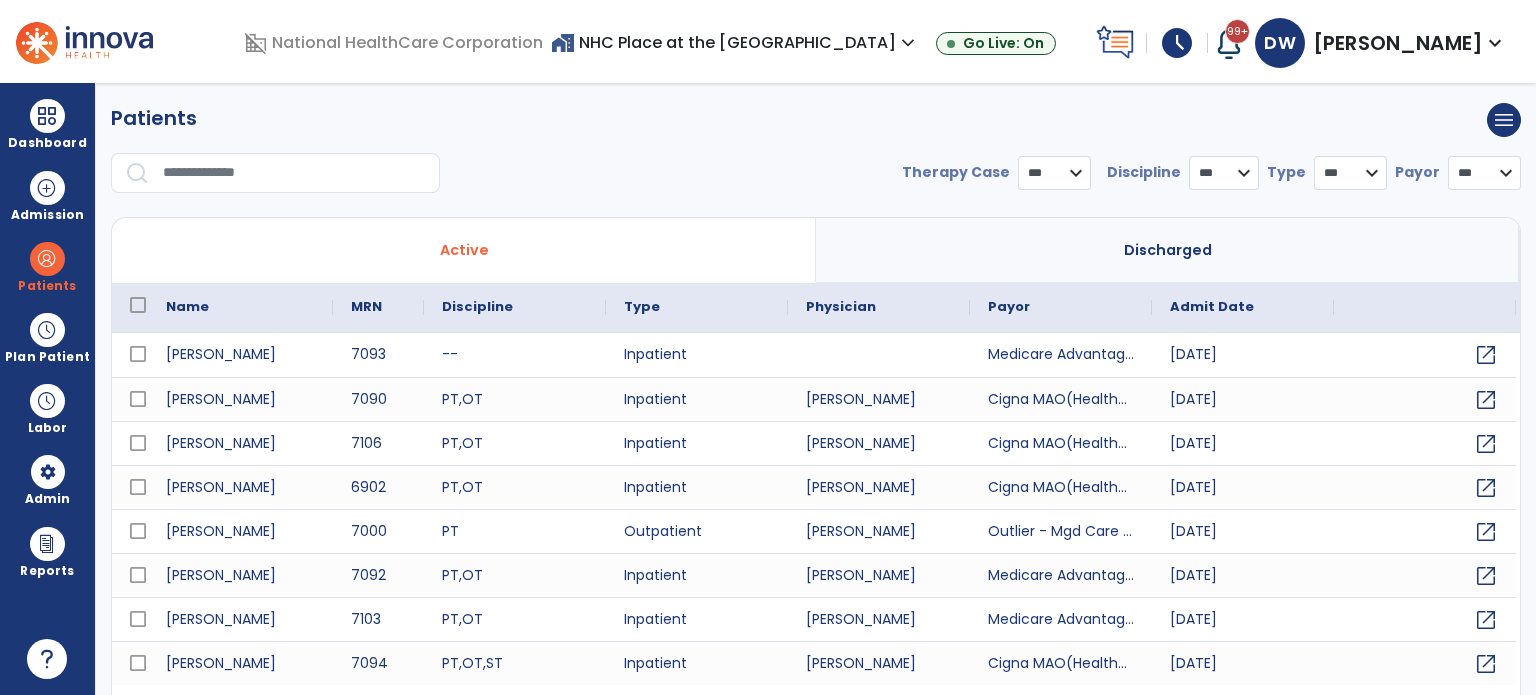 select on "***" 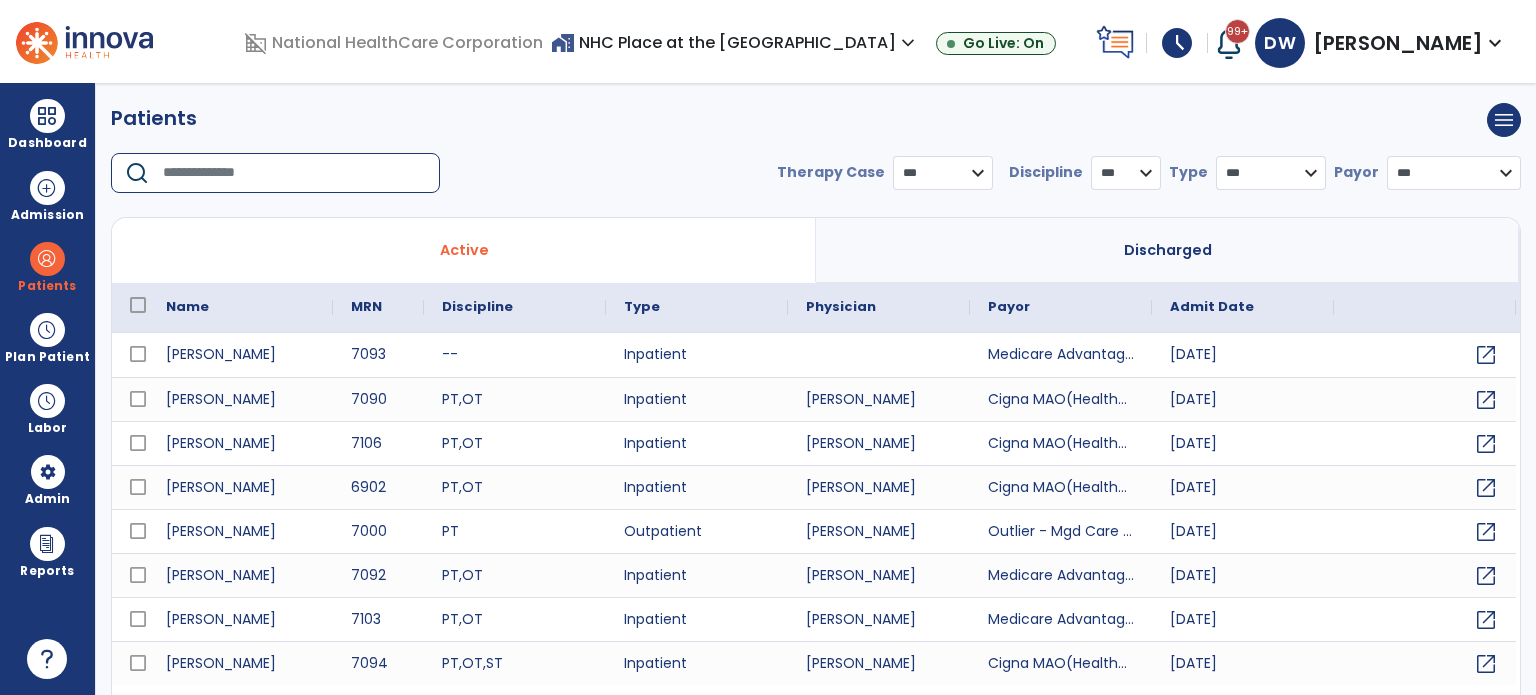 click at bounding box center (294, 173) 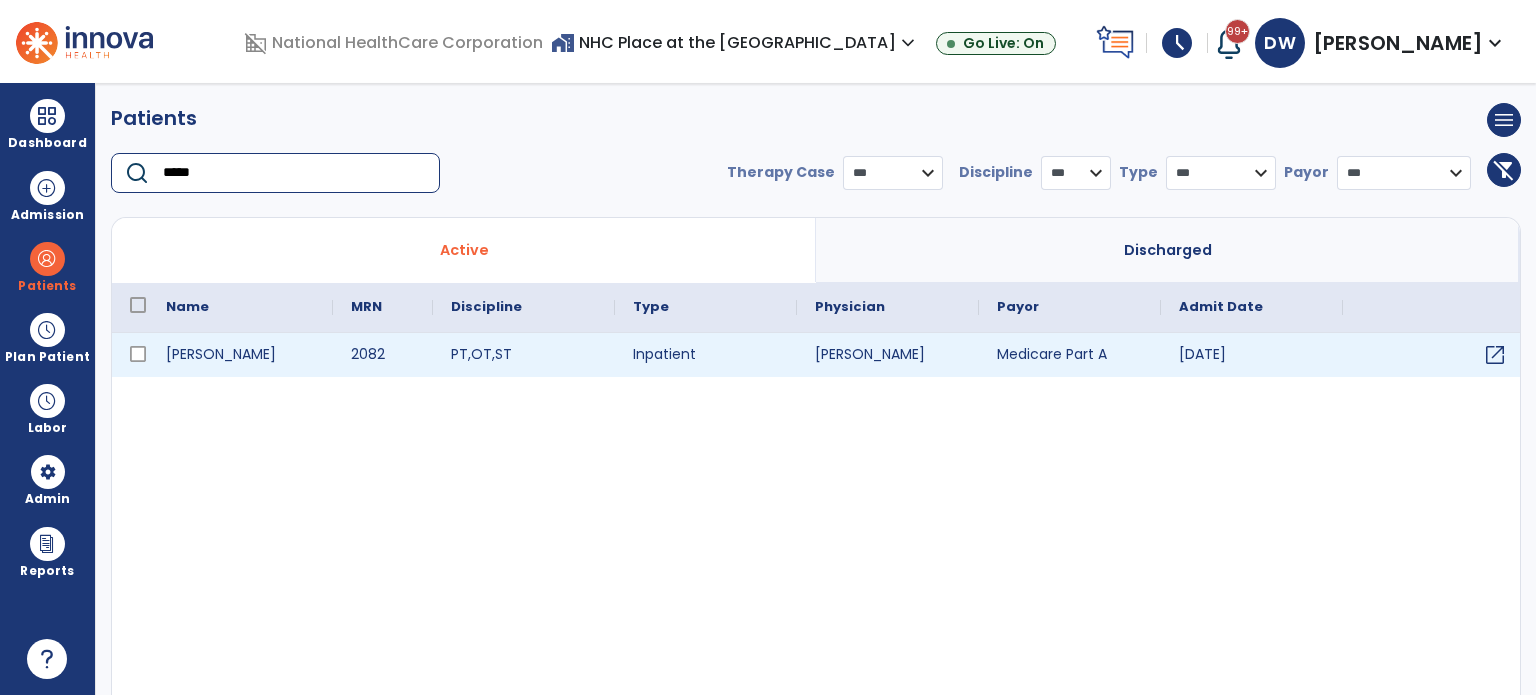 type on "*****" 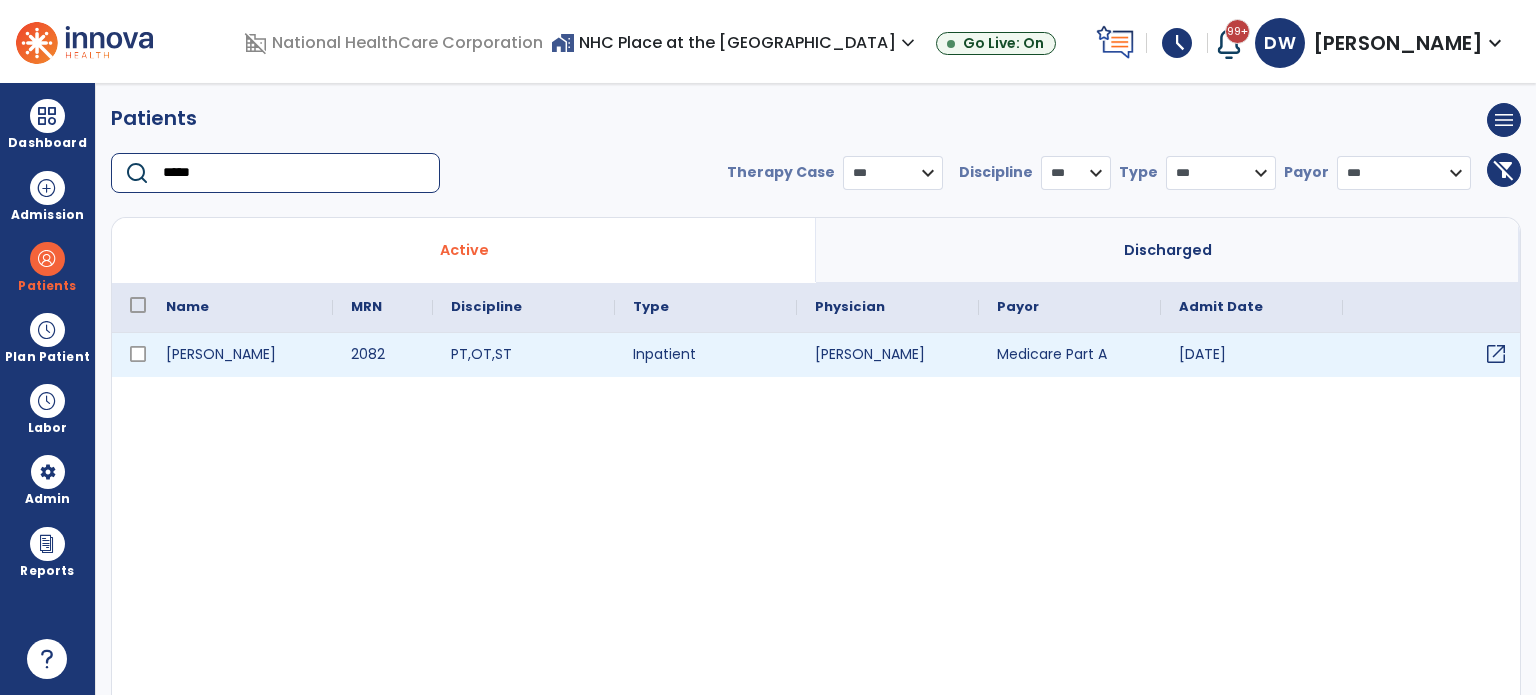 click on "open_in_new" at bounding box center [1496, 354] 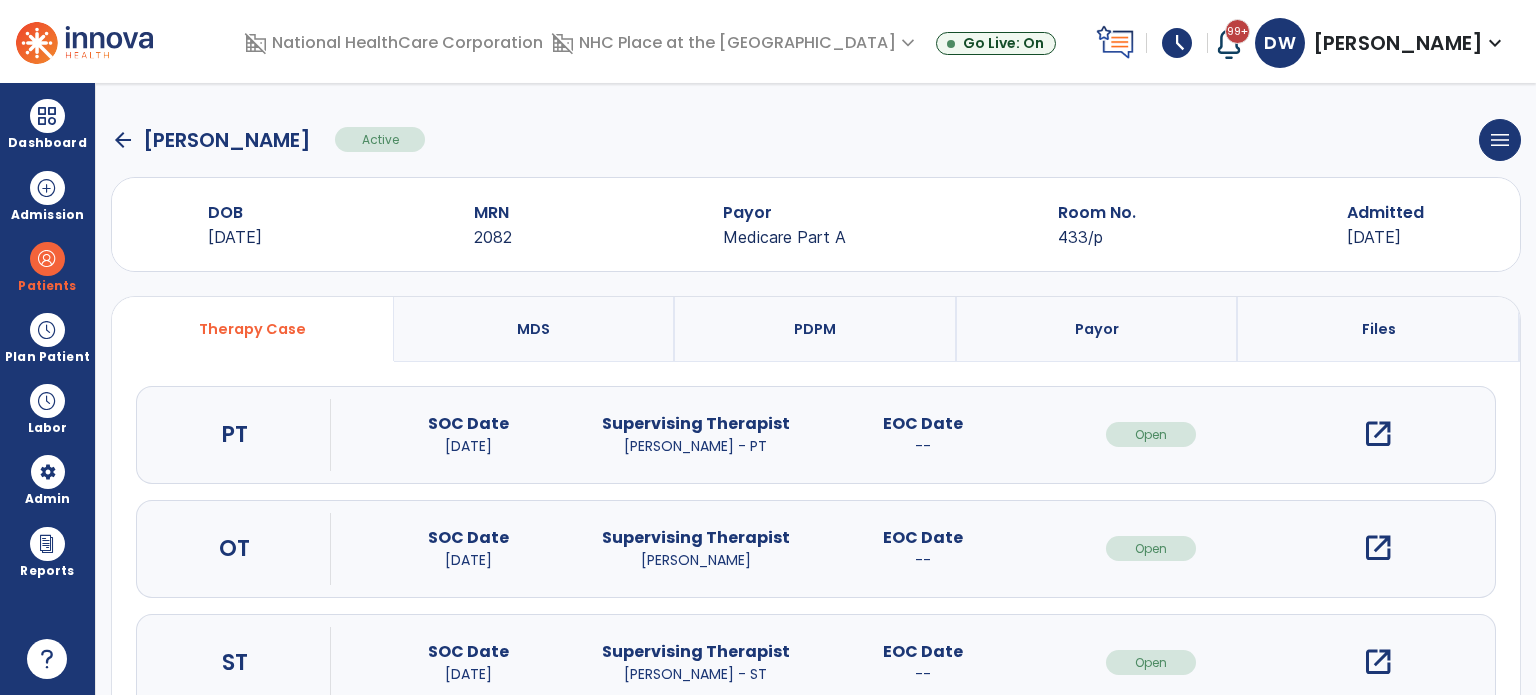 scroll, scrollTop: 62, scrollLeft: 0, axis: vertical 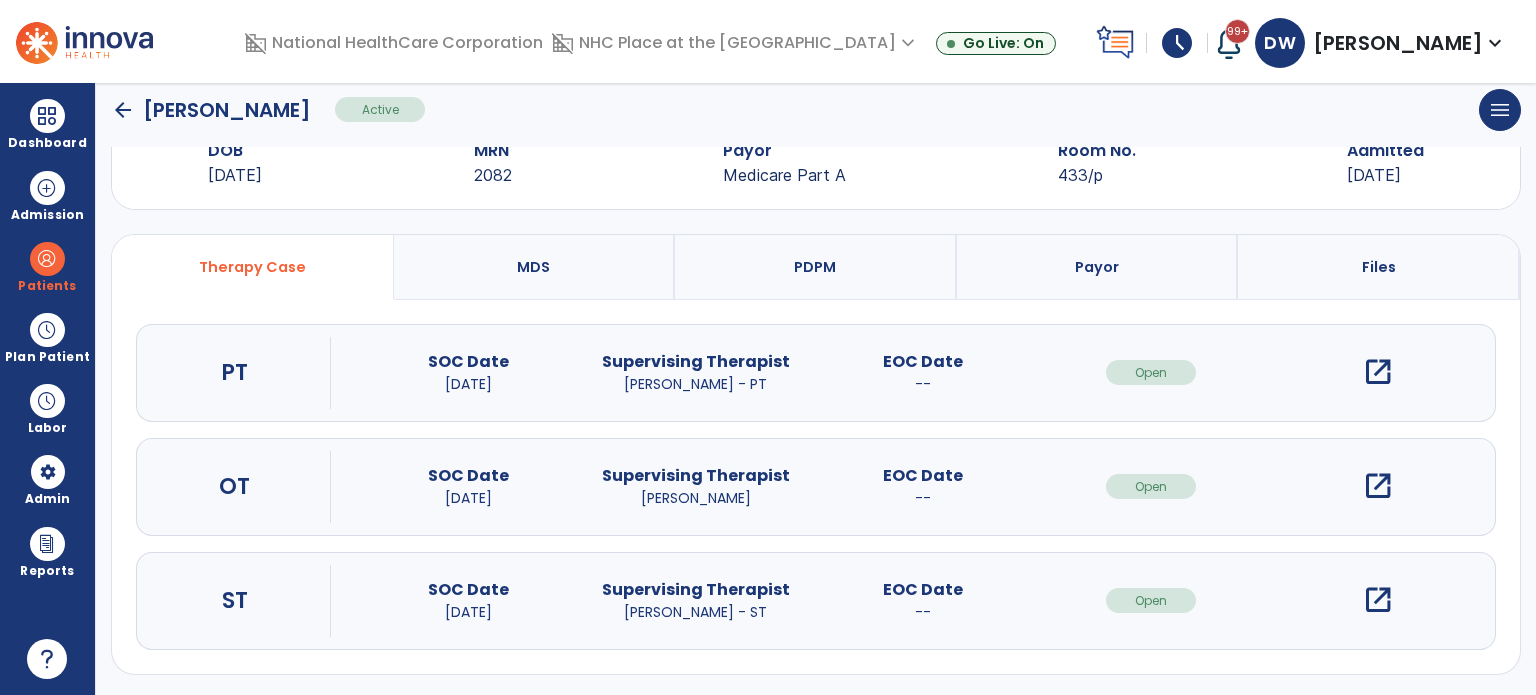 click on "open_in_new" at bounding box center [1378, 600] 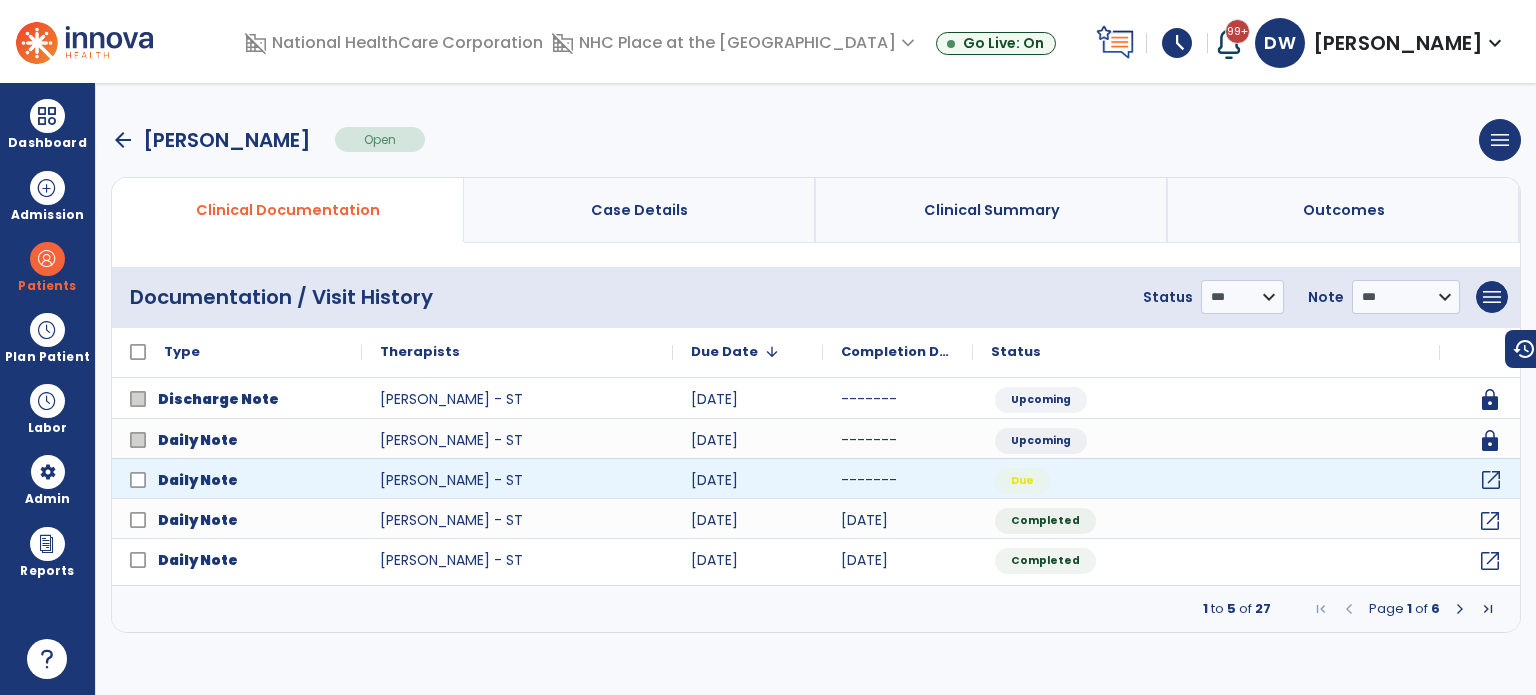 click on "open_in_new" 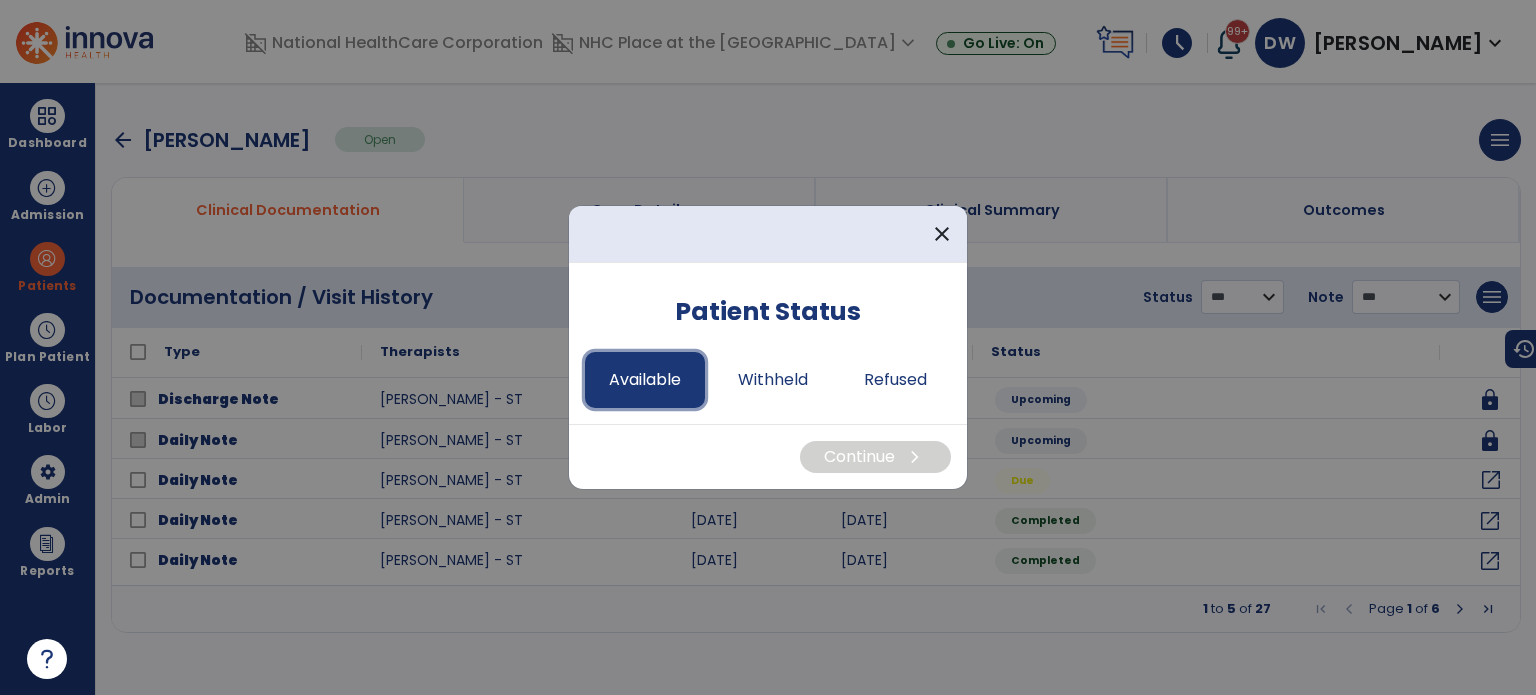 click on "Available" at bounding box center [645, 380] 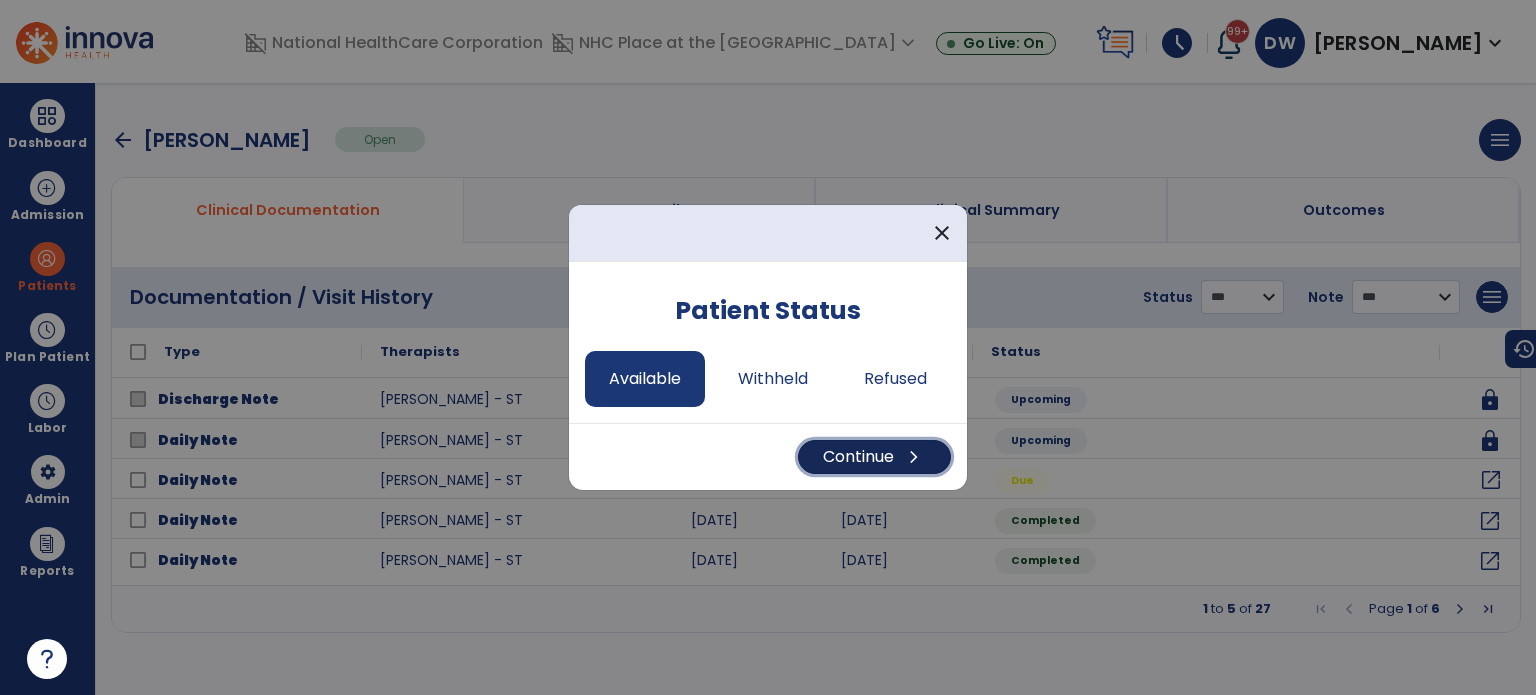 click on "Continue   chevron_right" at bounding box center (874, 457) 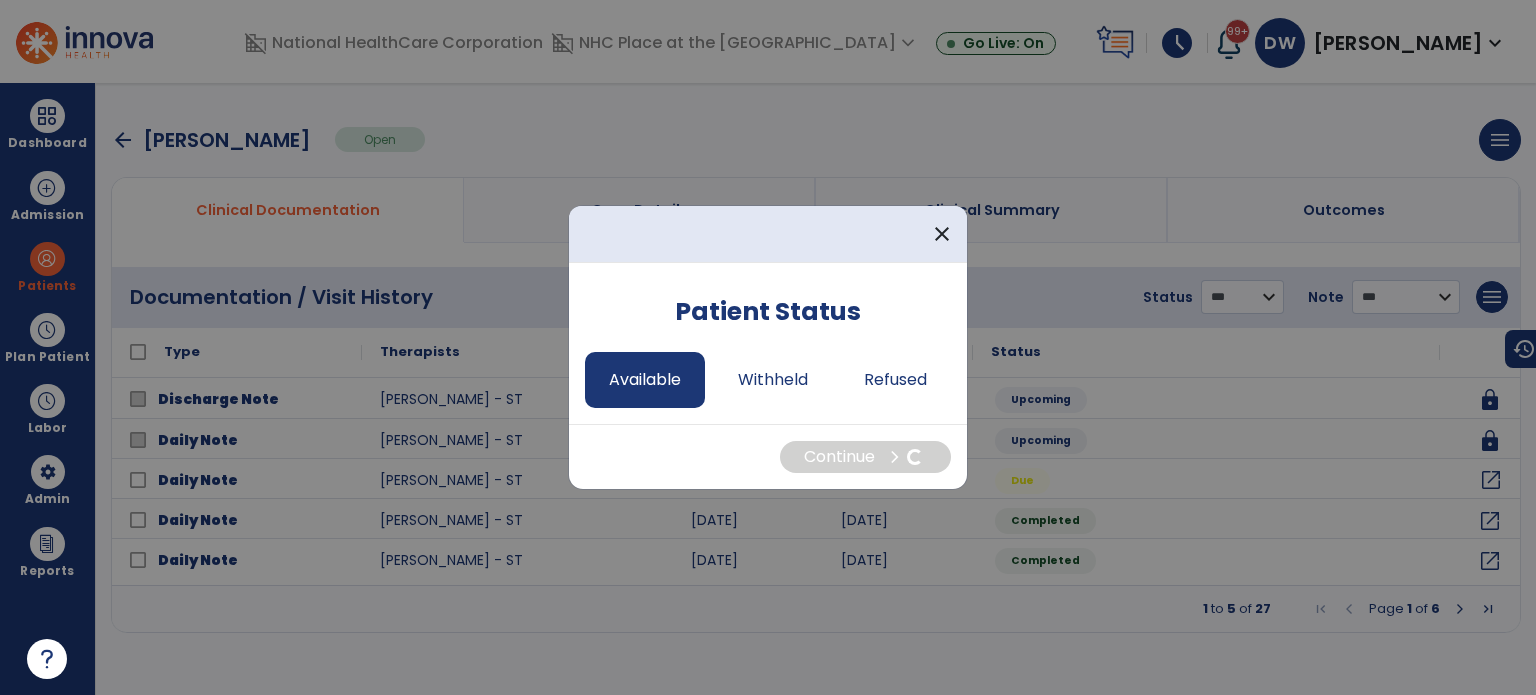select on "*" 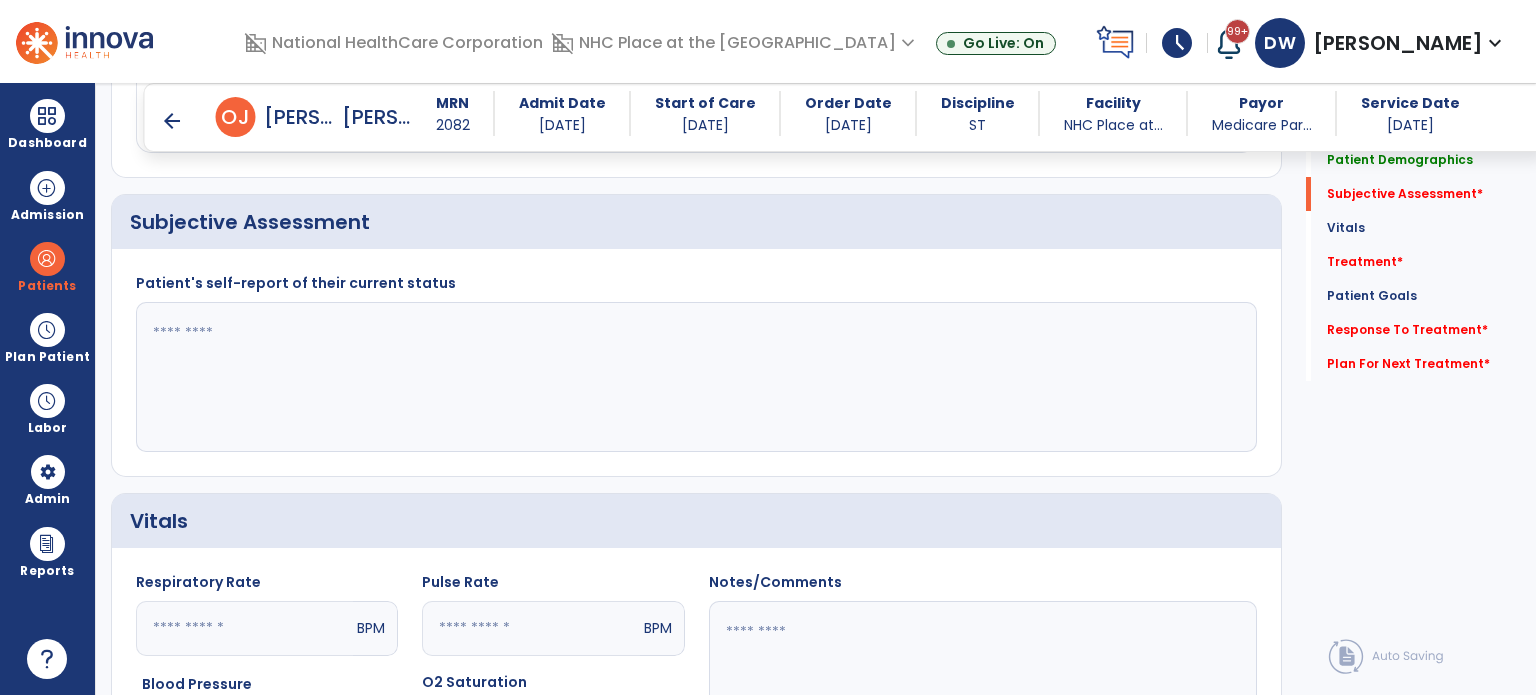 scroll, scrollTop: 444, scrollLeft: 0, axis: vertical 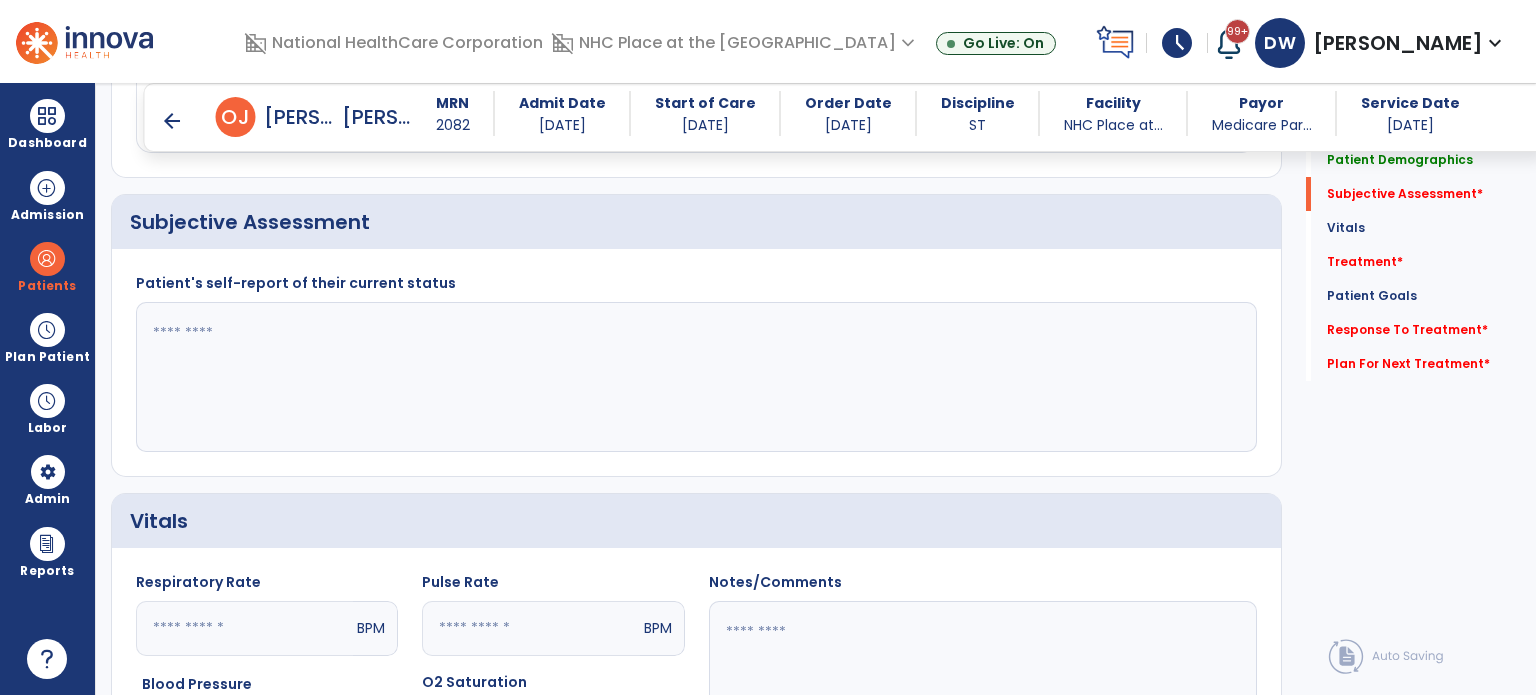 click 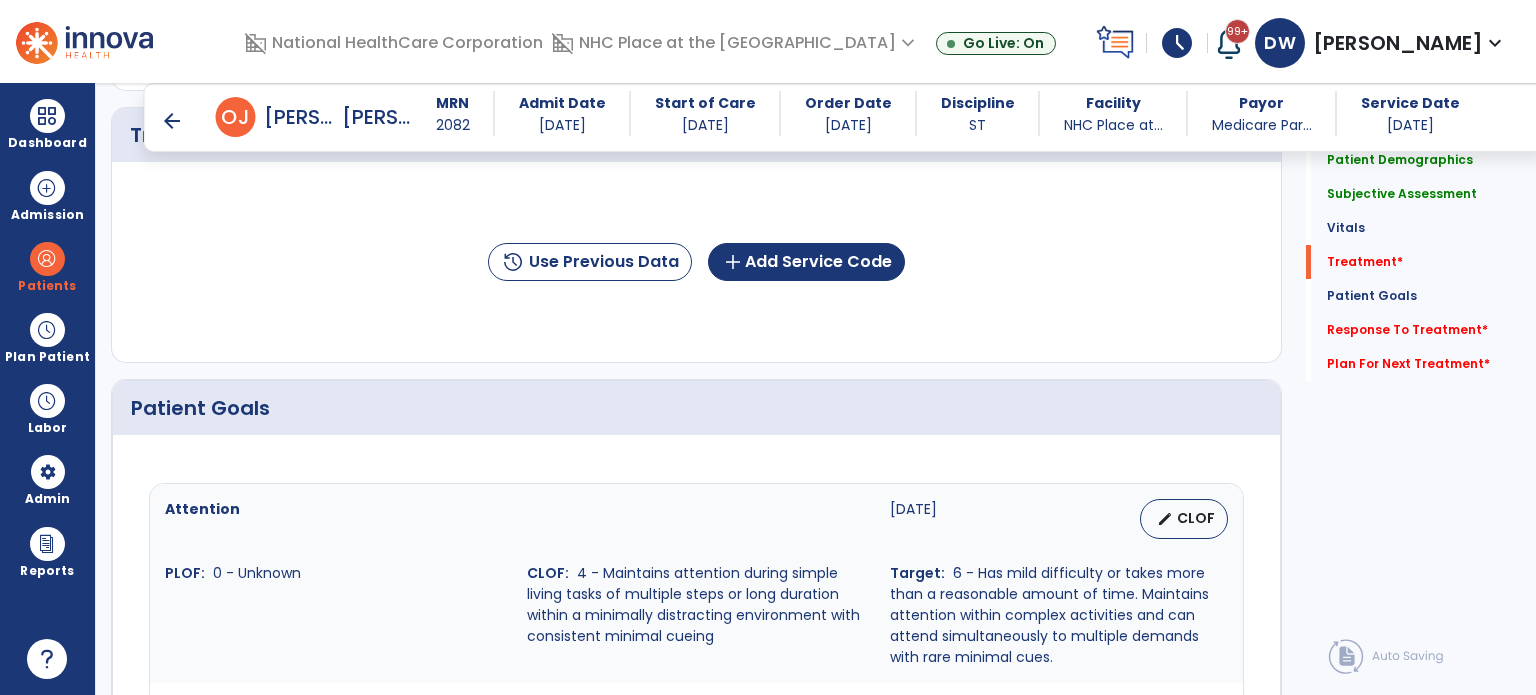 scroll, scrollTop: 1164, scrollLeft: 0, axis: vertical 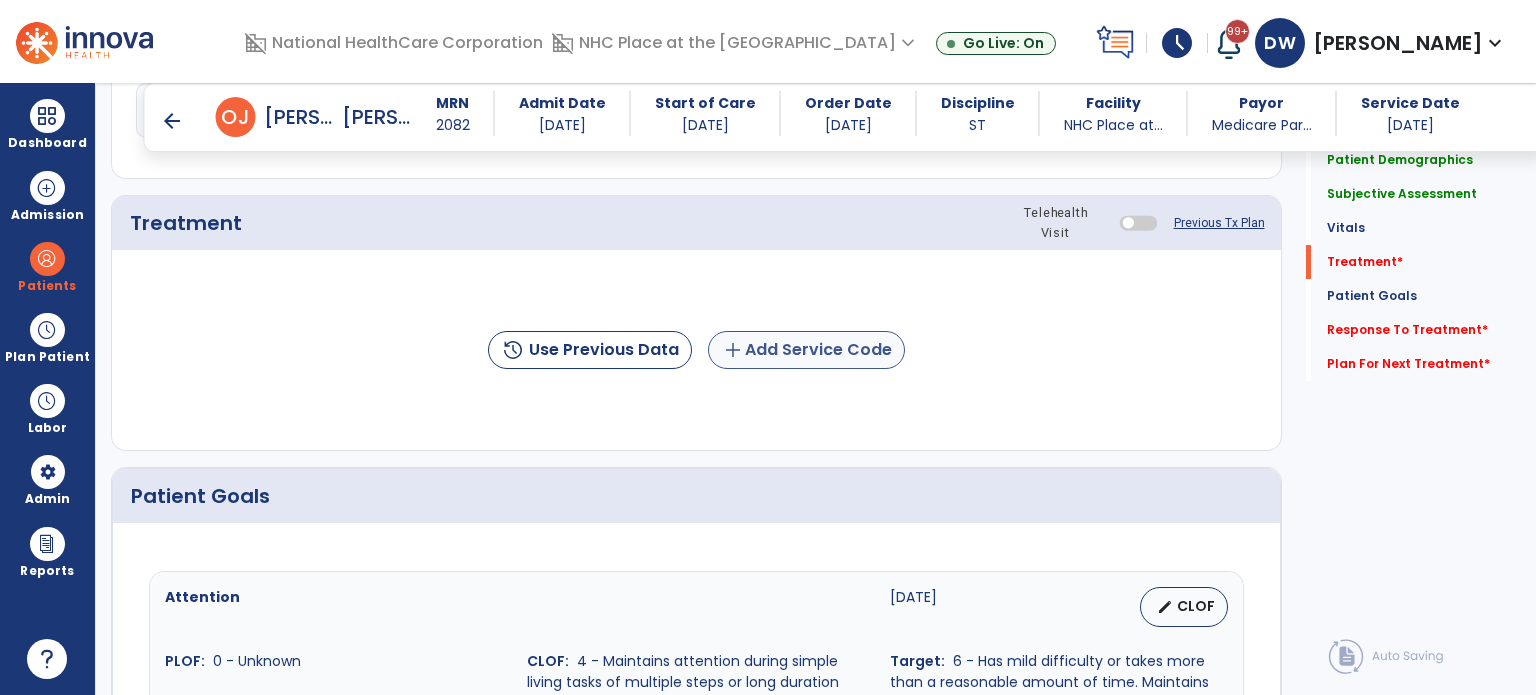 type on "**********" 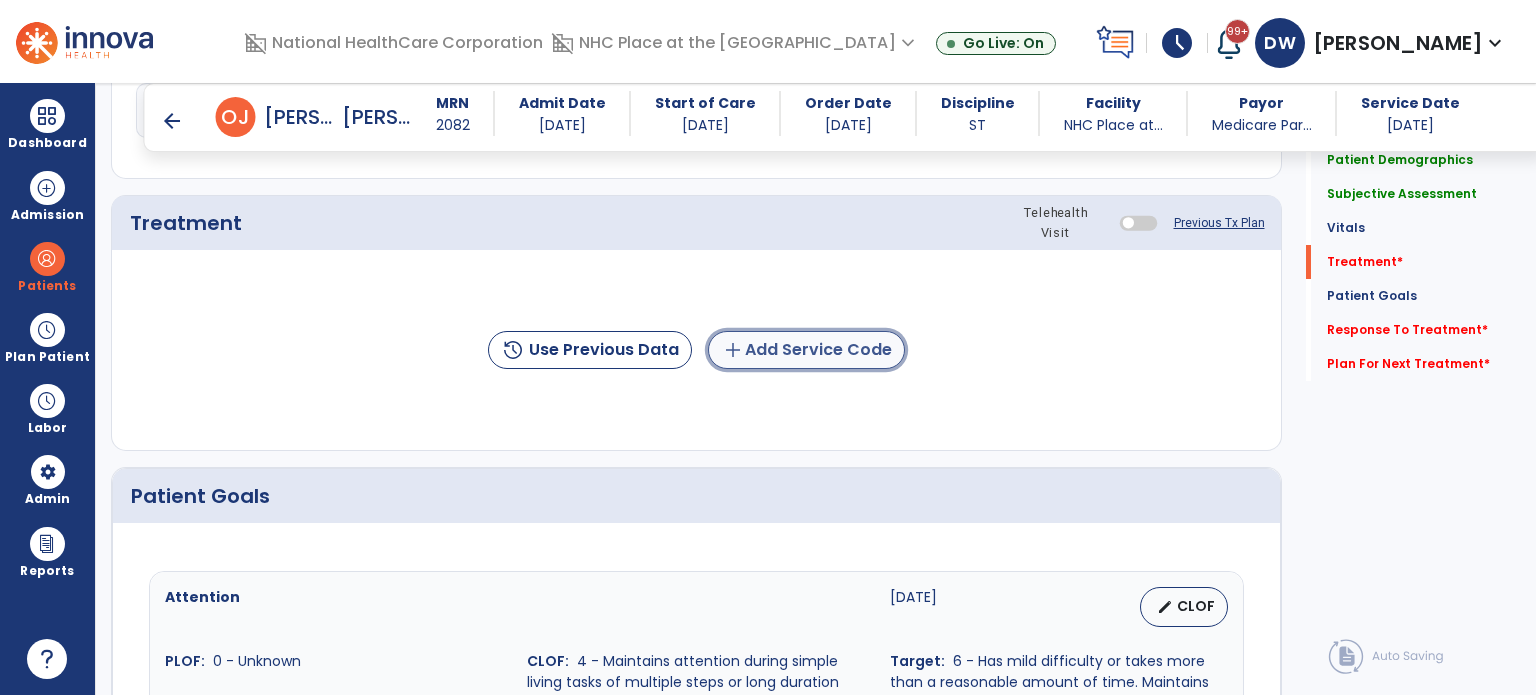 click on "add  Add Service Code" 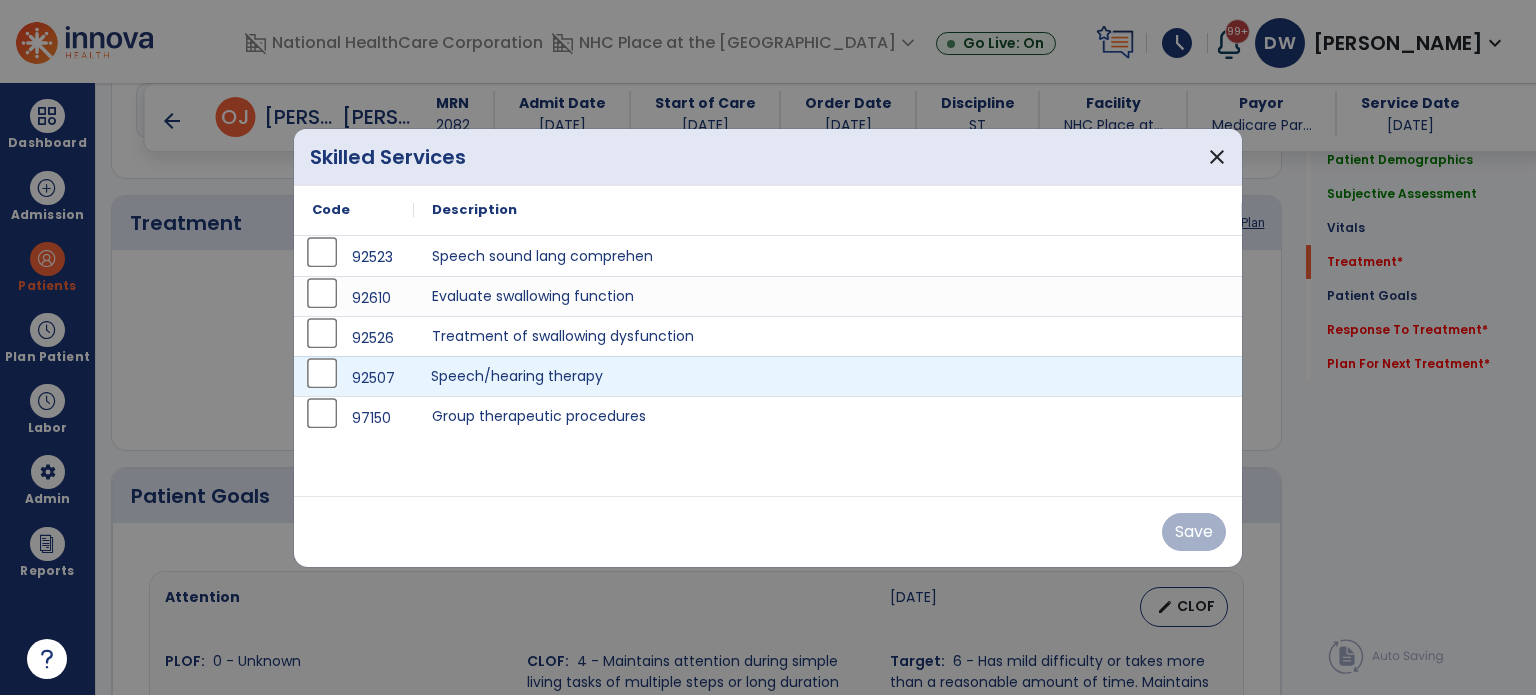 click on "Speech/hearing therapy" at bounding box center [828, 376] 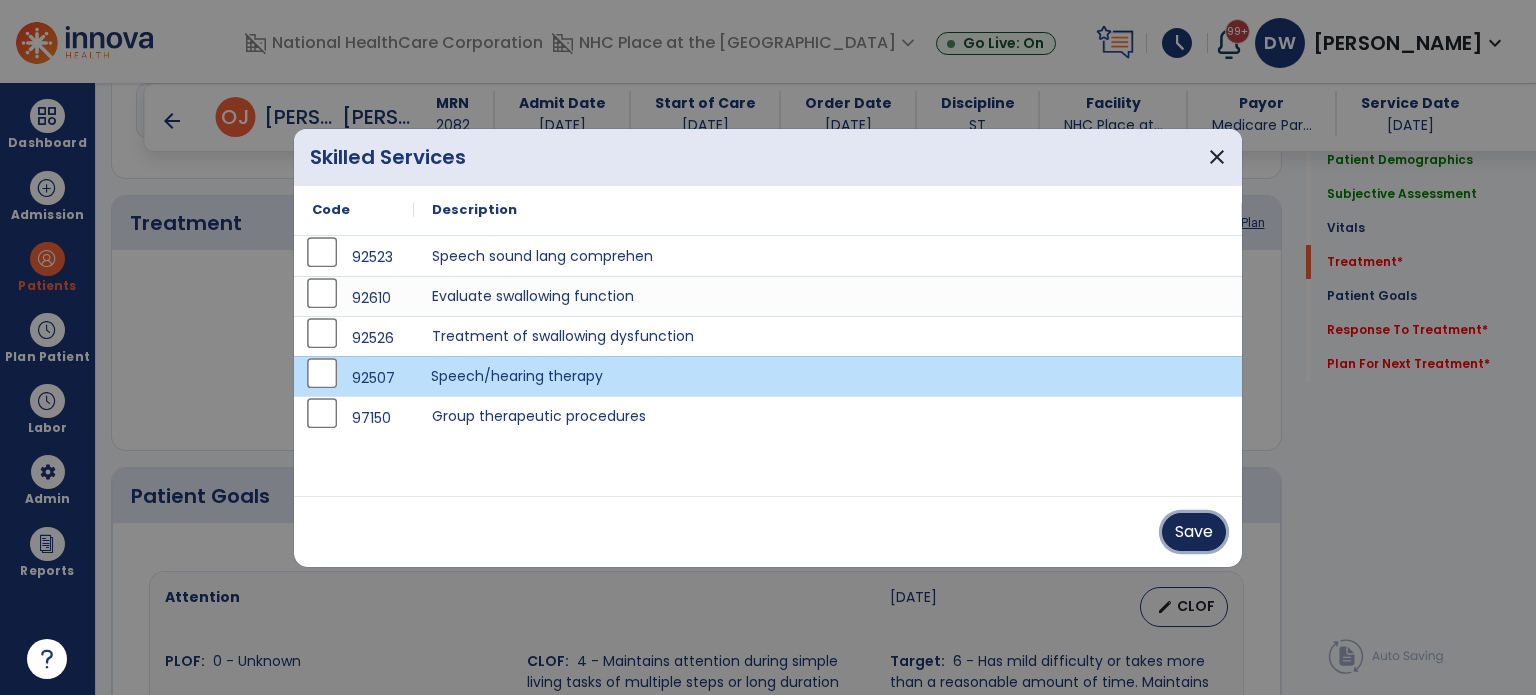 click on "Save" at bounding box center (1194, 532) 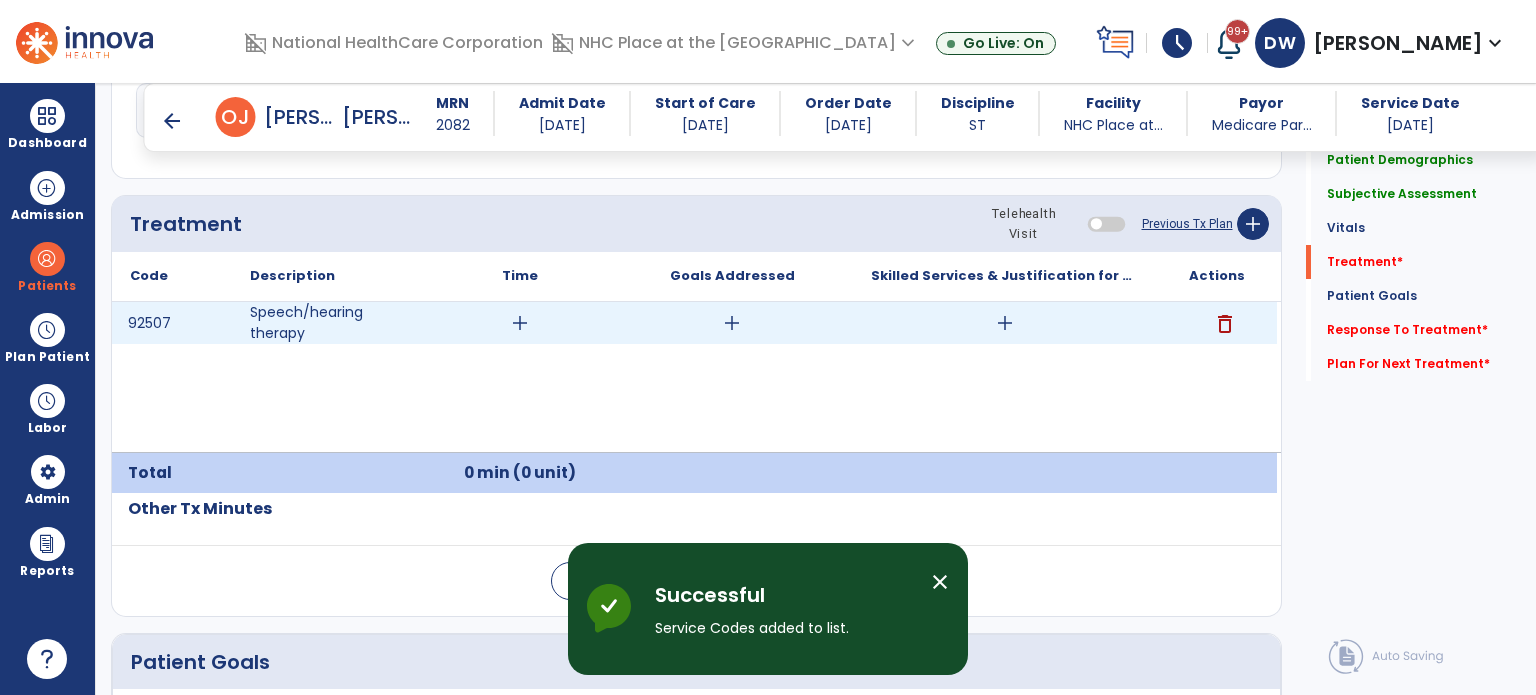 click on "add" at bounding box center [520, 323] 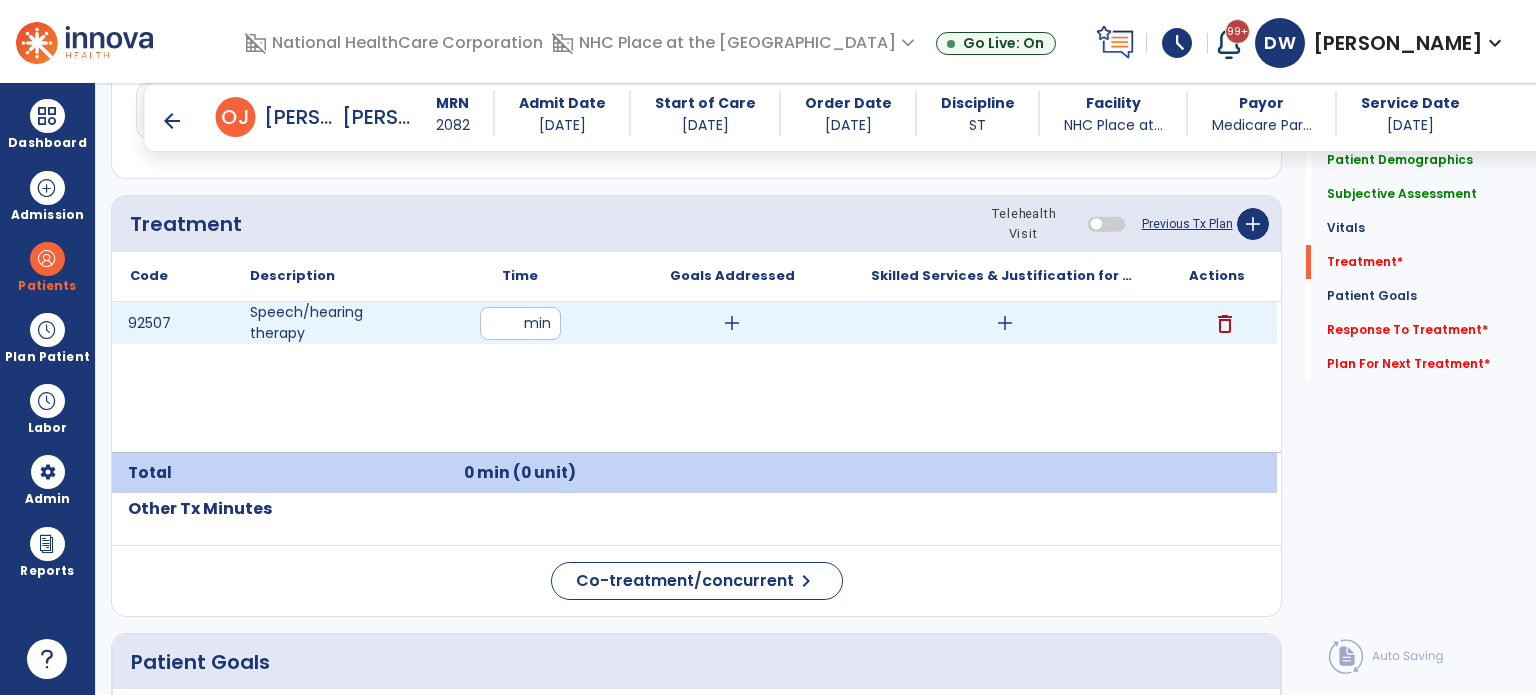 type on "**" 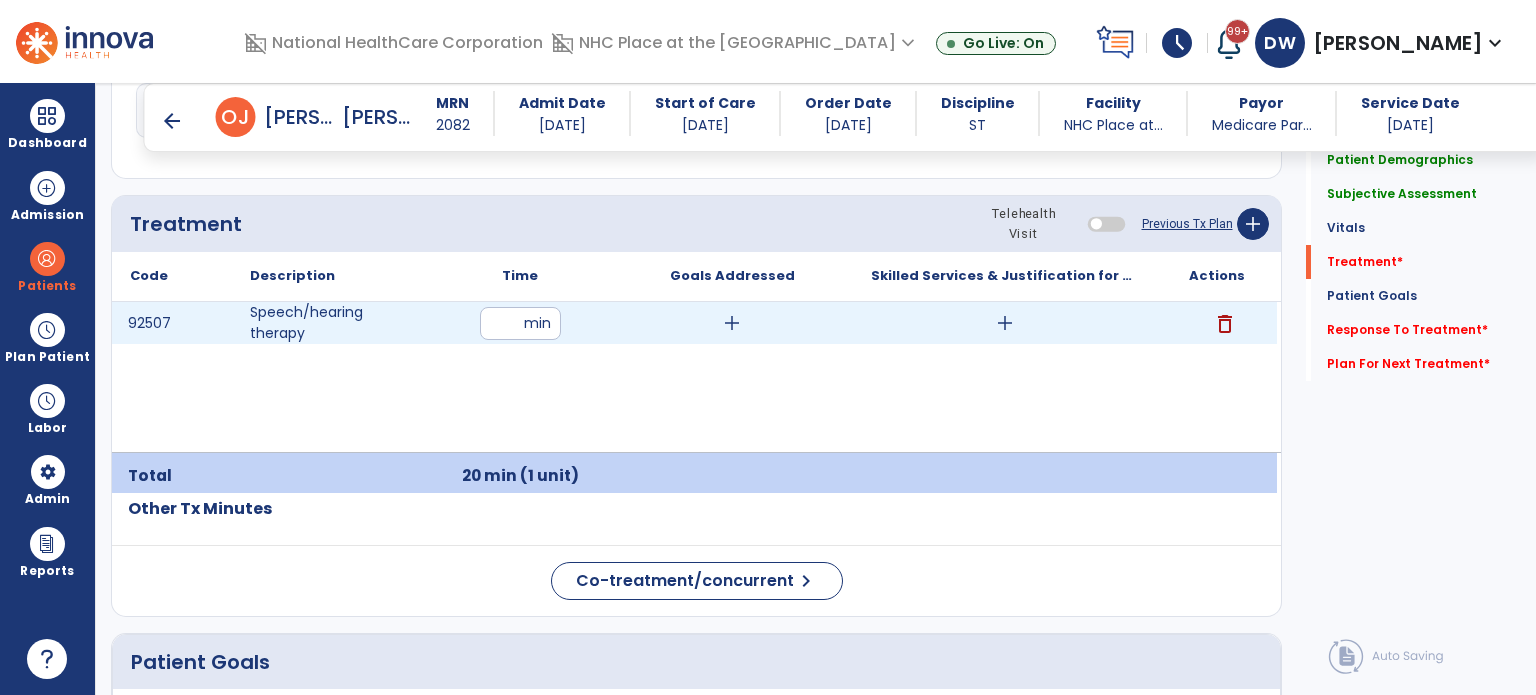 click on "add" at bounding box center (732, 323) 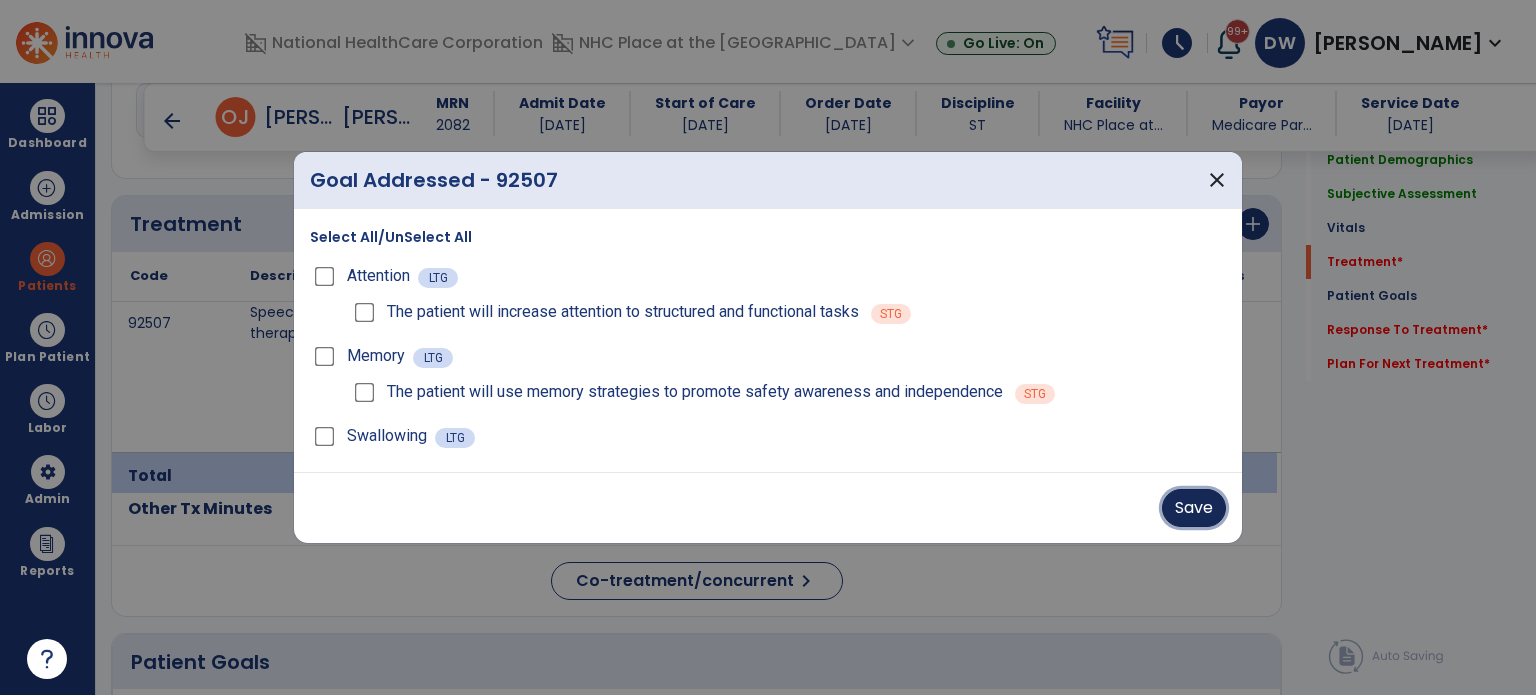 click on "Save" at bounding box center (1194, 508) 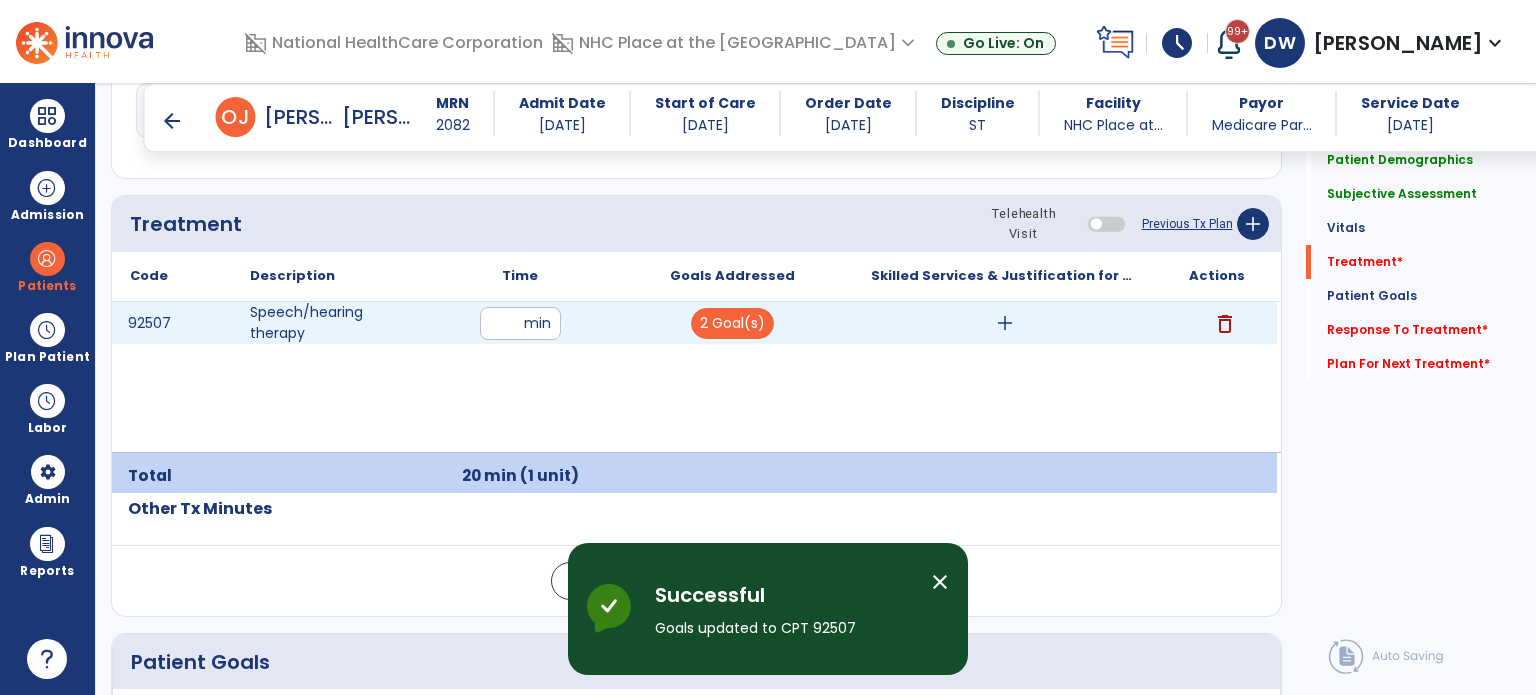 click on "add" at bounding box center [1005, 323] 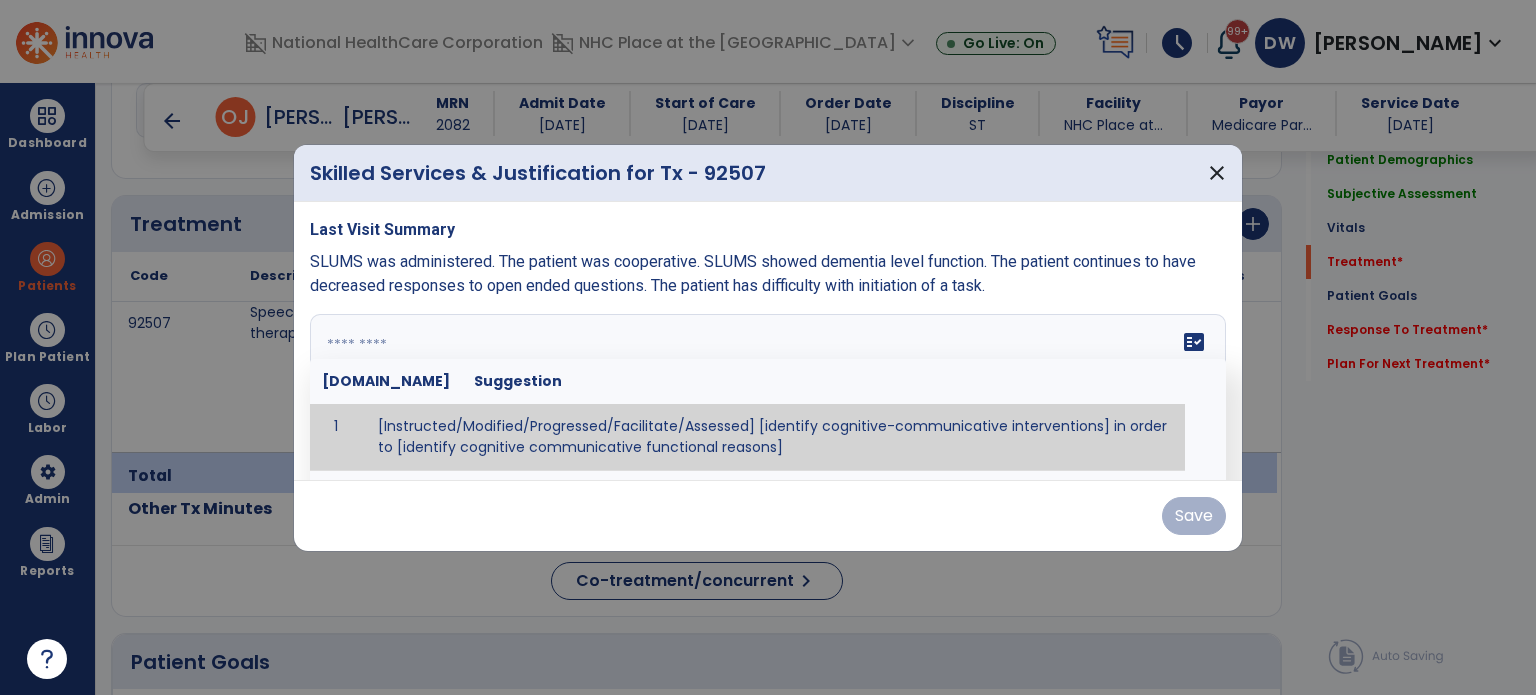 click at bounding box center (766, 389) 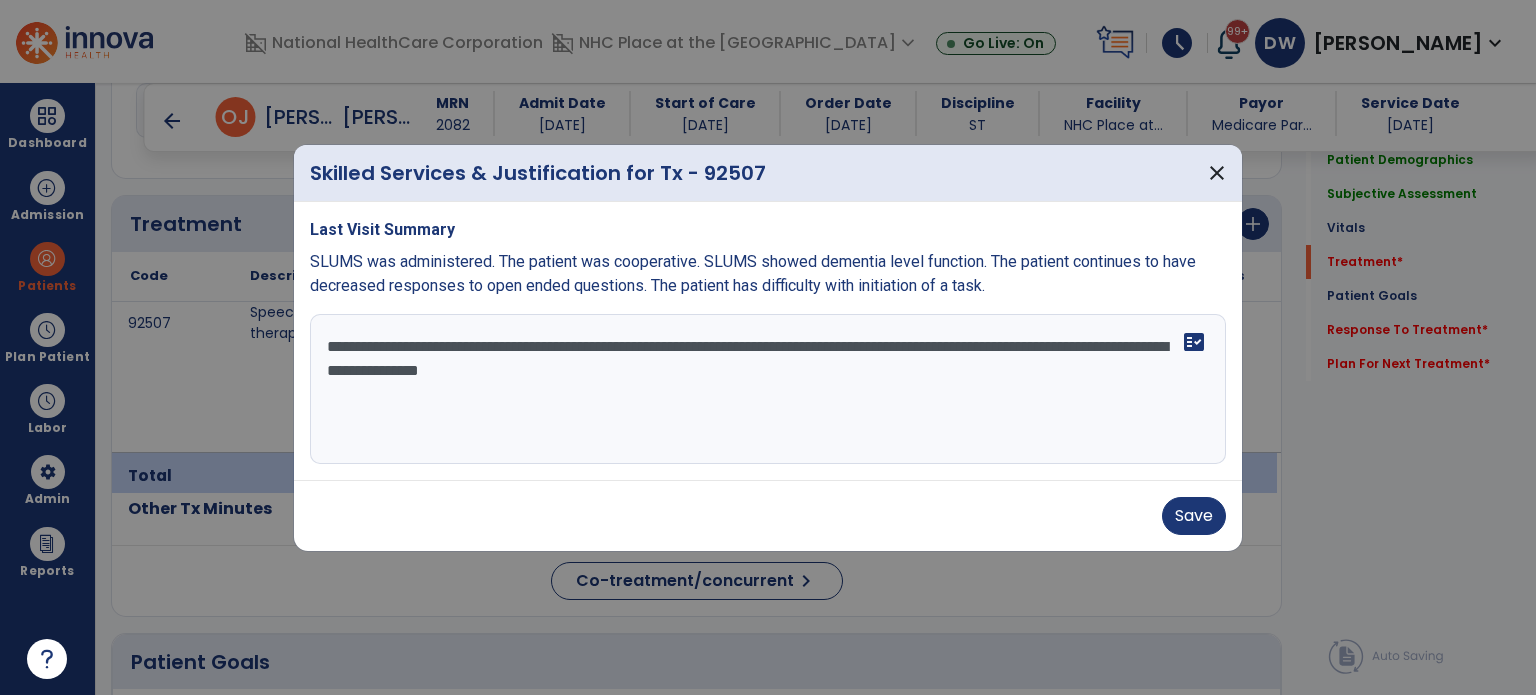 click on "**********" at bounding box center [768, 389] 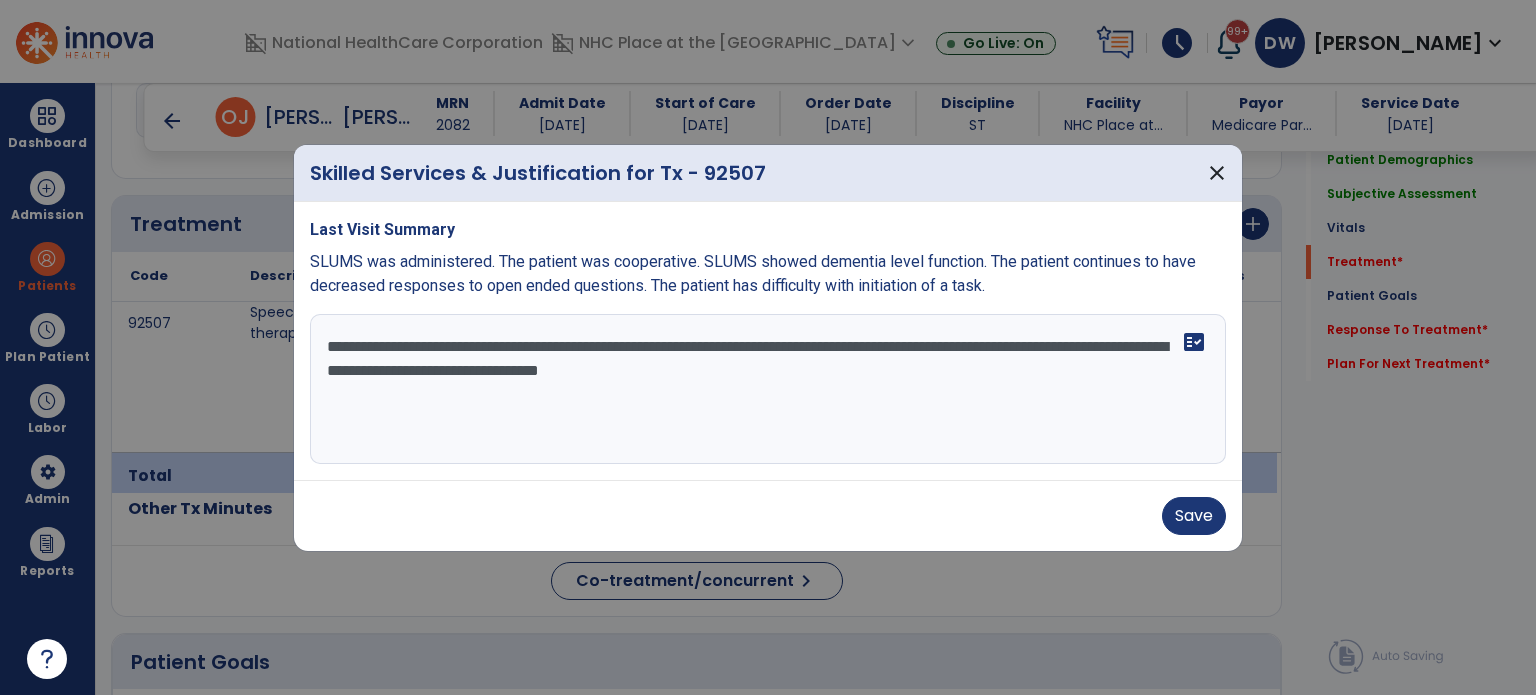 click on "**********" at bounding box center (768, 389) 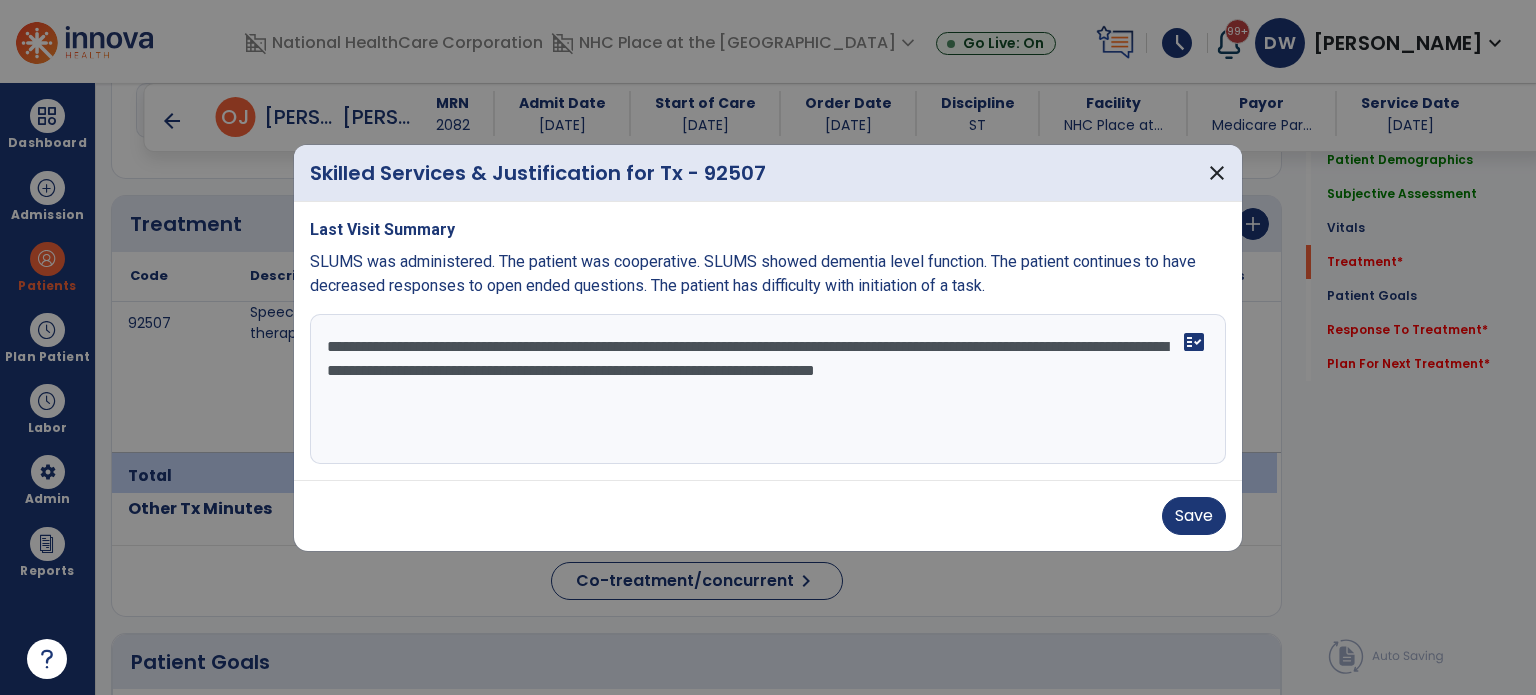 click on "**********" at bounding box center (768, 389) 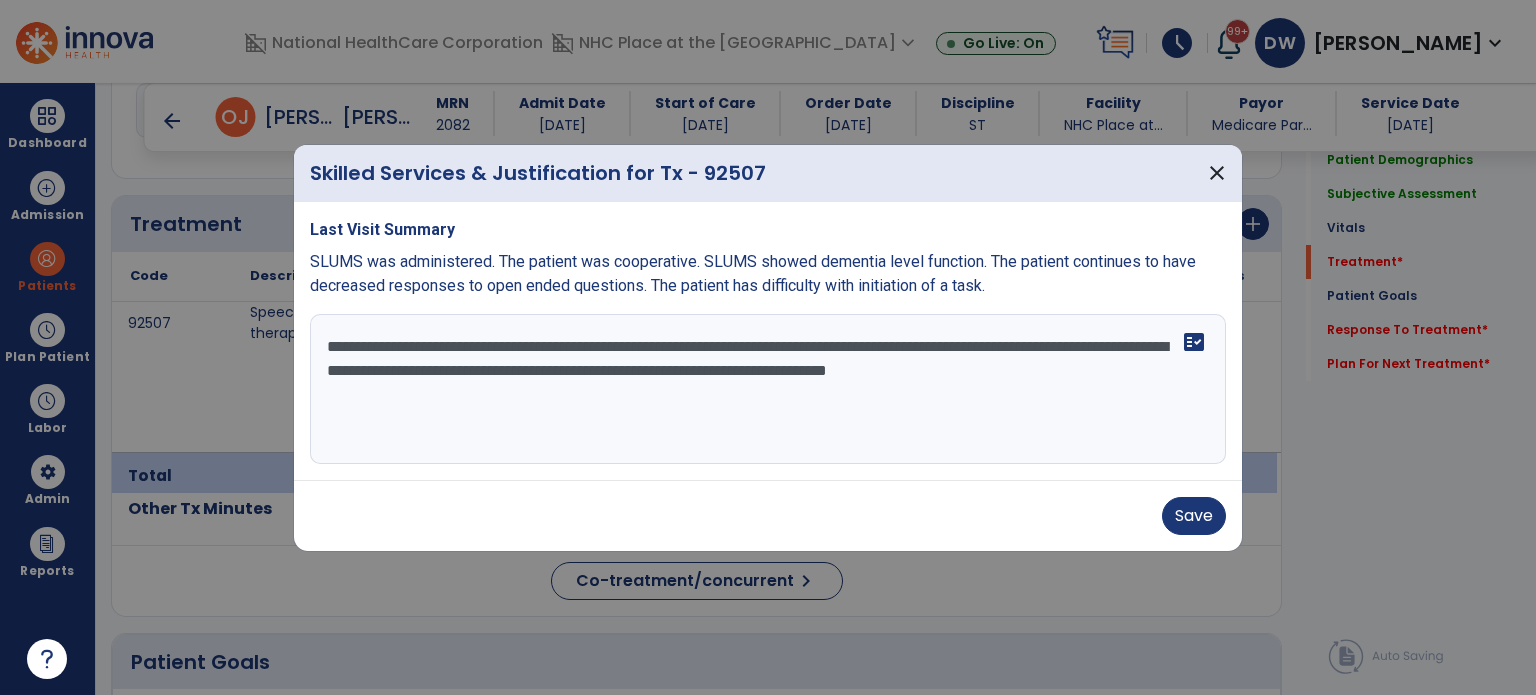 click on "**********" at bounding box center [768, 389] 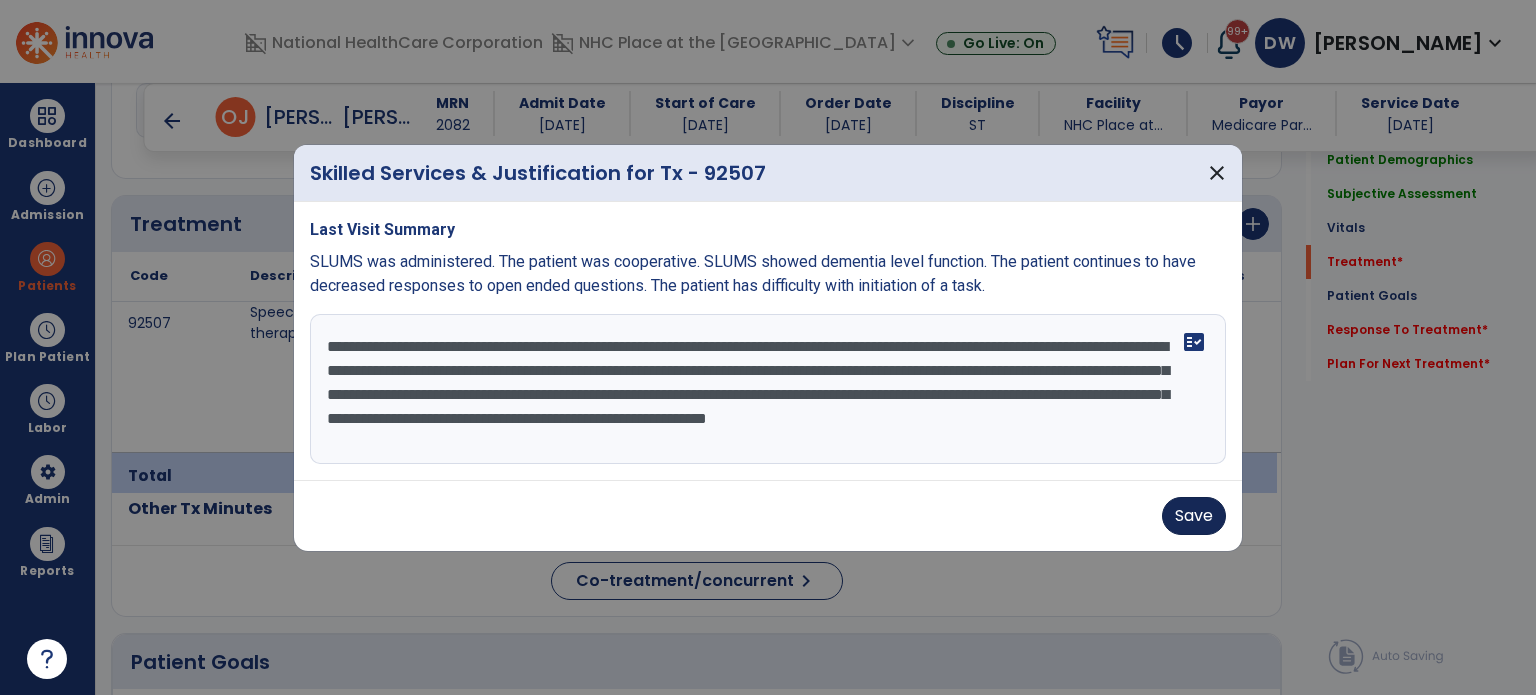 type on "**********" 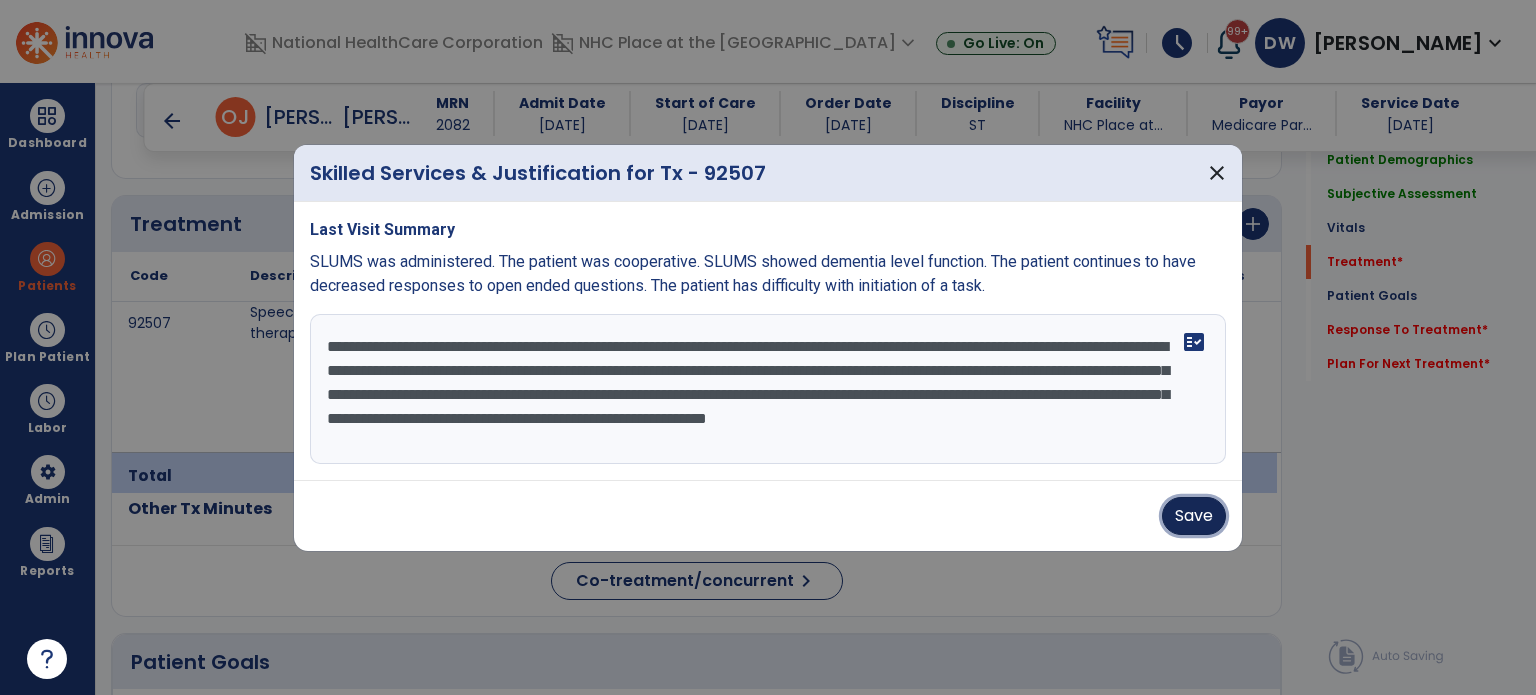 click on "Save" at bounding box center (1194, 516) 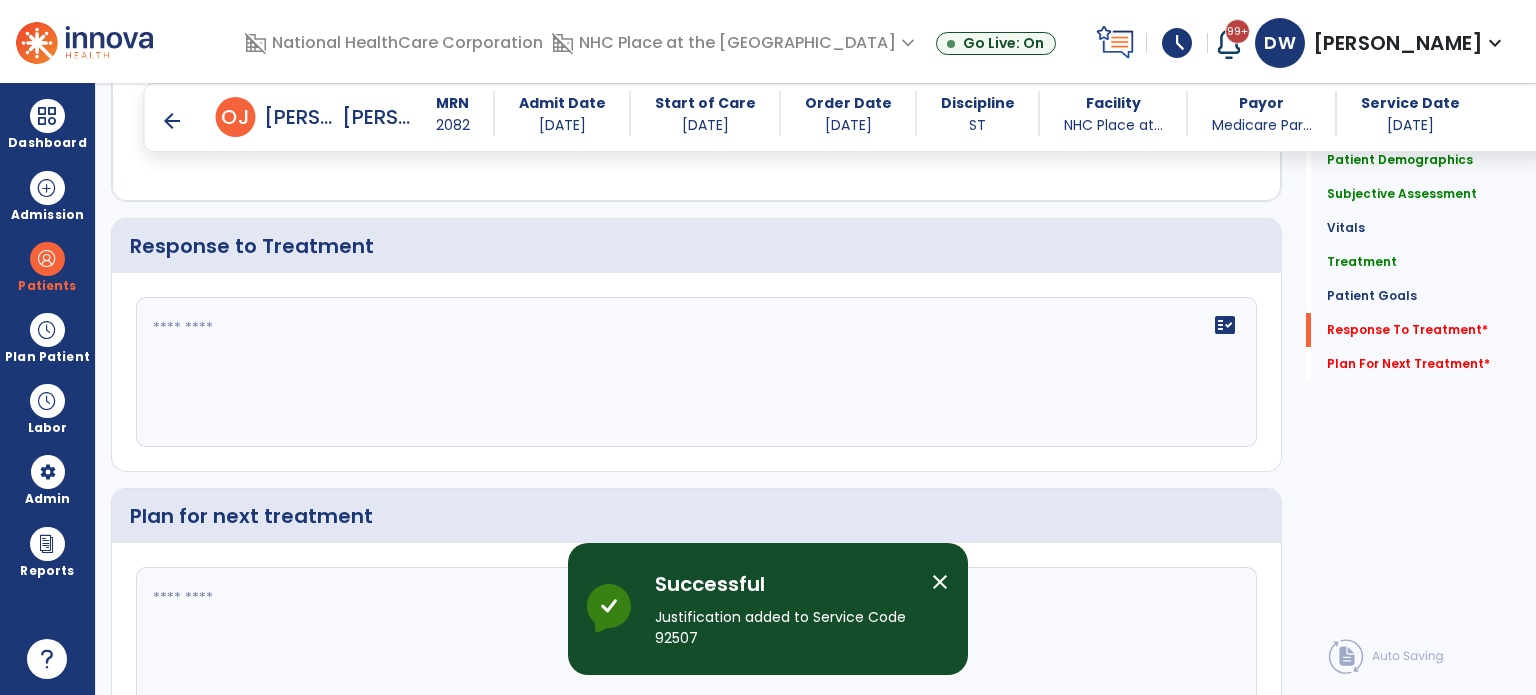scroll, scrollTop: 2772, scrollLeft: 0, axis: vertical 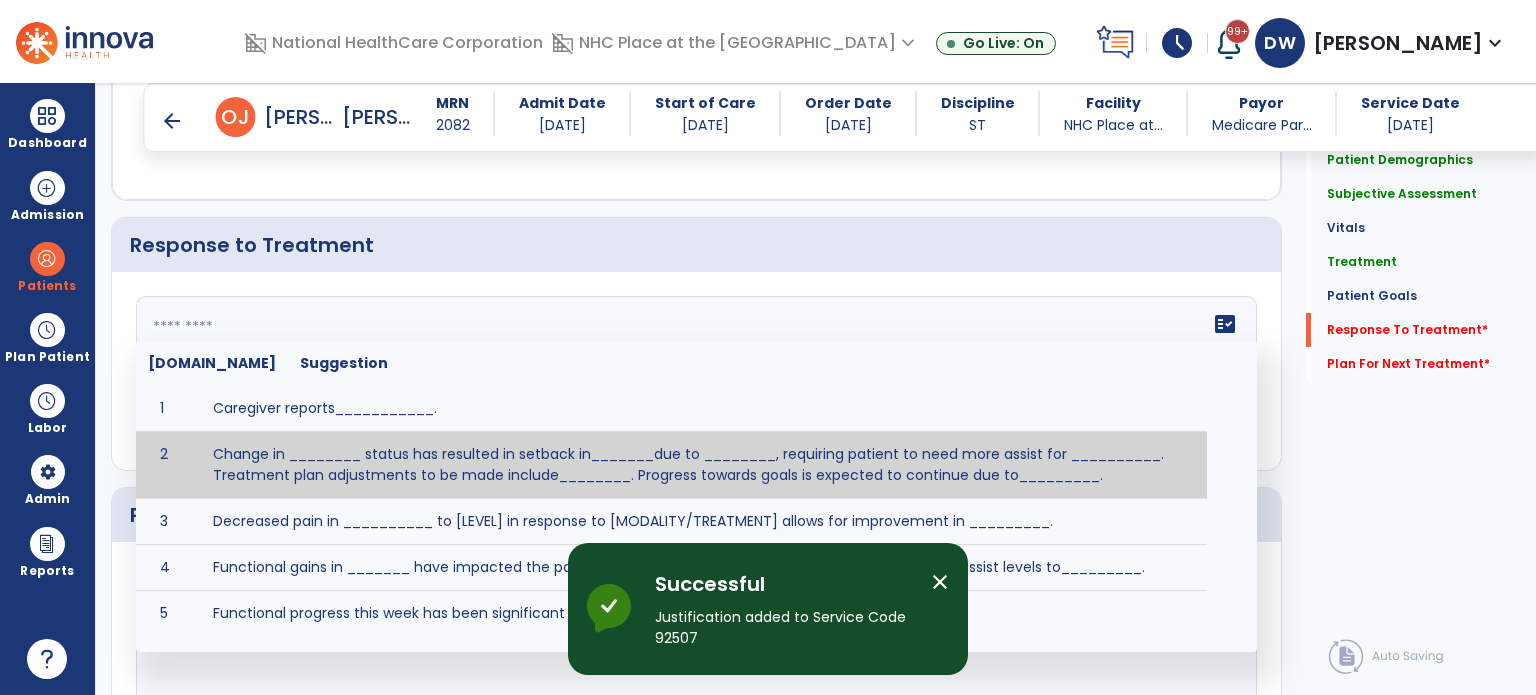 click on "fact_check  Sr.No Suggestion 1 Caregiver reports___________. 2 Change in ________ status has resulted in setback in_______due to ________, requiring patient to need more assist for __________.   Treatment plan adjustments to be made include________.  Progress towards goals is expected to continue due to_________. 3 Decreased pain in __________ to [LEVEL] in response to [MODALITY/TREATMENT] allows for improvement in _________. 4 Functional gains in _______ have impacted the patient's ability to perform_________ with a reduction in assist levels to_________. 5 Functional progress this week has been significant due to__________. 6 Gains in ________ have improved the patient's ability to perform ______with decreased levels of assist to___________. 7 Improvement in ________allows patient to tolerate higher levels of challenges in_________. 8 Pain in [AREA] has decreased to [LEVEL] in response to [TREATMENT/MODALITY], allowing fore ease in completing__________. 9 10 11 12 13 14 15 16 17 18 19 20 21" 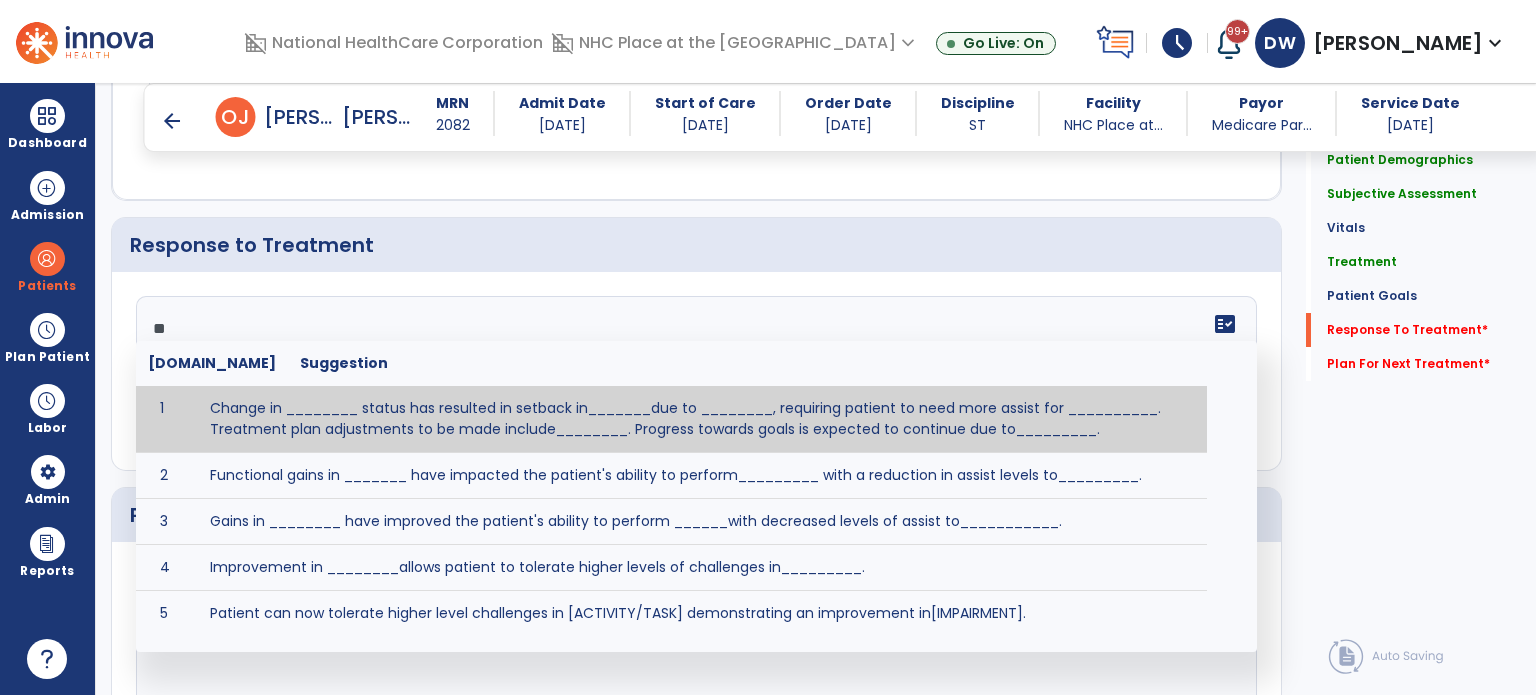 type on "*" 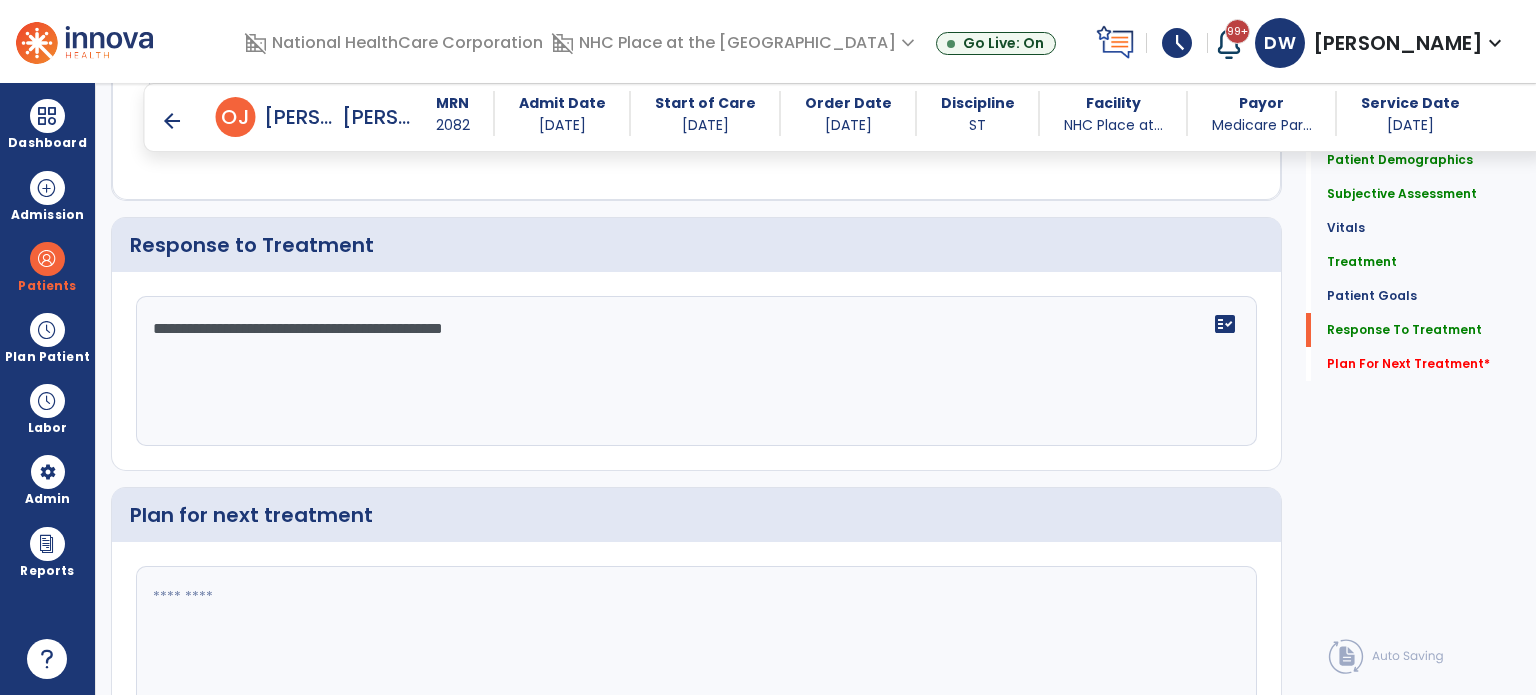 click on "**********" 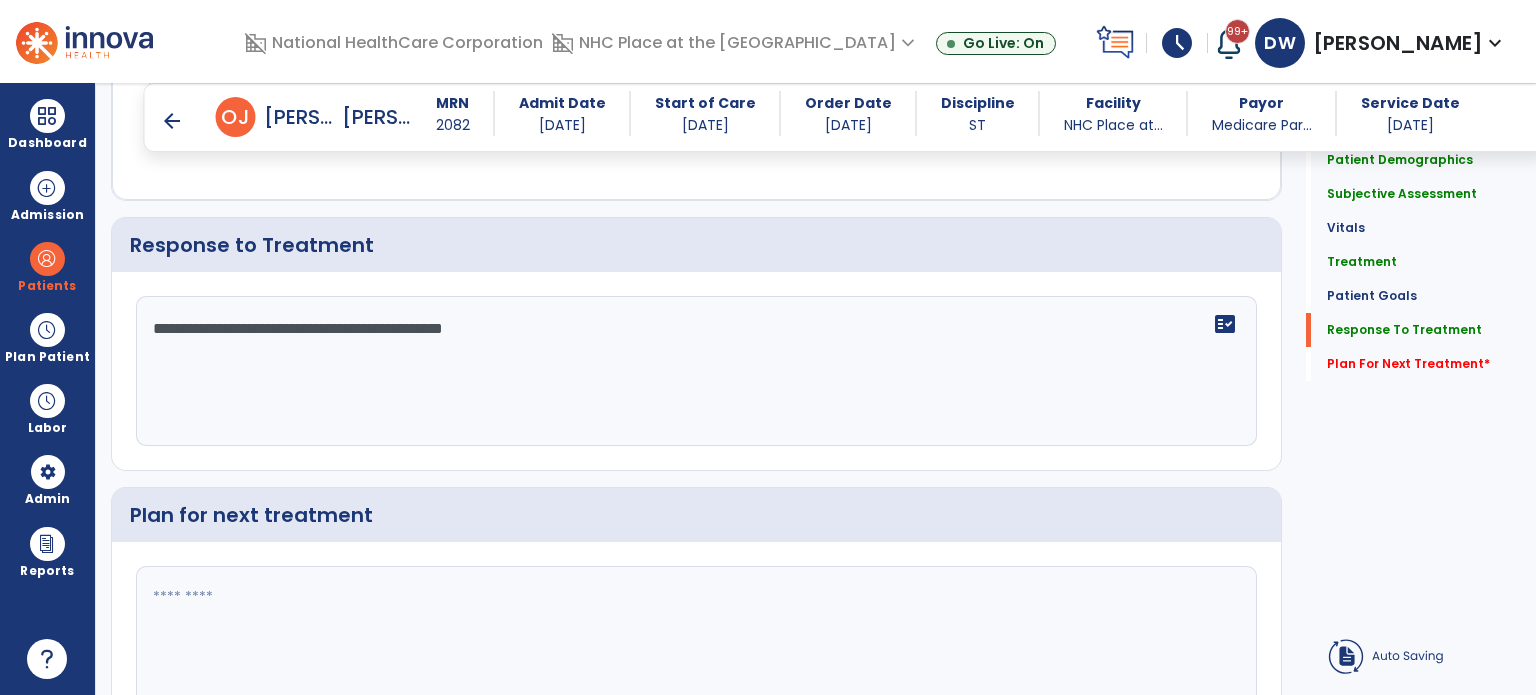 click on "**********" 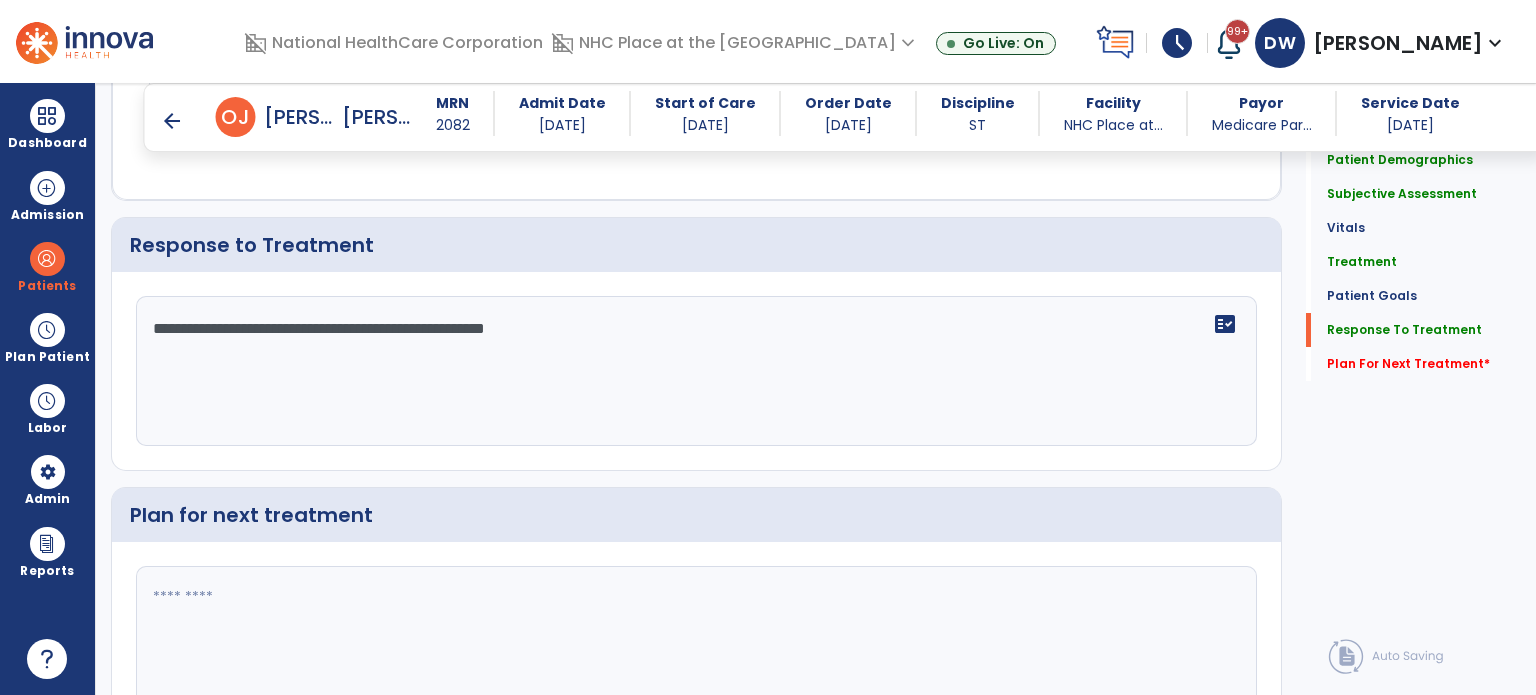 click on "**********" 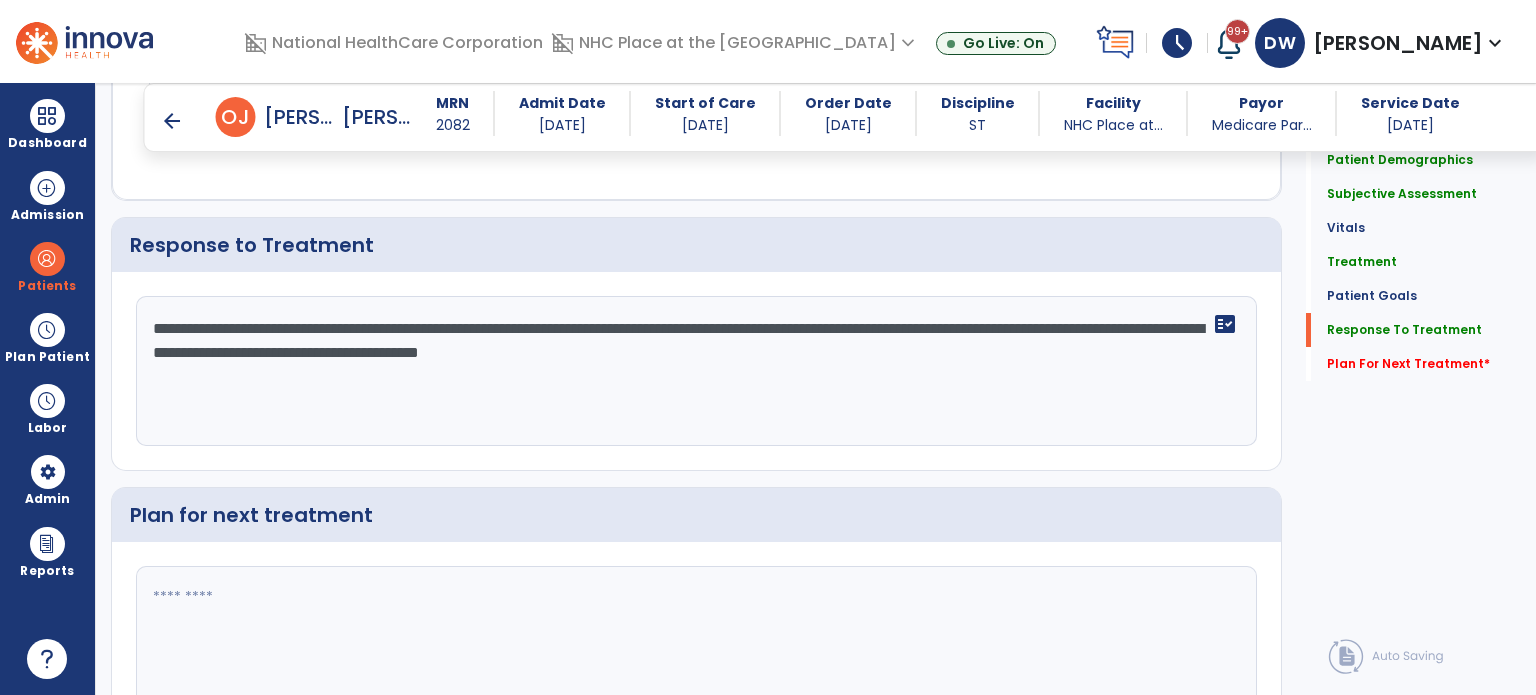 type on "**********" 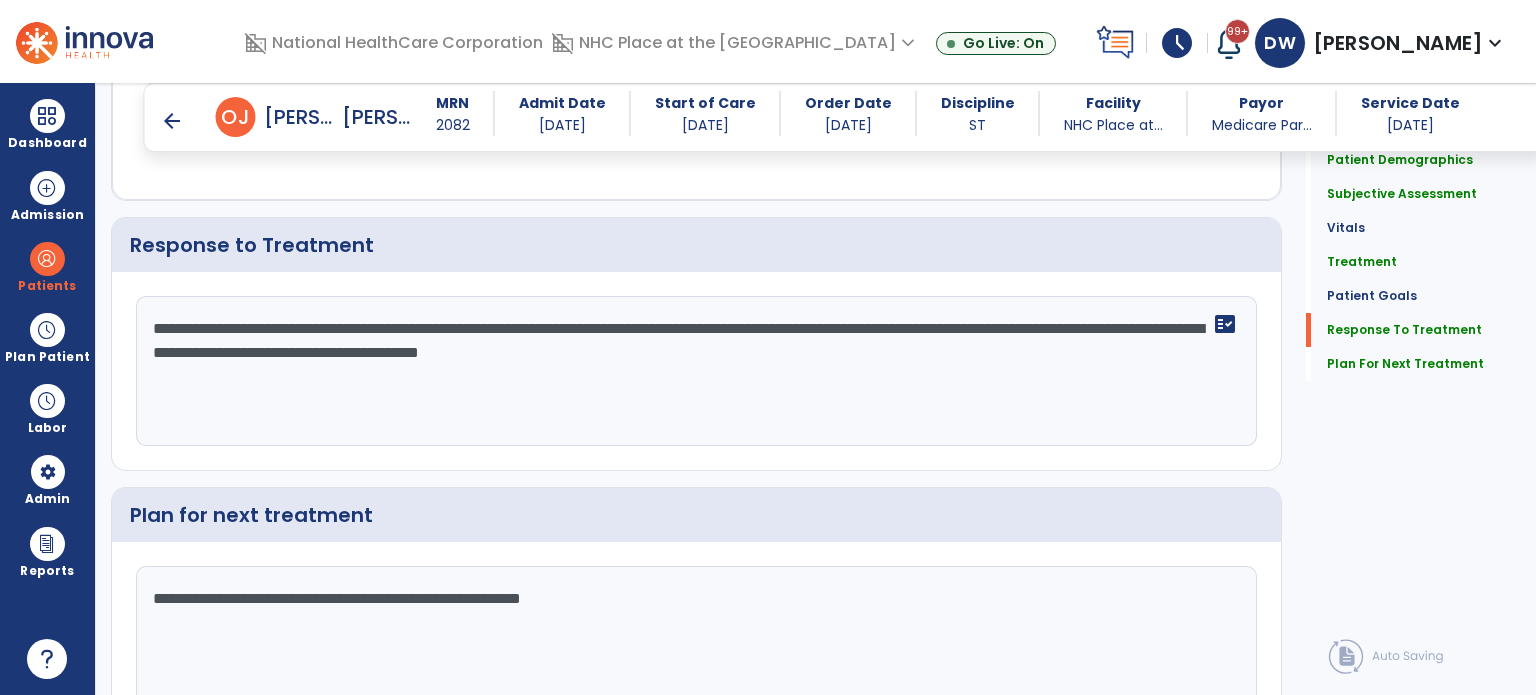 type on "**********" 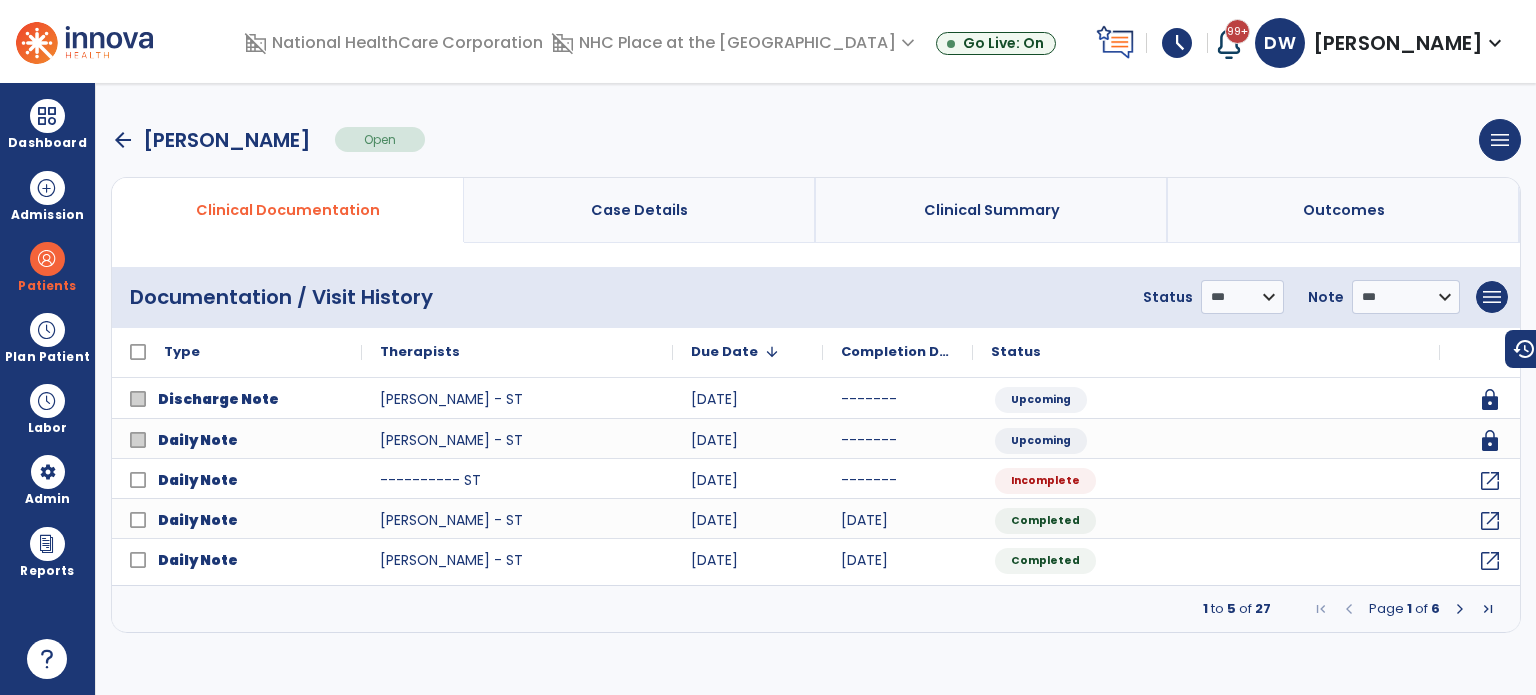 scroll, scrollTop: 0, scrollLeft: 0, axis: both 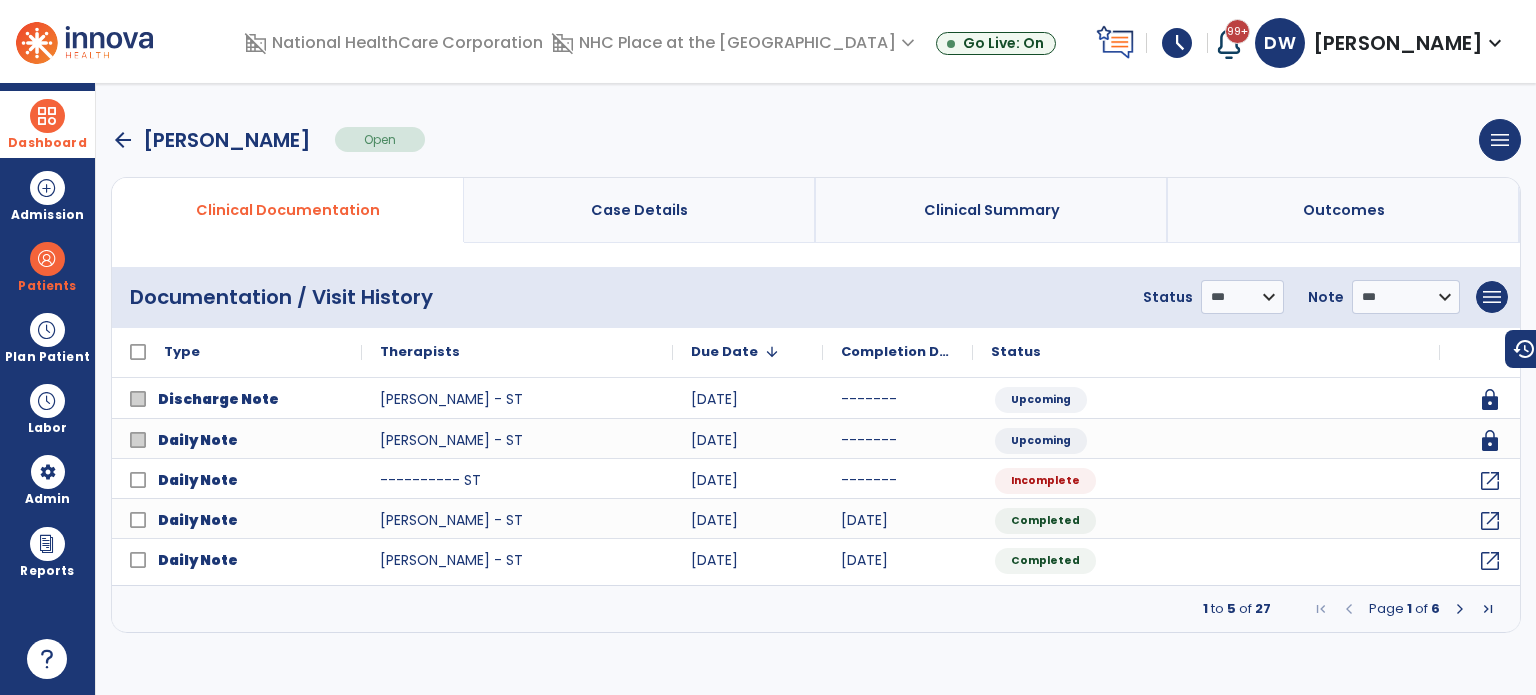 click at bounding box center (47, 116) 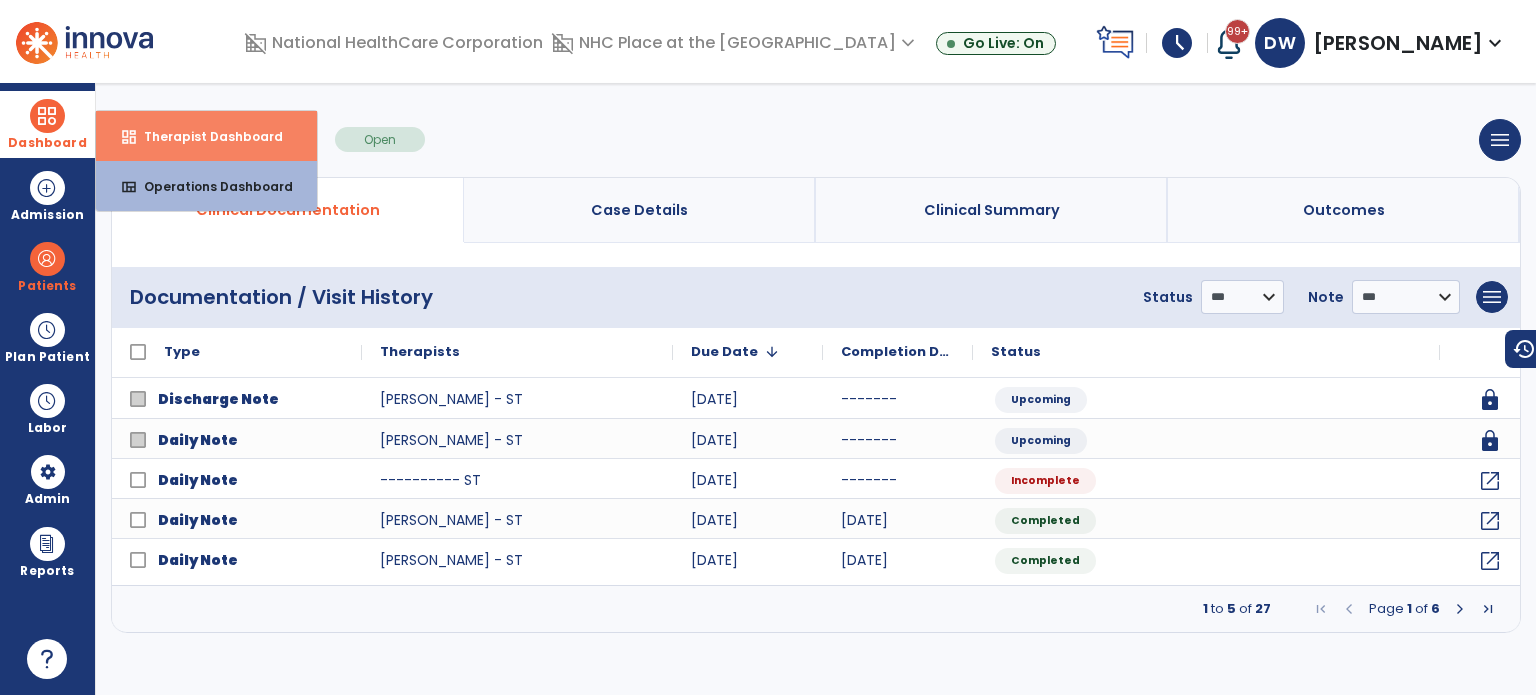 click on "Therapist Dashboard" at bounding box center [205, 136] 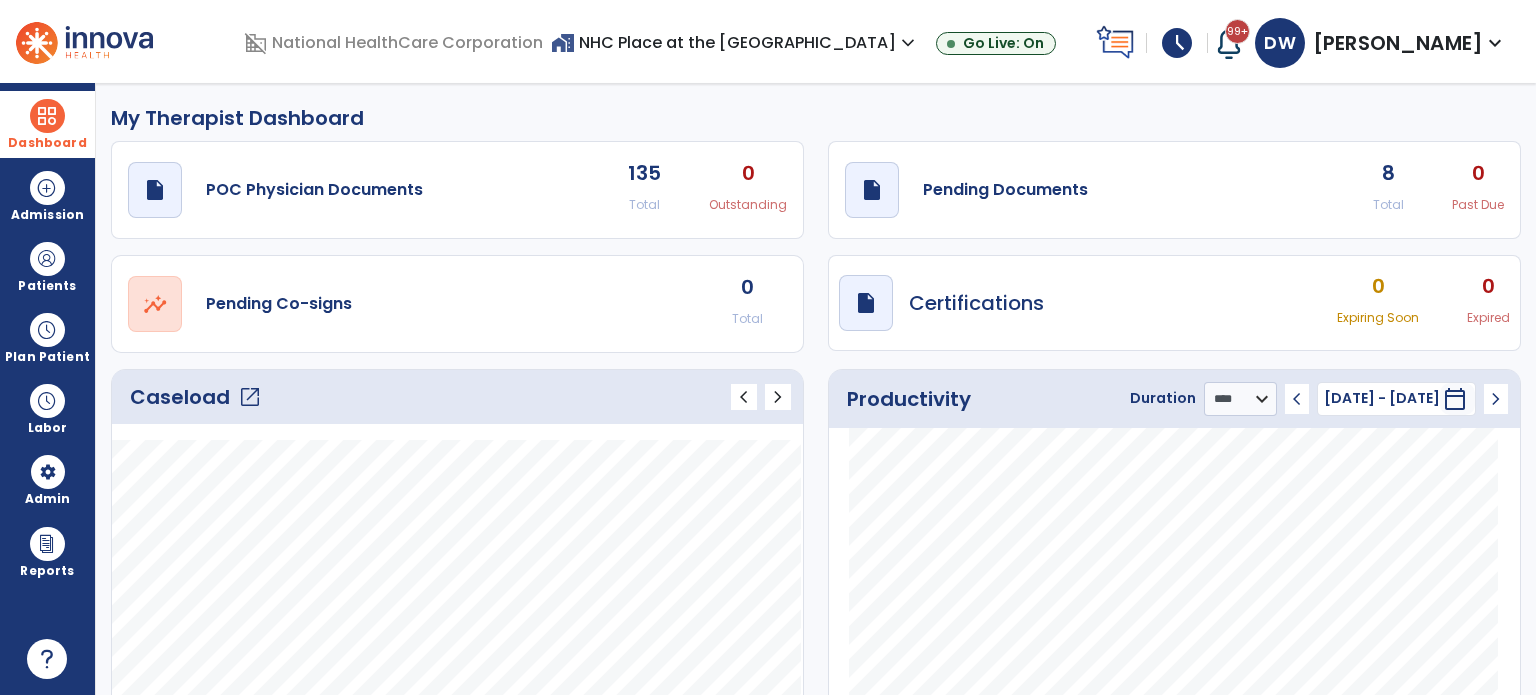 click on "draft   open_in_new  Pending Documents 8 Total 0 Past Due" 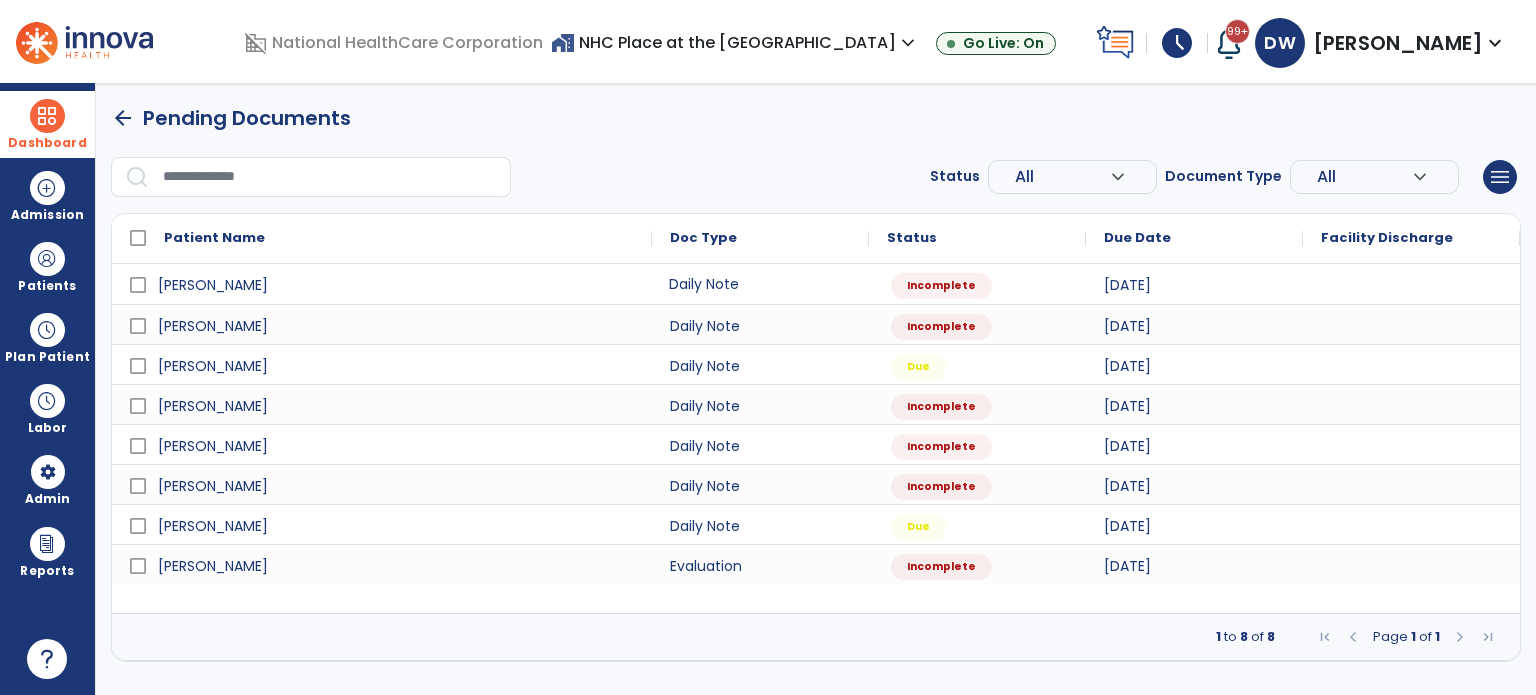 click on "Daily Note" at bounding box center [760, 284] 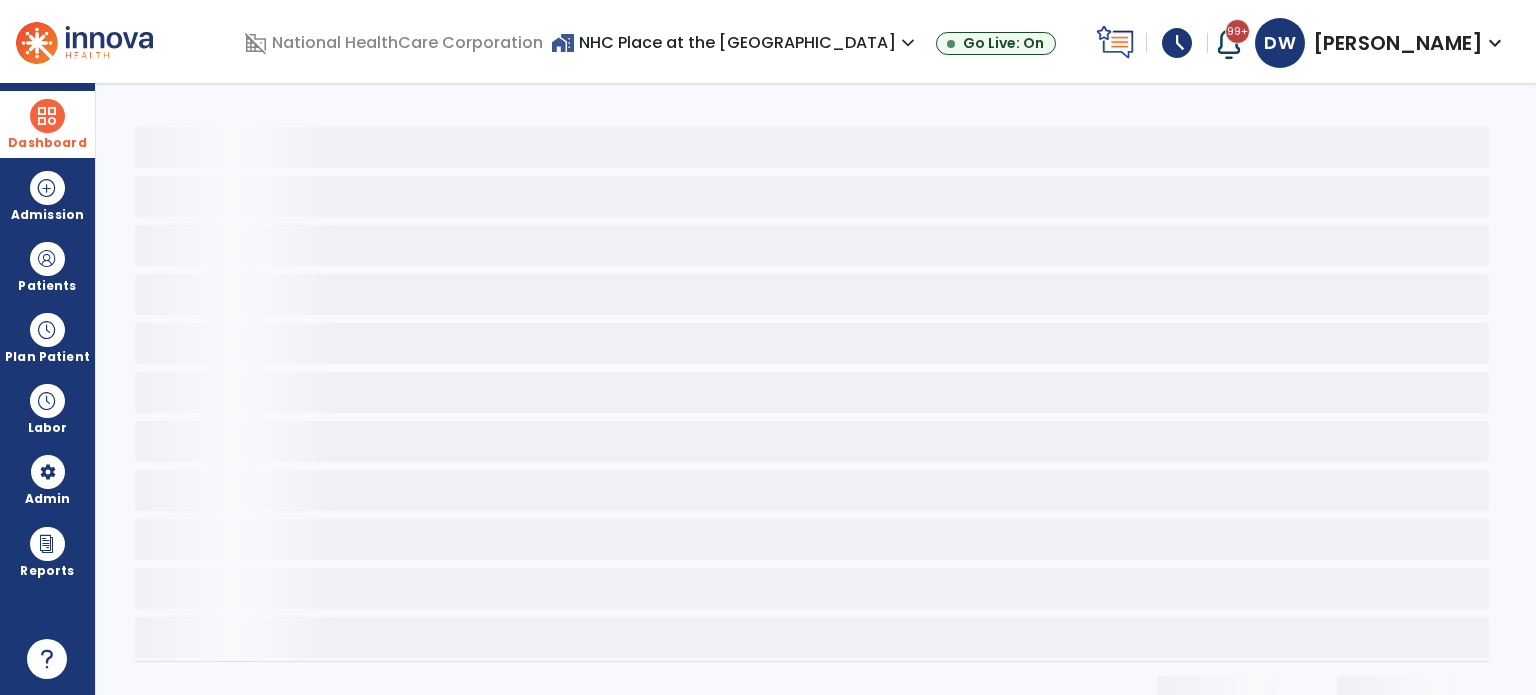 select on "*" 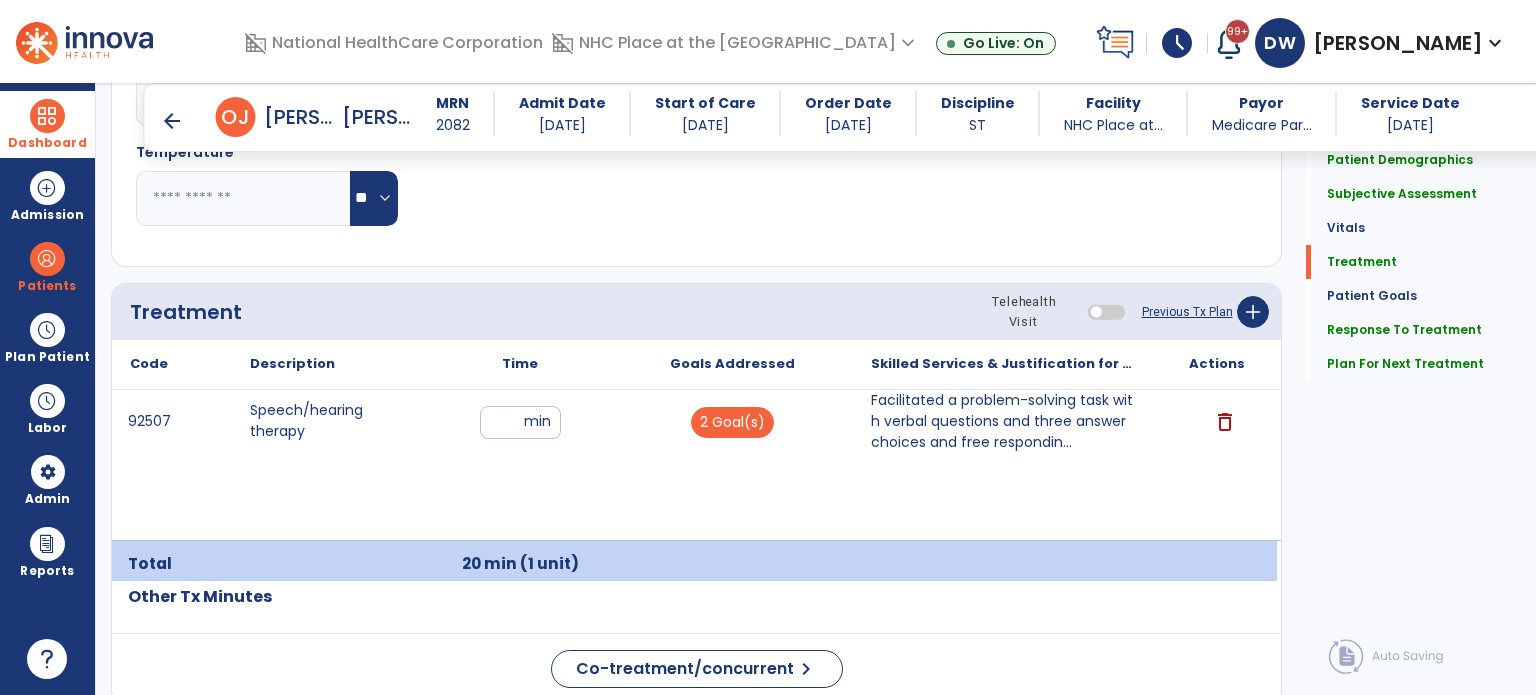 scroll, scrollTop: 1080, scrollLeft: 0, axis: vertical 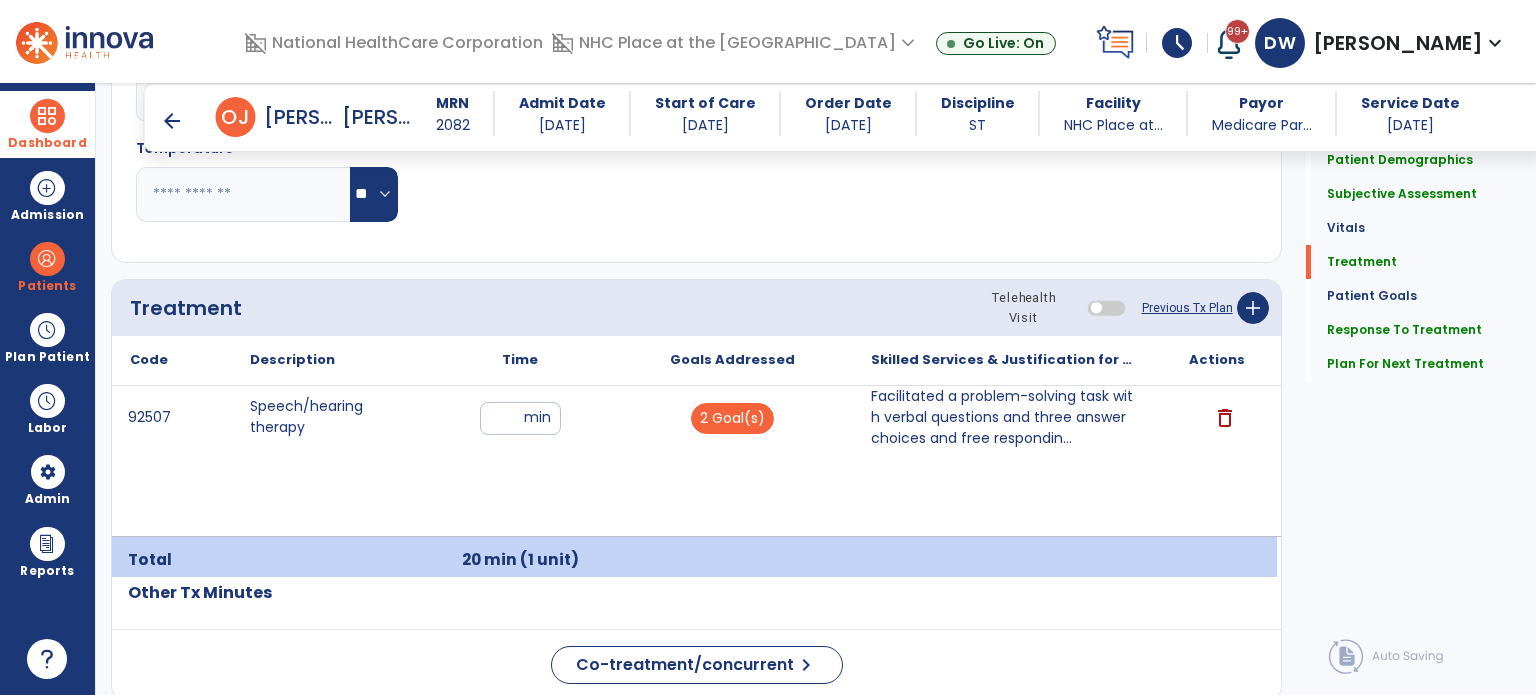 click on "Code
Description
Time" 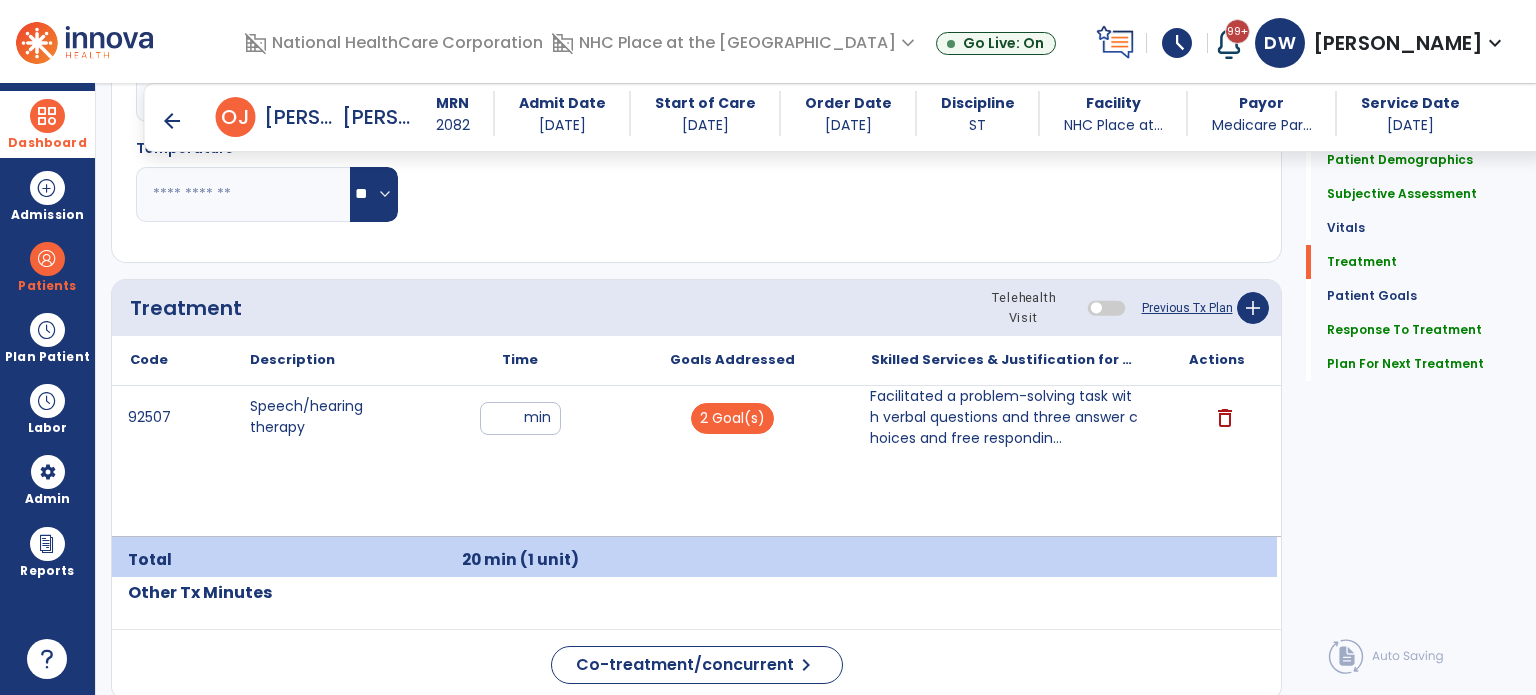 click on "Facilitated a problem-solving task with verbal questions and three answer choices and free respondin..." at bounding box center (1004, 417) 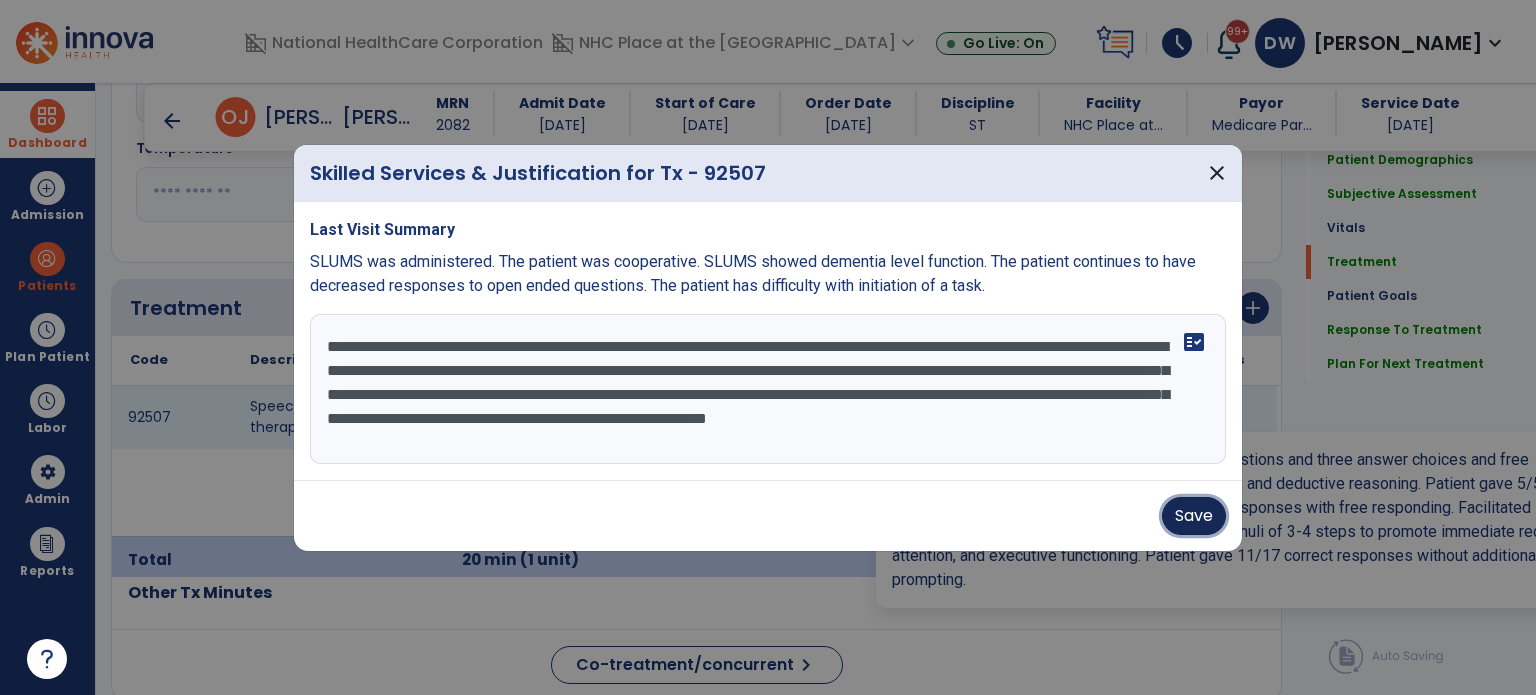click on "Save" at bounding box center [1194, 516] 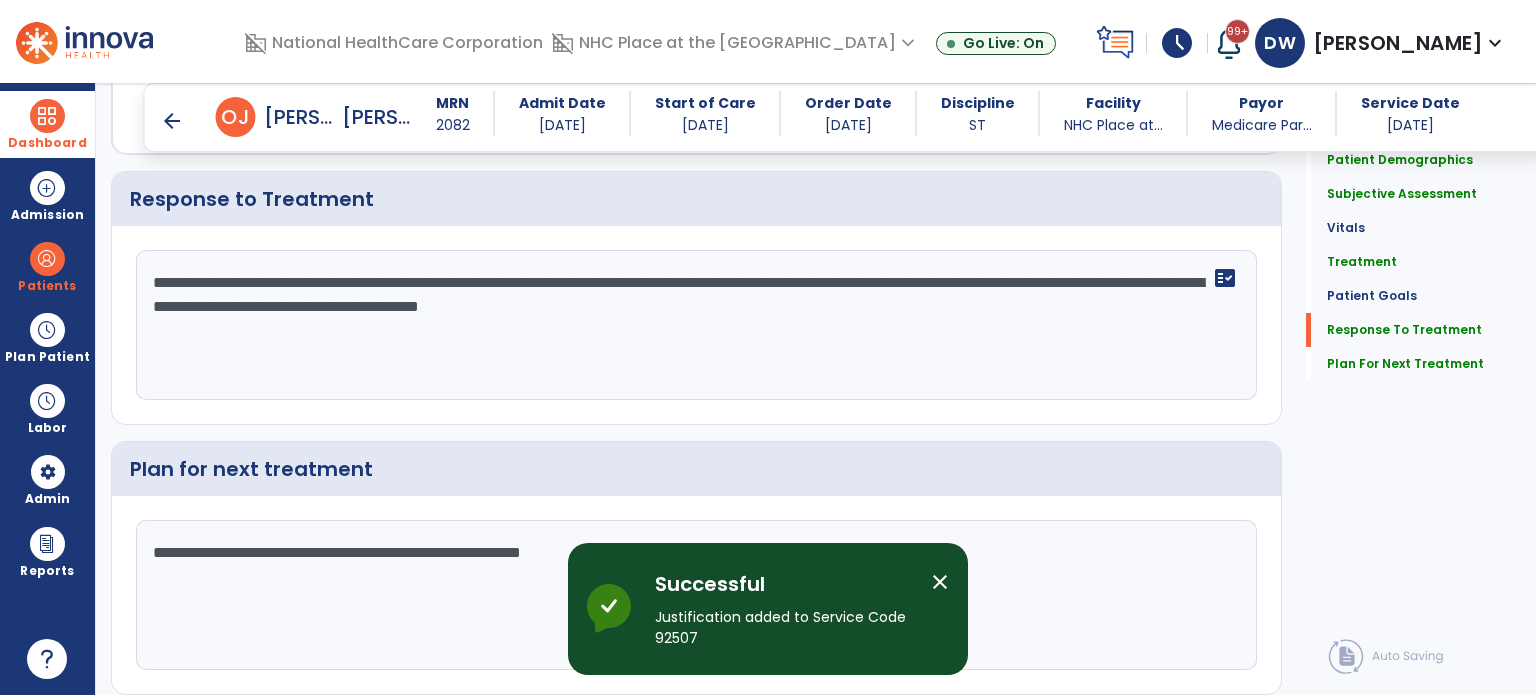 scroll, scrollTop: 2843, scrollLeft: 0, axis: vertical 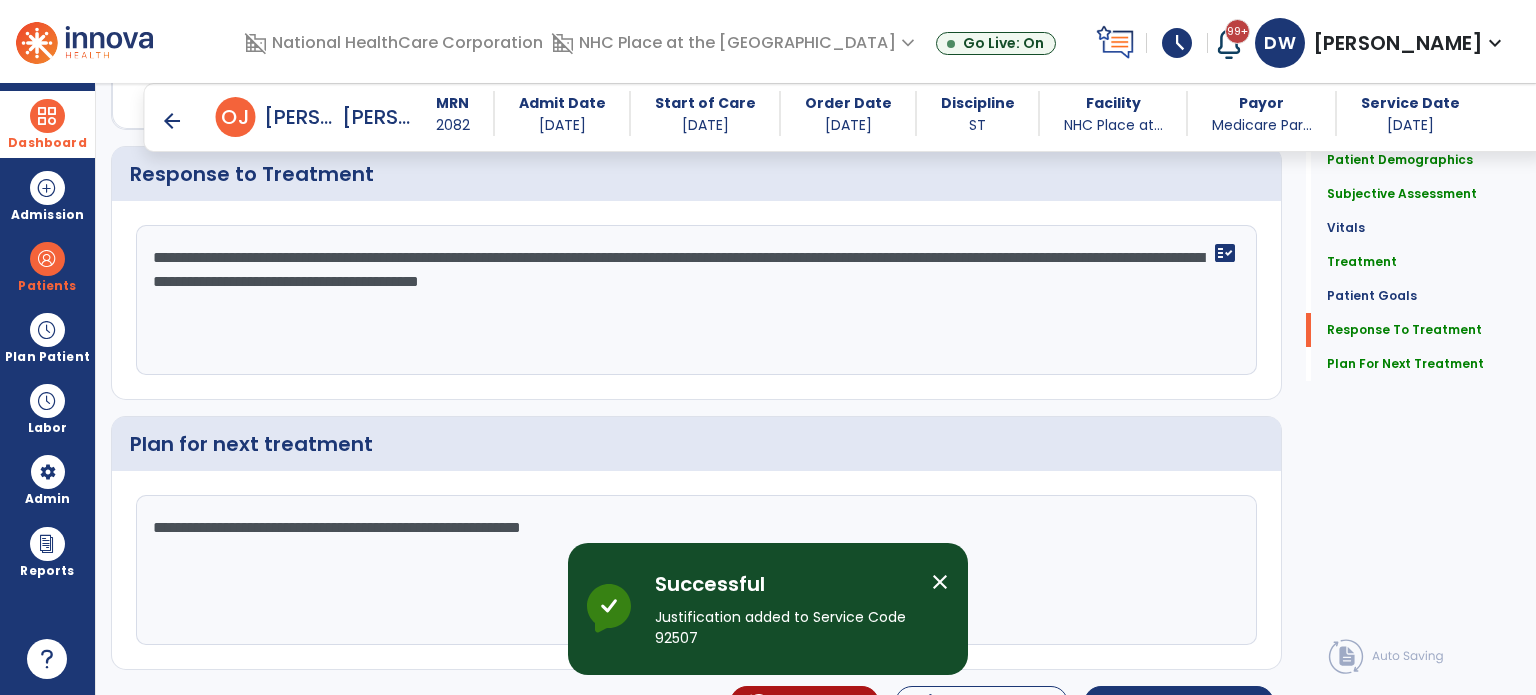 click on "Plan for next treatment" 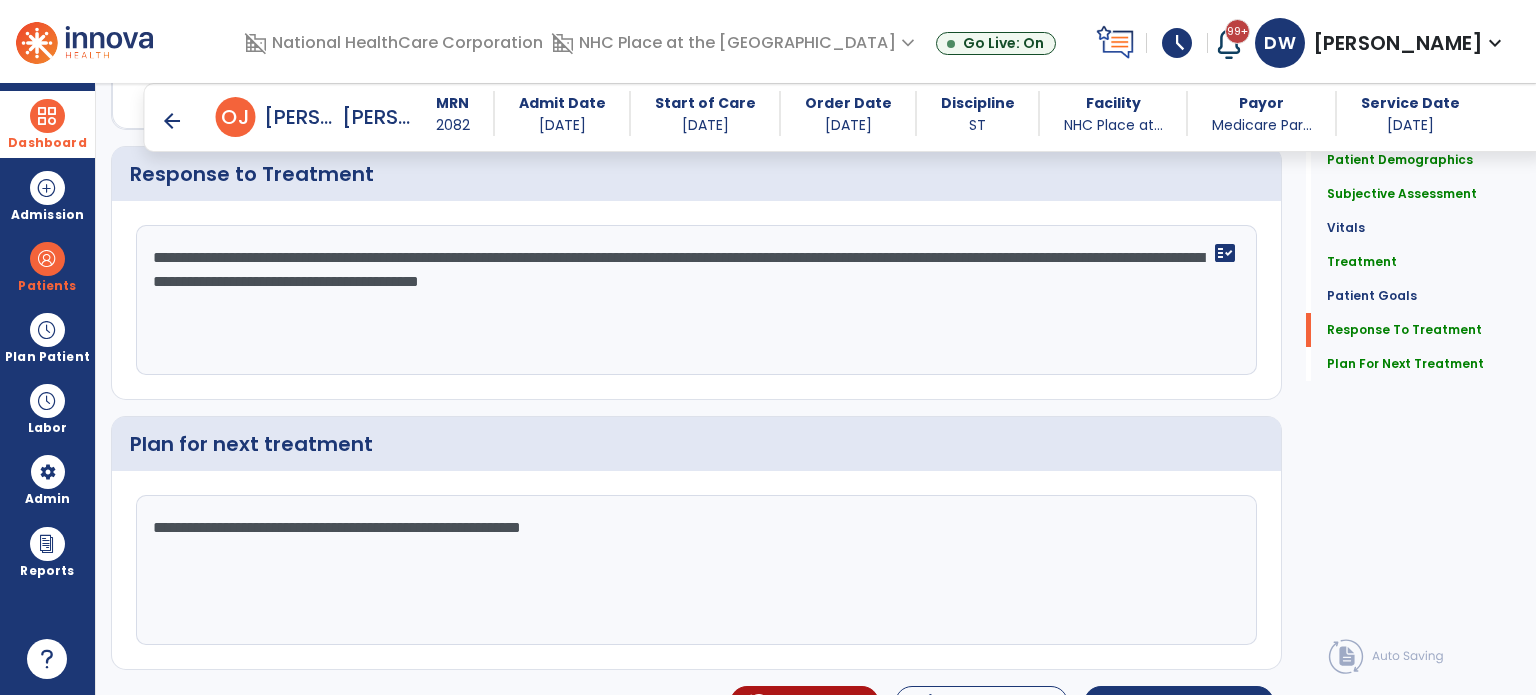 scroll, scrollTop: 2877, scrollLeft: 0, axis: vertical 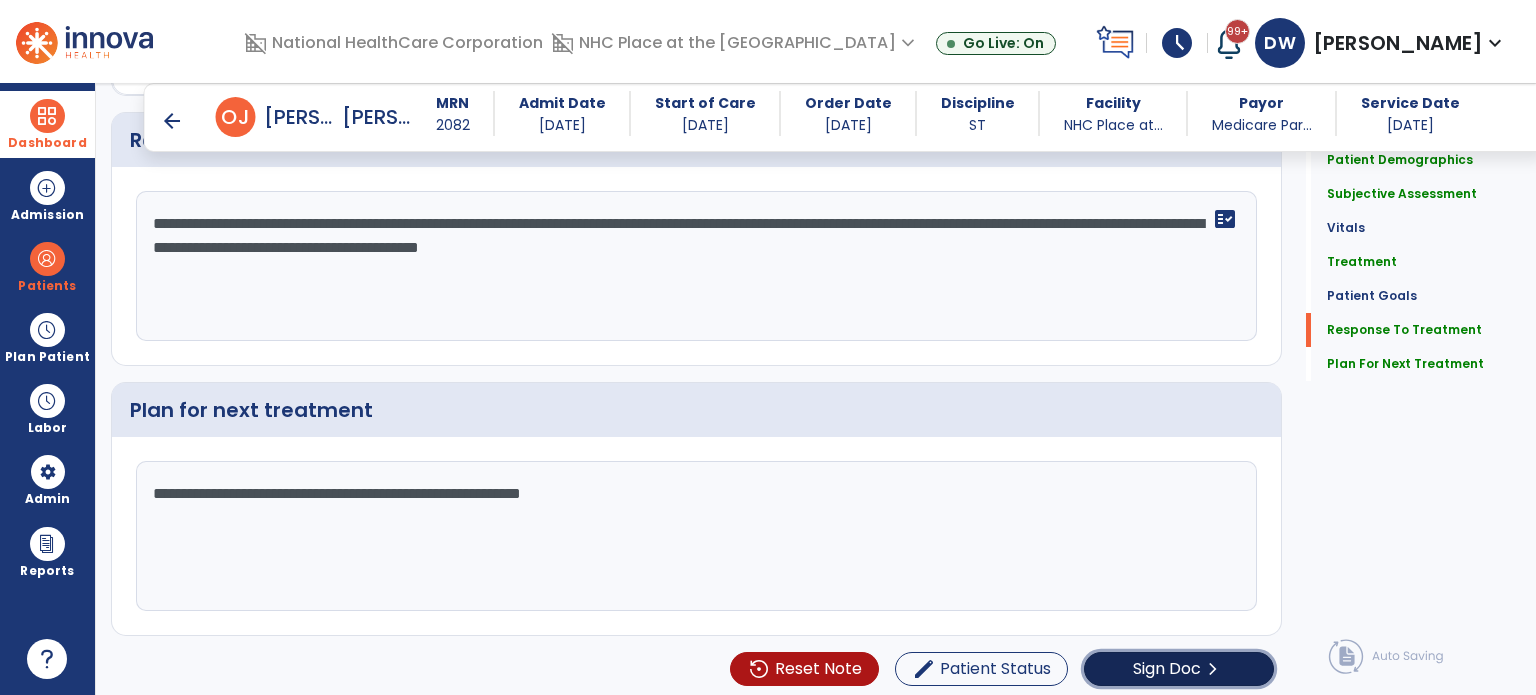 click on "Sign Doc" 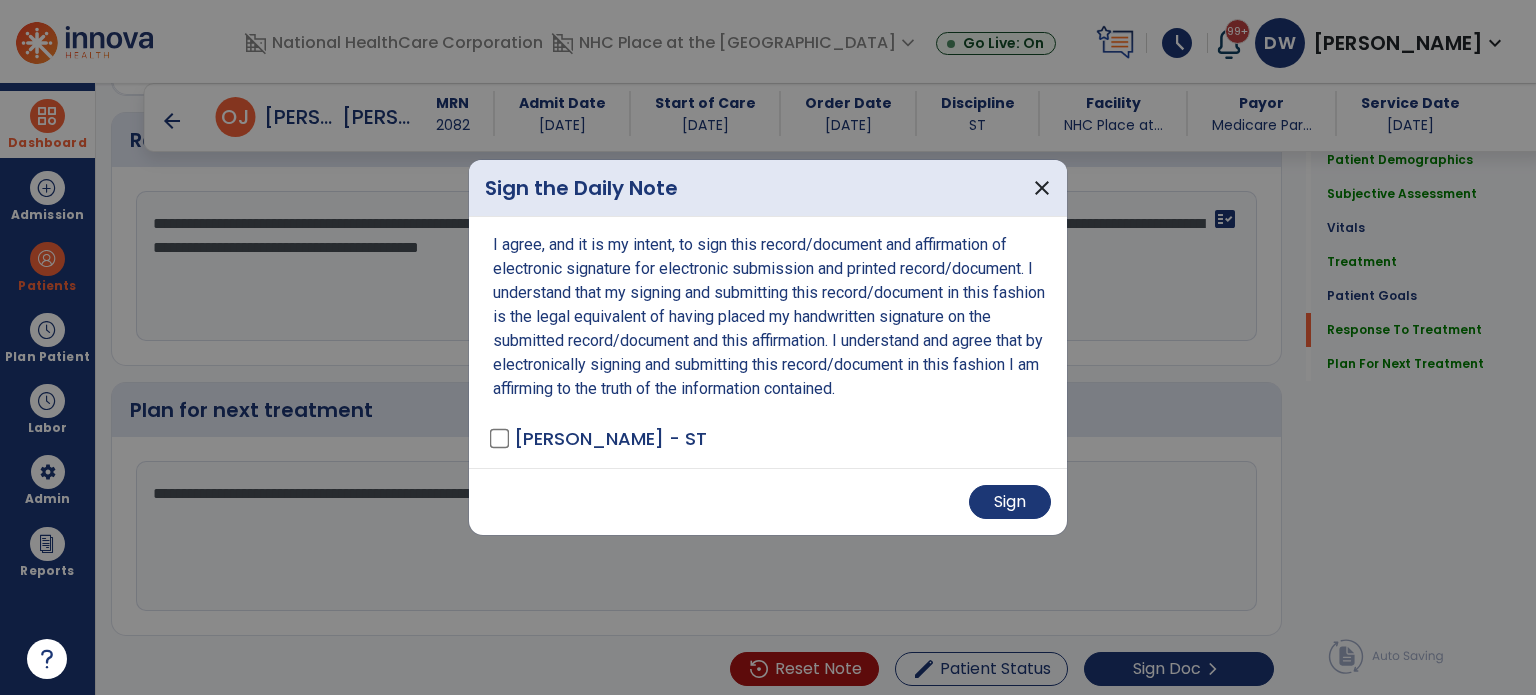 click on "Sign" at bounding box center (768, 501) 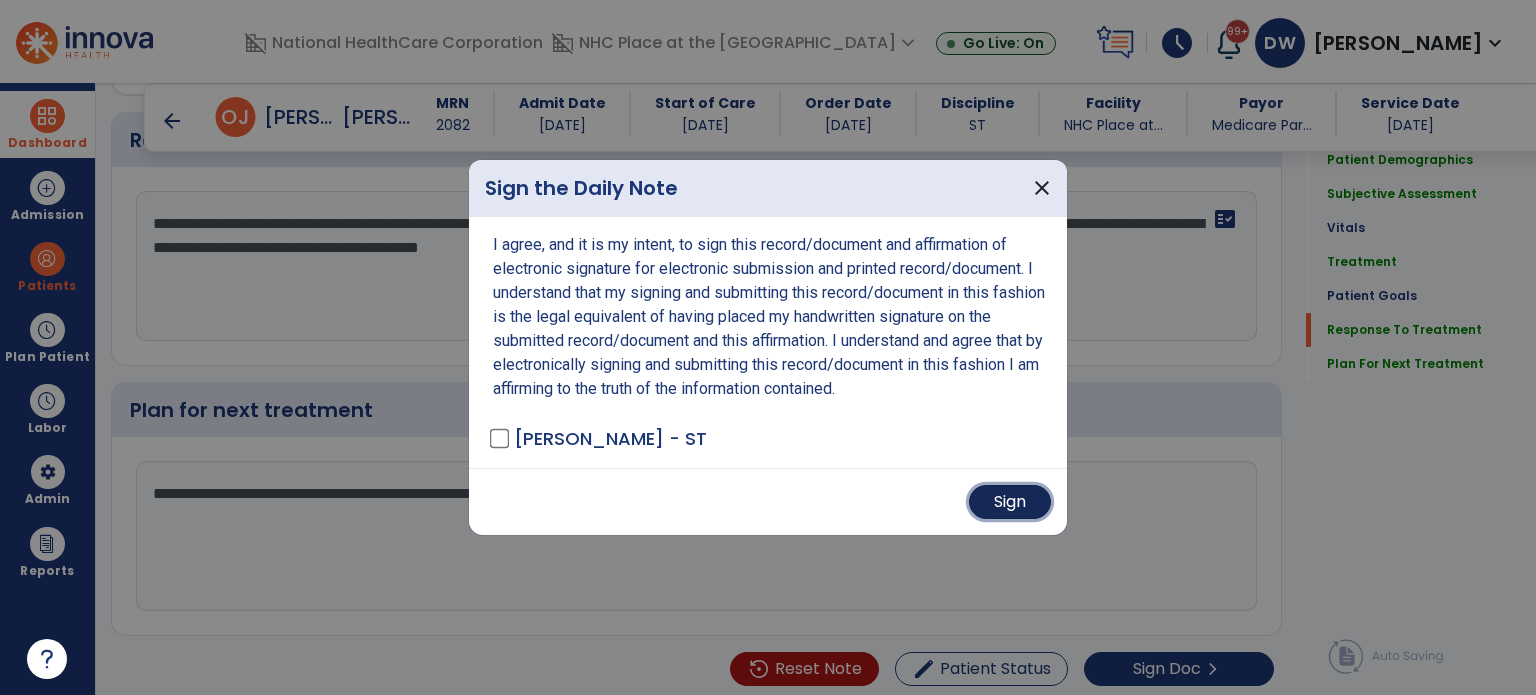 click on "Sign" at bounding box center [1010, 502] 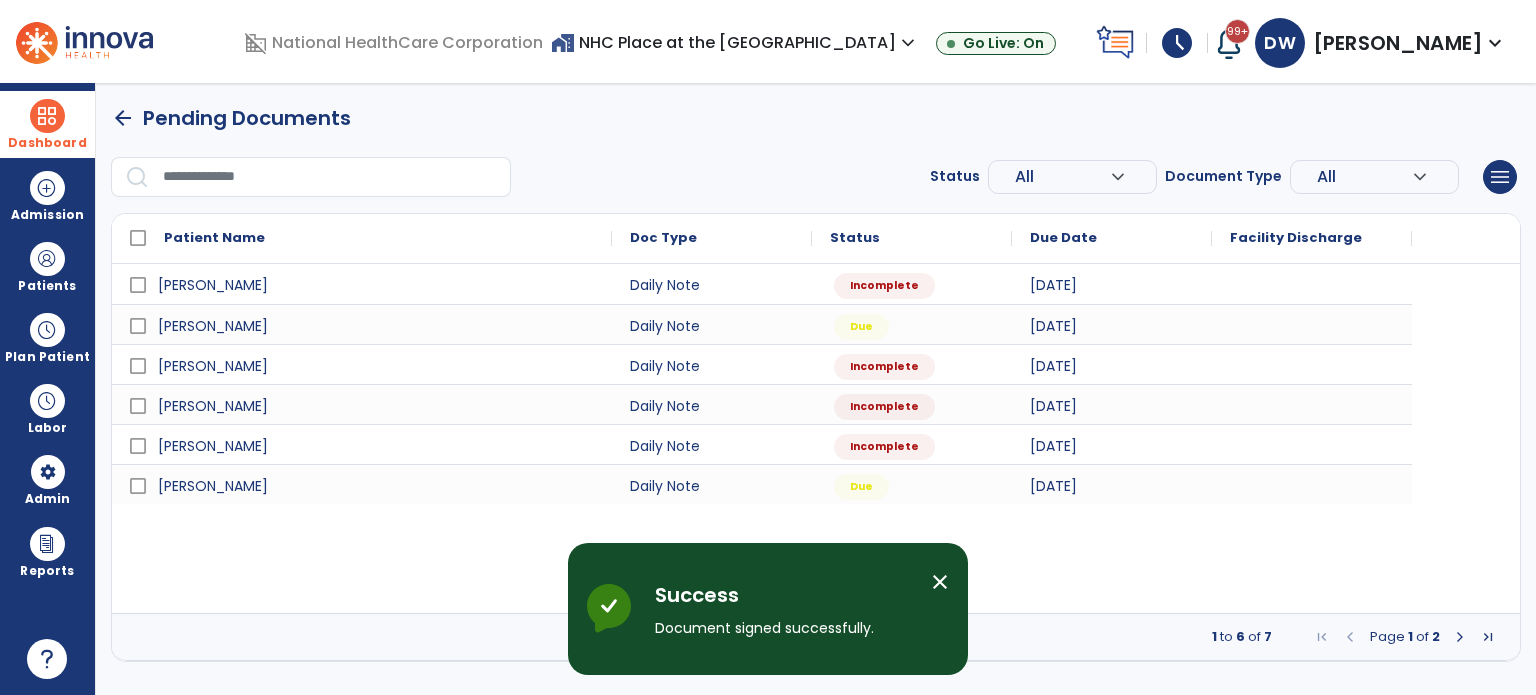 scroll, scrollTop: 0, scrollLeft: 0, axis: both 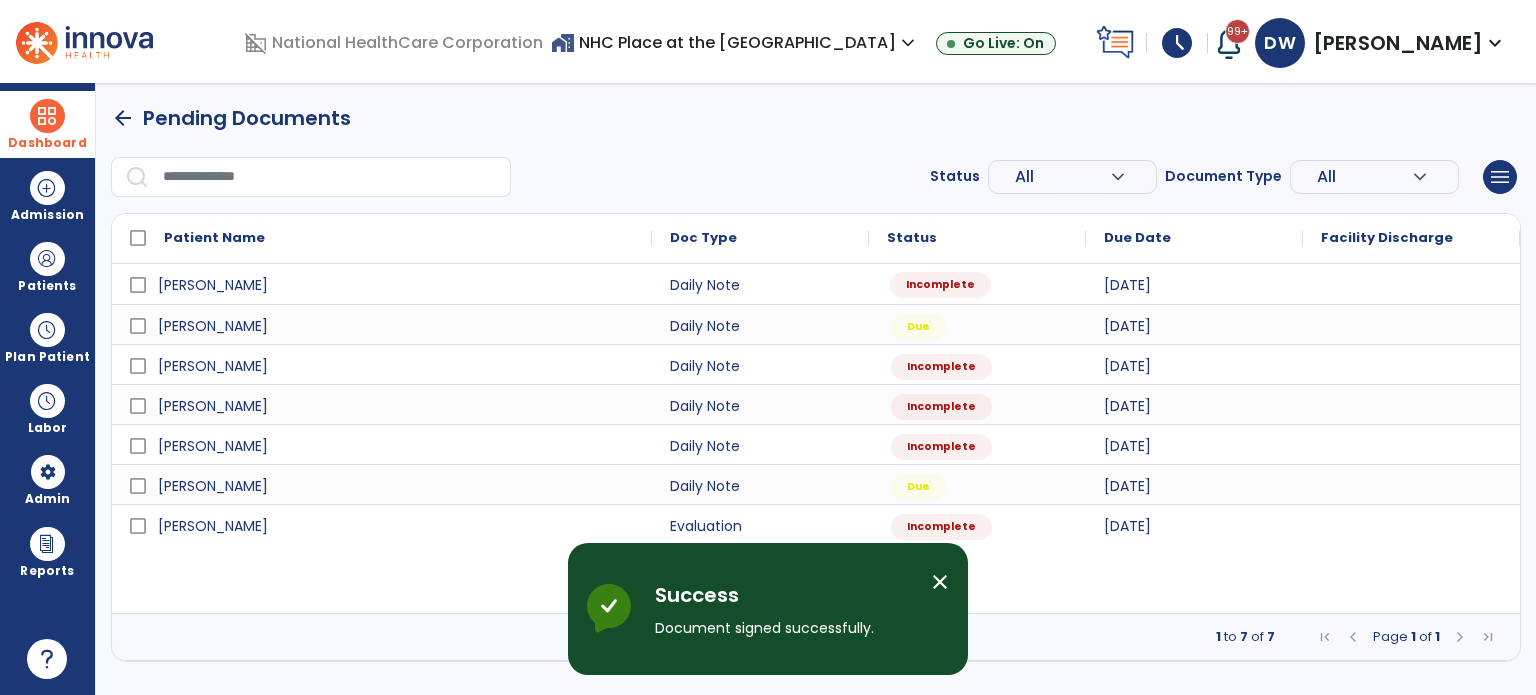 click on "Incomplete" at bounding box center (977, 284) 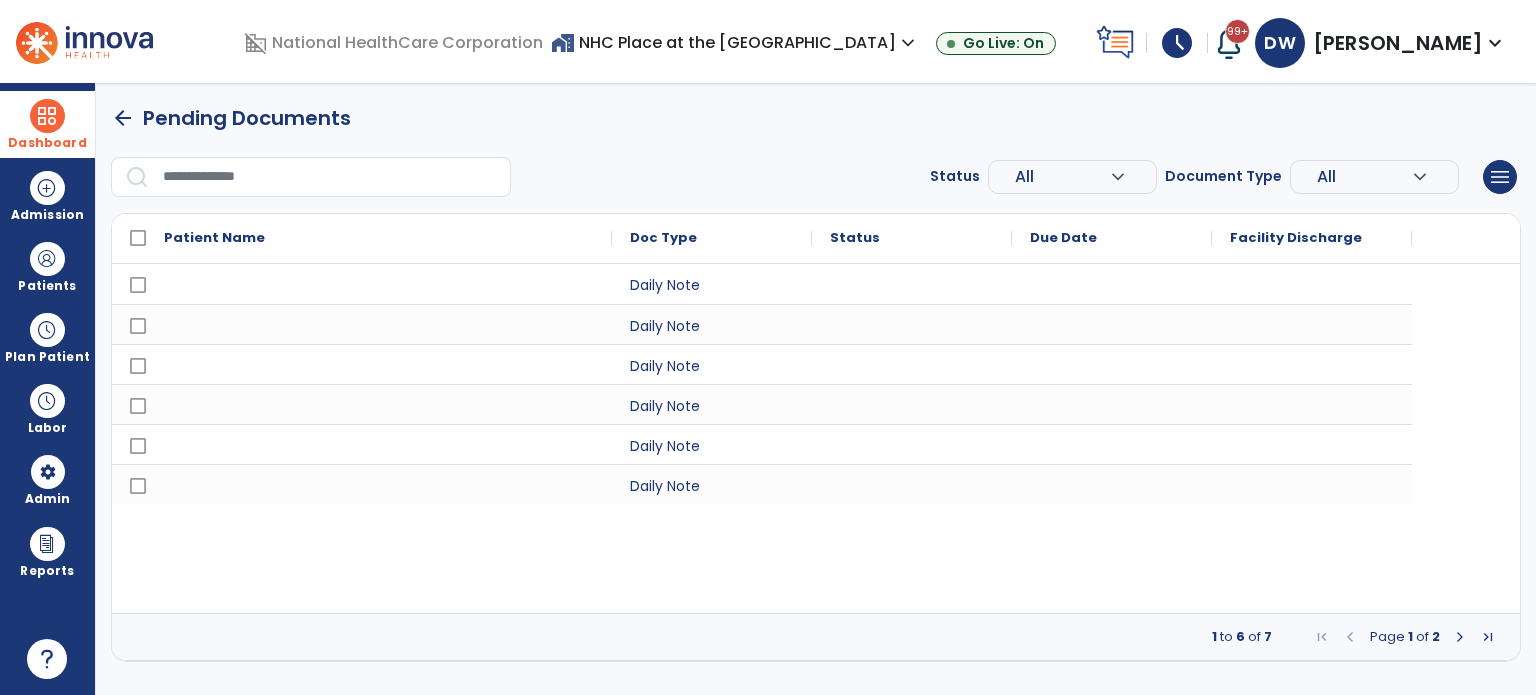 select on "*" 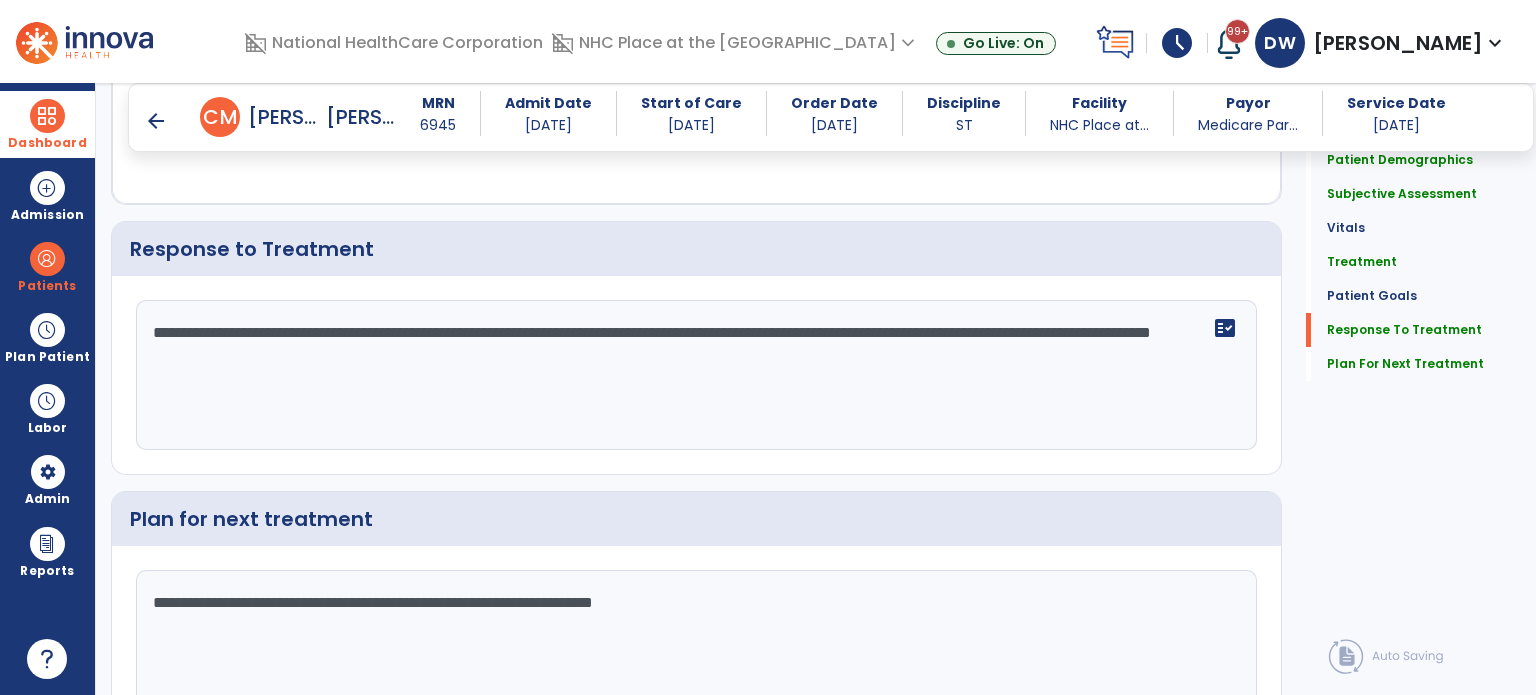 scroll, scrollTop: 3011, scrollLeft: 0, axis: vertical 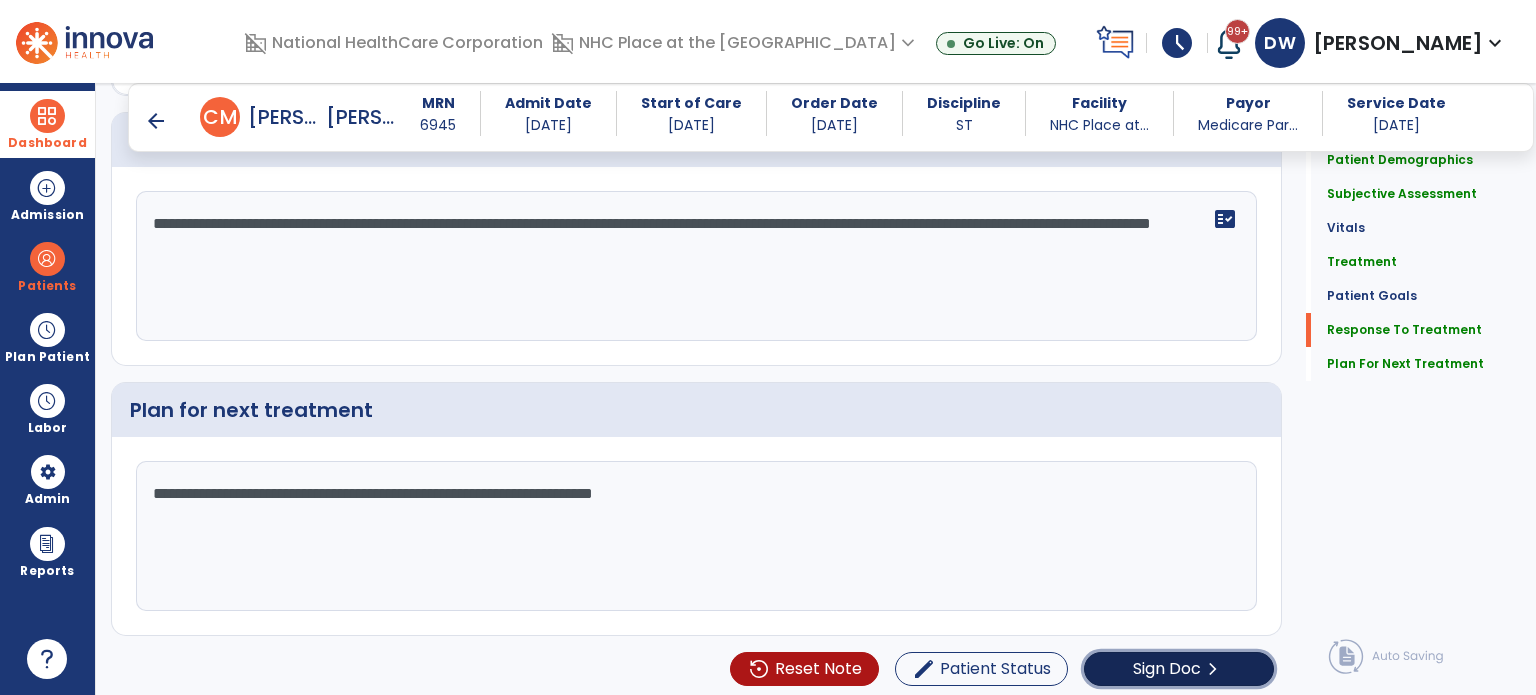 click on "Sign Doc" 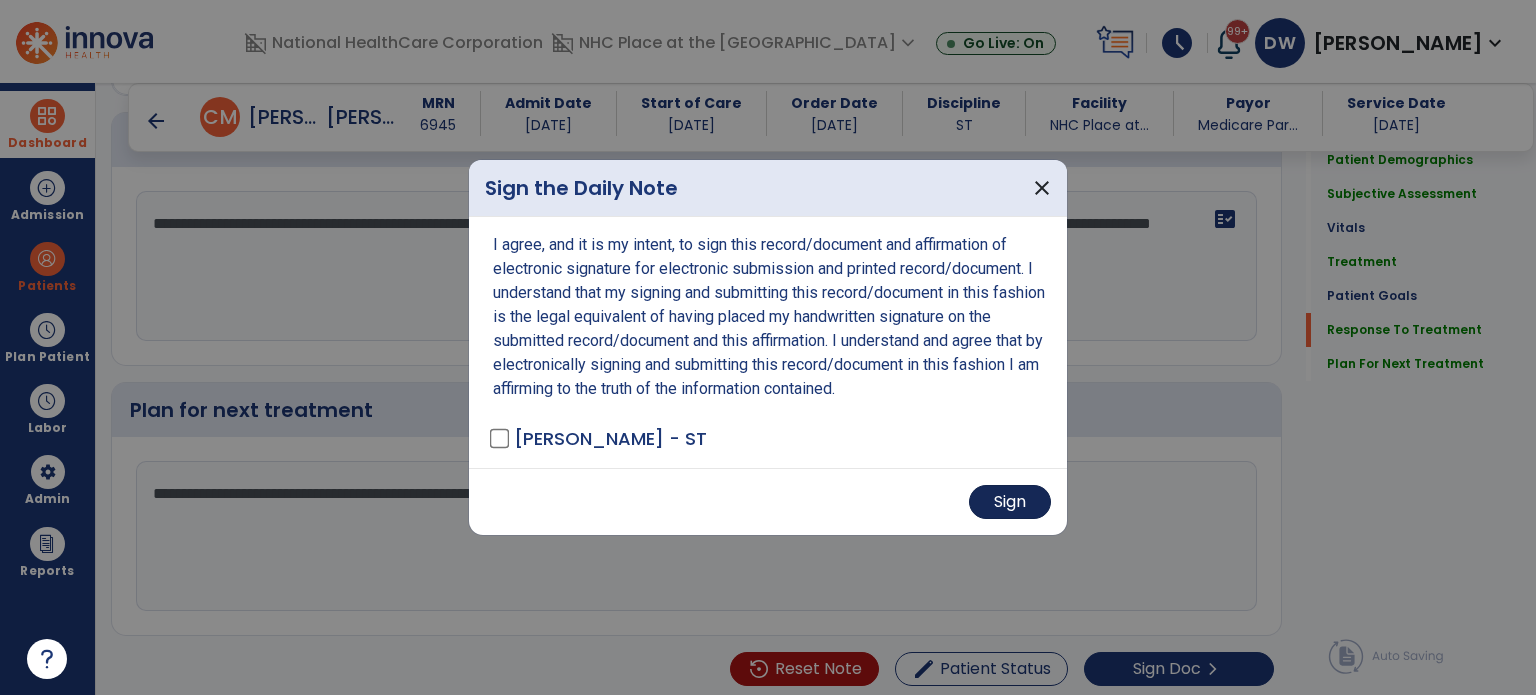 click on "Sign" at bounding box center [1010, 502] 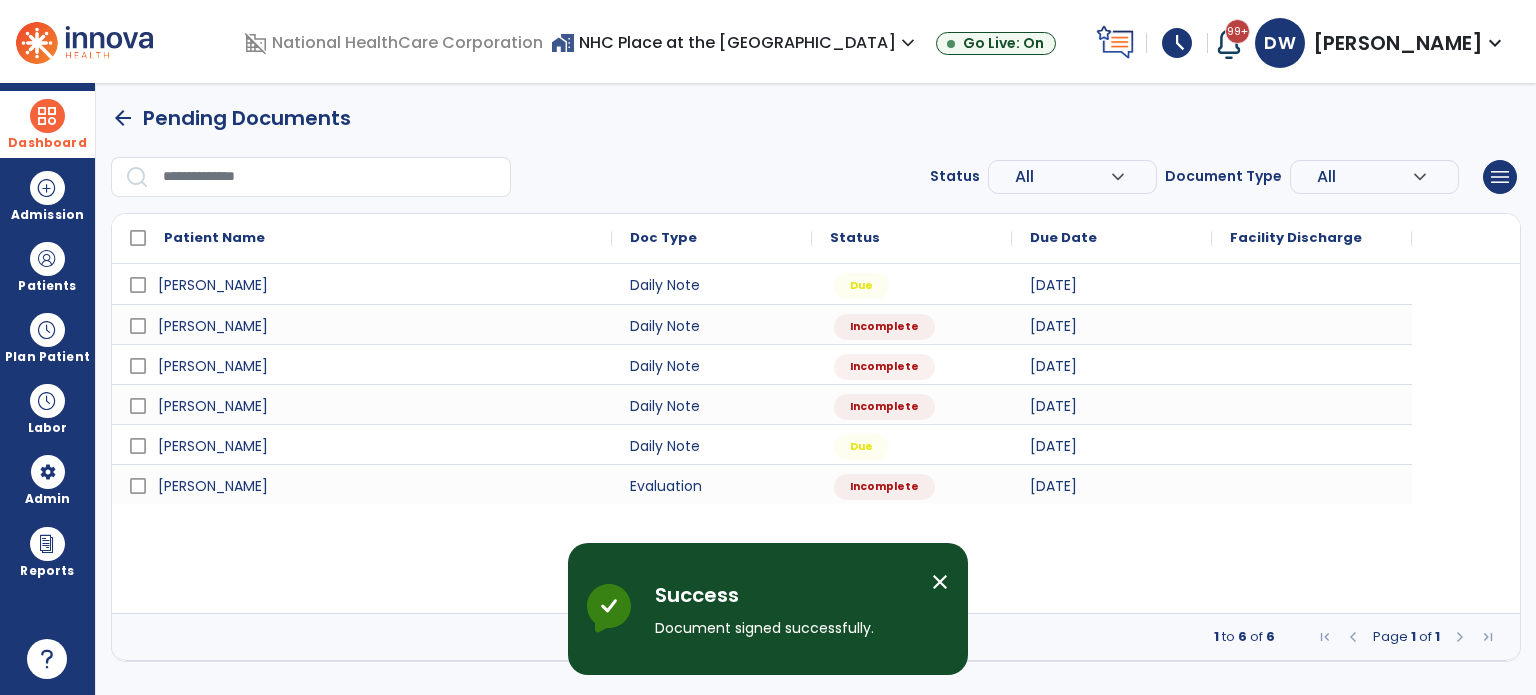 scroll, scrollTop: 0, scrollLeft: 0, axis: both 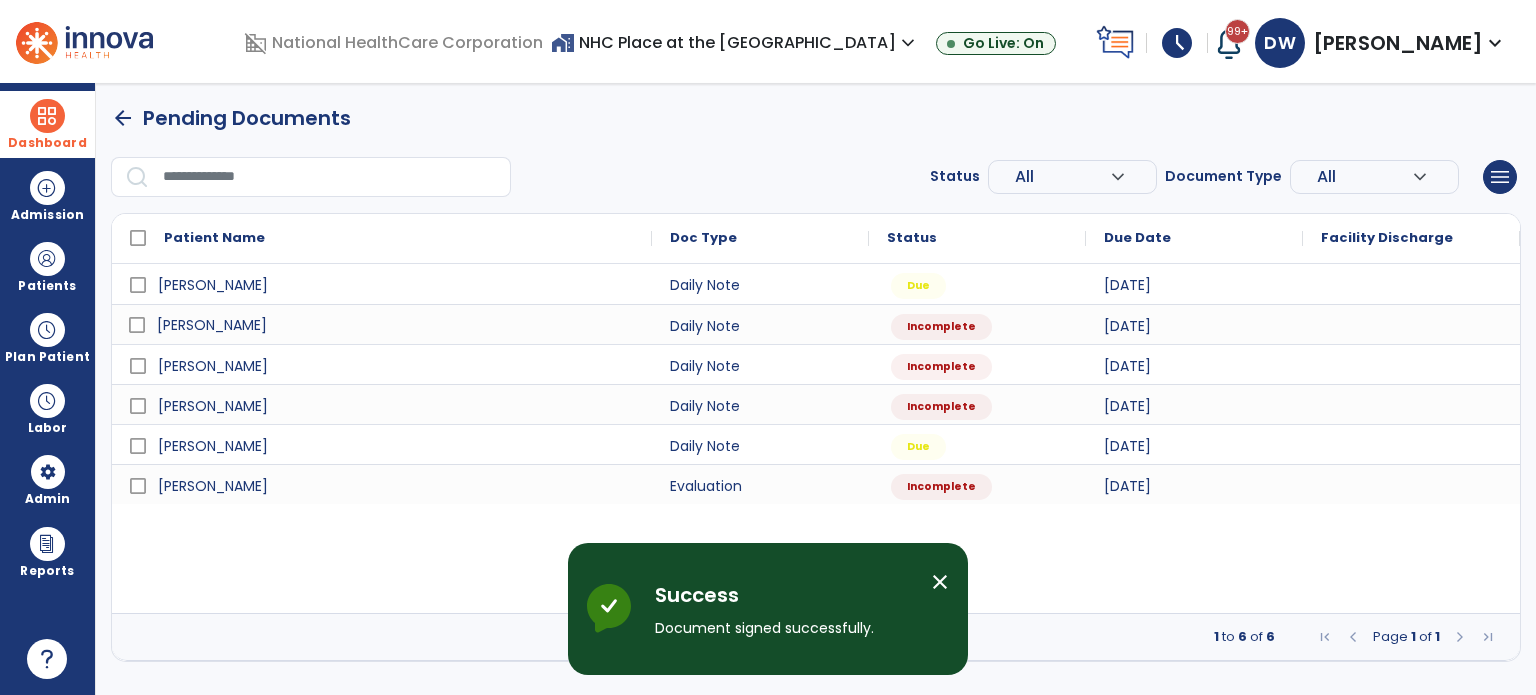 click on "[PERSON_NAME]" at bounding box center (396, 325) 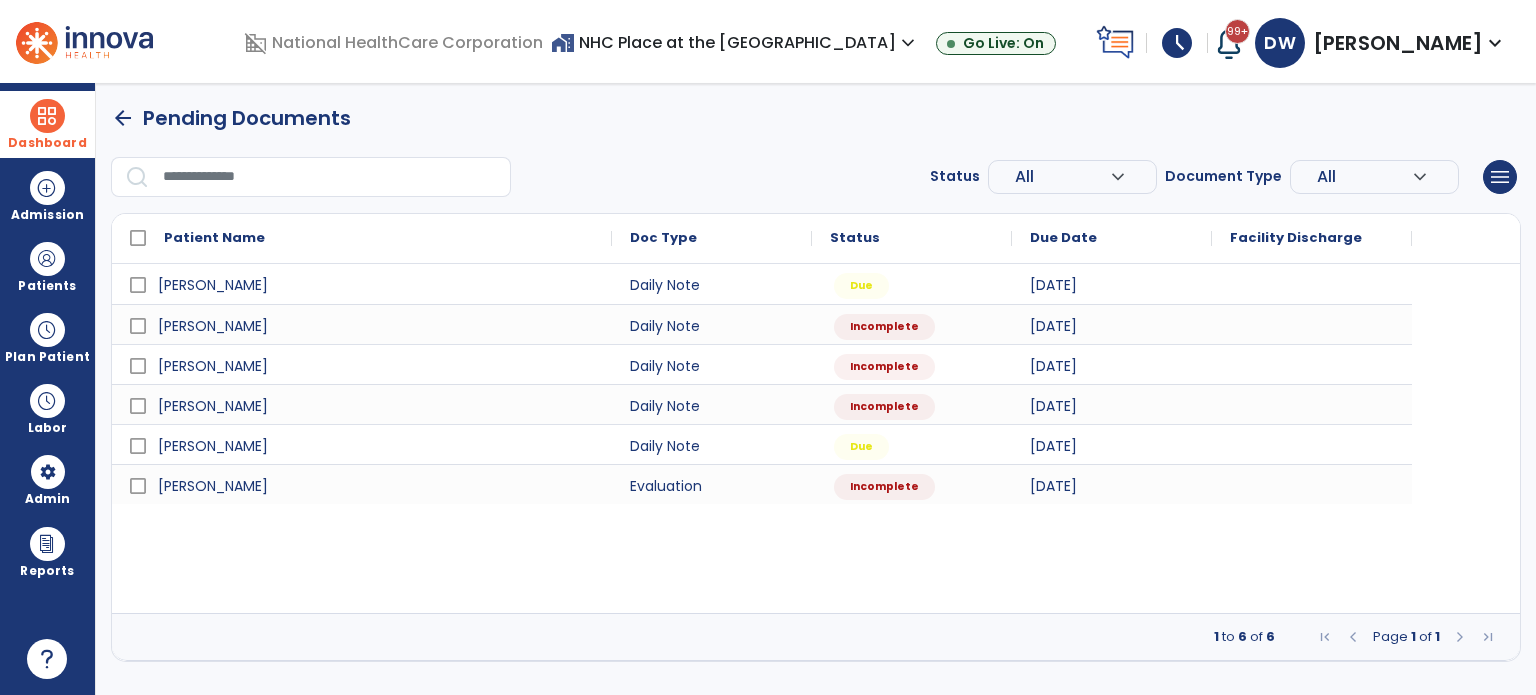select on "*" 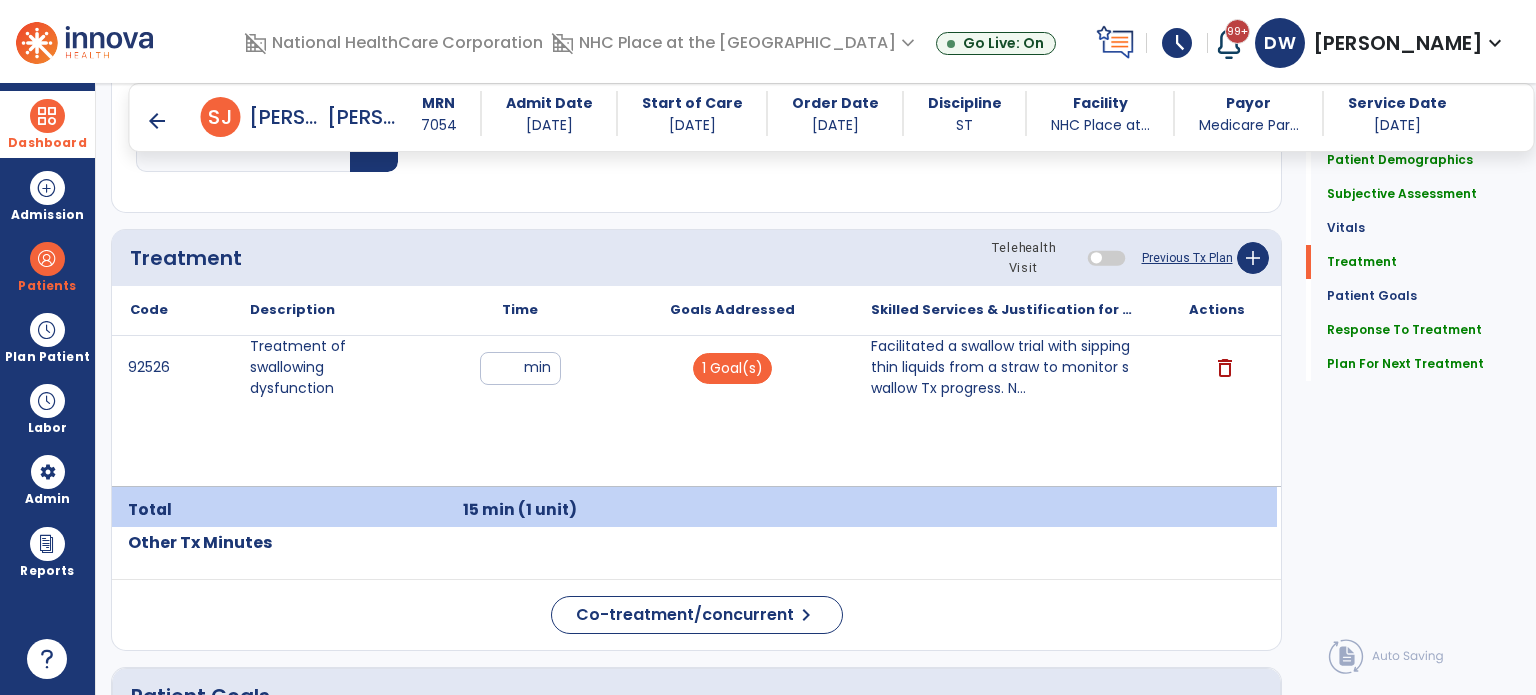 scroll, scrollTop: 1133, scrollLeft: 0, axis: vertical 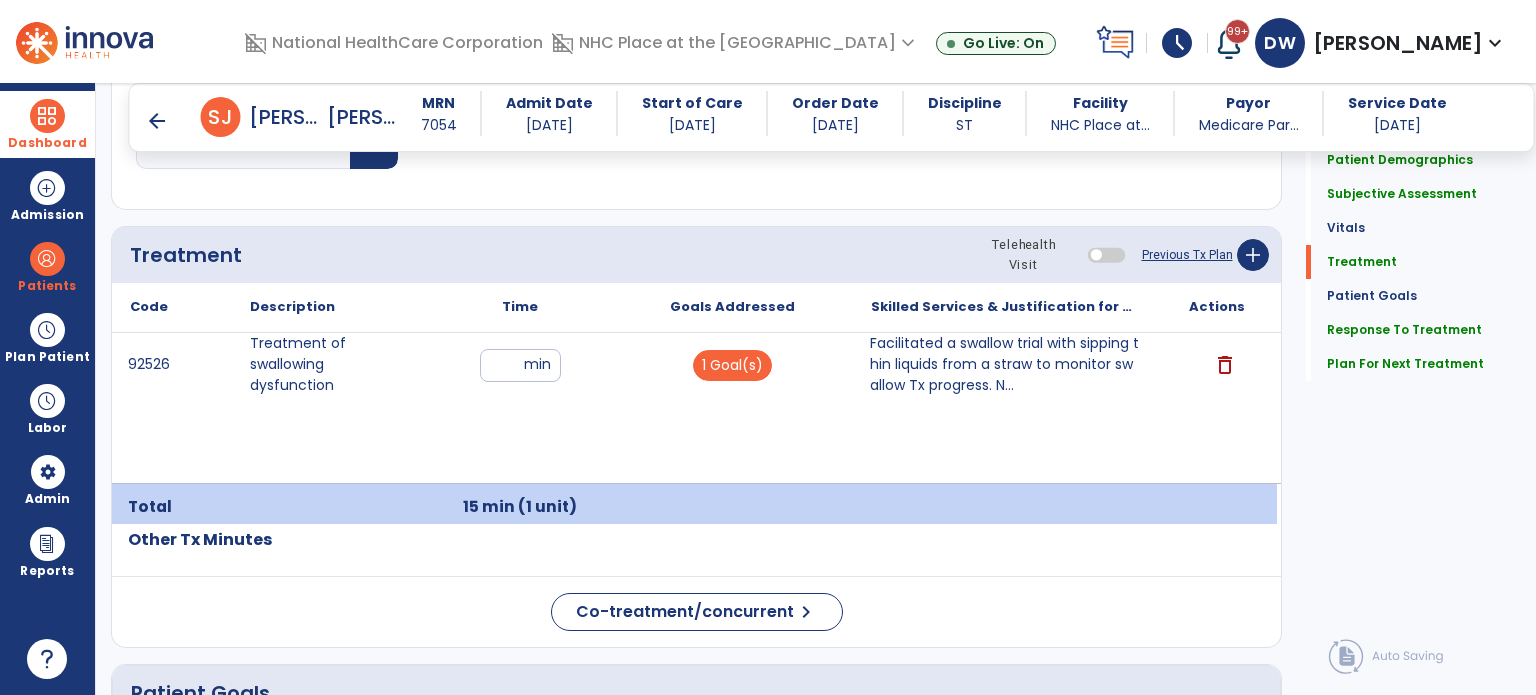 click on "Facilitated a swallow trial with sipping thin liquids from a straw to monitor swallow Tx progress. N..." at bounding box center [1004, 364] 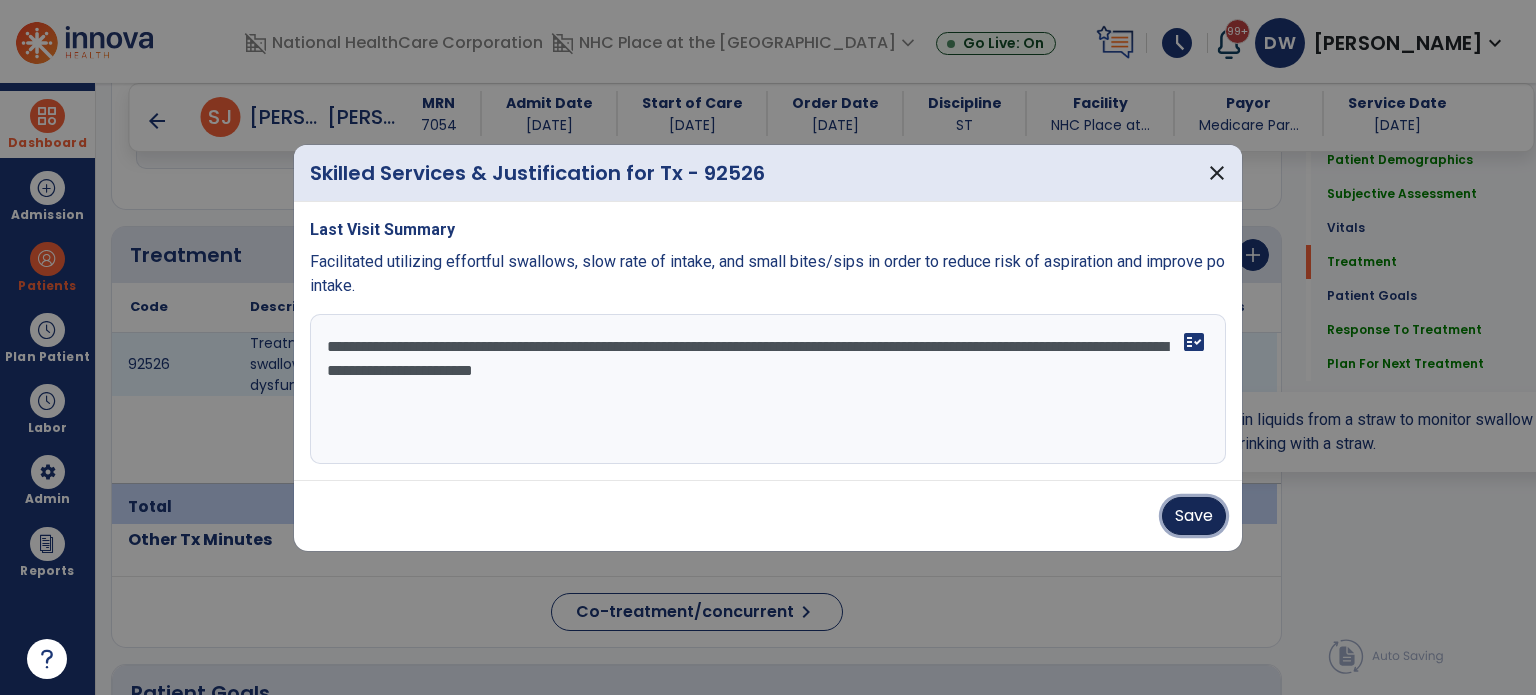 click on "Save" at bounding box center (1194, 516) 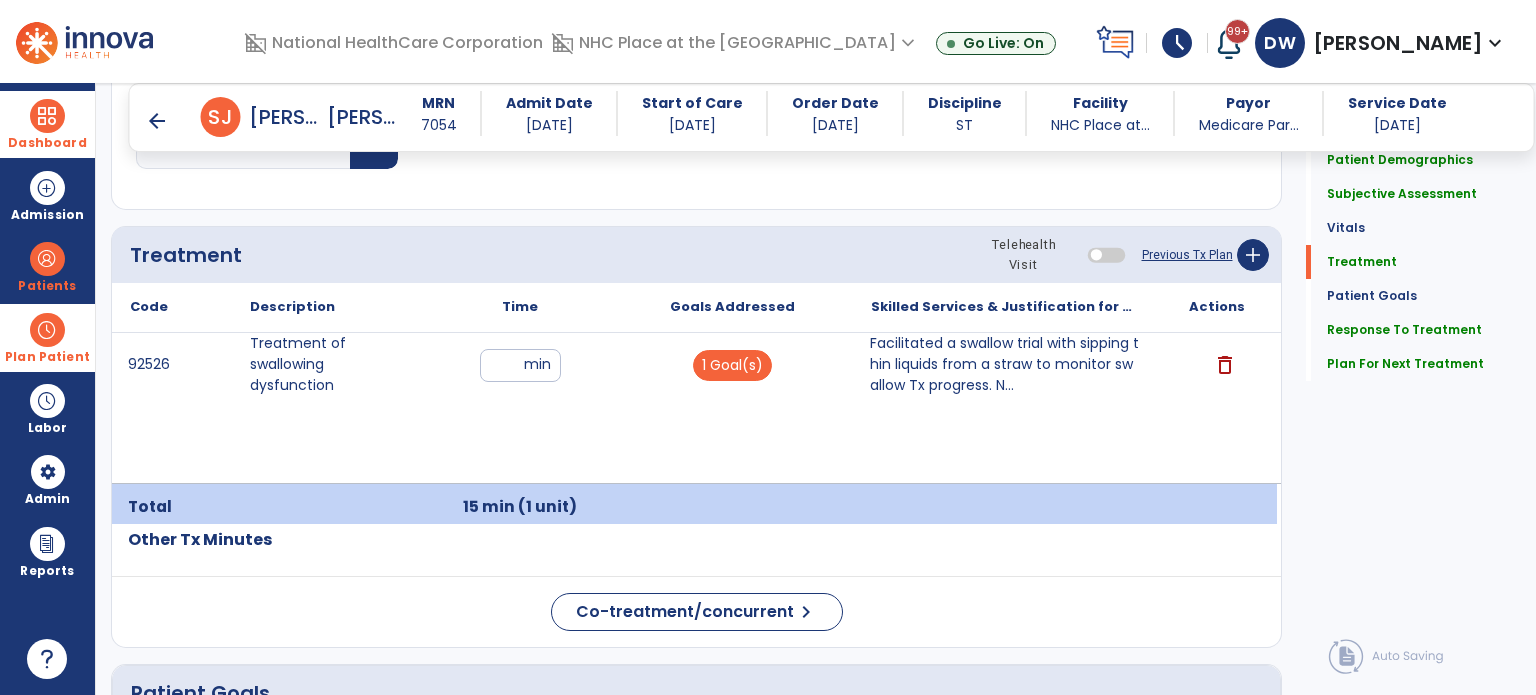 click on "Plan Patient" at bounding box center [47, 286] 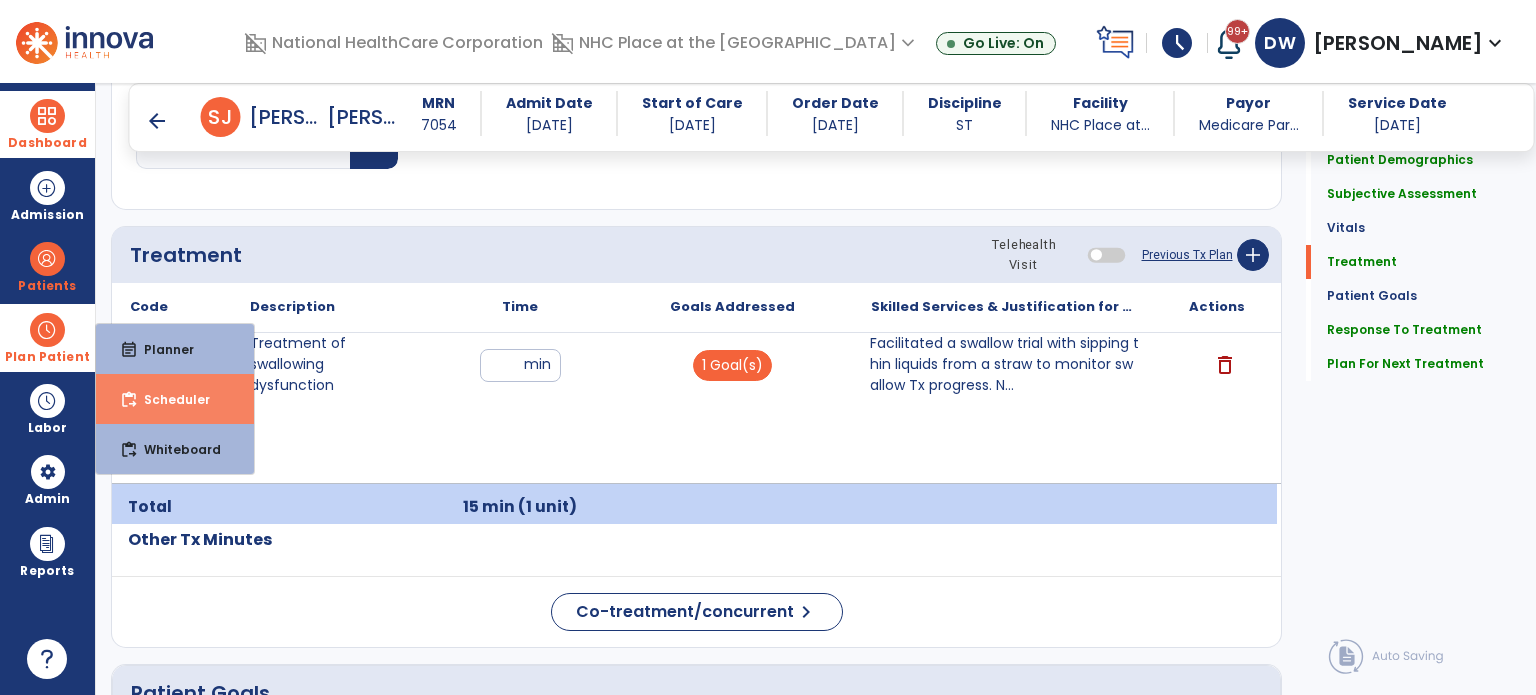 click on "Scheduler" at bounding box center (169, 399) 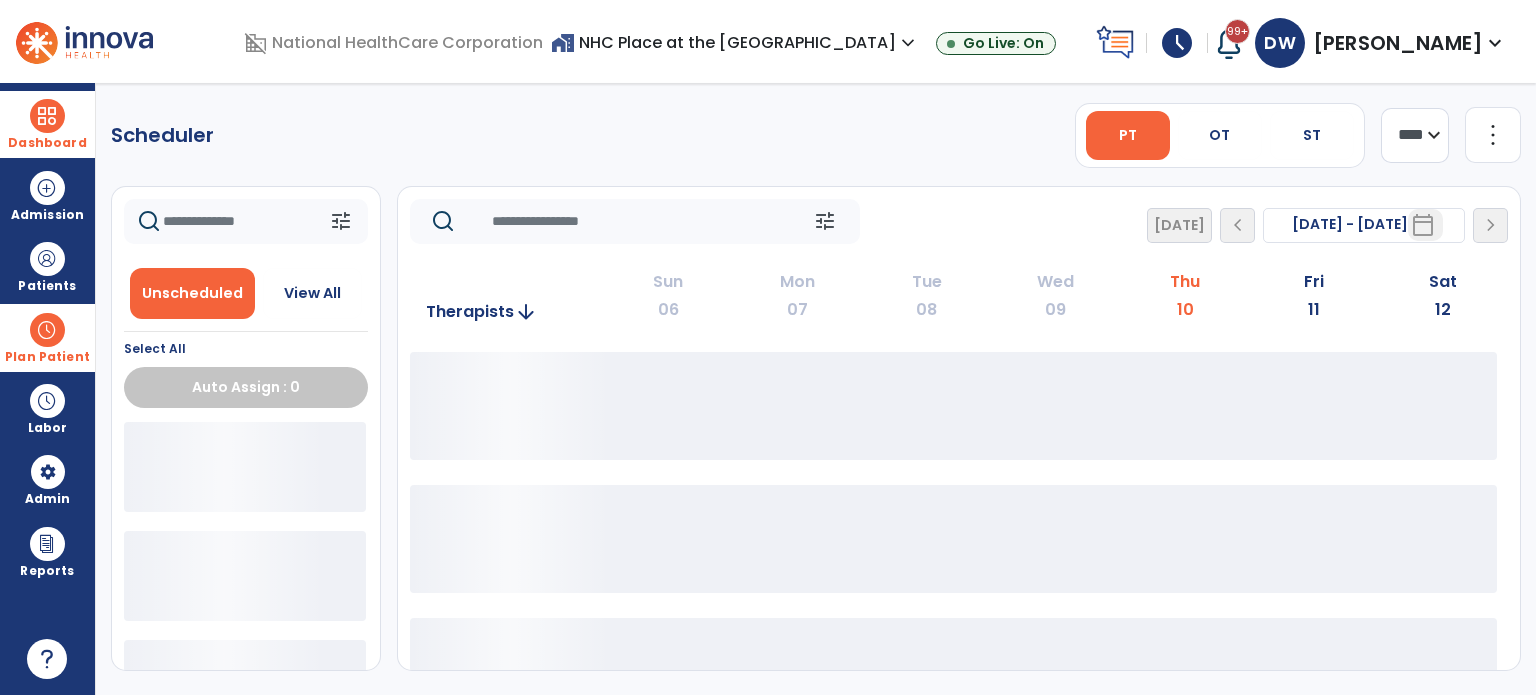 scroll, scrollTop: 0, scrollLeft: 0, axis: both 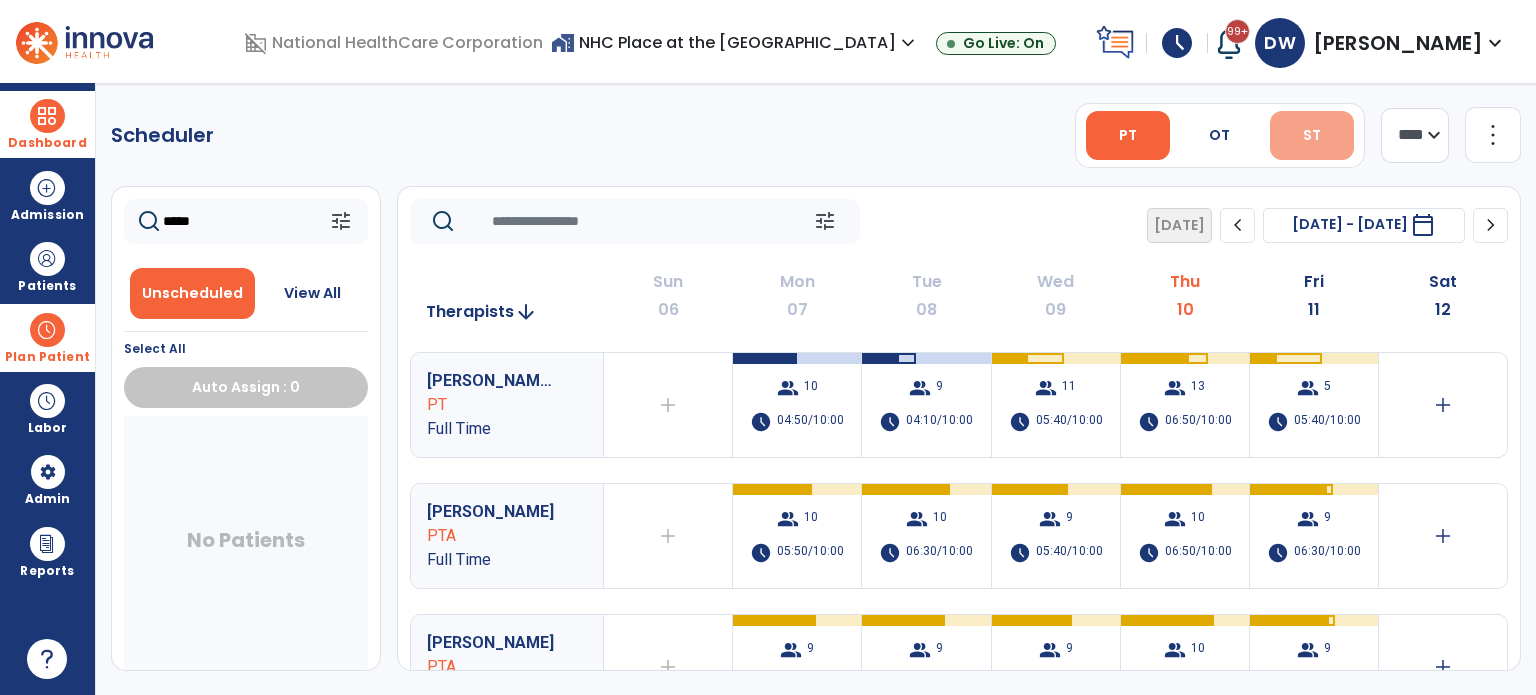 type on "*****" 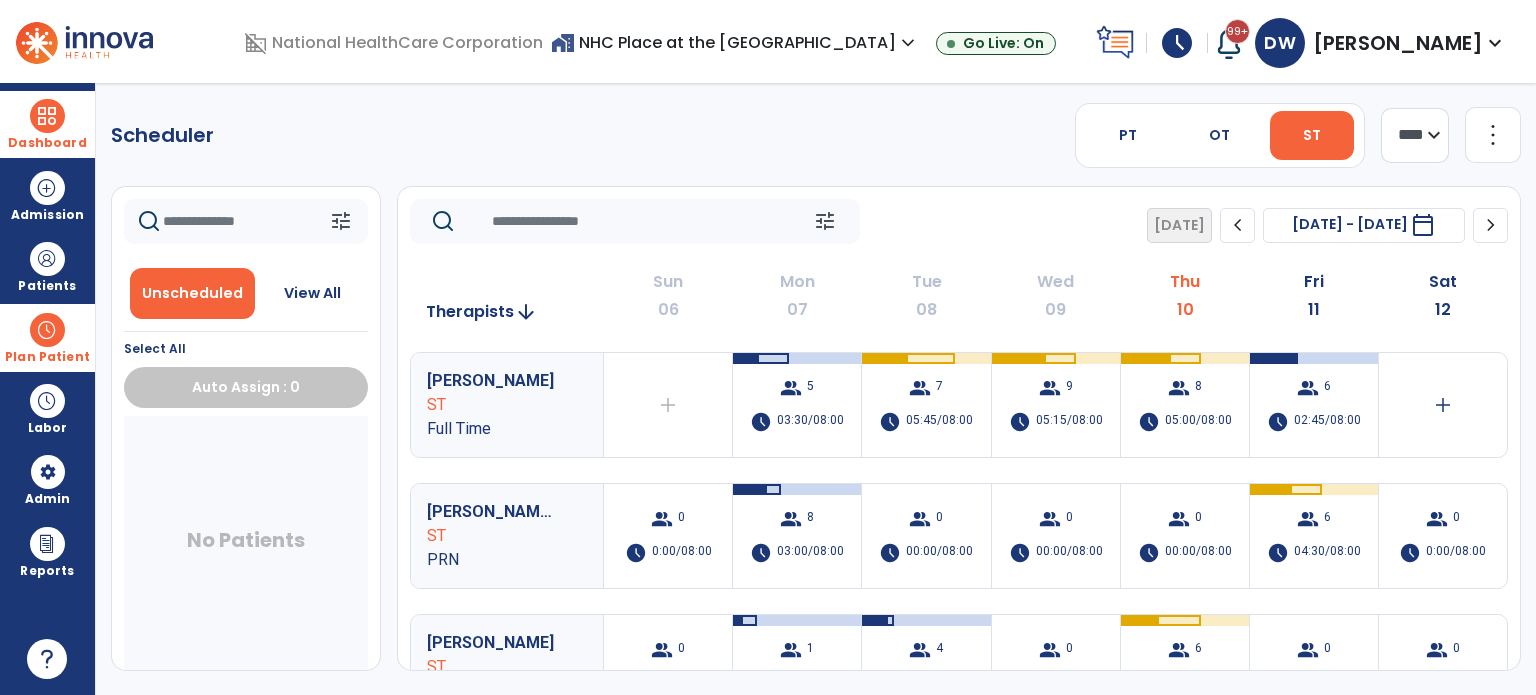 click on "Plan Patient" at bounding box center (47, 357) 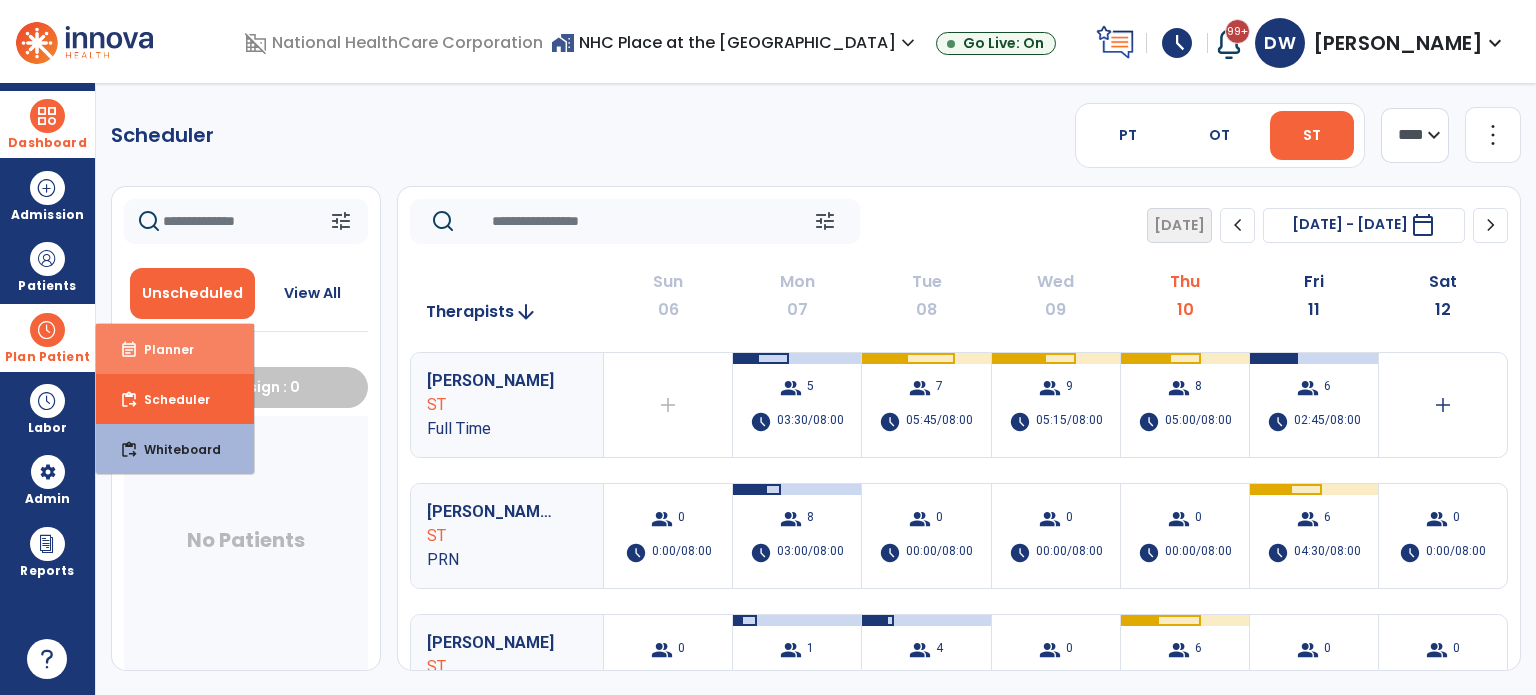 click on "Planner" at bounding box center [161, 349] 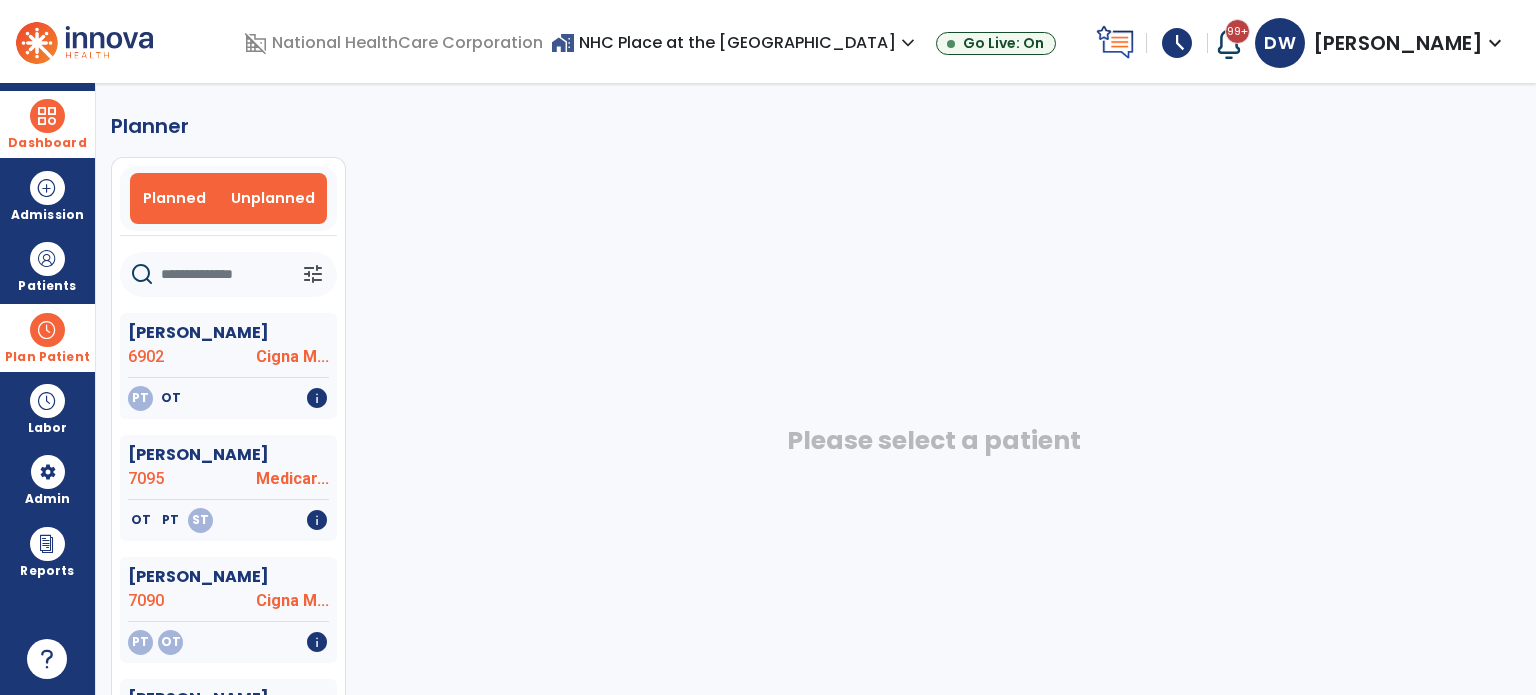 click on "Planned" at bounding box center (174, 198) 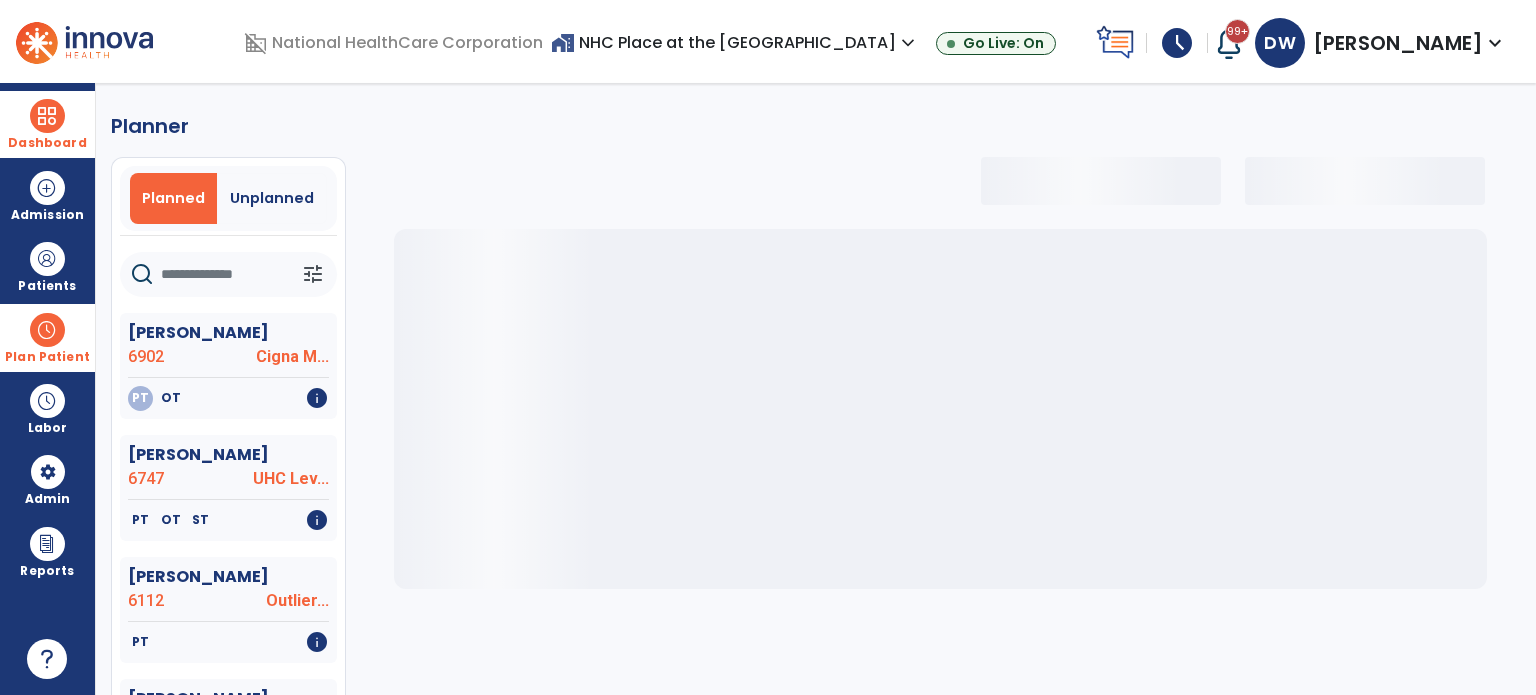 click 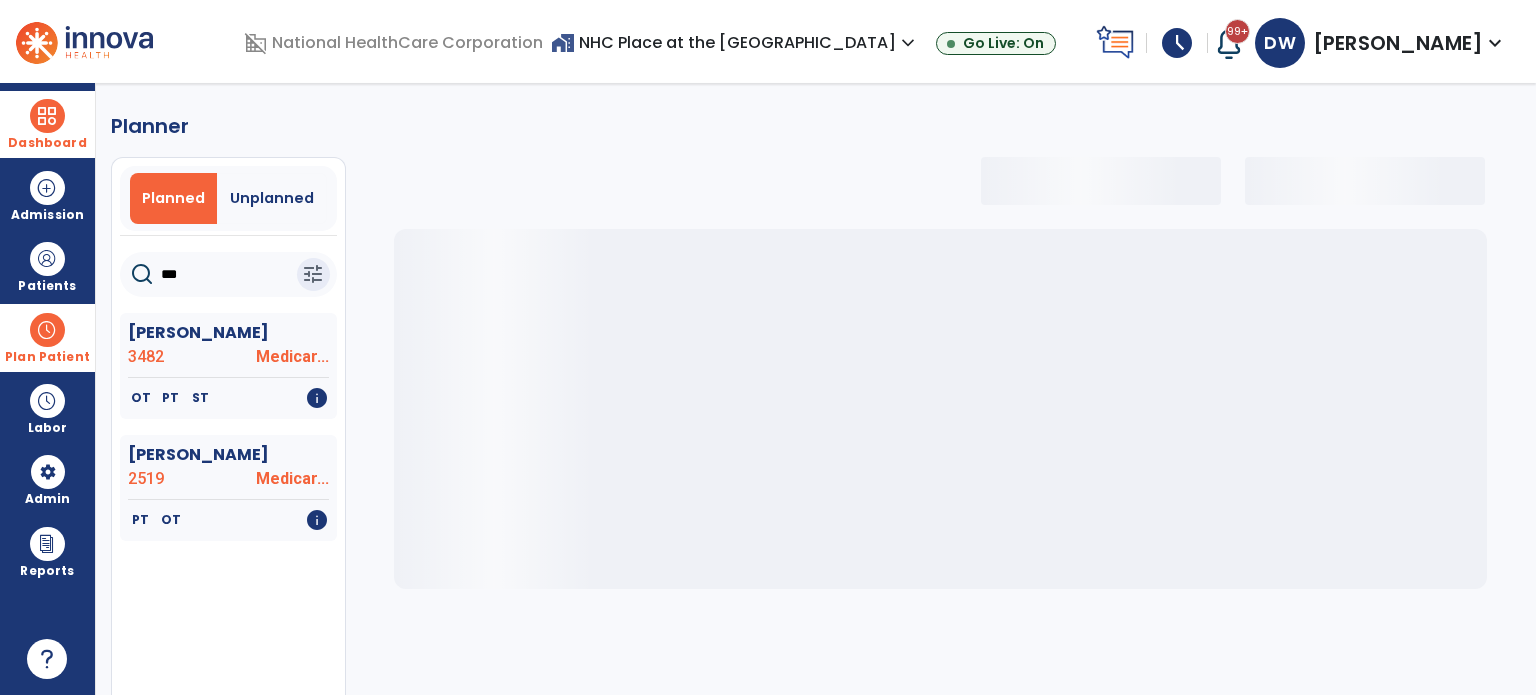 type on "****" 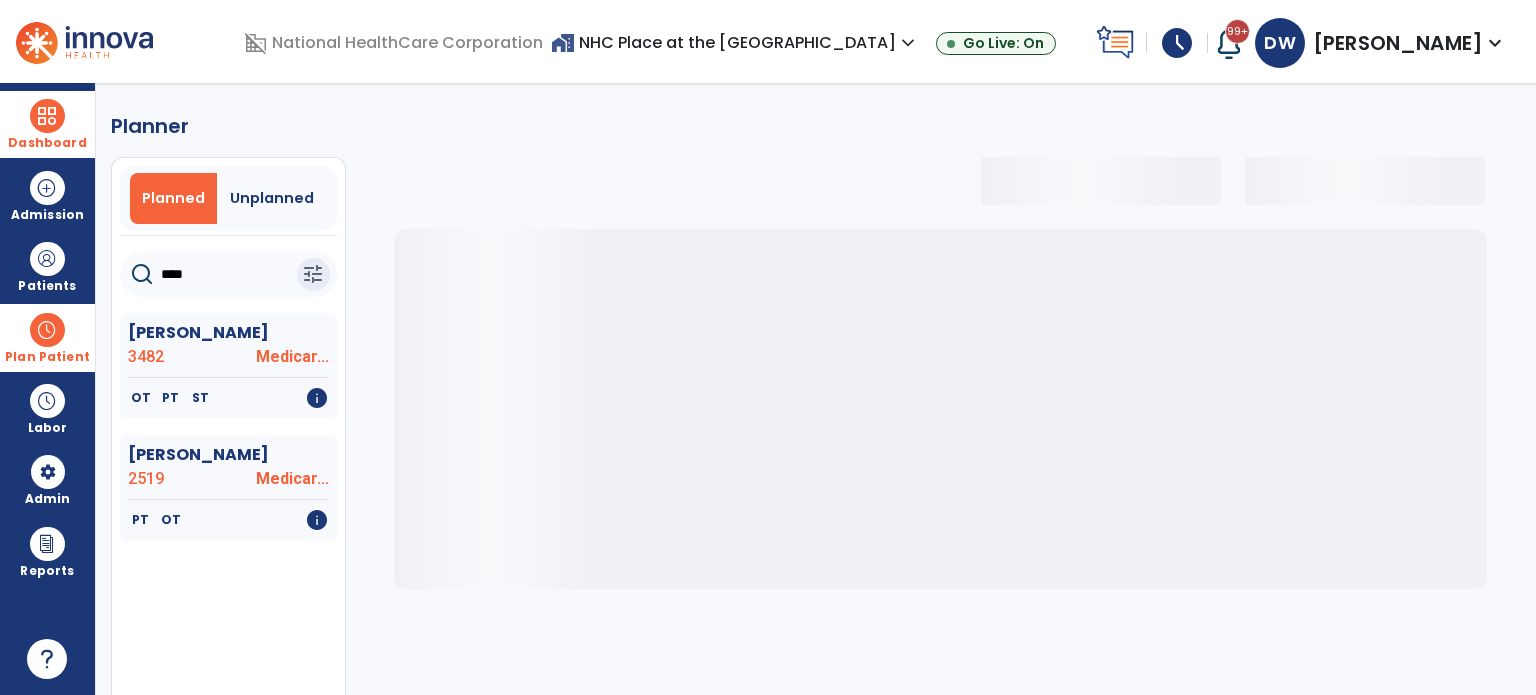 select on "***" 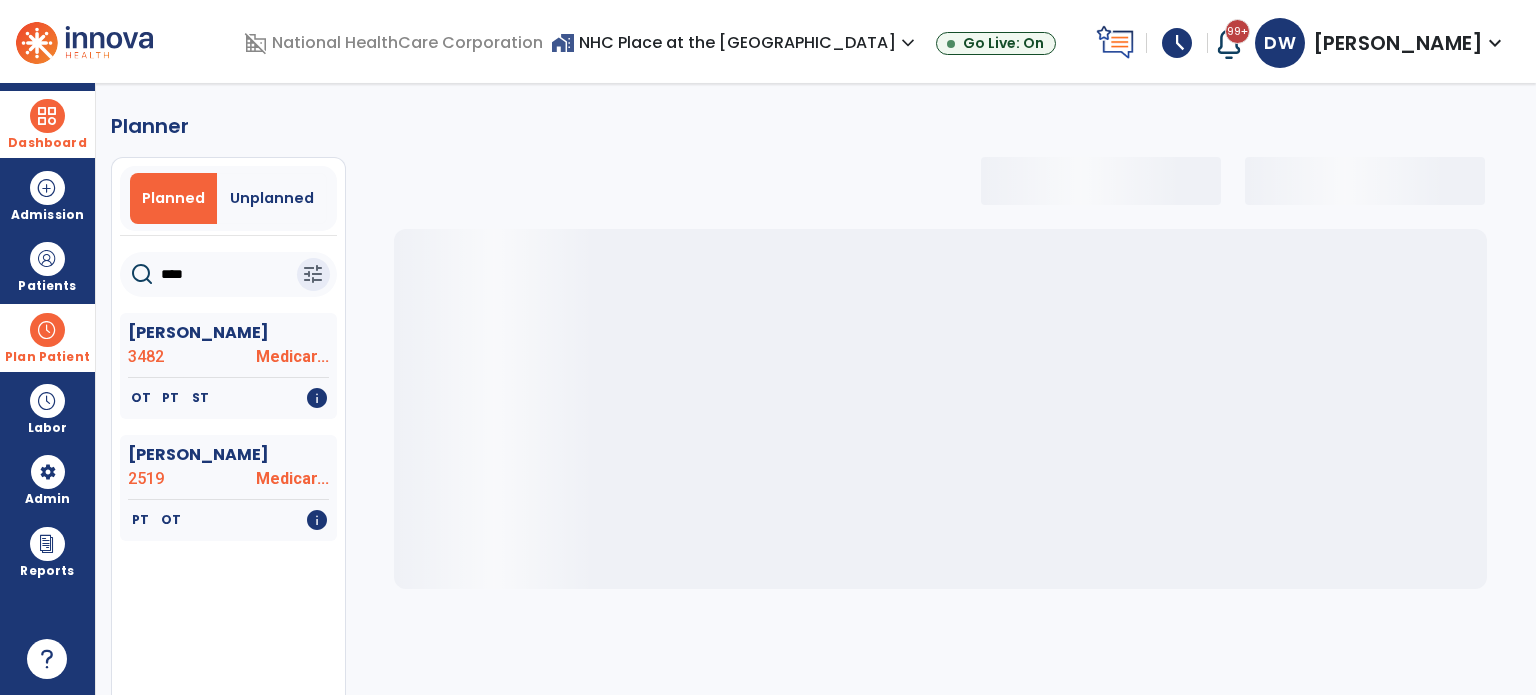 select on "***" 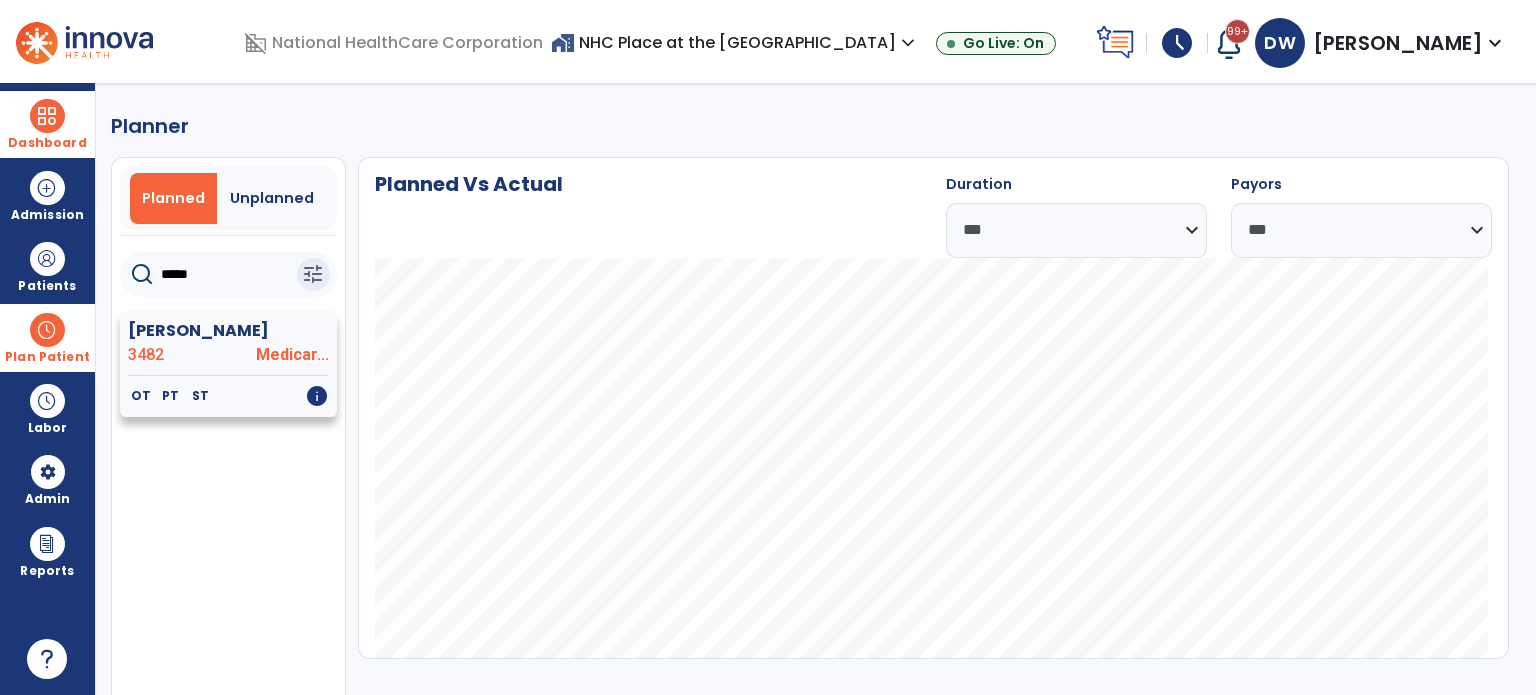type on "*****" 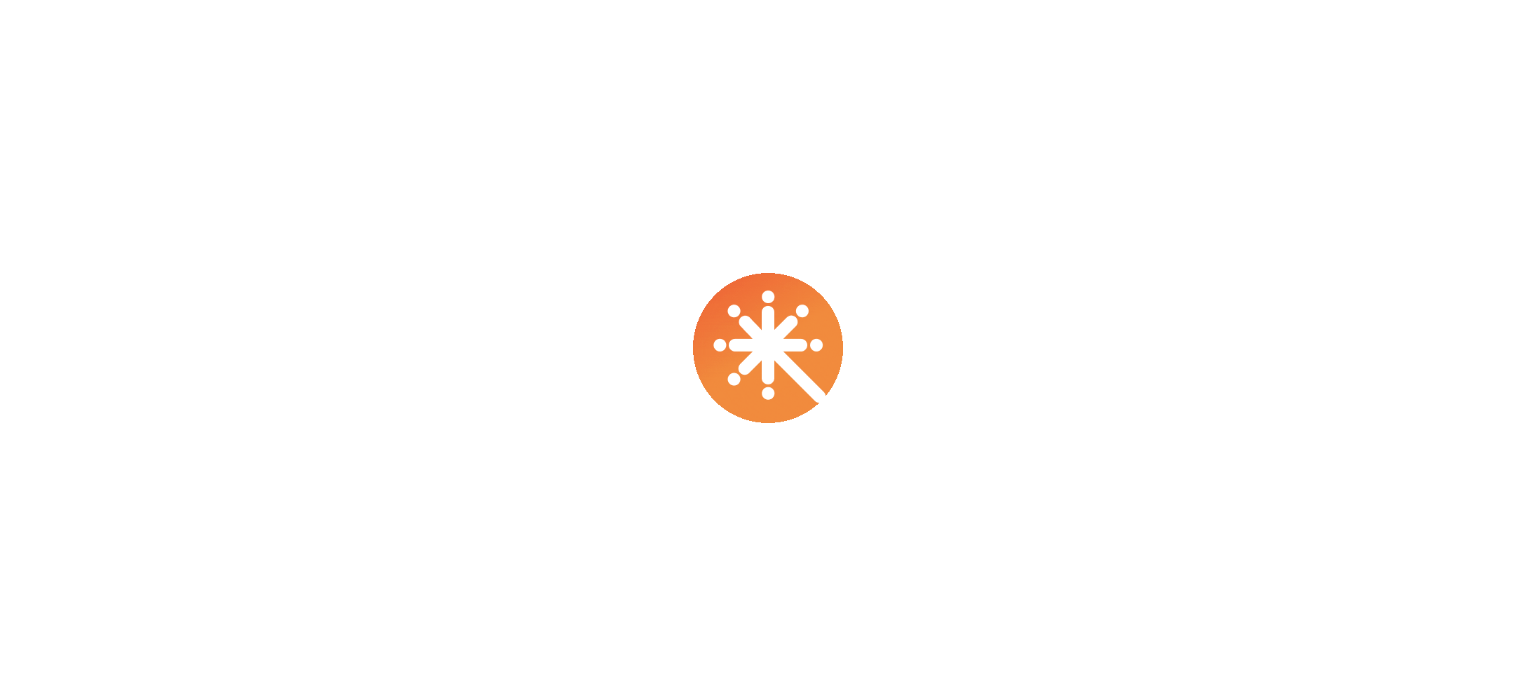 scroll, scrollTop: 0, scrollLeft: 0, axis: both 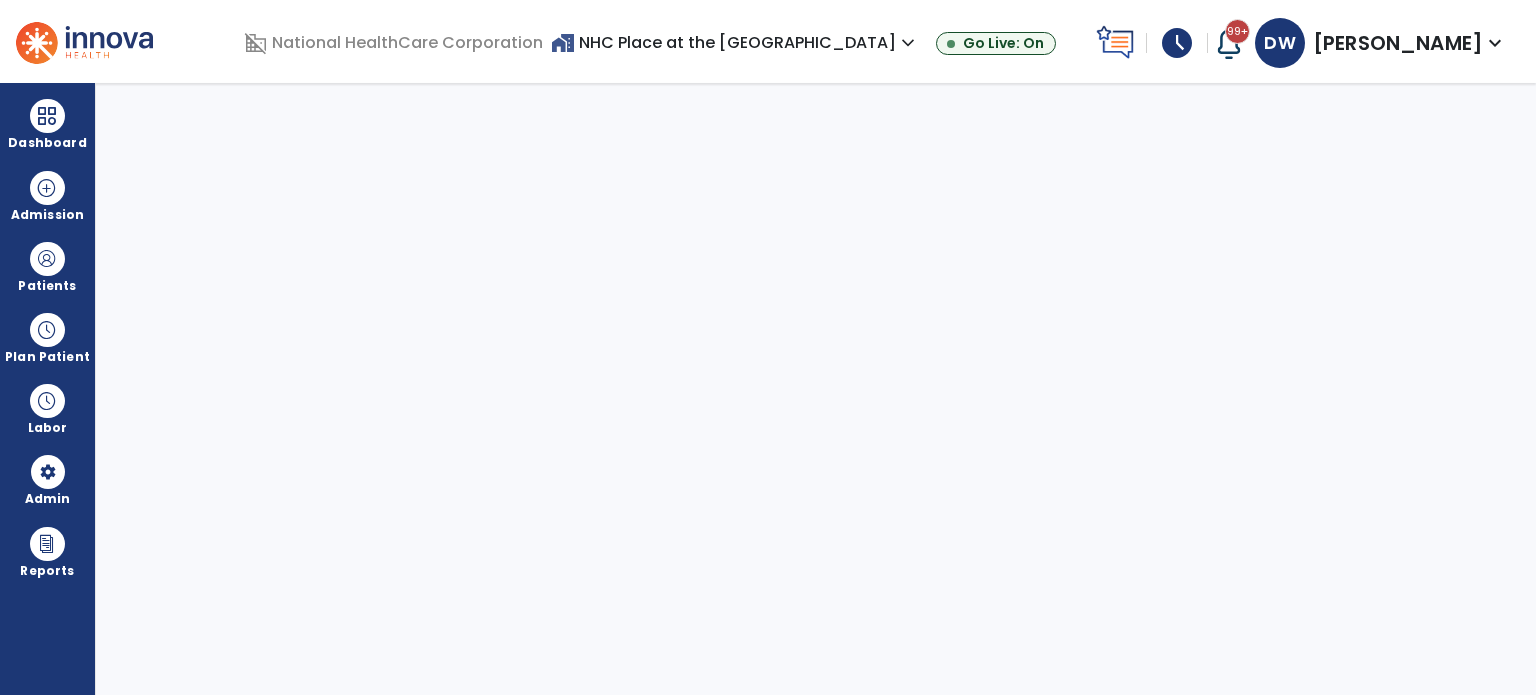 select on "***" 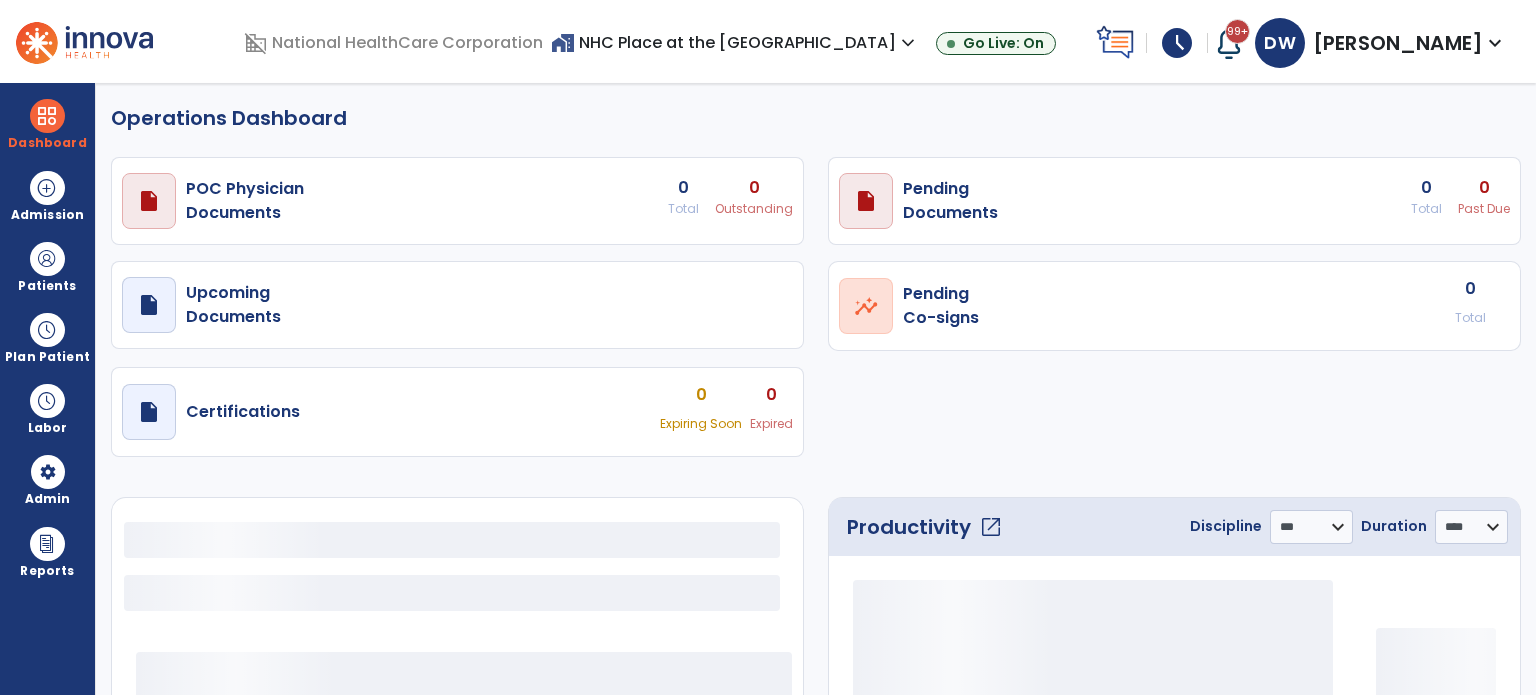 select on "***" 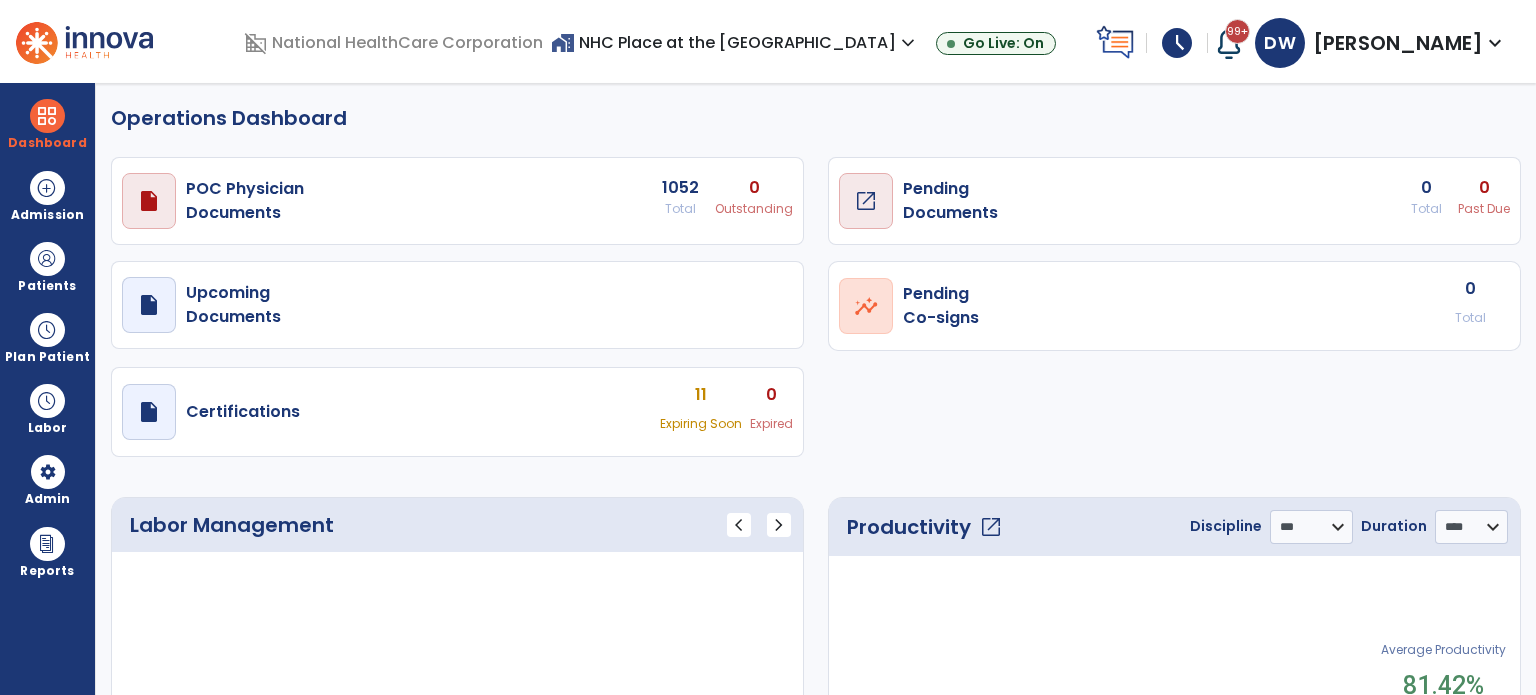 click on "Pending   Documents" at bounding box center (245, 201) 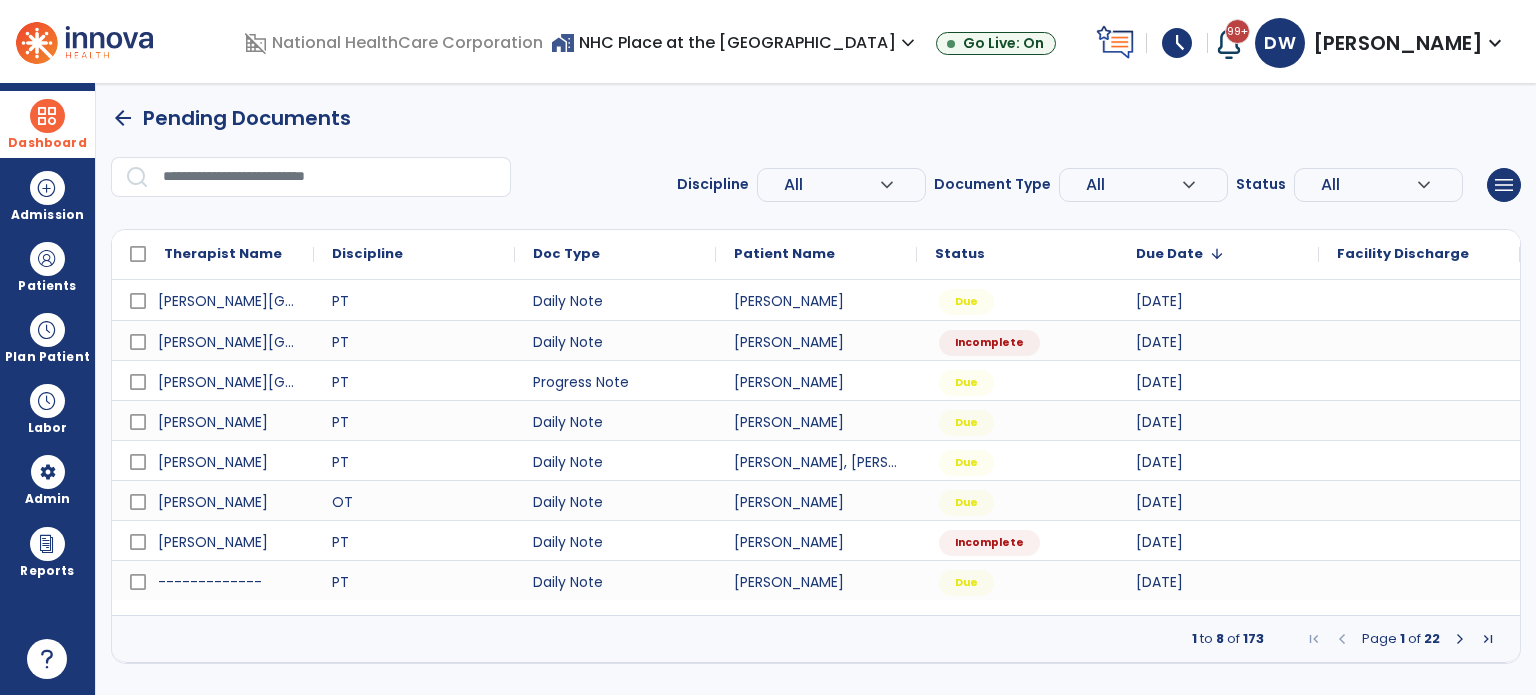 click at bounding box center (47, 116) 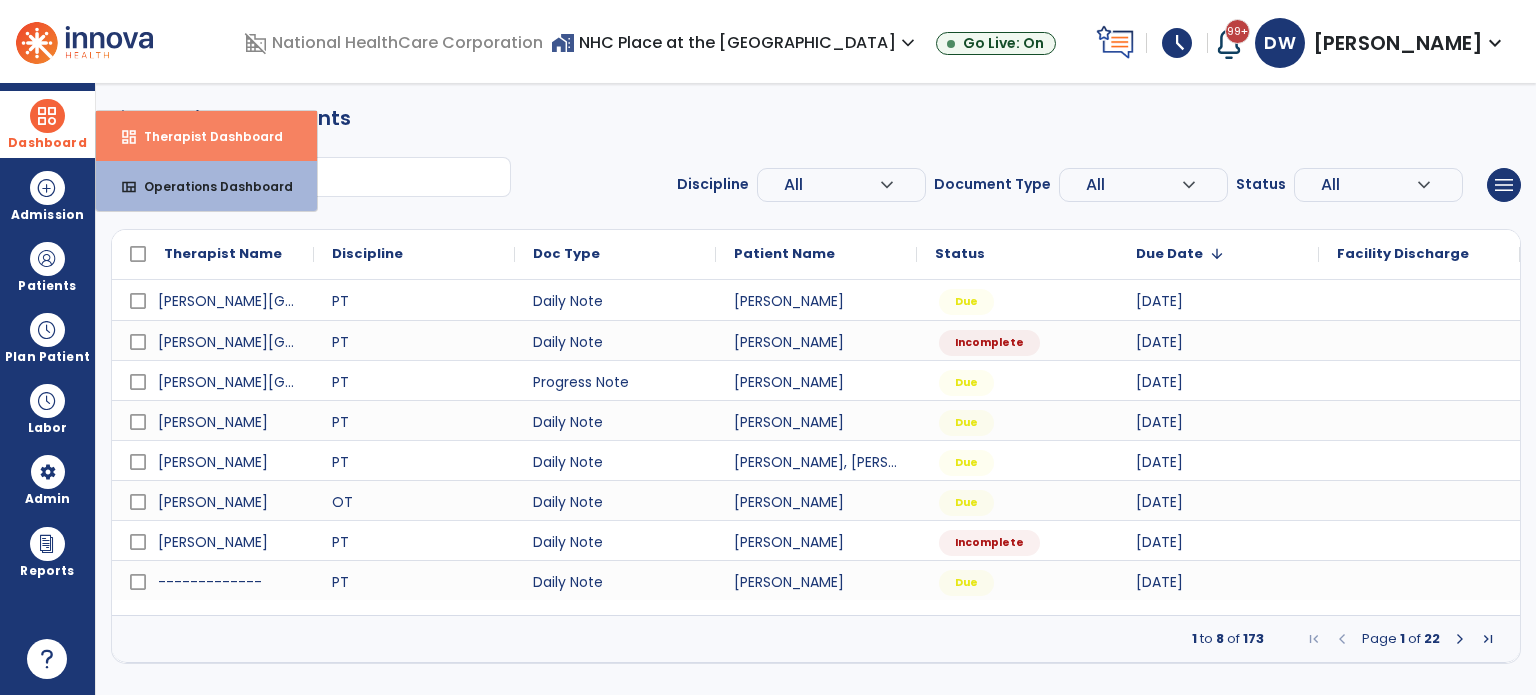 click on "Therapist Dashboard" at bounding box center (205, 136) 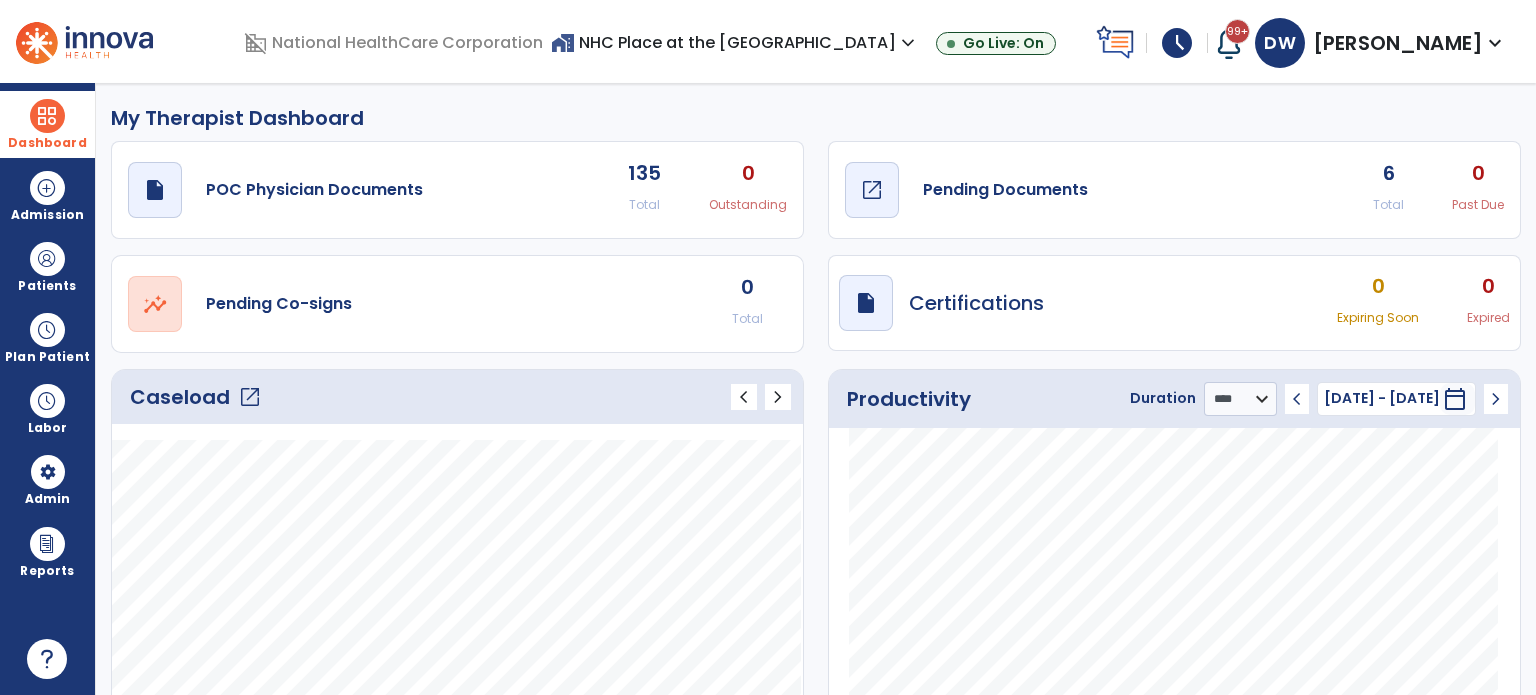 click on "draft   open_in_new  Pending Documents" 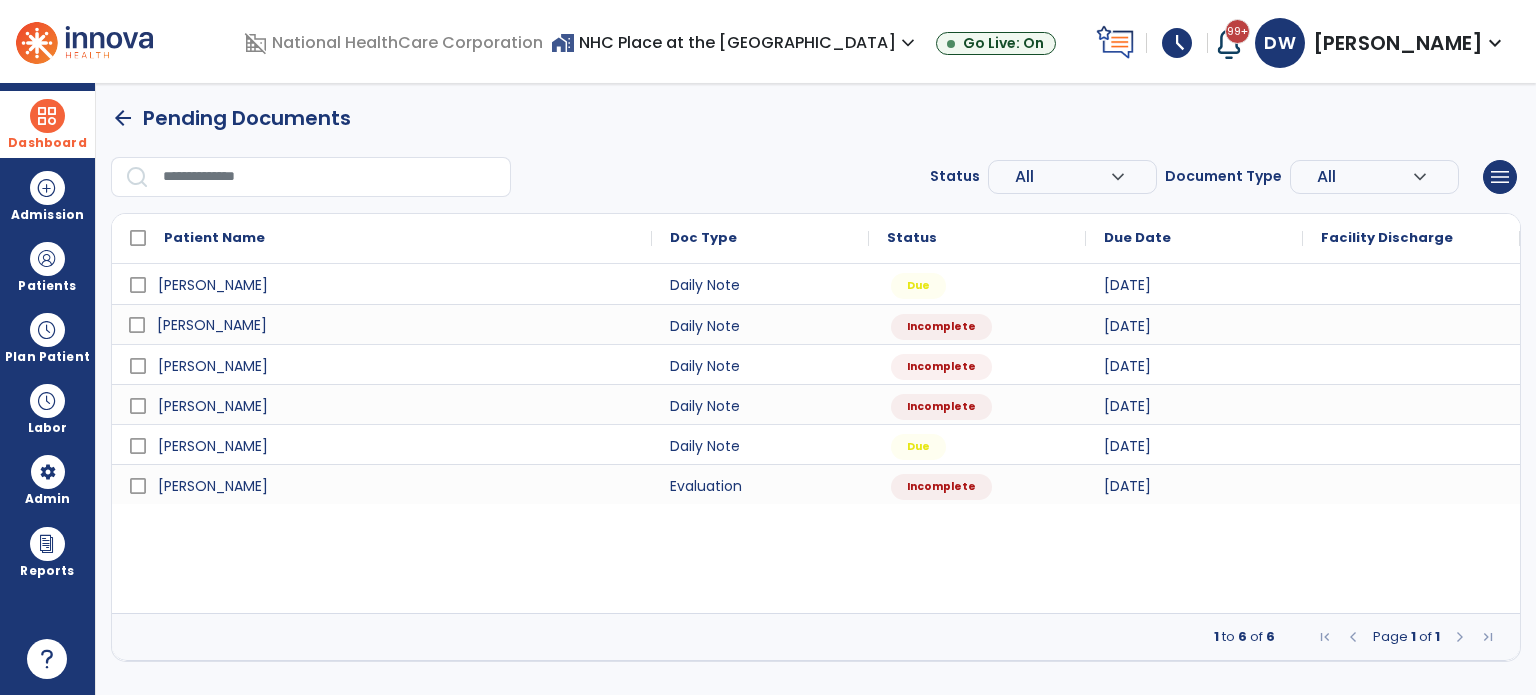 click on "[PERSON_NAME]" at bounding box center [396, 325] 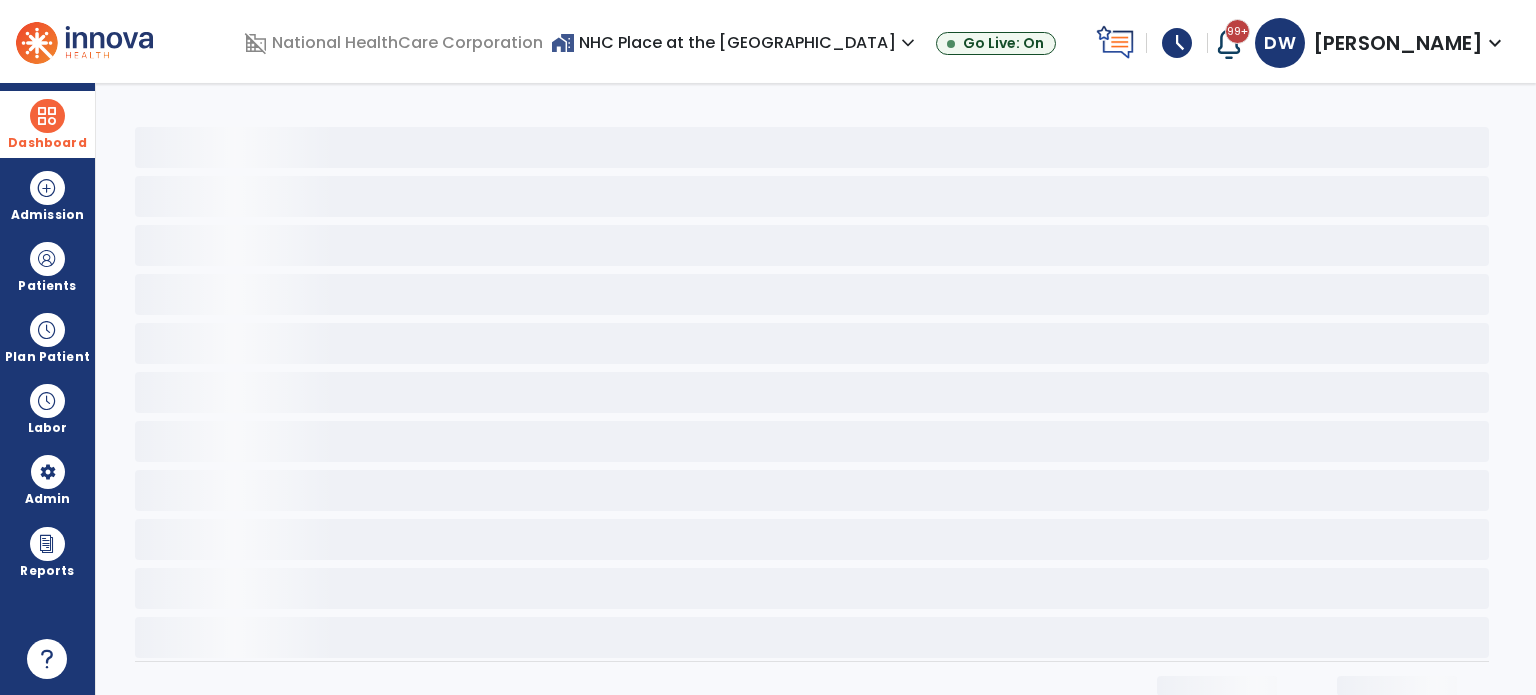 select on "*" 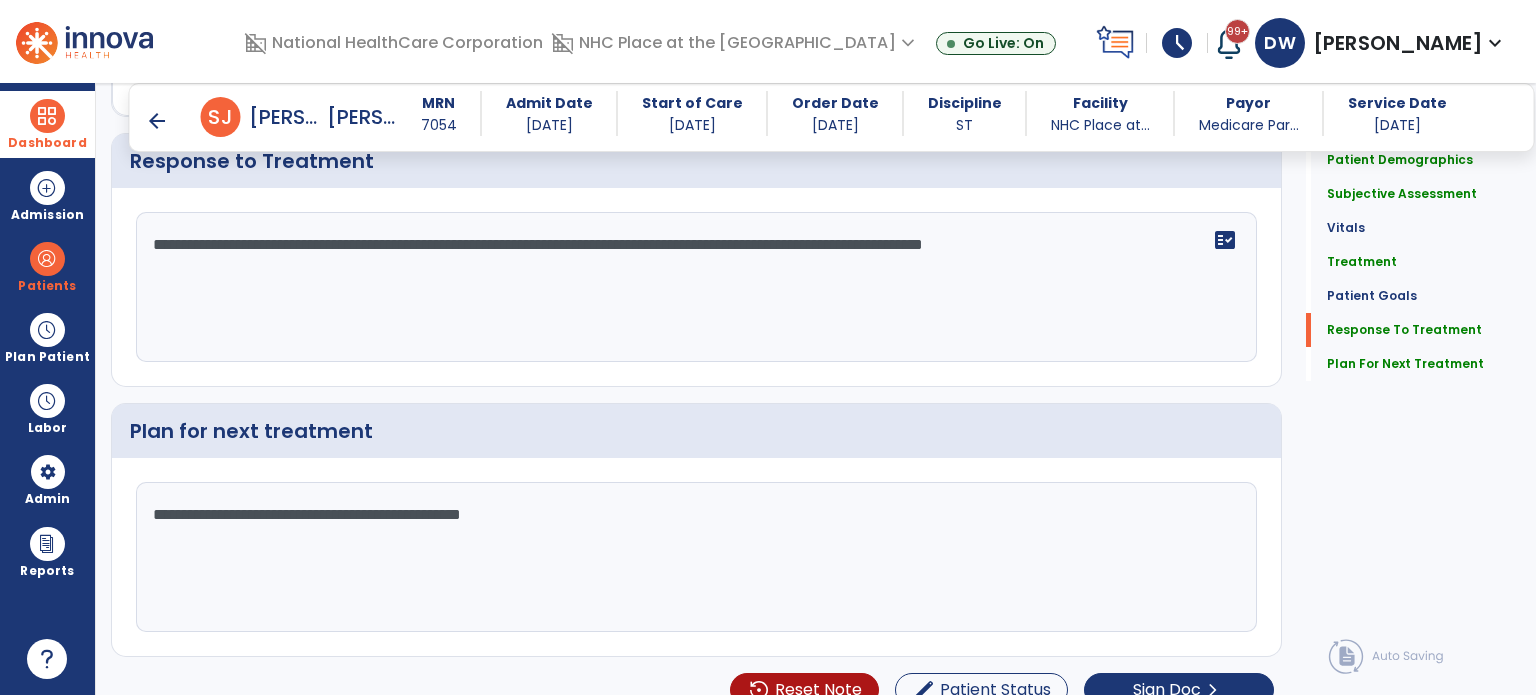 scroll, scrollTop: 2275, scrollLeft: 0, axis: vertical 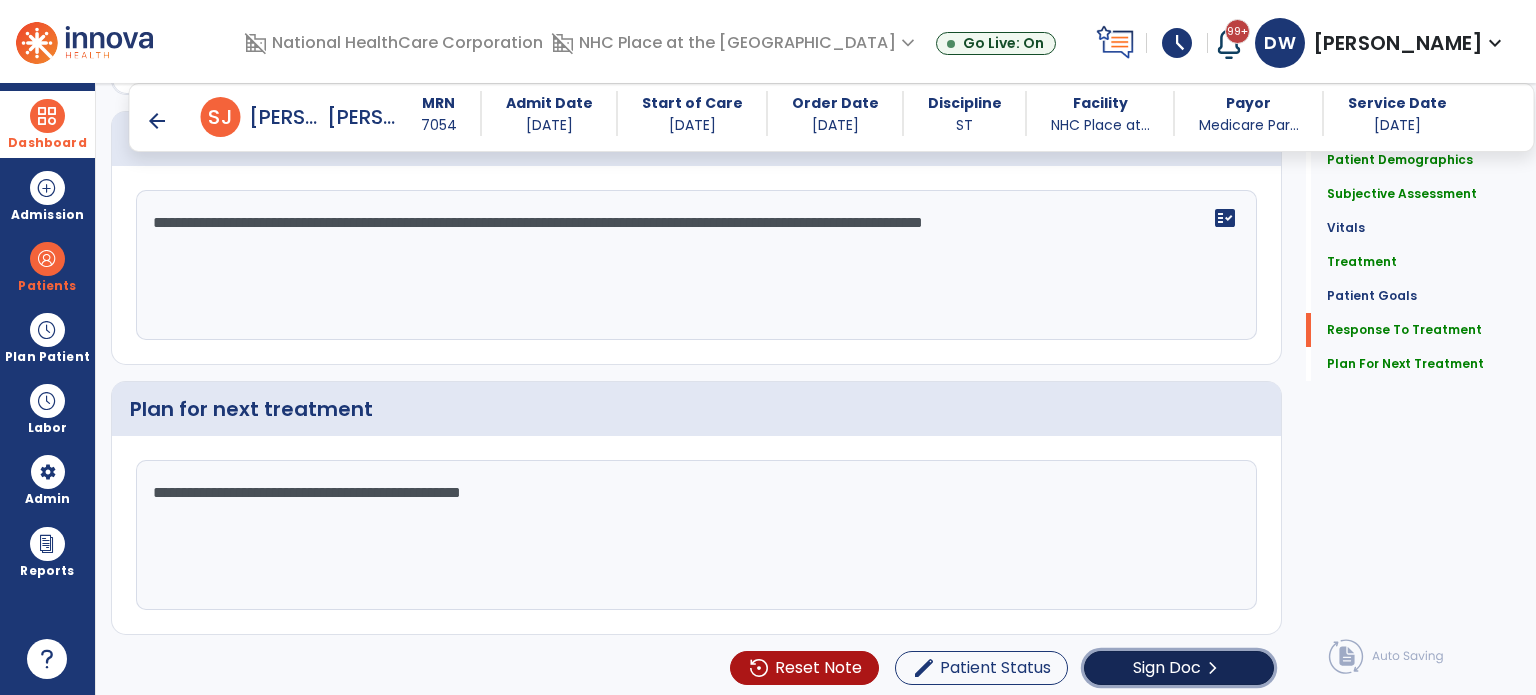 click on "Sign Doc" 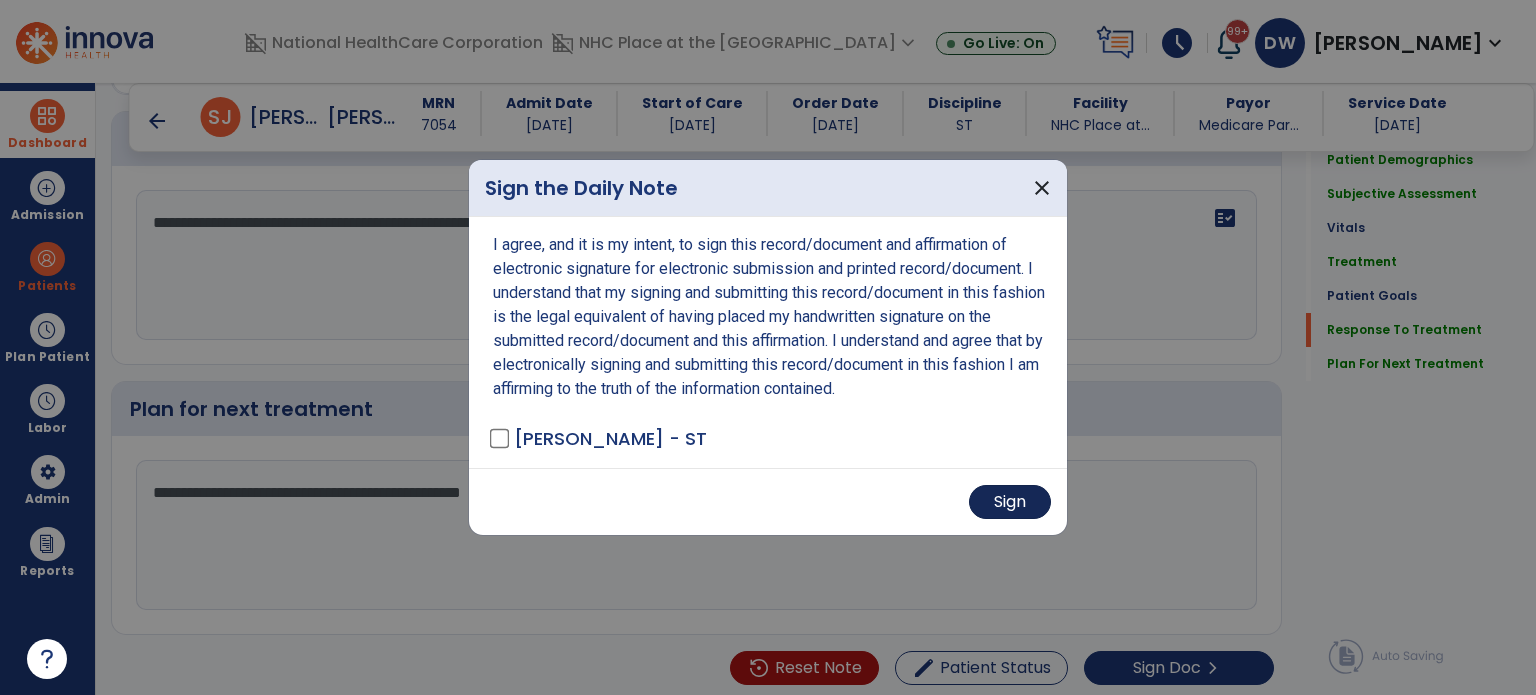 click on "Sign" at bounding box center (1010, 502) 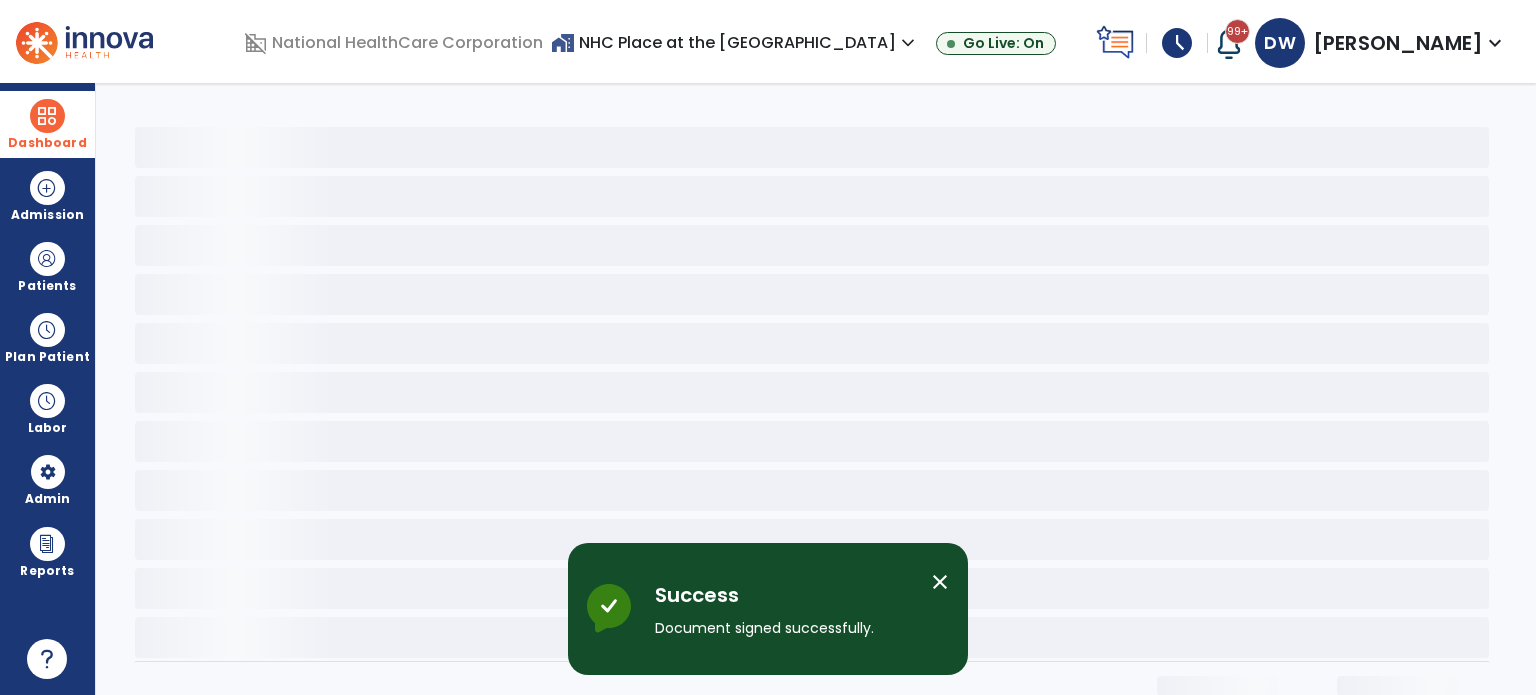 scroll, scrollTop: 0, scrollLeft: 0, axis: both 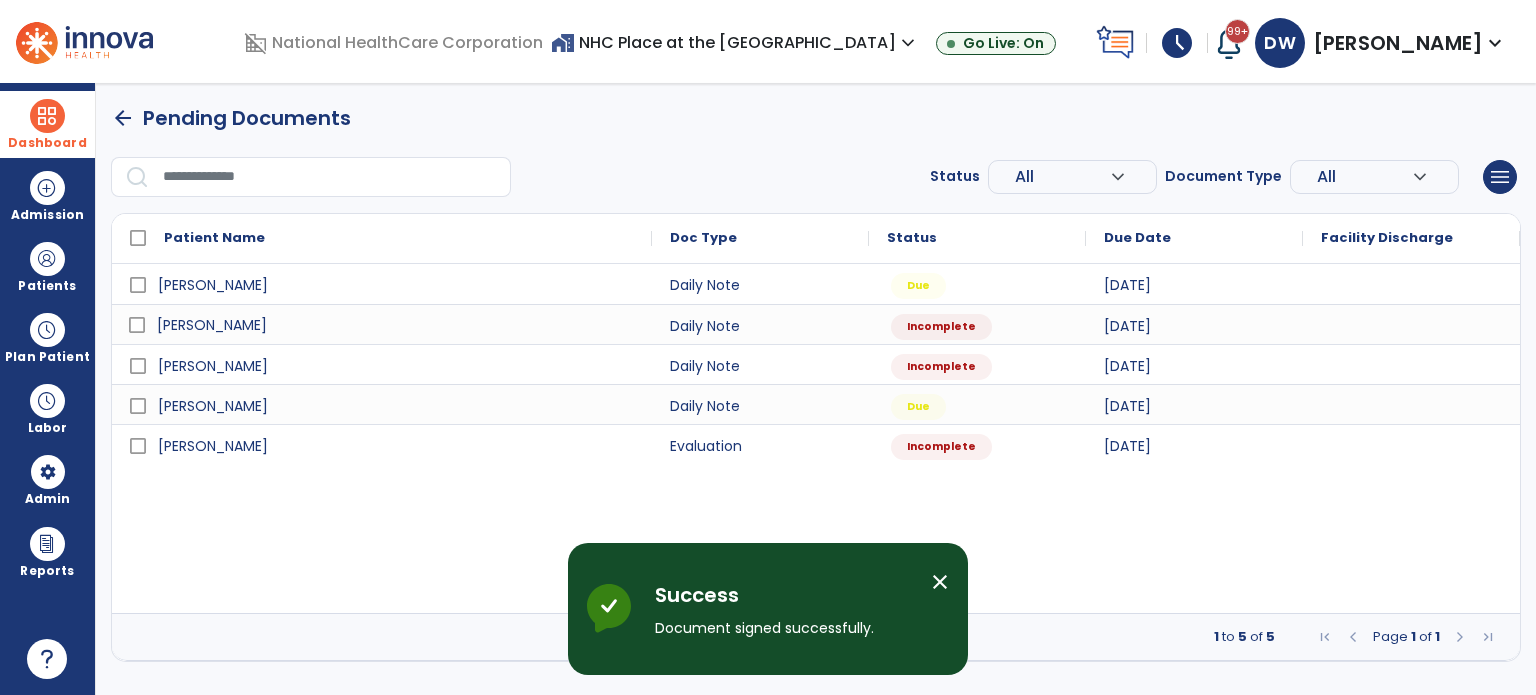 click on "[PERSON_NAME]" at bounding box center [396, 325] 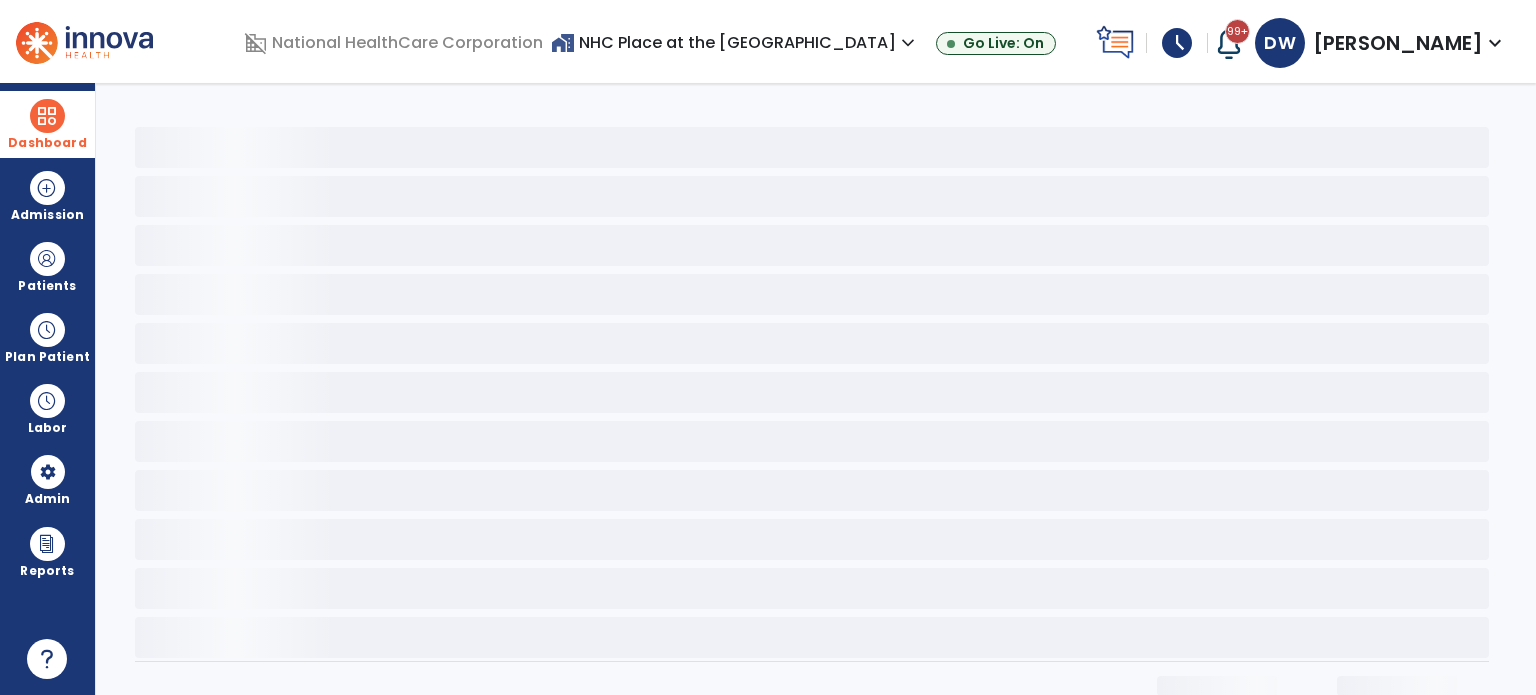 select on "*" 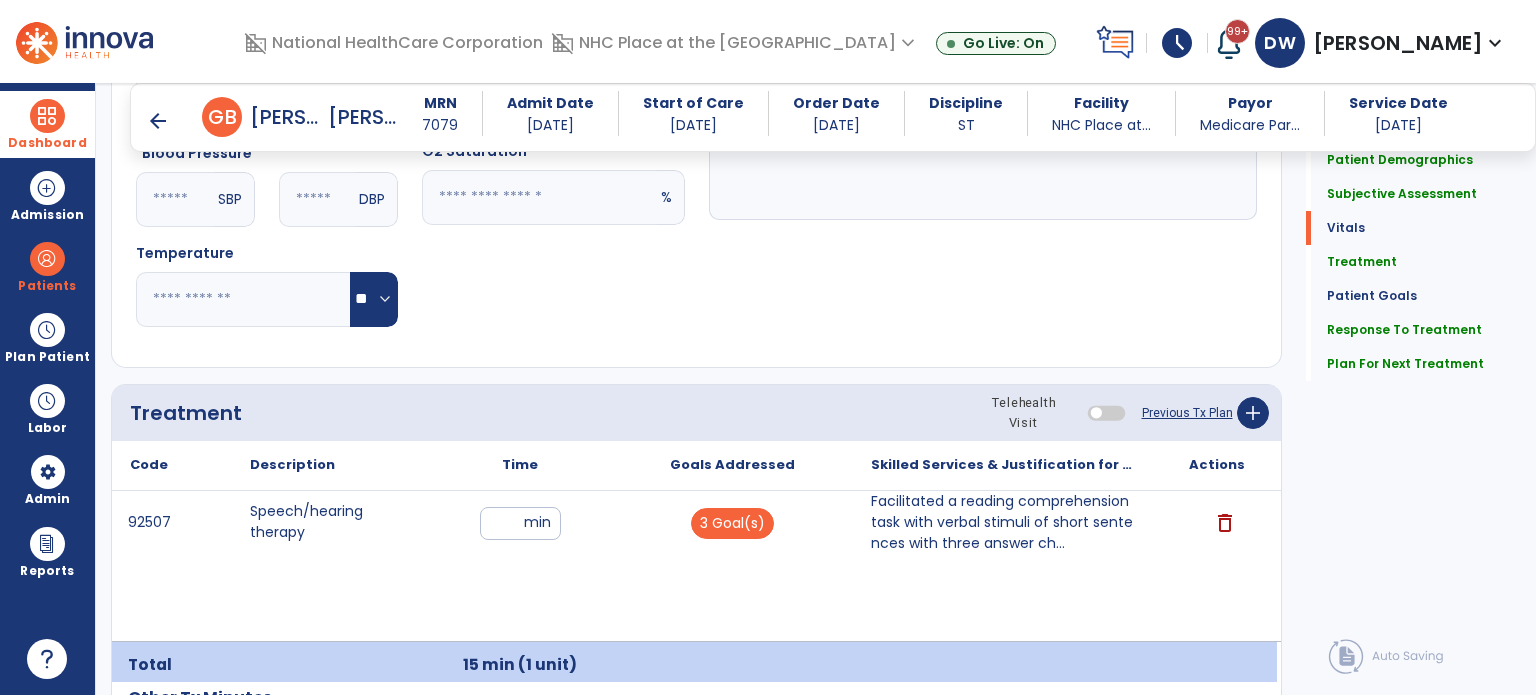 scroll, scrollTop: 993, scrollLeft: 0, axis: vertical 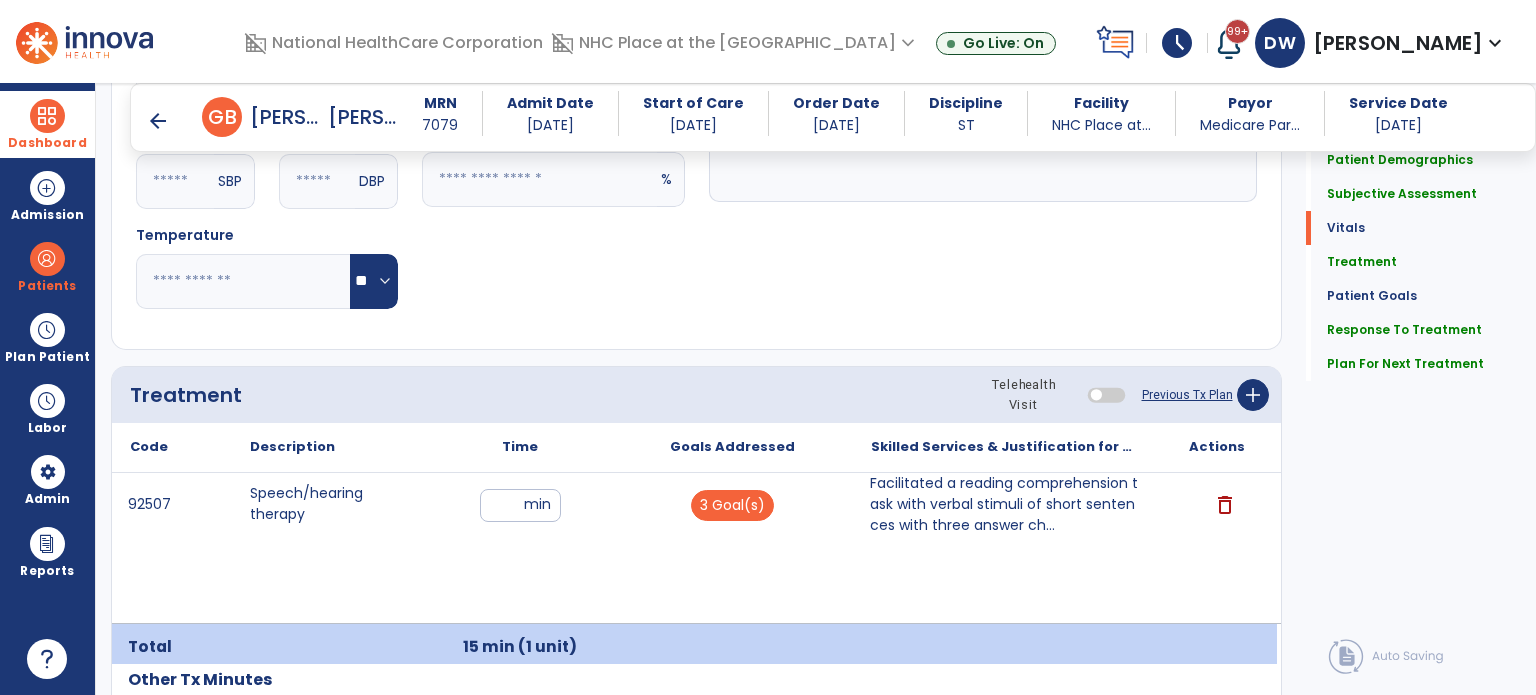 click on "Facilitated a reading comprehension task with verbal stimuli of short sentences with three answer ch..." at bounding box center [1004, 504] 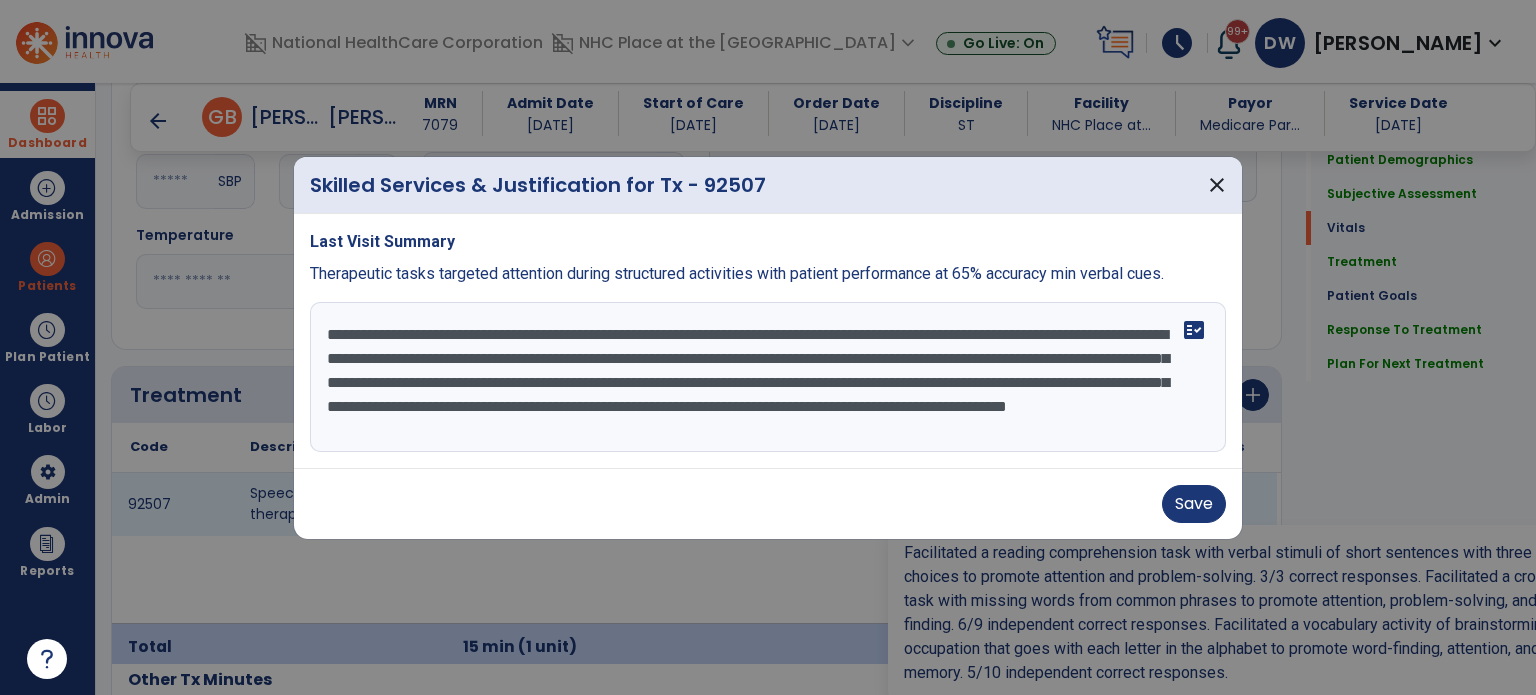 scroll, scrollTop: 10, scrollLeft: 0, axis: vertical 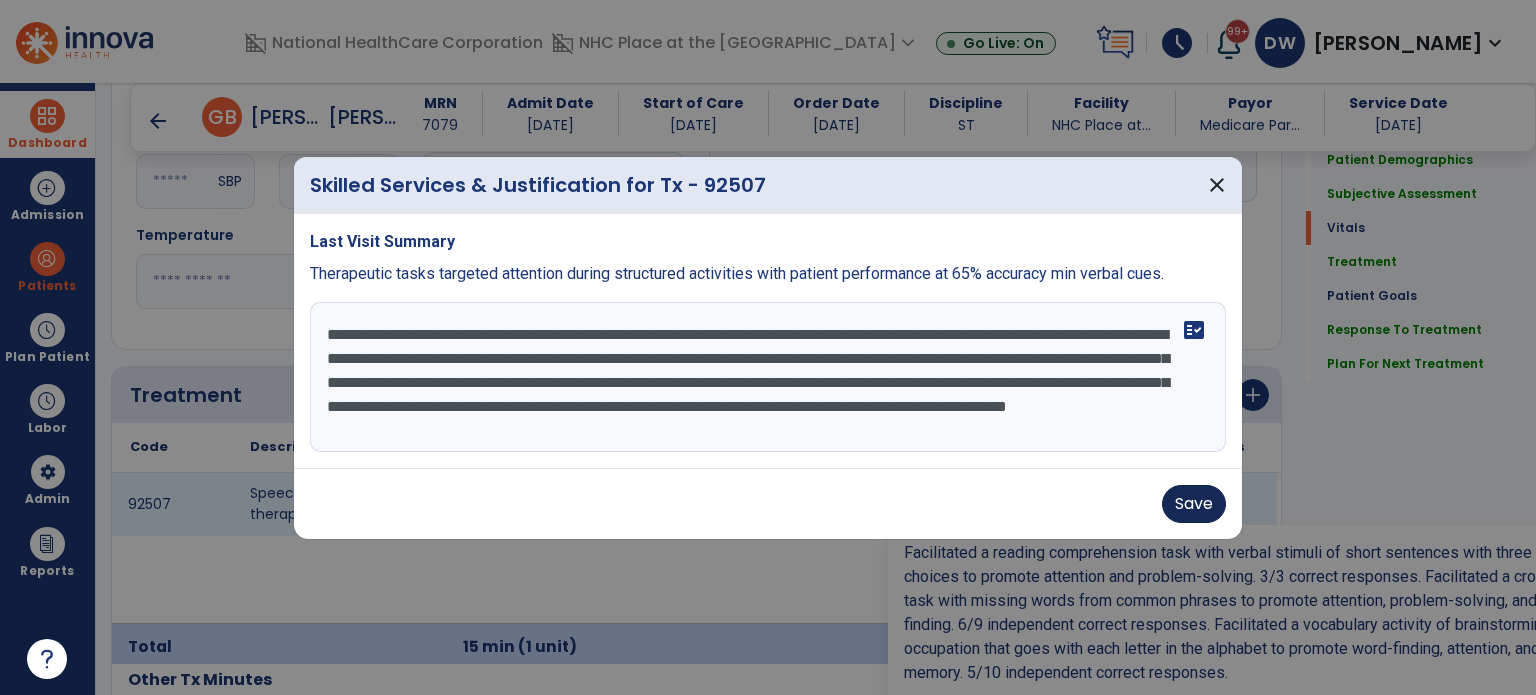 click on "Save" at bounding box center [1194, 504] 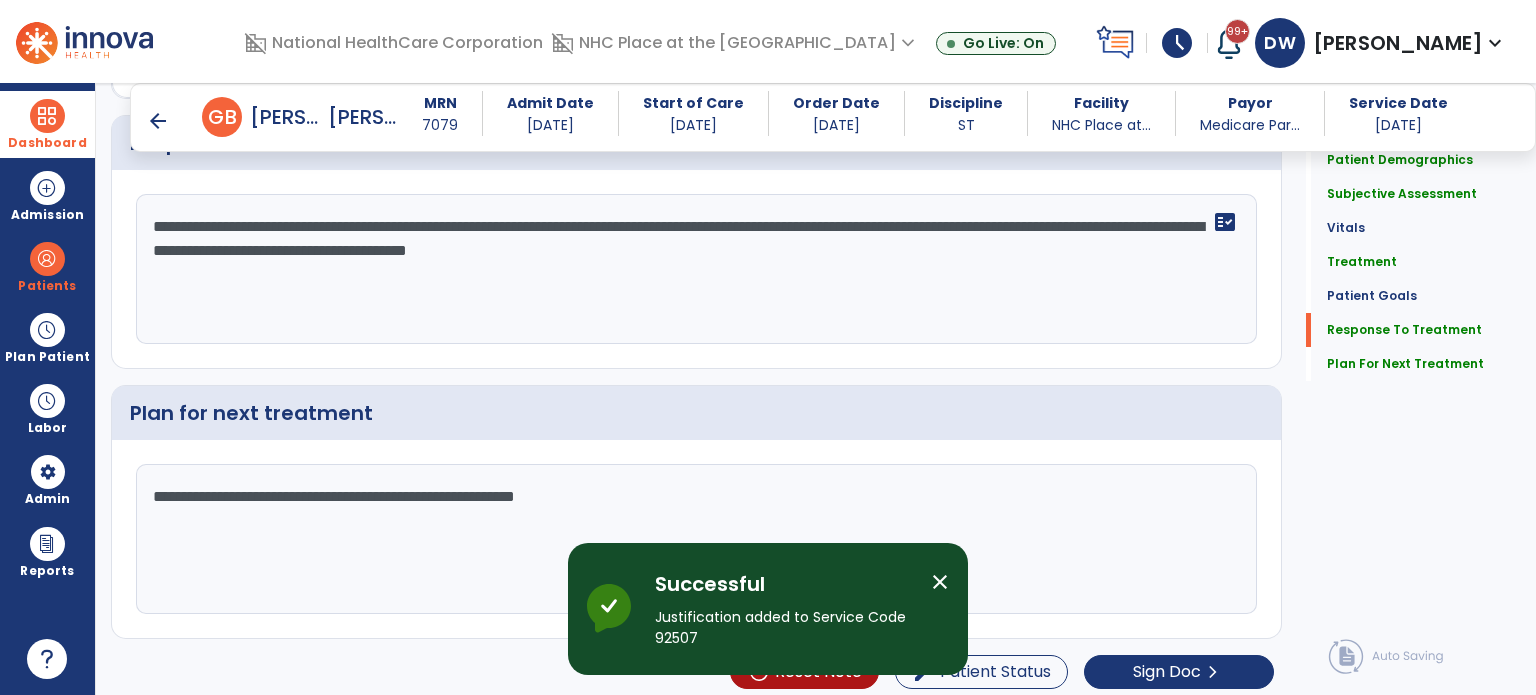 scroll, scrollTop: 2628, scrollLeft: 0, axis: vertical 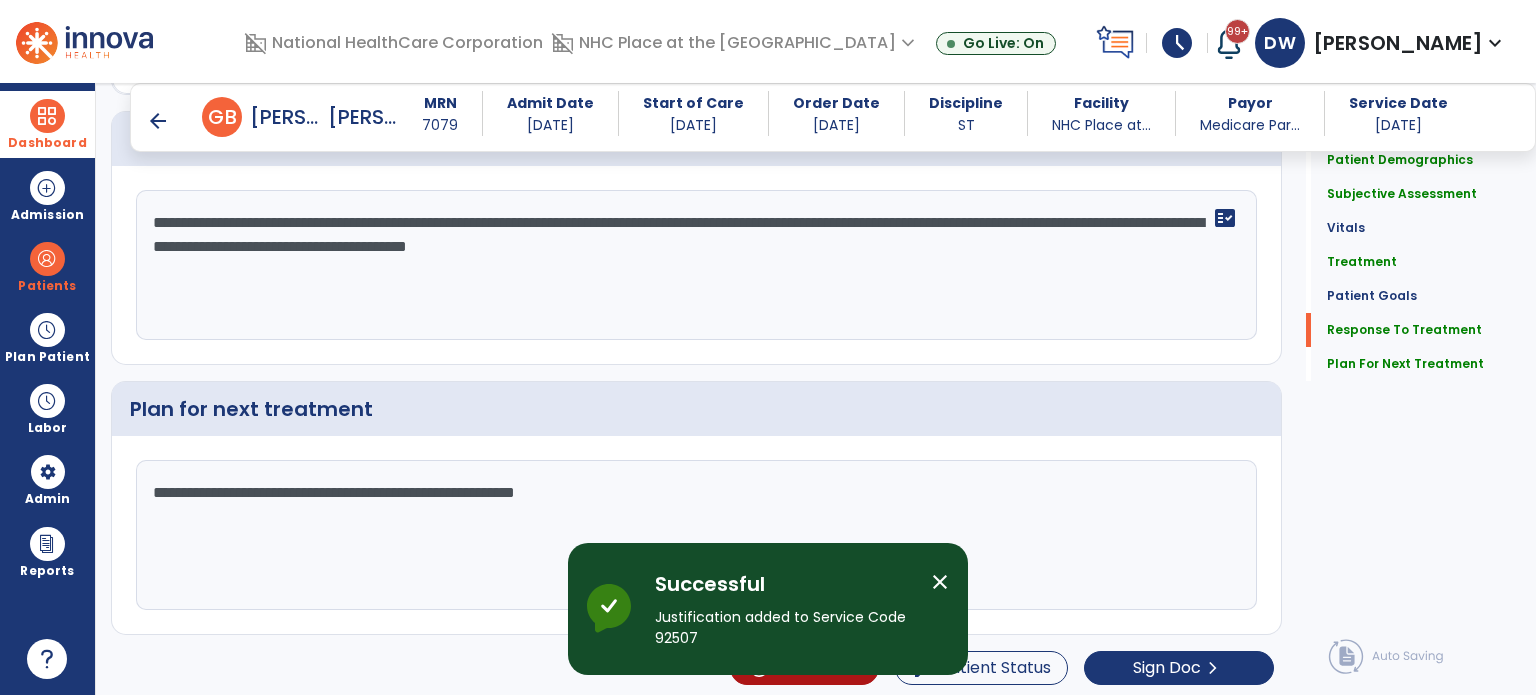 click on "**********" 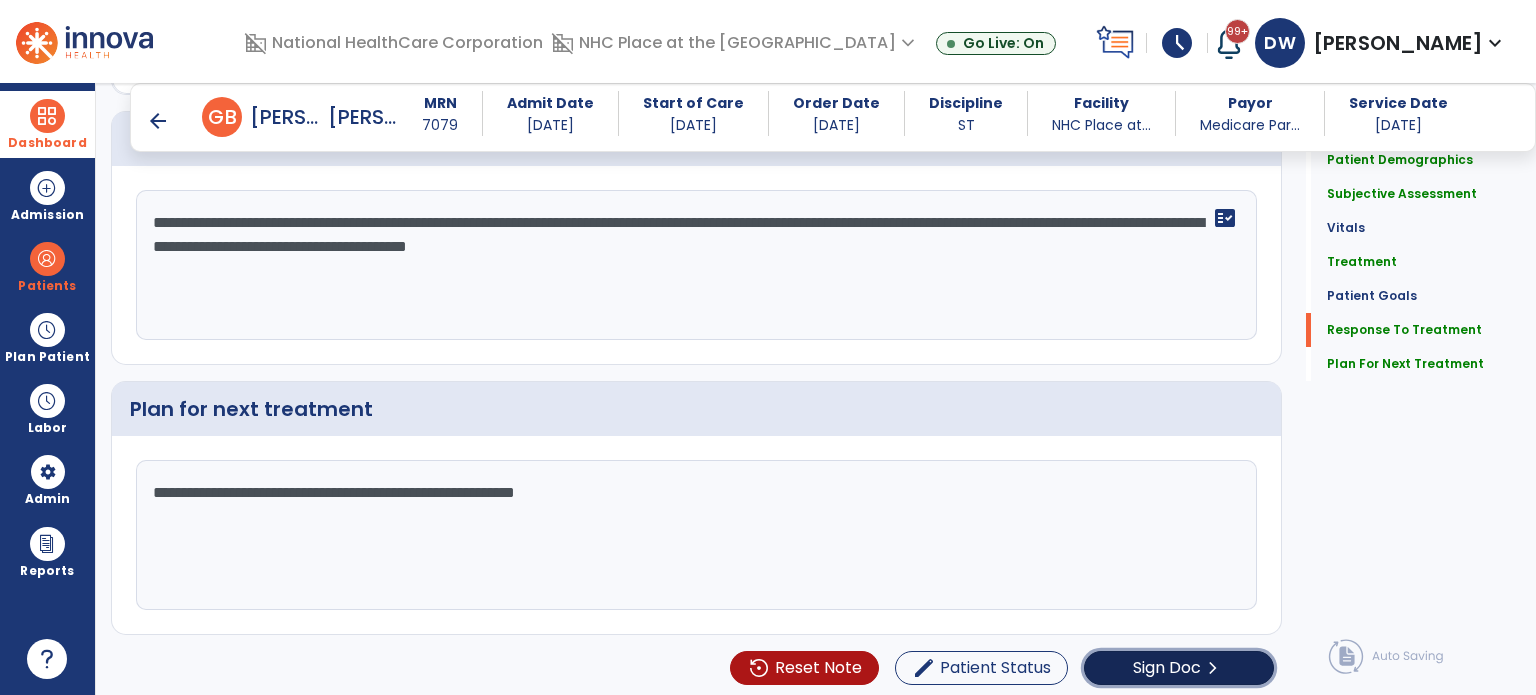 click on "Sign Doc  chevron_right" 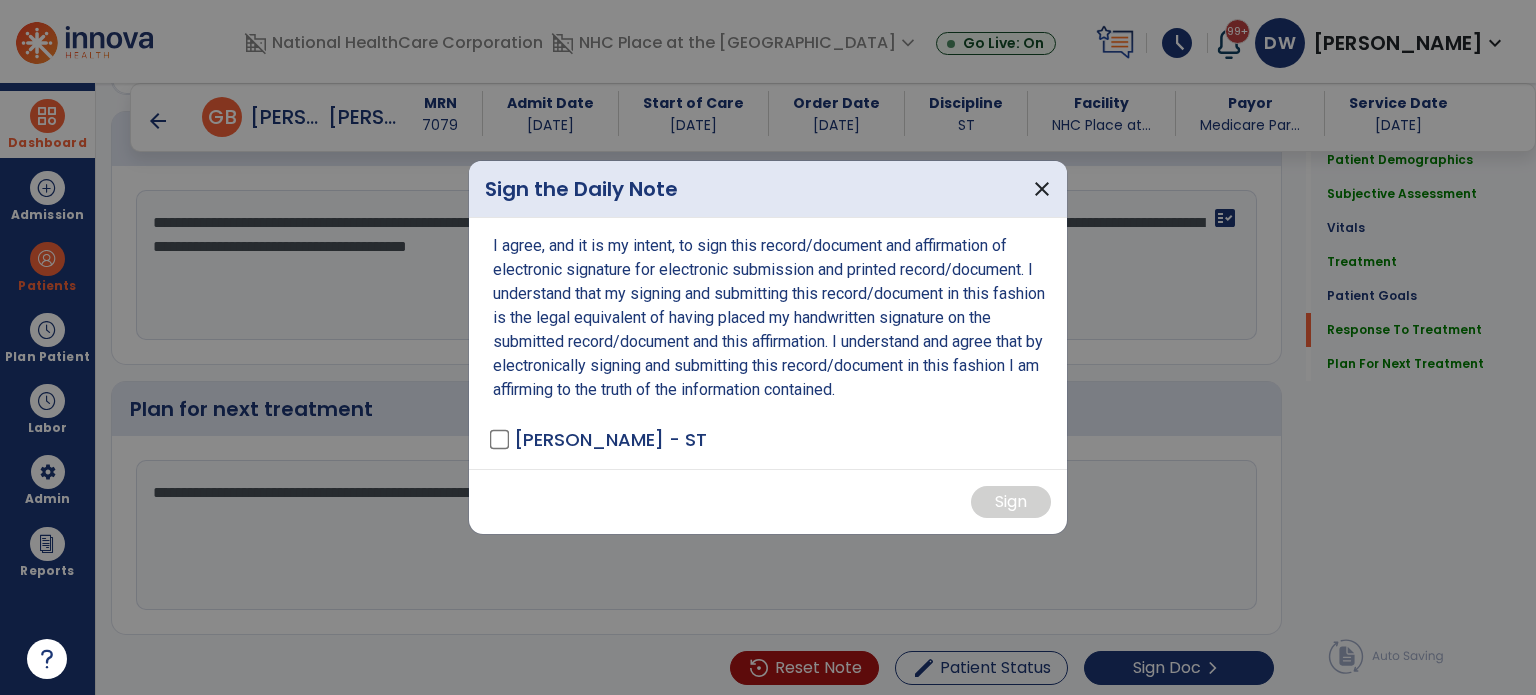 click at bounding box center [768, 347] 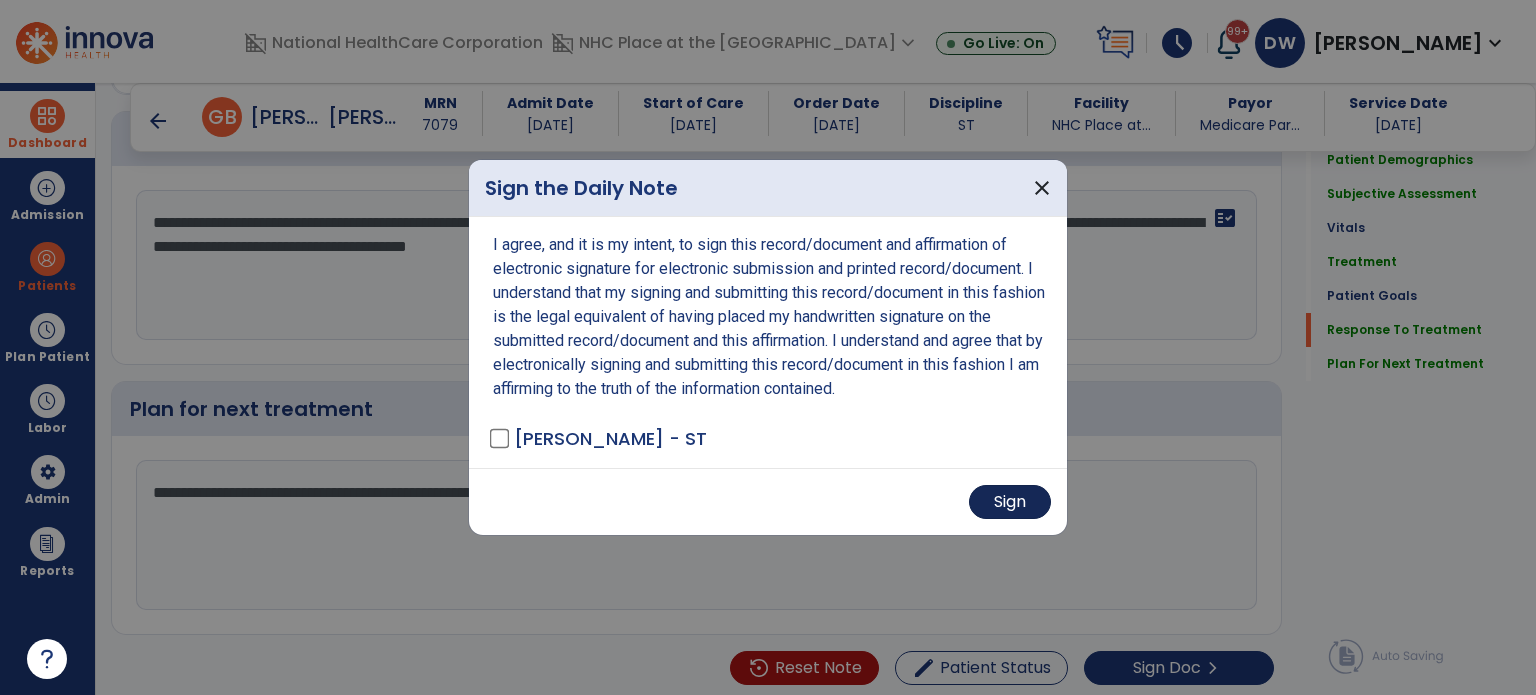 click on "Sign" at bounding box center (1010, 502) 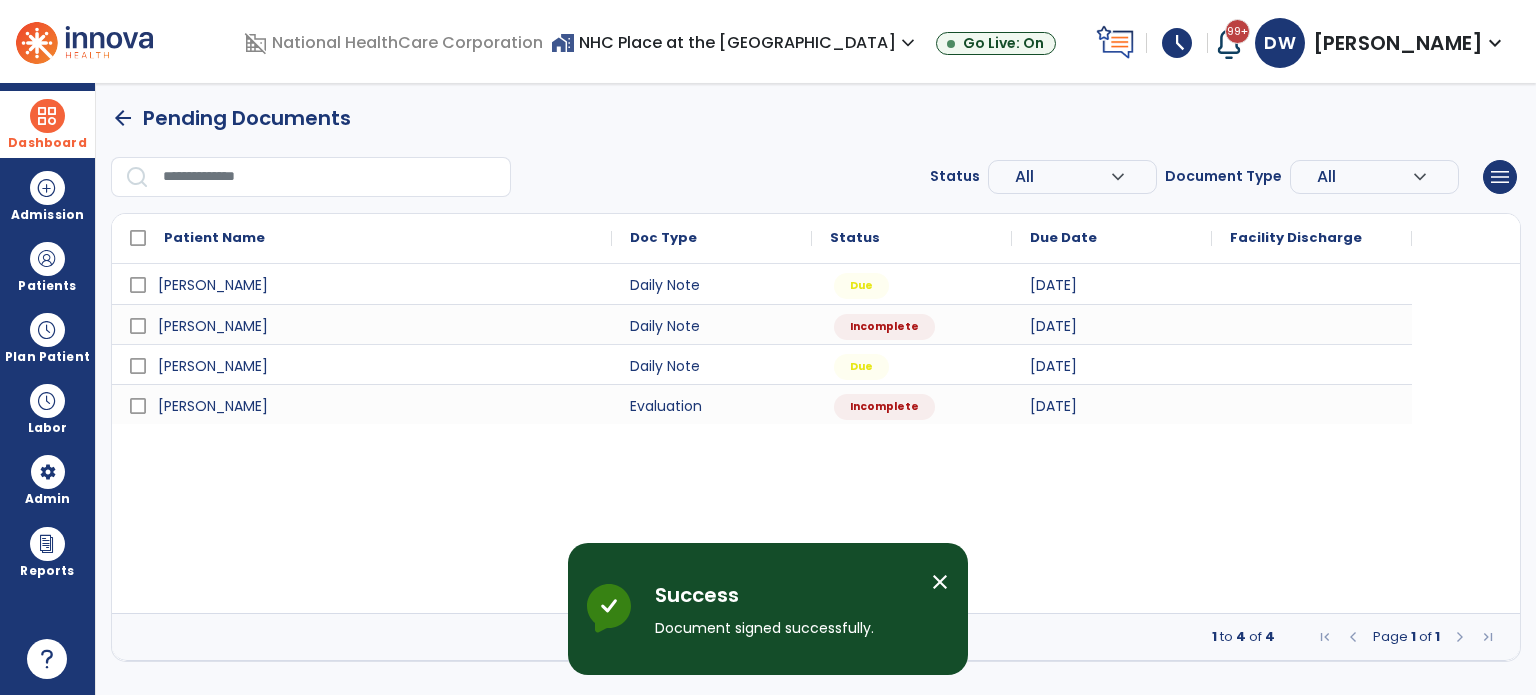 scroll, scrollTop: 0, scrollLeft: 0, axis: both 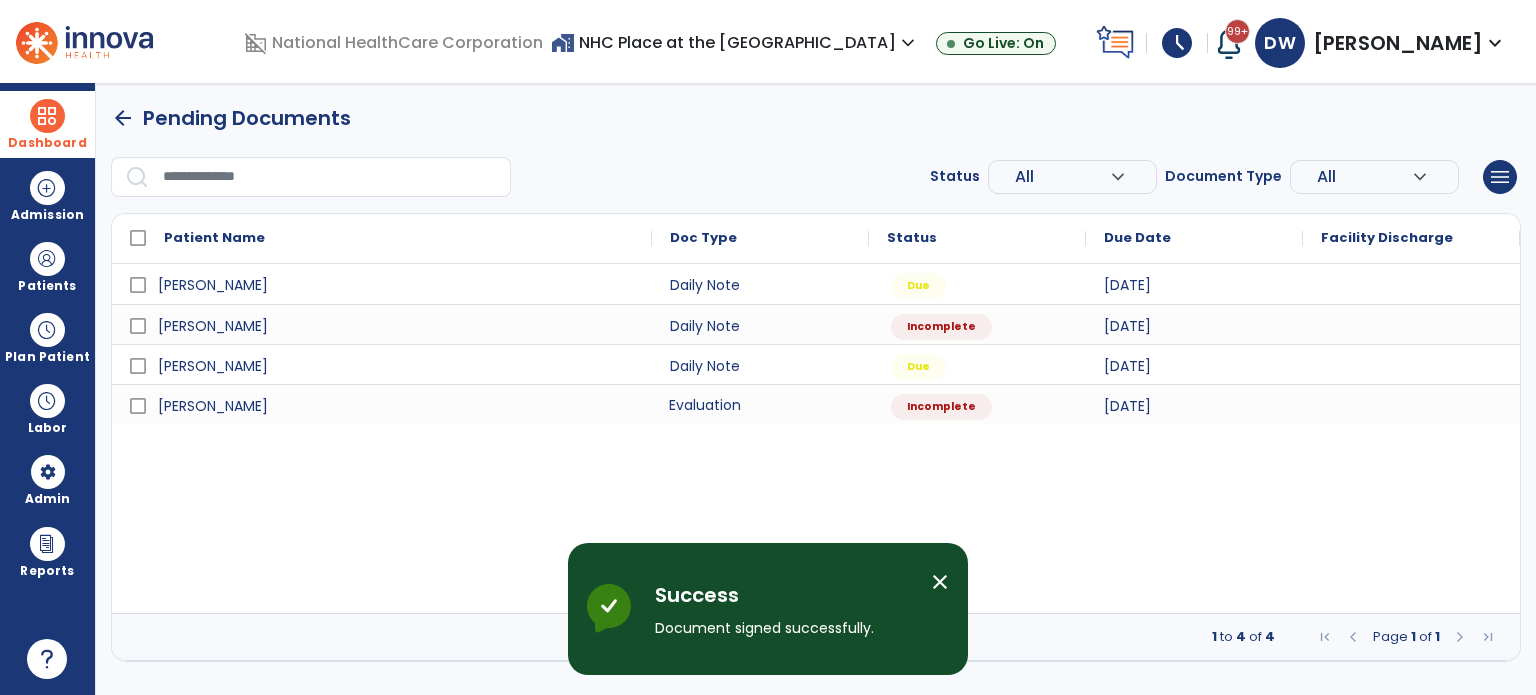 click on "Evaluation" at bounding box center [760, 404] 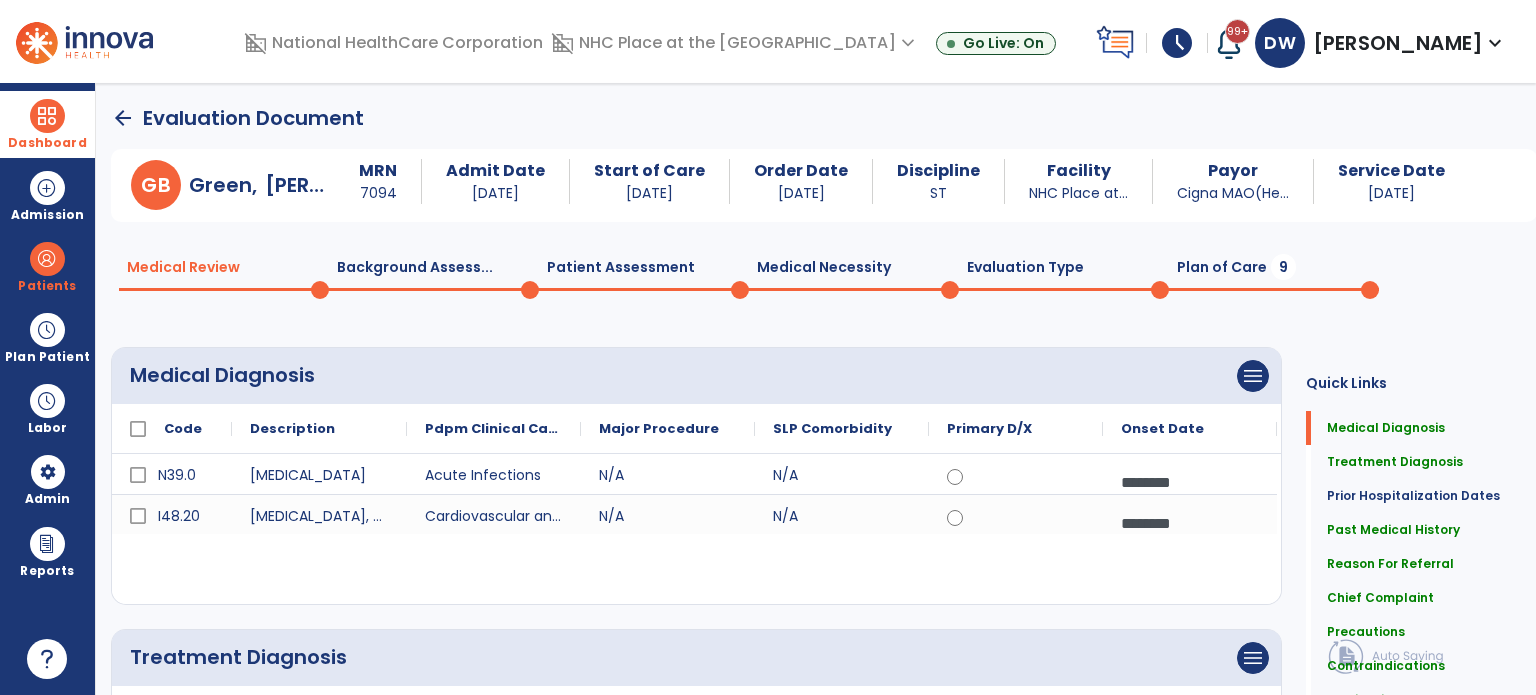 click on "Dashboard" at bounding box center (47, 124) 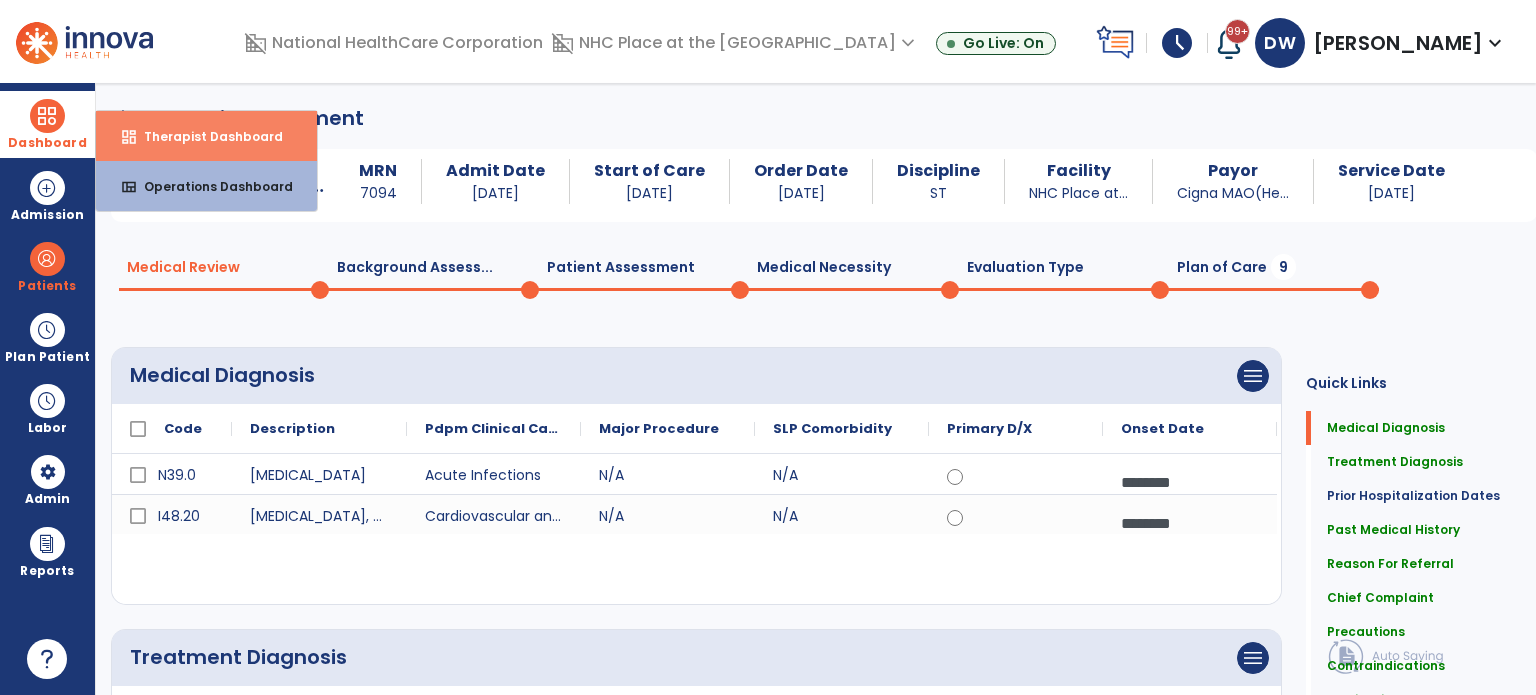 click on "Therapist Dashboard" at bounding box center (205, 136) 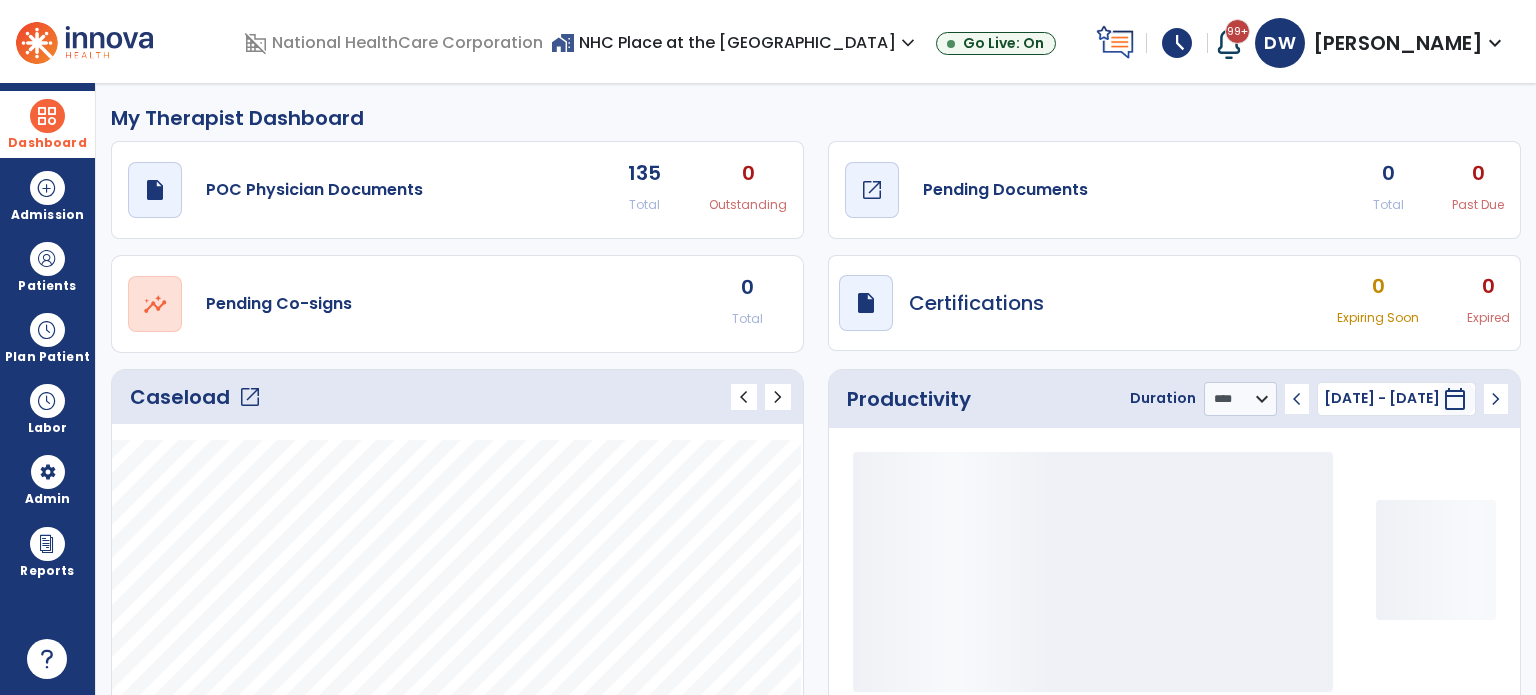 click on "Pending Documents" 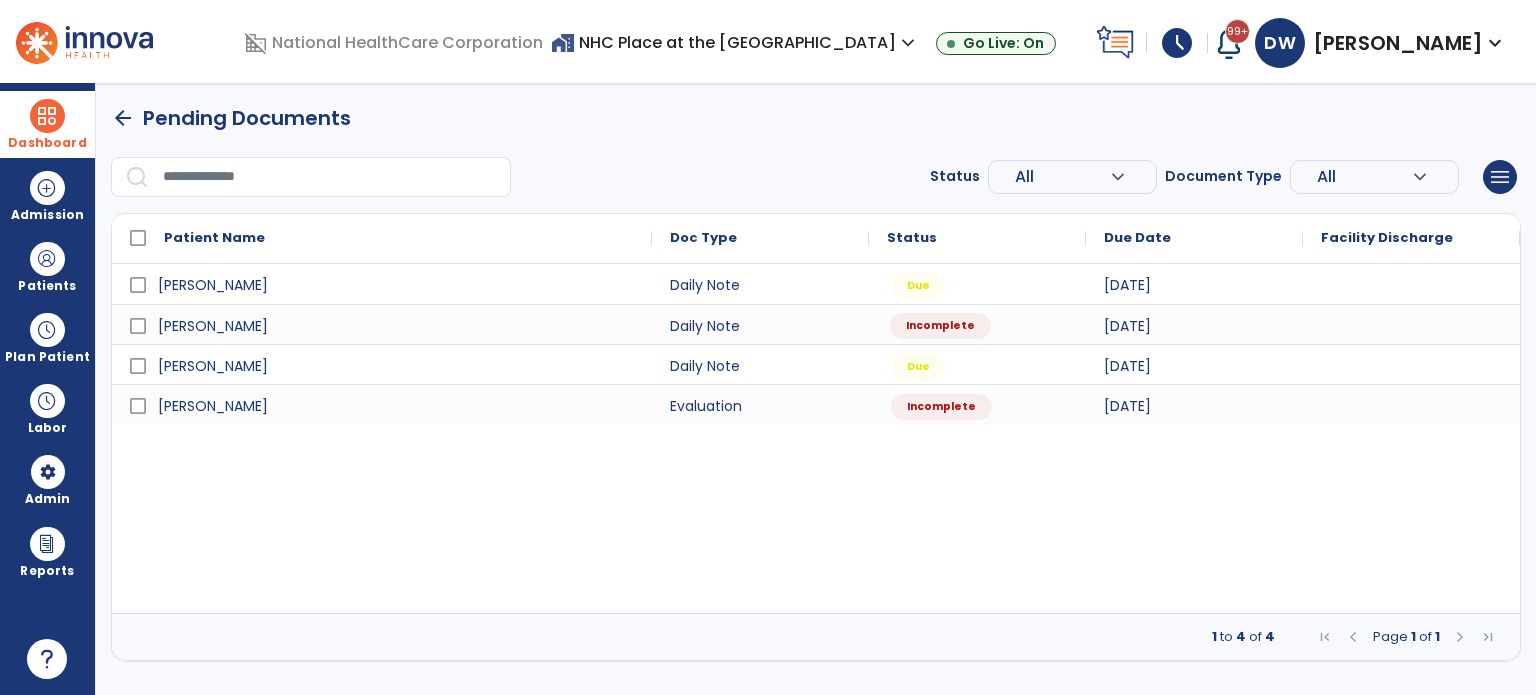 click on "Incomplete" at bounding box center (977, 324) 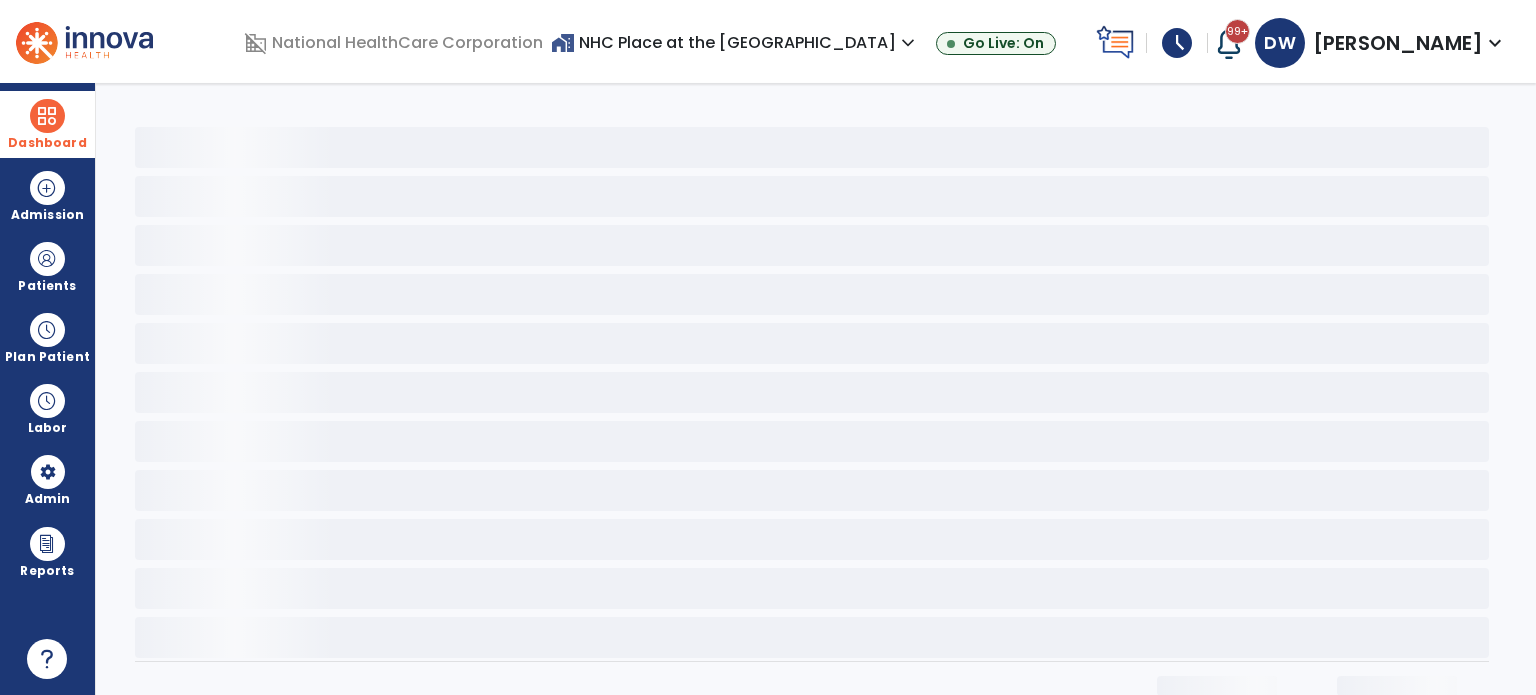 select on "*" 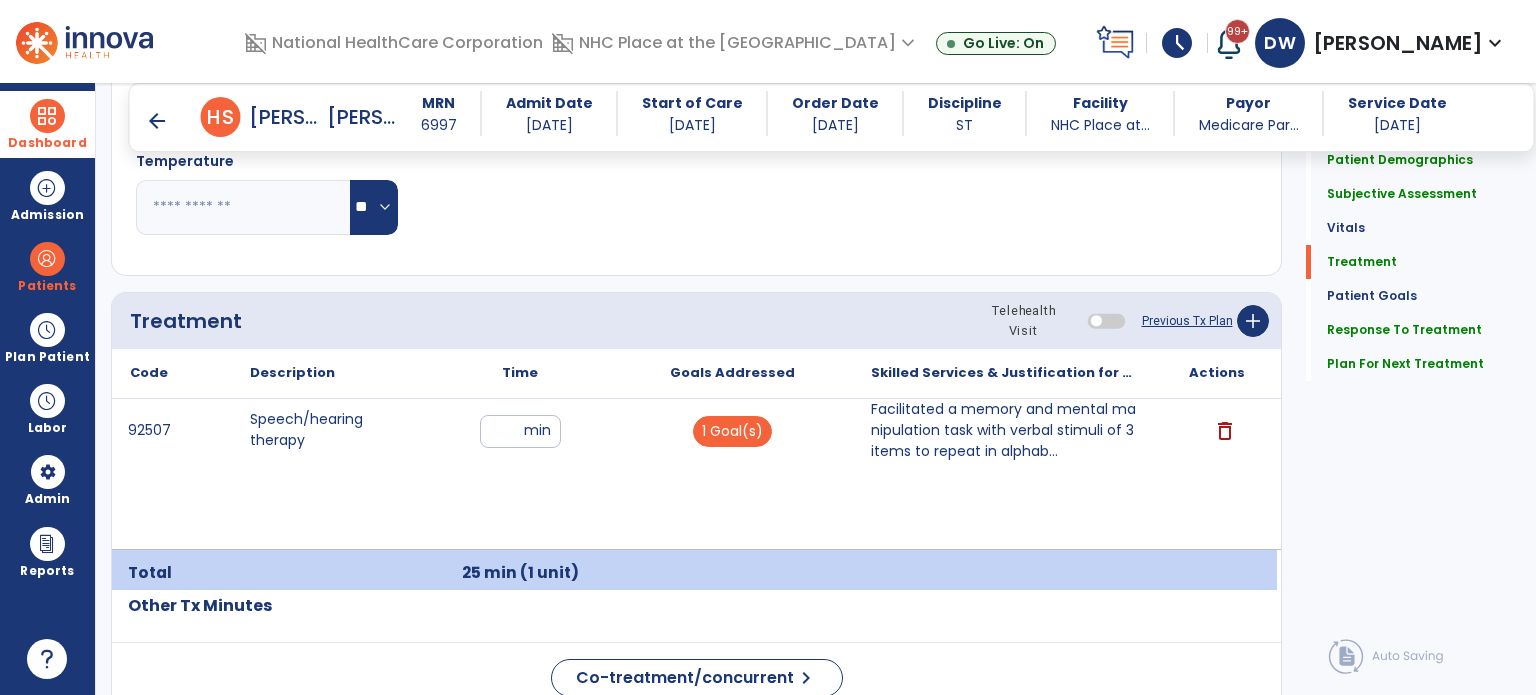 click at bounding box center (1004, 573) 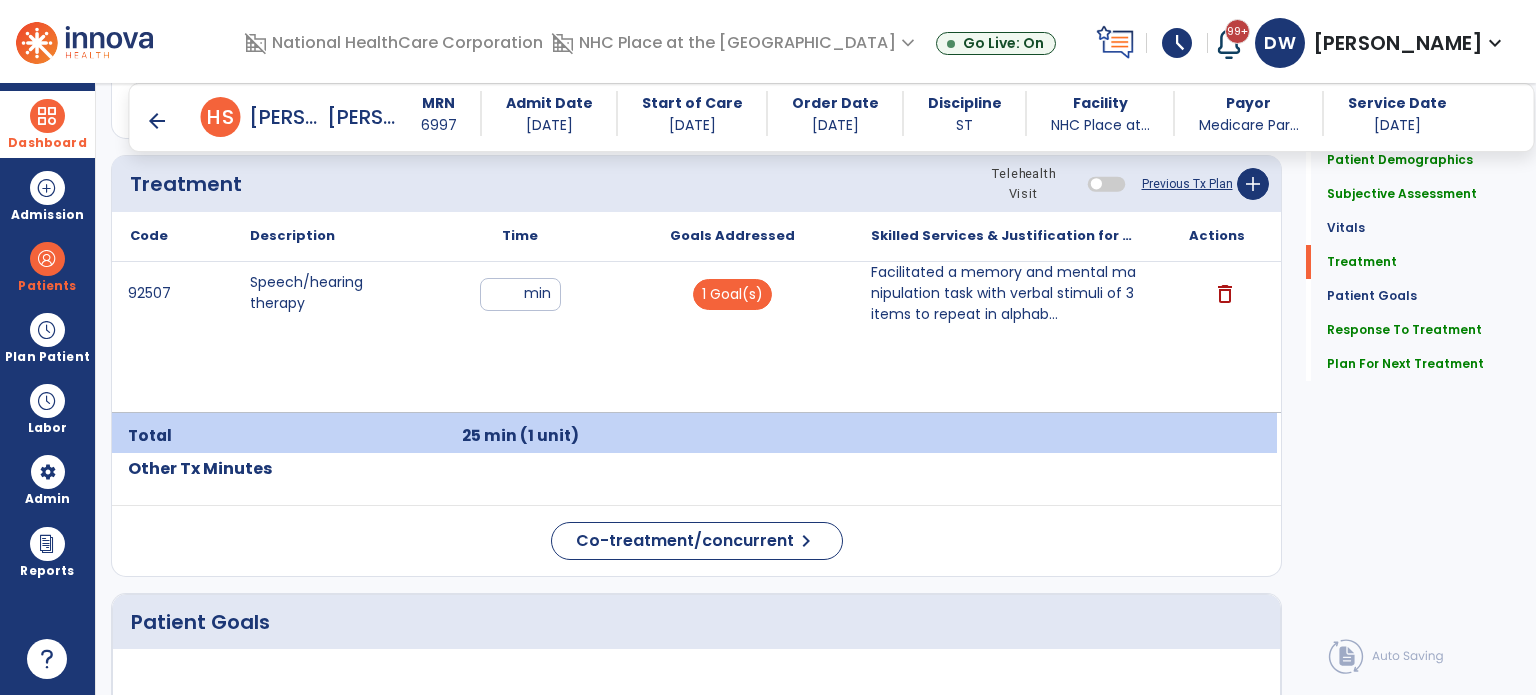 scroll, scrollTop: 1192, scrollLeft: 0, axis: vertical 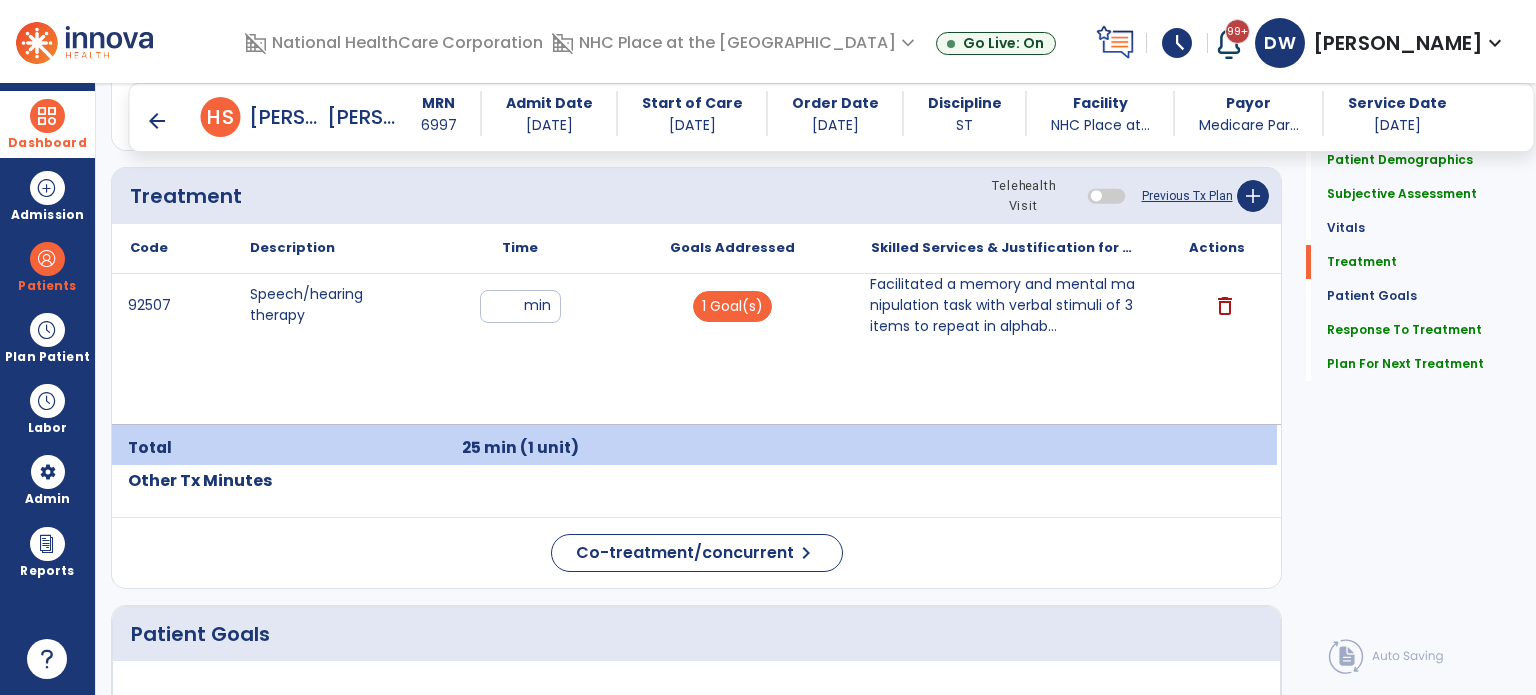 click on "Facilitated a memory and mental manipulation task with verbal stimuli of 3 items to repeat in alphab..." at bounding box center (1004, 305) 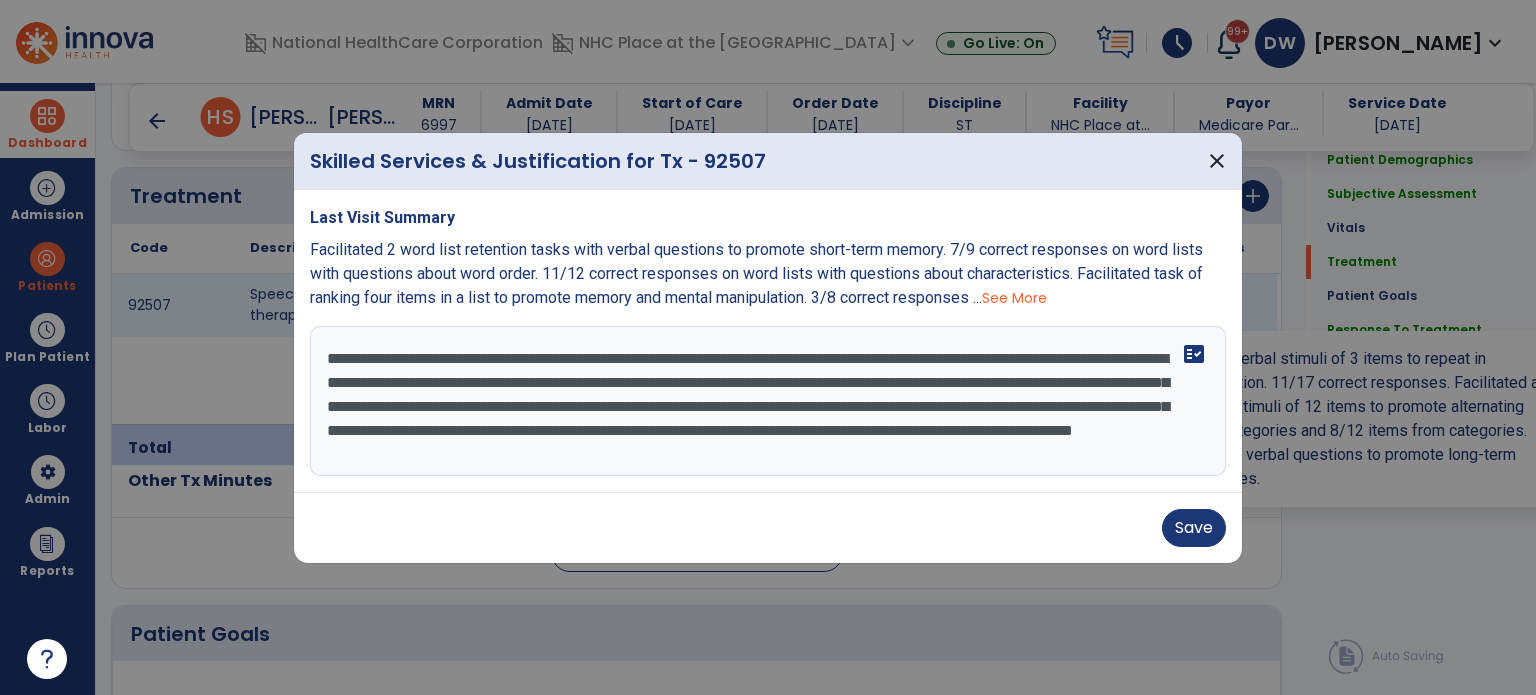 scroll, scrollTop: 24, scrollLeft: 0, axis: vertical 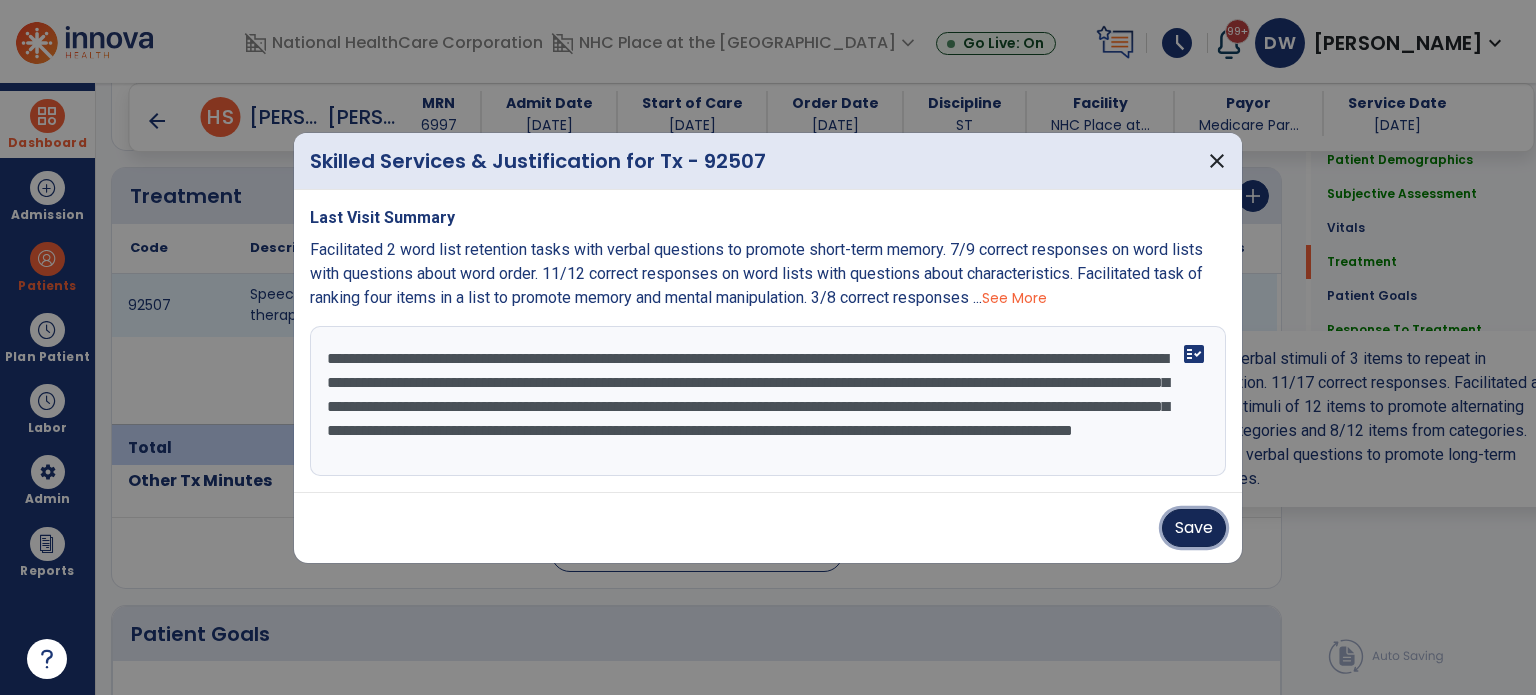 click on "Save" at bounding box center (1194, 528) 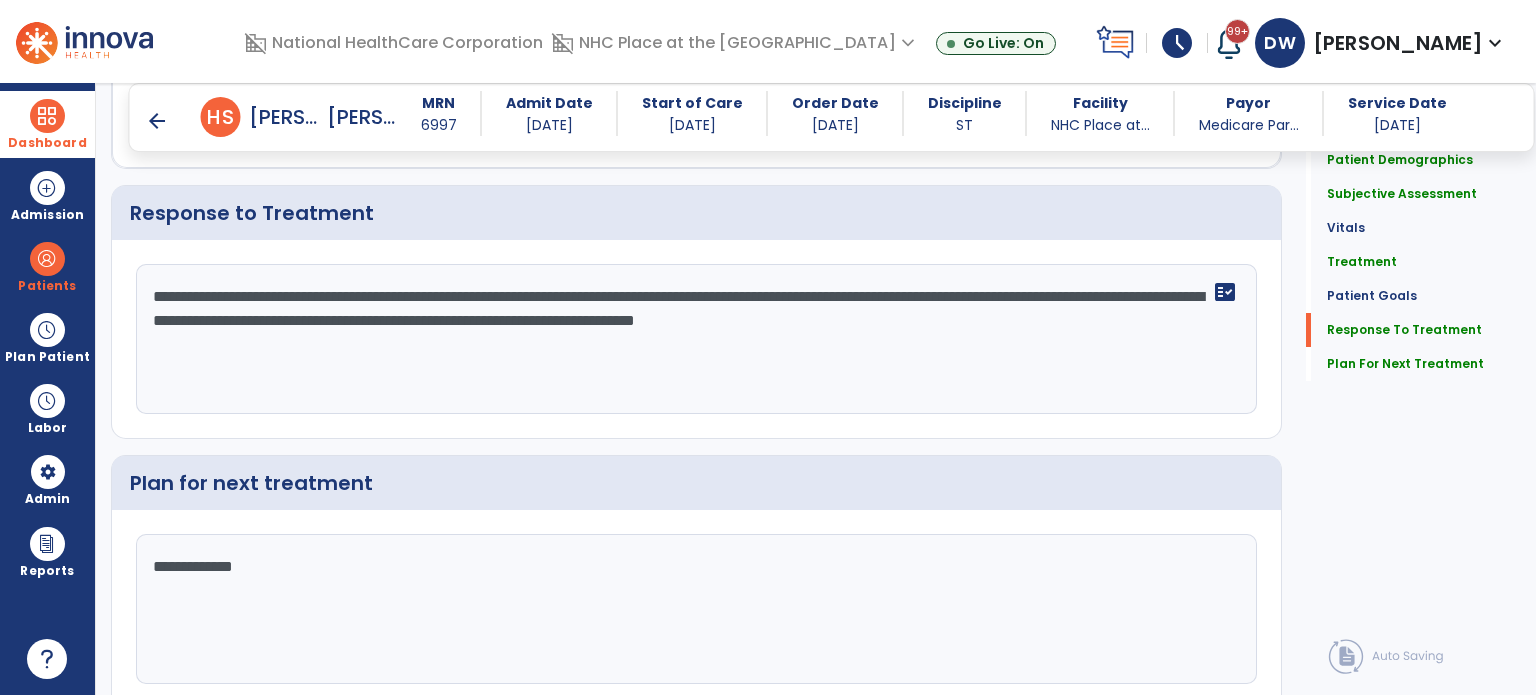 scroll, scrollTop: 2441, scrollLeft: 0, axis: vertical 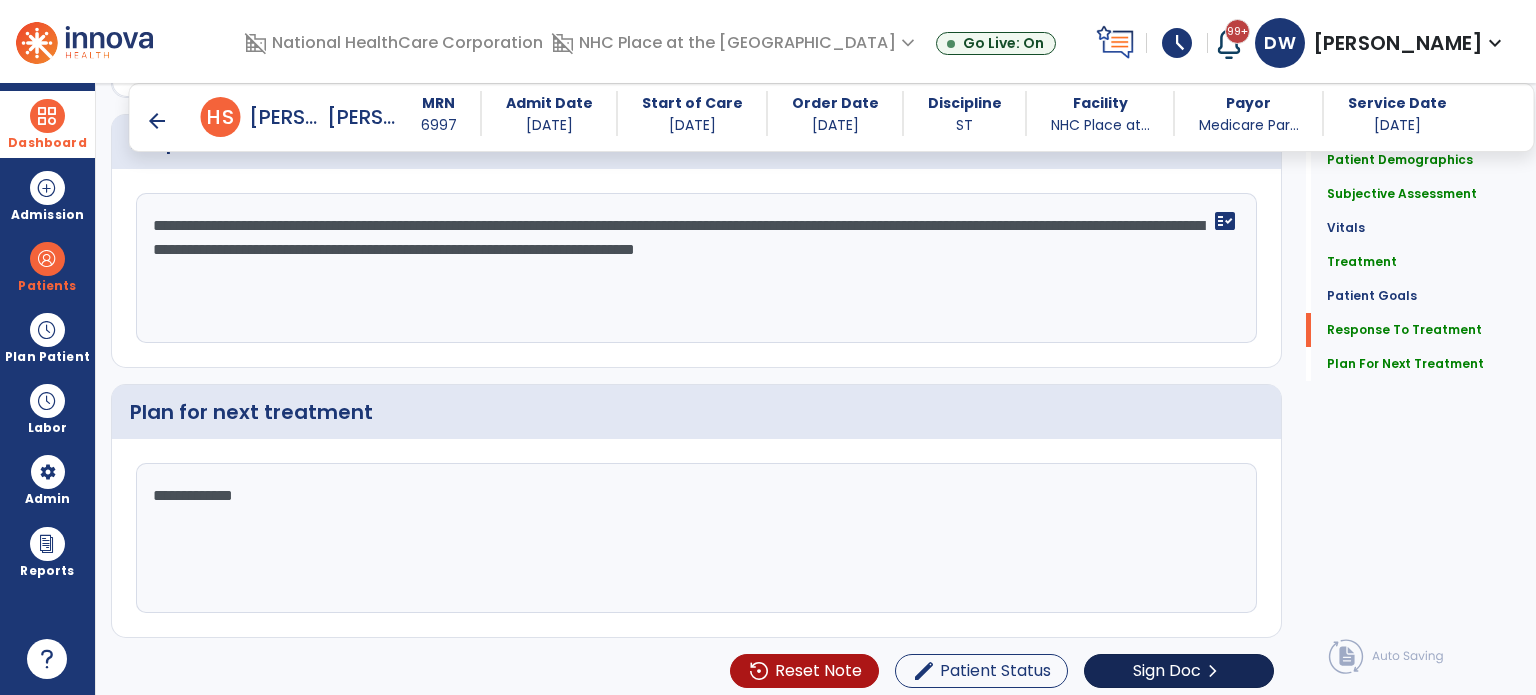 click on "Sign Doc" 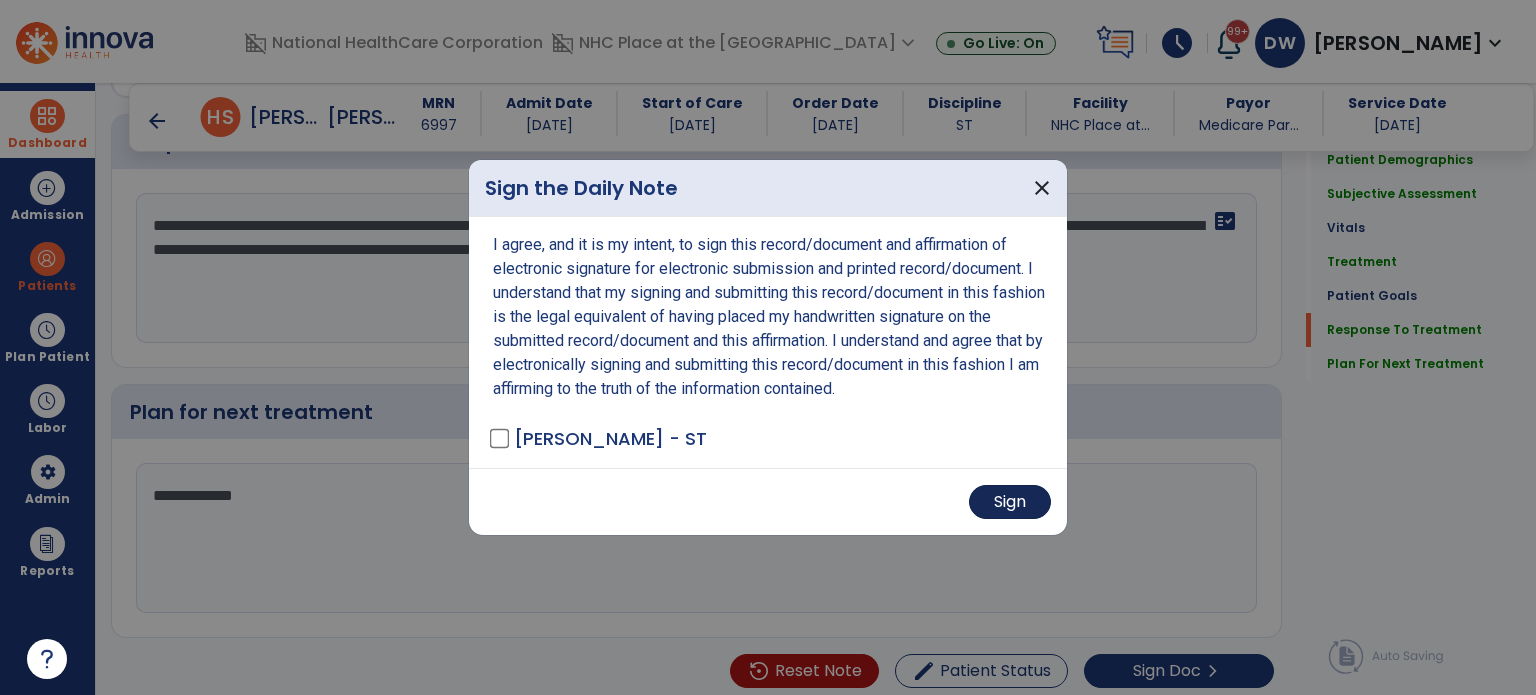 click on "Sign" at bounding box center (1010, 502) 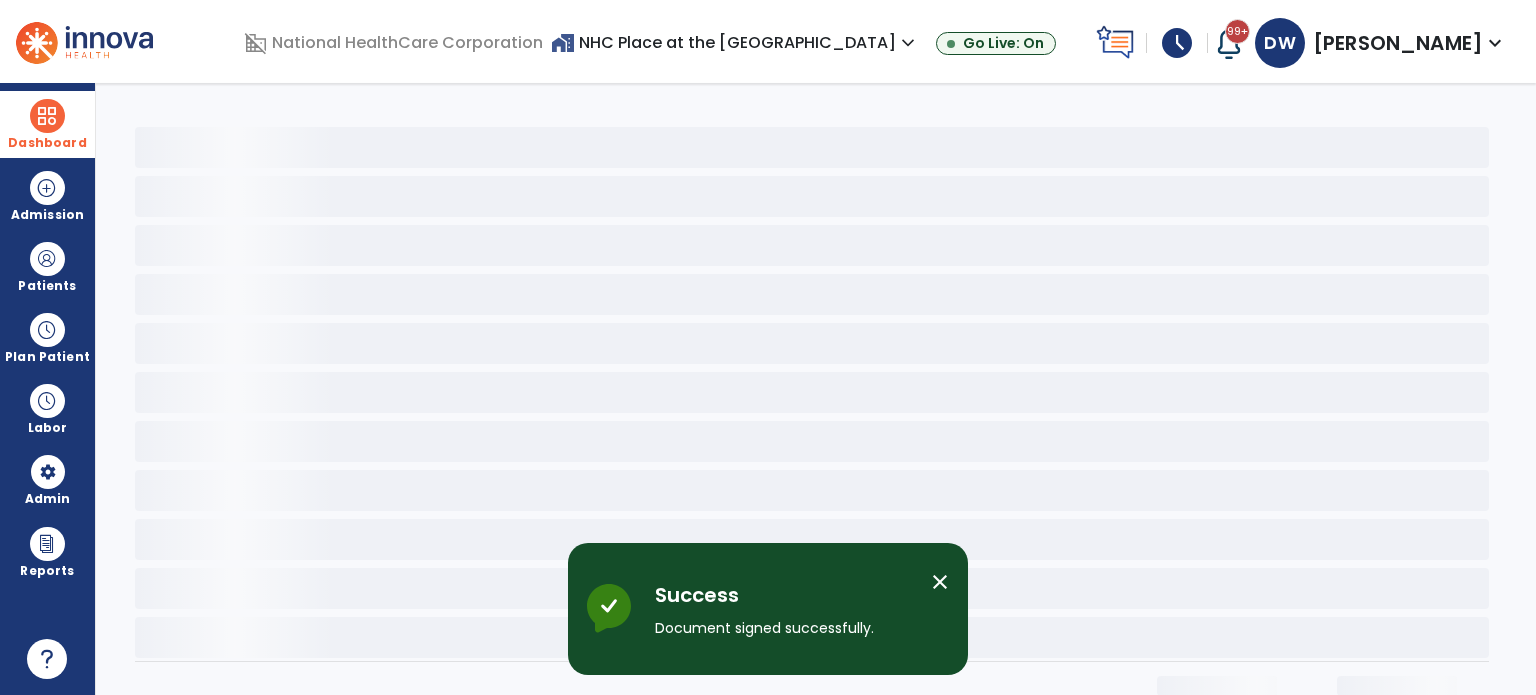scroll, scrollTop: 0, scrollLeft: 0, axis: both 